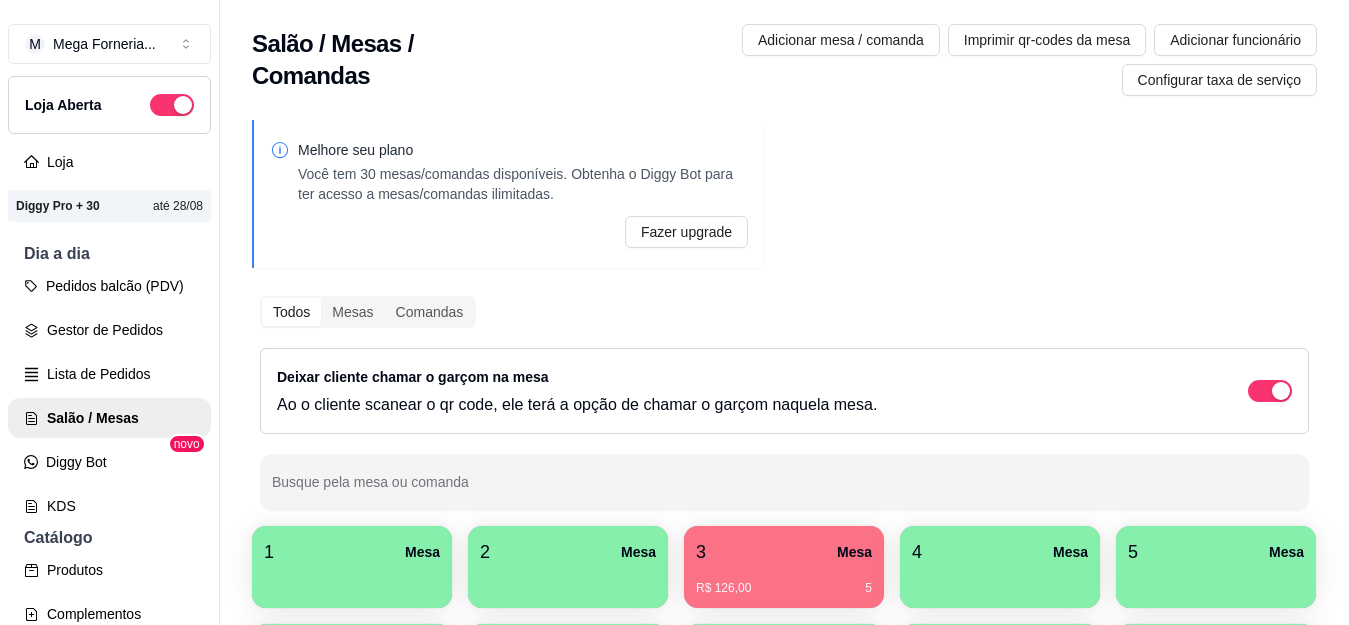 scroll, scrollTop: 0, scrollLeft: 0, axis: both 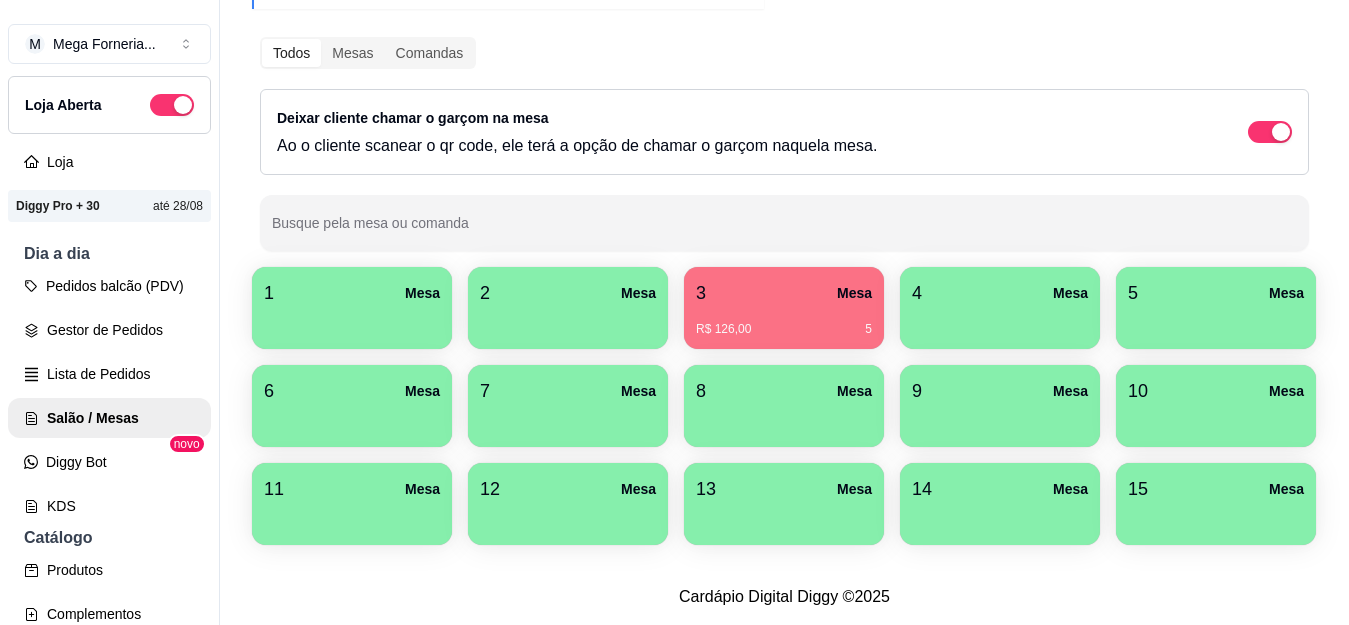 click on "3 Mesa" at bounding box center [784, 293] 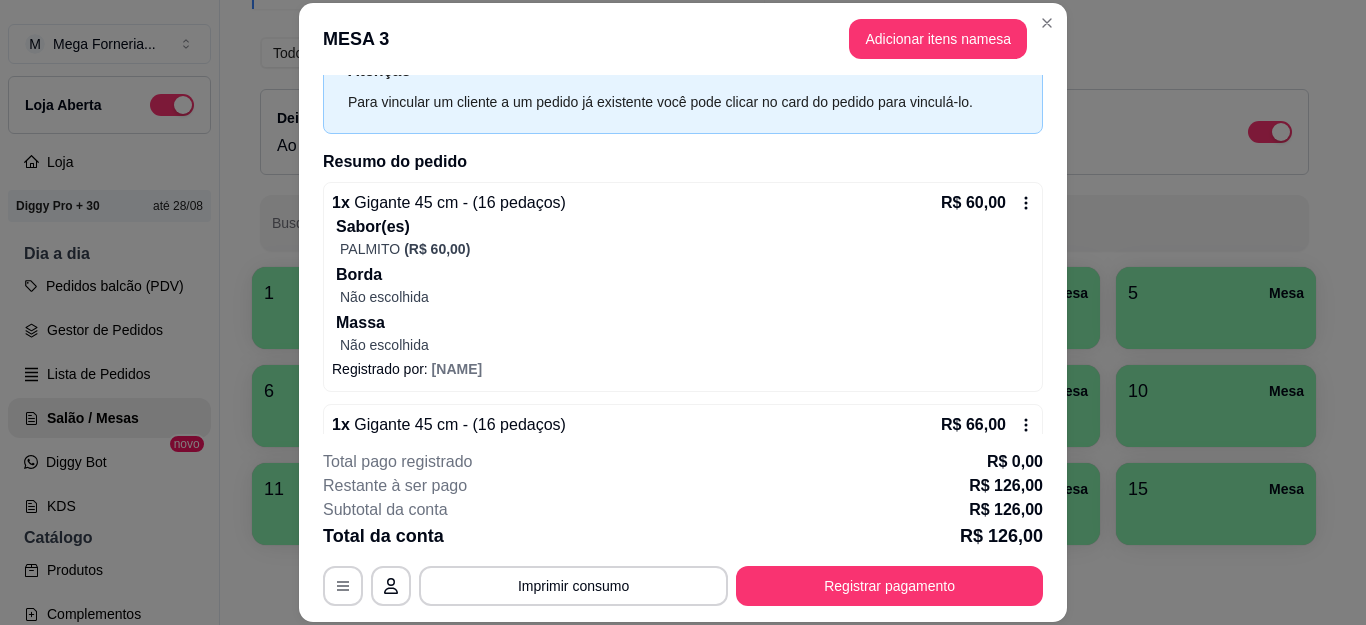 scroll, scrollTop: 70, scrollLeft: 0, axis: vertical 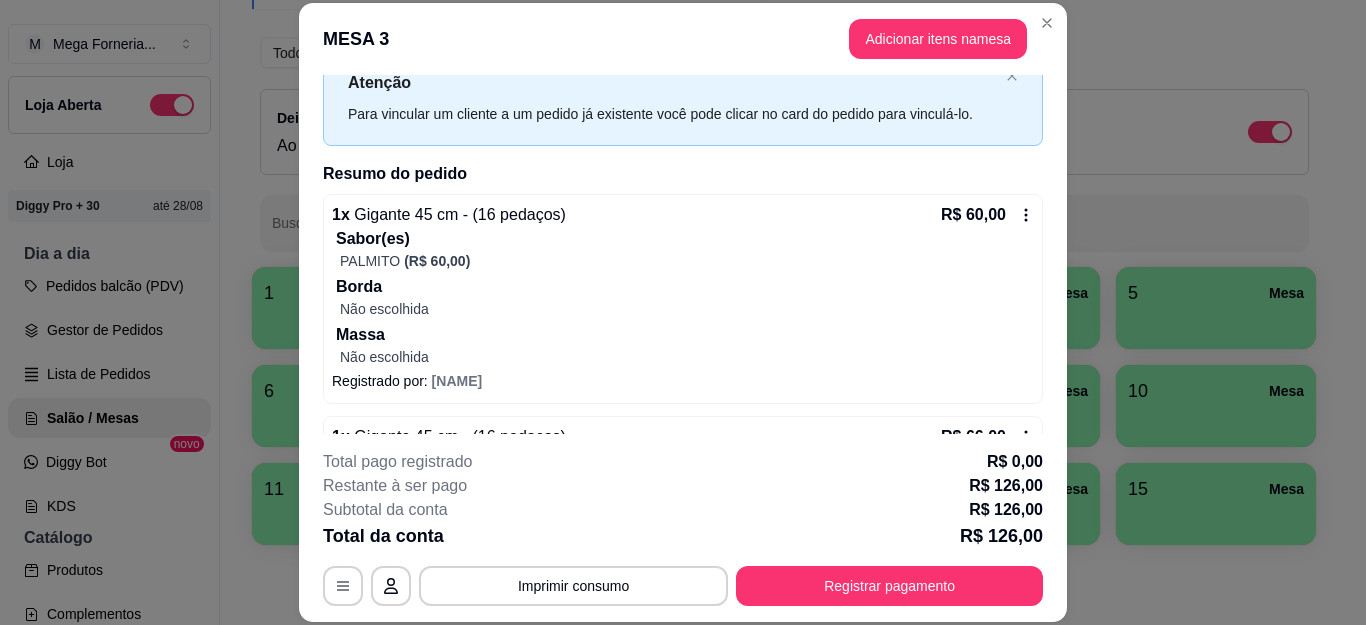 click 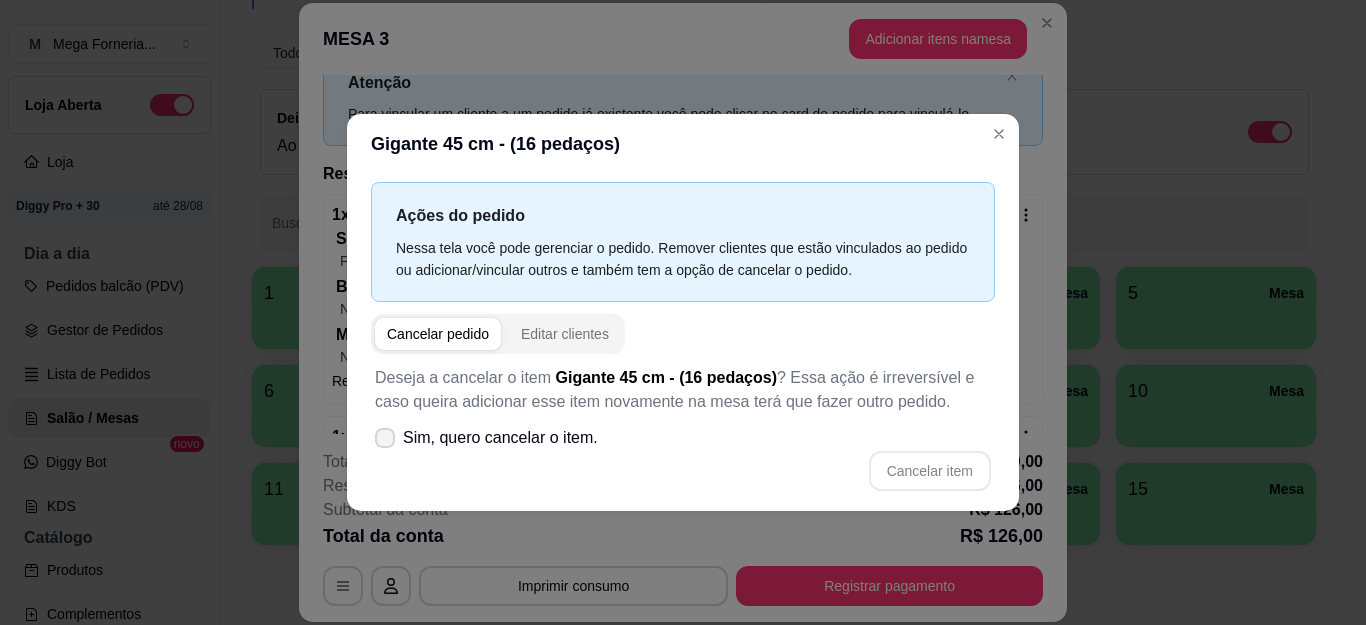 click on "Sim, quero cancelar o item." at bounding box center (500, 438) 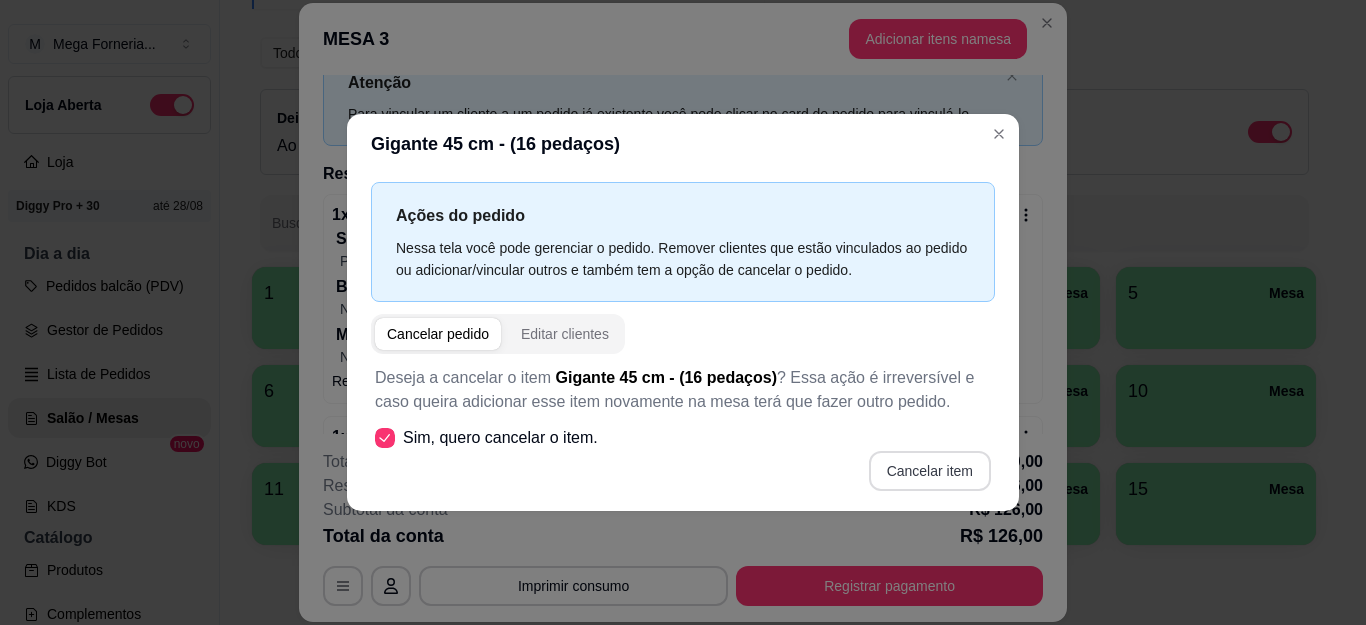 click on "Cancelar item" at bounding box center [930, 471] 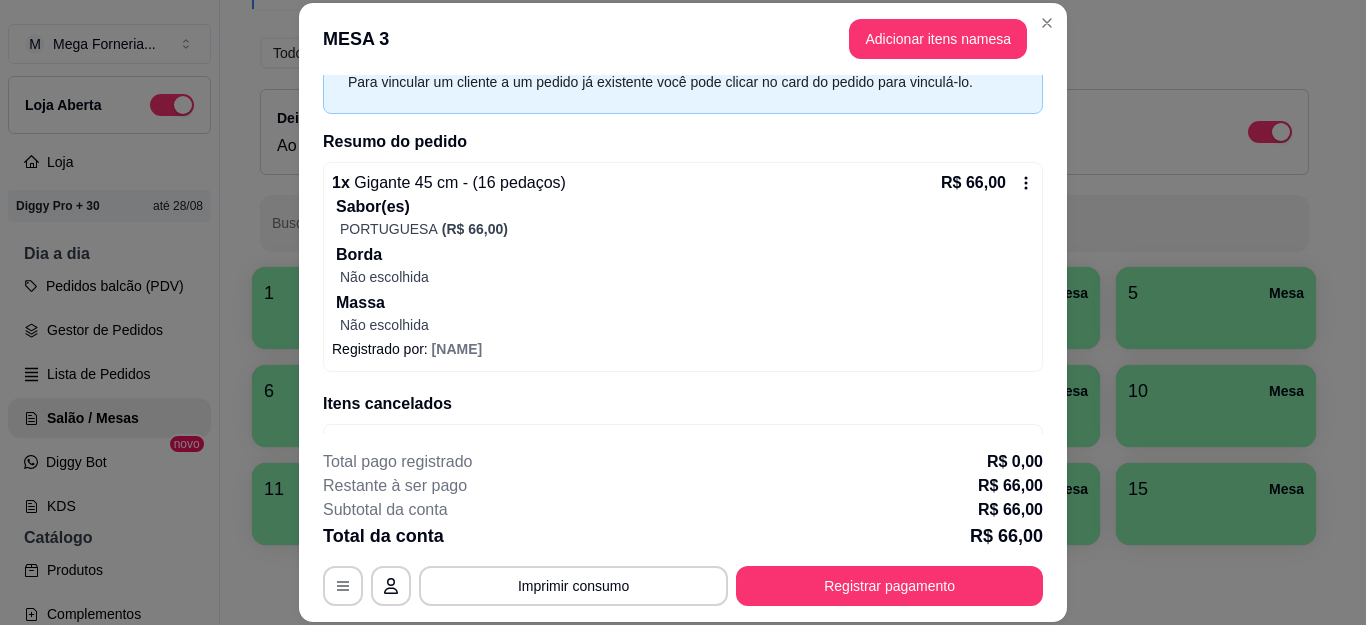 scroll, scrollTop: 0, scrollLeft: 0, axis: both 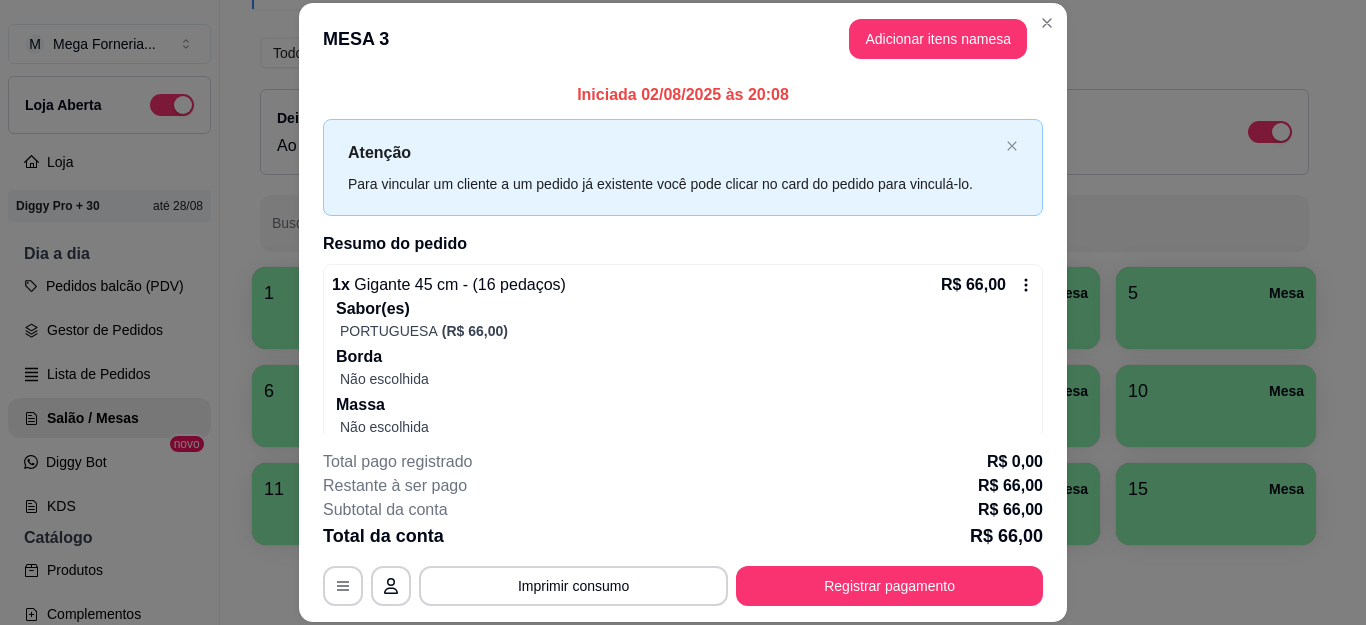 click 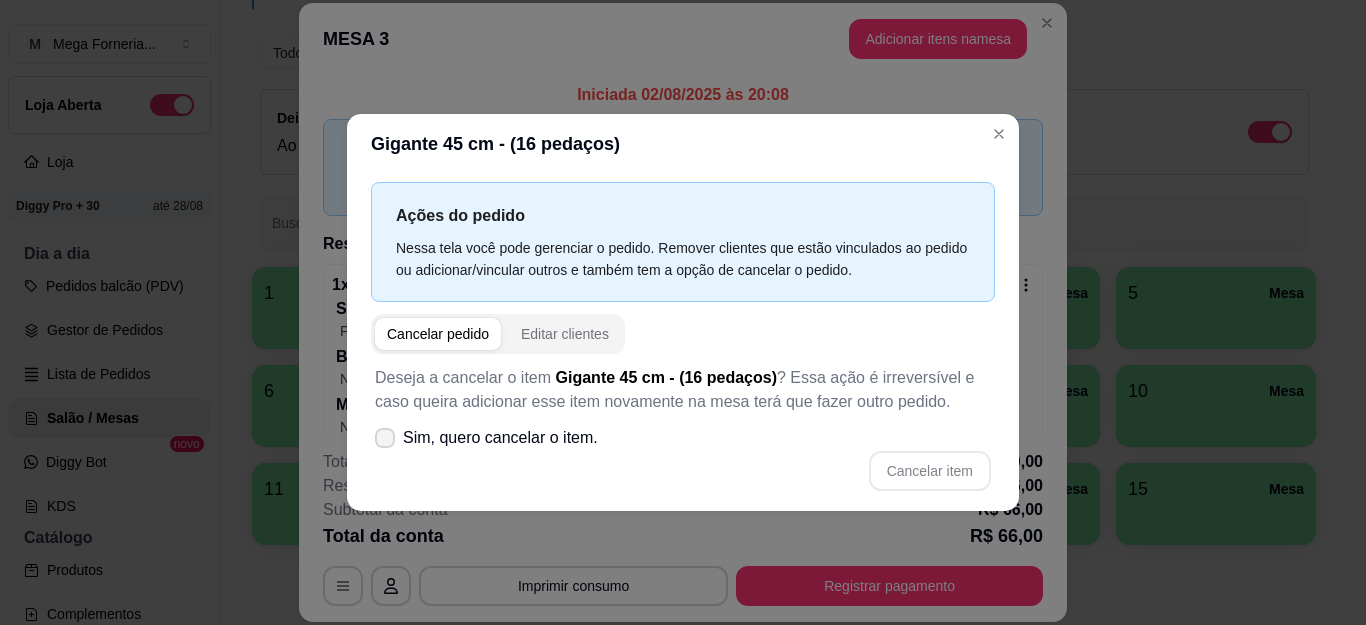 click on "Sim, quero cancelar o item." at bounding box center [500, 438] 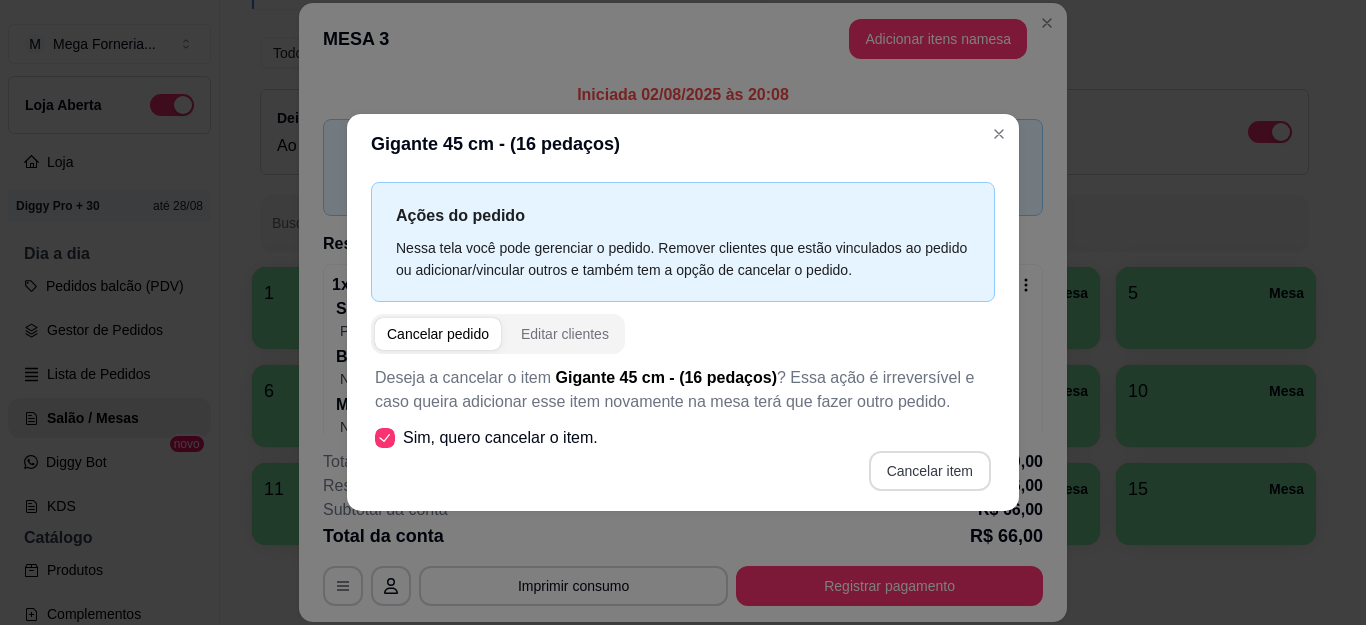 click on "Cancelar item" at bounding box center [930, 471] 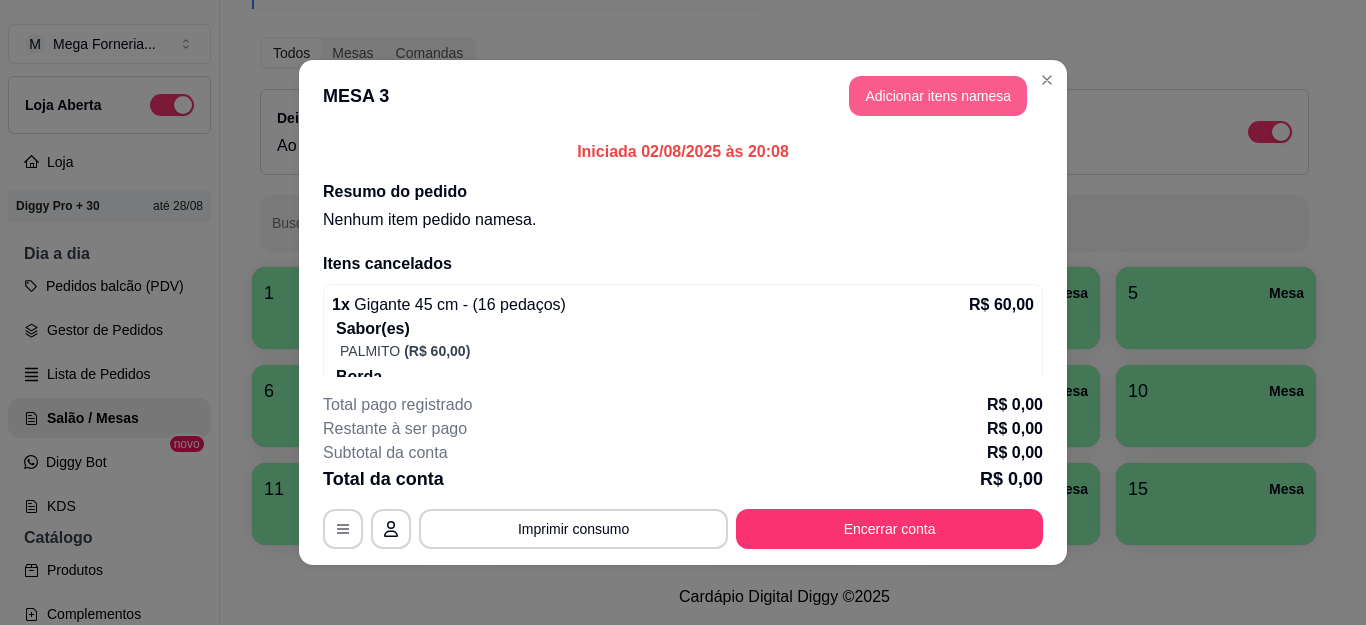 click on "Adicionar itens na  mesa" at bounding box center (938, 96) 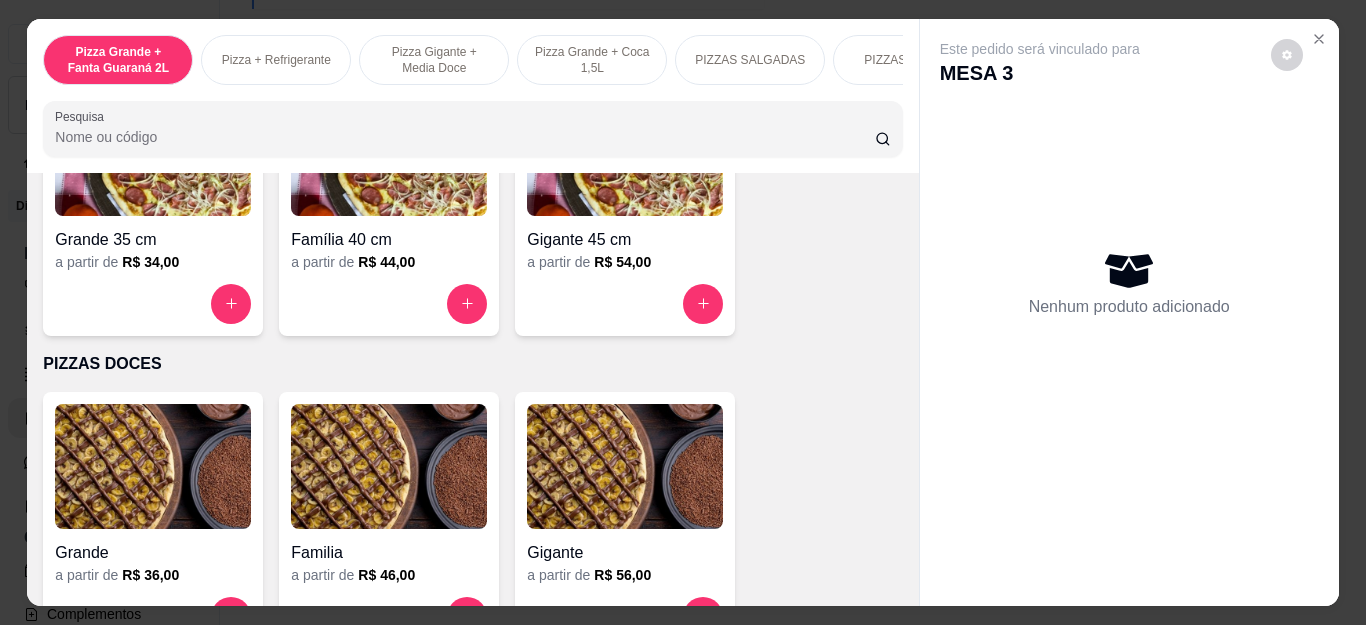 scroll, scrollTop: 1400, scrollLeft: 0, axis: vertical 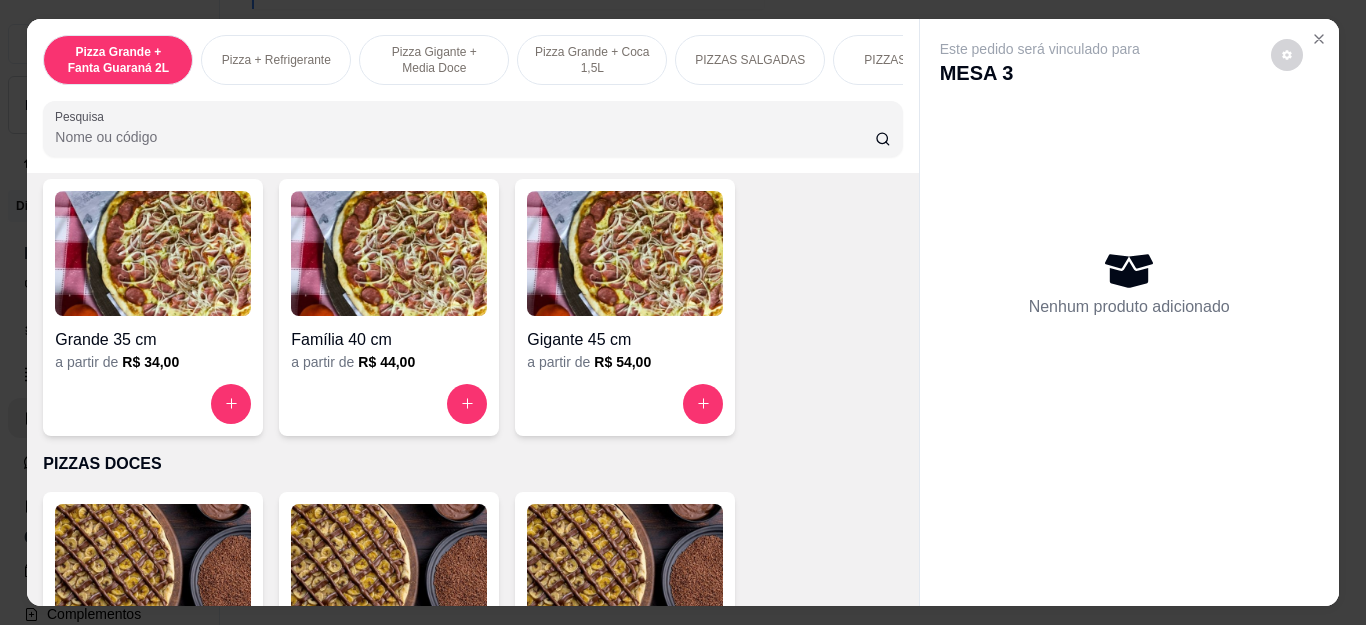 click at bounding box center (703, 404) 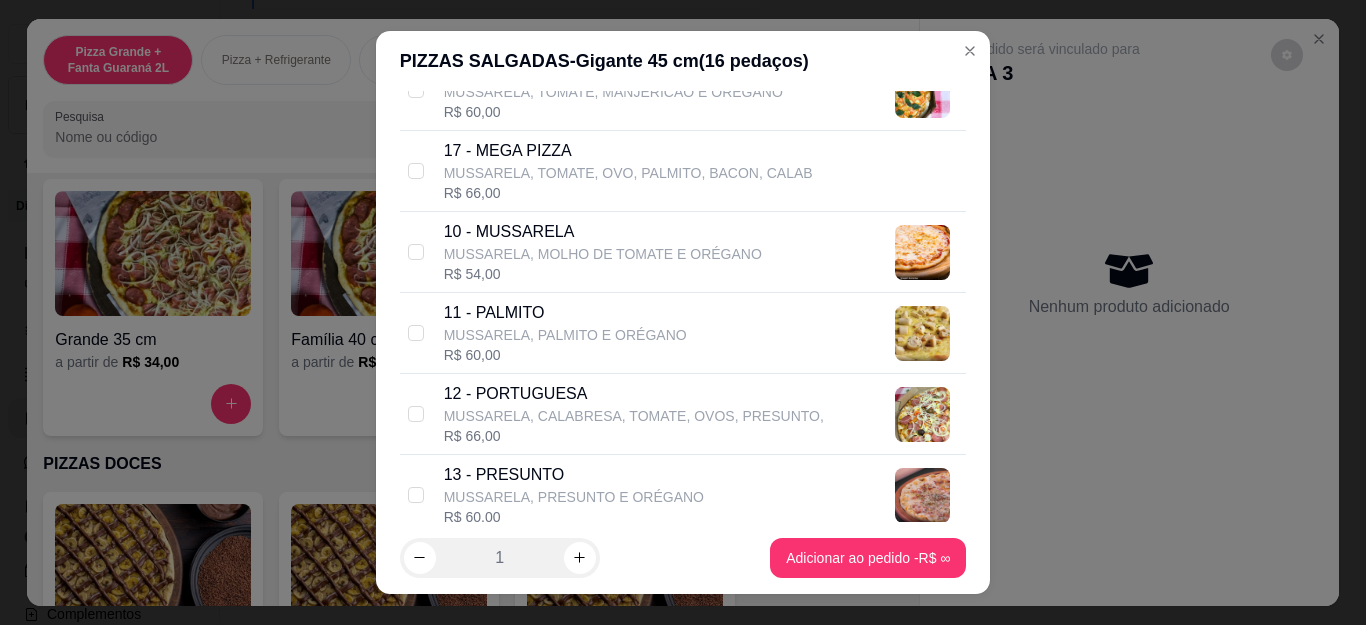 scroll, scrollTop: 1100, scrollLeft: 0, axis: vertical 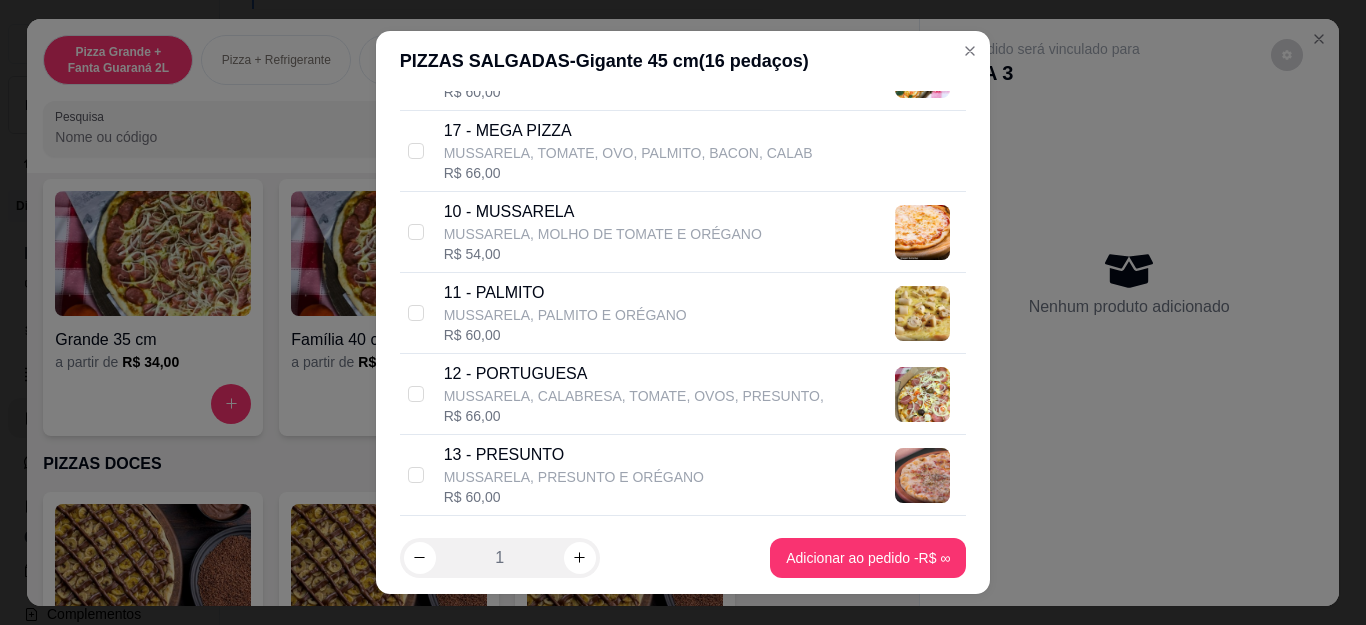 click on "12 - PORTUGUESA" at bounding box center (634, 374) 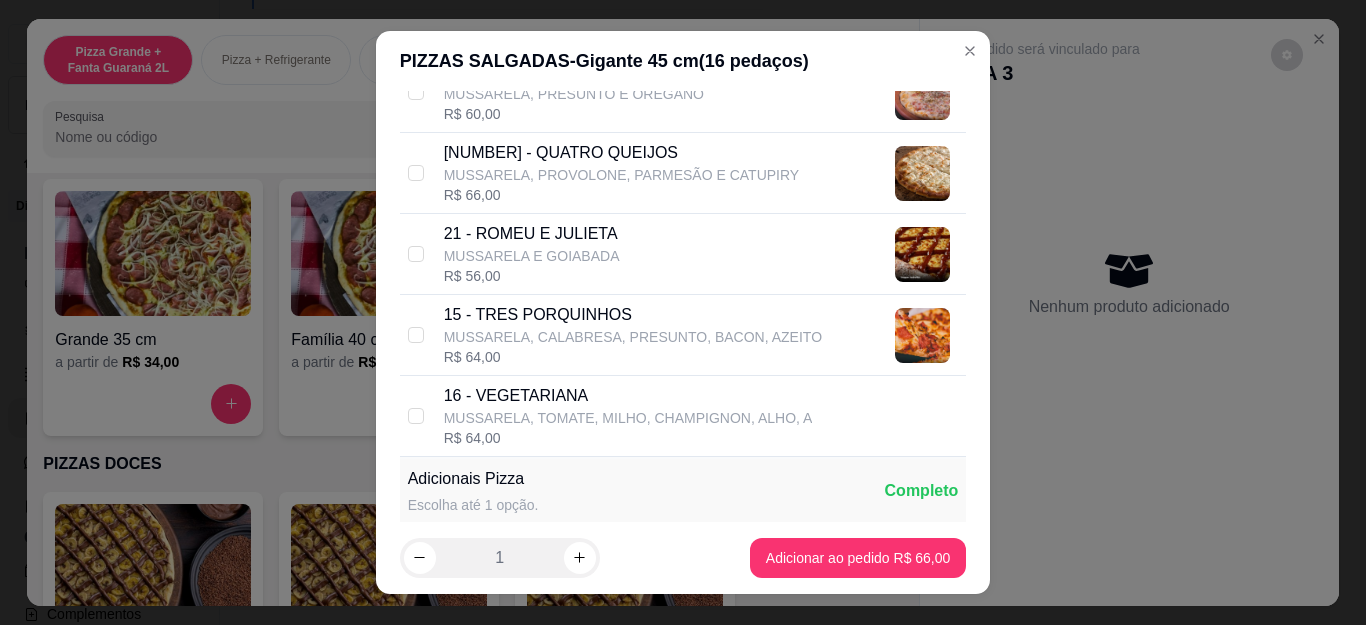scroll, scrollTop: 1500, scrollLeft: 0, axis: vertical 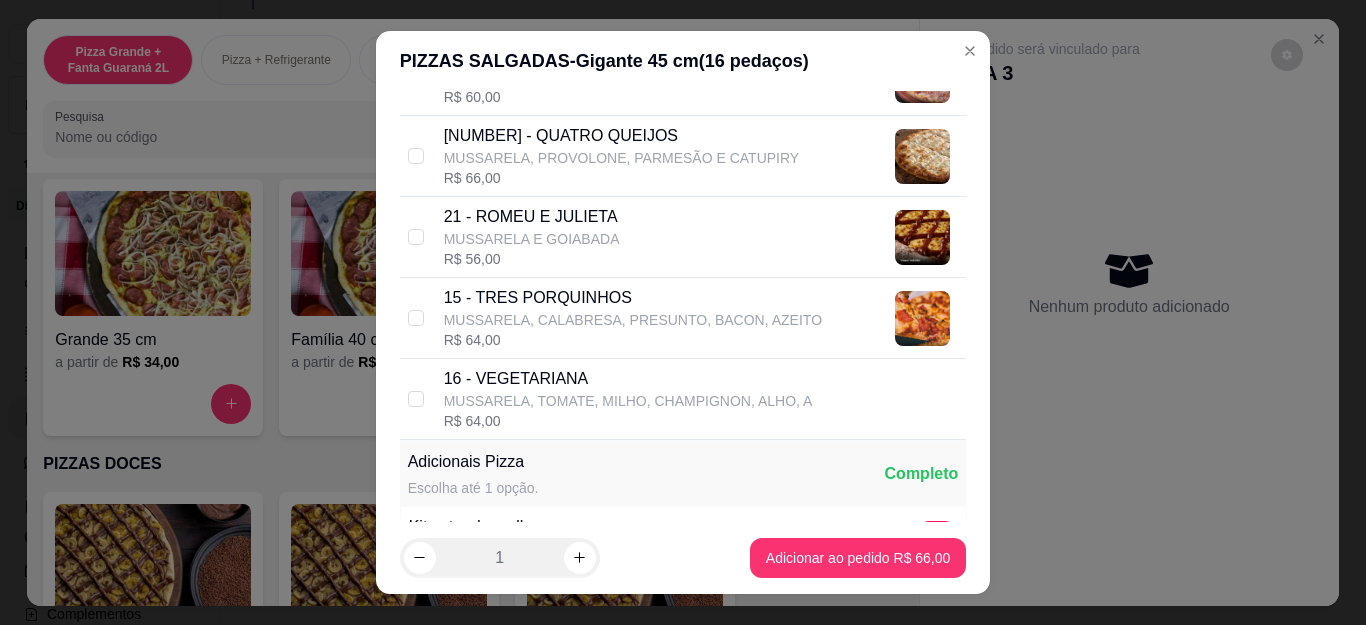 click on "[NUMBER] - QUATRO QUEIJOS" at bounding box center (622, 136) 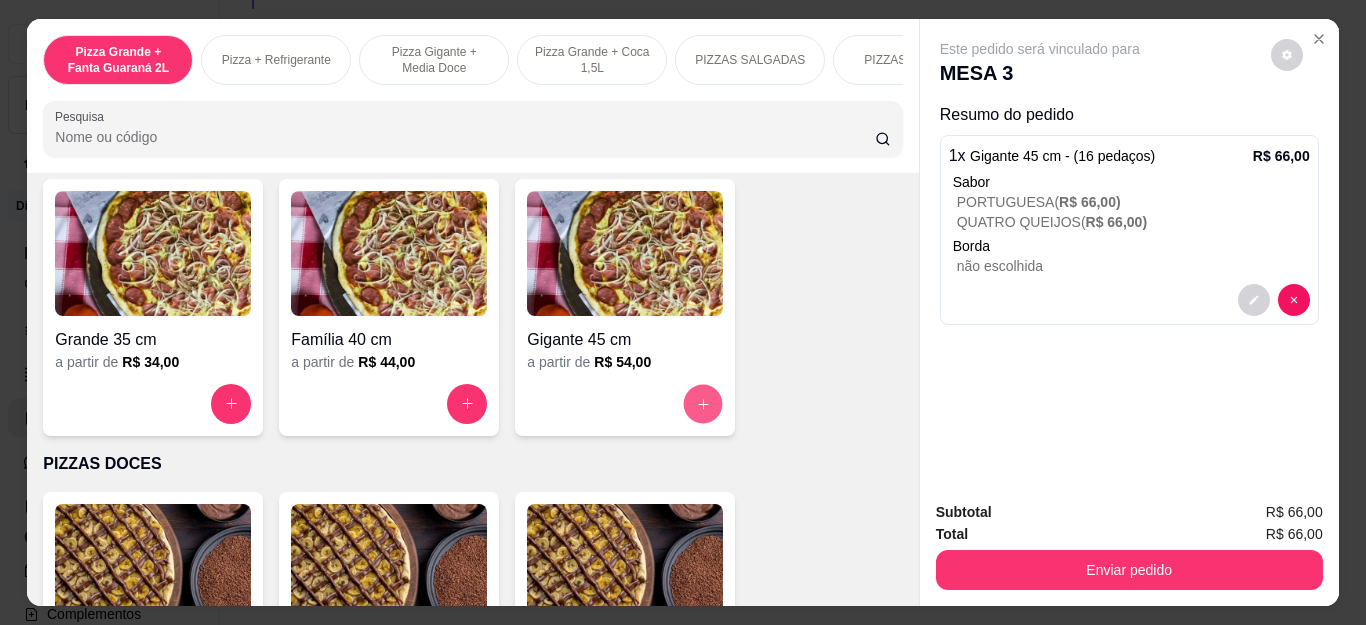 click at bounding box center [703, 403] 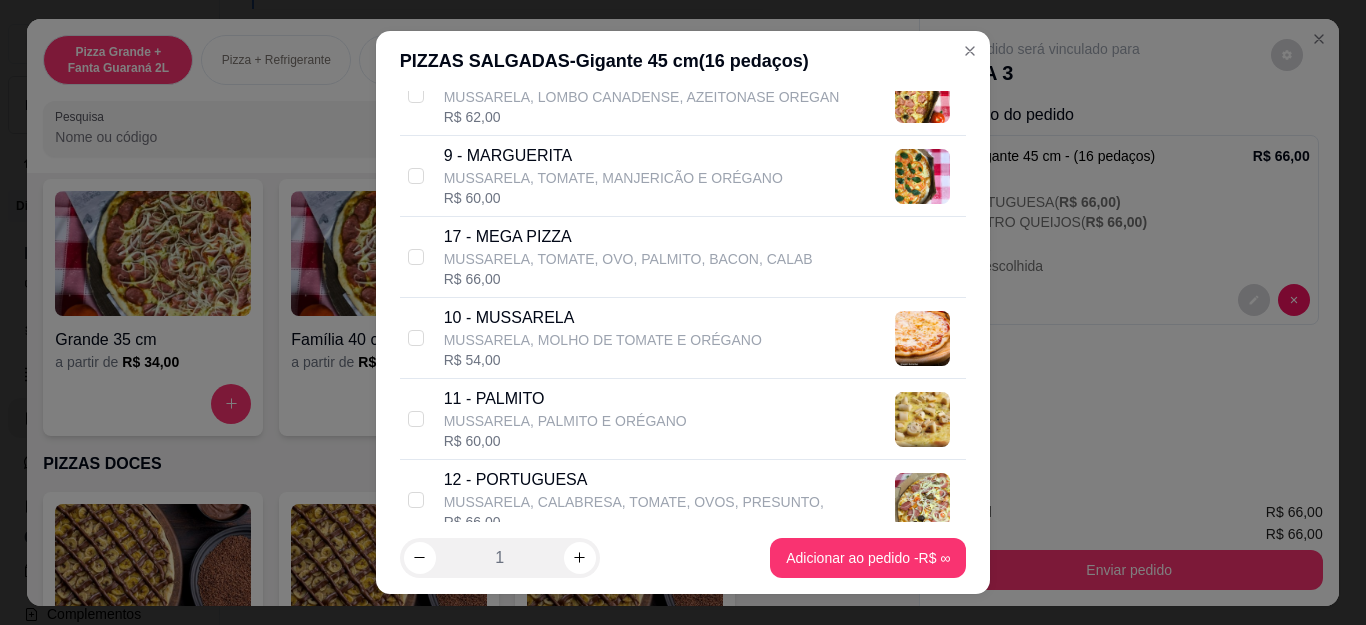 scroll, scrollTop: 1000, scrollLeft: 0, axis: vertical 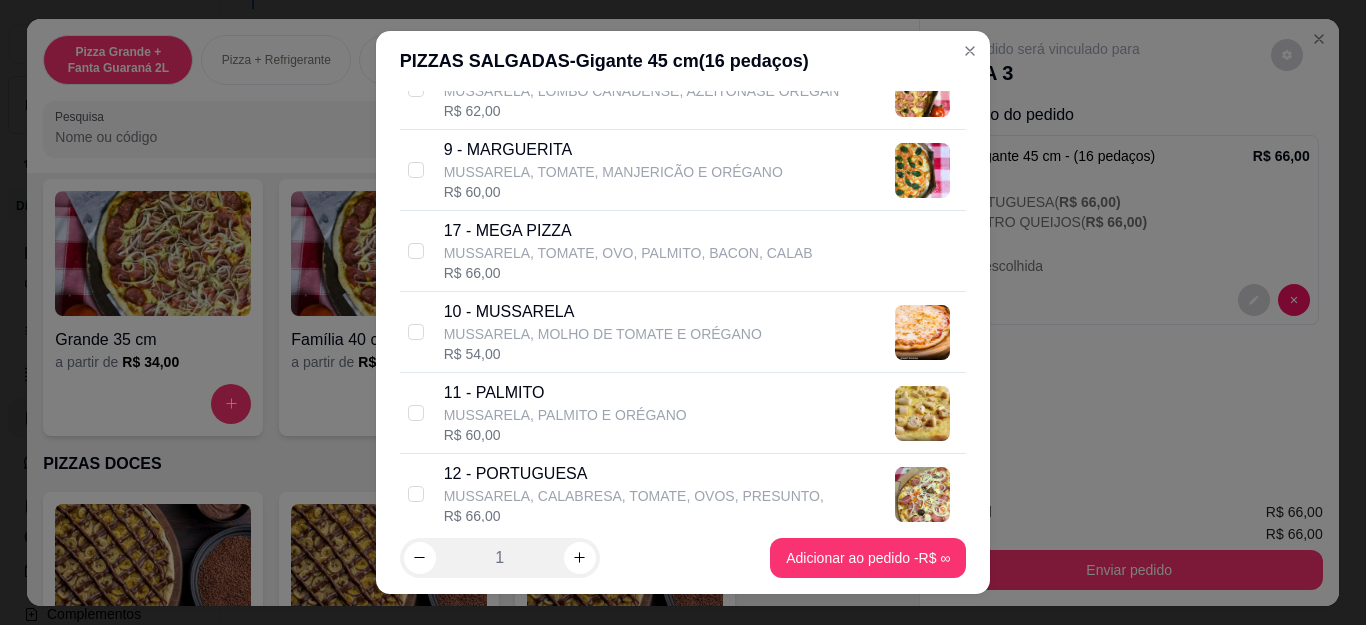 click on "MUSSARELA, MOLHO DE TOMATE E ORÉGANO" at bounding box center (603, 334) 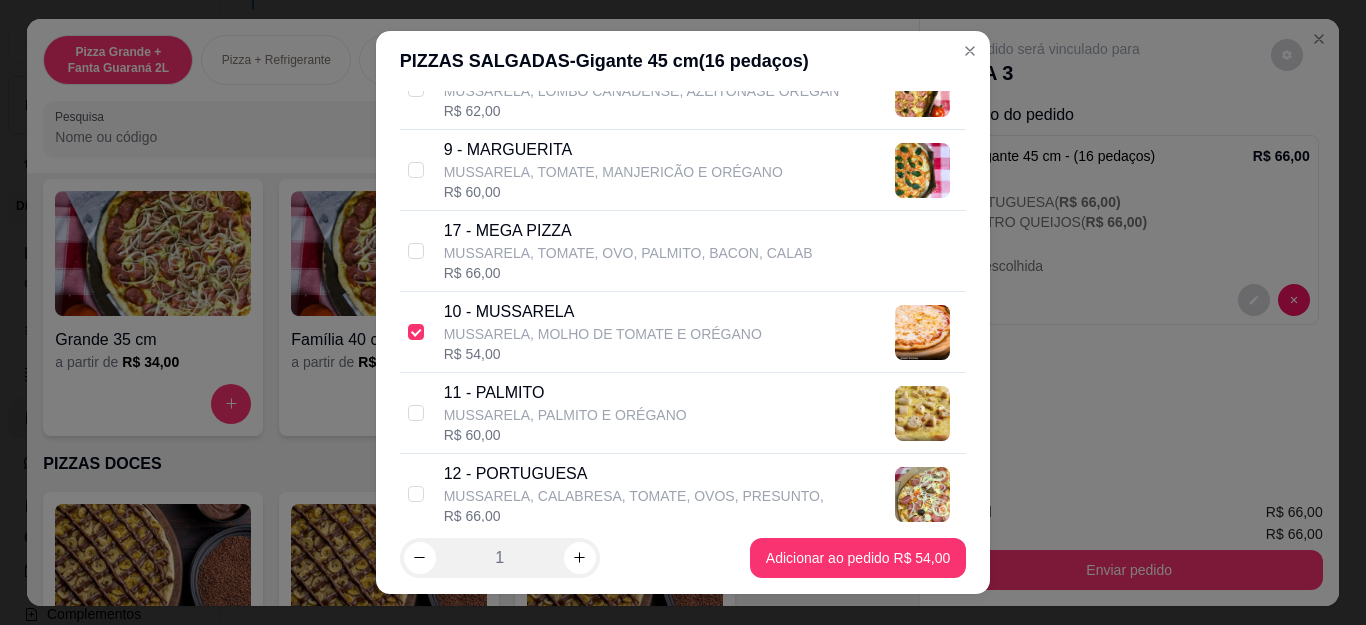 click on "MUSSARELA, PALMITO E ORÉGANO" at bounding box center [565, 415] 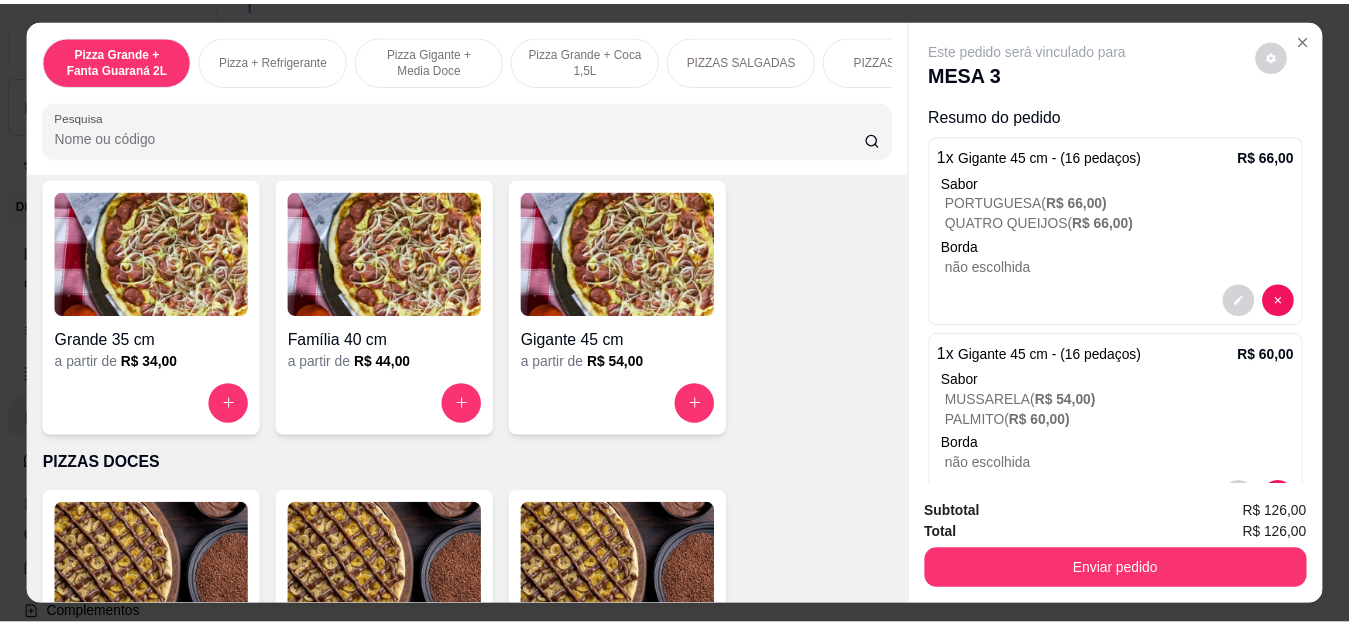 scroll, scrollTop: 65, scrollLeft: 0, axis: vertical 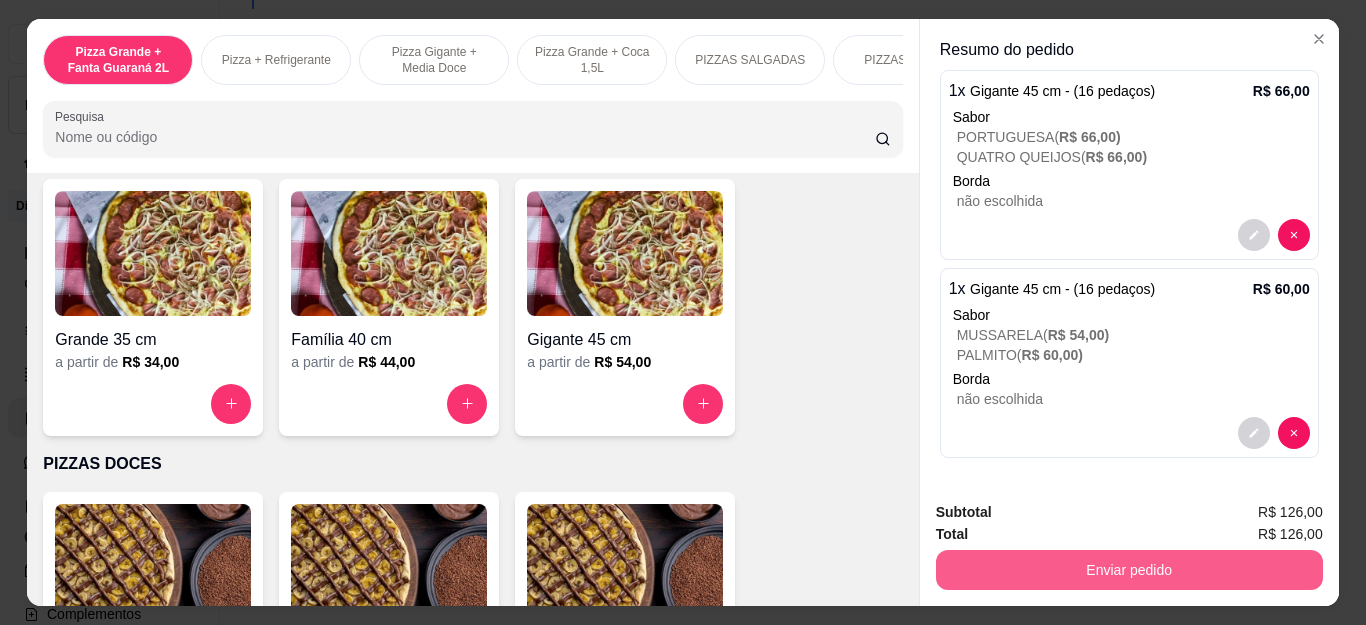 click on "Enviar pedido" at bounding box center [1129, 570] 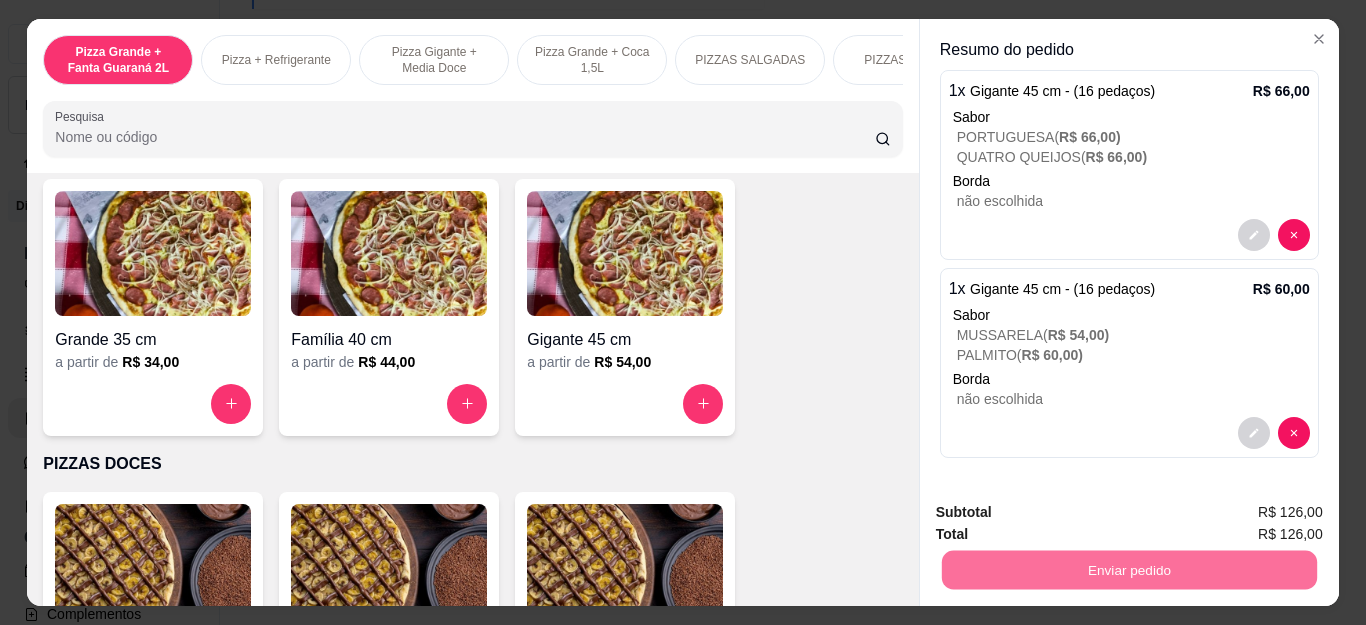 click on "Não registrar e enviar pedido" at bounding box center (1062, 513) 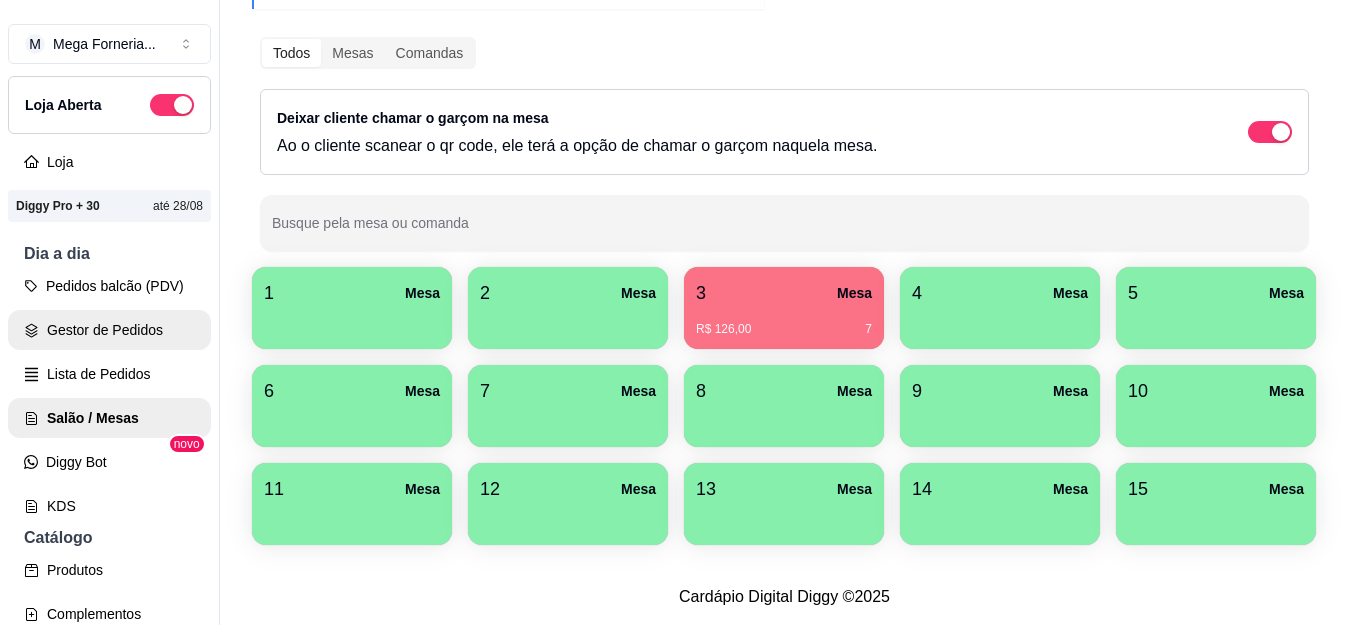 click on "Gestor de Pedidos" at bounding box center [109, 330] 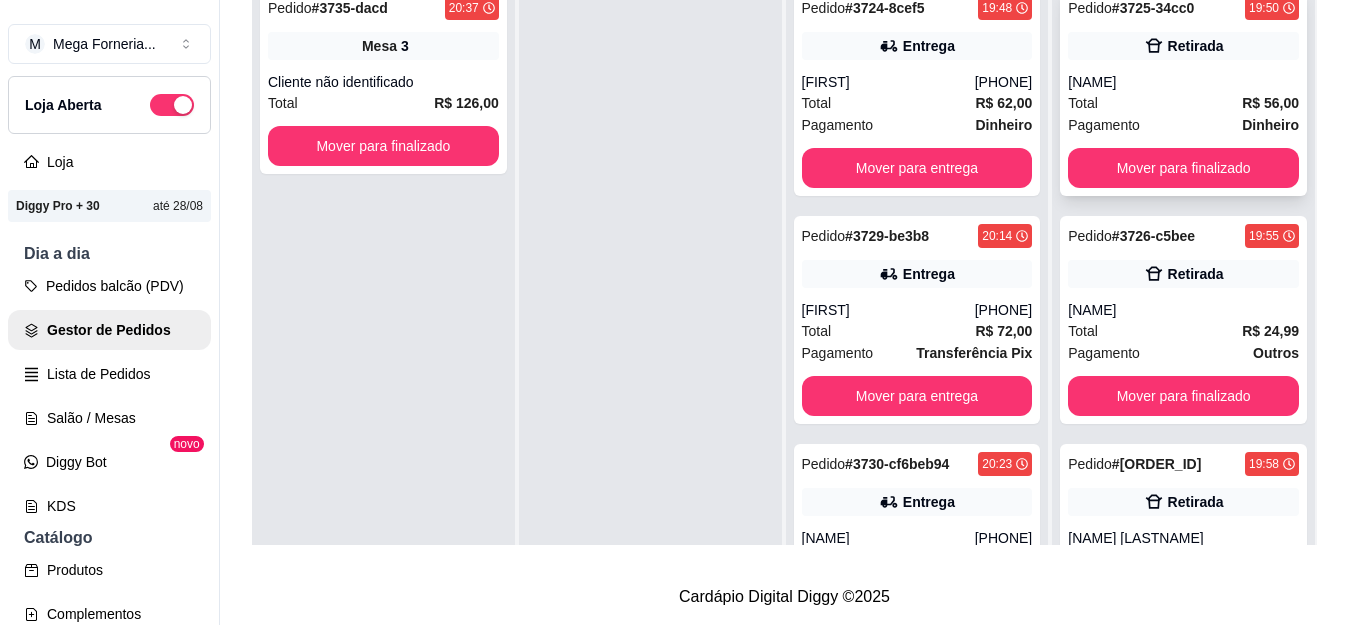 scroll, scrollTop: 0, scrollLeft: 0, axis: both 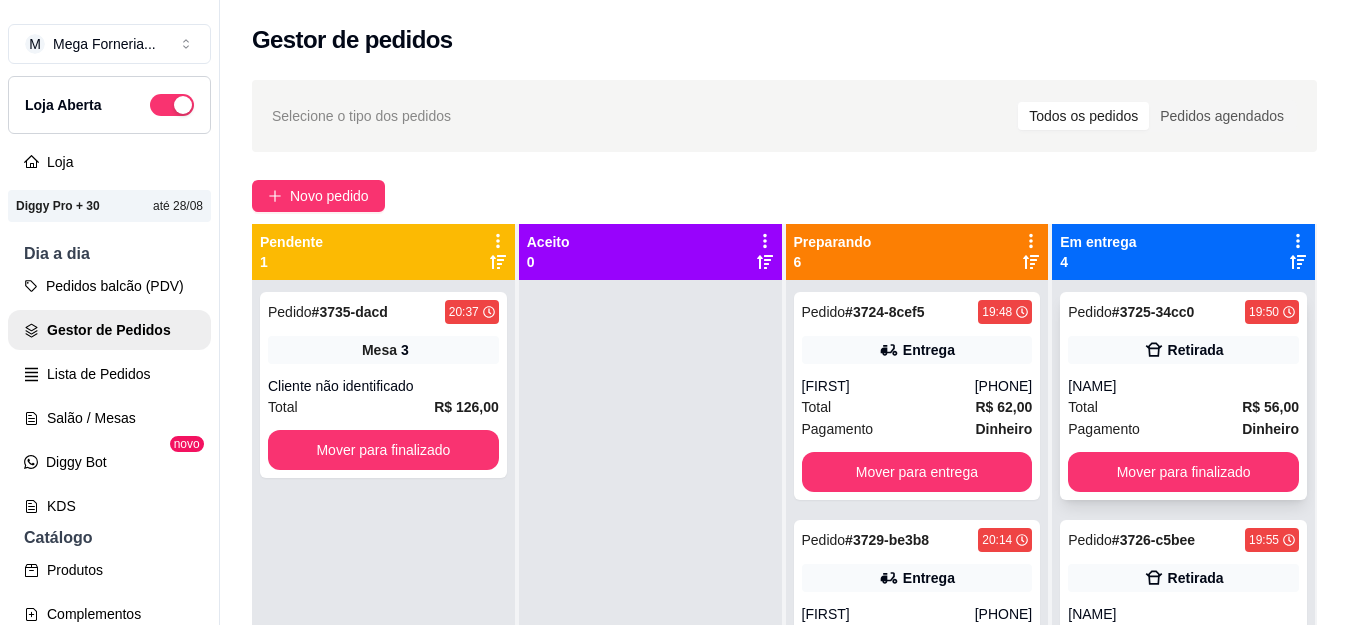 click on "[NAME]" at bounding box center (1183, 386) 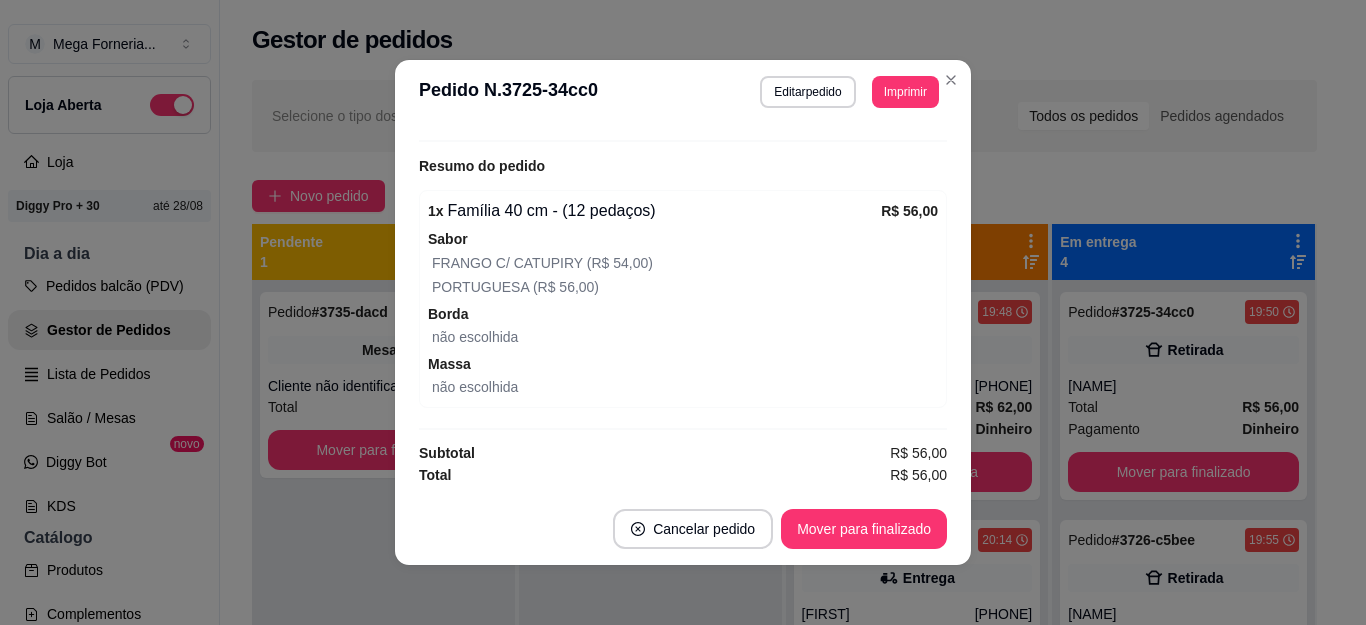 scroll, scrollTop: 428, scrollLeft: 0, axis: vertical 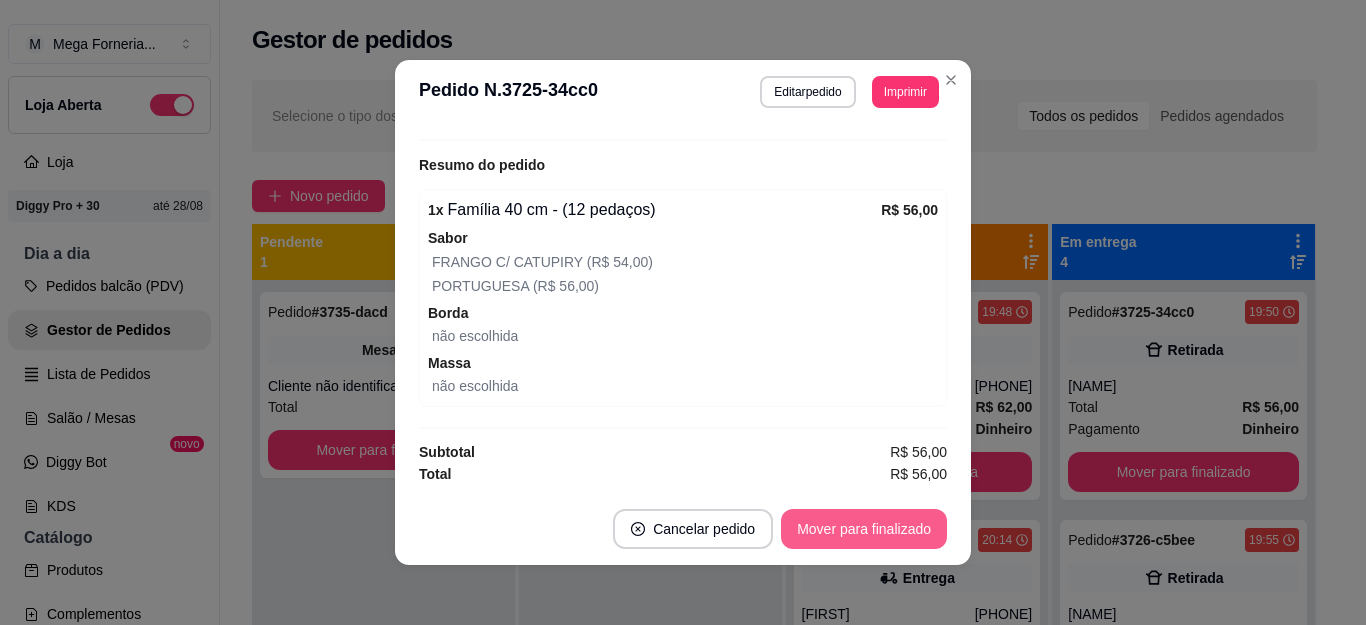 click on "Mover para finalizado" at bounding box center (864, 529) 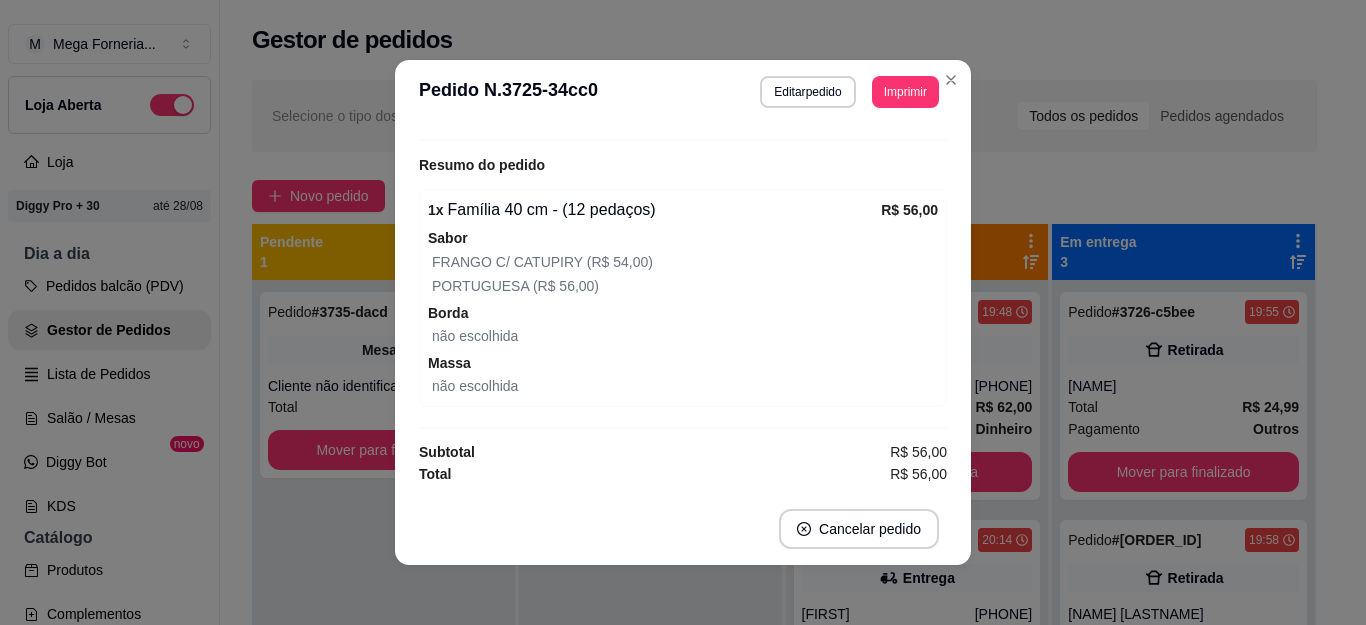 scroll, scrollTop: 342, scrollLeft: 0, axis: vertical 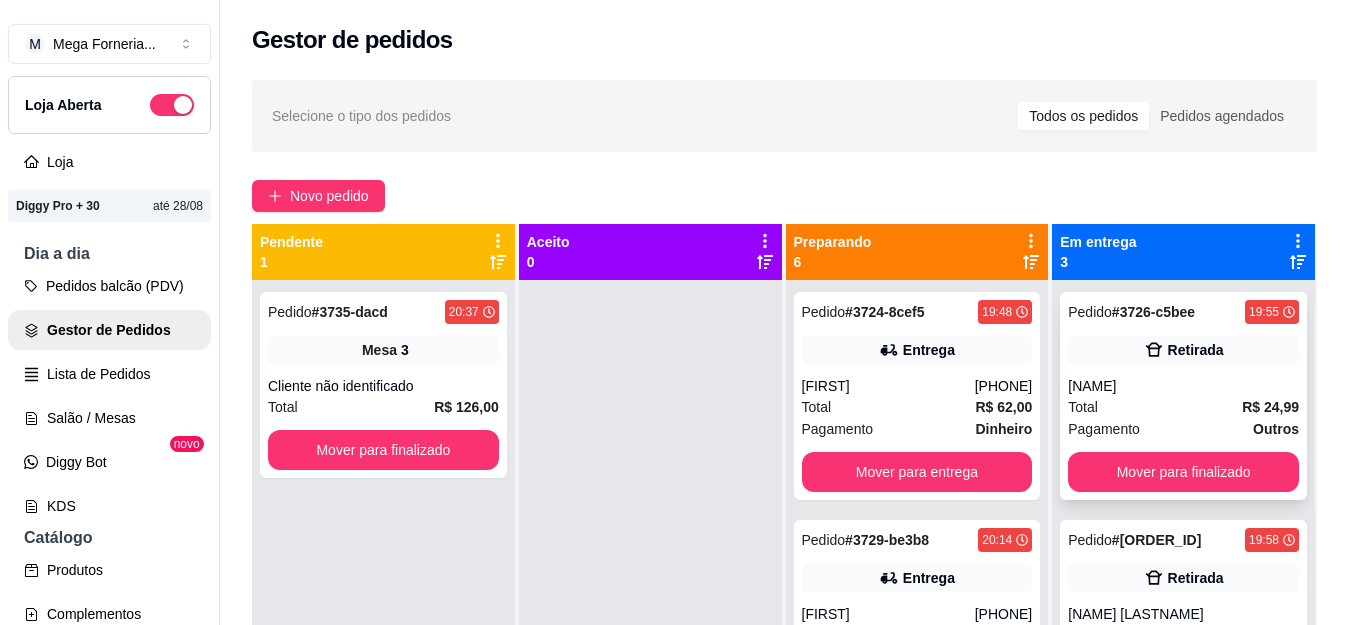 click on "Total R$ 24,99" at bounding box center [1183, 407] 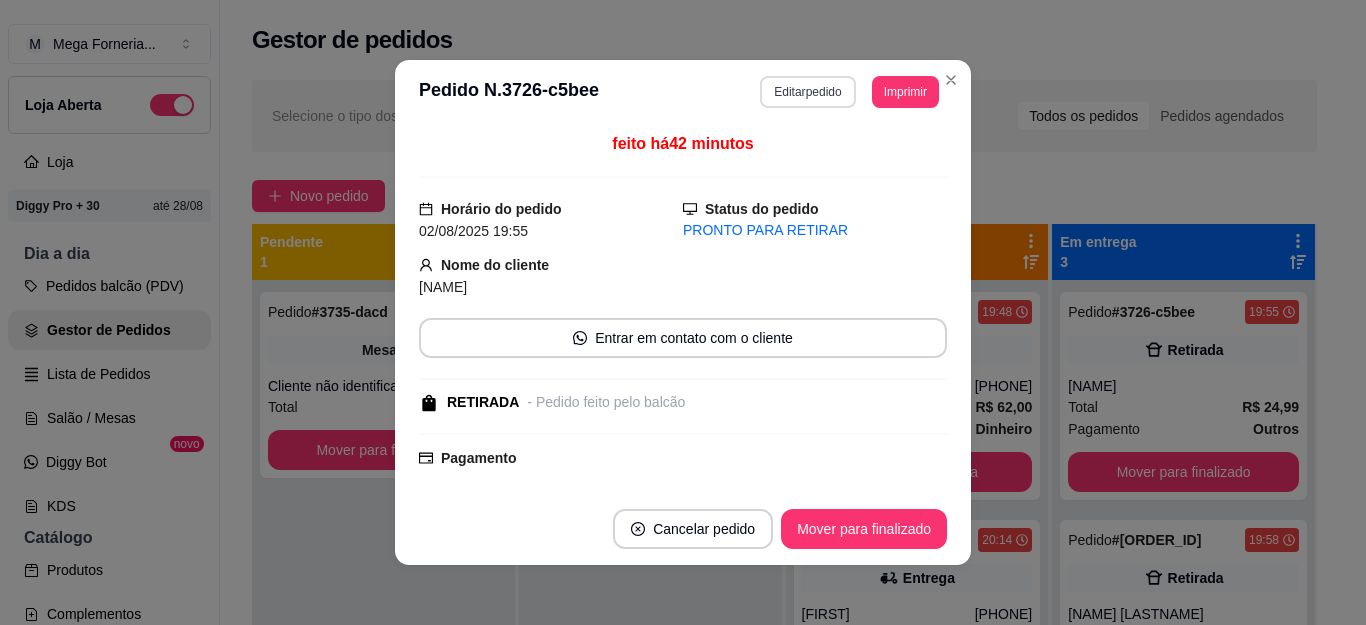 click on "Editar  pedido" at bounding box center [807, 92] 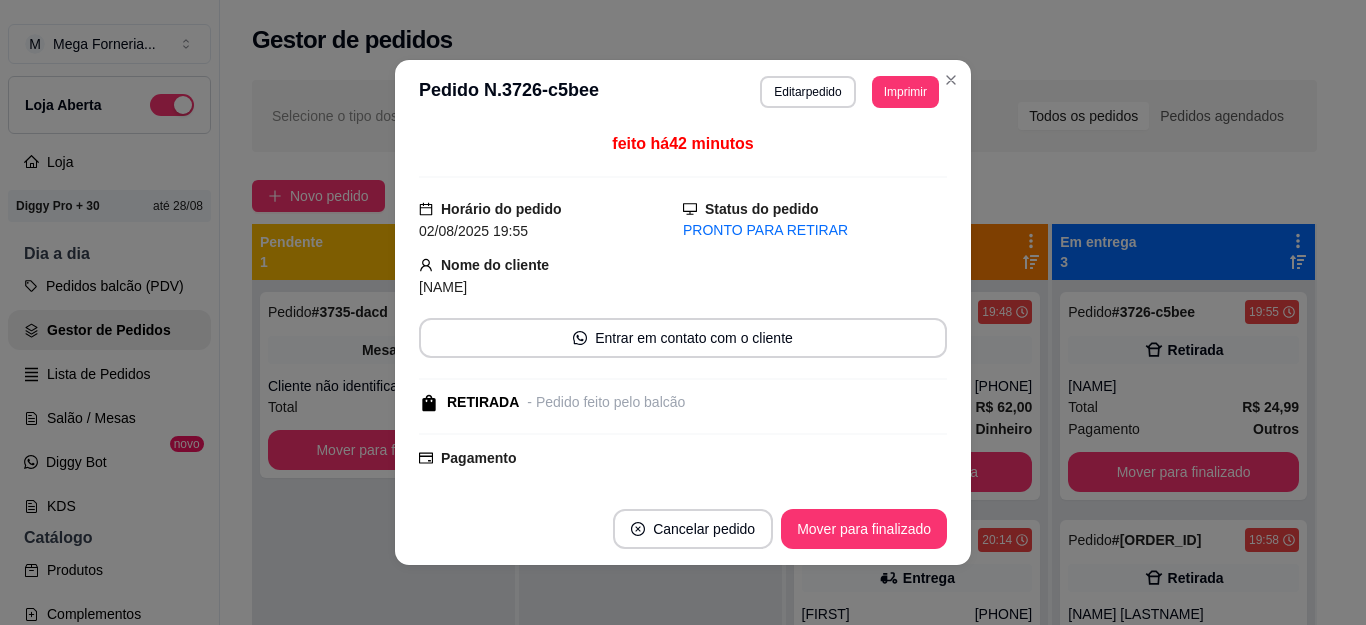 click on "Continuar" at bounding box center [1129, 570] 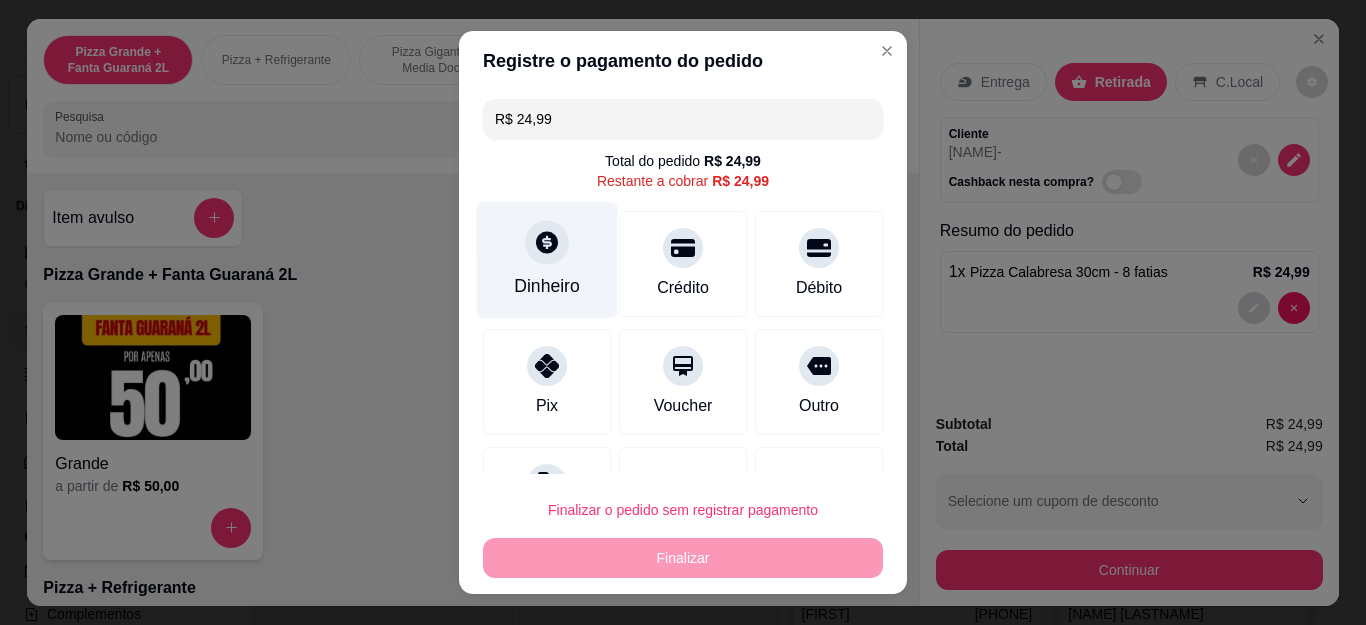 click on "Dinheiro" at bounding box center (547, 260) 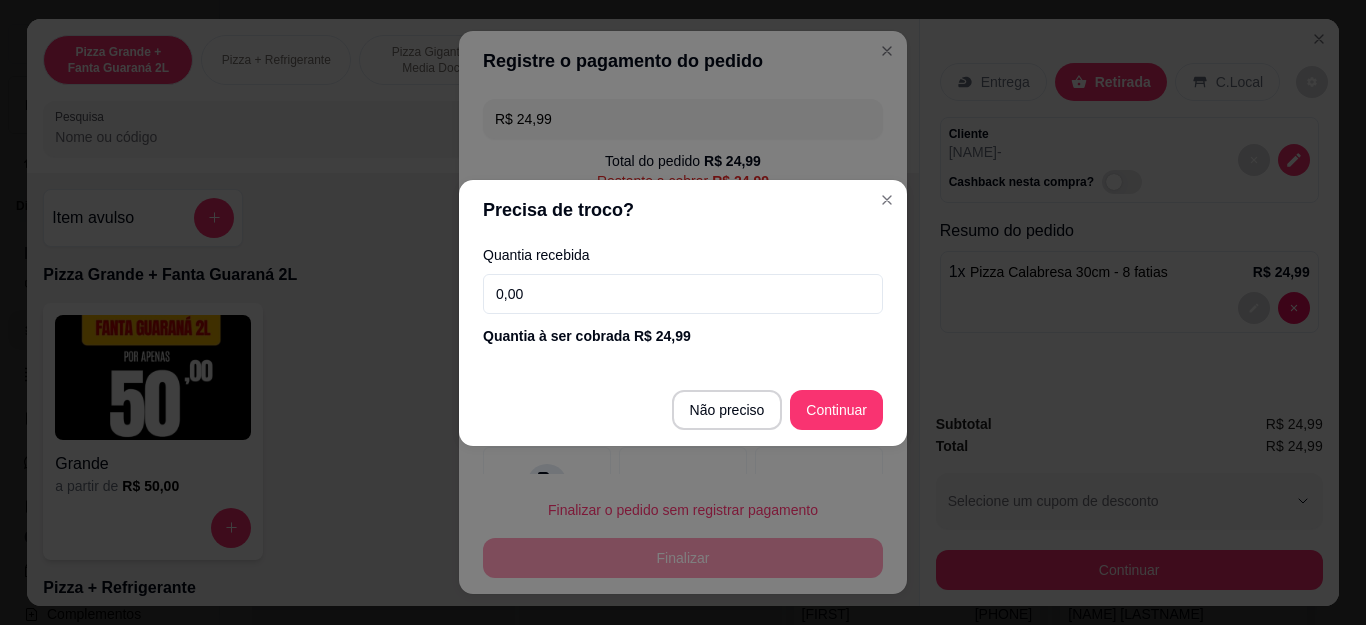 click on "0,00" at bounding box center [683, 294] 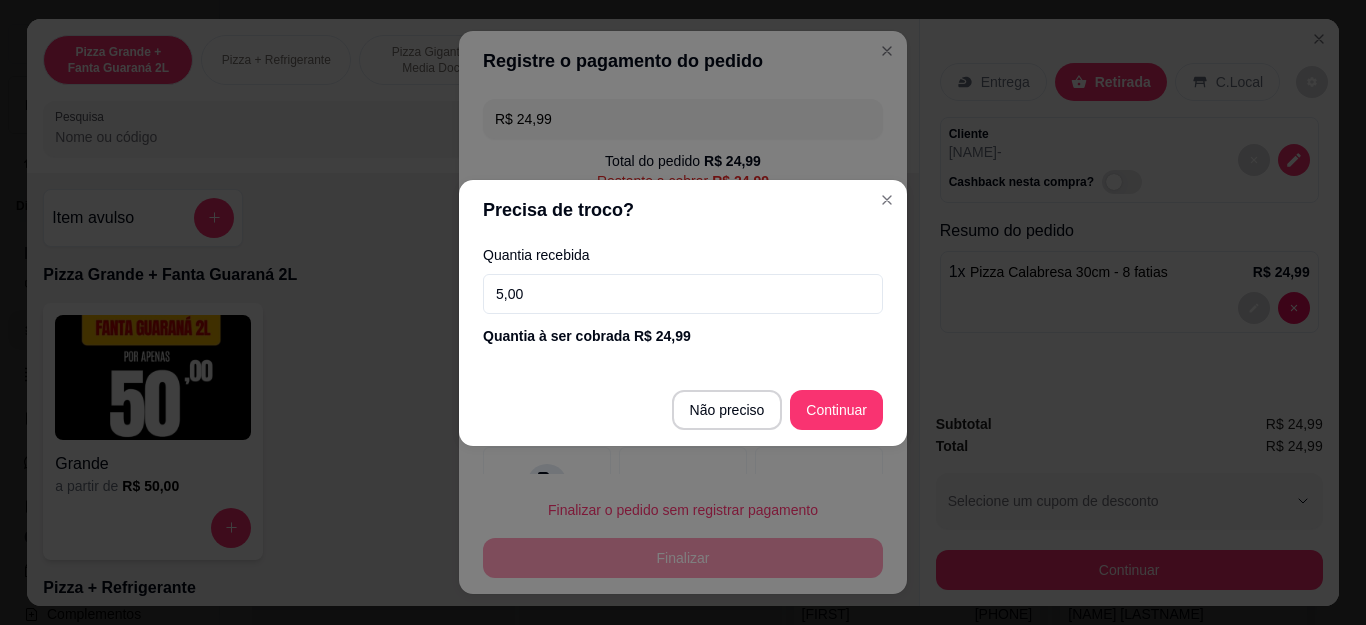 type on "50,00" 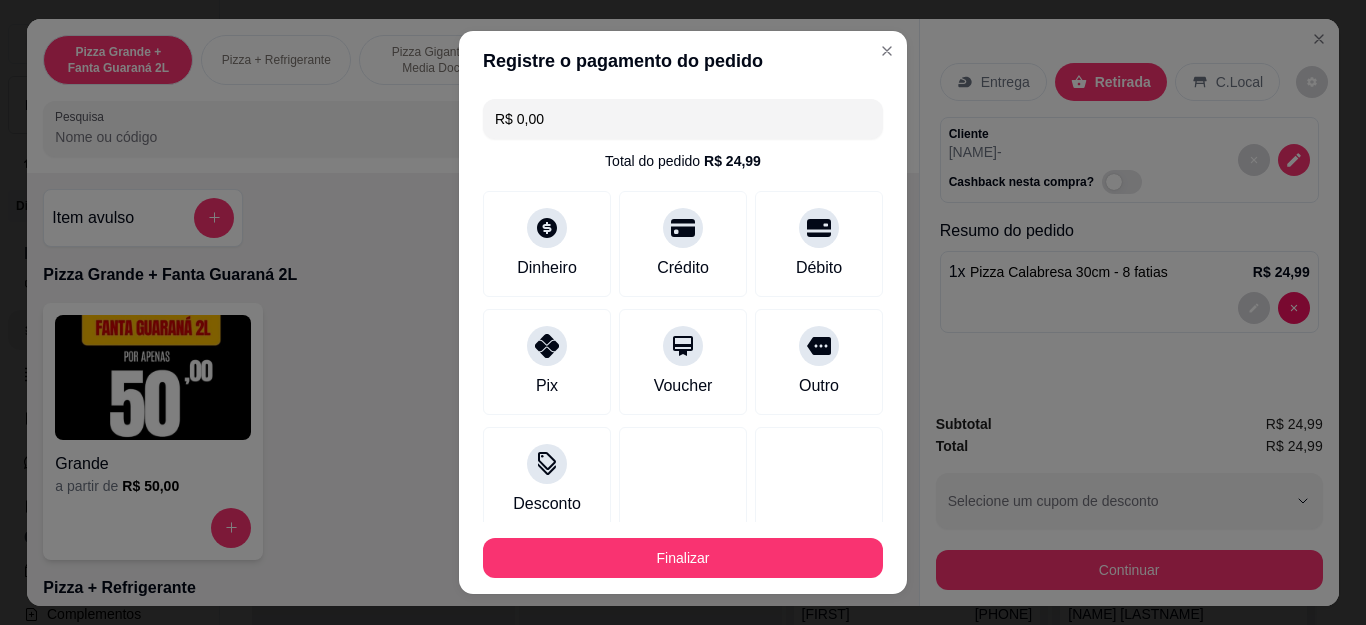 type on "R$ 0,00" 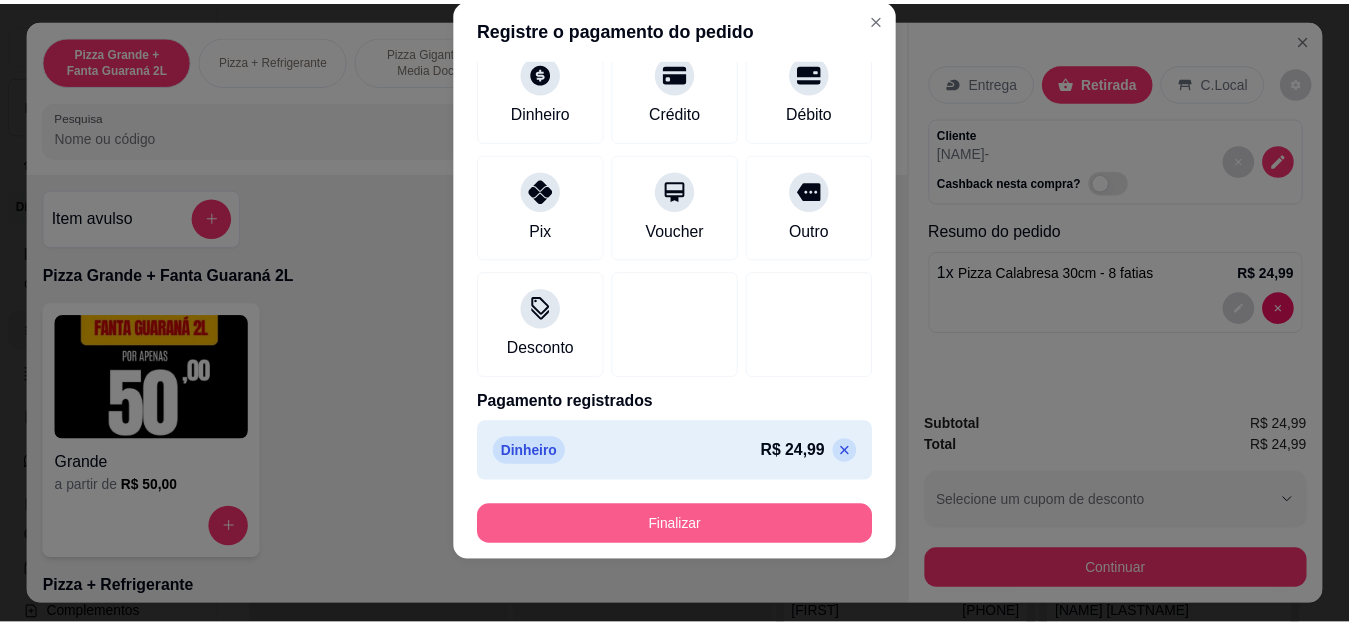 scroll, scrollTop: 33, scrollLeft: 0, axis: vertical 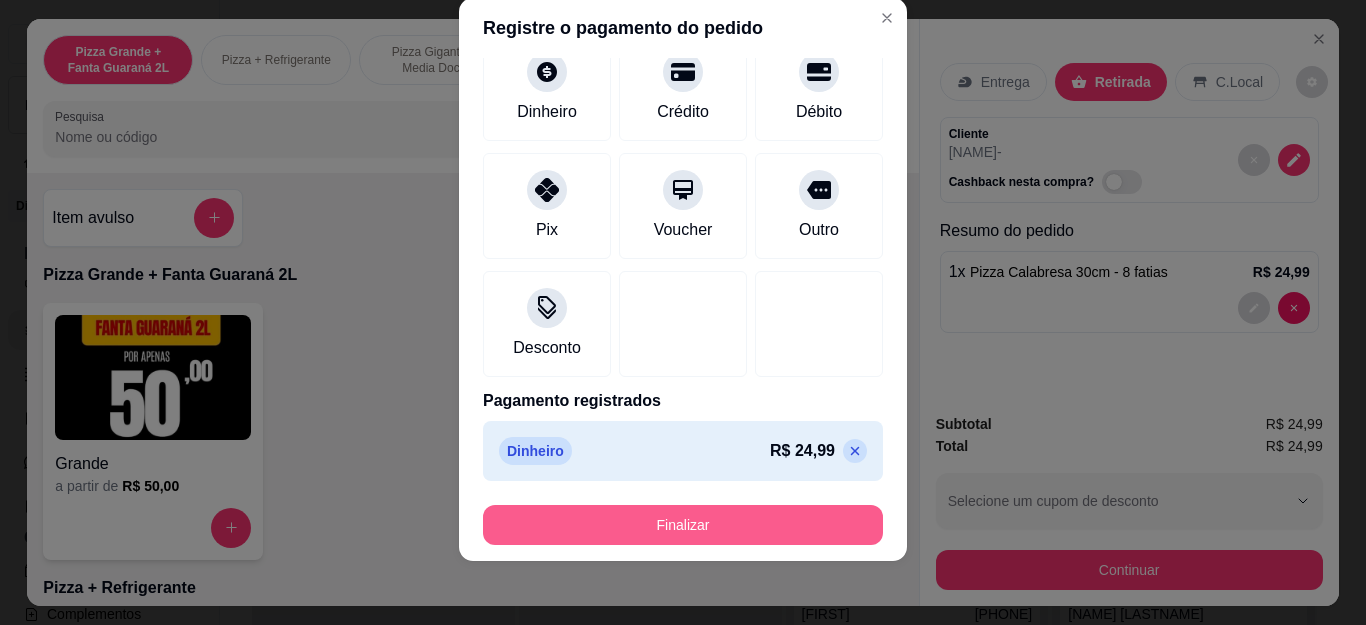 click on "Finalizar" at bounding box center [683, 525] 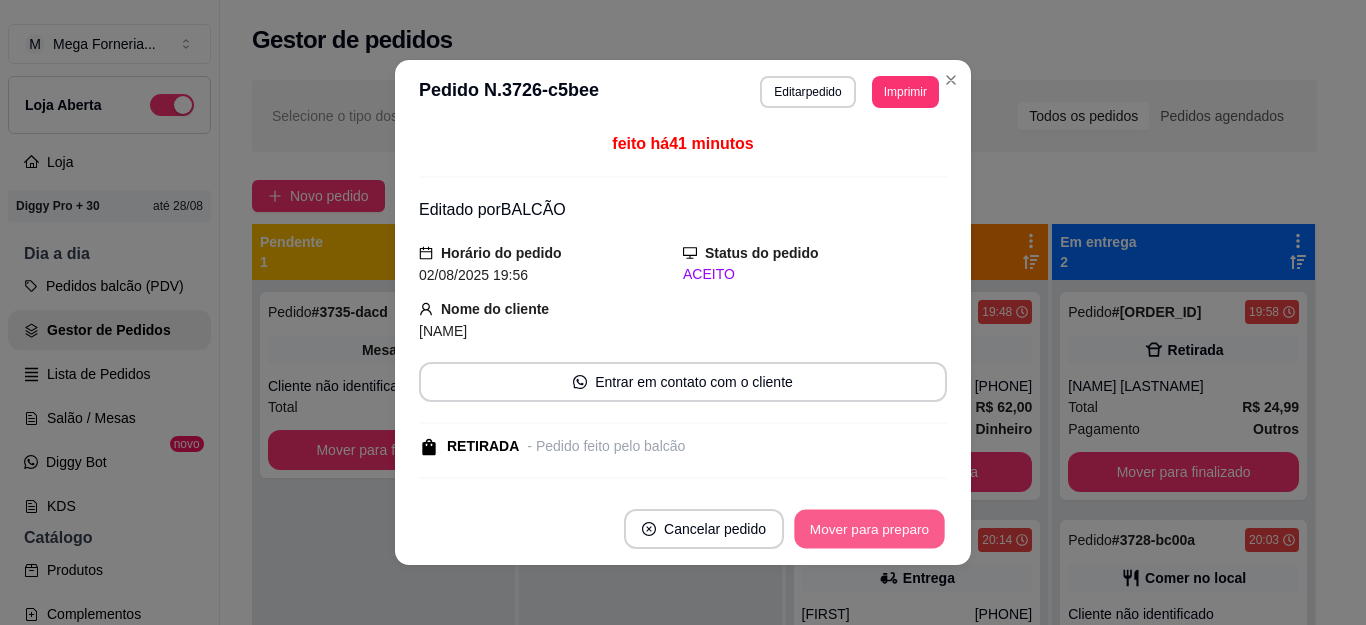 click on "Mover para preparo" at bounding box center (869, 529) 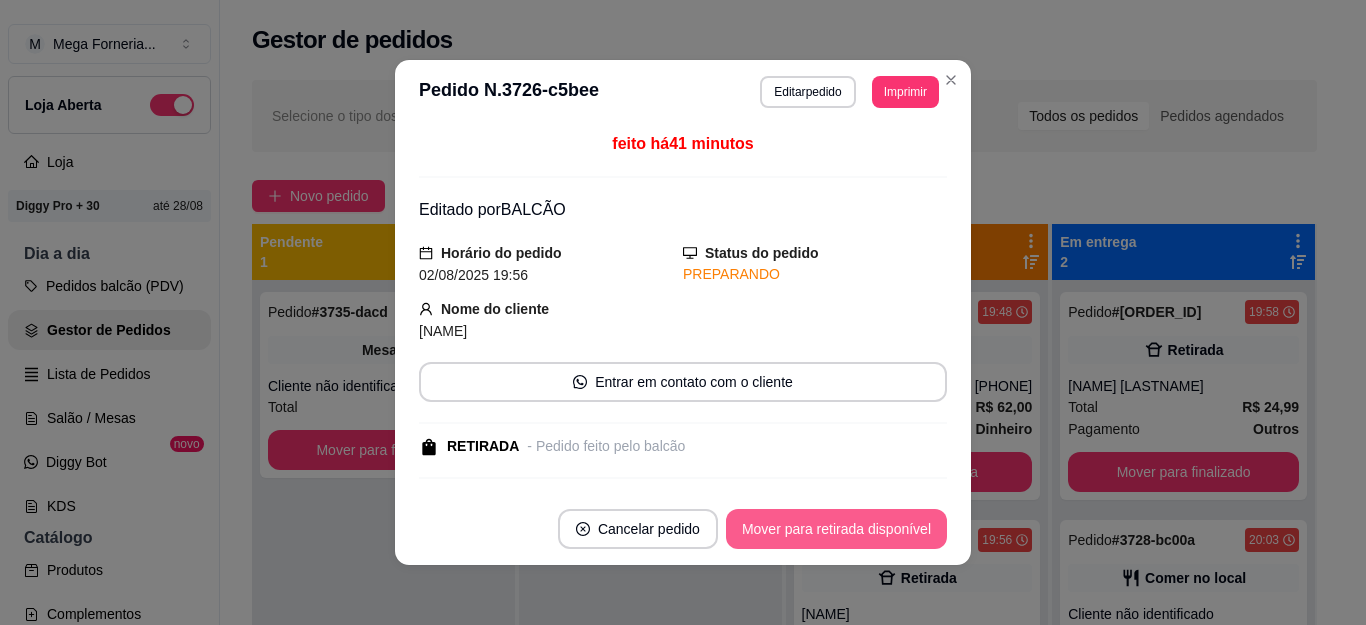 click on "Mover para retirada disponível" at bounding box center [836, 529] 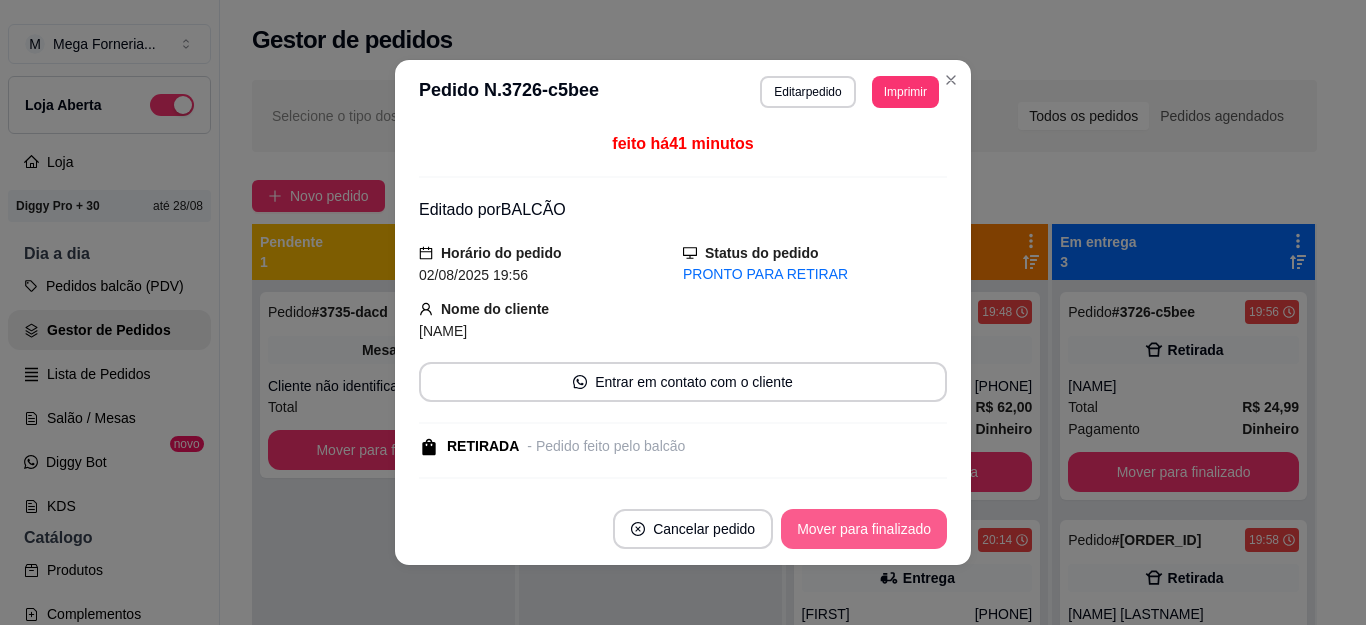click on "Mover para finalizado" at bounding box center [864, 529] 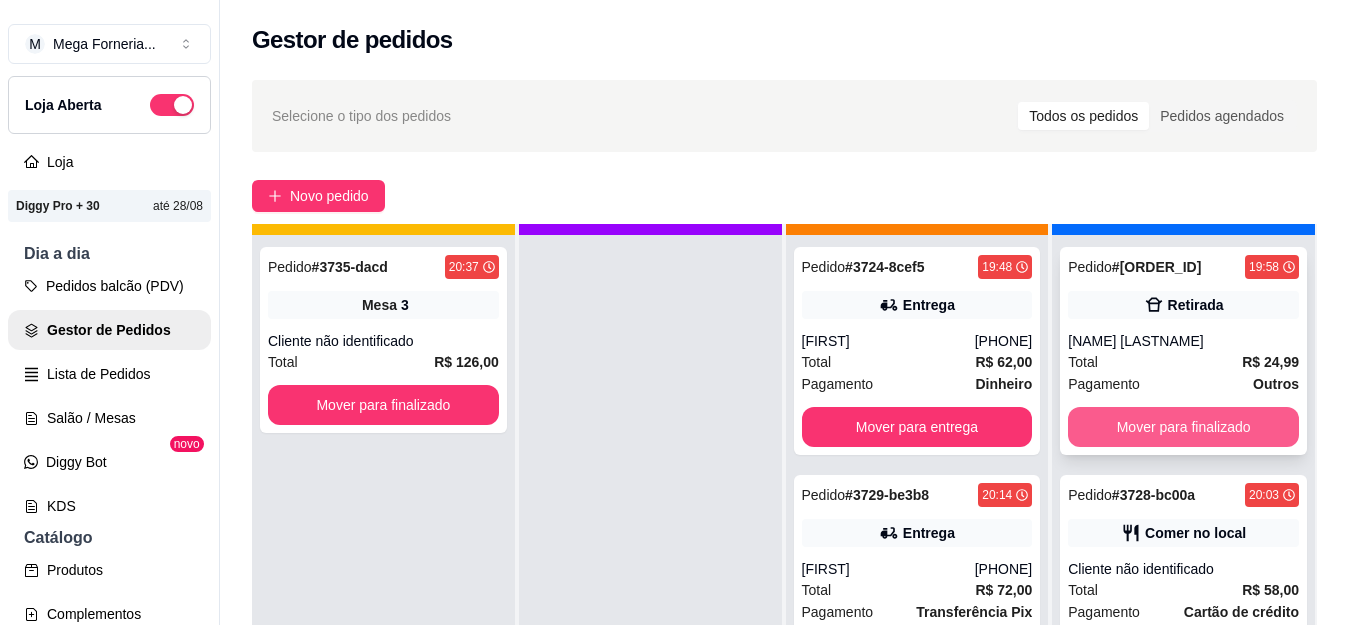 scroll, scrollTop: 56, scrollLeft: 0, axis: vertical 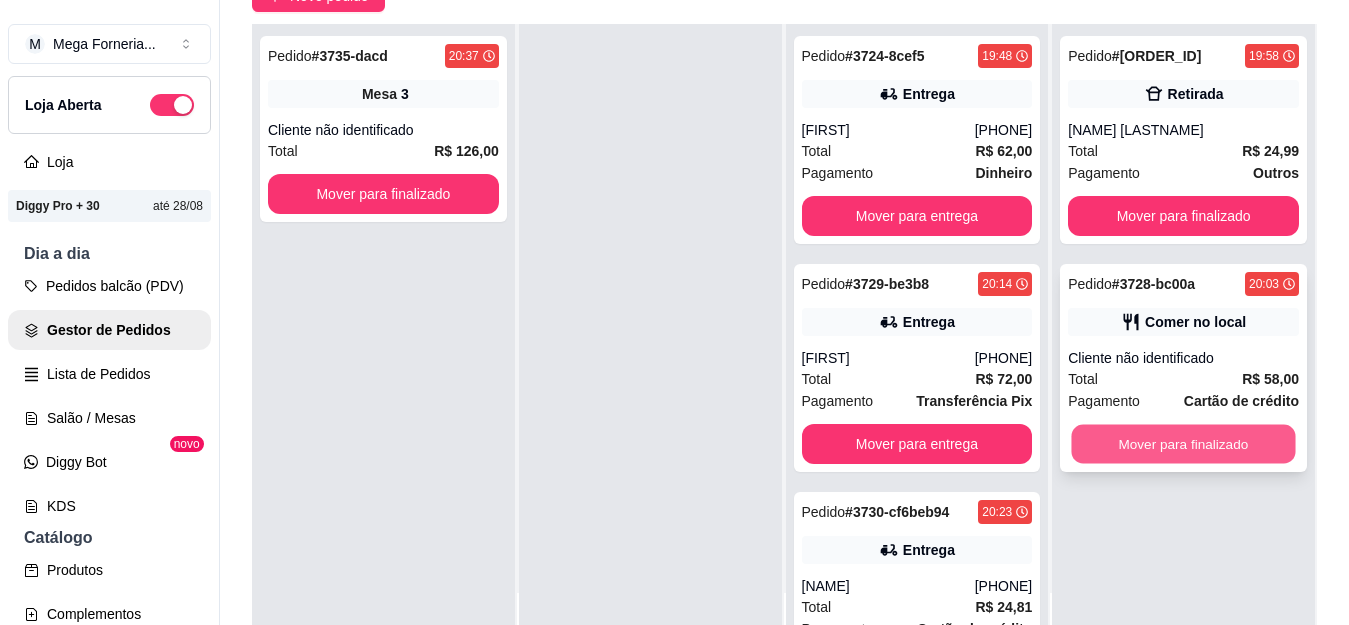 click on "Mover para finalizado" at bounding box center (1184, 444) 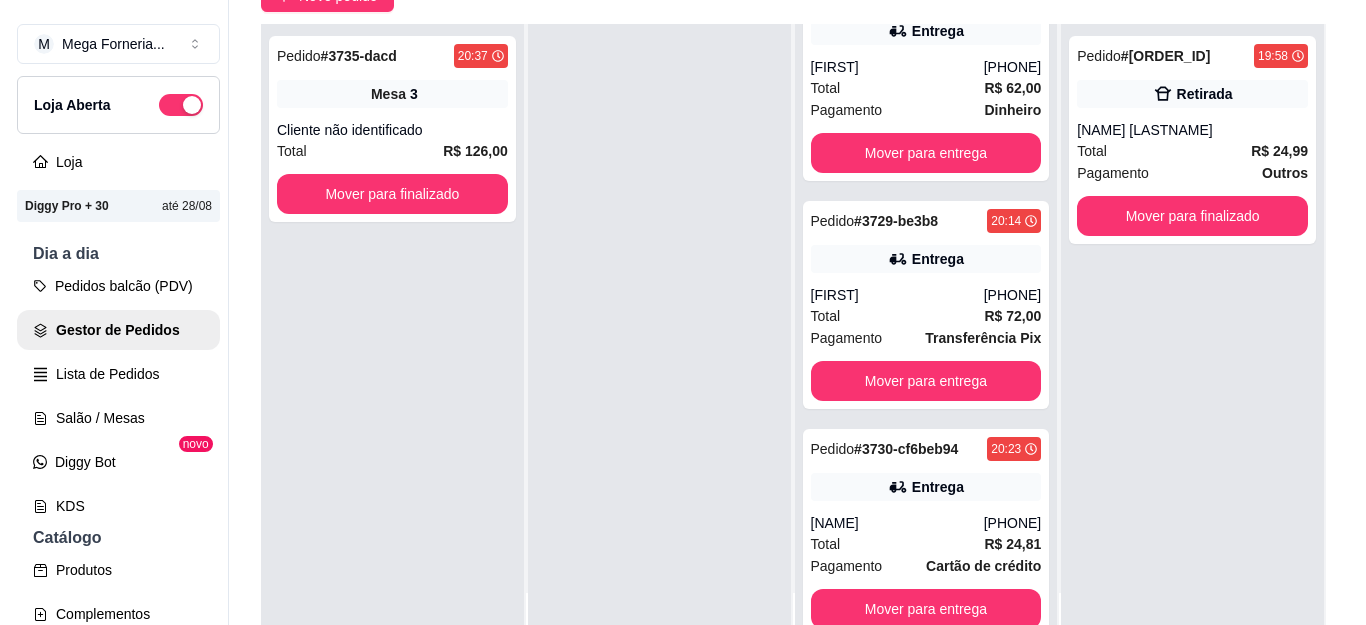 scroll, scrollTop: 0, scrollLeft: 0, axis: both 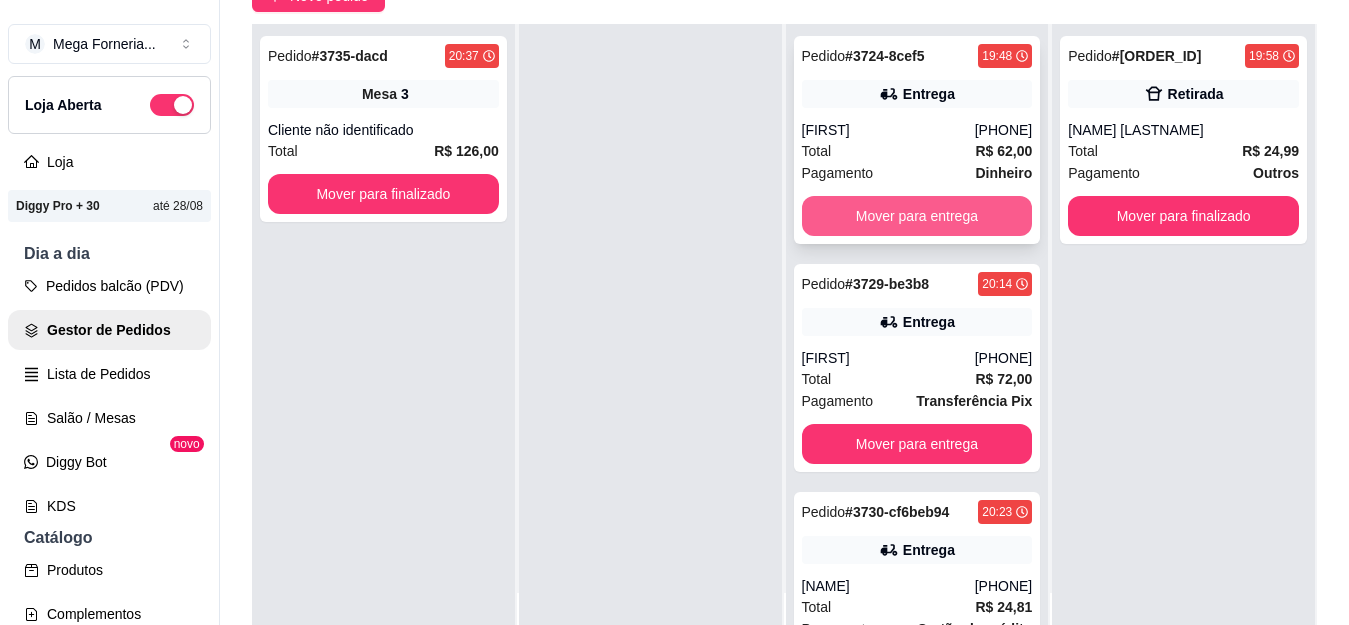 click on "Mover para entrega" at bounding box center [917, 216] 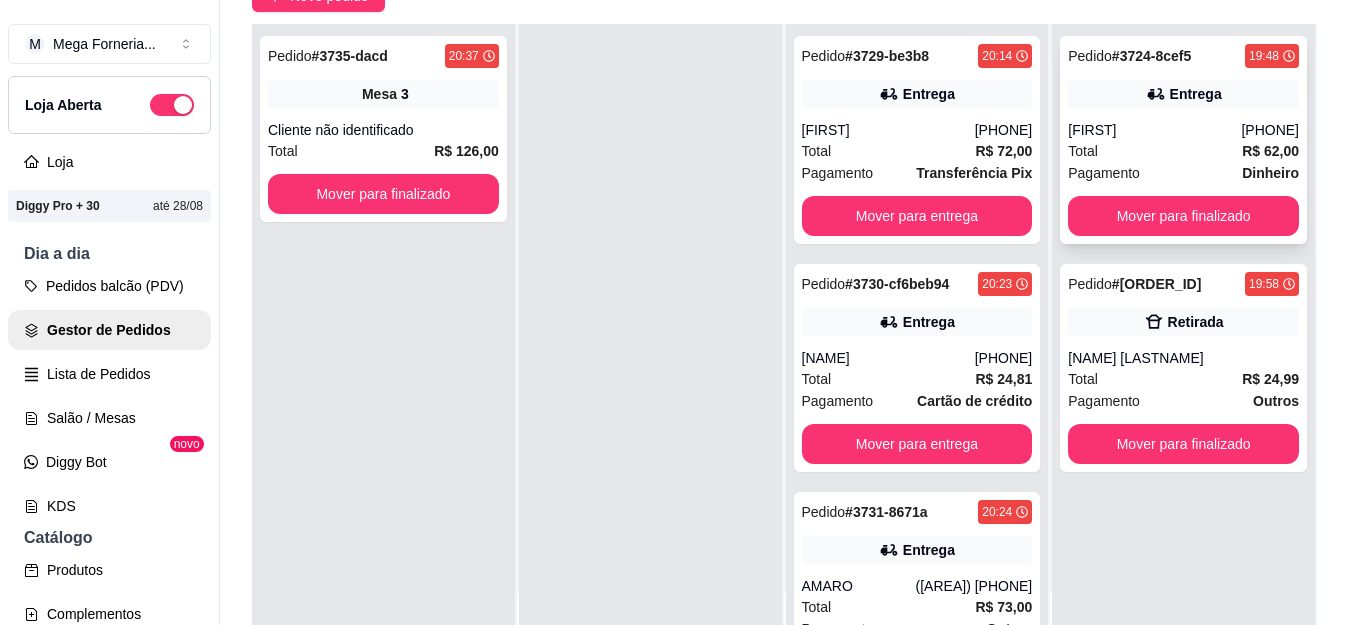 click on "[PHONE]" at bounding box center [1270, 130] 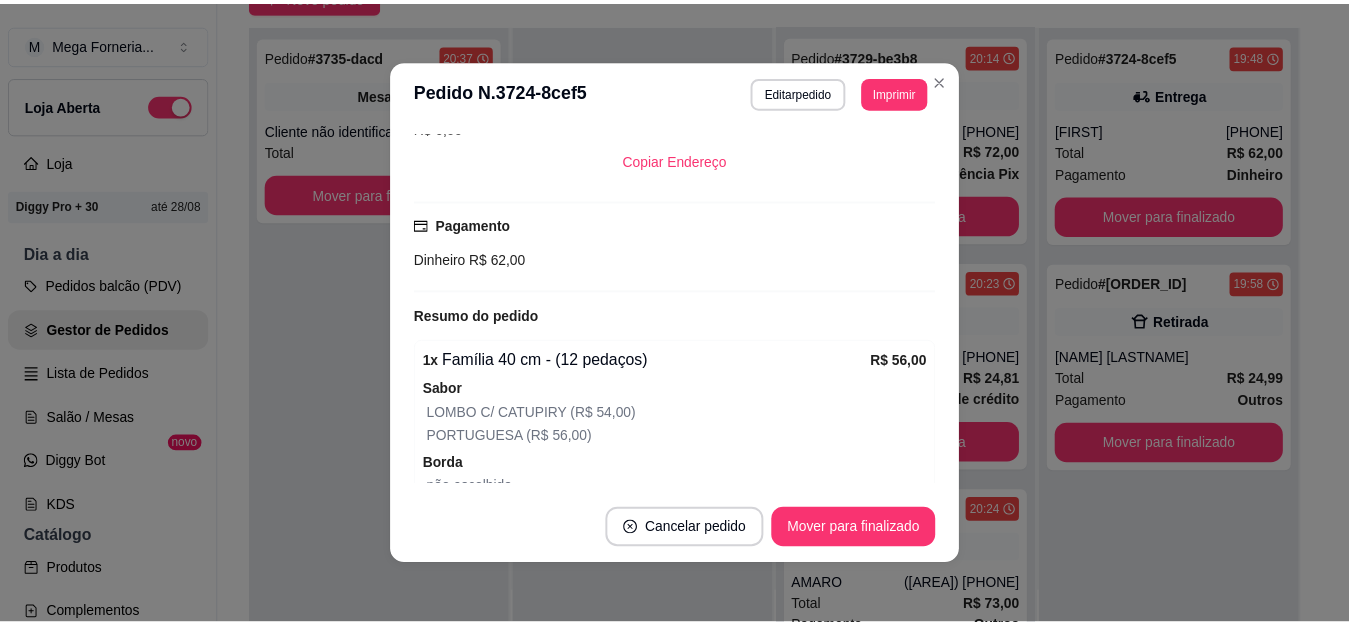 scroll, scrollTop: 400, scrollLeft: 0, axis: vertical 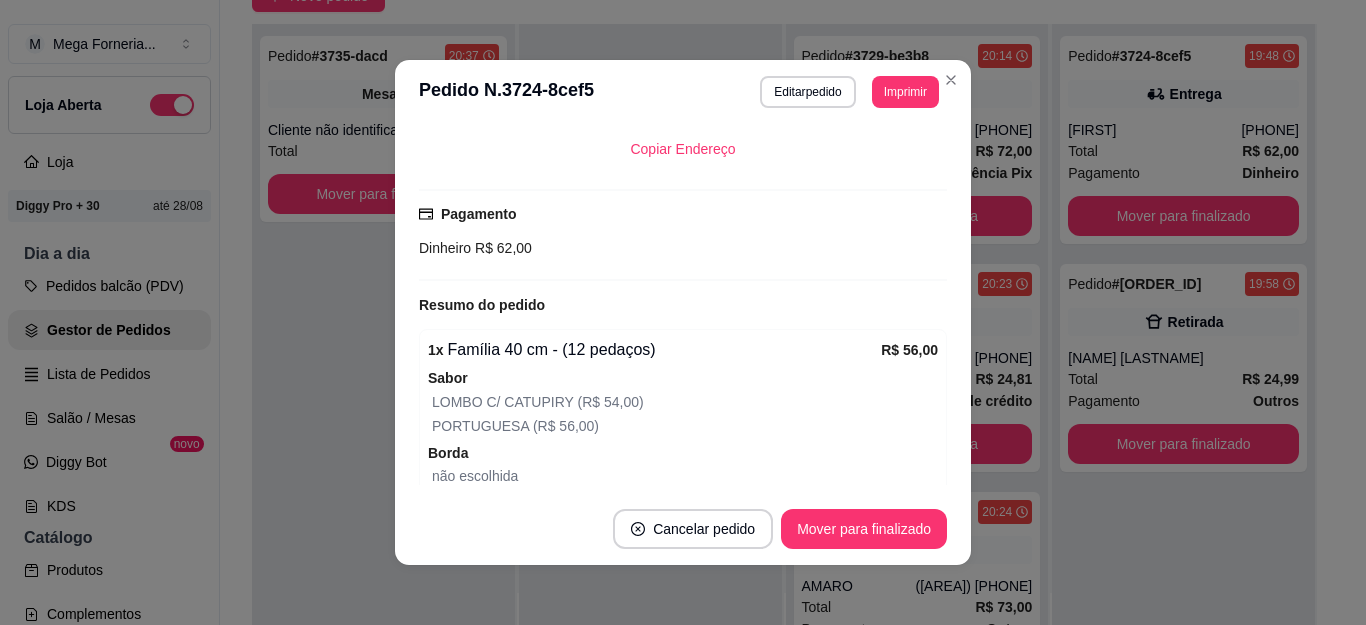 click on "Dinheiro" at bounding box center [445, 248] 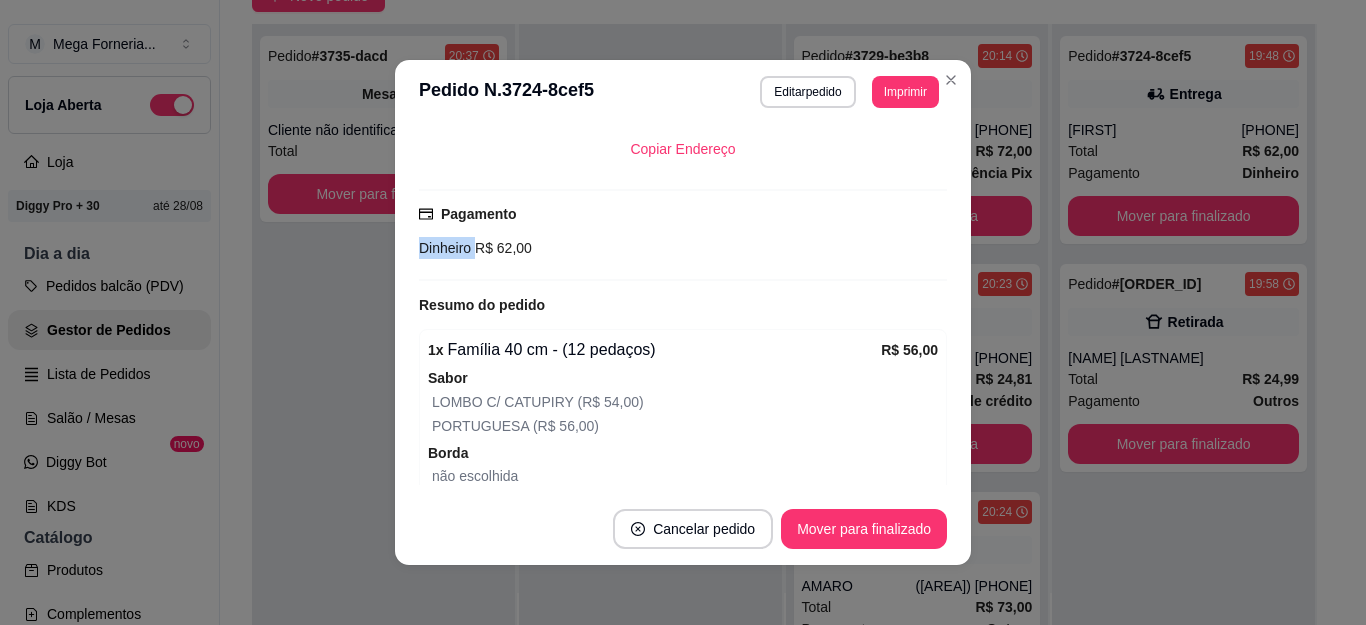 click on "Dinheiro" at bounding box center (445, 248) 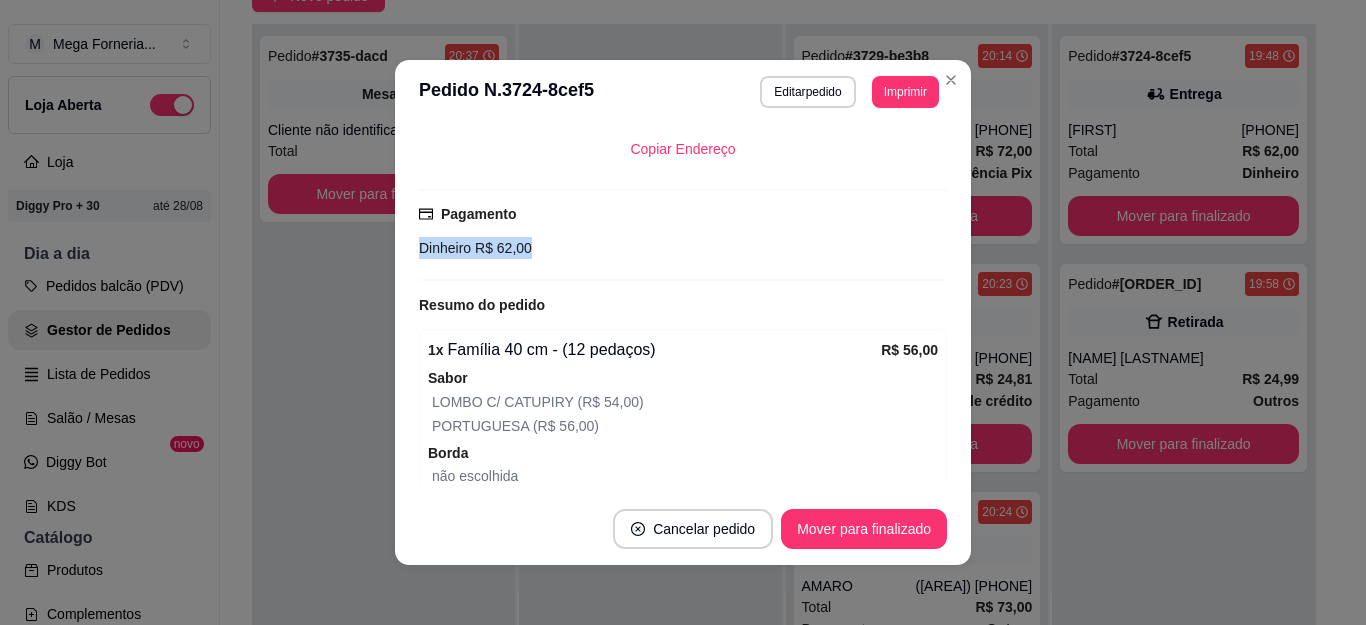 click on "Dinheiro" at bounding box center [445, 248] 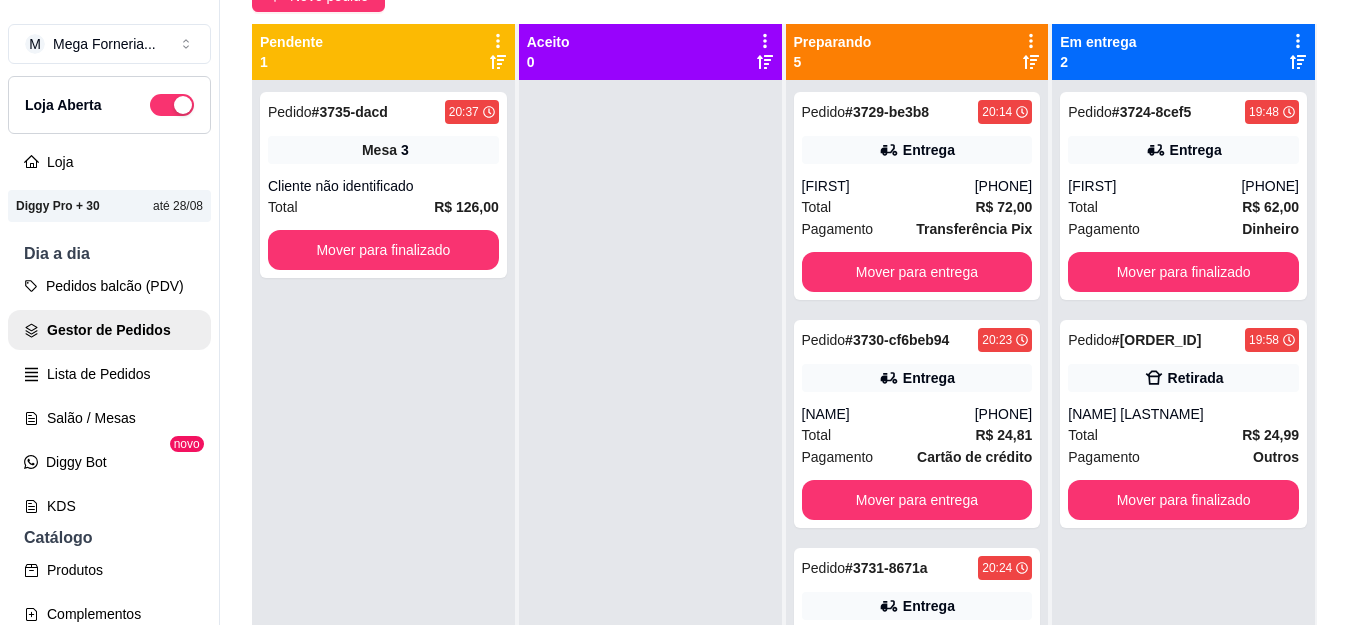 scroll, scrollTop: 56, scrollLeft: 0, axis: vertical 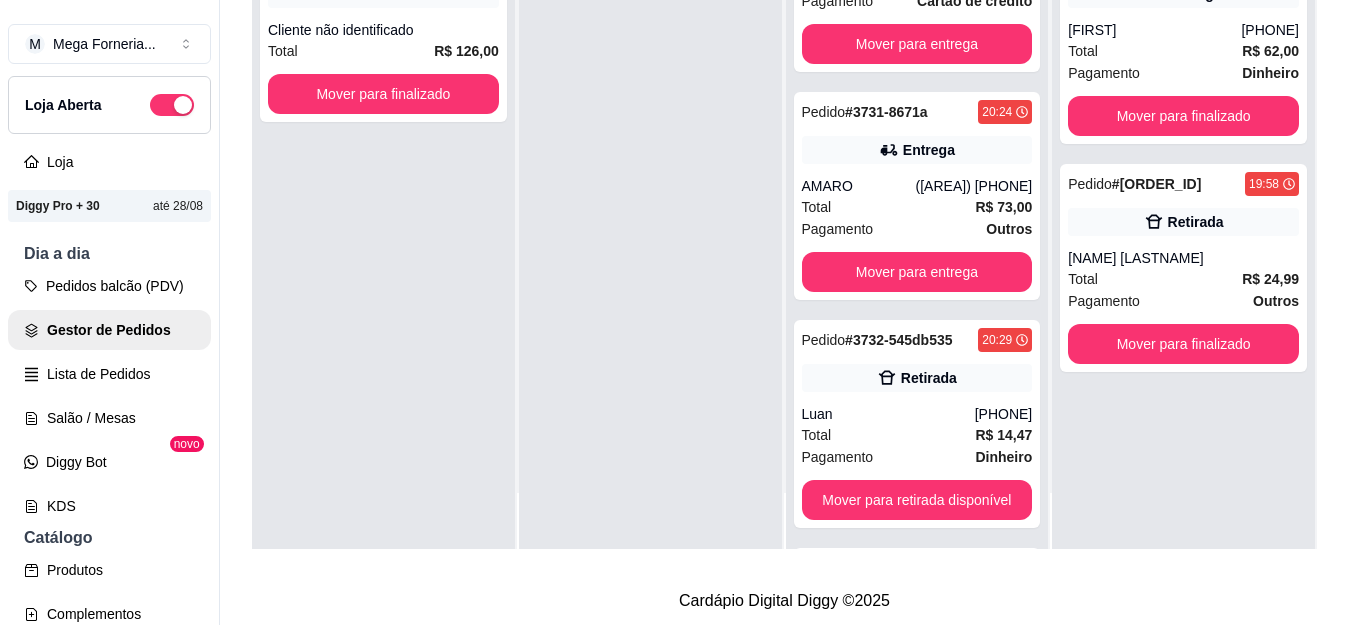 click on "Mover para retirada disponível" at bounding box center [917, 500] 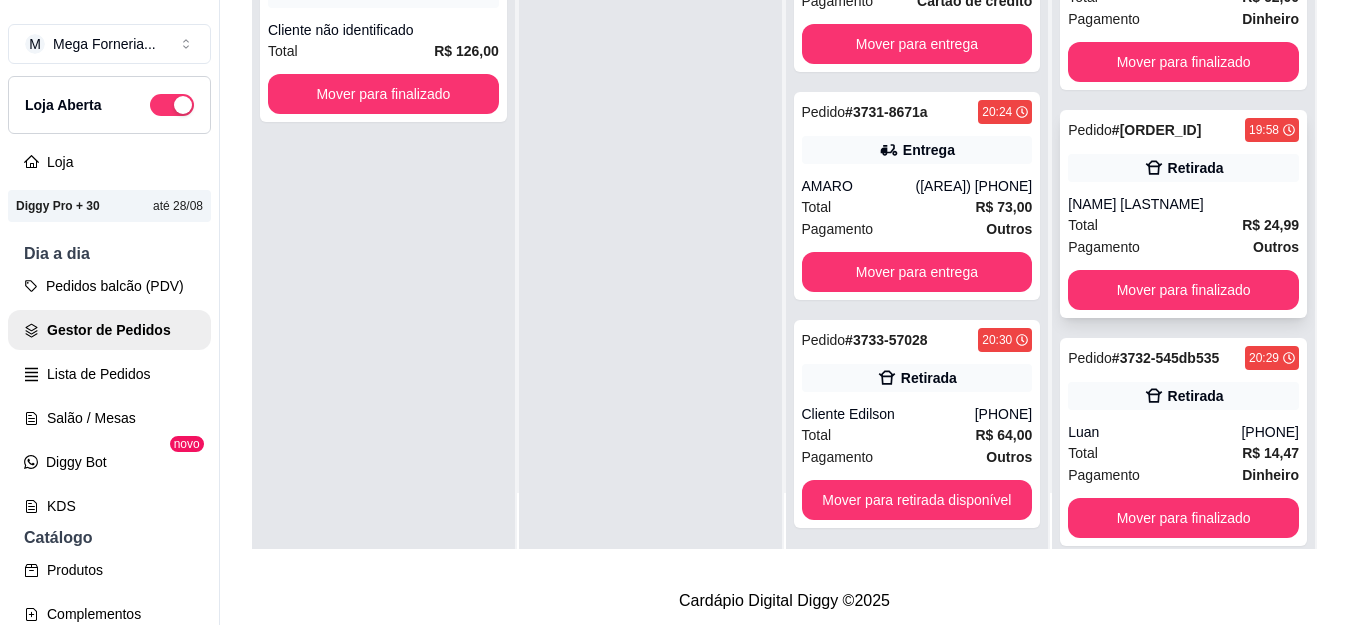 scroll, scrollTop: 103, scrollLeft: 0, axis: vertical 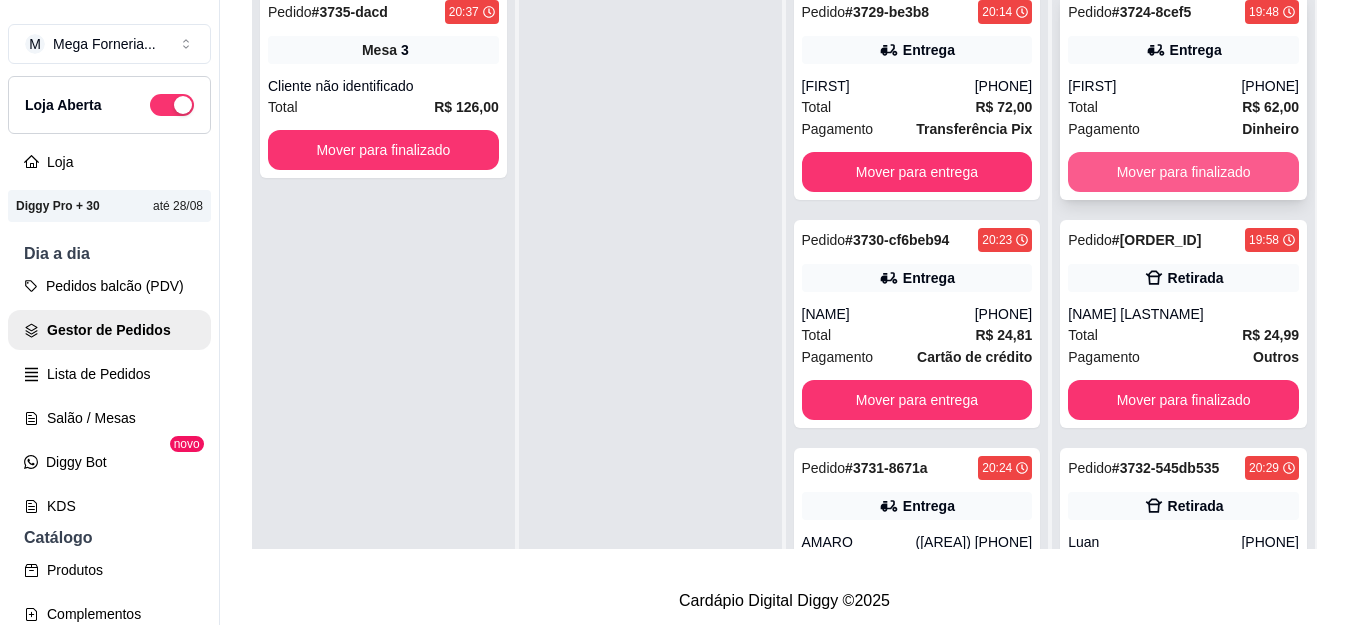 click on "Mover para finalizado" at bounding box center (1183, 172) 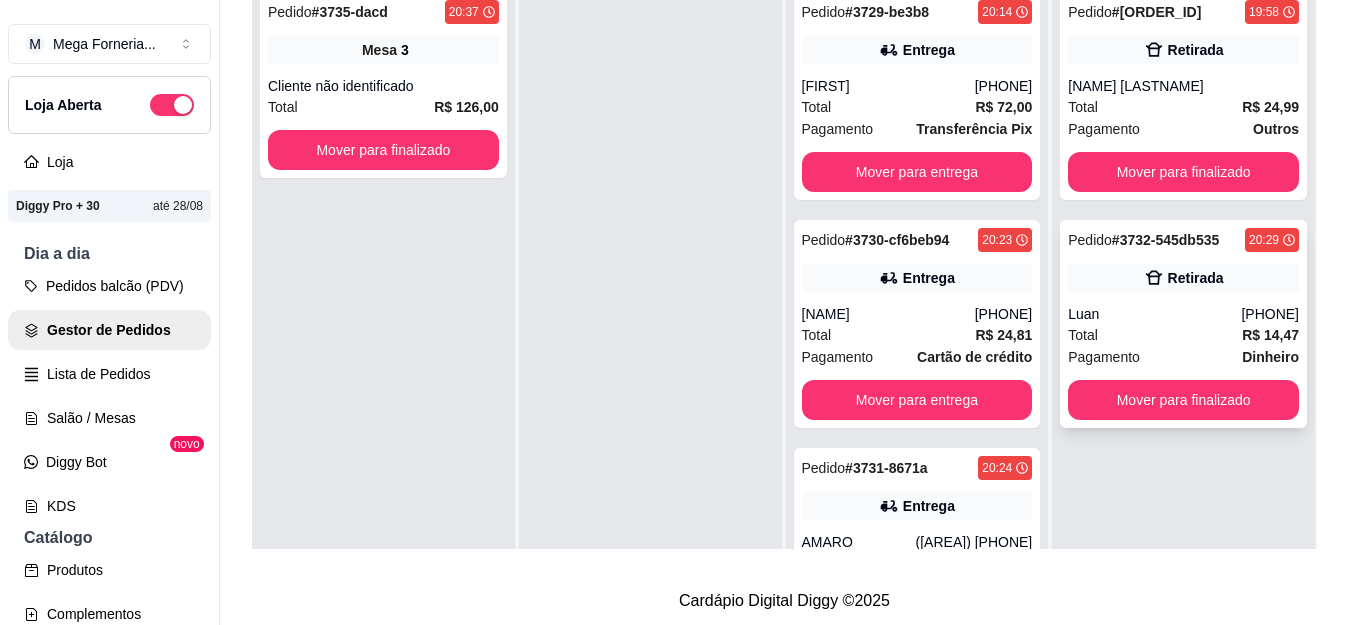 click 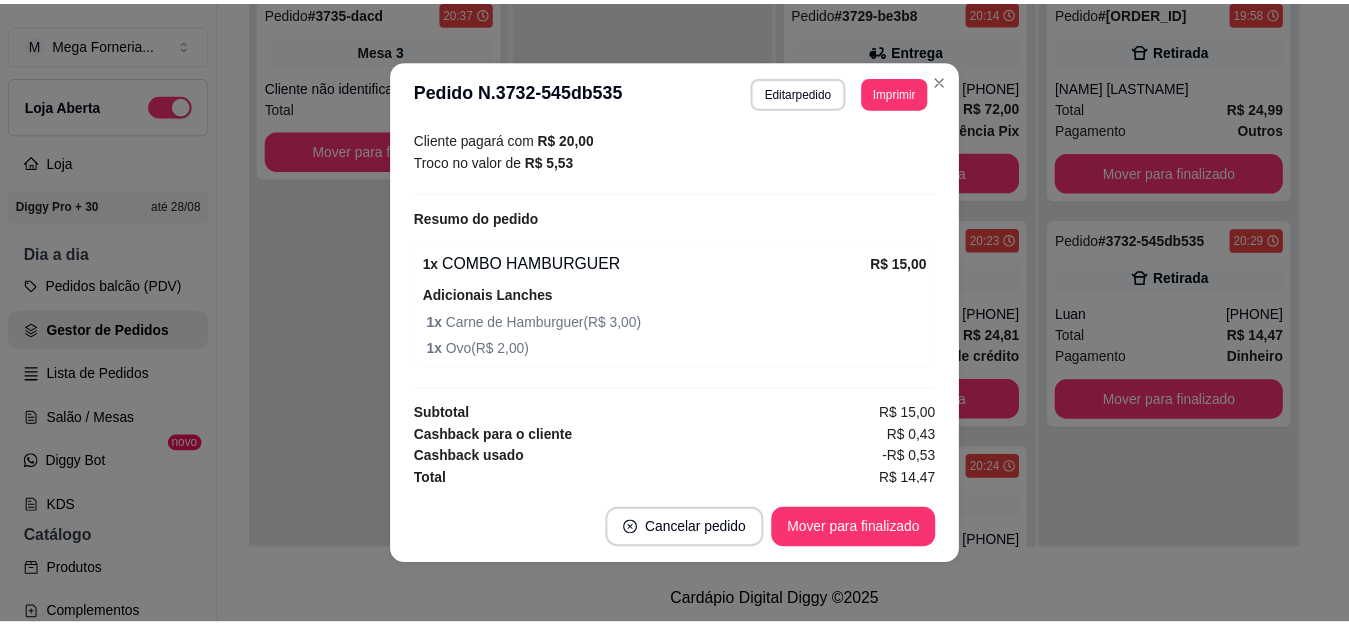 scroll, scrollTop: 440, scrollLeft: 0, axis: vertical 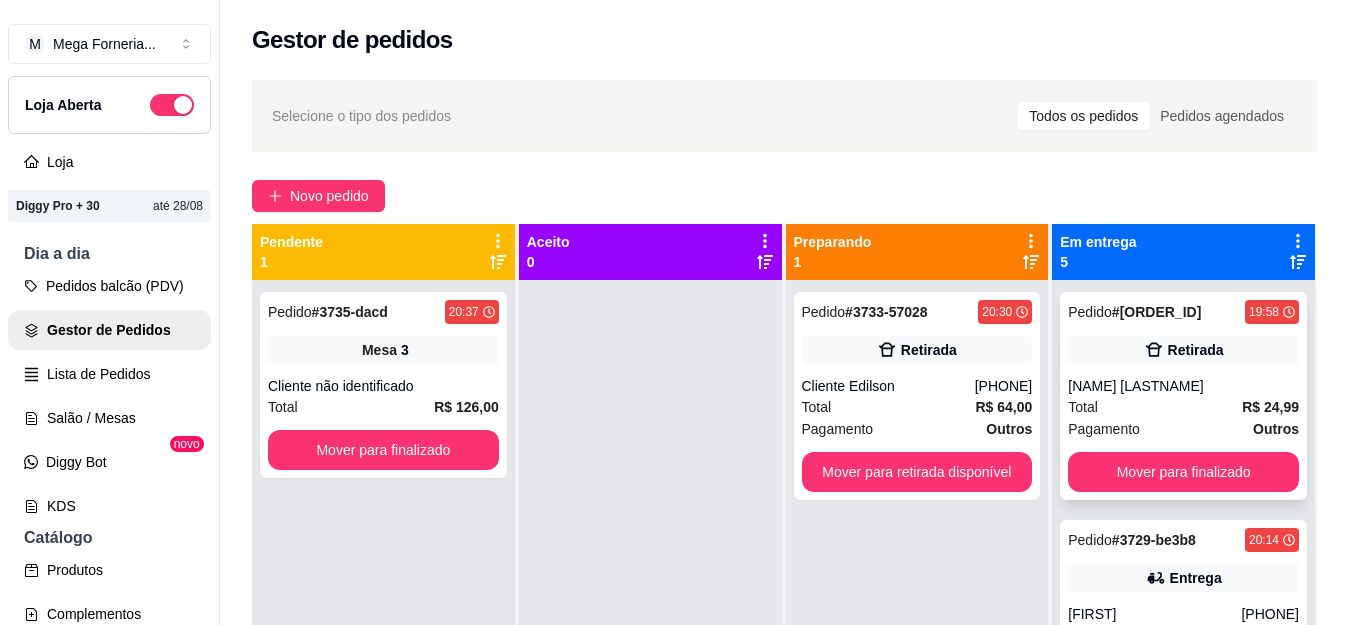 click on "Retirada" at bounding box center (1183, 350) 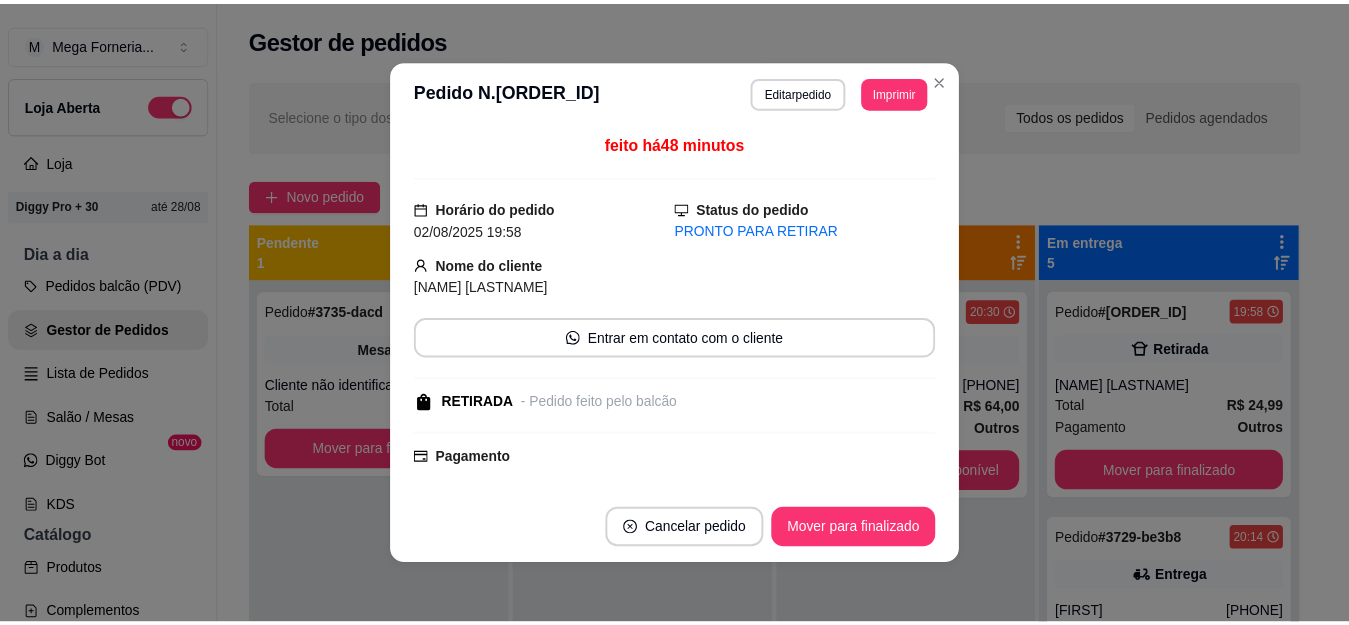 scroll, scrollTop: 208, scrollLeft: 0, axis: vertical 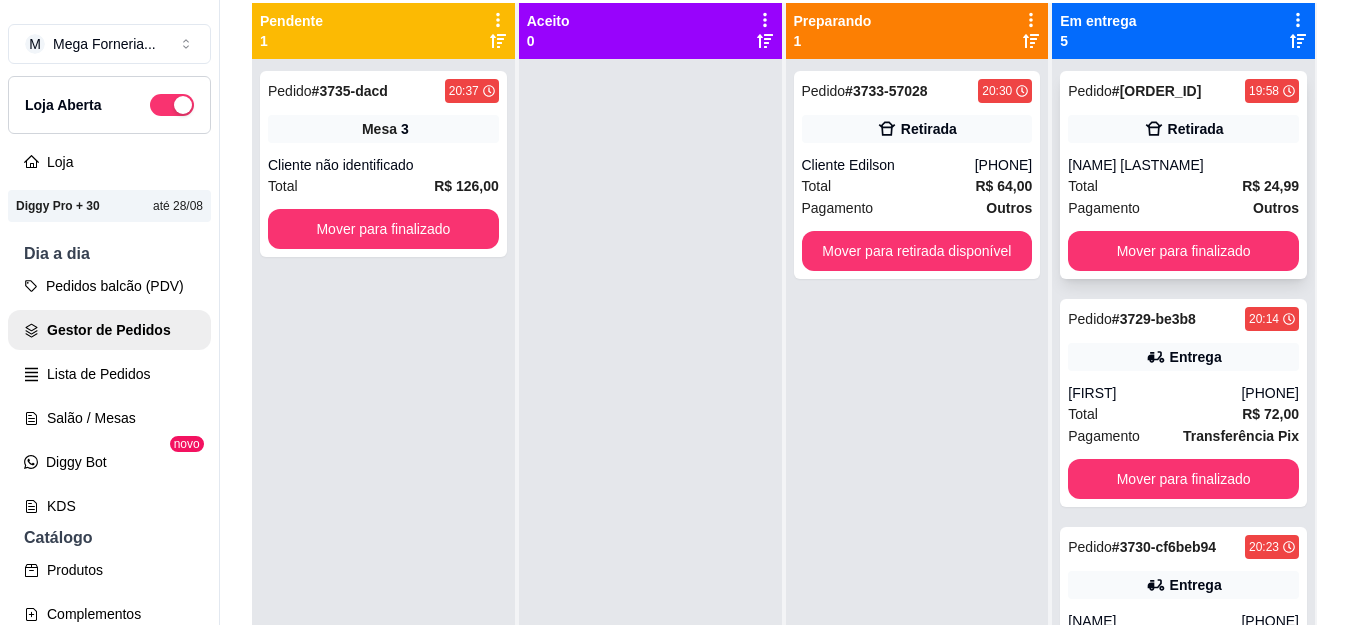click on "Pedido # [ORDER_ID] 19:58 Retirada [NAME] Total R$ 24,99 Pagamento Outros Mover para finalizado" at bounding box center [1183, 175] 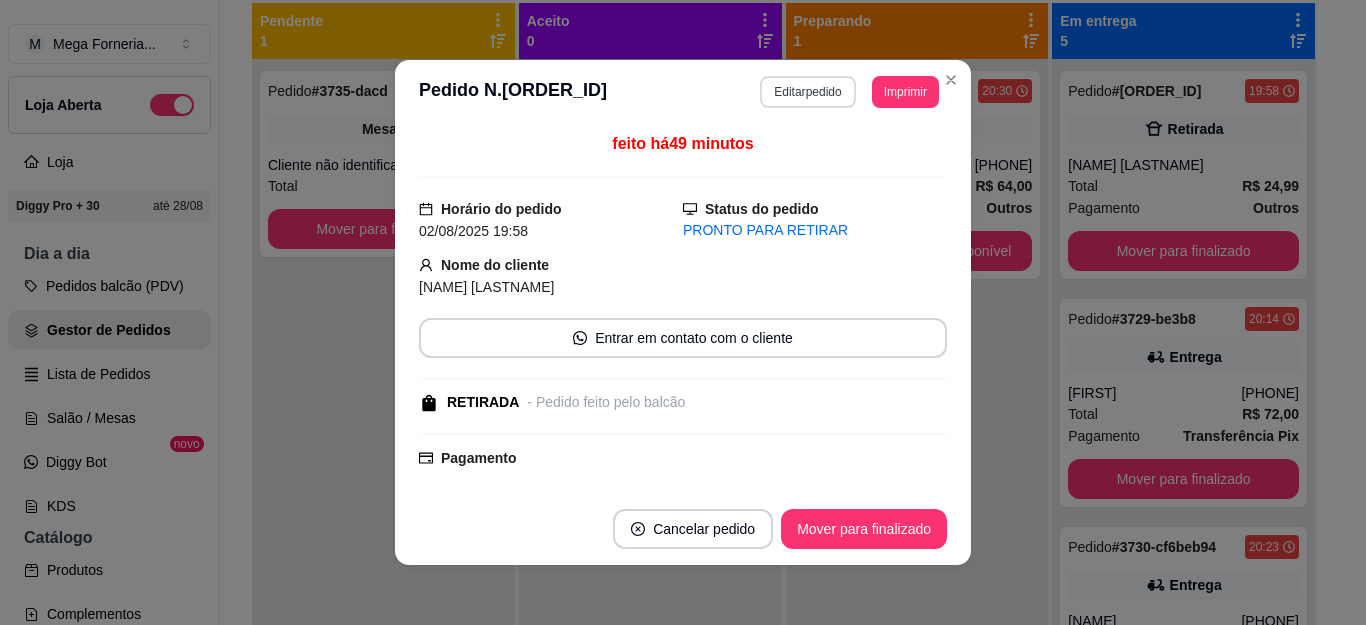 click on "Editar  pedido" at bounding box center [807, 92] 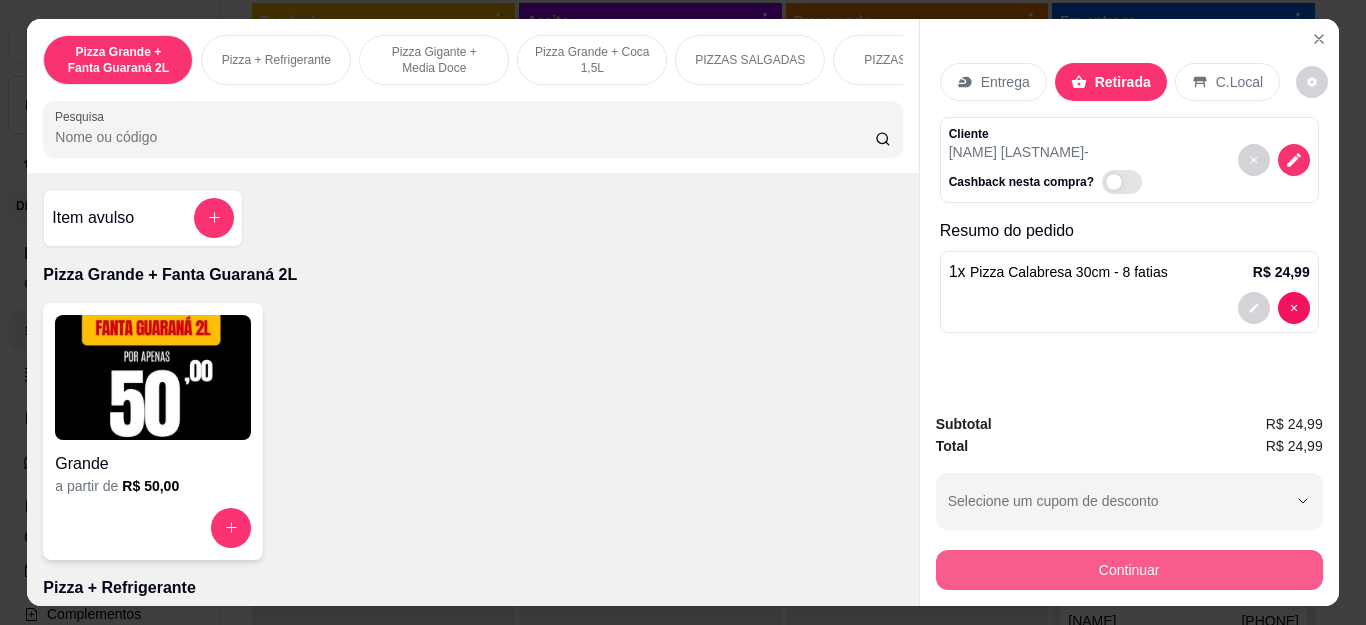 click on "Continuar" at bounding box center [1129, 570] 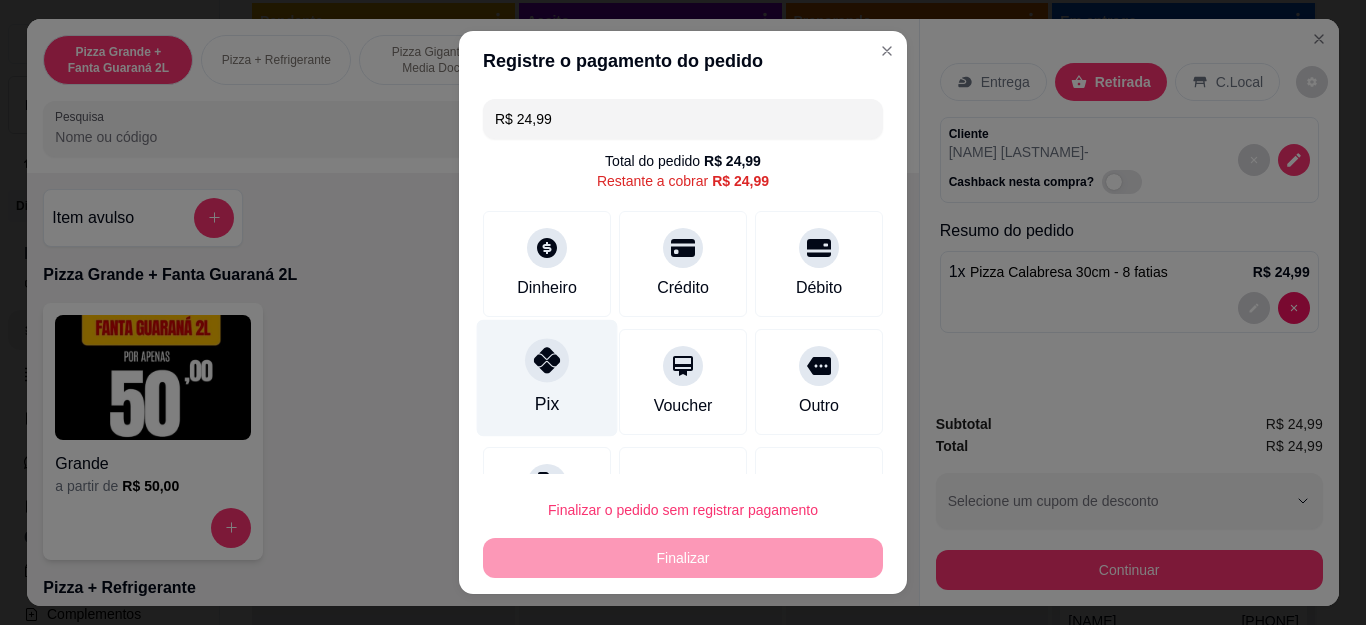 click 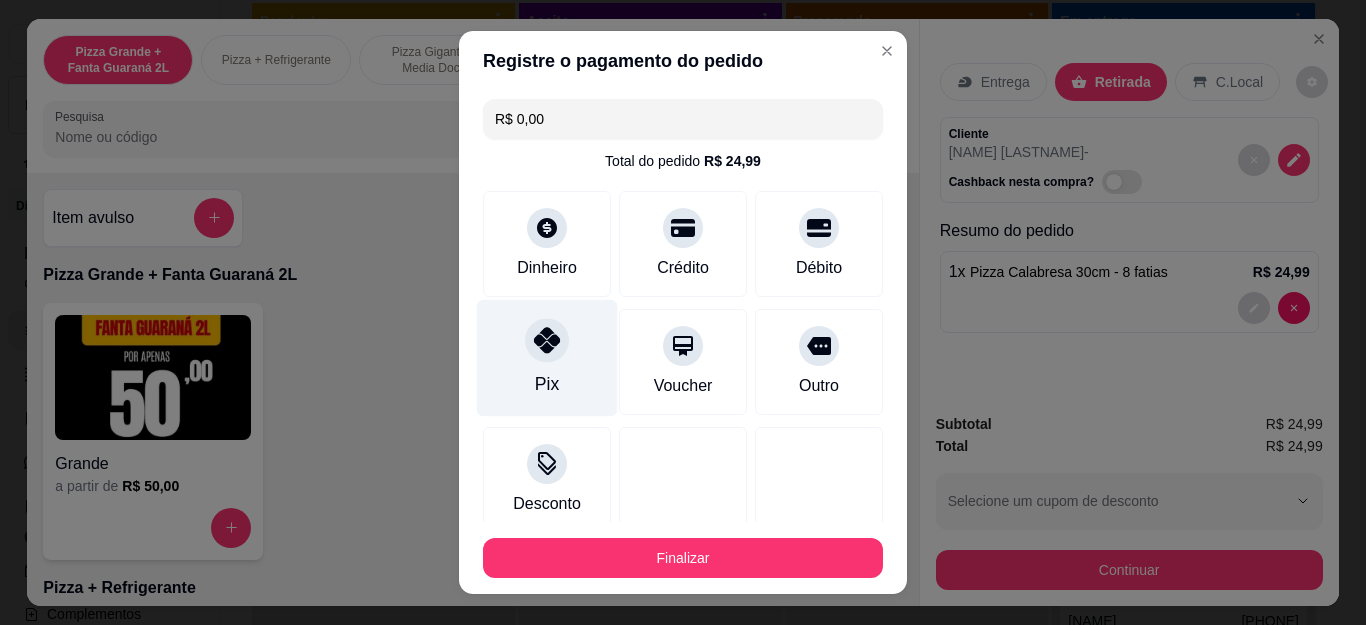 click 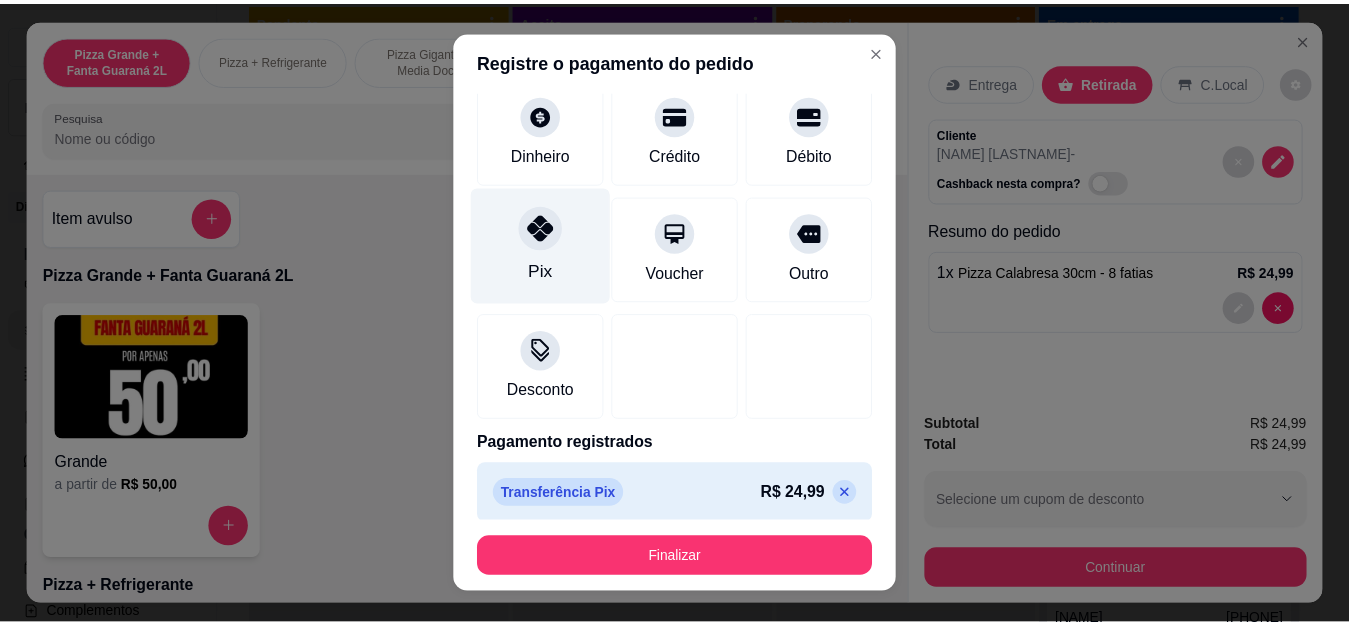 scroll, scrollTop: 123, scrollLeft: 0, axis: vertical 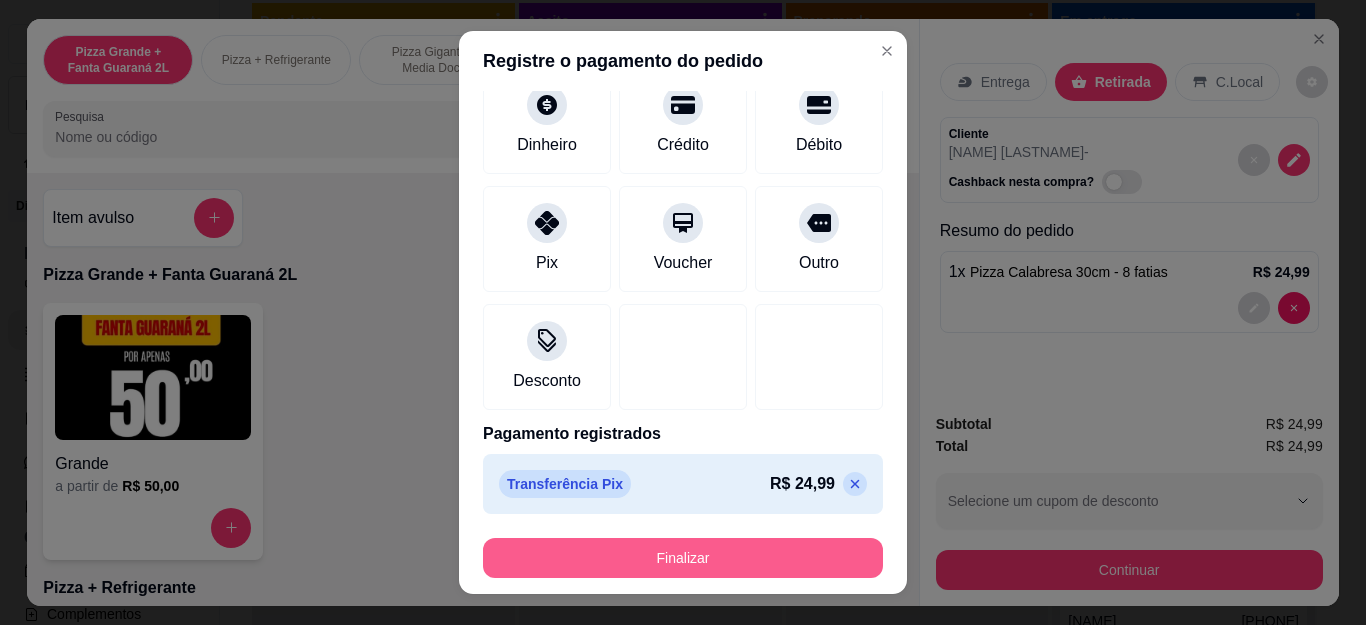 click on "Finalizar" at bounding box center [683, 558] 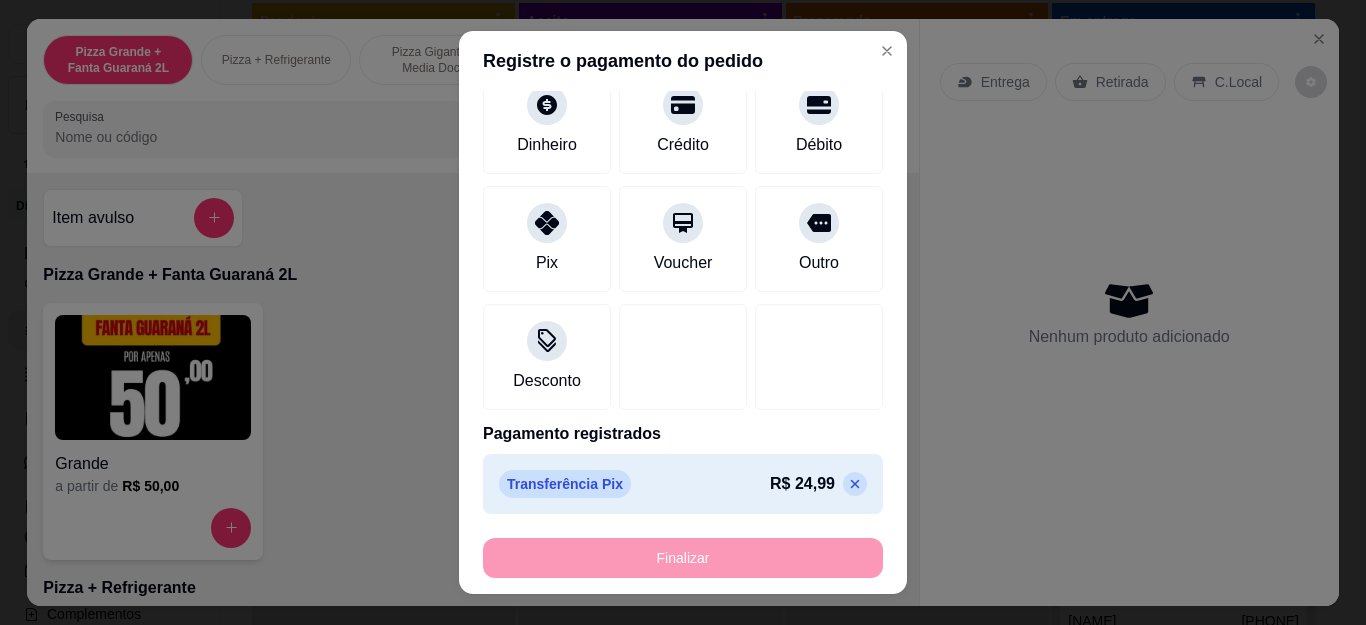 type on "0" 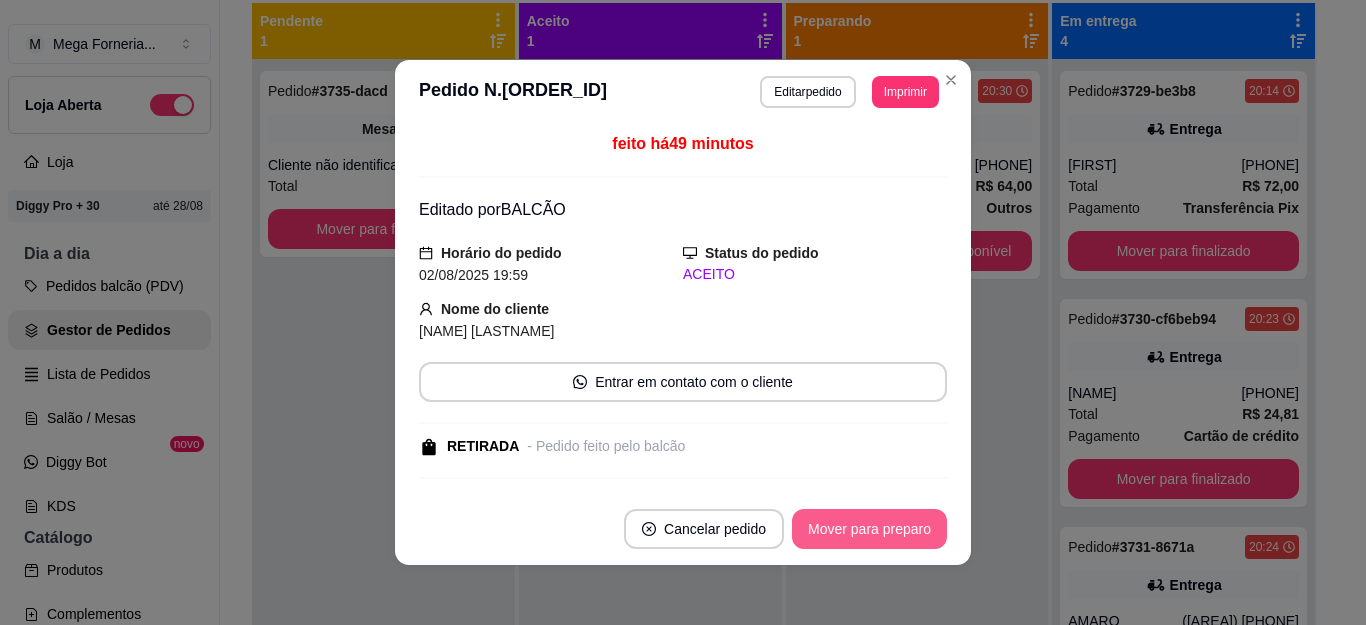 click on "Mover para preparo" at bounding box center [869, 529] 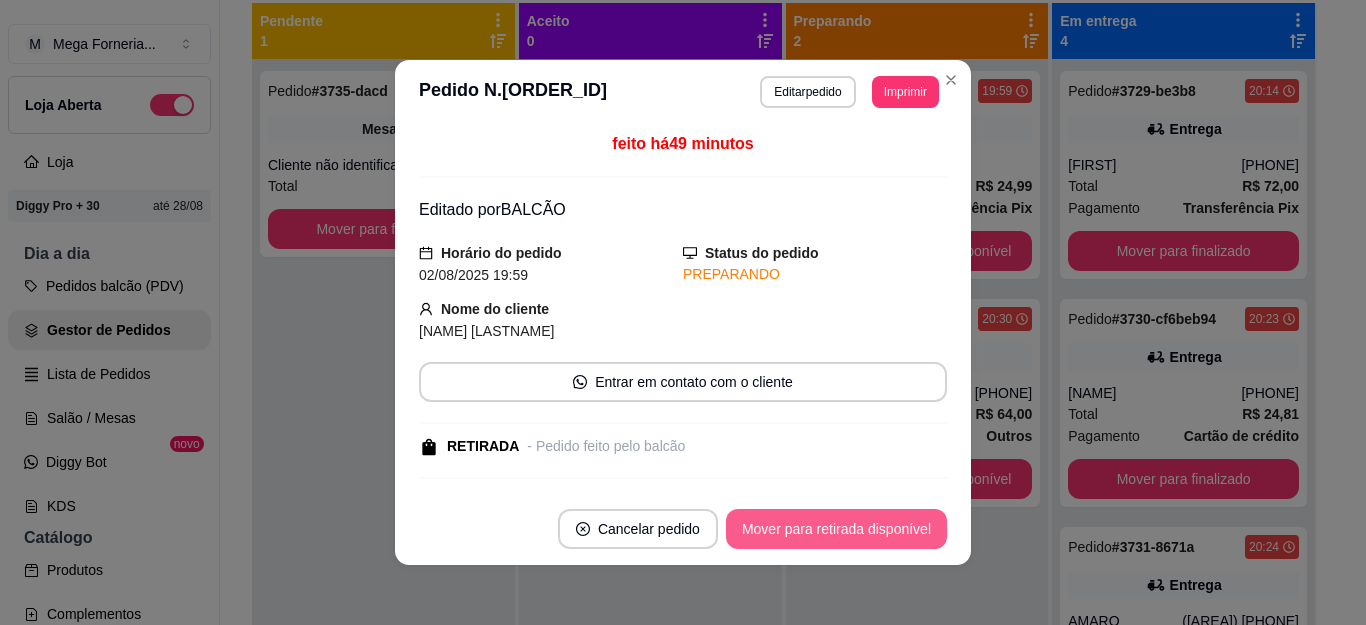 click on "Mover para retirada disponível" at bounding box center [836, 529] 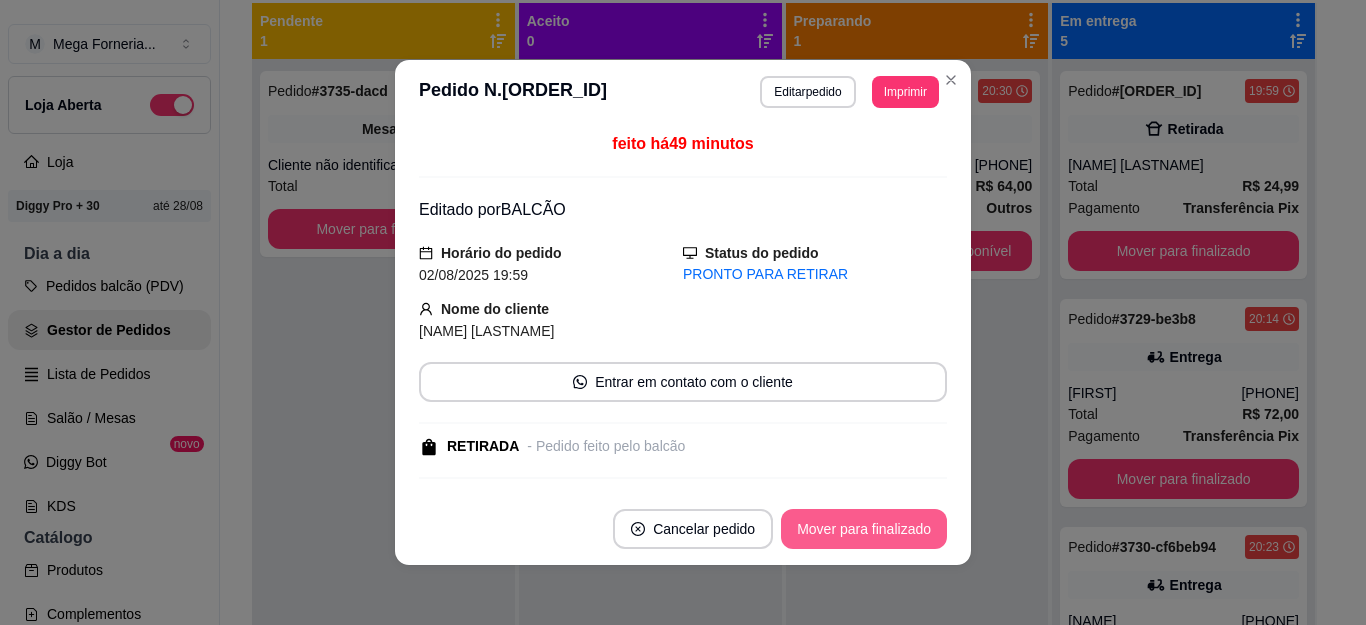 click on "Mover para finalizado" at bounding box center (864, 529) 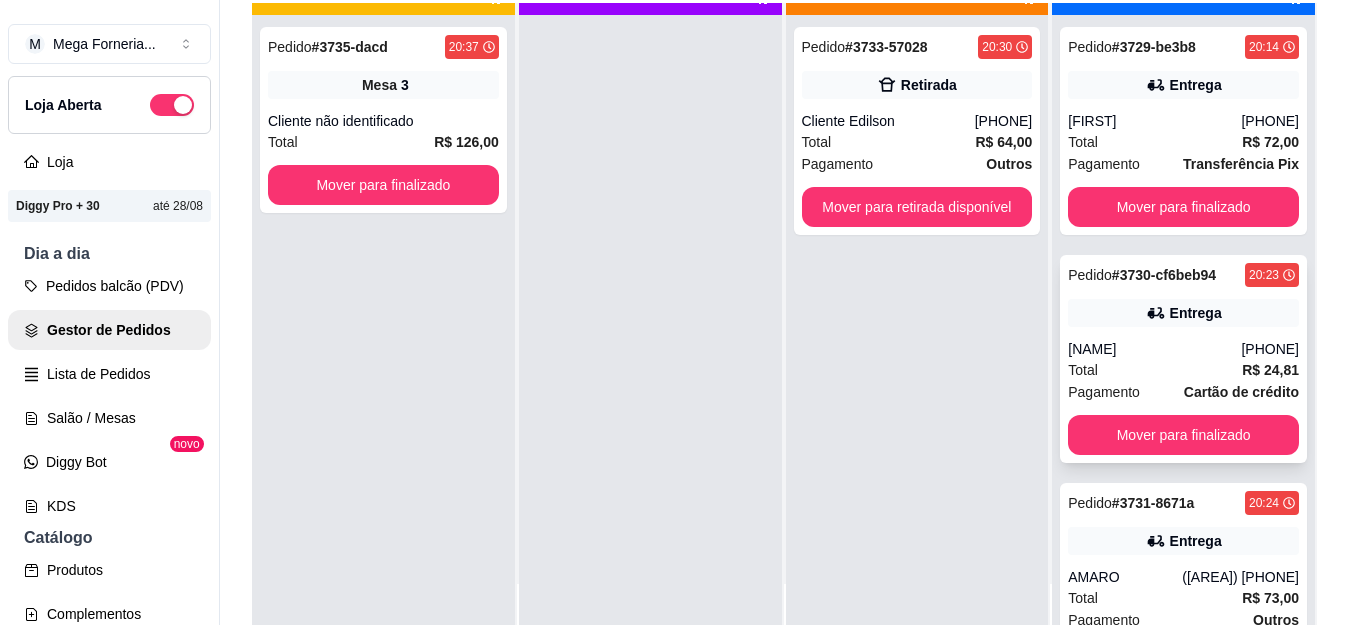 scroll, scrollTop: 56, scrollLeft: 0, axis: vertical 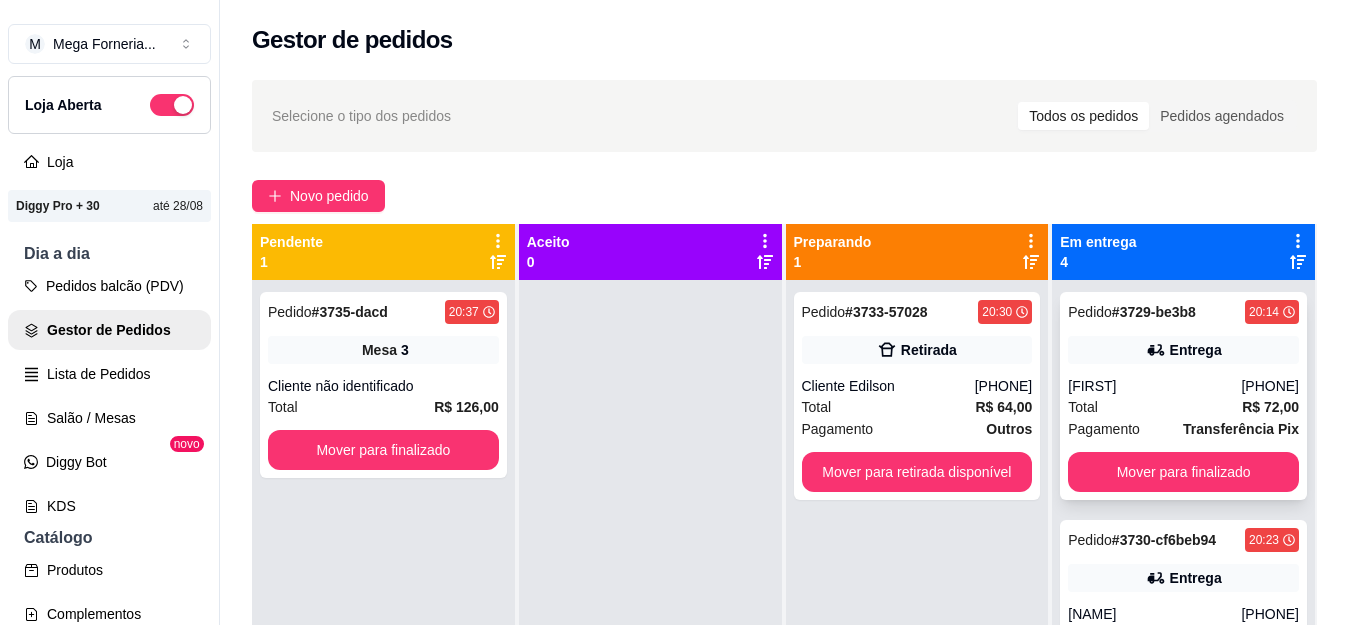 click on "R$ 72,00" at bounding box center (1270, 407) 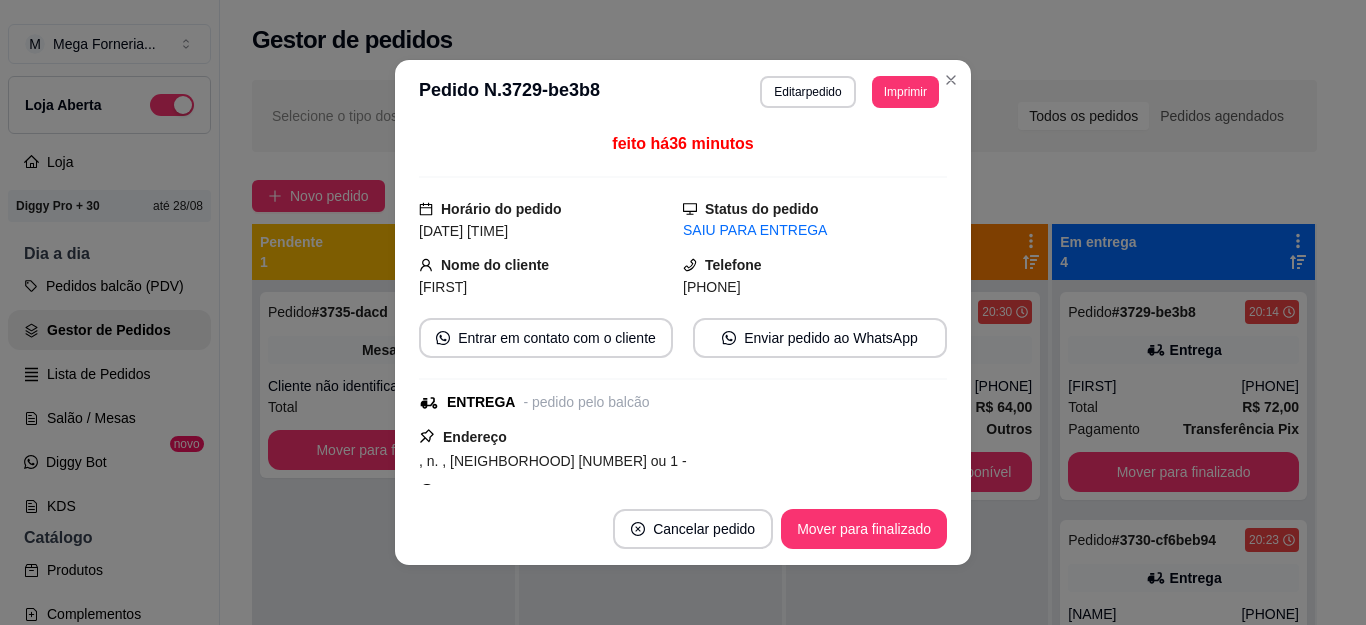 click on "[PHONE]" at bounding box center [712, 287] 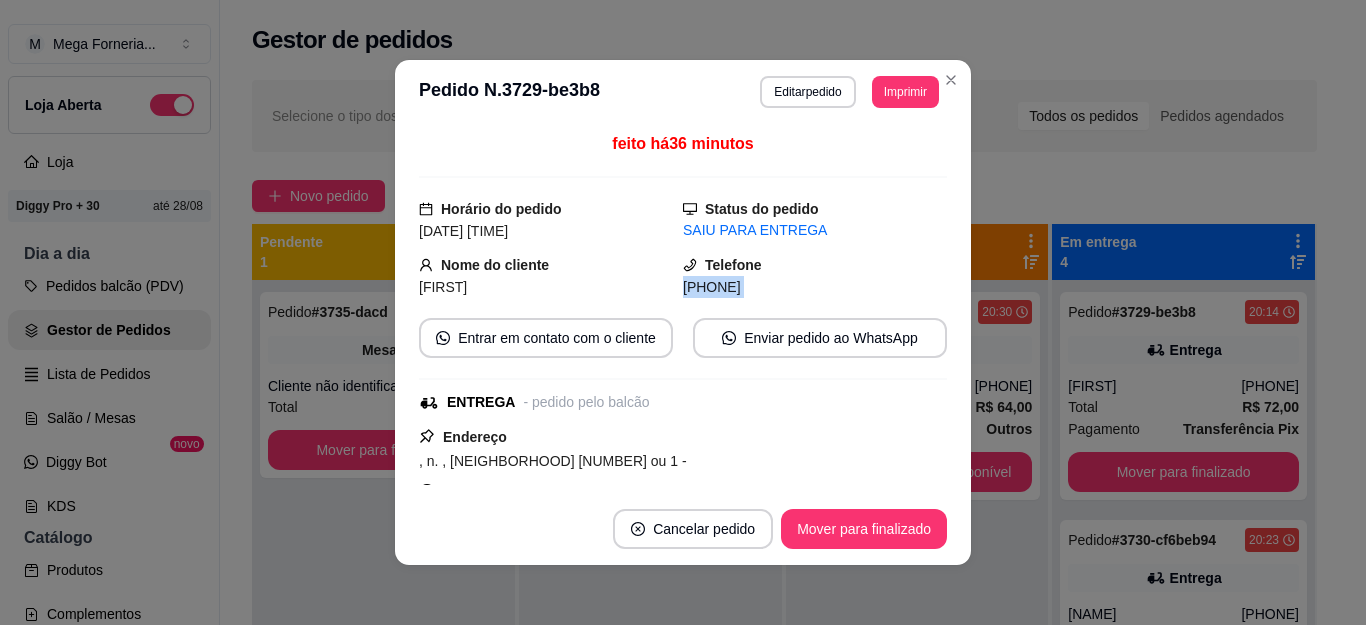 click on "[PHONE]" at bounding box center (712, 287) 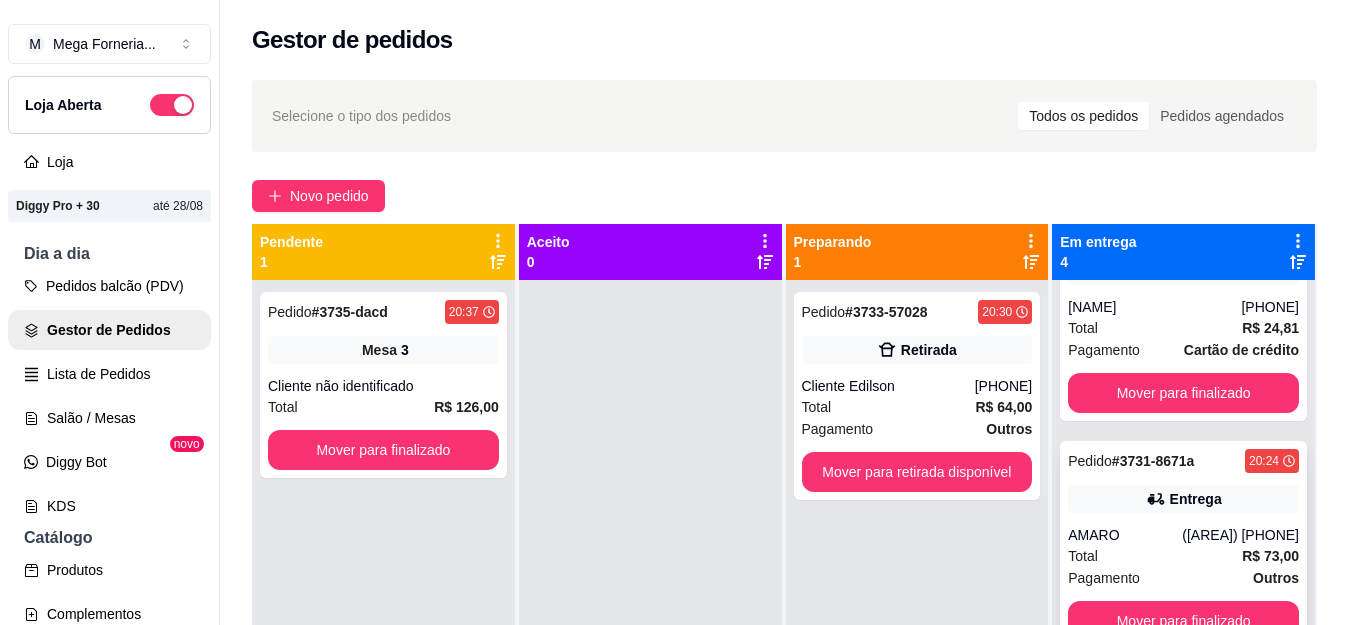 scroll, scrollTop: 331, scrollLeft: 0, axis: vertical 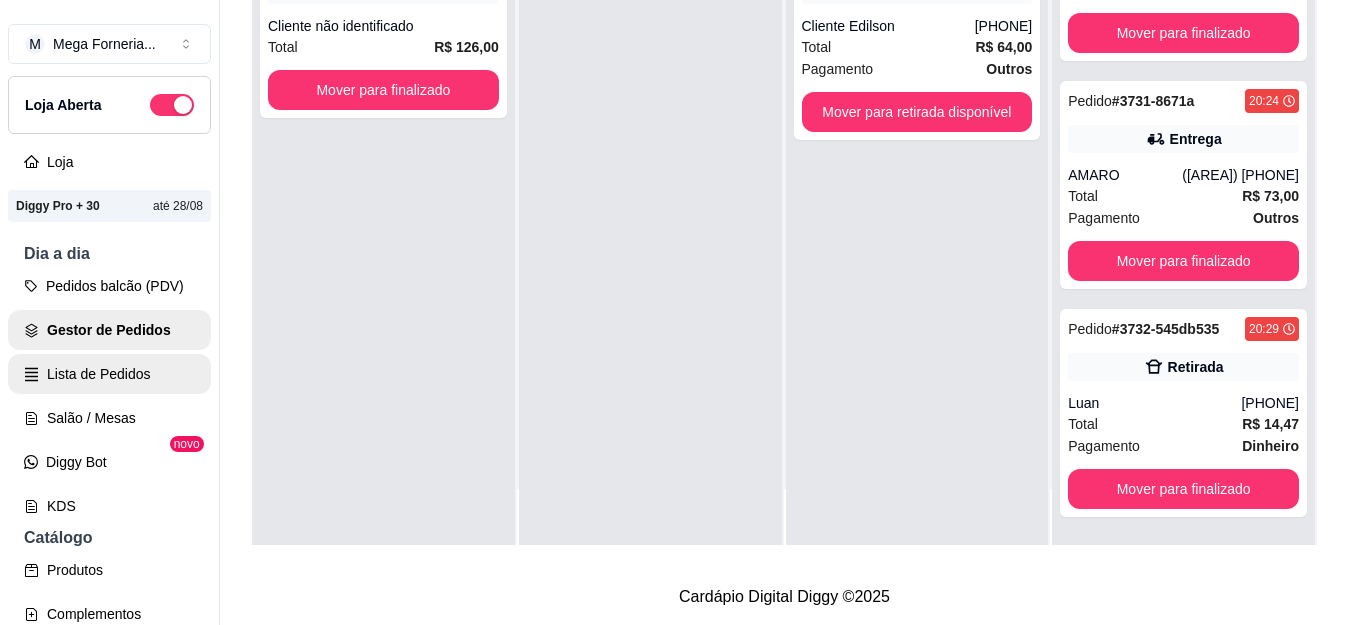 click on "Lista de Pedidos" at bounding box center (109, 374) 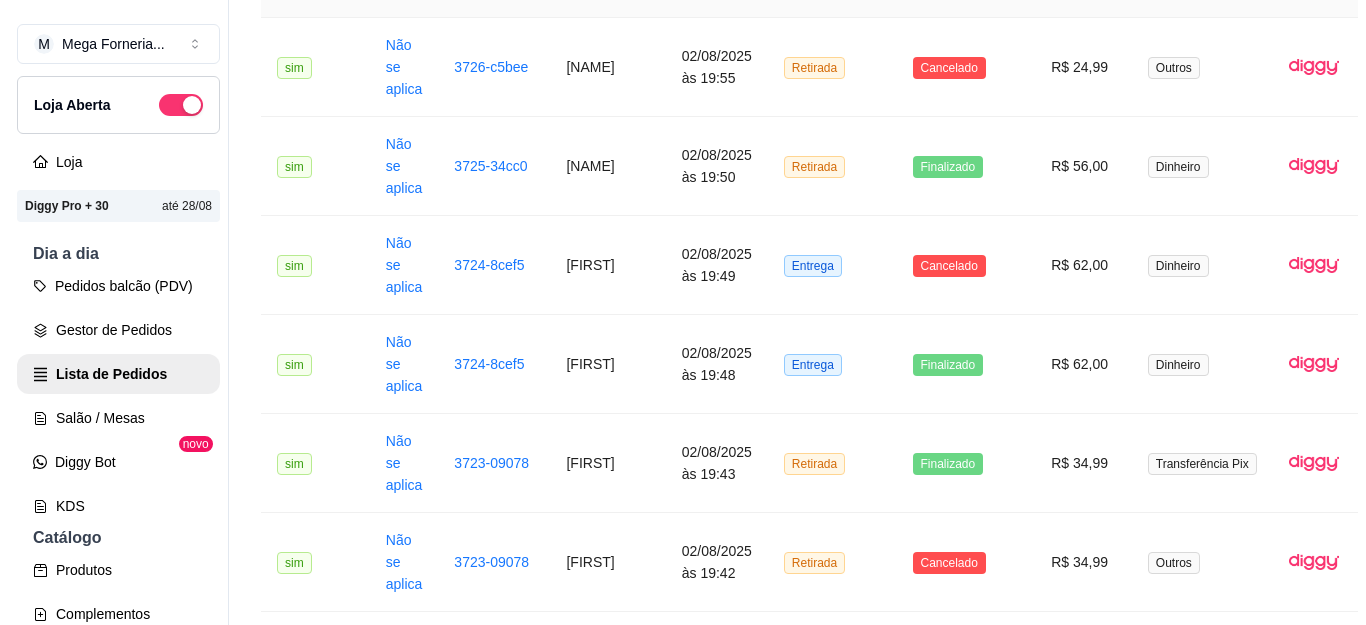 scroll, scrollTop: 1300, scrollLeft: 0, axis: vertical 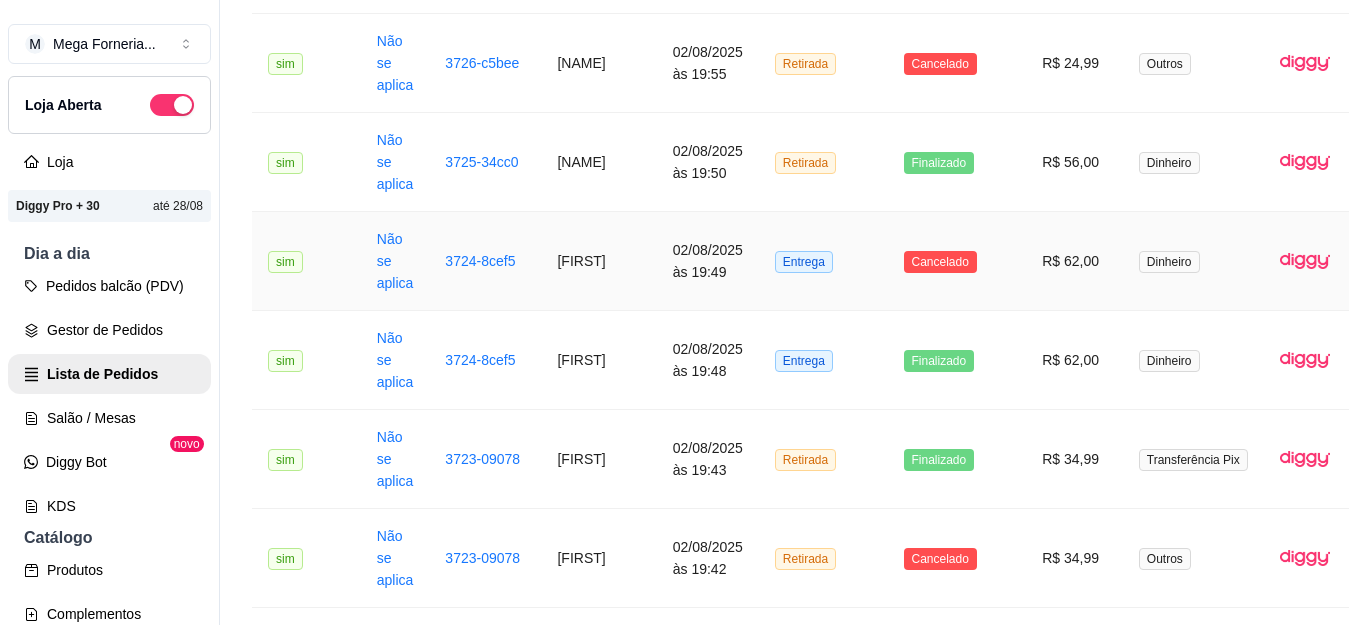 click on "3724-8cef5" at bounding box center [485, 261] 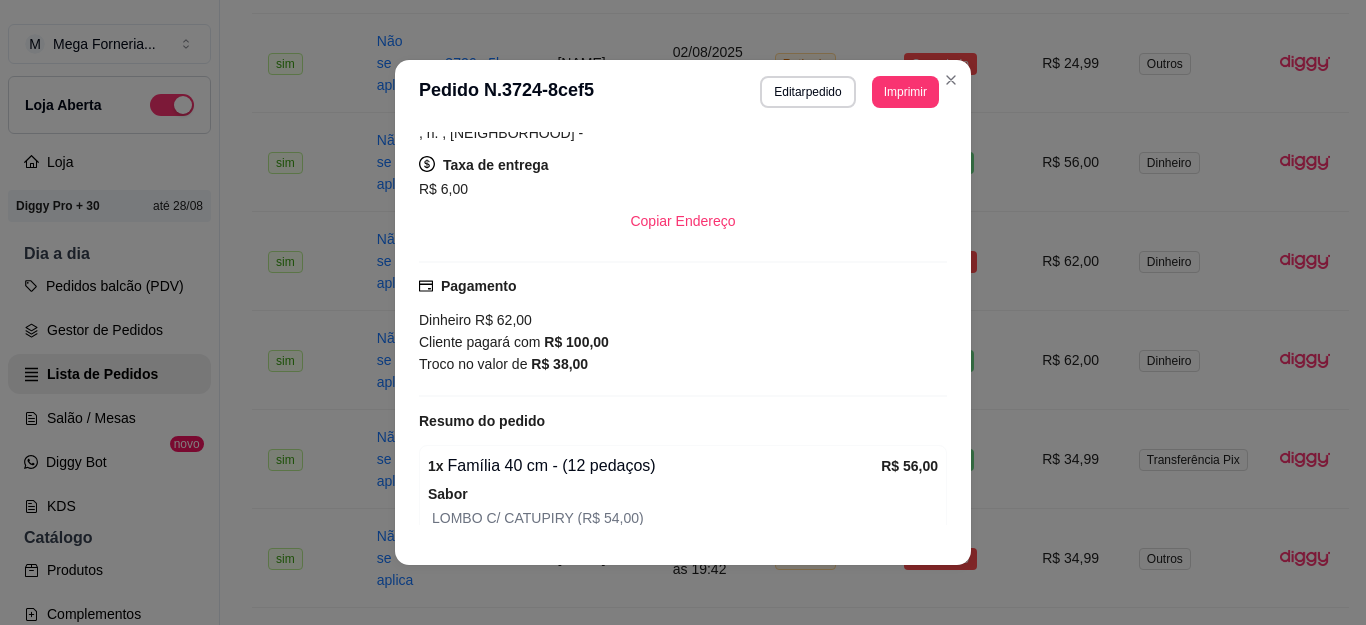 scroll, scrollTop: 400, scrollLeft: 0, axis: vertical 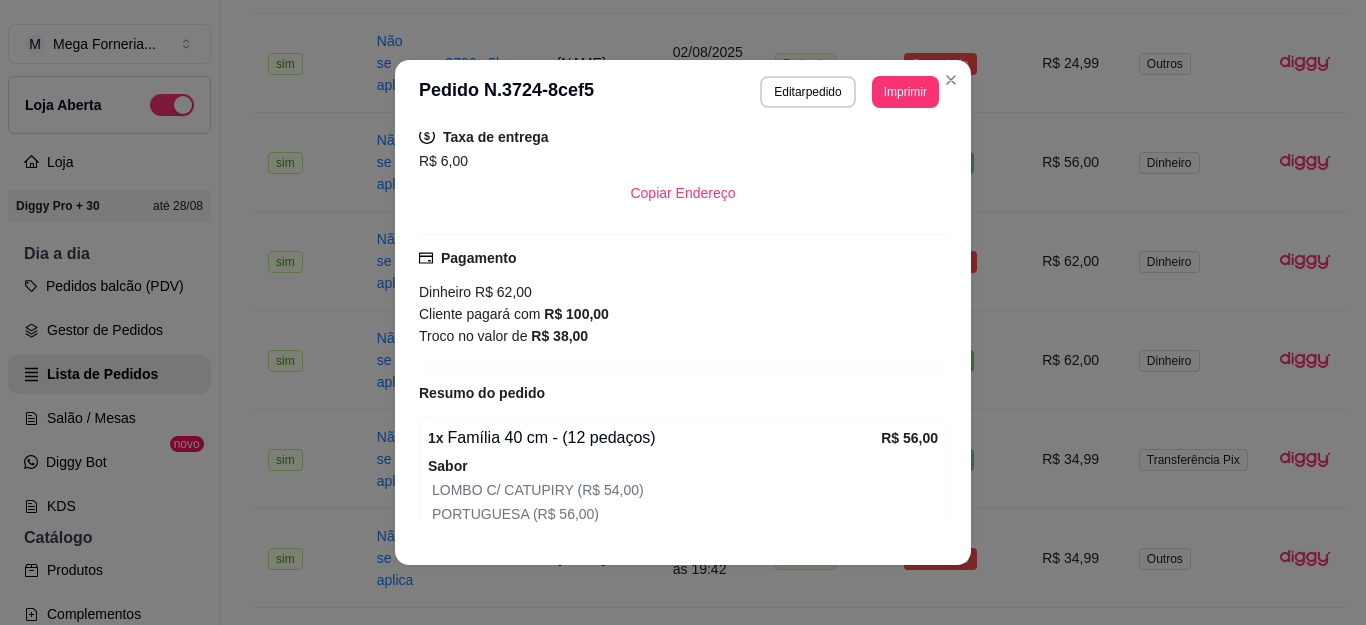 click on "R$ 38,00" at bounding box center (559, 336) 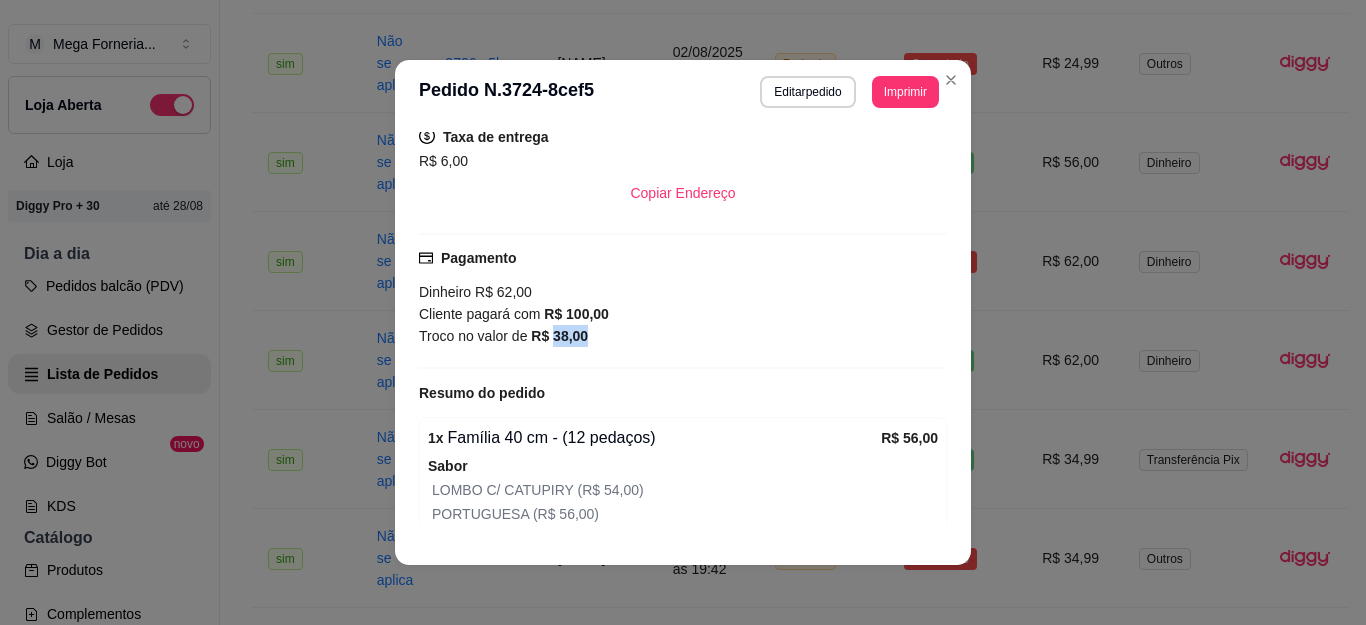 click on "R$ 38,00" at bounding box center [559, 336] 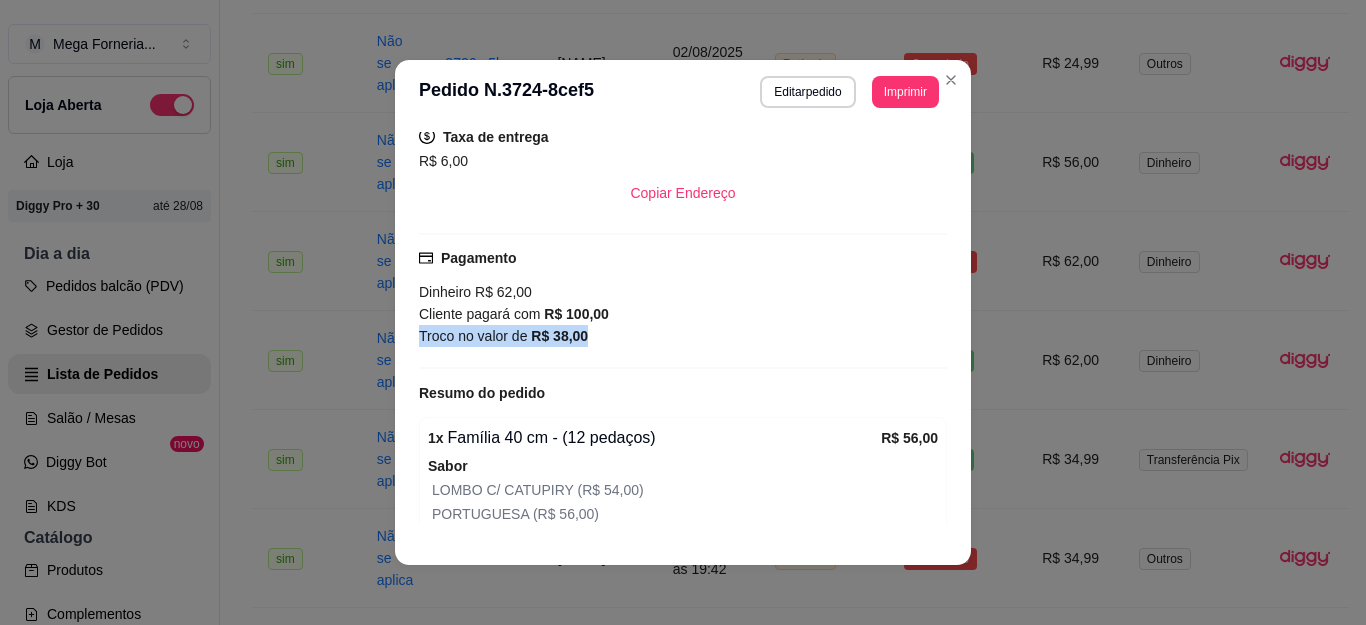 click on "R$ 38,00" at bounding box center (559, 336) 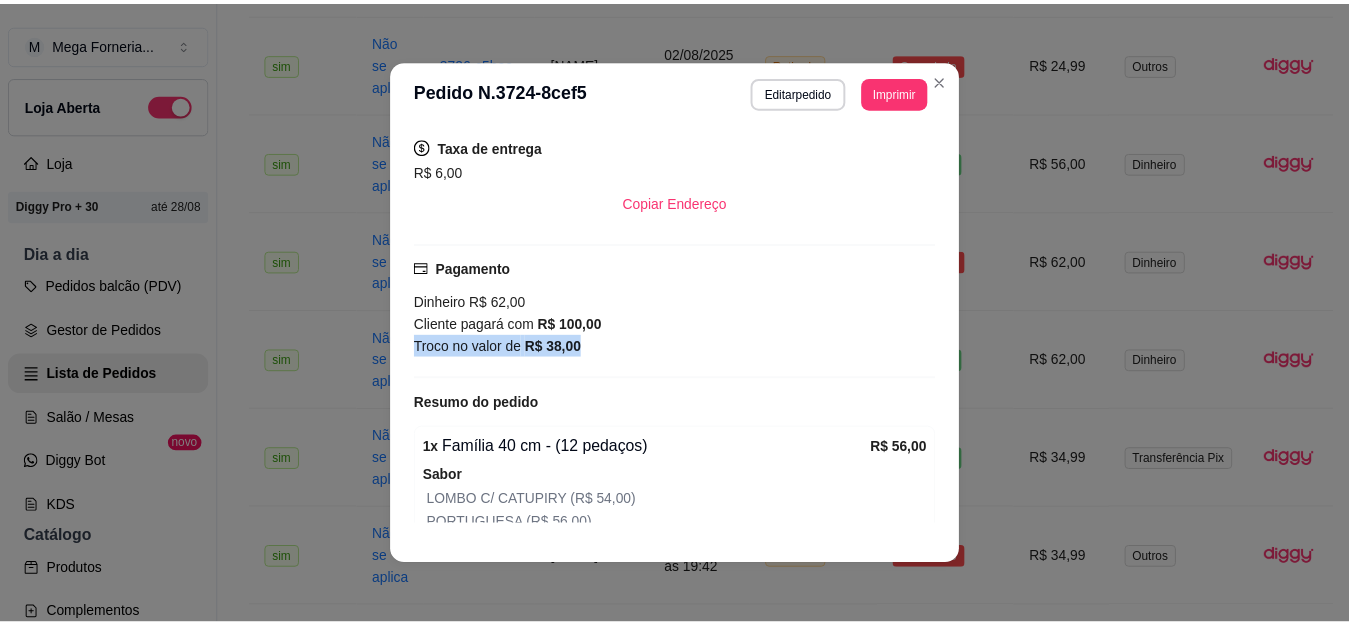 scroll, scrollTop: 388, scrollLeft: 0, axis: vertical 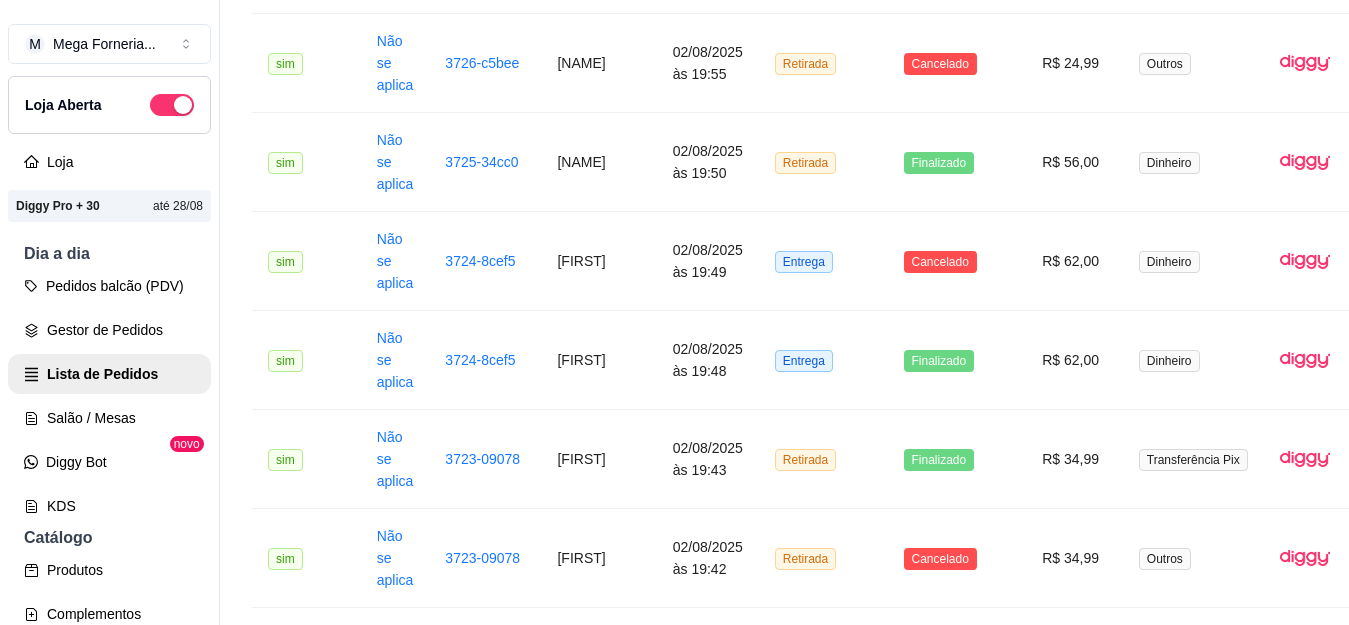 click on "Gestor de Pedidos" at bounding box center [109, 330] 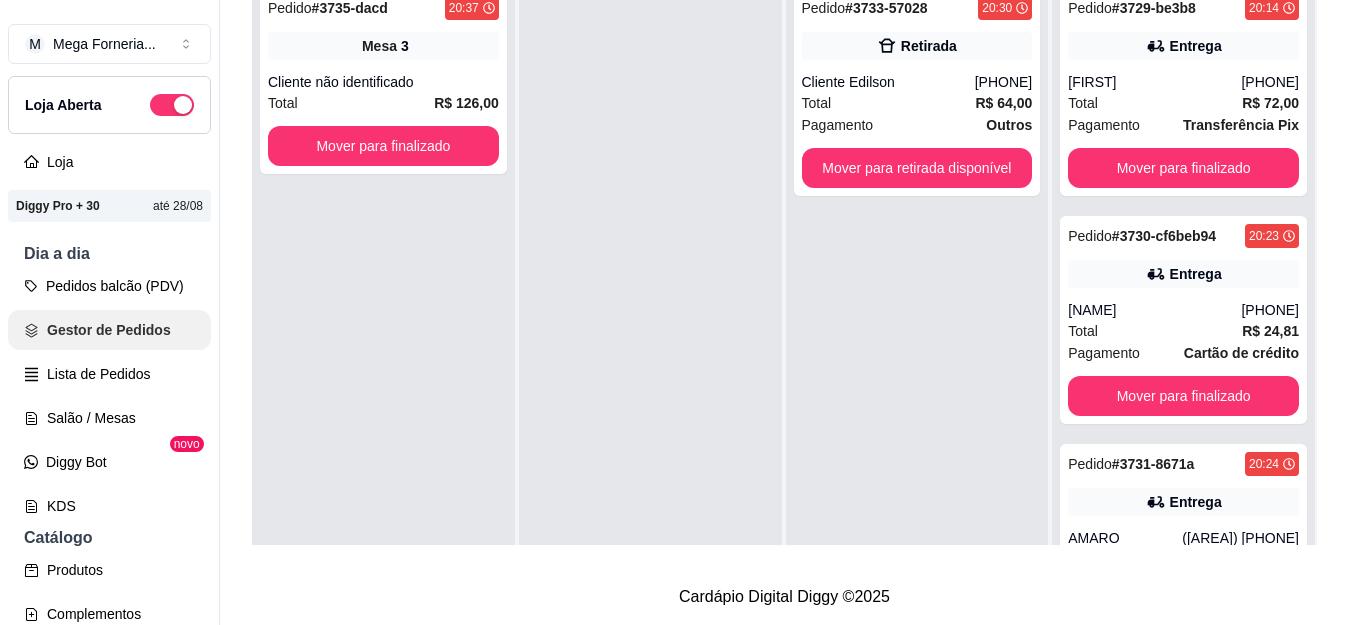 scroll, scrollTop: 0, scrollLeft: 0, axis: both 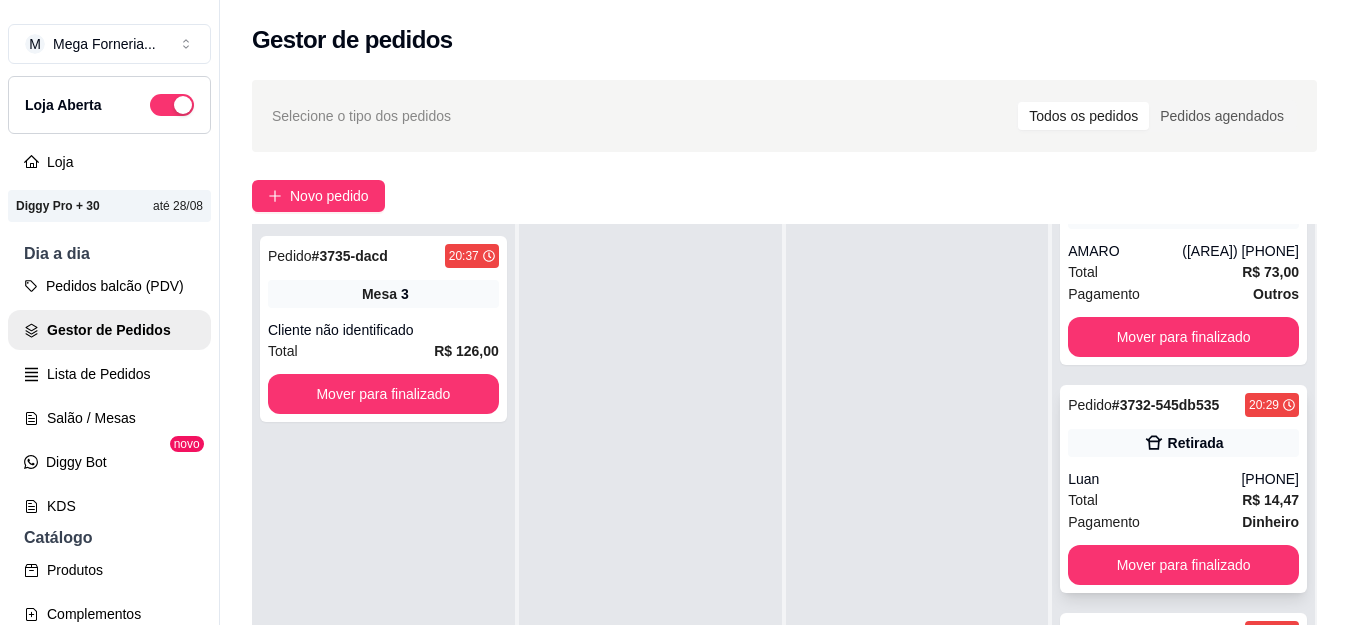 click on "Luan" at bounding box center (1154, 479) 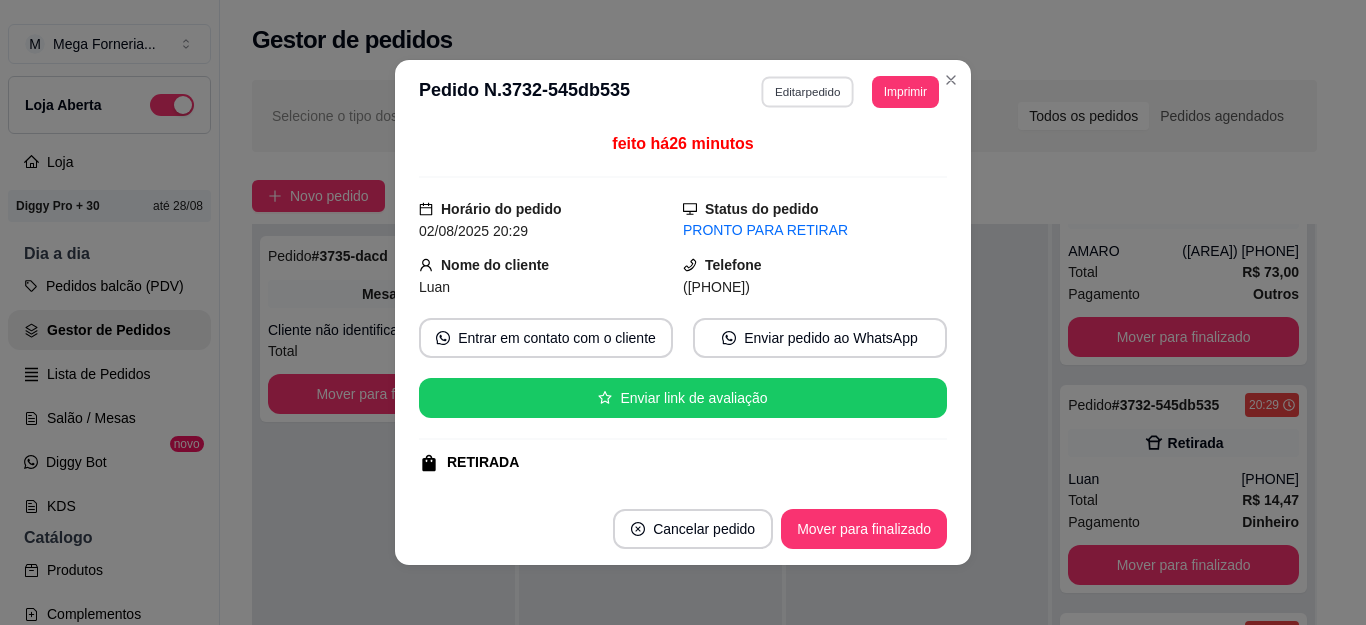 click on "Editar  pedido" at bounding box center [808, 91] 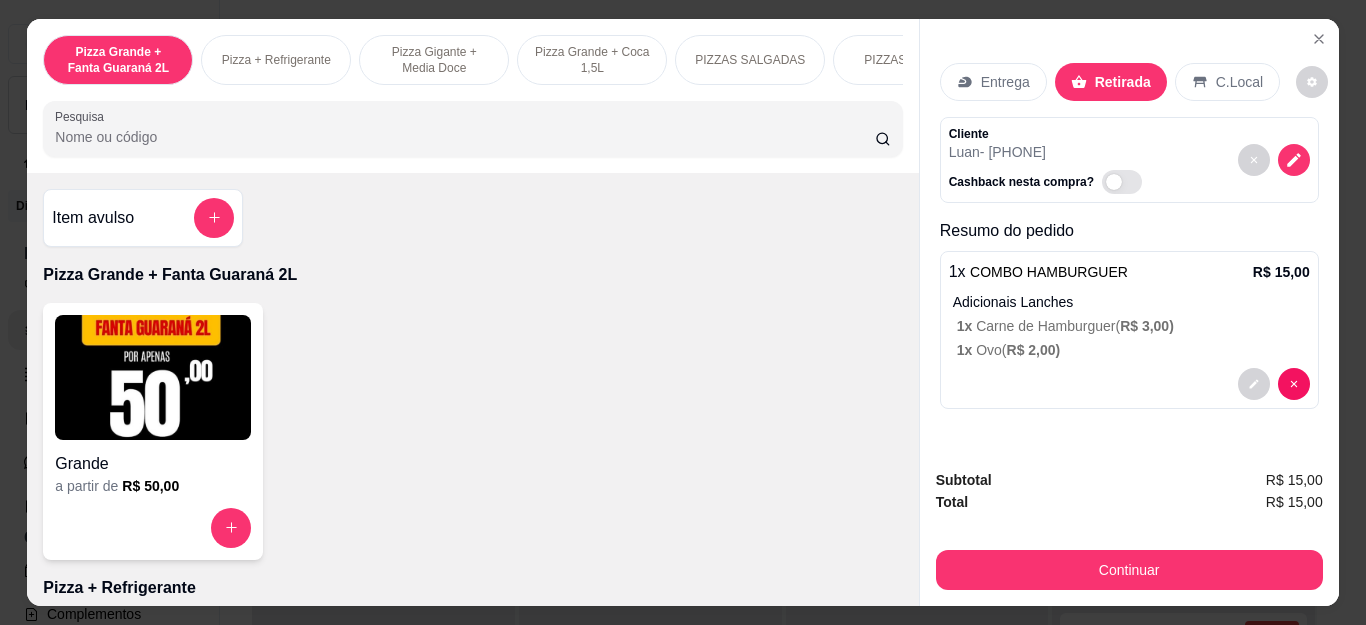 click on "Continuar" at bounding box center [1129, 570] 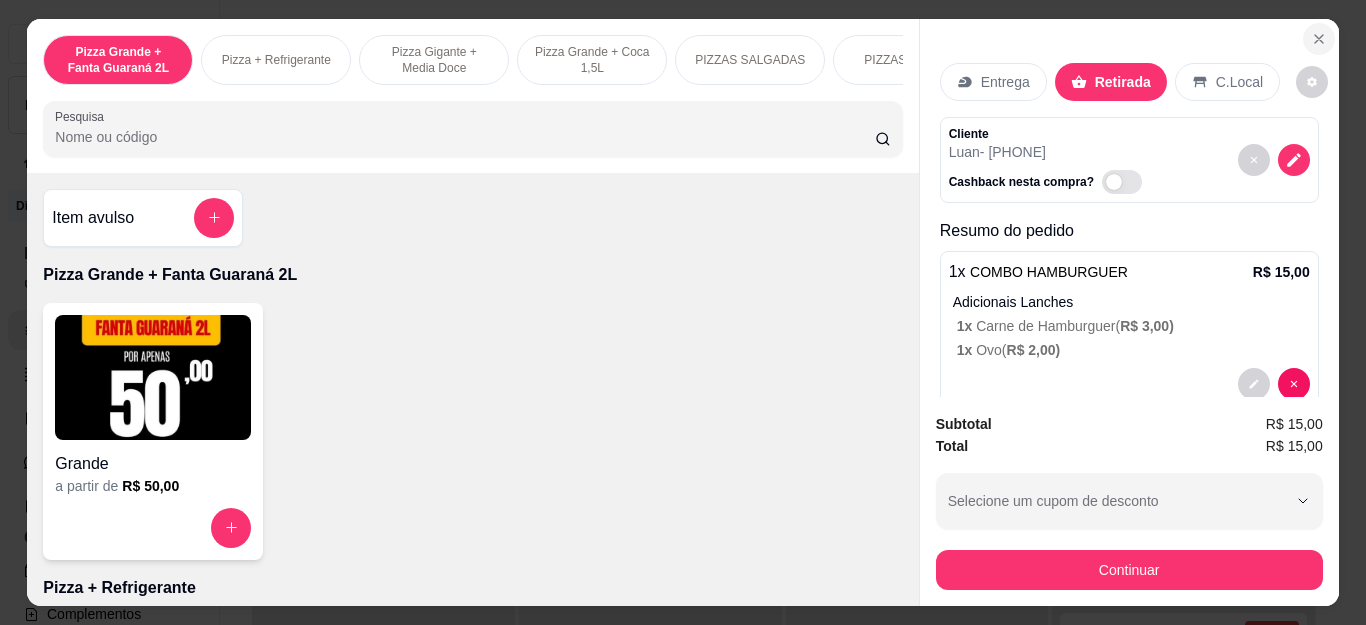 click 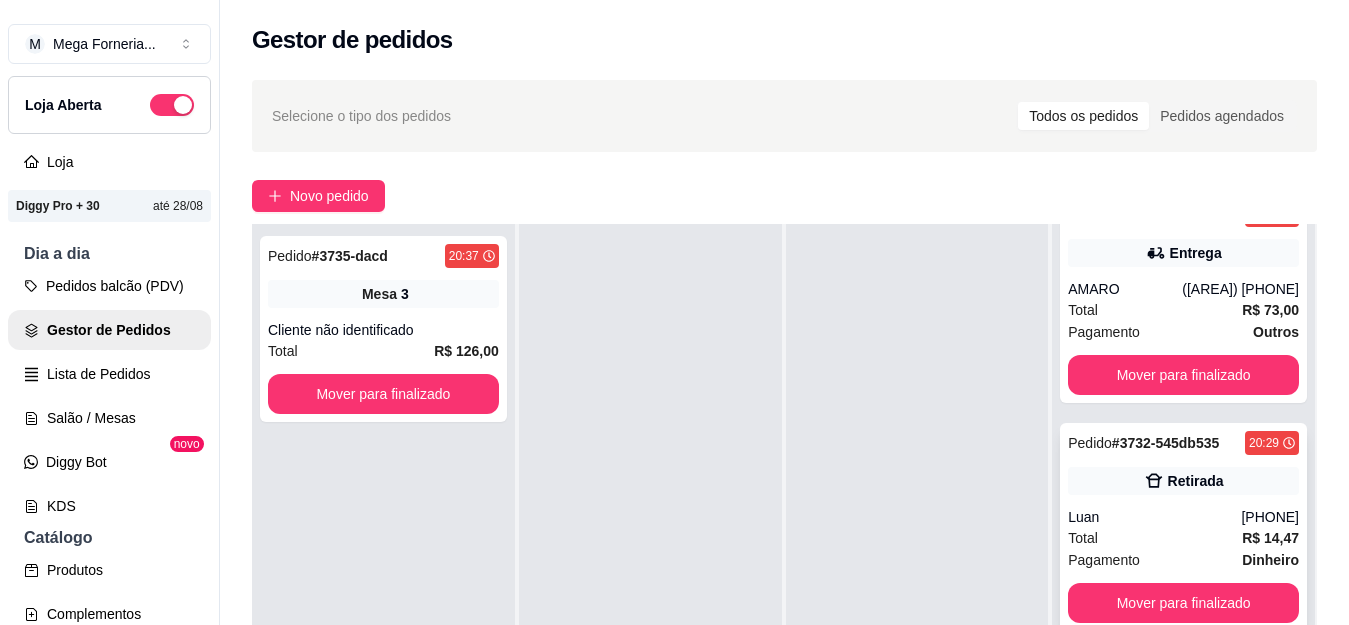 scroll, scrollTop: 579, scrollLeft: 0, axis: vertical 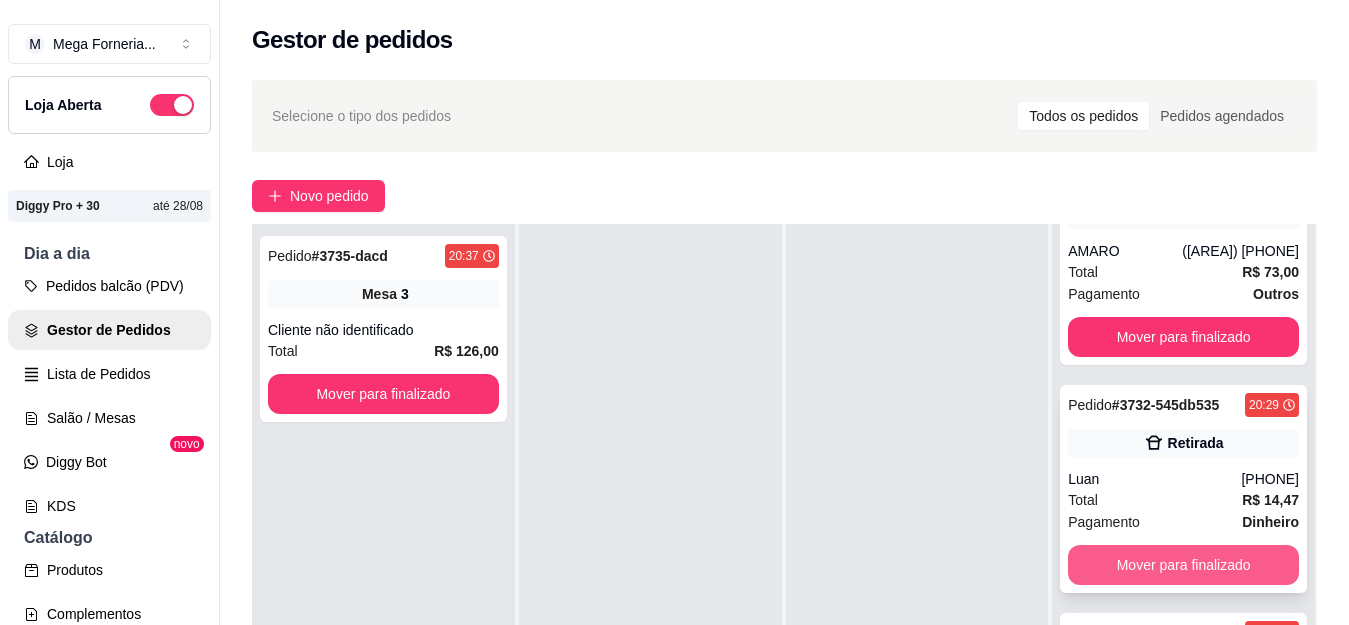 click on "Mover para finalizado" at bounding box center [1183, 565] 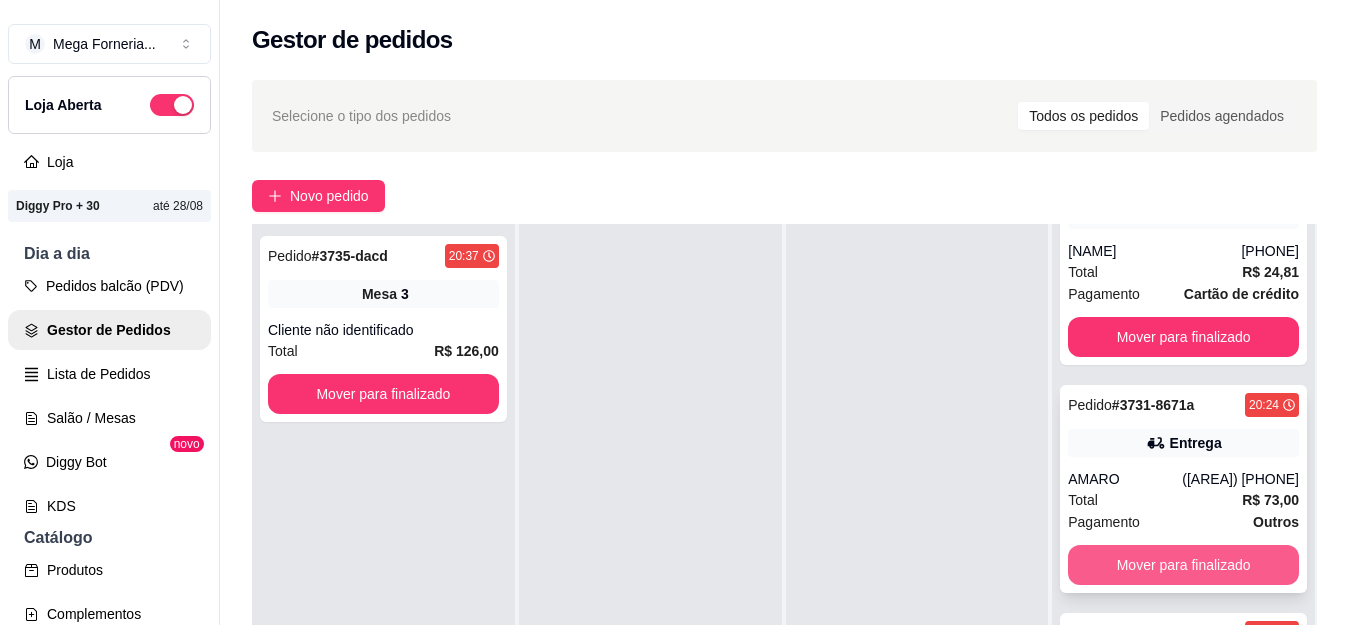 scroll, scrollTop: 327, scrollLeft: 0, axis: vertical 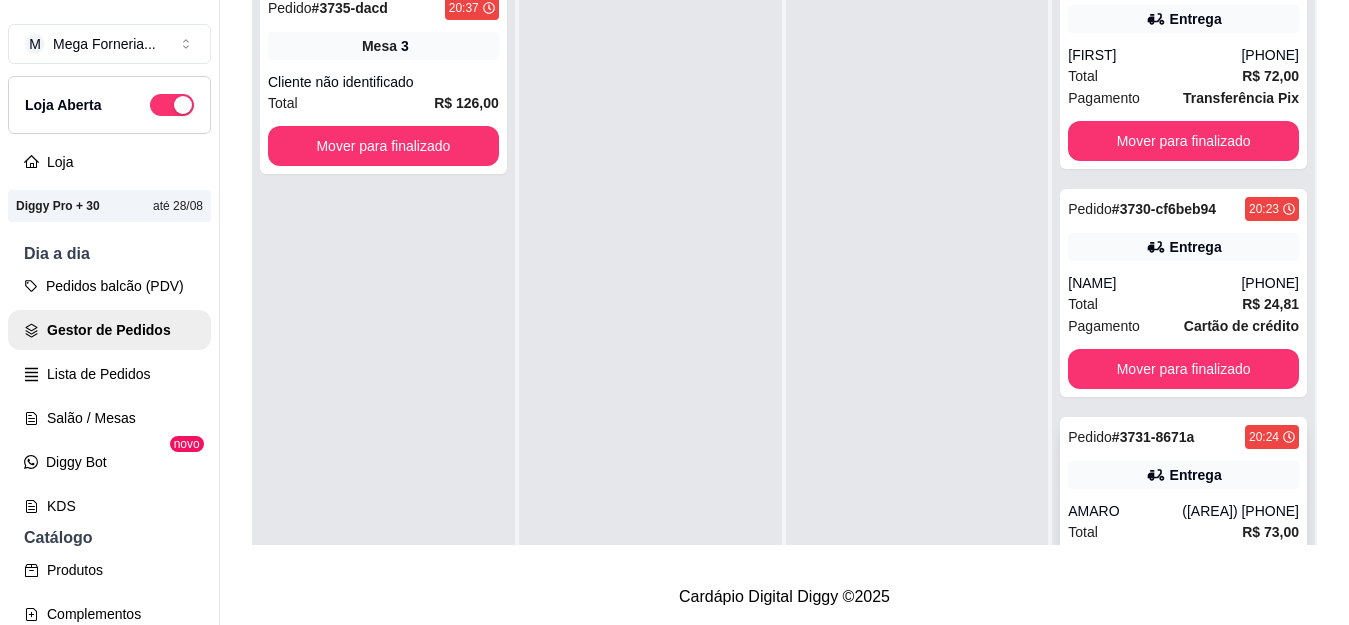 click on "Entrega" at bounding box center (1183, 475) 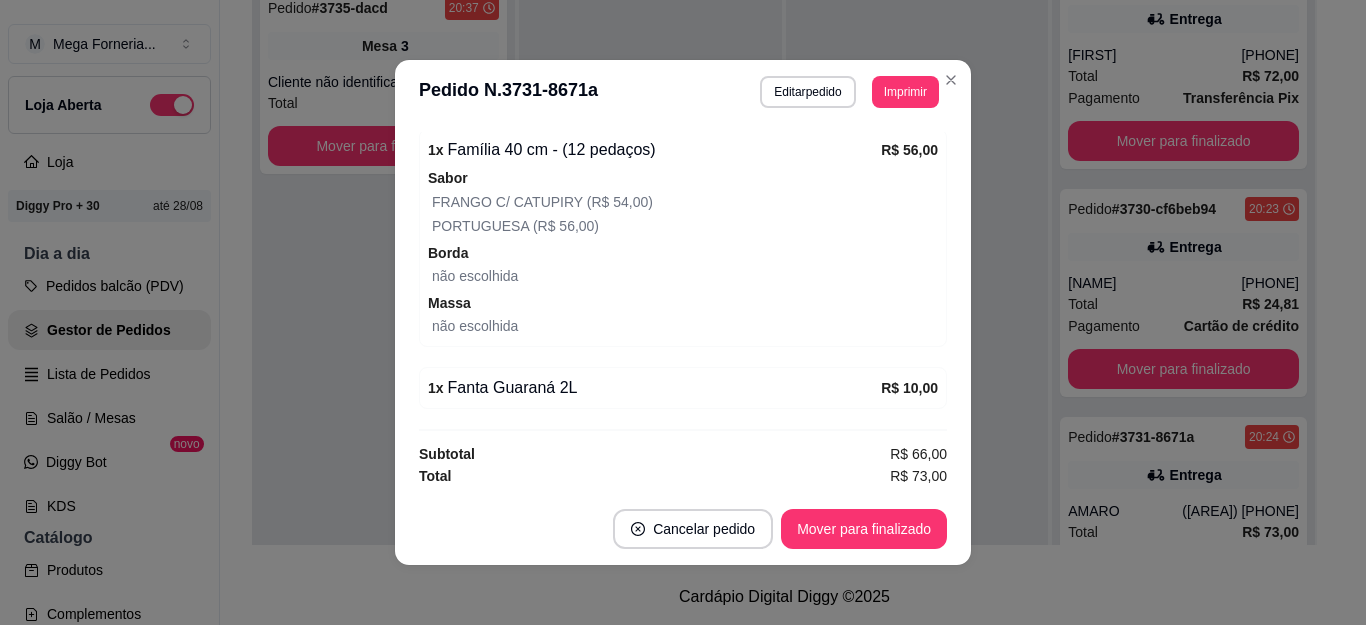 scroll, scrollTop: 602, scrollLeft: 0, axis: vertical 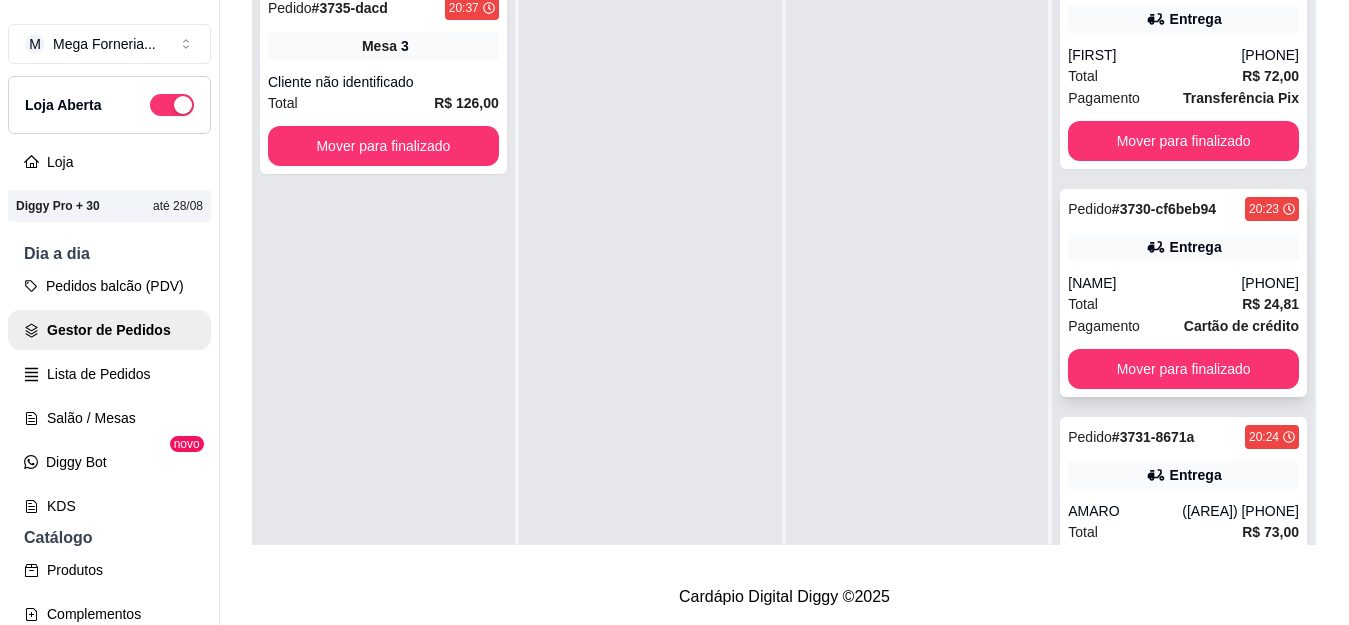 click on "Pedido # 3730-cf6beb94 20:23 Entrega [NAME] [PHONE] Total R$ 24,81 Pagamento Cartão de crédito Mover para finalizado" at bounding box center [1183, 293] 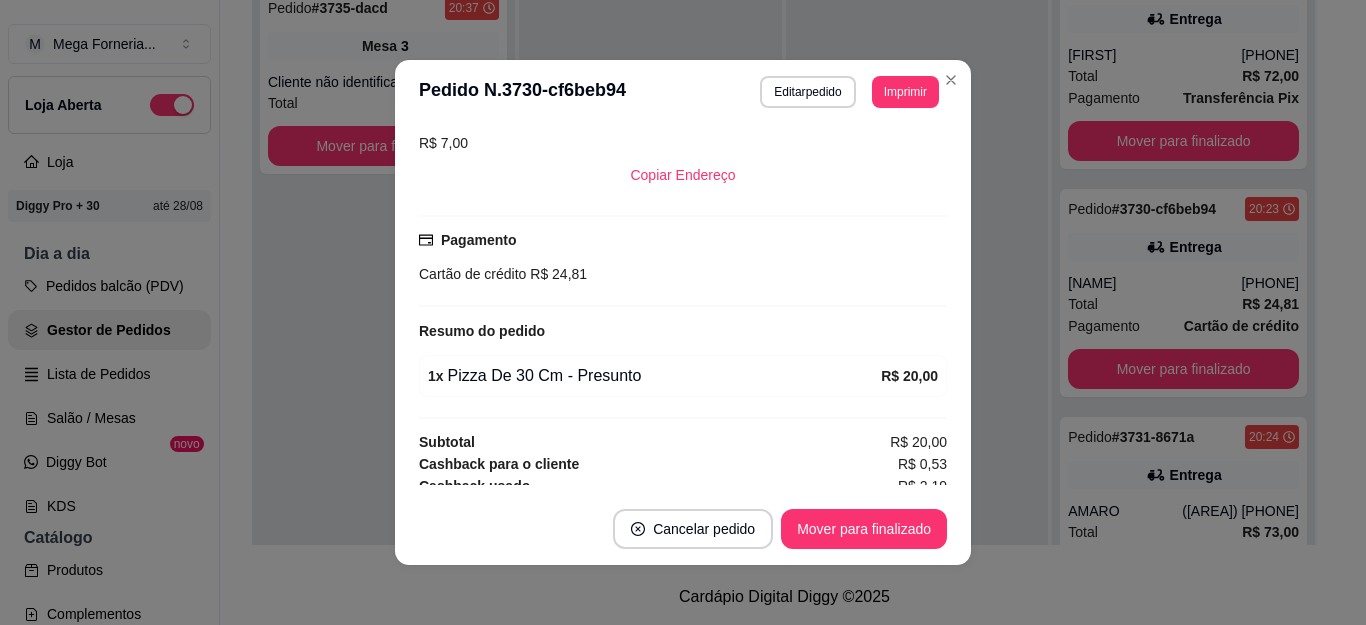 scroll, scrollTop: 468, scrollLeft: 0, axis: vertical 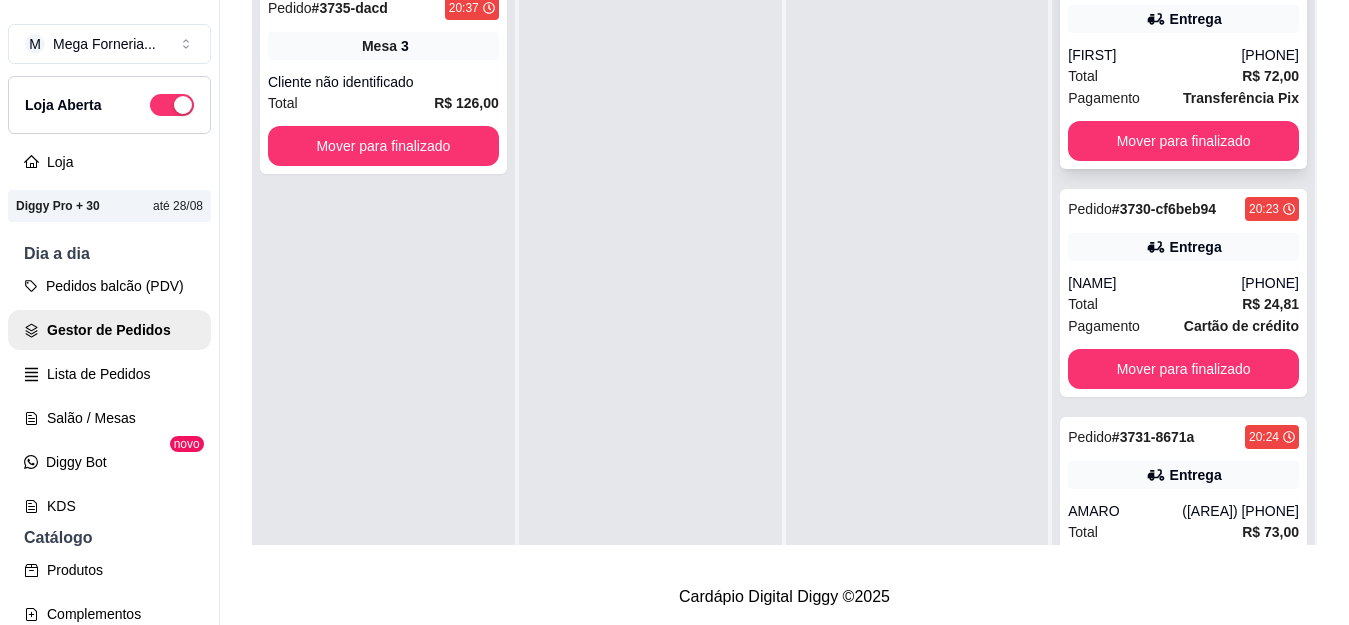 click on "[FIRST]" at bounding box center [1154, 55] 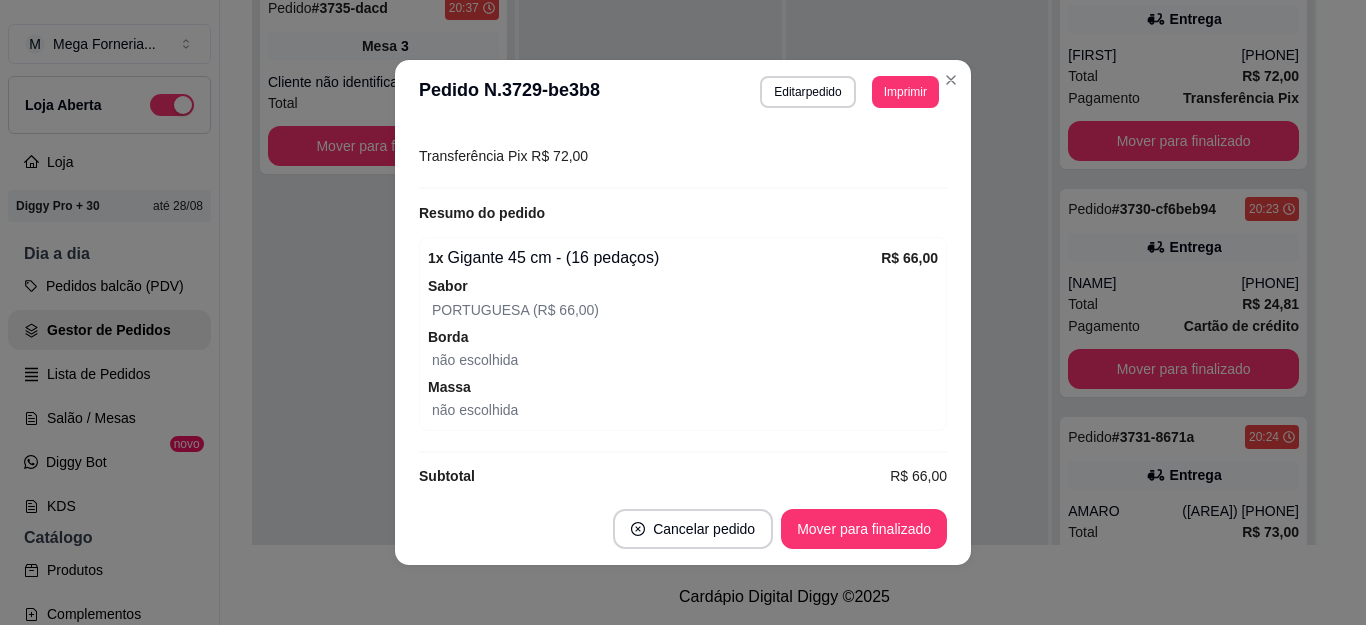 scroll, scrollTop: 516, scrollLeft: 0, axis: vertical 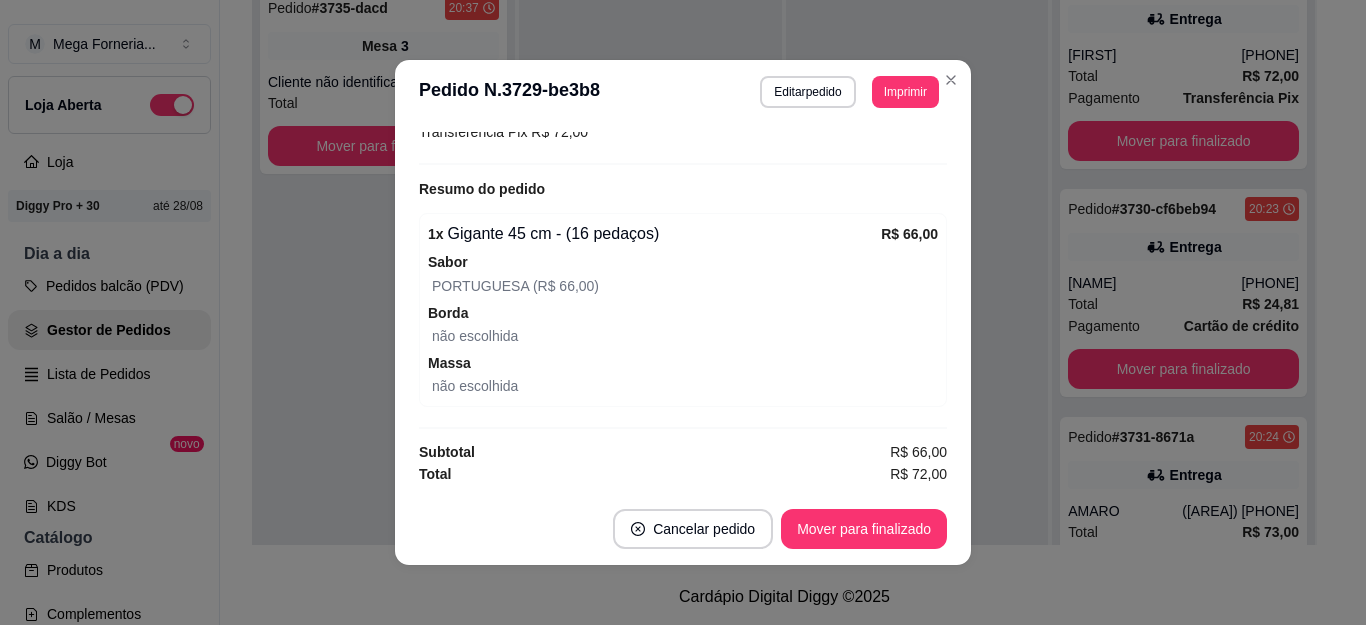 click on "**********" at bounding box center (683, 92) 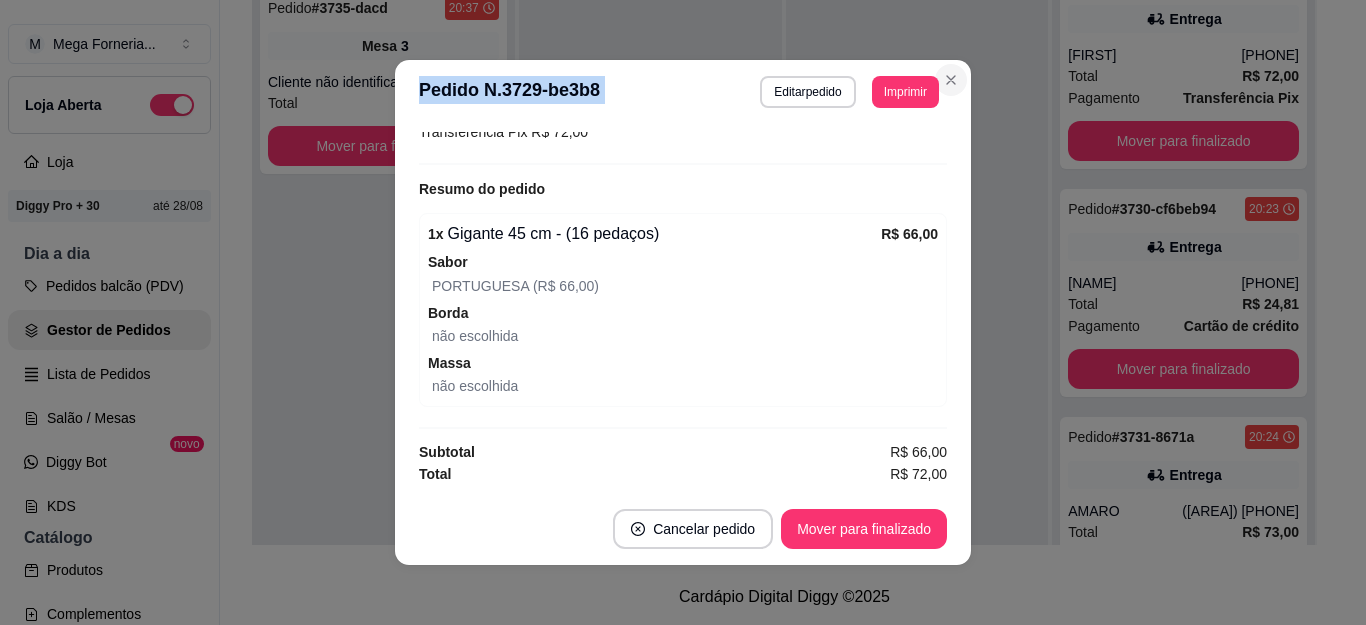 click on "**********" at bounding box center [683, 312] 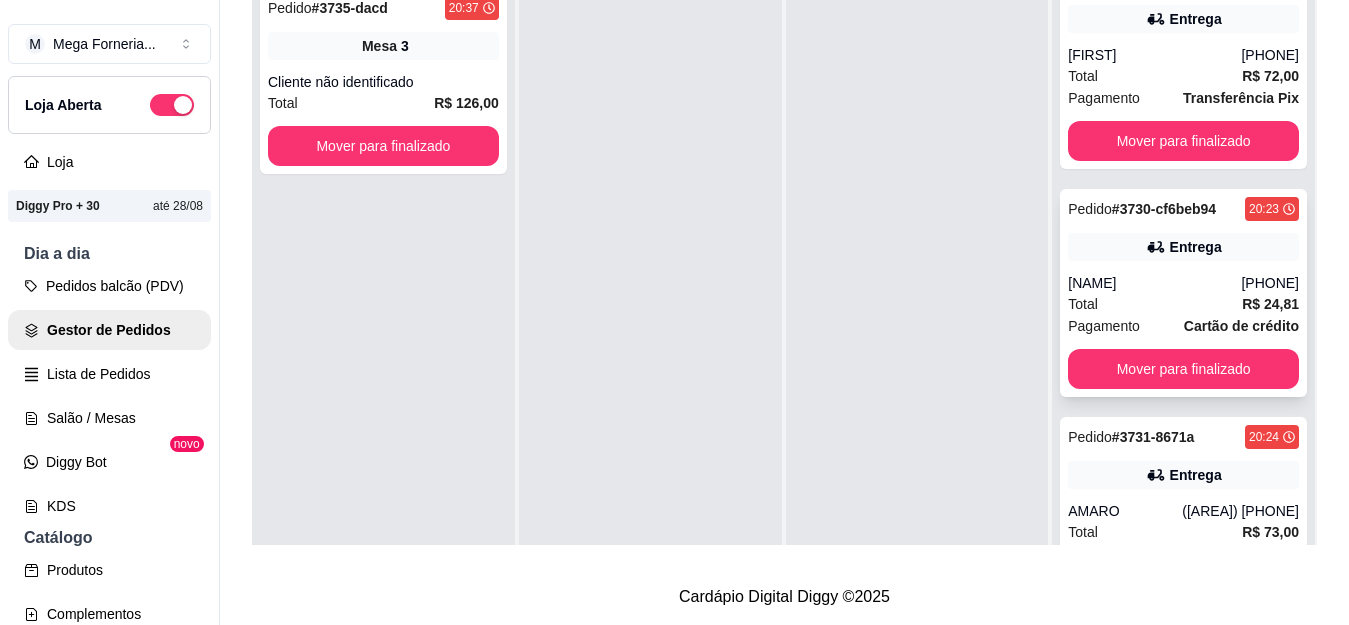 click on "Pedido # 3730-cf6beb94 20:23 Entrega [NAME] [PHONE] Total R$ 24,81 Pagamento Cartão de crédito Mover para finalizado" at bounding box center (1183, 293) 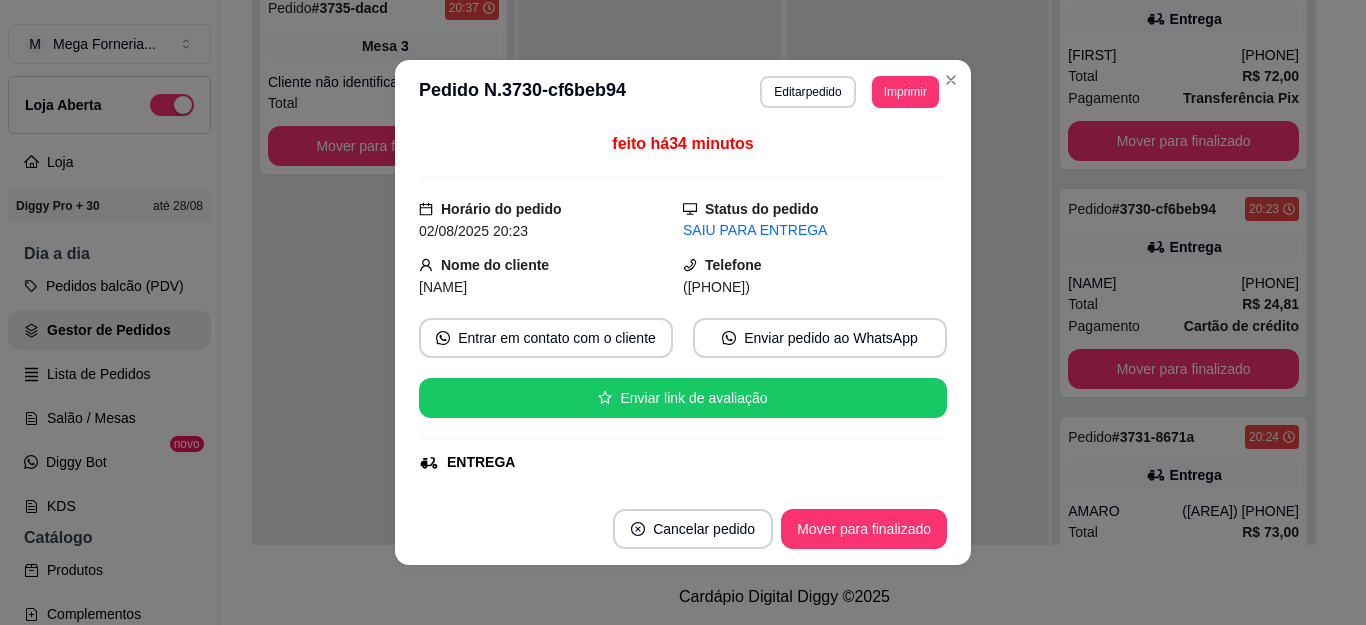 click on "([PHONE])" at bounding box center [716, 287] 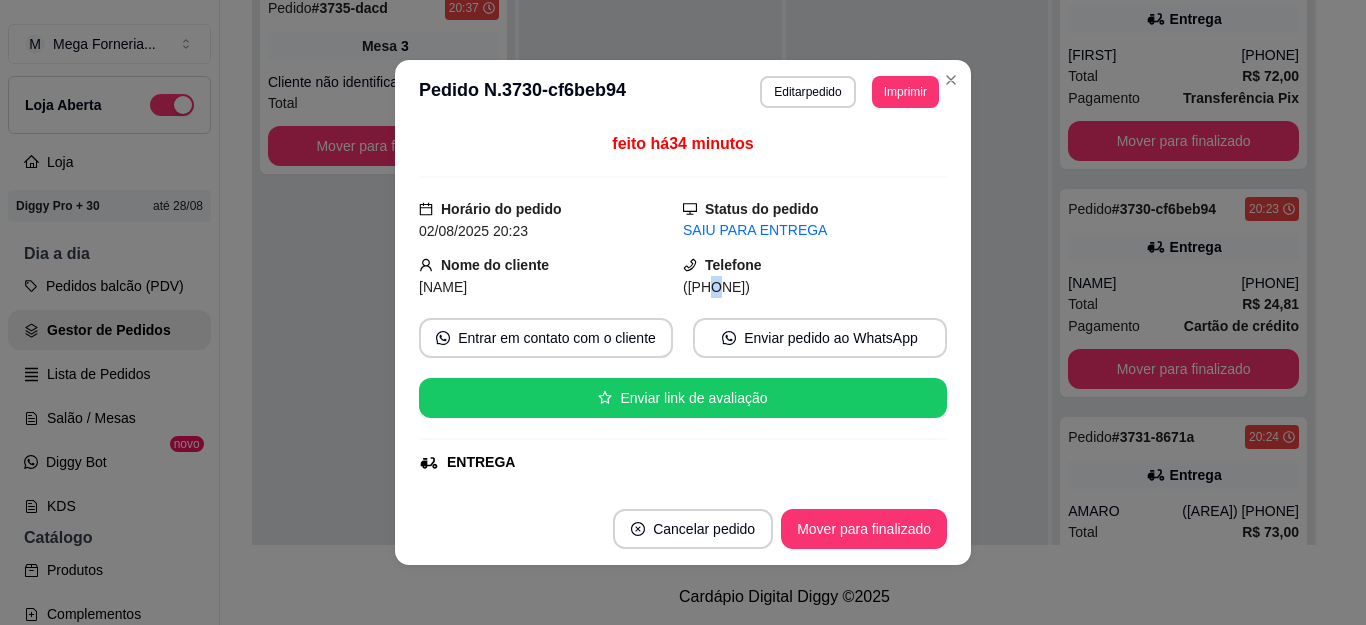 click on "([PHONE])" at bounding box center (716, 287) 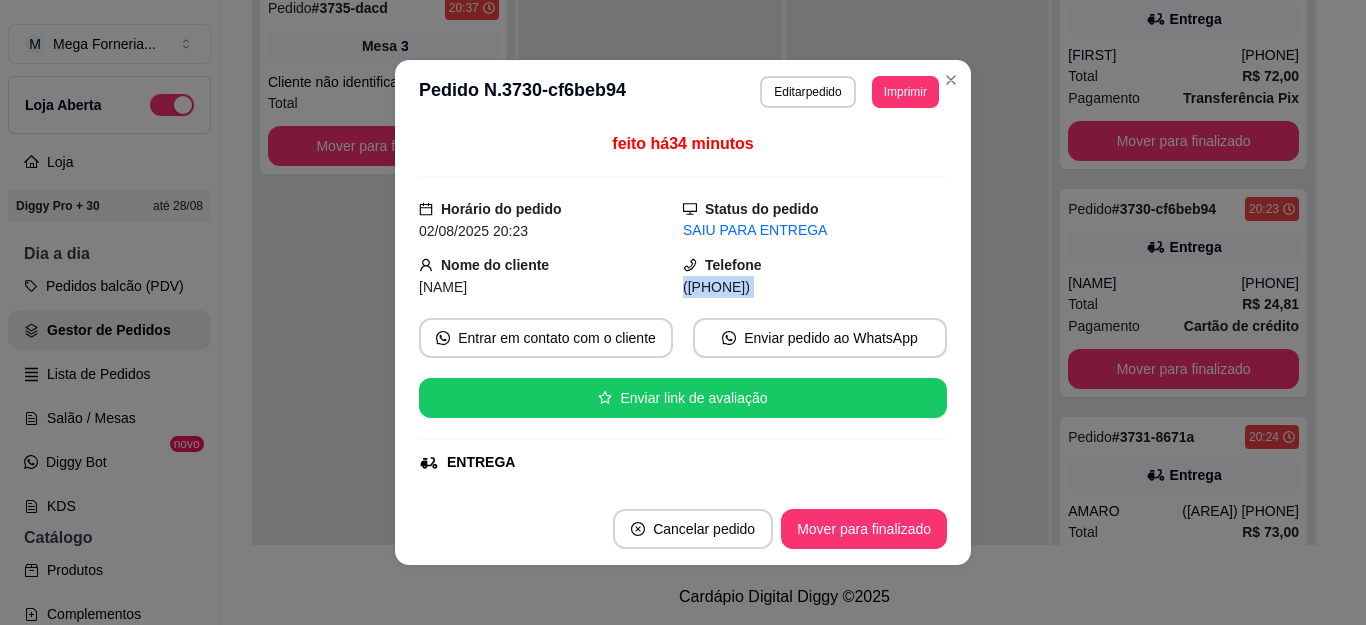 click on "([PHONE])" at bounding box center (716, 287) 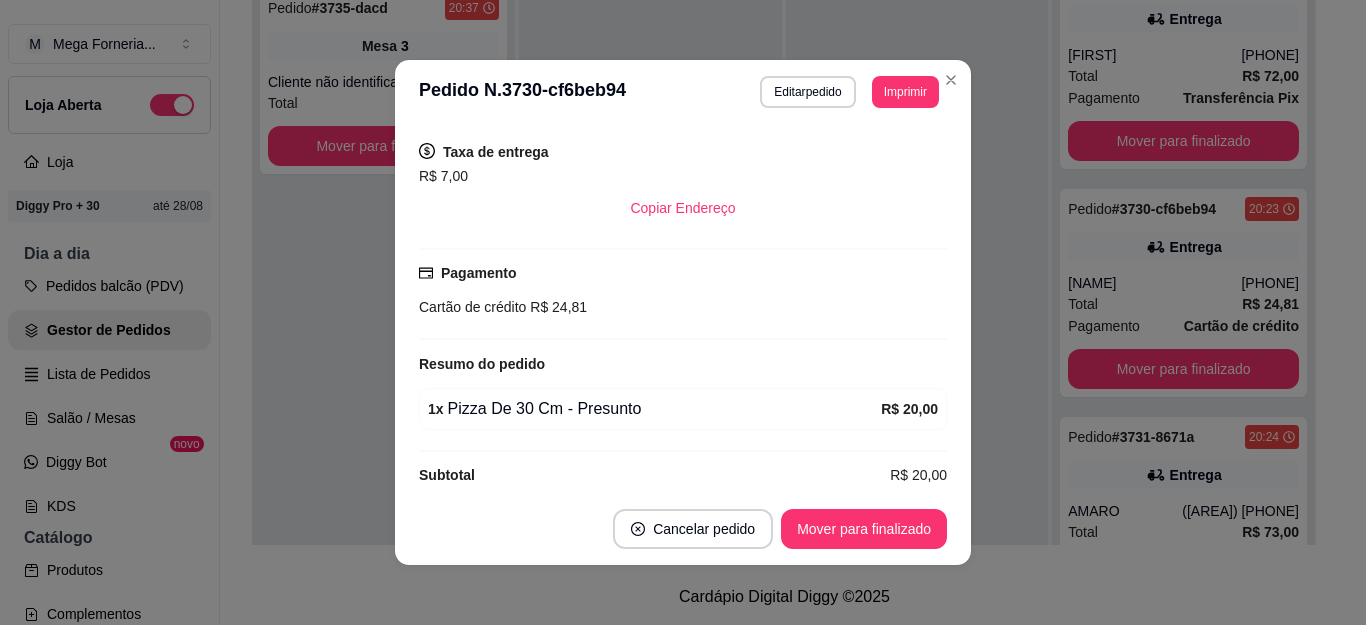 scroll, scrollTop: 468, scrollLeft: 0, axis: vertical 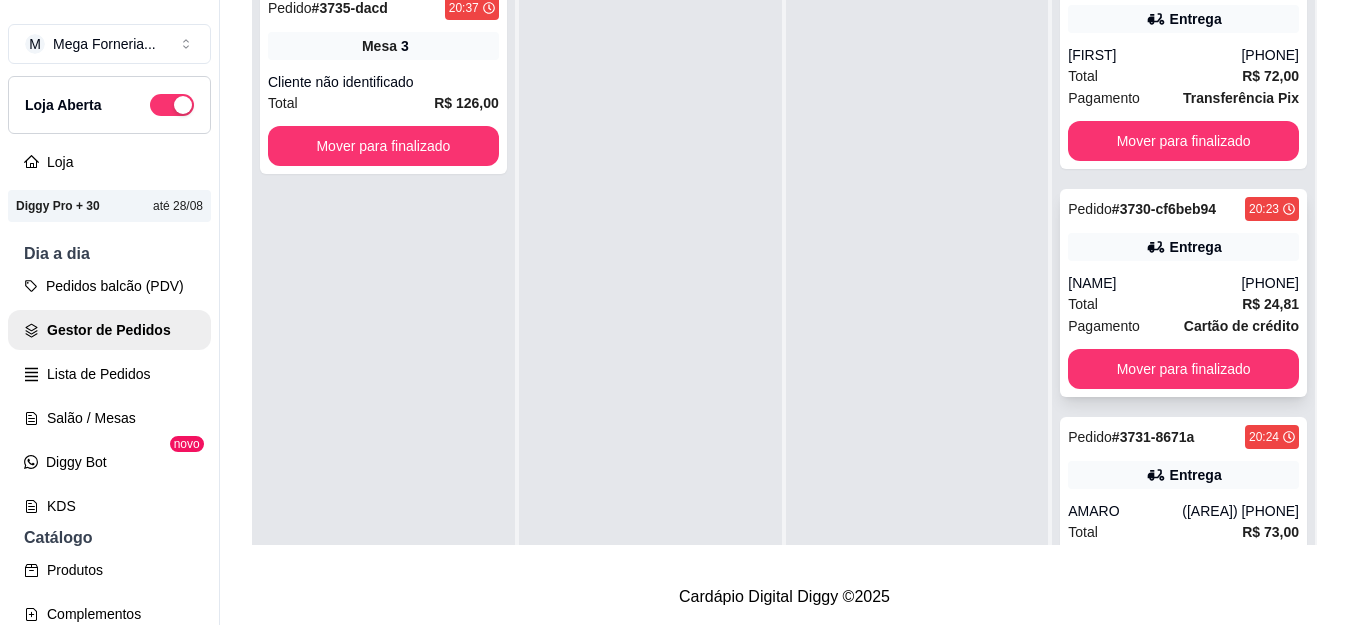 click on "[PHONE]" at bounding box center [1270, 283] 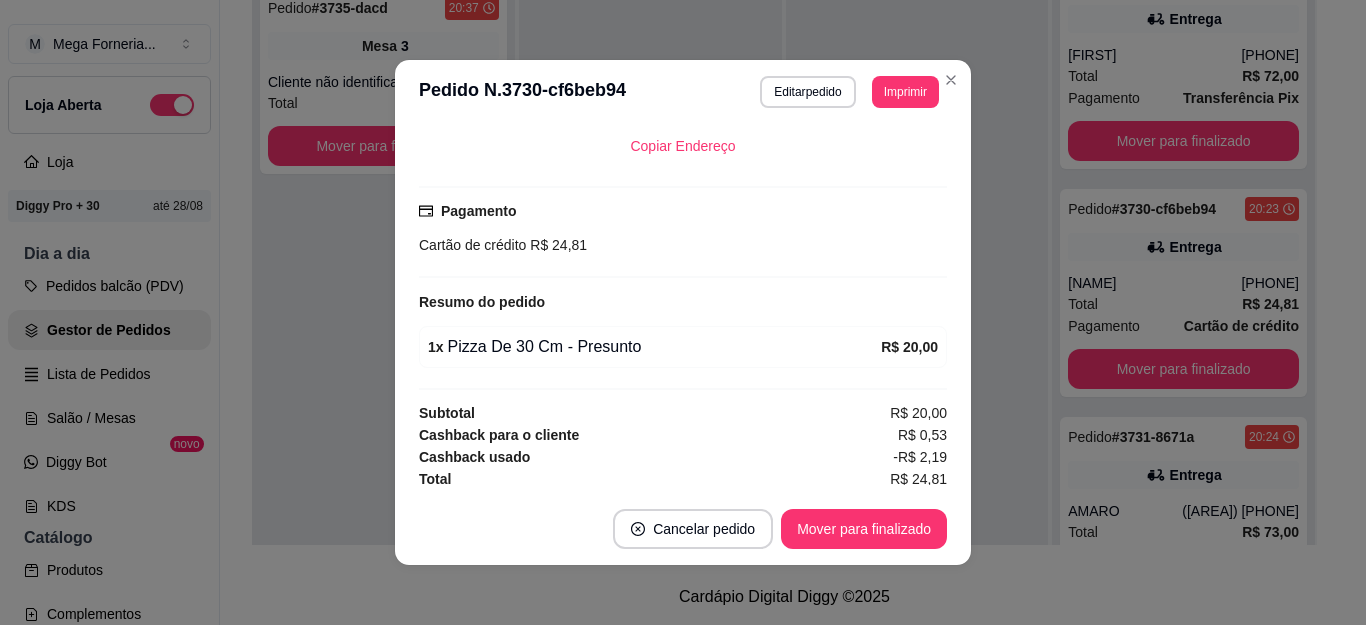 scroll, scrollTop: 468, scrollLeft: 0, axis: vertical 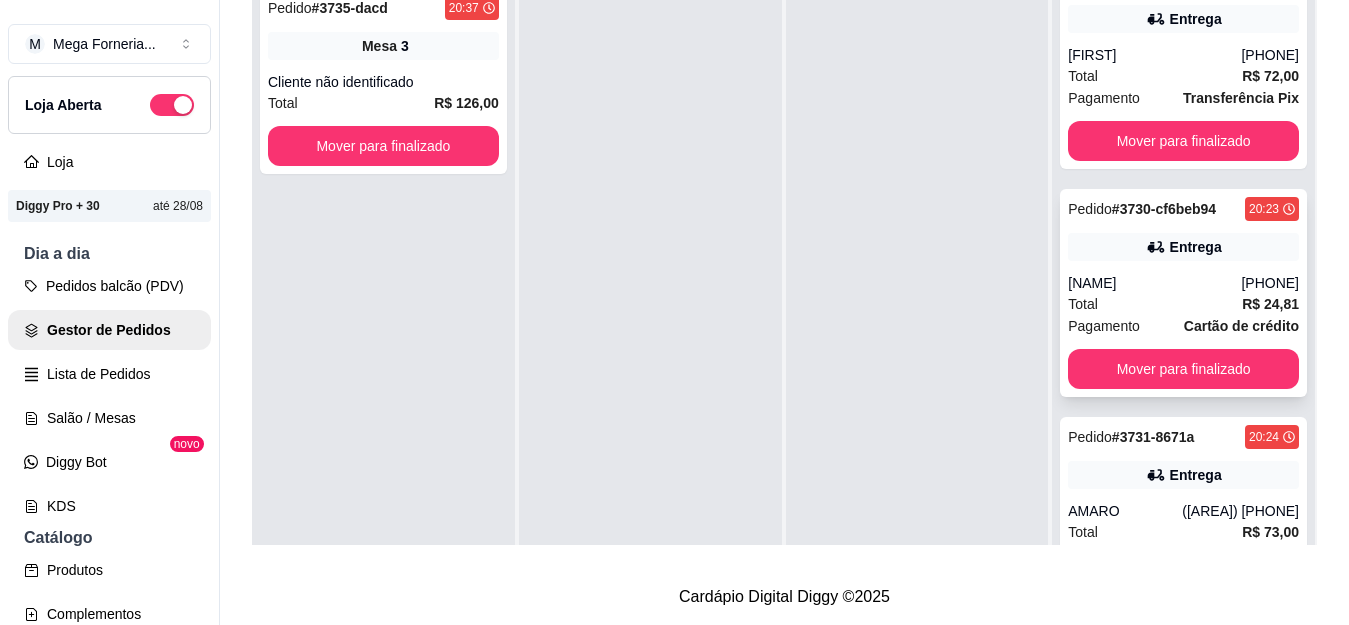 click on "Pedido # 3730-cf6beb94 20:23 Entrega [NAME] [PHONE] Total R$ 24,81 Pagamento Cartão de crédito Mover para finalizado" at bounding box center (1183, 293) 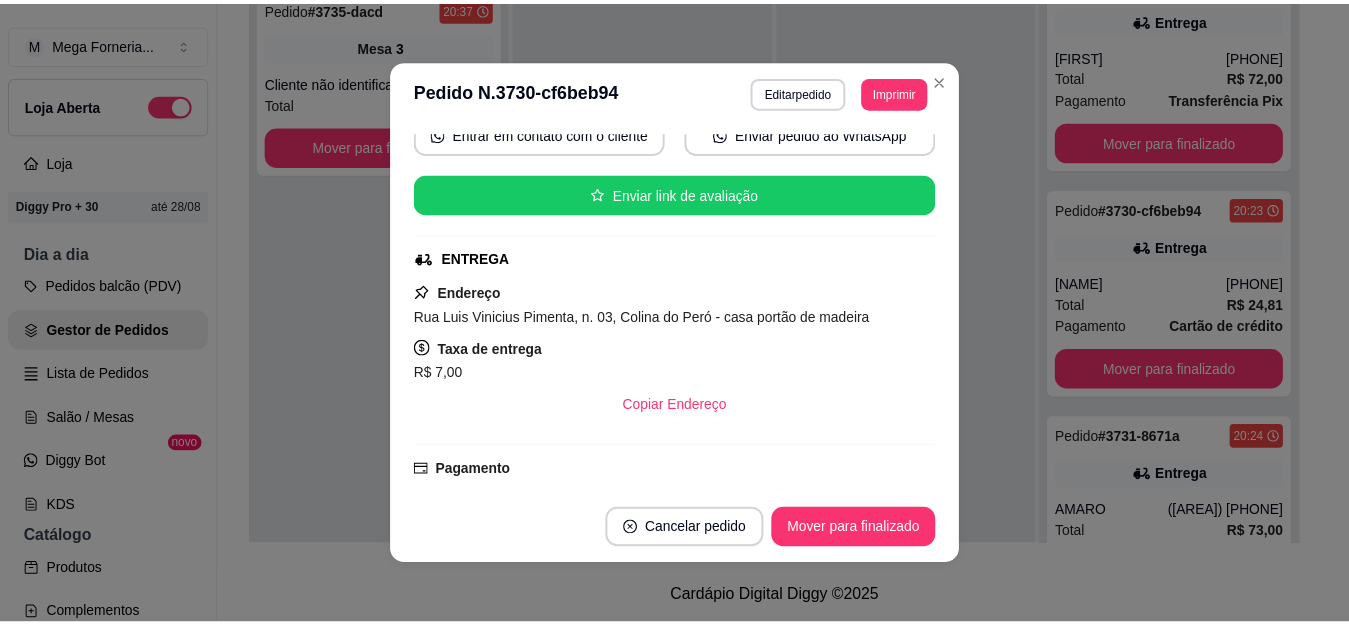 scroll, scrollTop: 168, scrollLeft: 0, axis: vertical 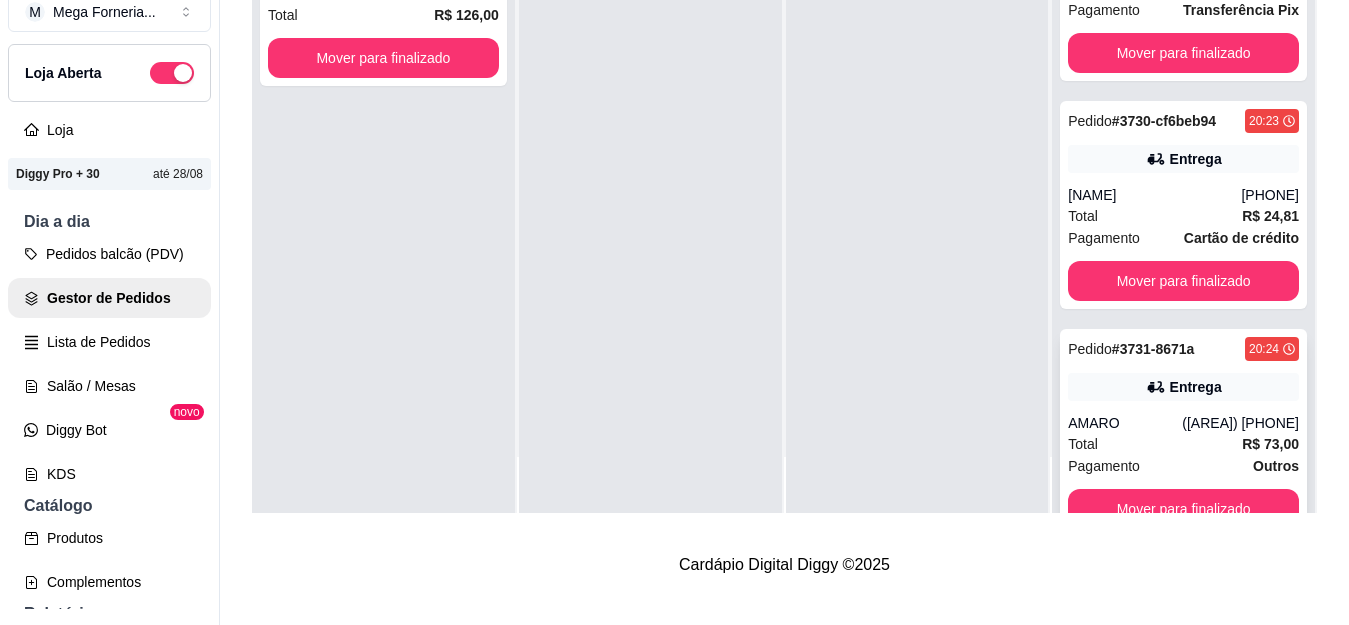 click on "Pedido  # 3731-8671a 20:24 Entrega AMARO ([PHONE]) Total R$ 73,00 Pagamento Outros Mover para finalizado" at bounding box center [1183, 433] 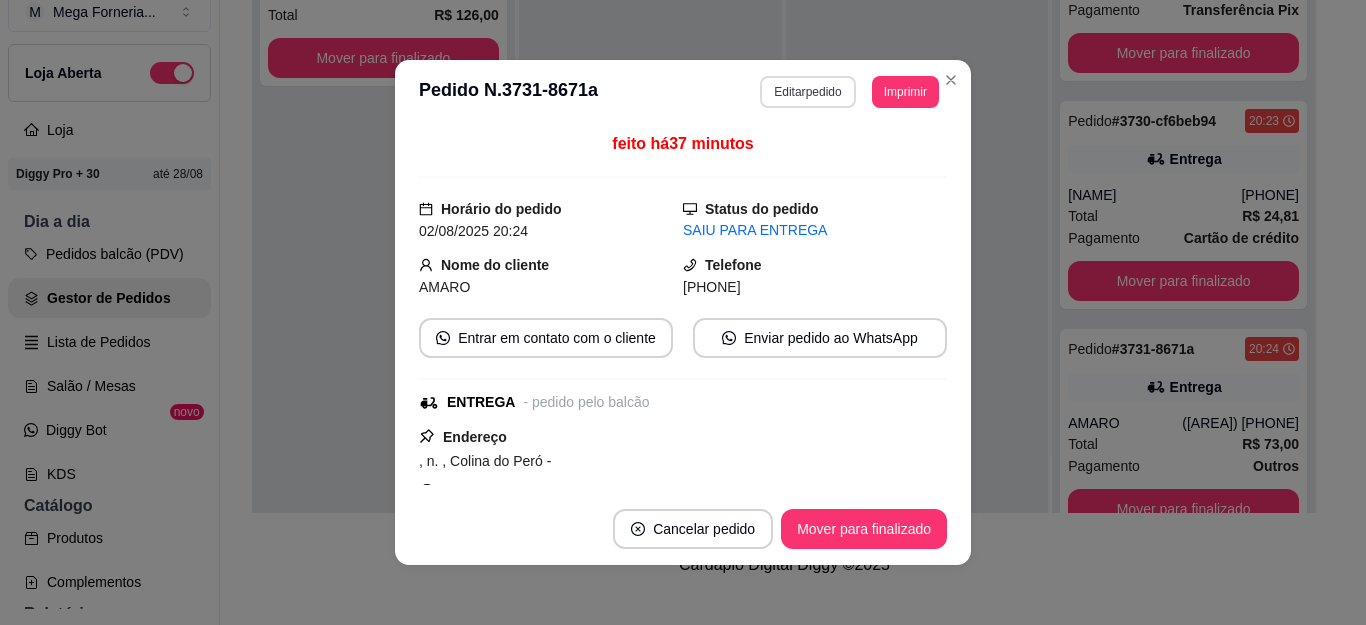 click on "Editar  pedido" at bounding box center [807, 92] 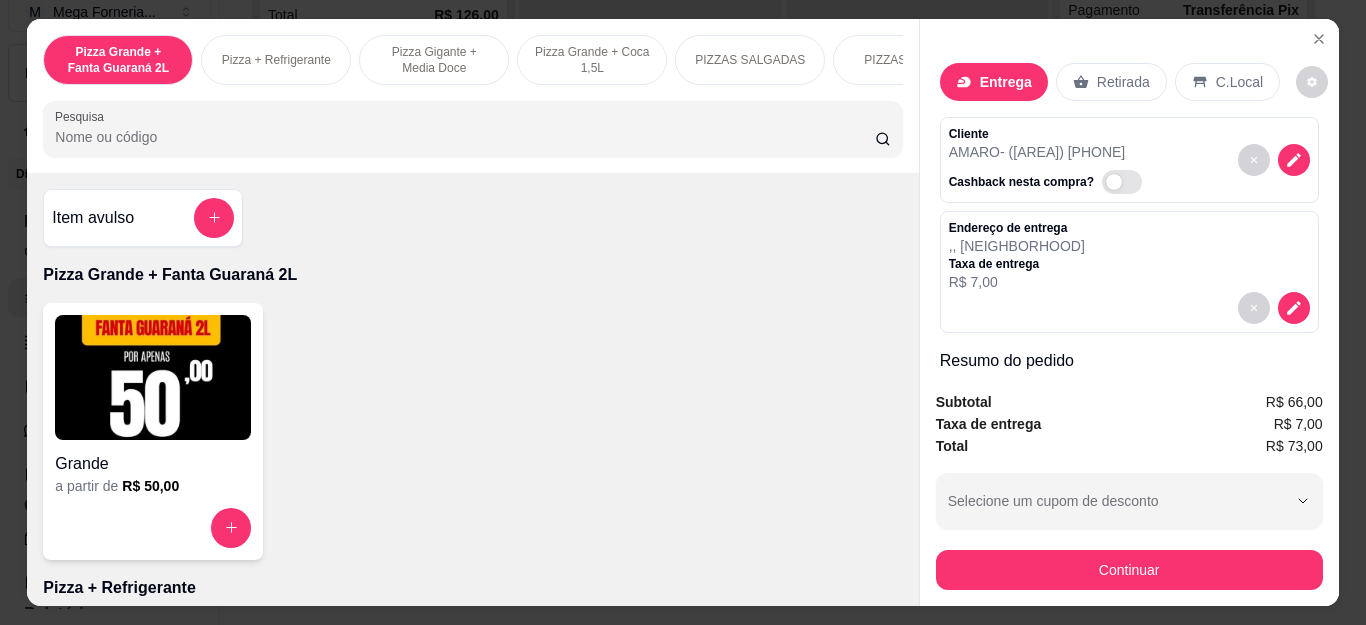 click on "Continuar" at bounding box center (1129, 567) 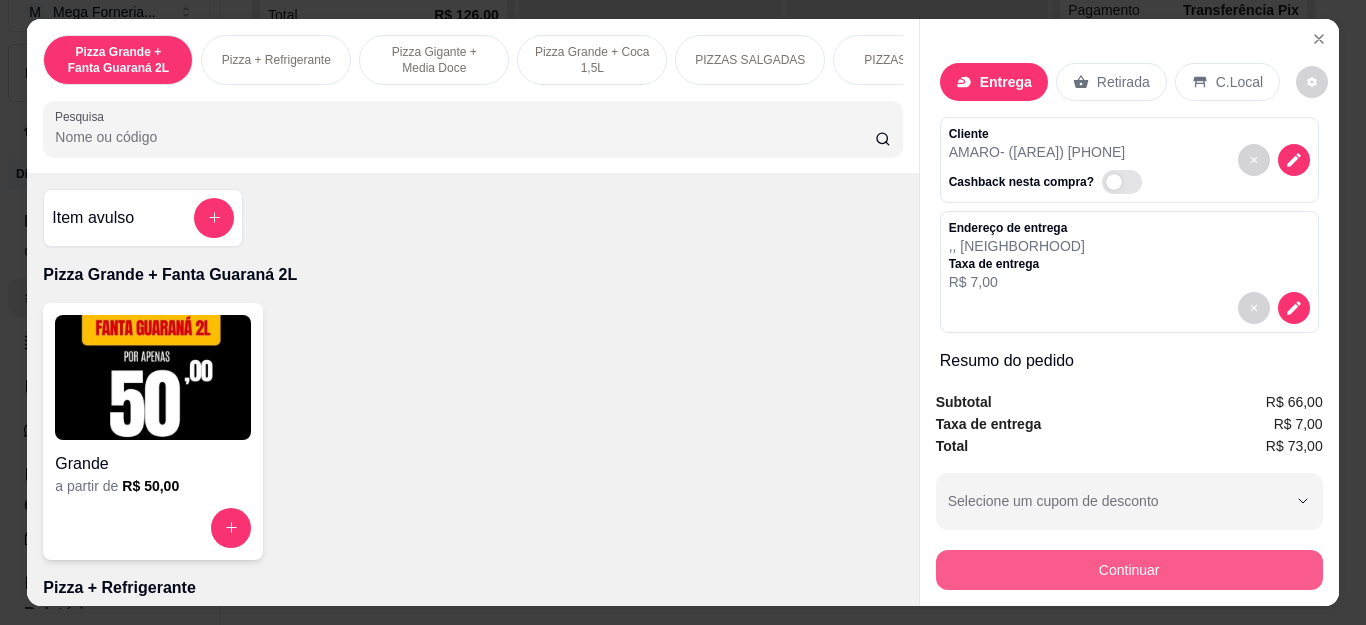 click on "Continuar" at bounding box center (1129, 570) 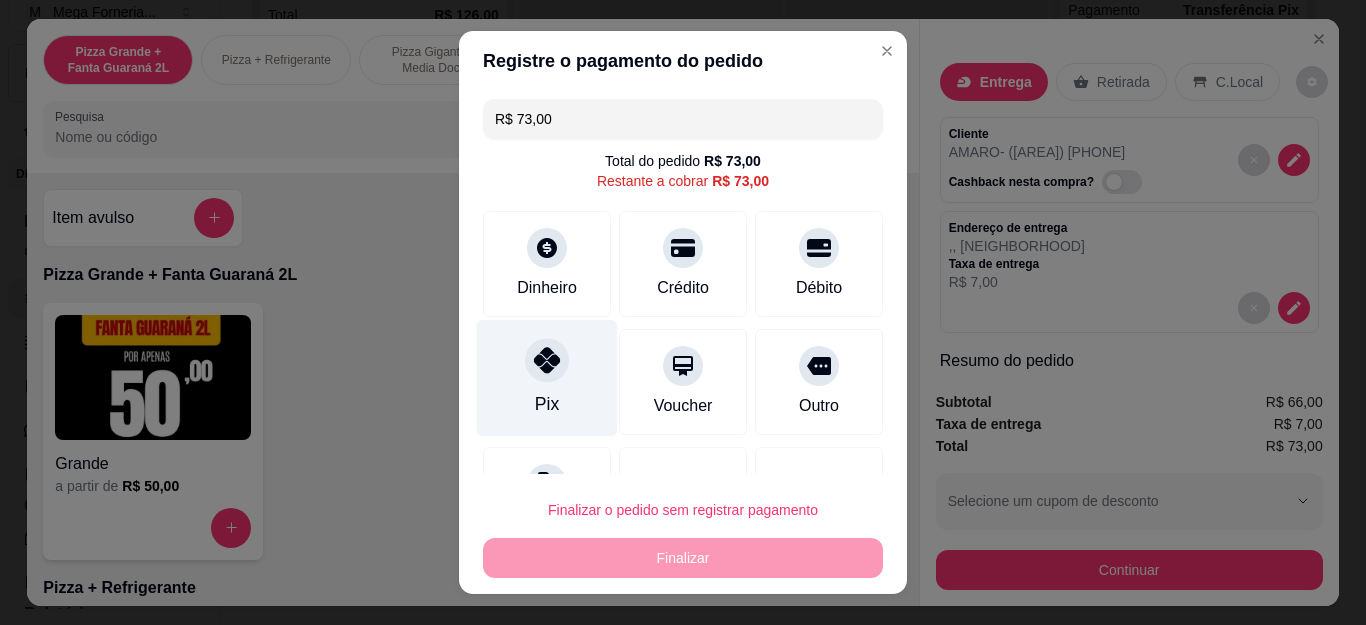 click 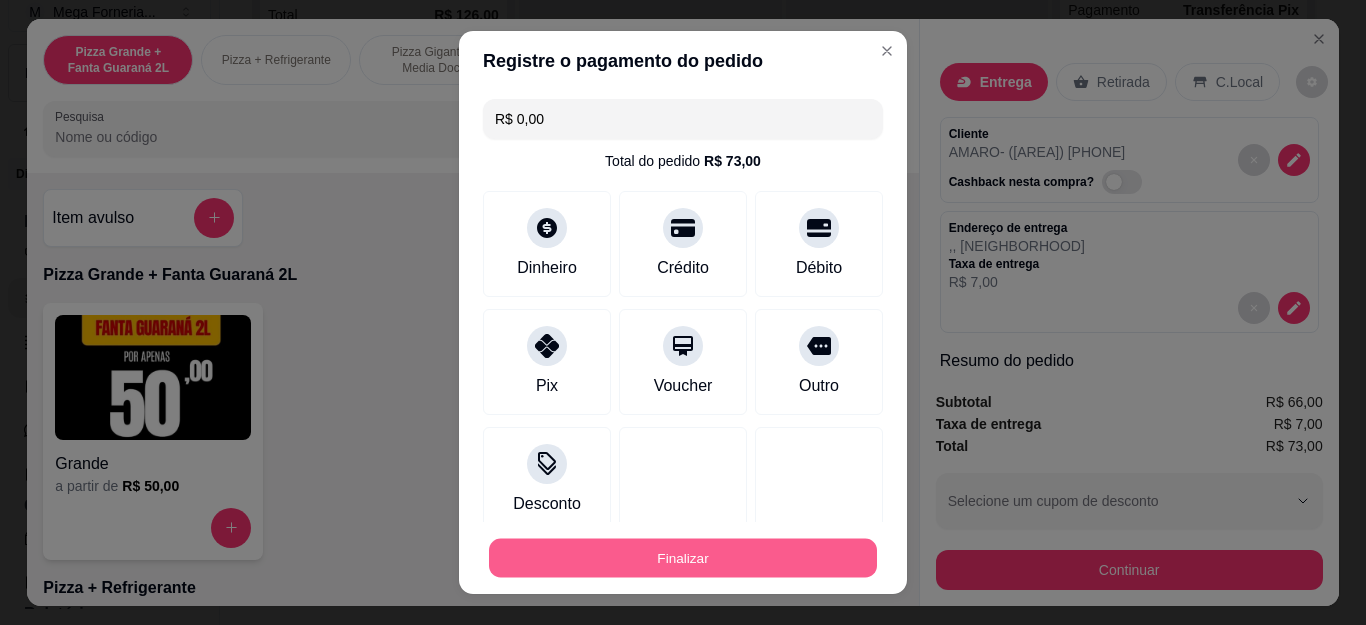 click on "Finalizar" at bounding box center [683, 557] 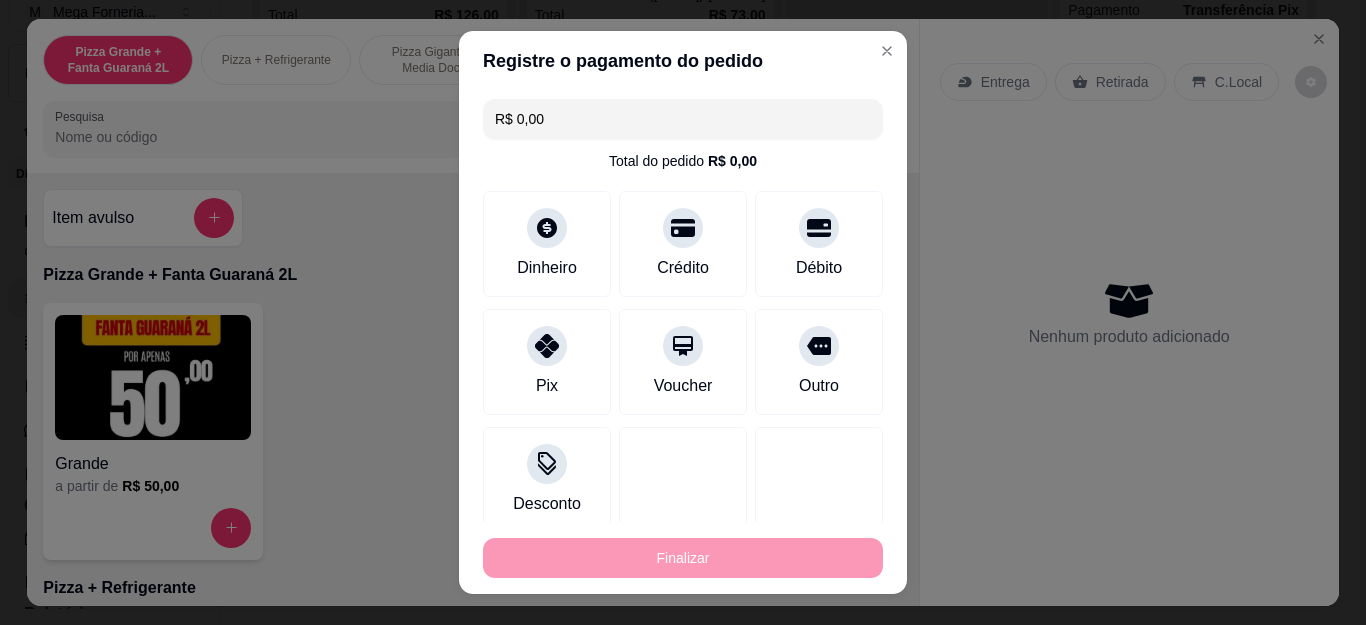 type on "0" 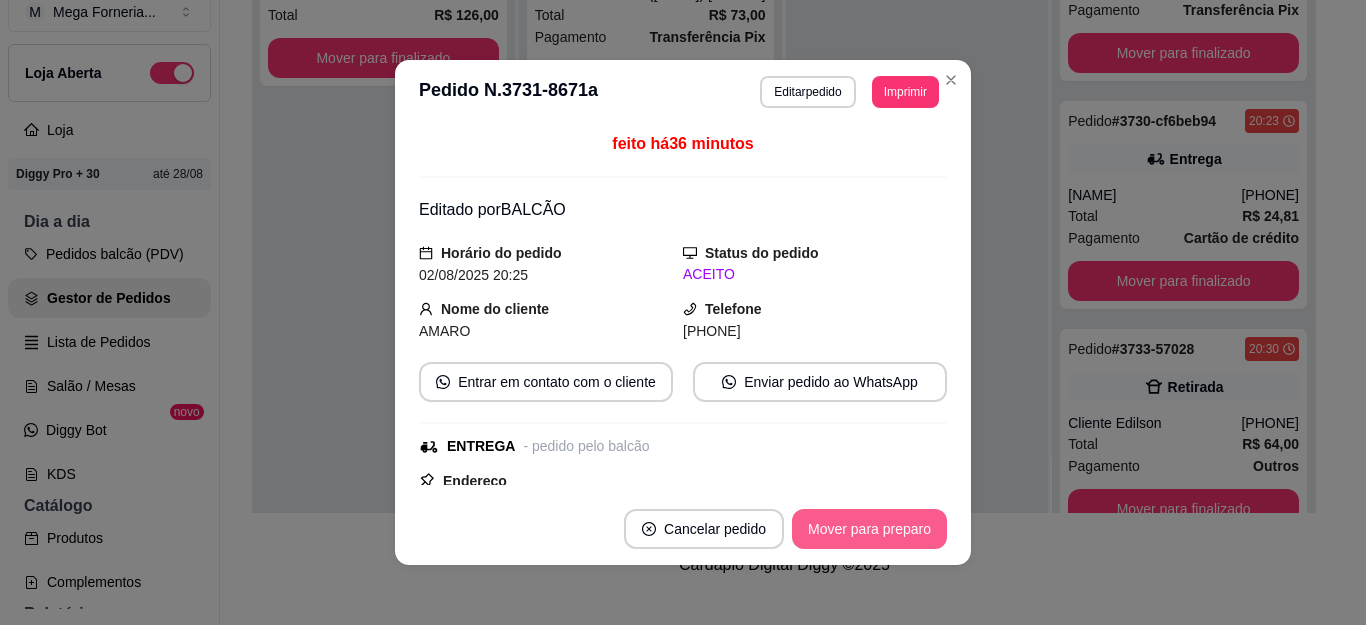 click on "Mover para preparo" at bounding box center [869, 529] 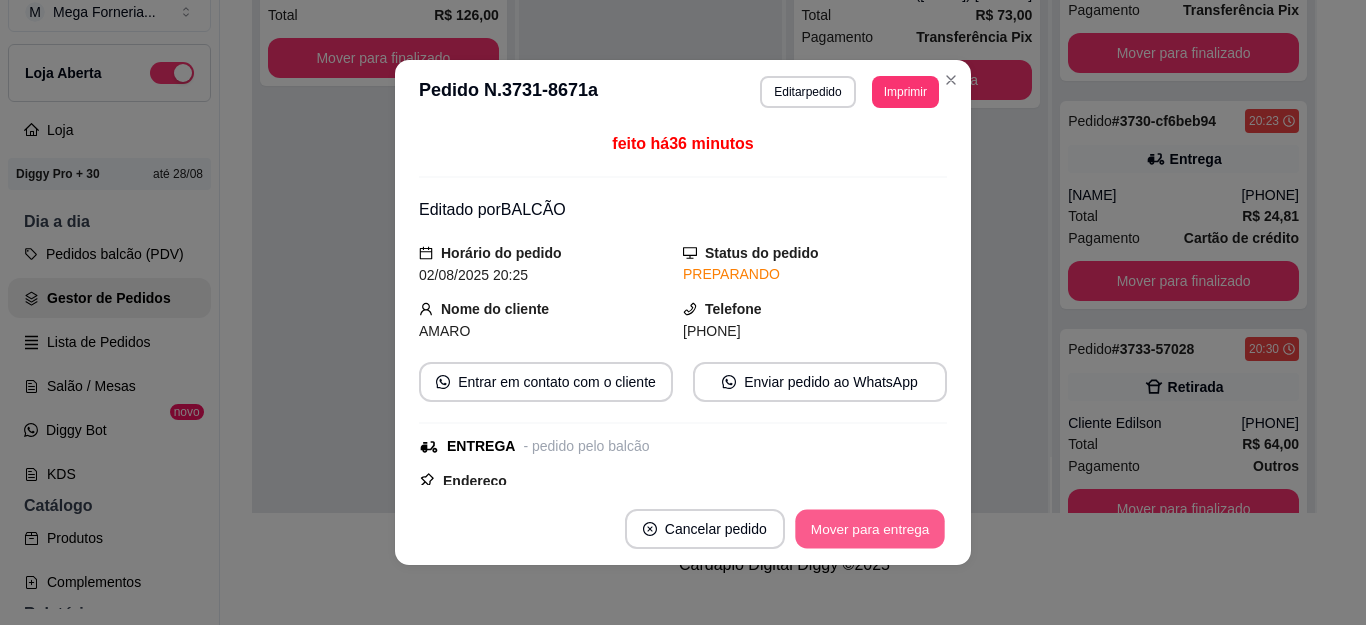 click on "Mover para entrega" at bounding box center (870, 529) 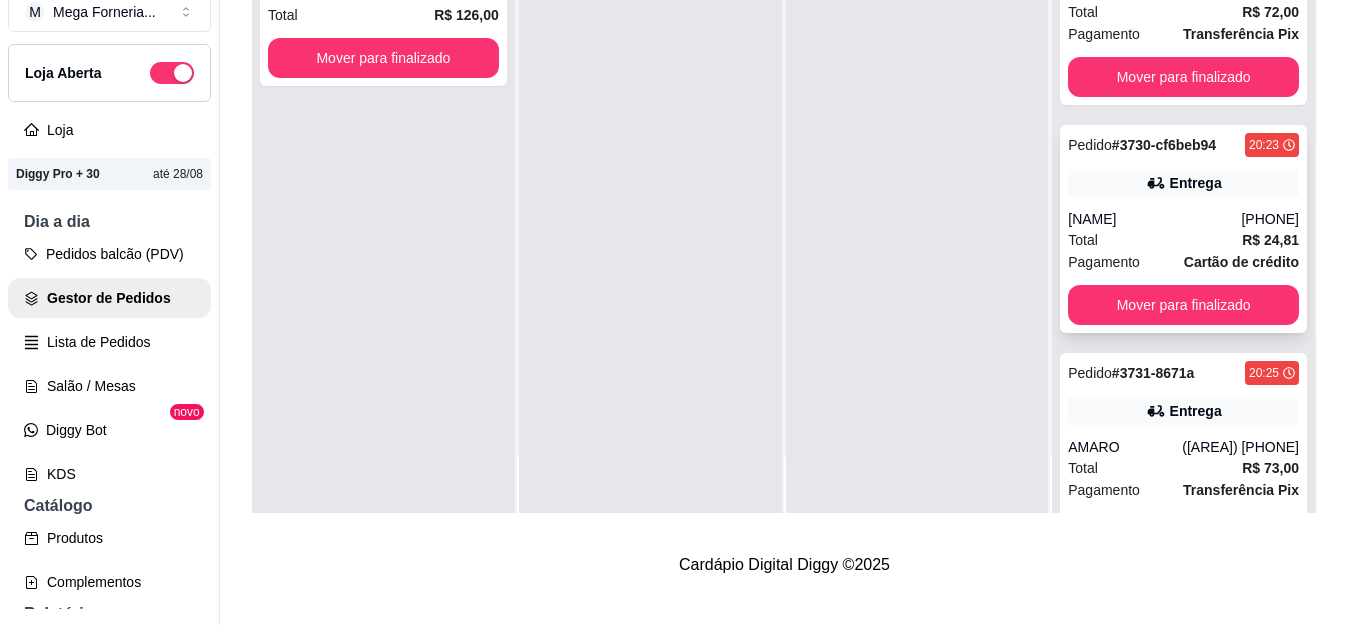 scroll, scrollTop: 0, scrollLeft: 0, axis: both 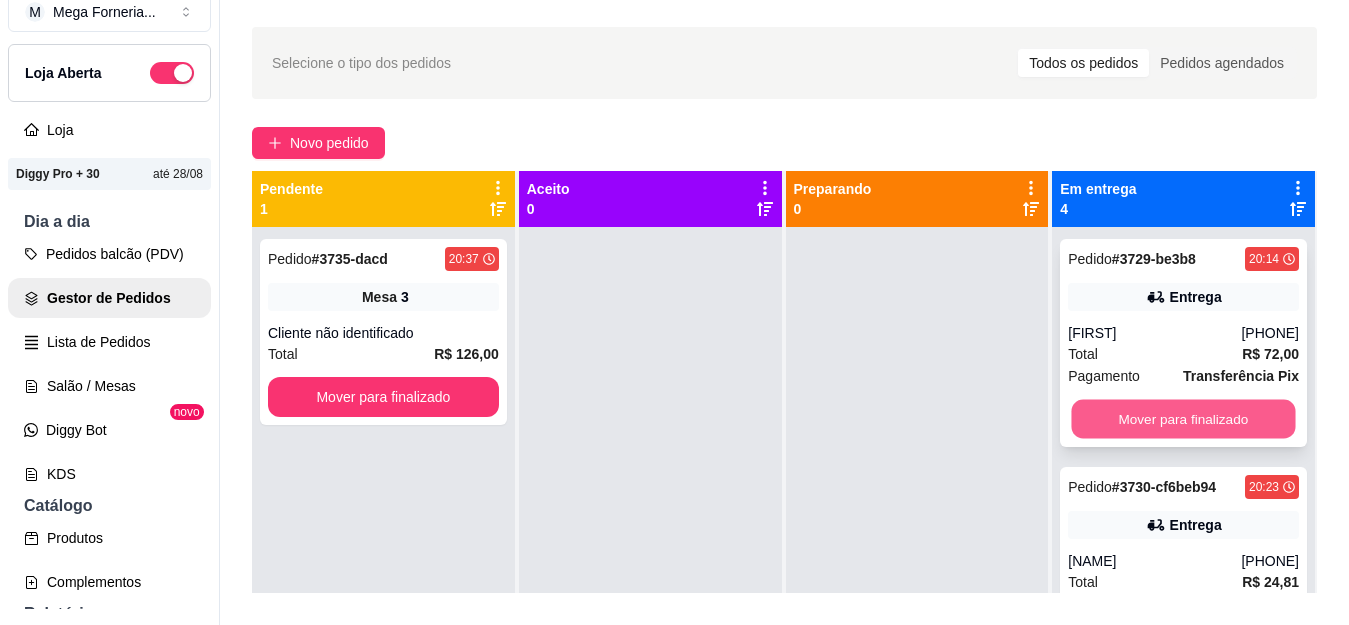 click on "Mover para finalizado" at bounding box center [1184, 419] 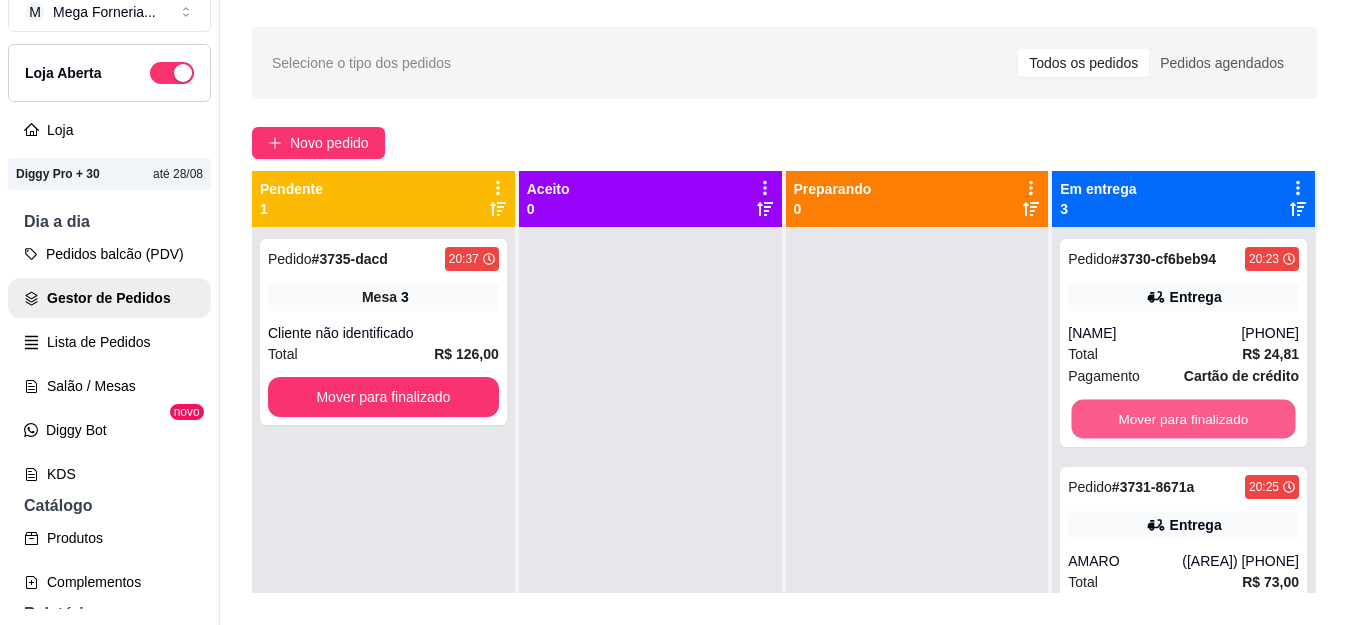 click on "Mover para finalizado" at bounding box center (1184, 419) 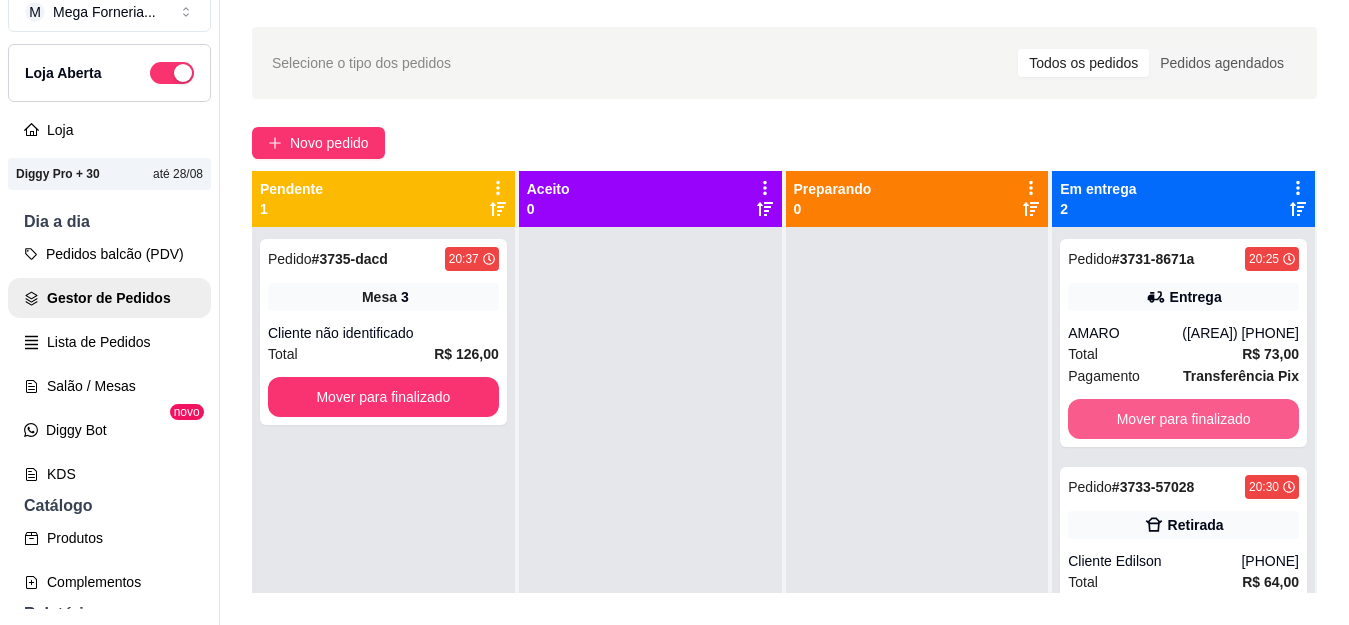 click on "Mover para finalizado" at bounding box center (1183, 419) 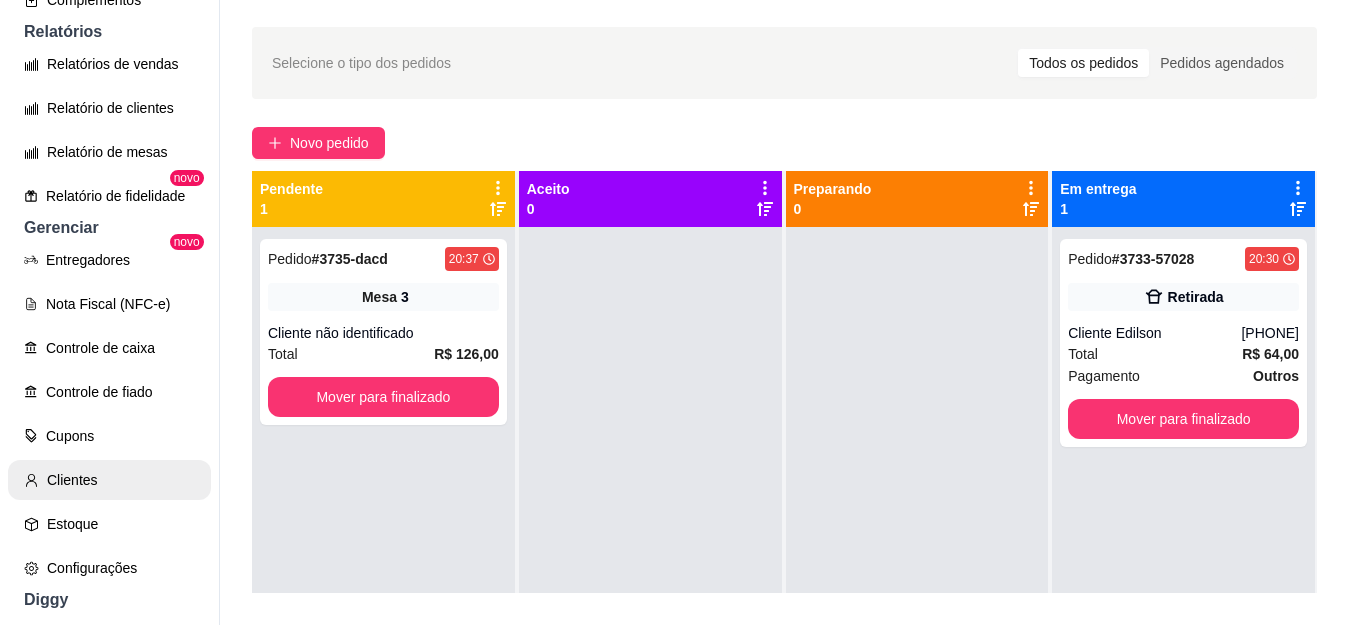 scroll, scrollTop: 600, scrollLeft: 0, axis: vertical 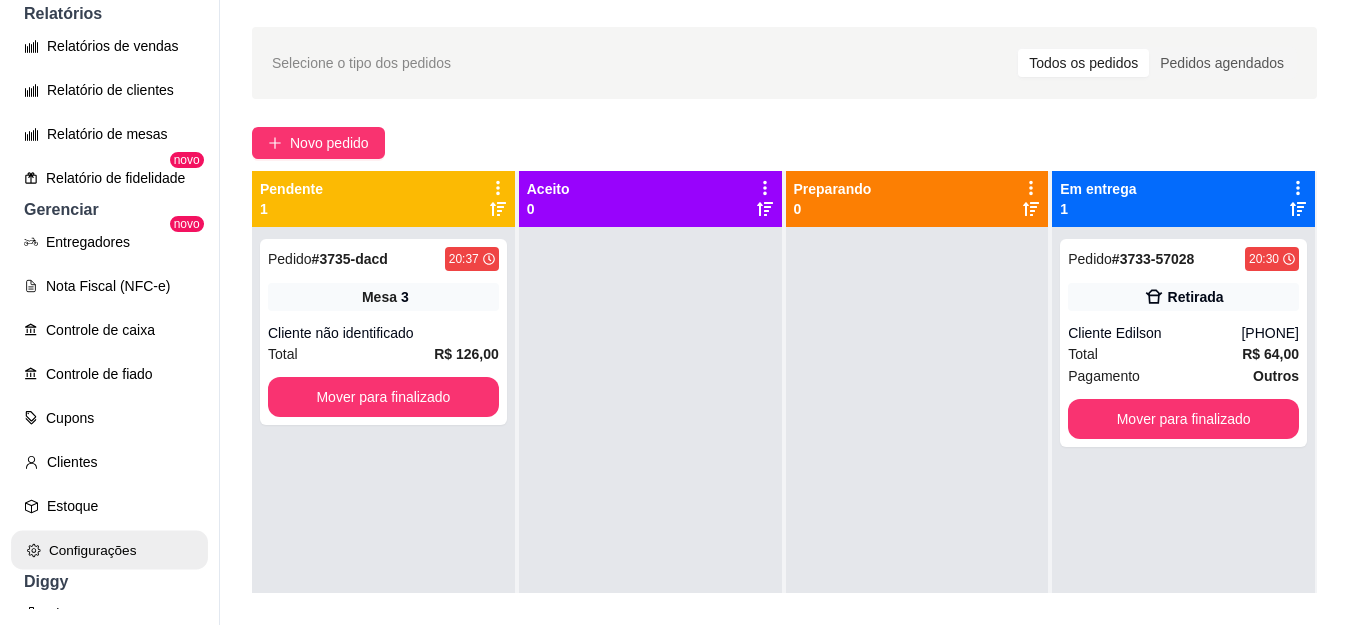 click on "Configurações" at bounding box center [109, 550] 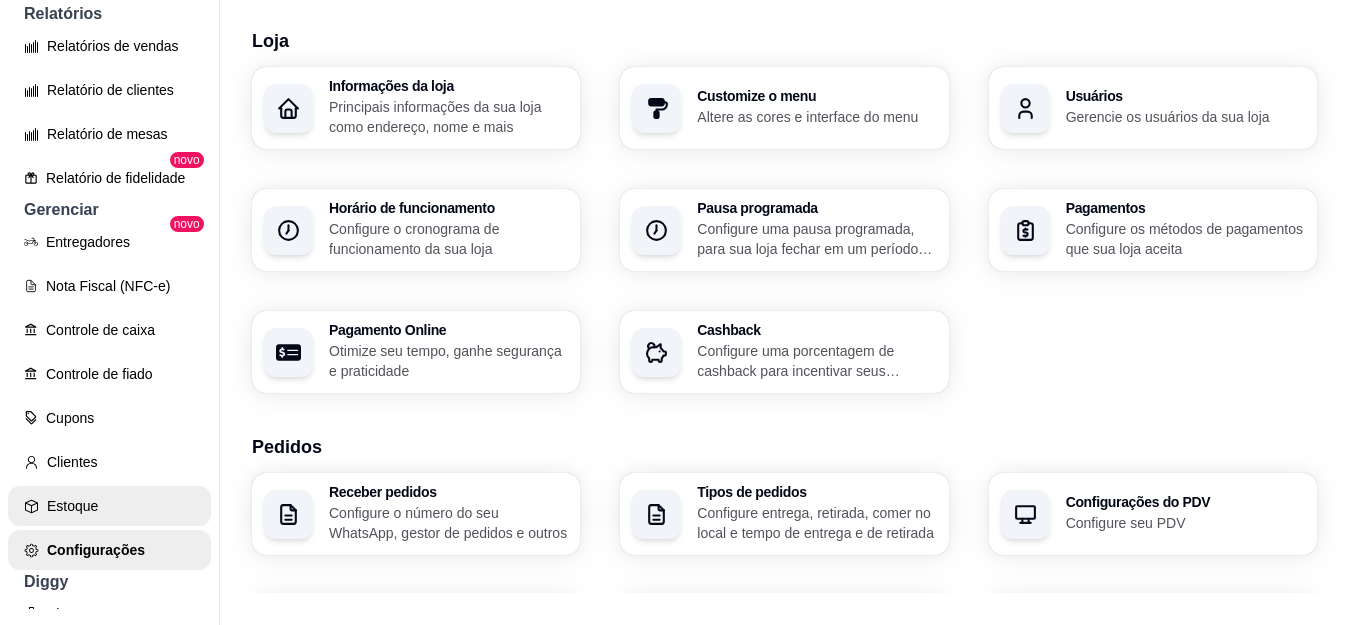 scroll, scrollTop: 0, scrollLeft: 0, axis: both 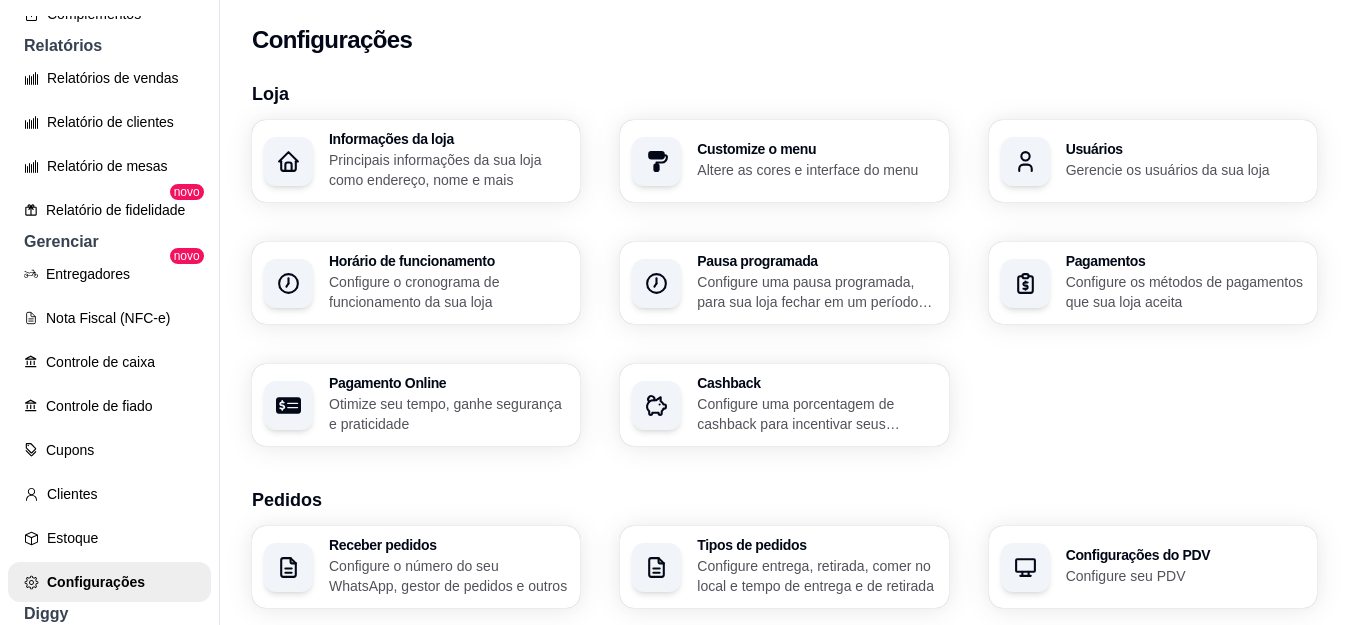 click on "Usuários Gerencie os usuários da sua loja" at bounding box center [1153, 161] 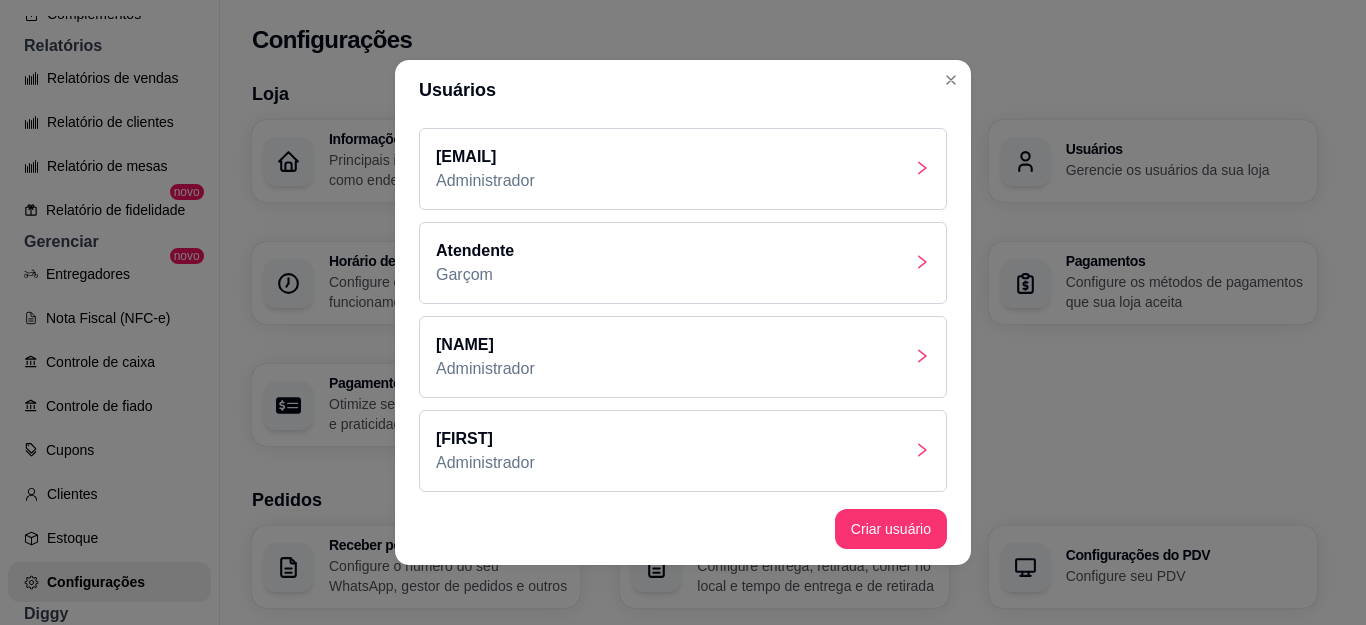 click on "[NAME] Administrador" at bounding box center [683, 357] 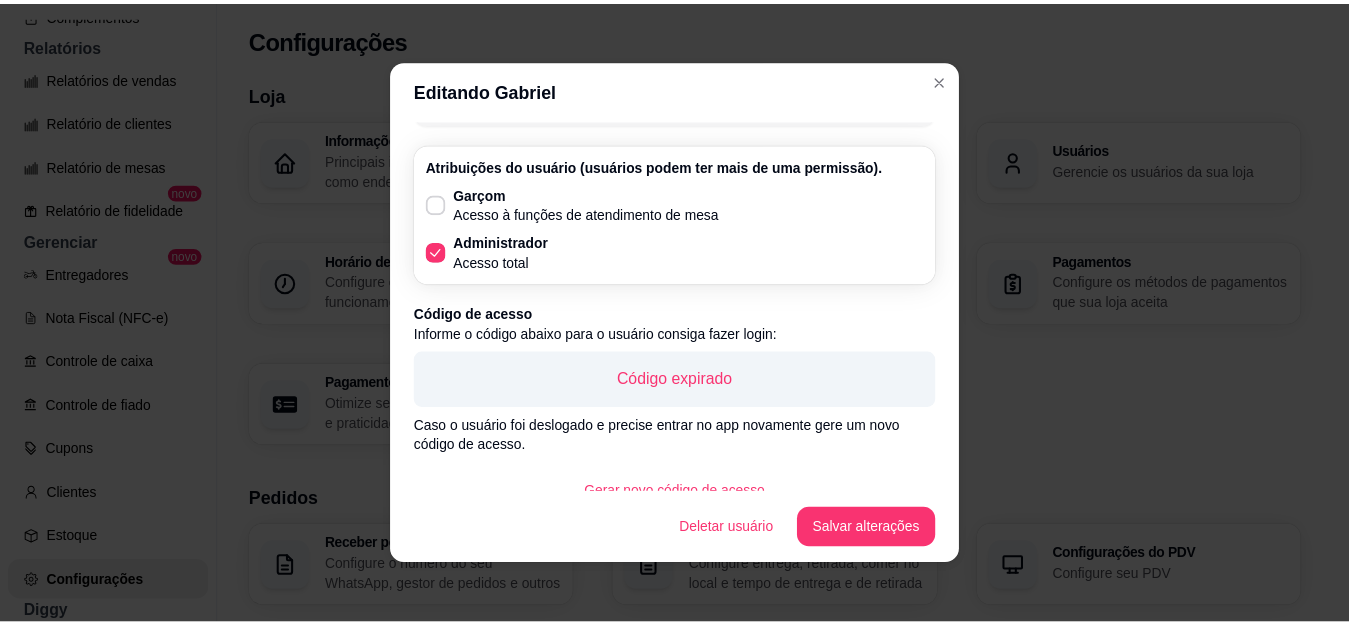 scroll, scrollTop: 87, scrollLeft: 0, axis: vertical 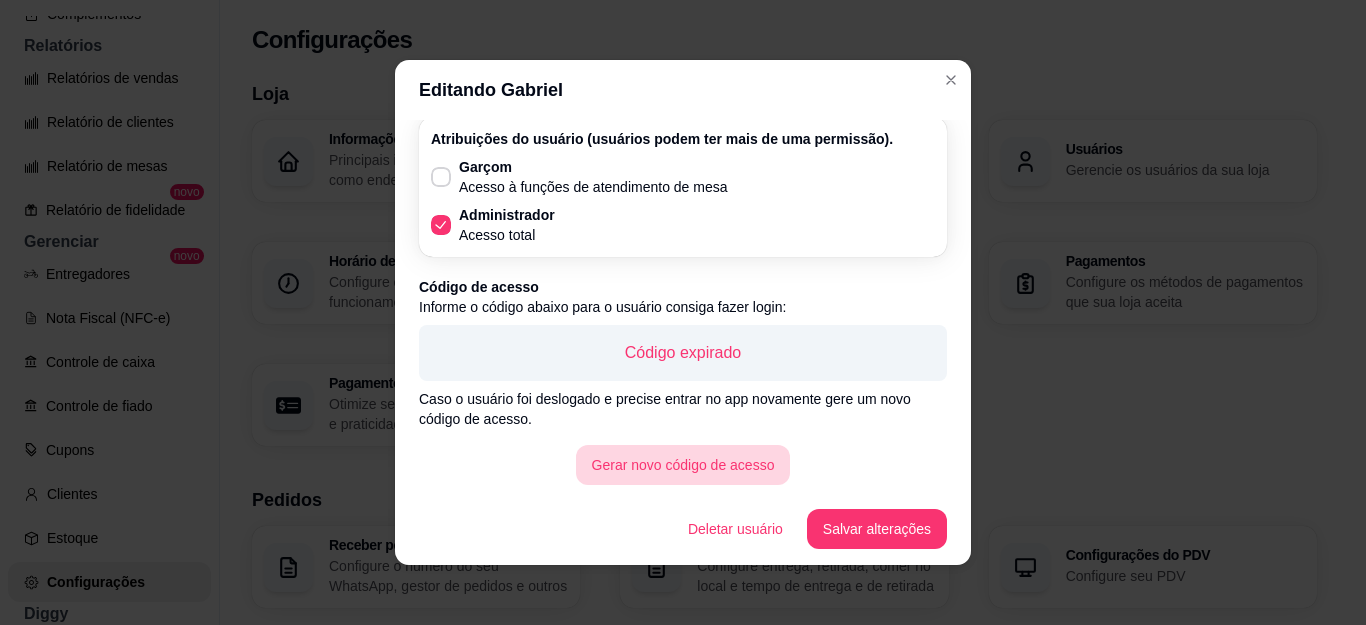 click on "Gerar novo código de acesso" at bounding box center [683, 465] 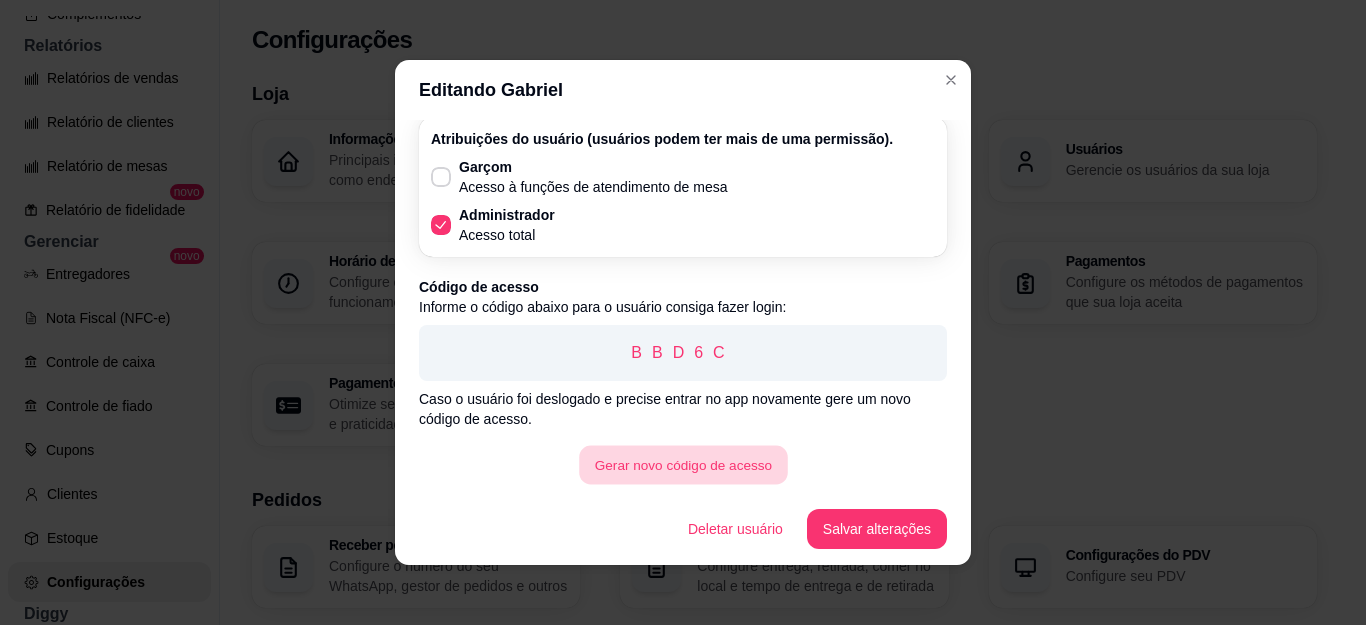 click on "Gerar novo código de acesso" at bounding box center [683, 465] 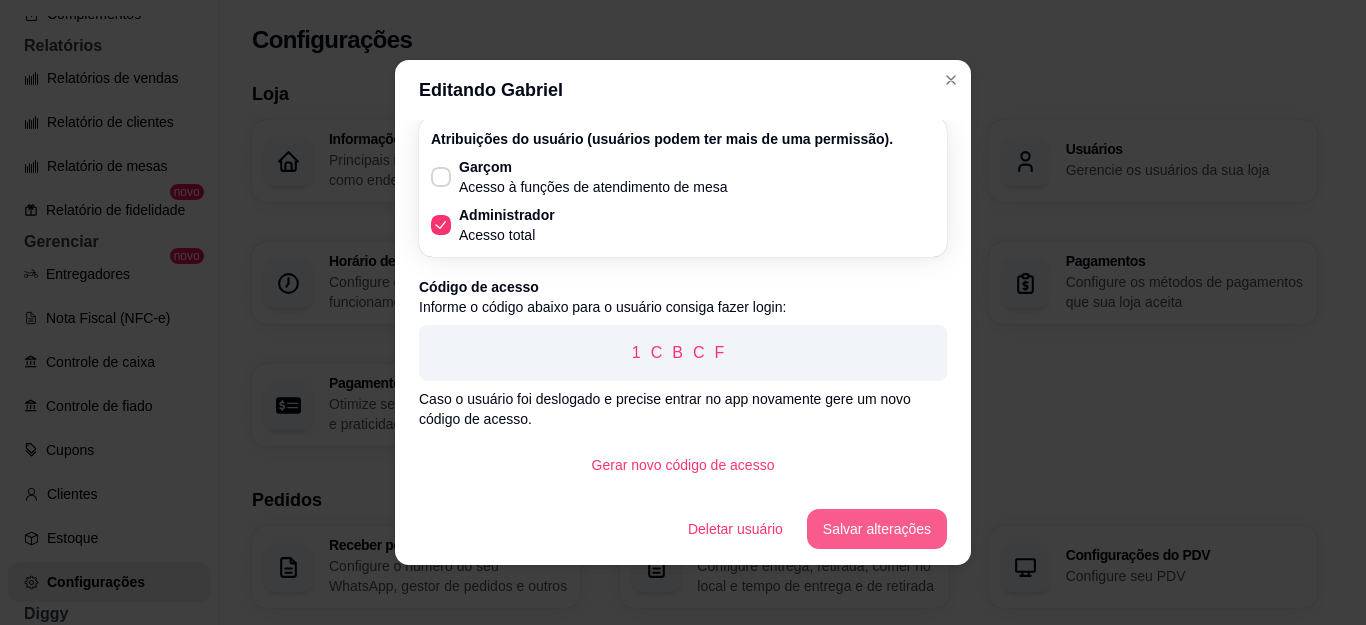 click on "Salvar alterações" at bounding box center [877, 529] 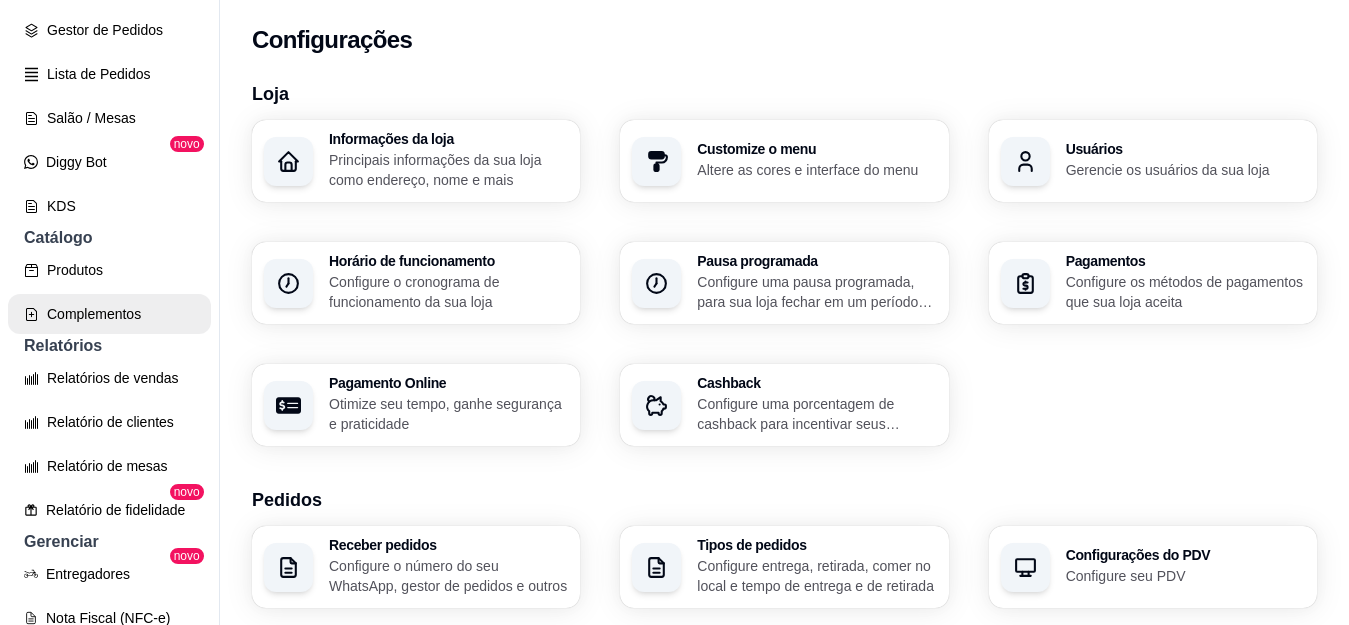 scroll, scrollTop: 0, scrollLeft: 0, axis: both 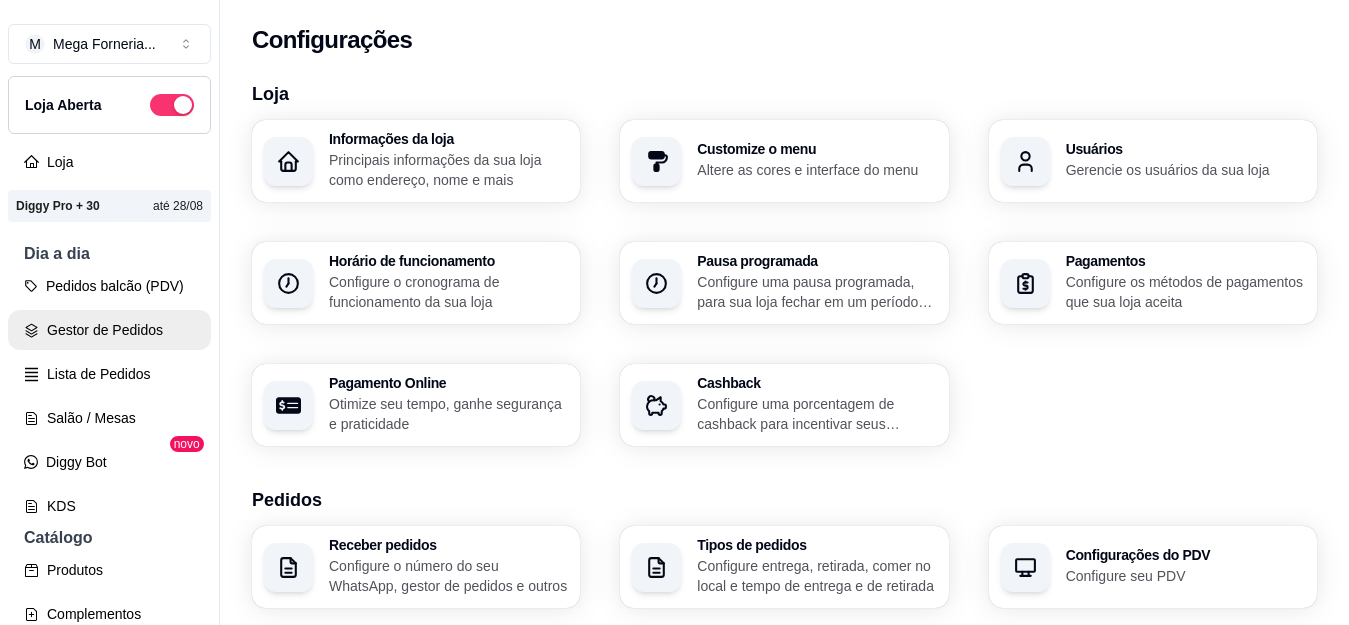 click on "Gestor de Pedidos" at bounding box center (109, 330) 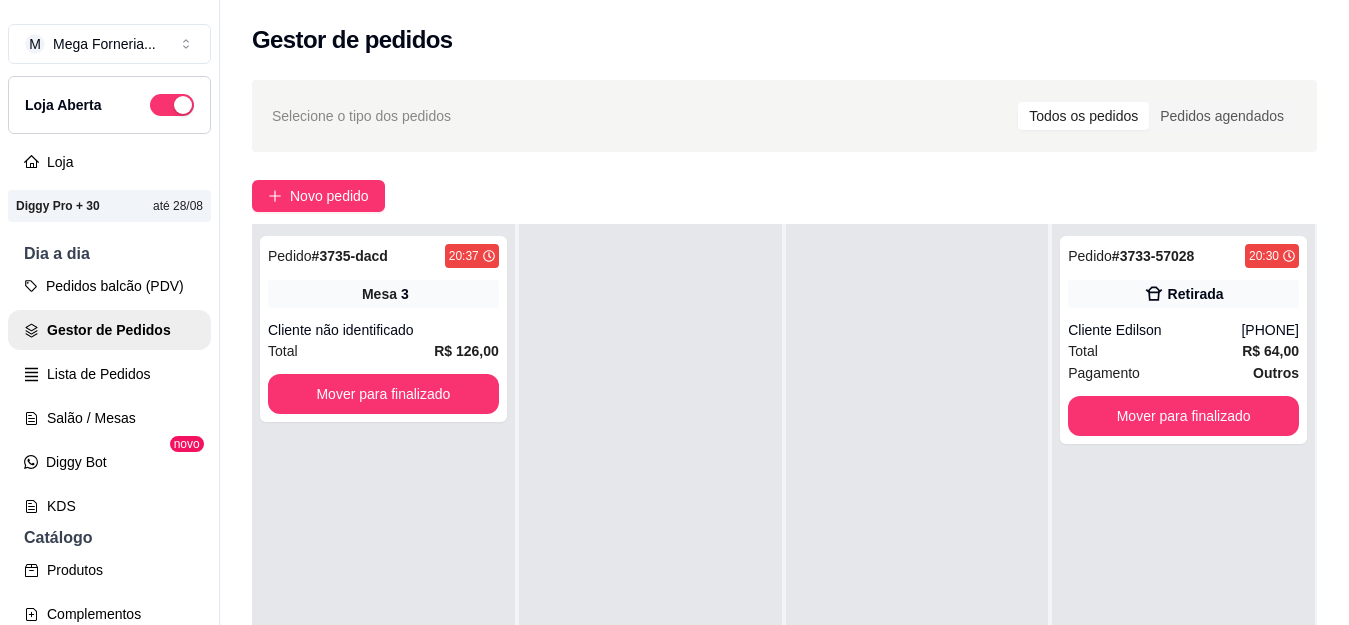scroll, scrollTop: 0, scrollLeft: 0, axis: both 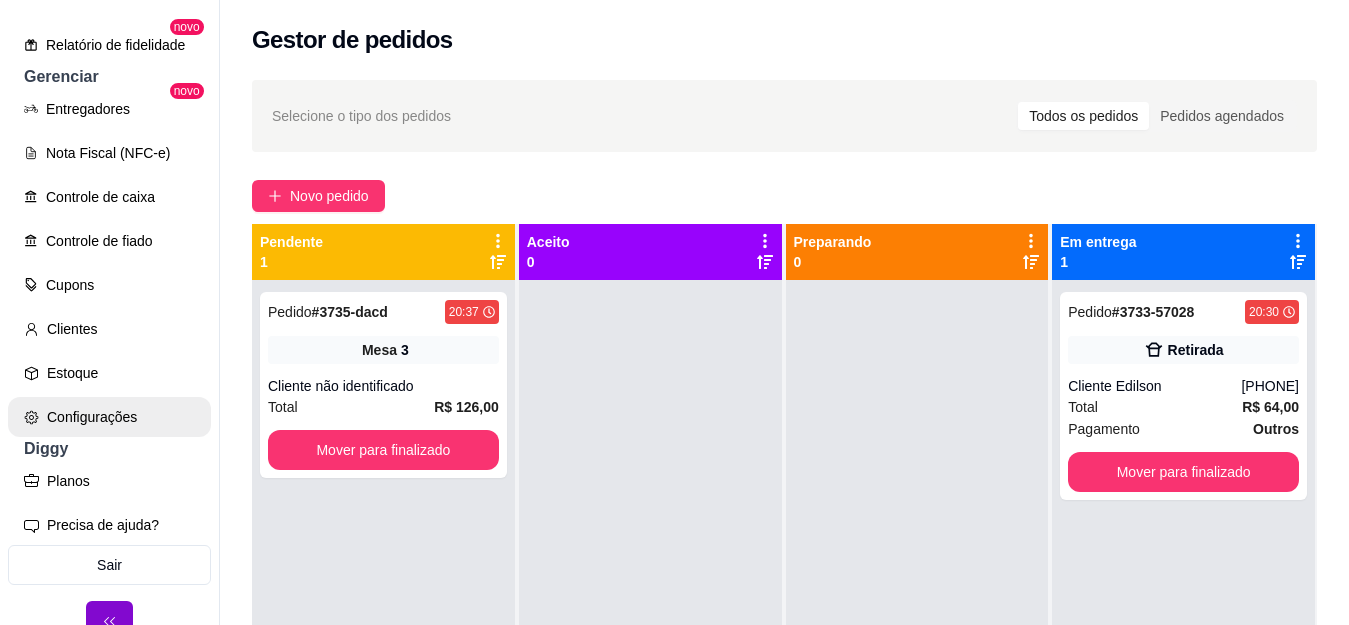 click on "Configurações" at bounding box center (109, 417) 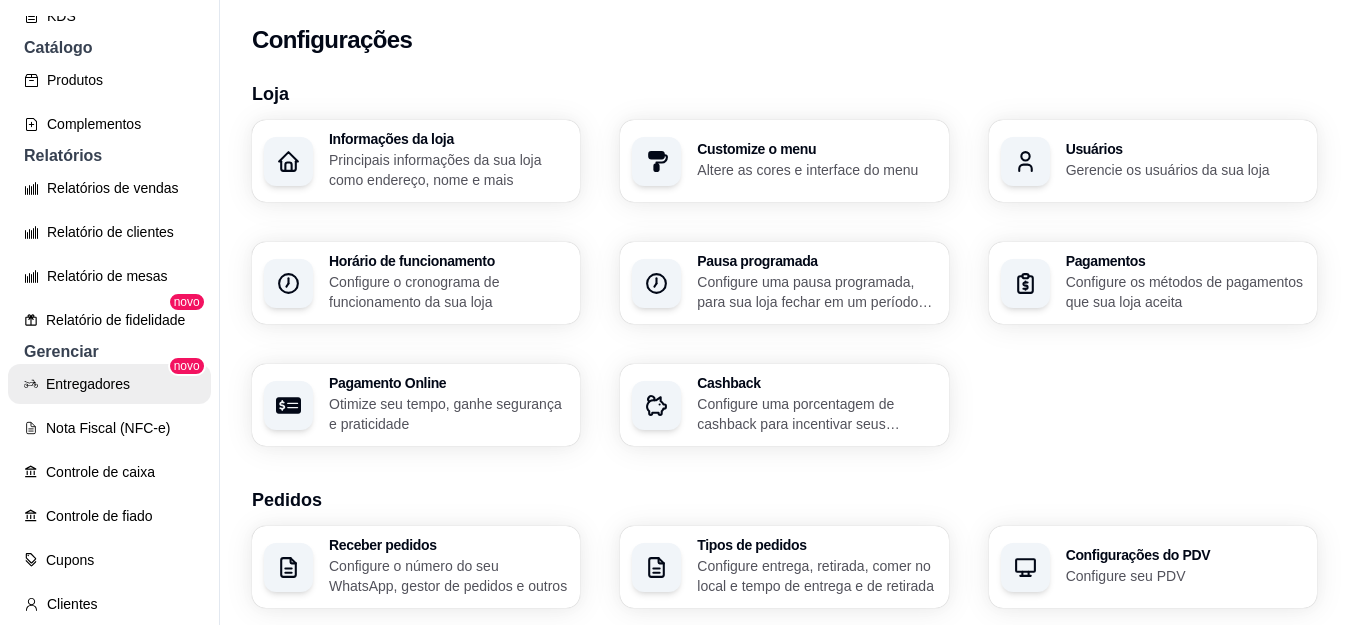 scroll, scrollTop: 489, scrollLeft: 0, axis: vertical 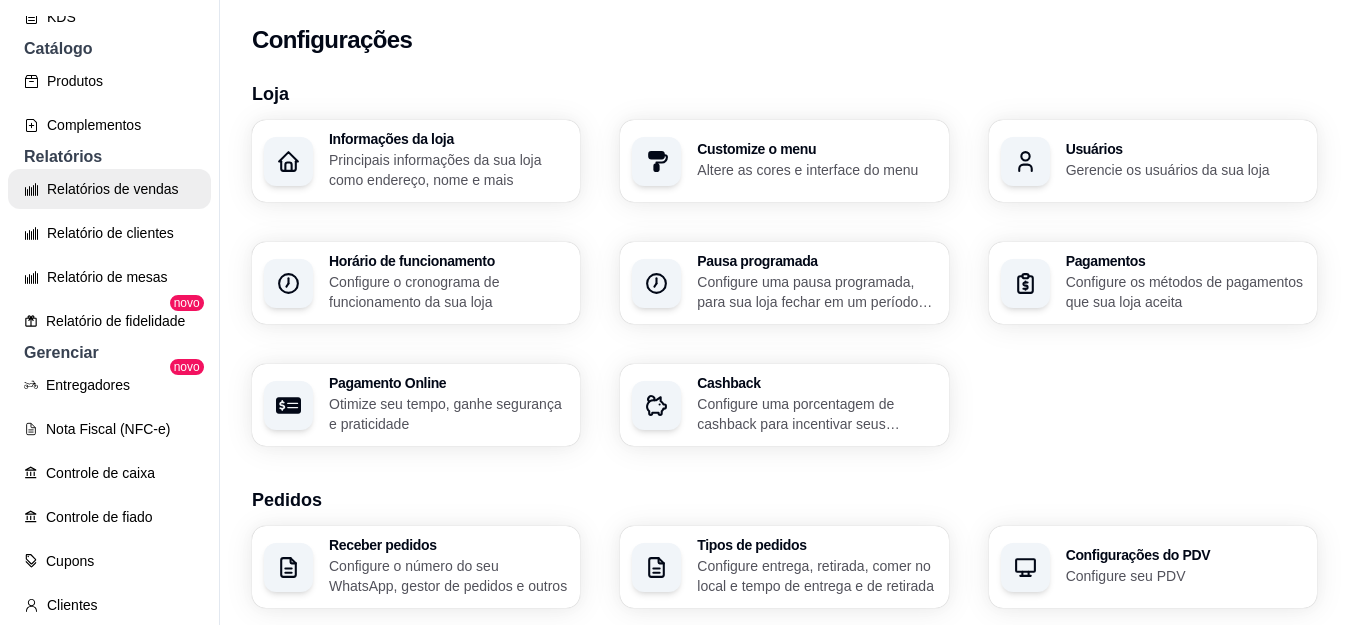 click on "Relatórios de vendas" at bounding box center (109, 189) 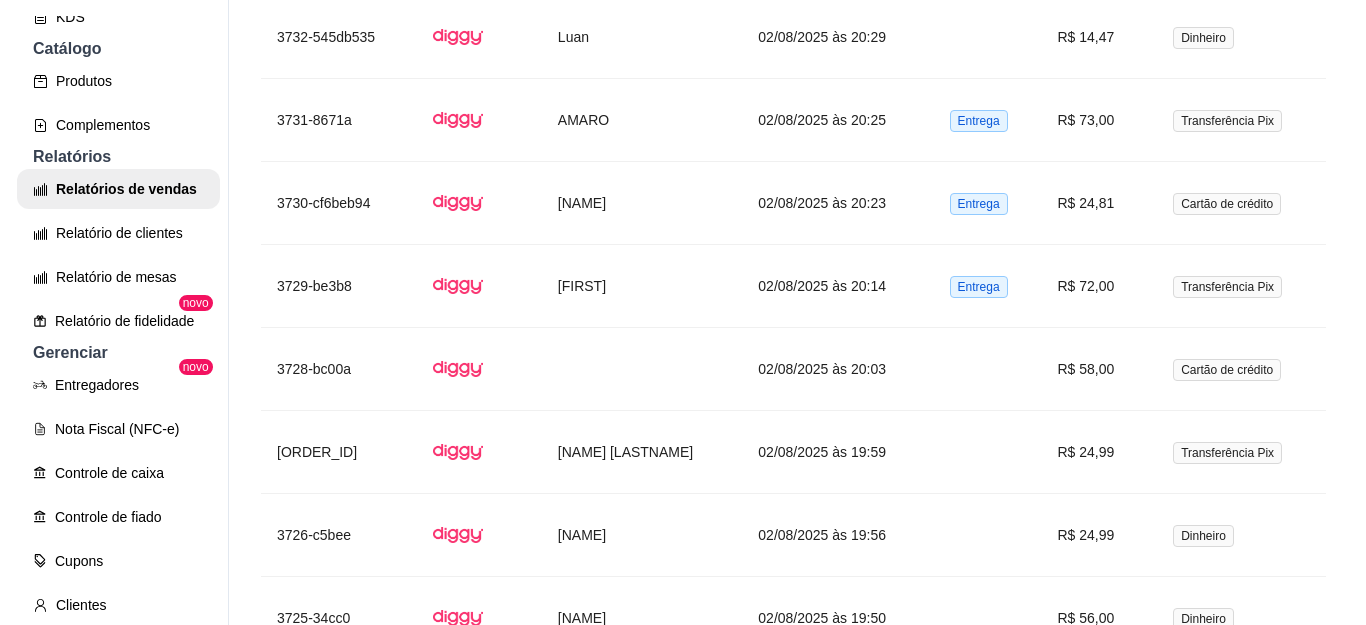 scroll, scrollTop: 3060, scrollLeft: 0, axis: vertical 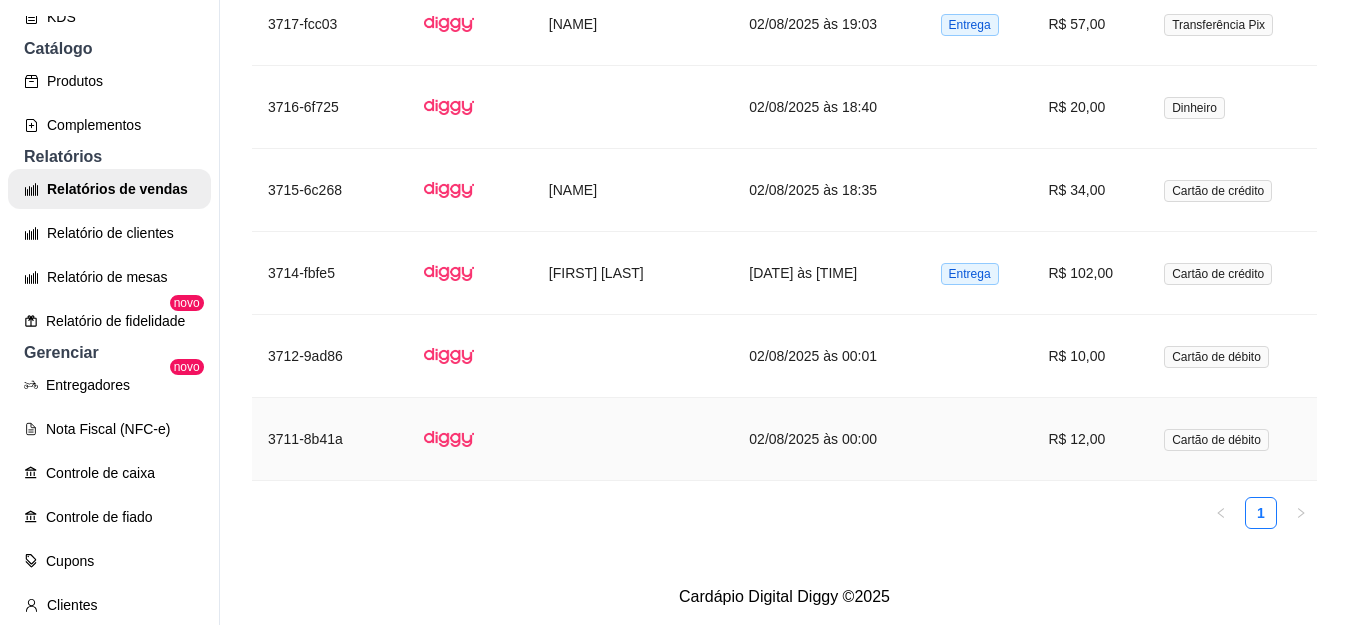 click on "02/08/2025 às 00:00" at bounding box center [828, 439] 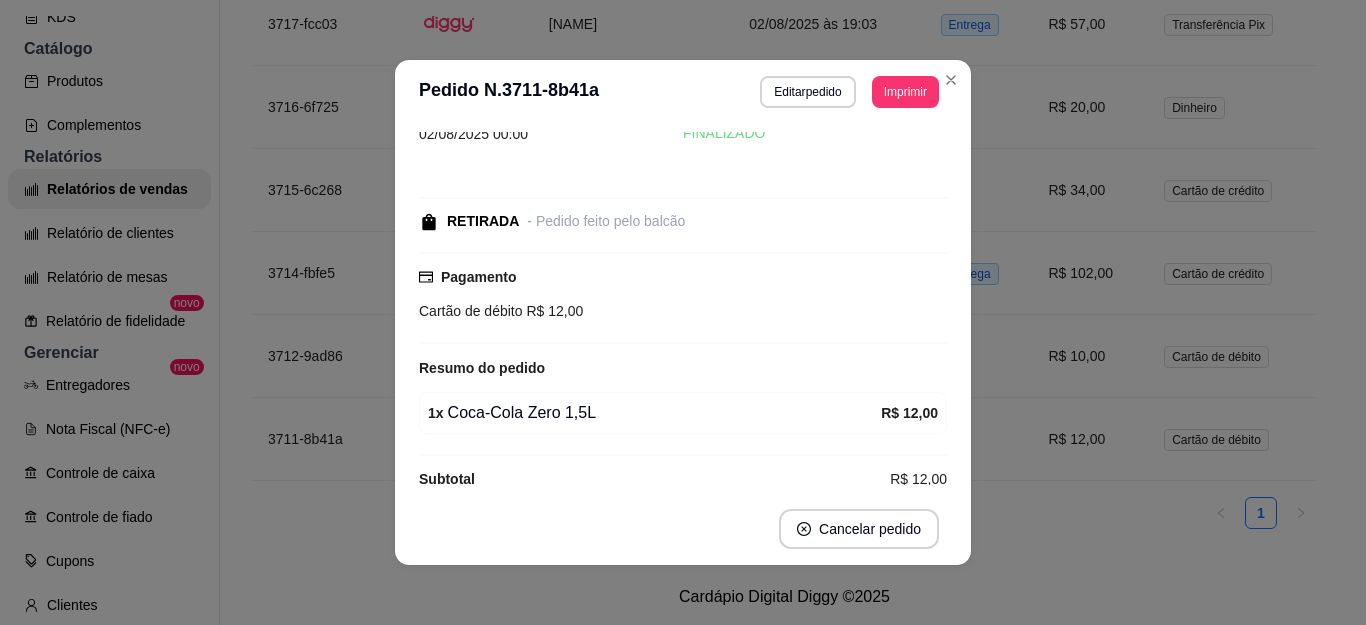 scroll, scrollTop: 78, scrollLeft: 0, axis: vertical 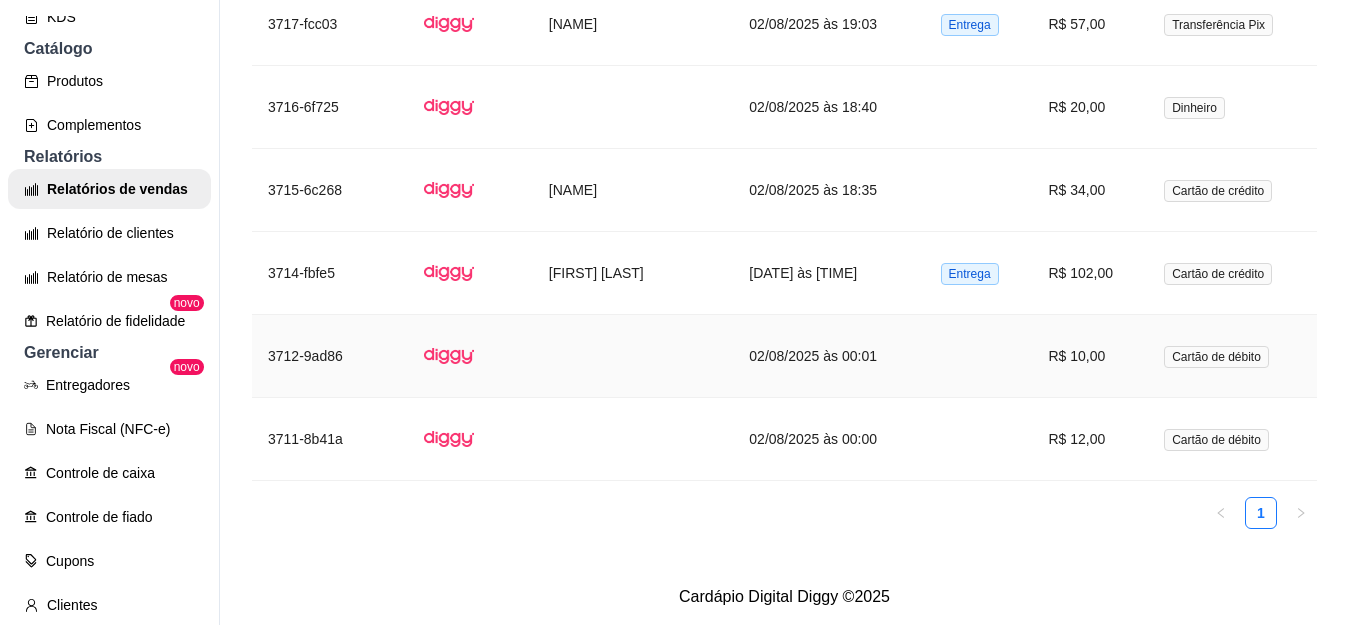 click on "02/08/2025 às 00:01" at bounding box center [828, 356] 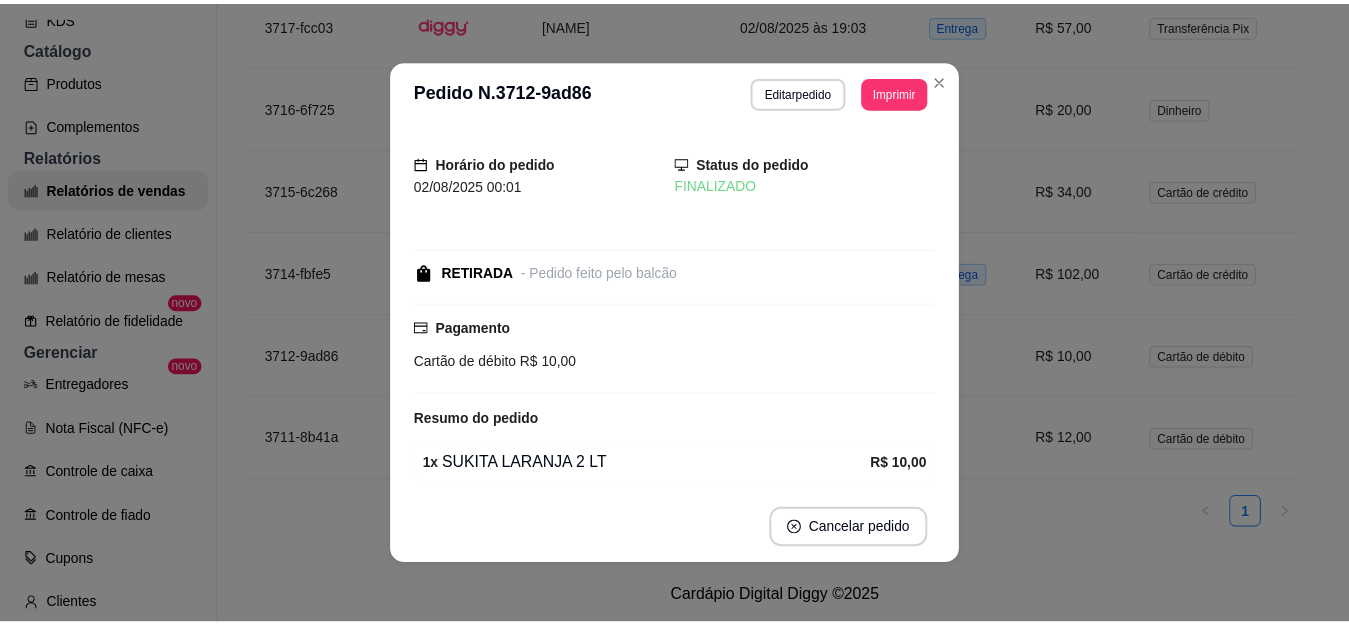 scroll, scrollTop: 78, scrollLeft: 0, axis: vertical 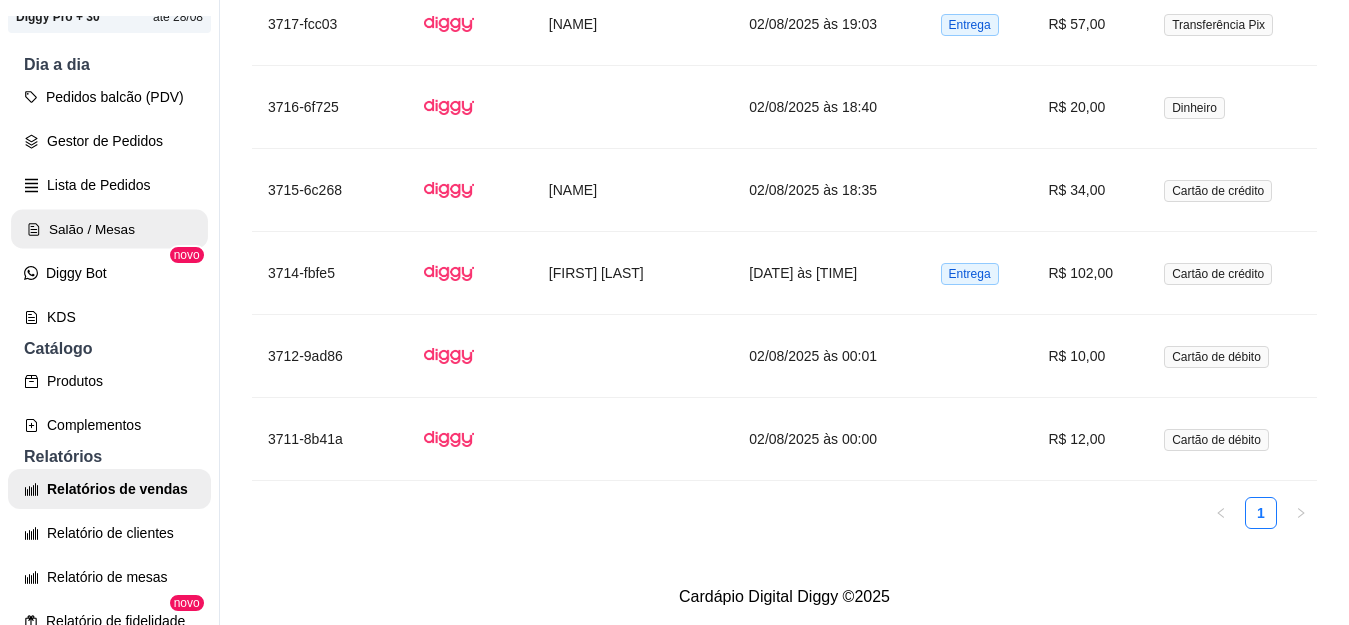 click on "Salão / Mesas" at bounding box center [109, 229] 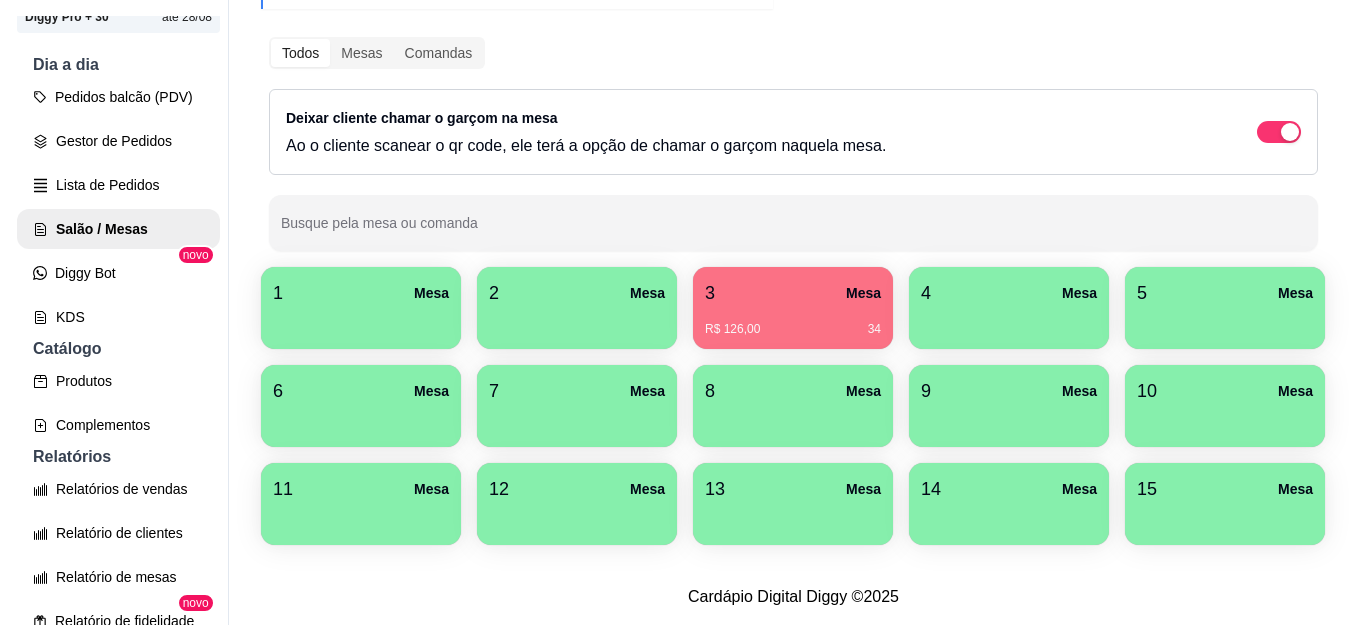scroll, scrollTop: 374, scrollLeft: 0, axis: vertical 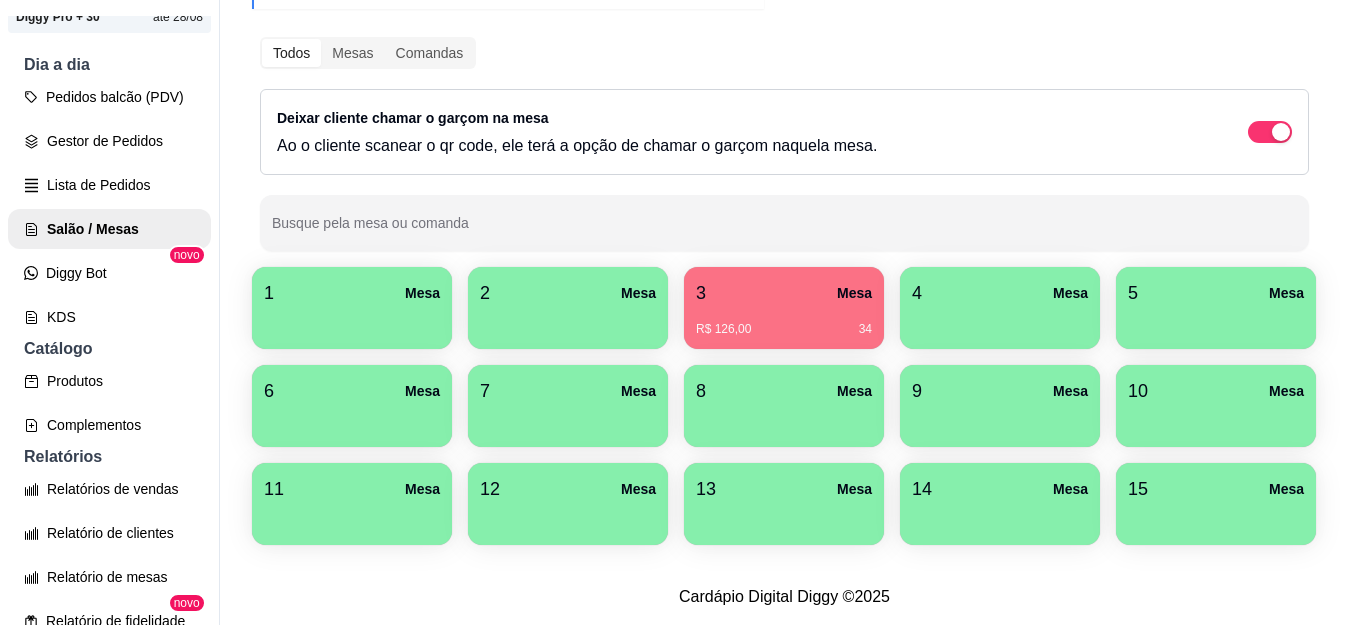 click on "R$ 126,00 34" at bounding box center [784, 329] 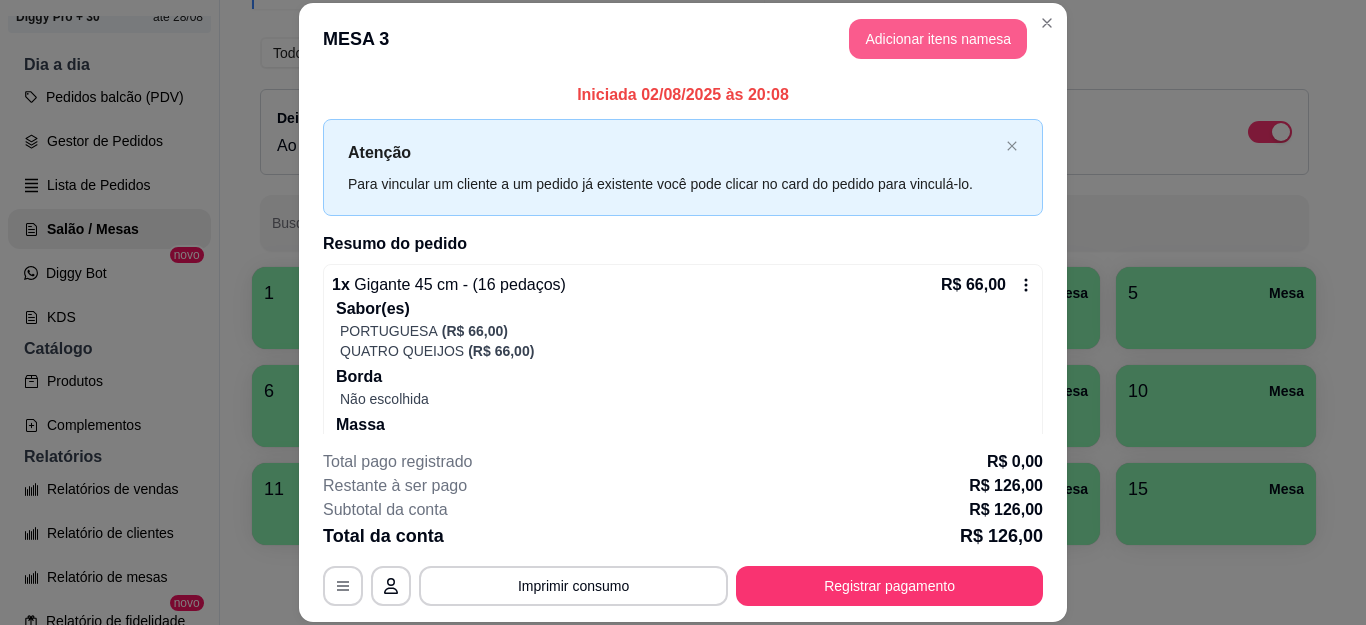 click on "Adicionar itens na  mesa" at bounding box center (938, 39) 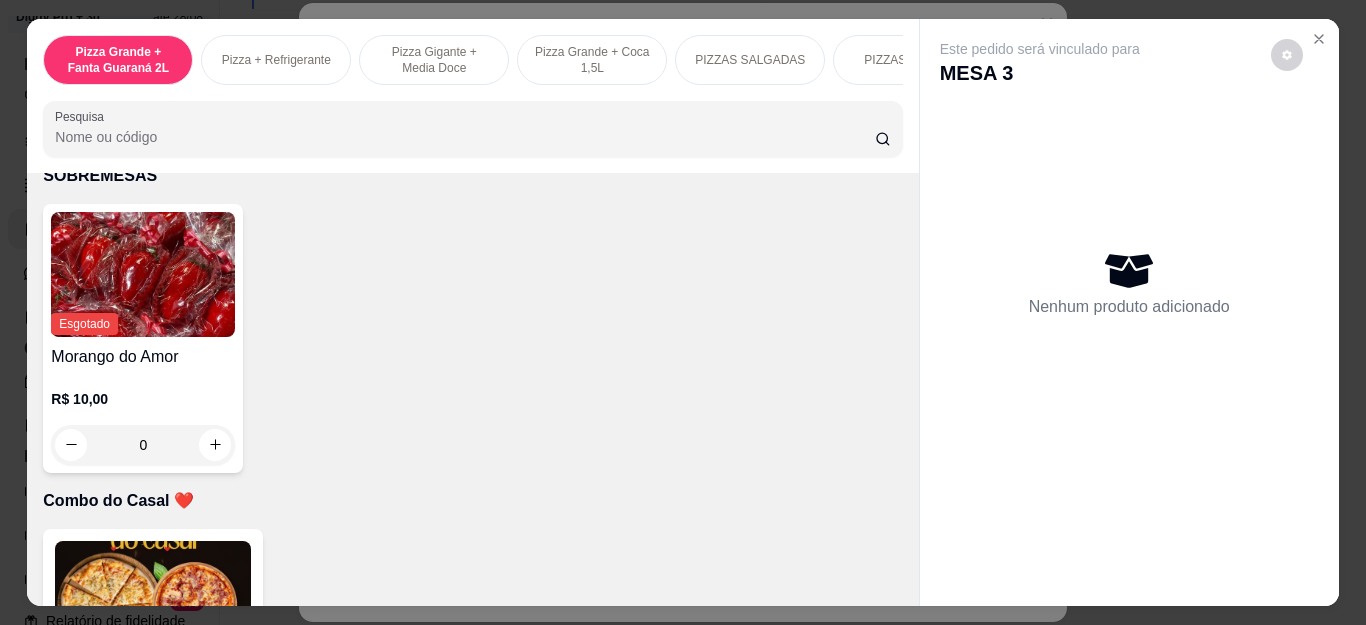 scroll, scrollTop: 5100, scrollLeft: 0, axis: vertical 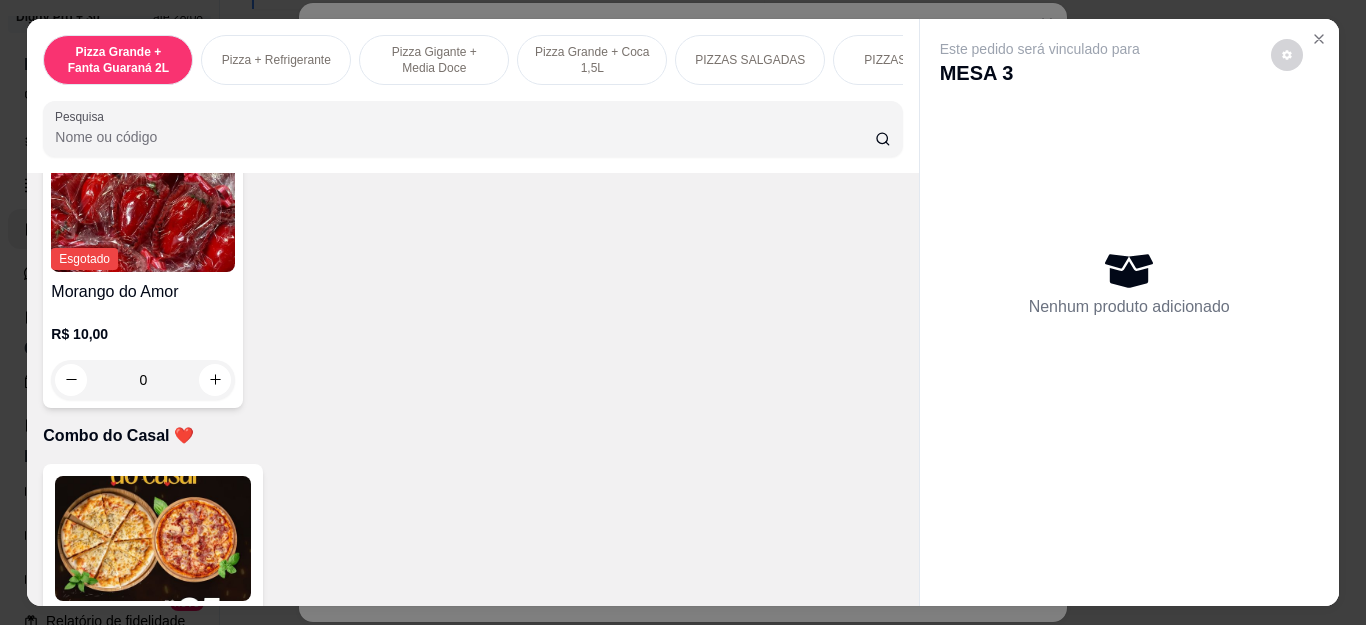 click 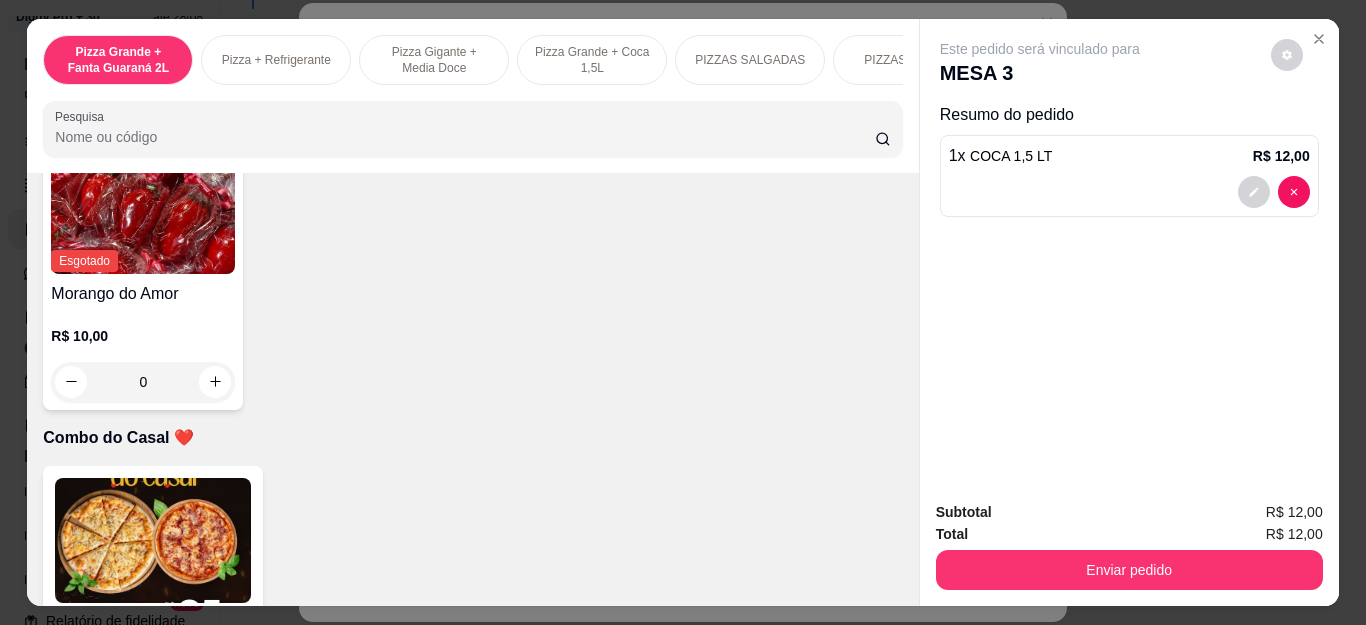 type on "1" 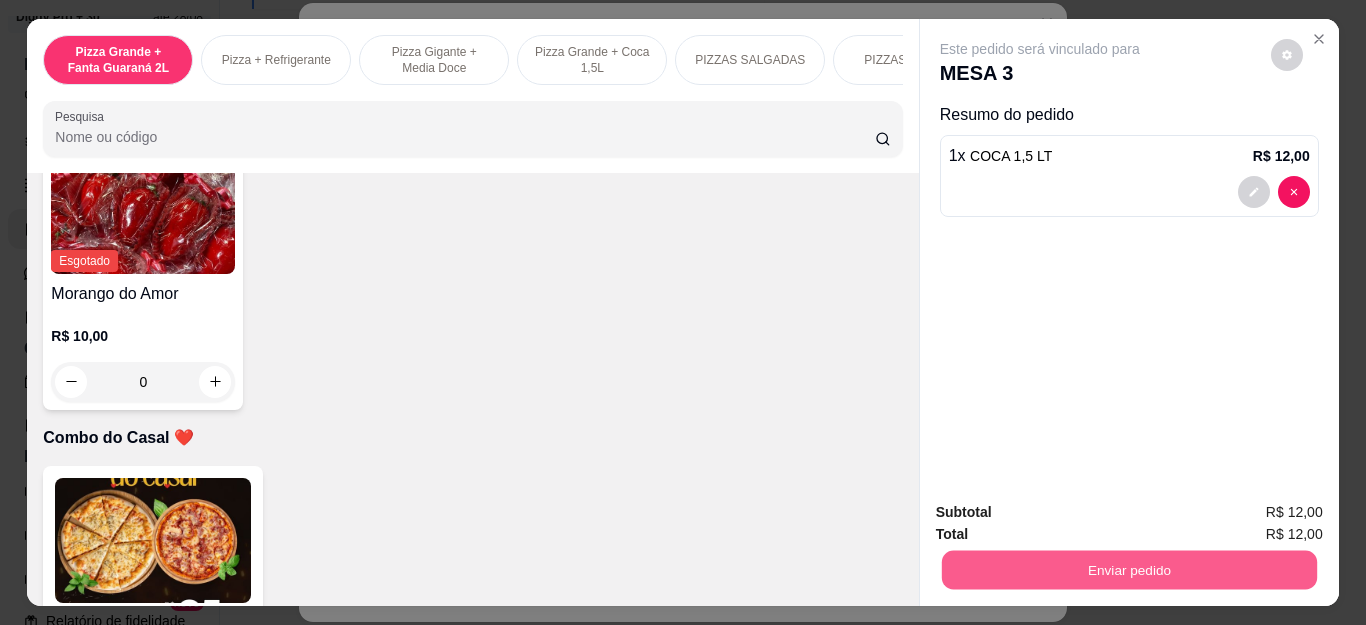 click on "Enviar pedido" at bounding box center (1128, 570) 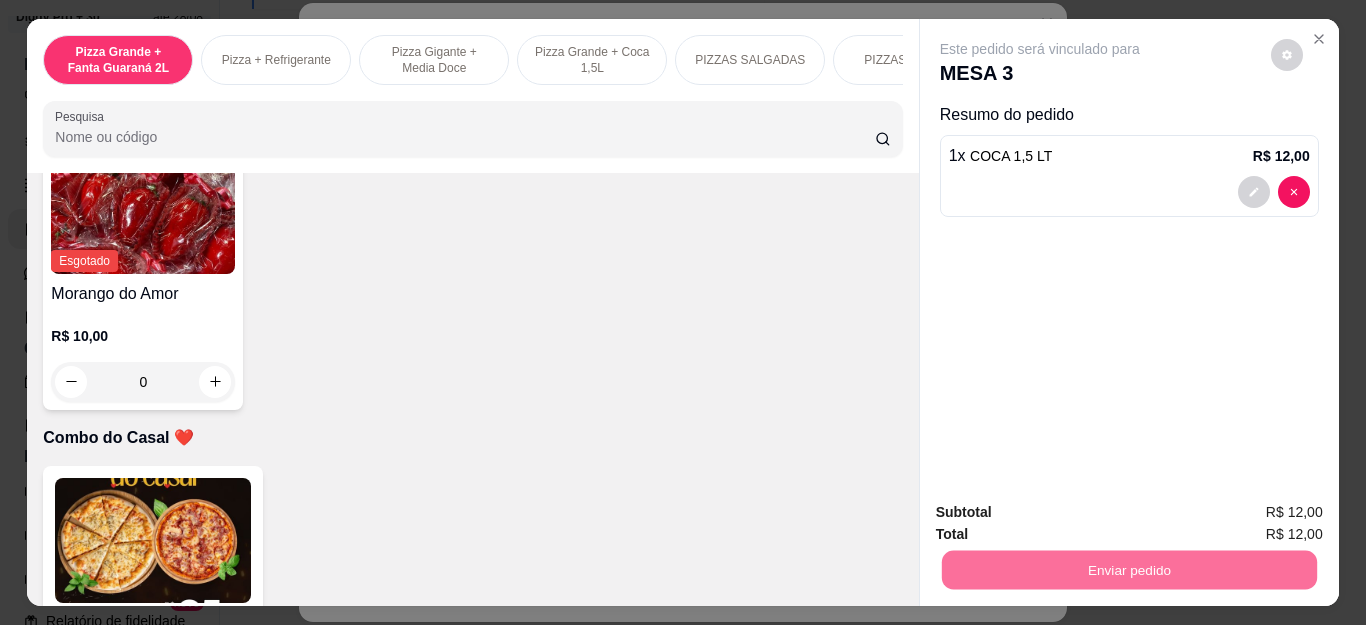 click on "Não registrar e enviar pedido" at bounding box center [1062, 513] 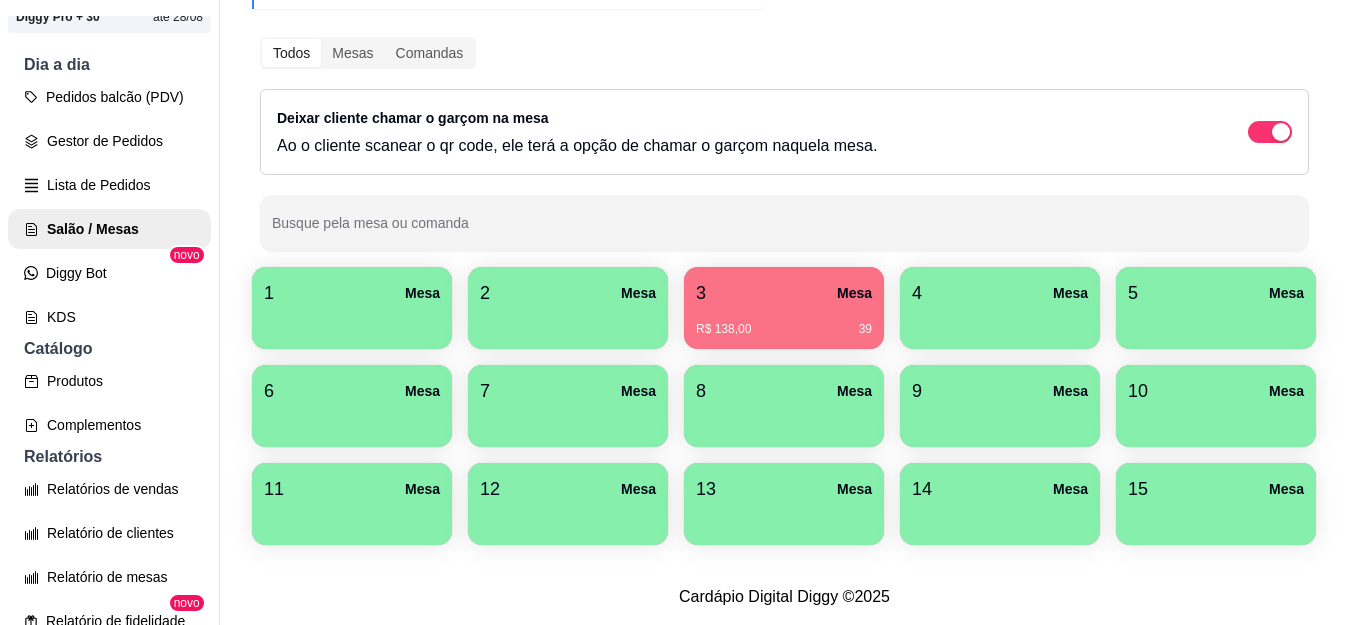 click on "3 Mesa" at bounding box center (784, 293) 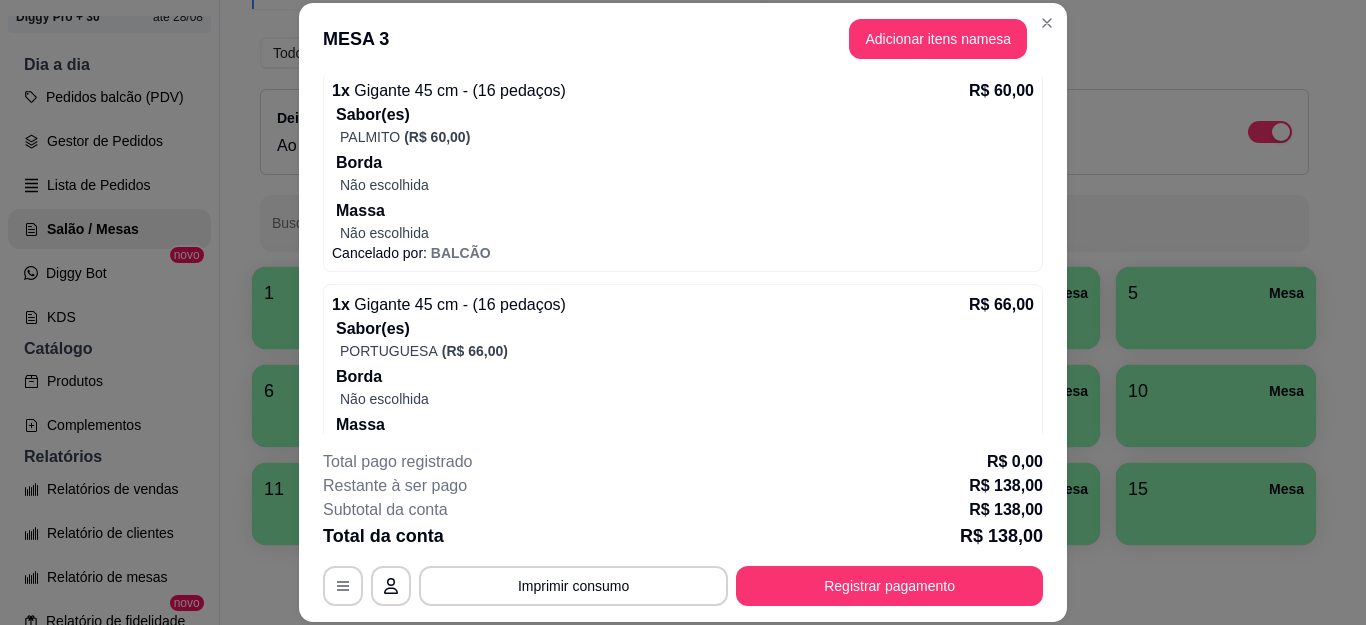 scroll, scrollTop: 860, scrollLeft: 0, axis: vertical 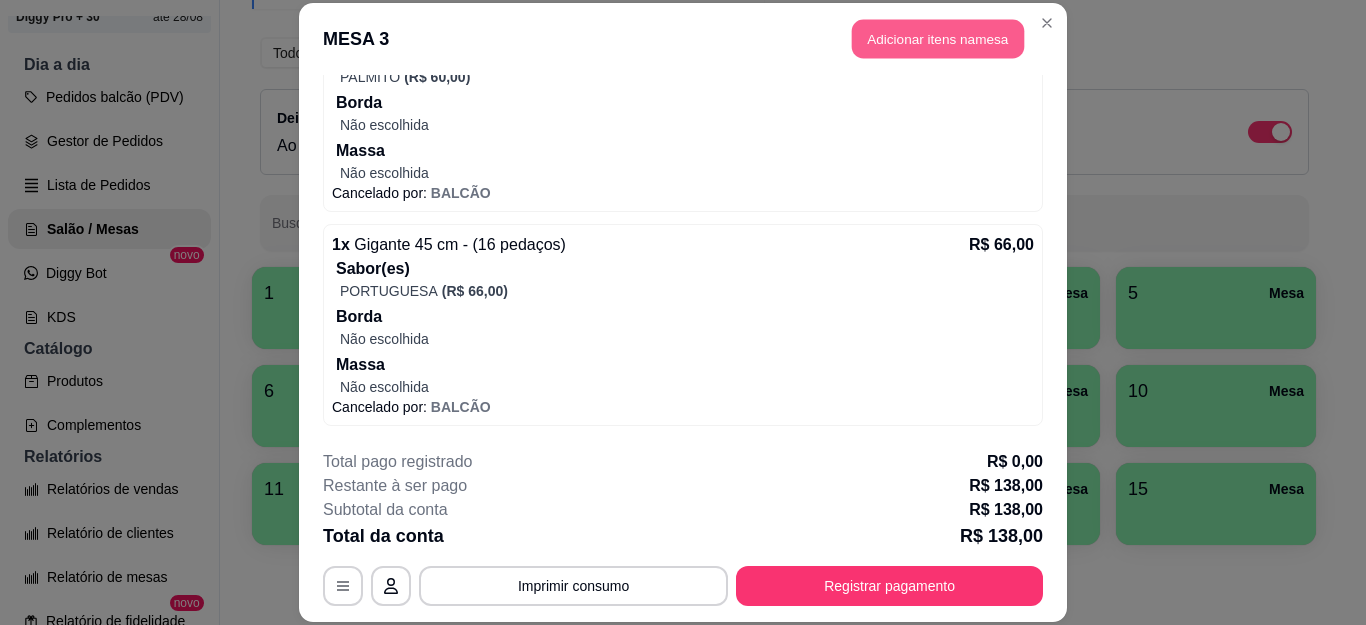 click on "Adicionar itens na  mesa" at bounding box center [938, 39] 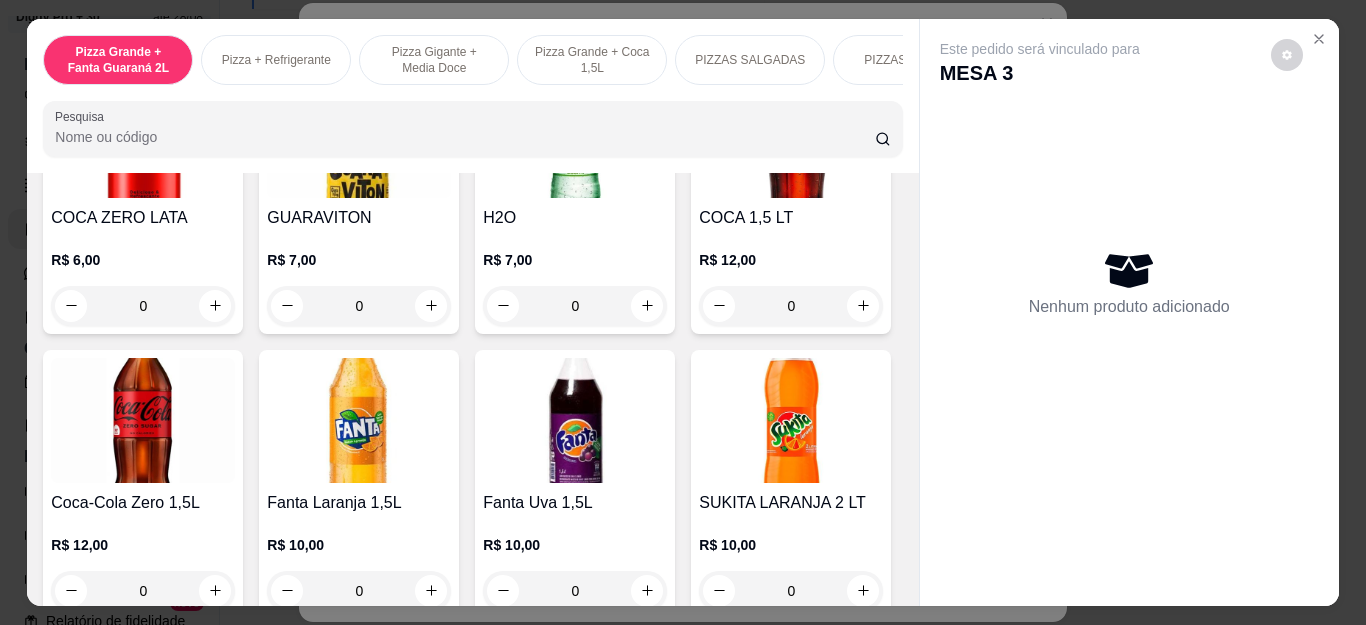 scroll, scrollTop: 4400, scrollLeft: 0, axis: vertical 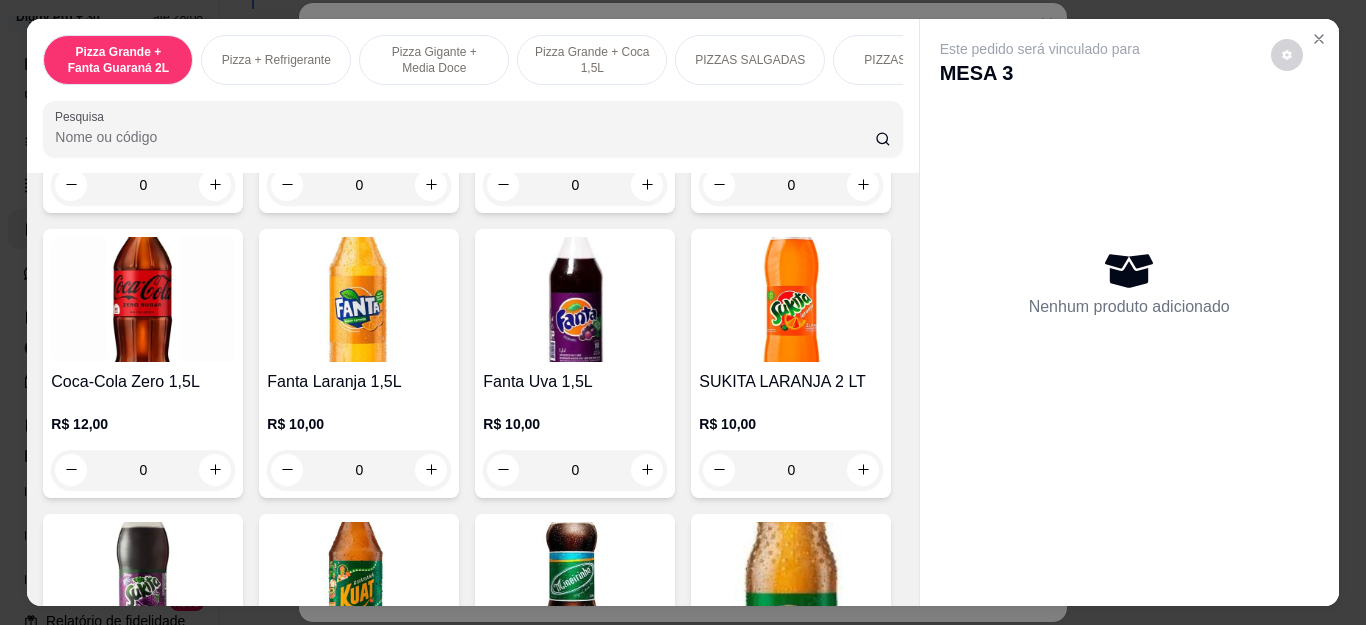 click 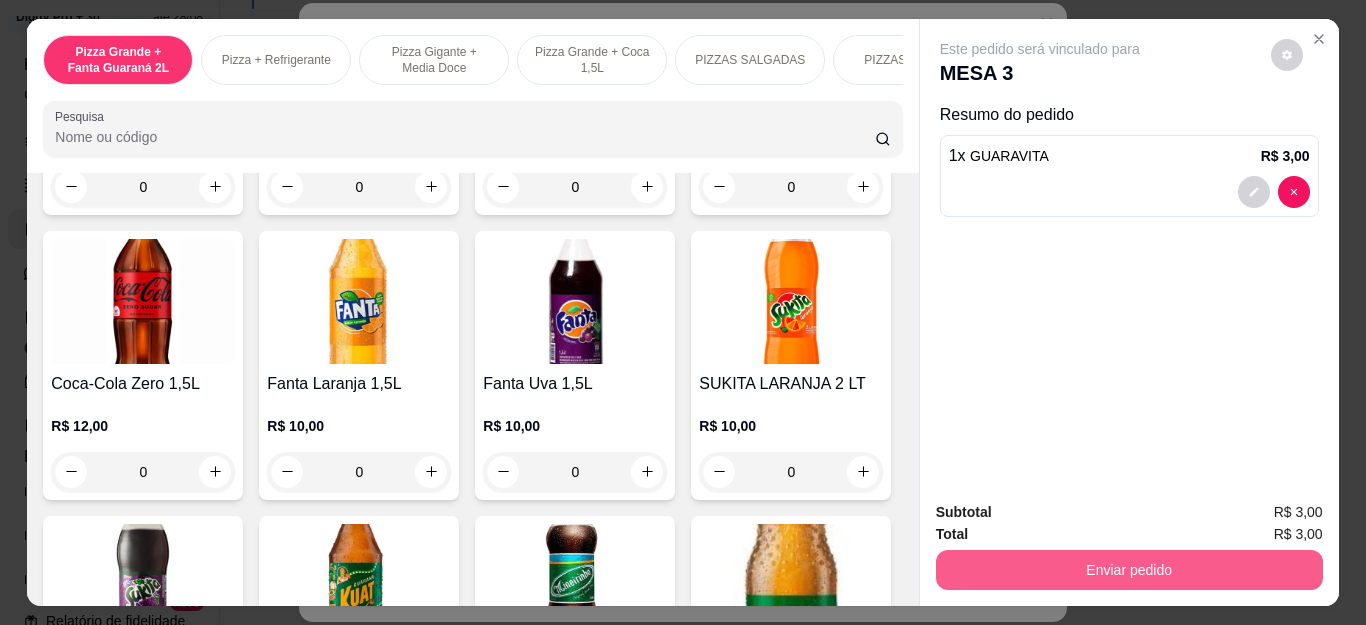 click on "Enviar pedido" at bounding box center [1129, 570] 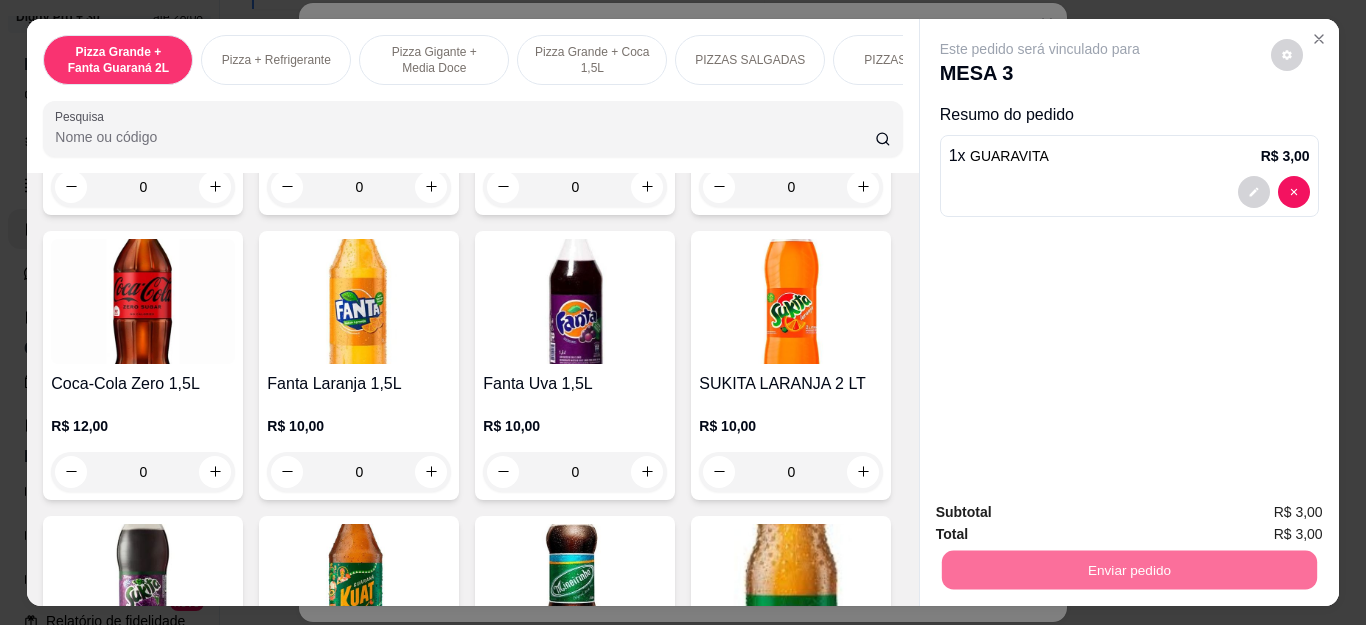 click on "Não registrar e enviar pedido" at bounding box center (1062, 512) 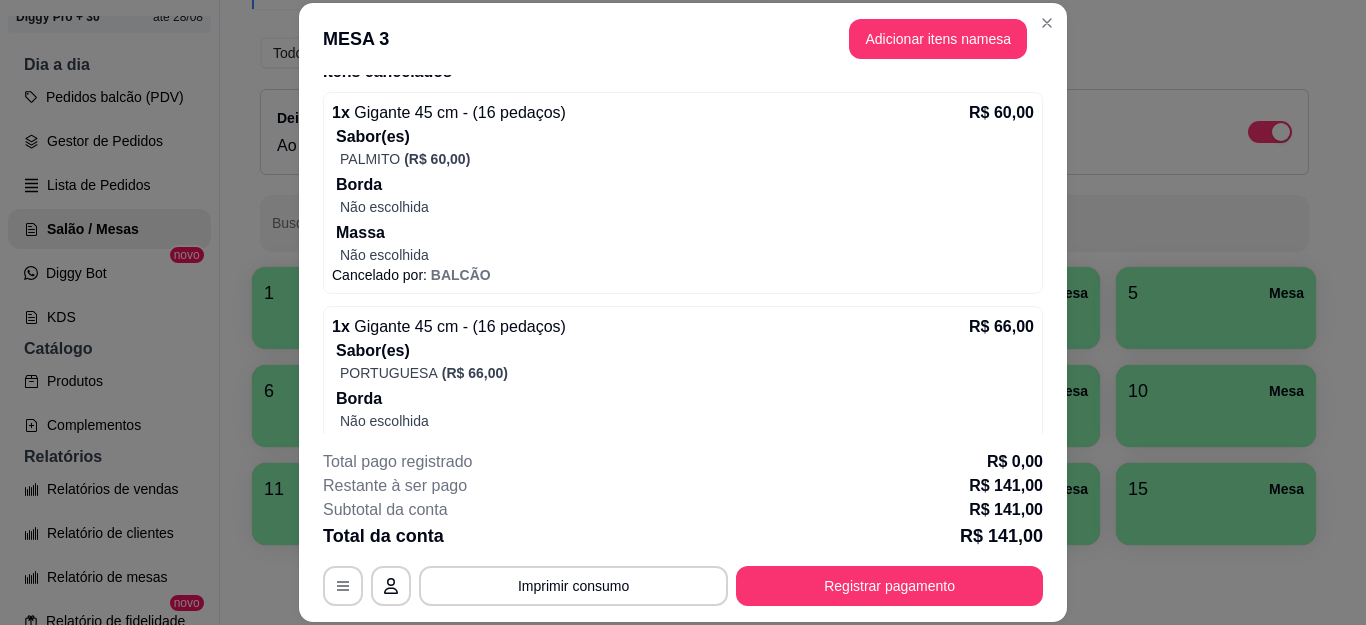 scroll, scrollTop: 942, scrollLeft: 0, axis: vertical 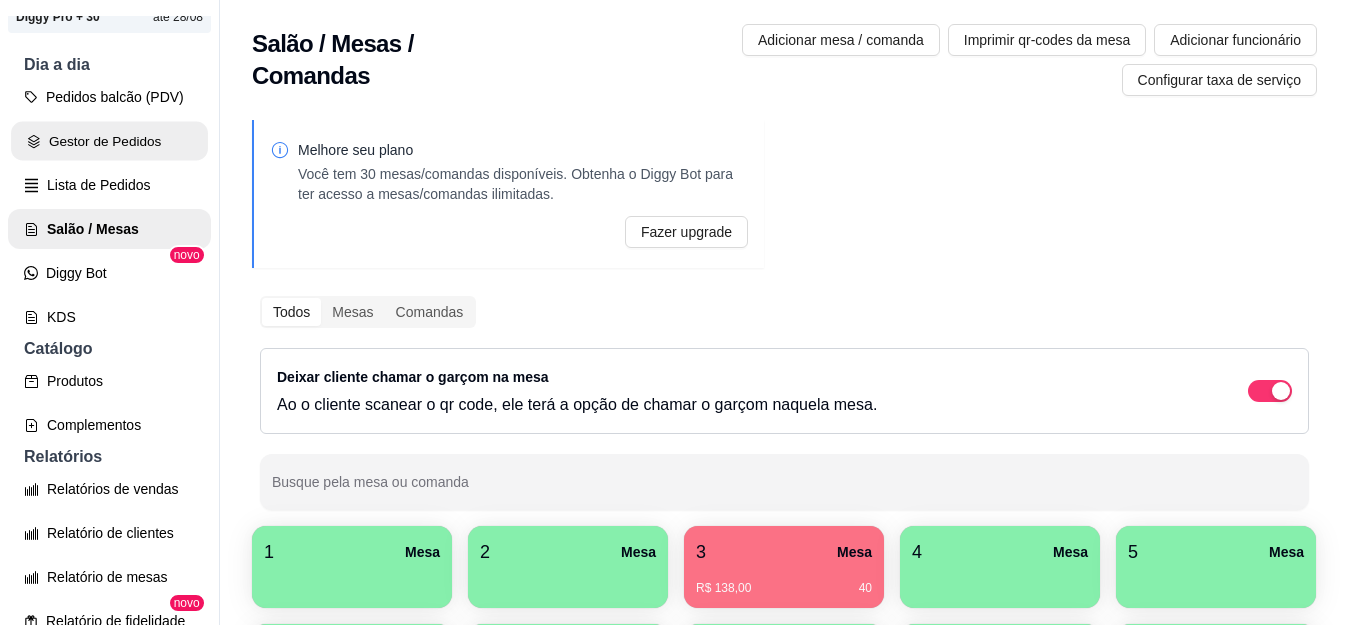 click on "Gestor de Pedidos" at bounding box center [109, 141] 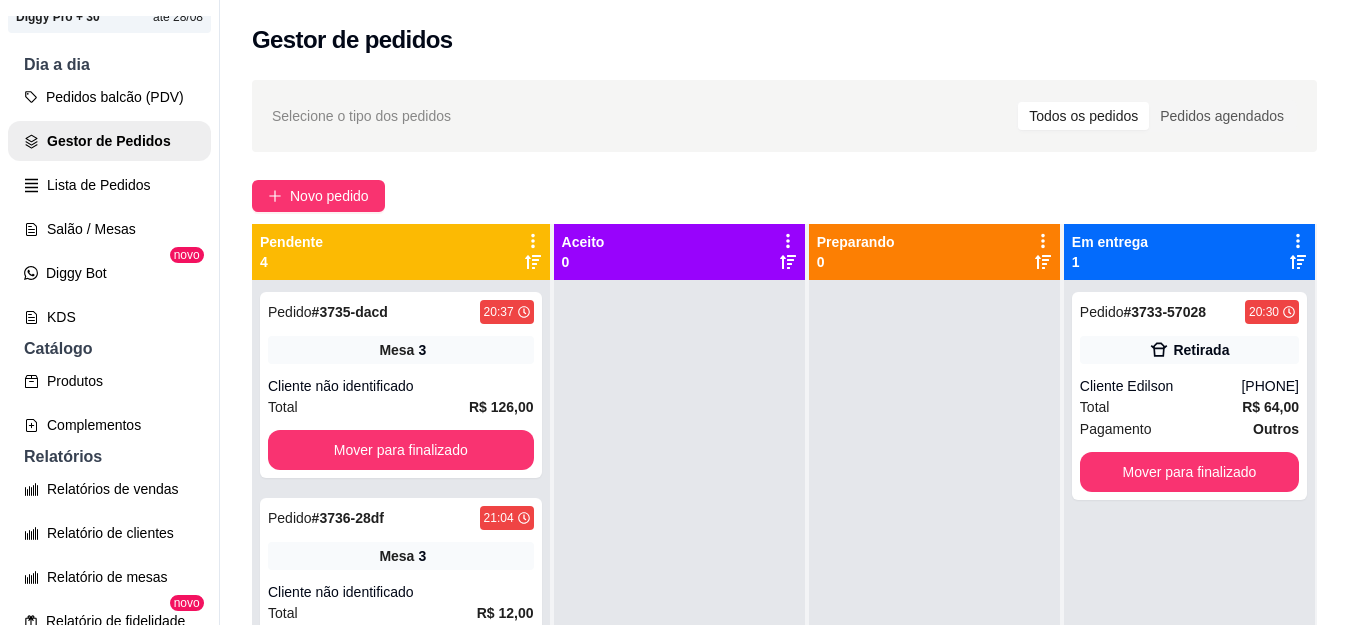 scroll, scrollTop: 0, scrollLeft: 0, axis: both 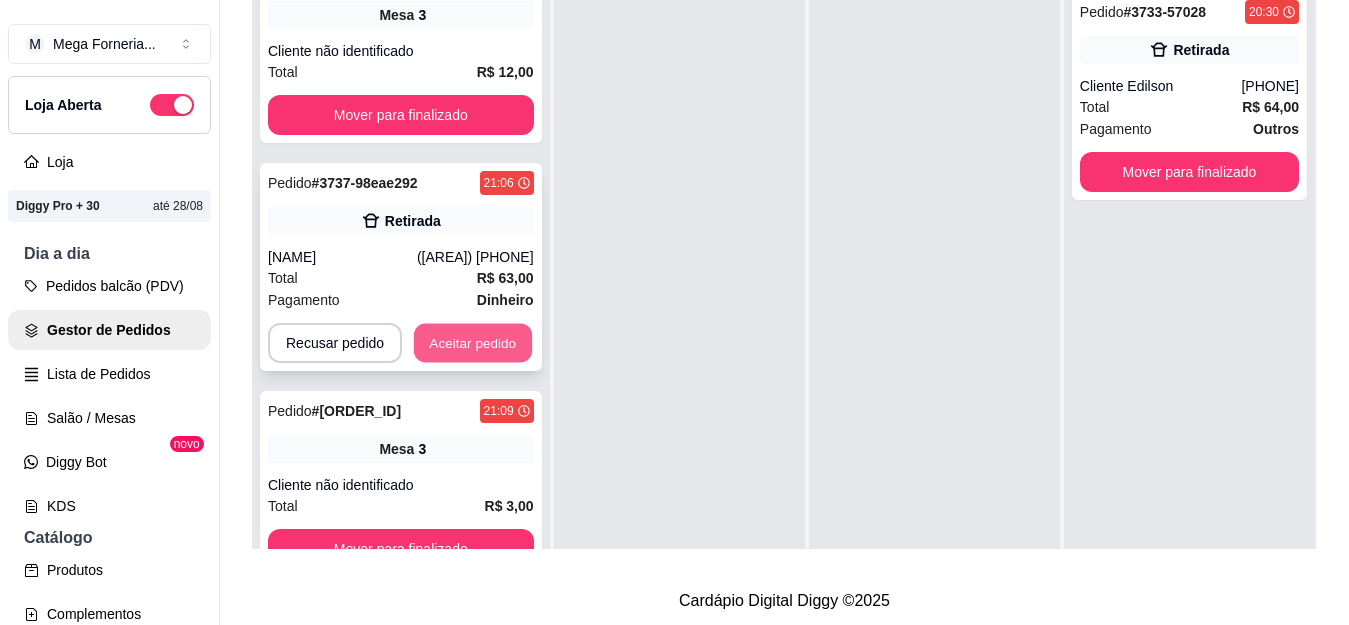 click on "Aceitar pedido" at bounding box center (473, 343) 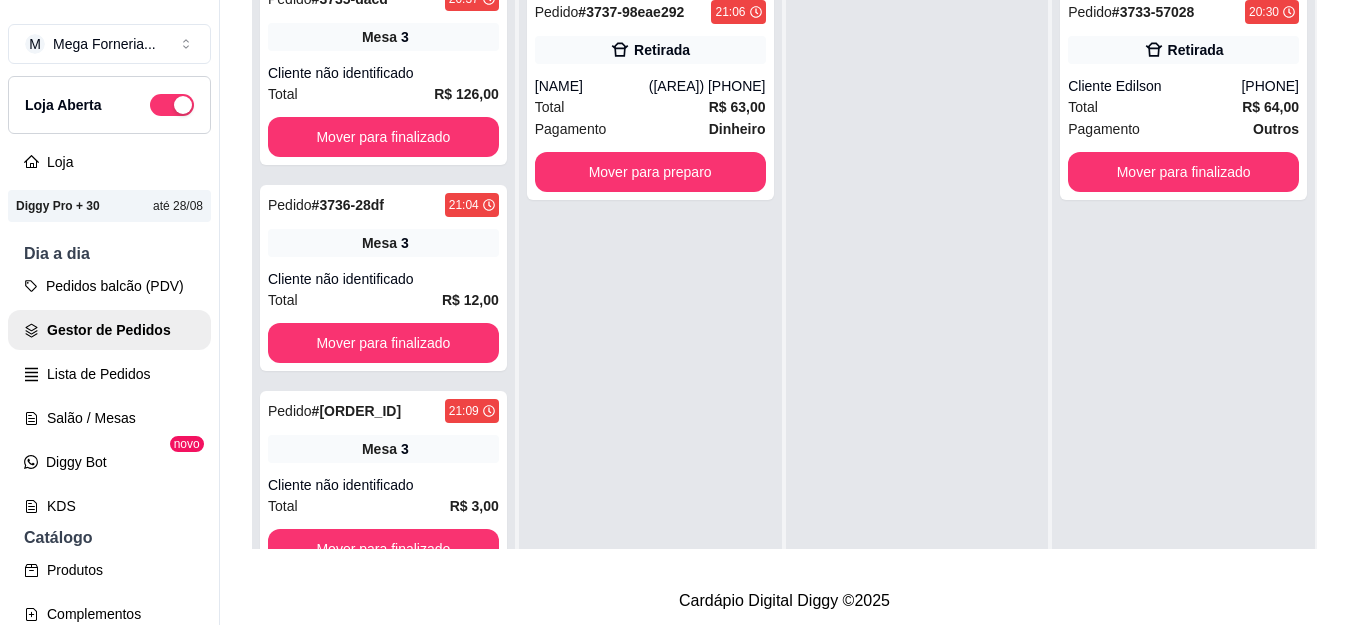 scroll, scrollTop: 13, scrollLeft: 0, axis: vertical 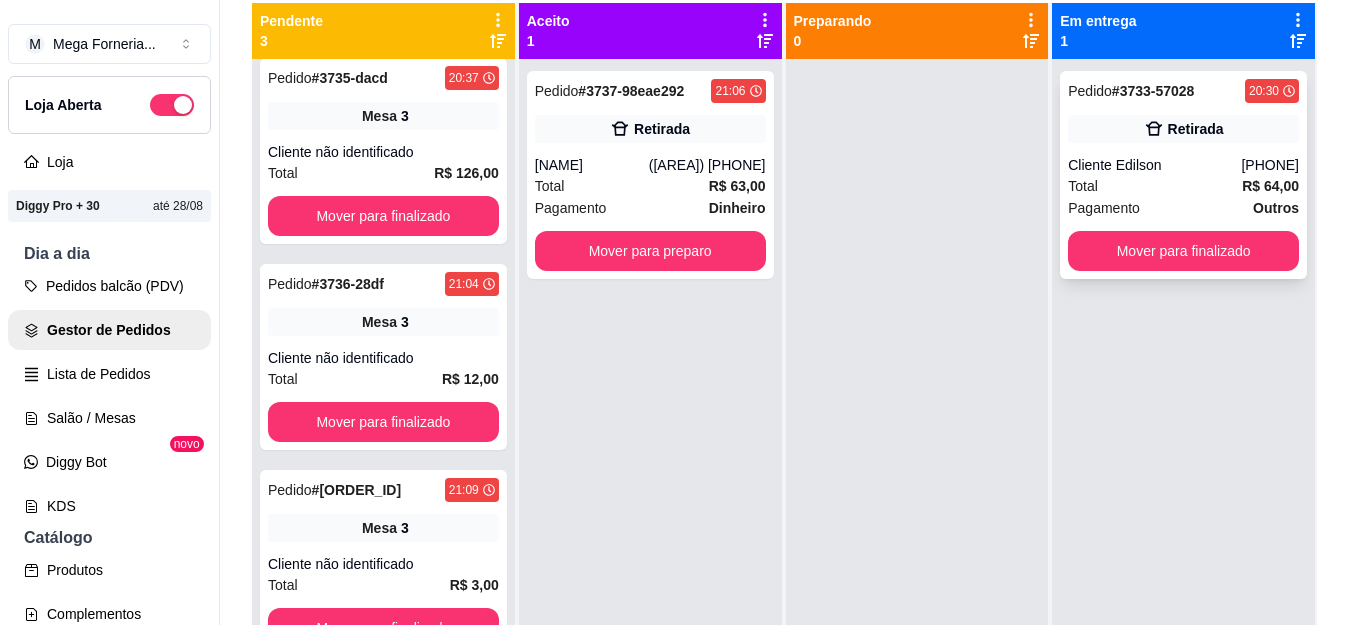 click on "Retirada" at bounding box center [1183, 129] 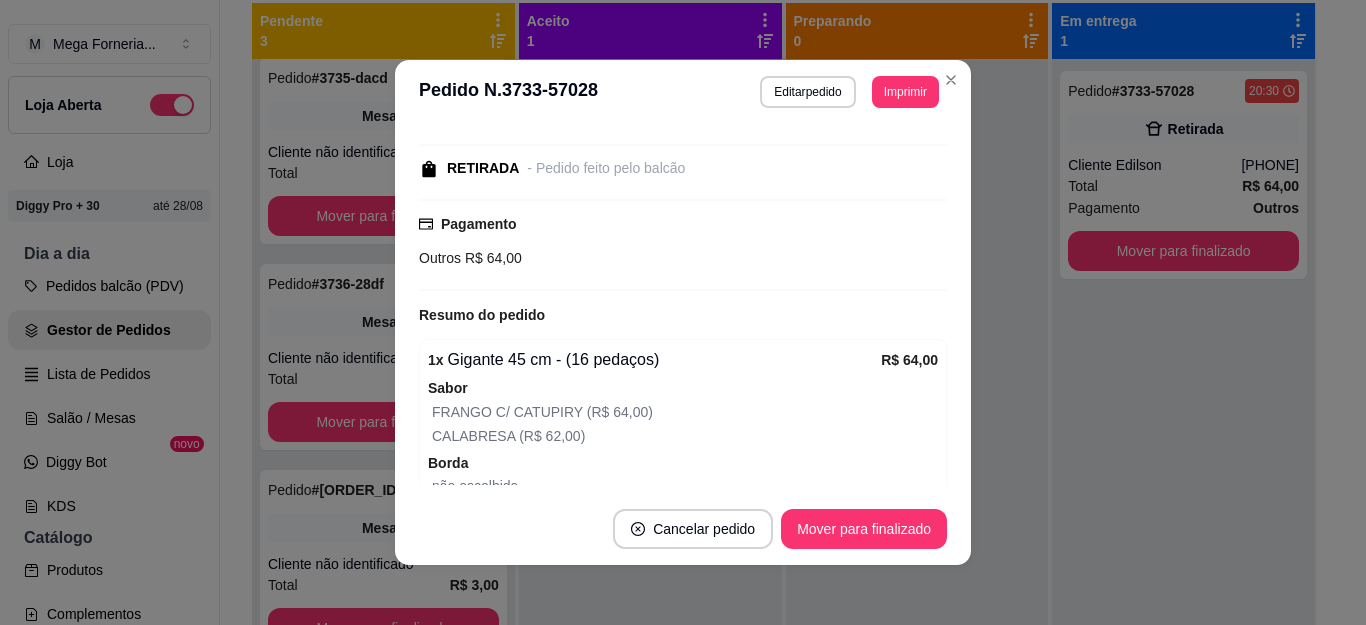 scroll, scrollTop: 384, scrollLeft: 0, axis: vertical 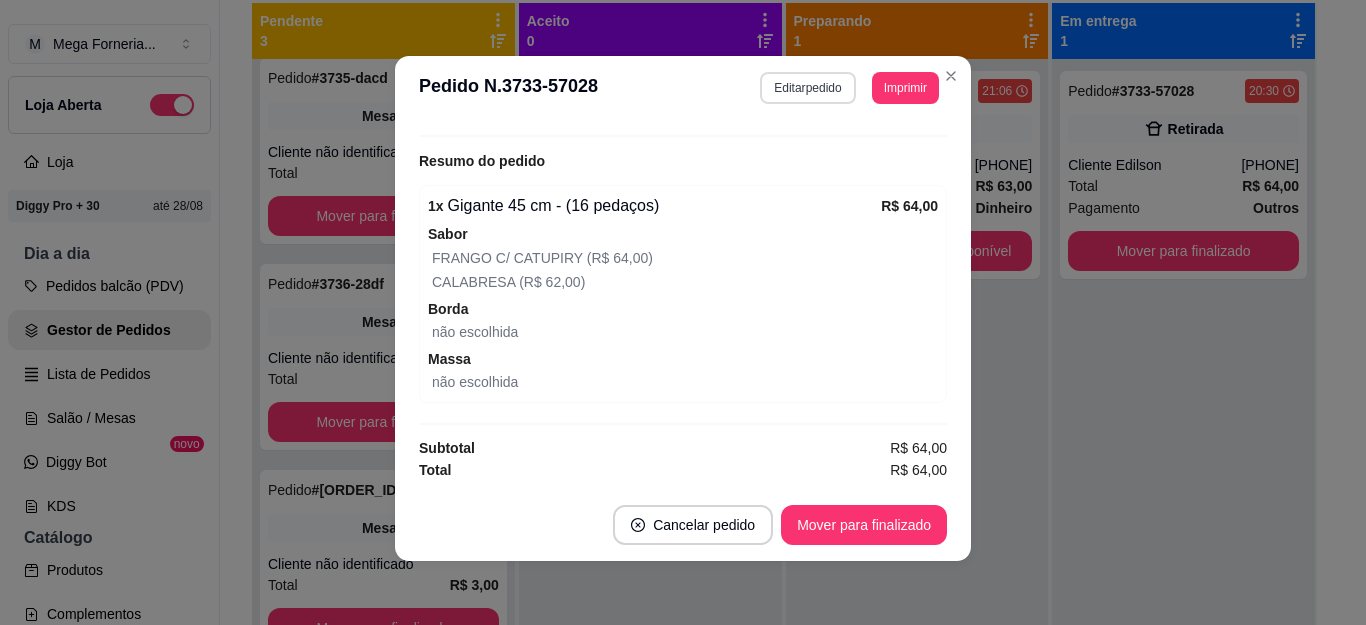 click on "Editar  pedido" at bounding box center [807, 88] 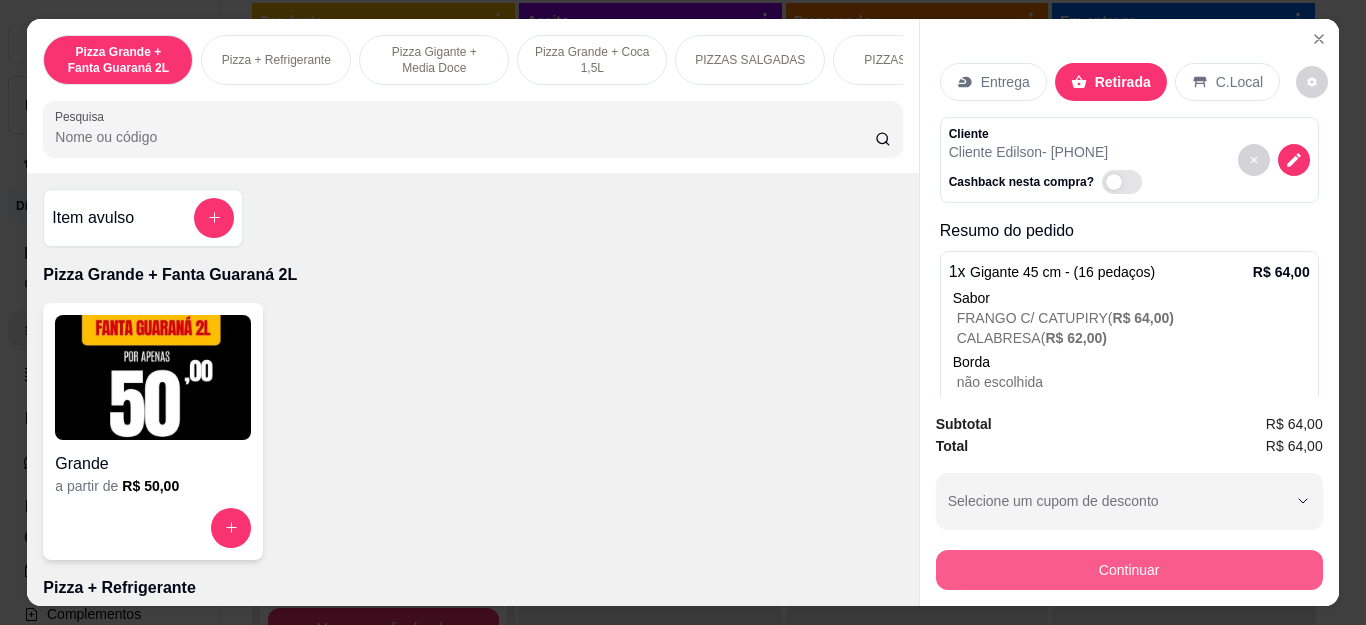 click on "Continuar" at bounding box center (1129, 570) 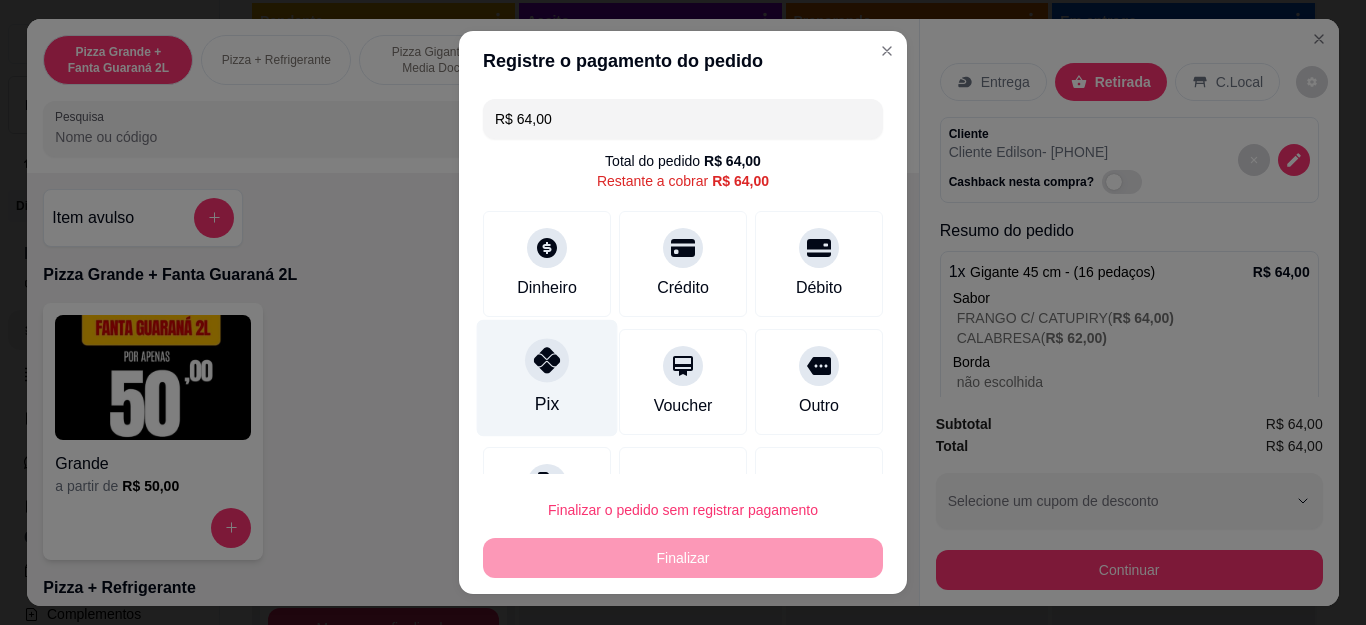 click 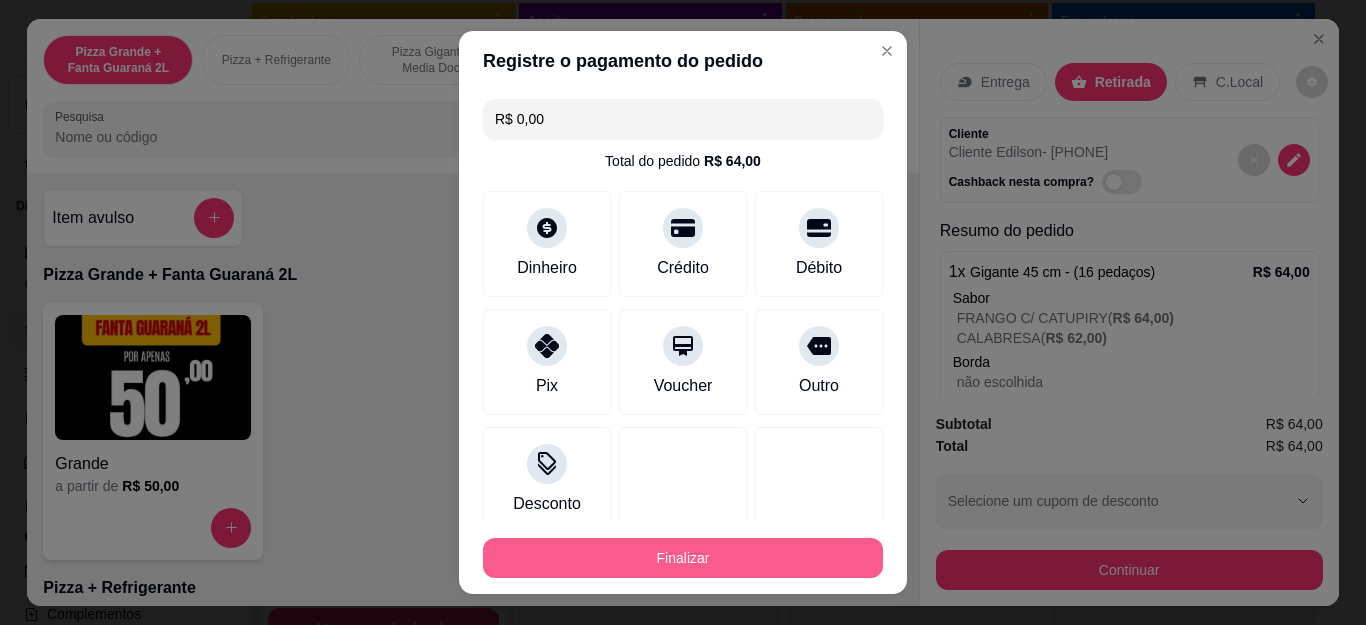 click on "Finalizar" at bounding box center [683, 558] 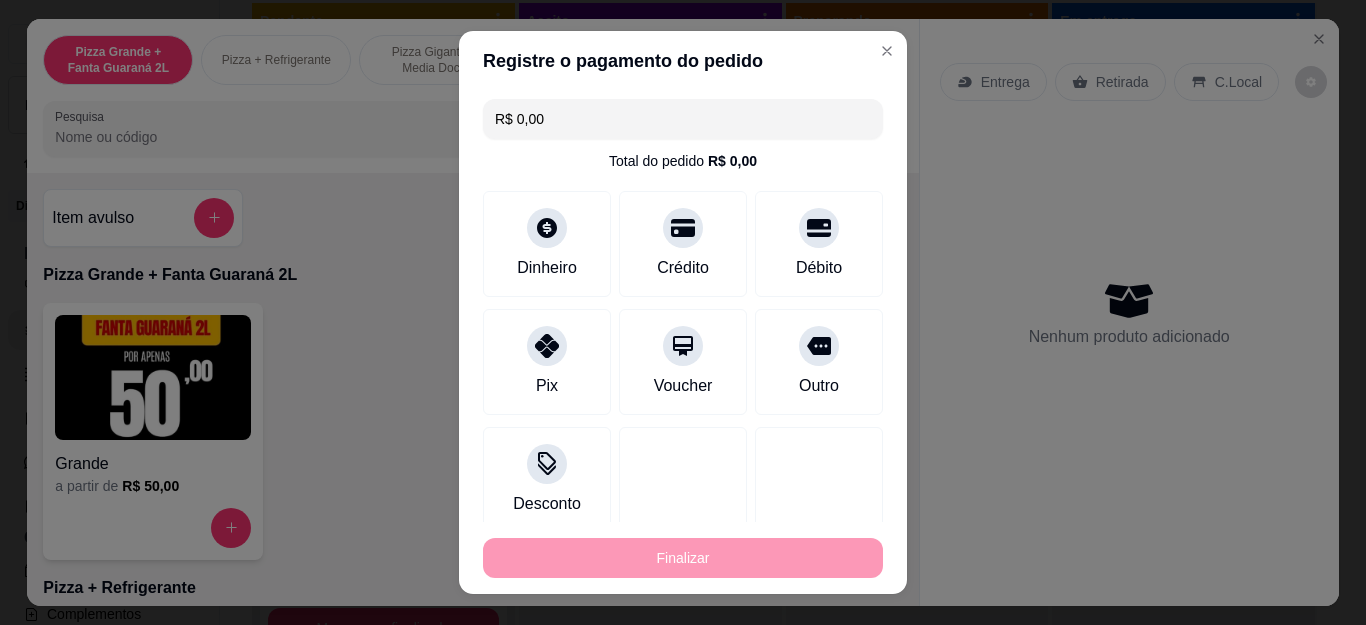 type on "-R$ 64,00" 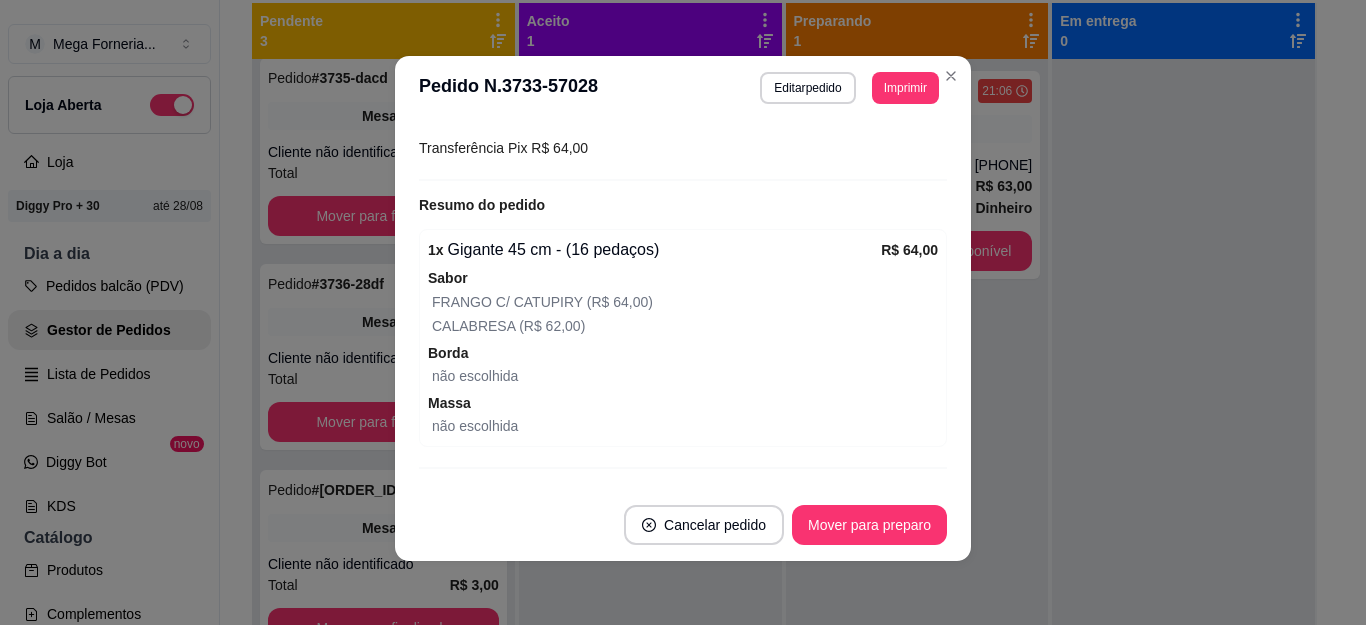 scroll, scrollTop: 428, scrollLeft: 0, axis: vertical 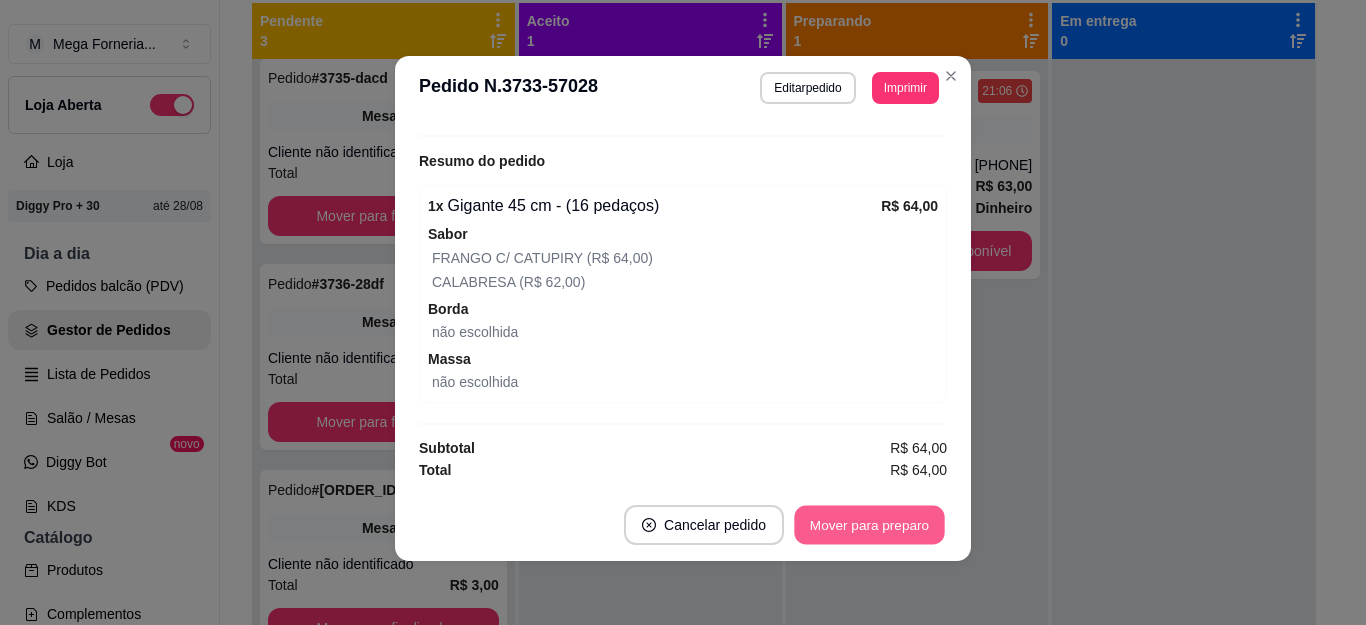 click on "Mover para preparo" at bounding box center [869, 525] 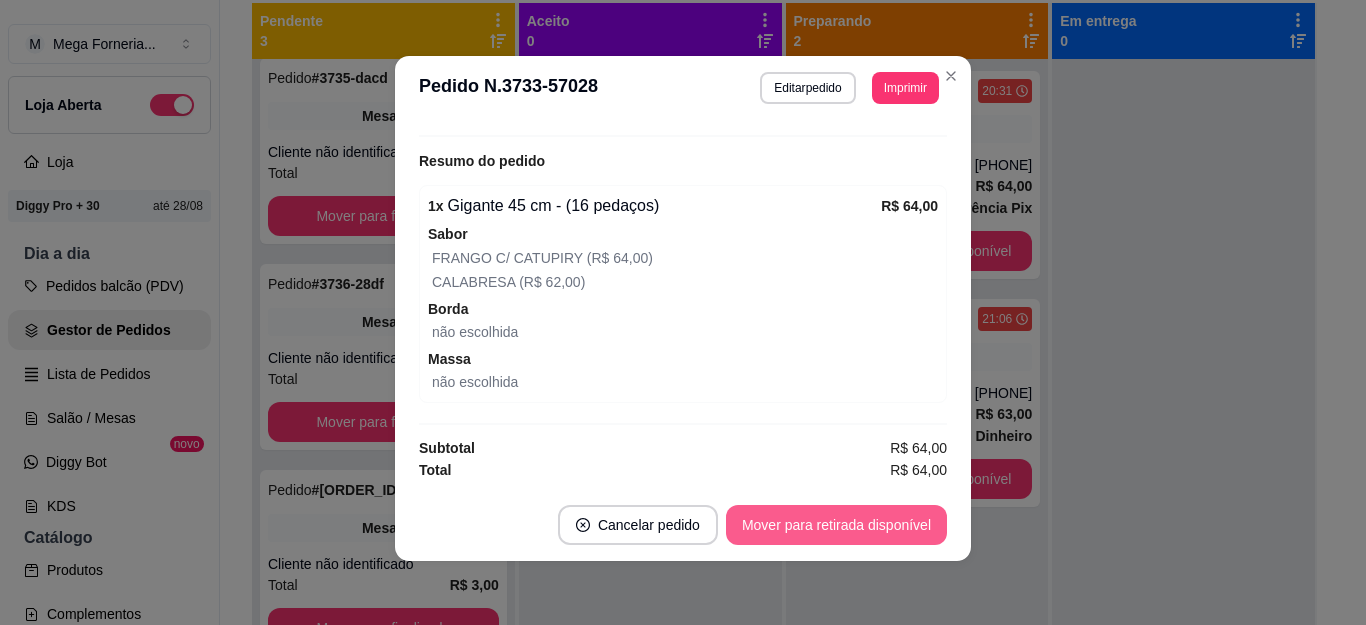 click on "Mover para retirada disponível" at bounding box center (836, 525) 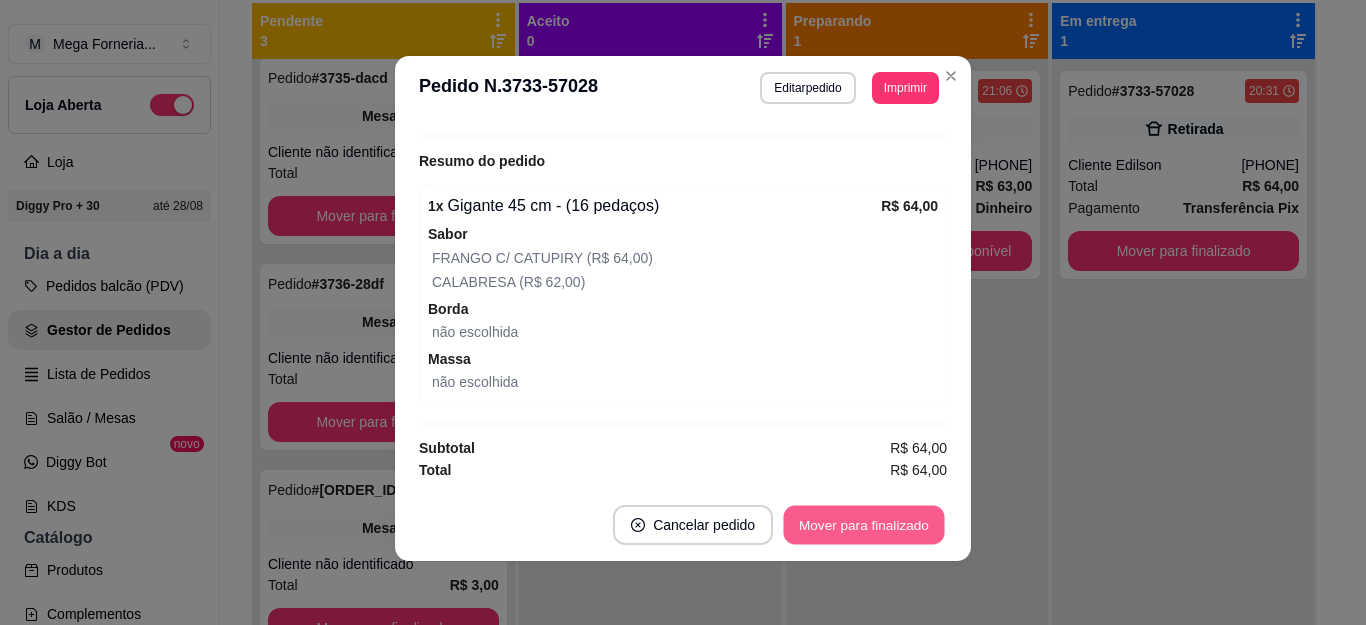 click on "Mover para finalizado" at bounding box center [864, 525] 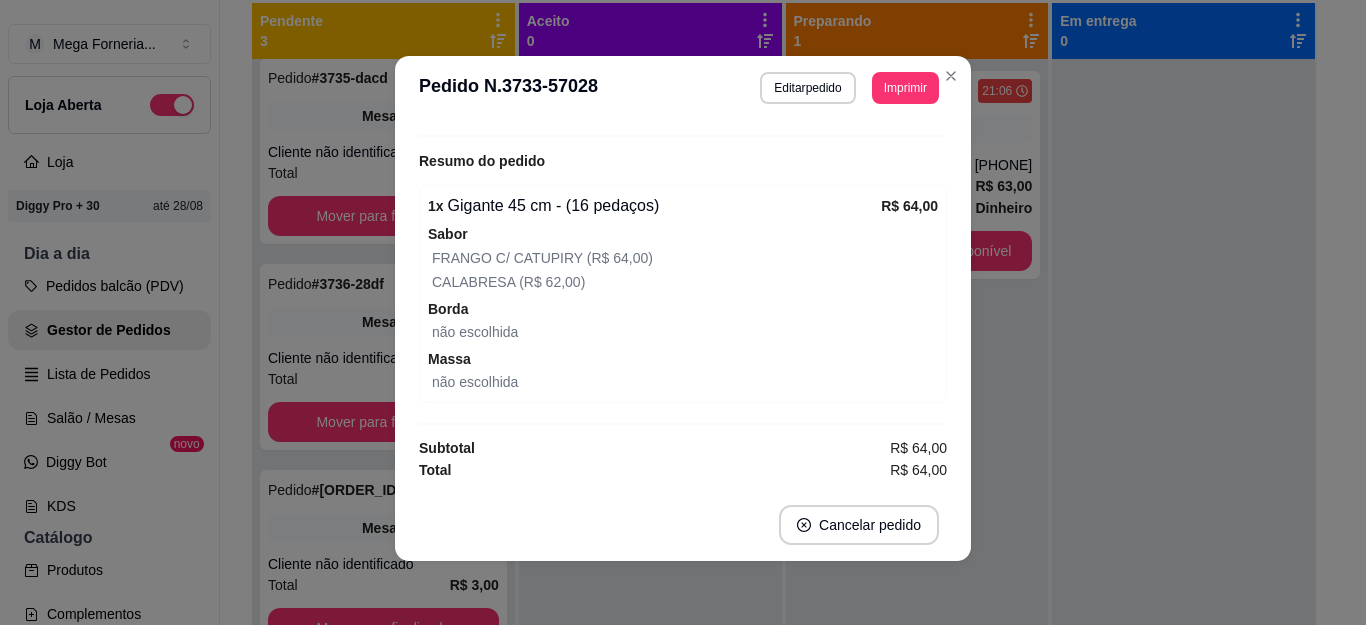scroll, scrollTop: 362, scrollLeft: 0, axis: vertical 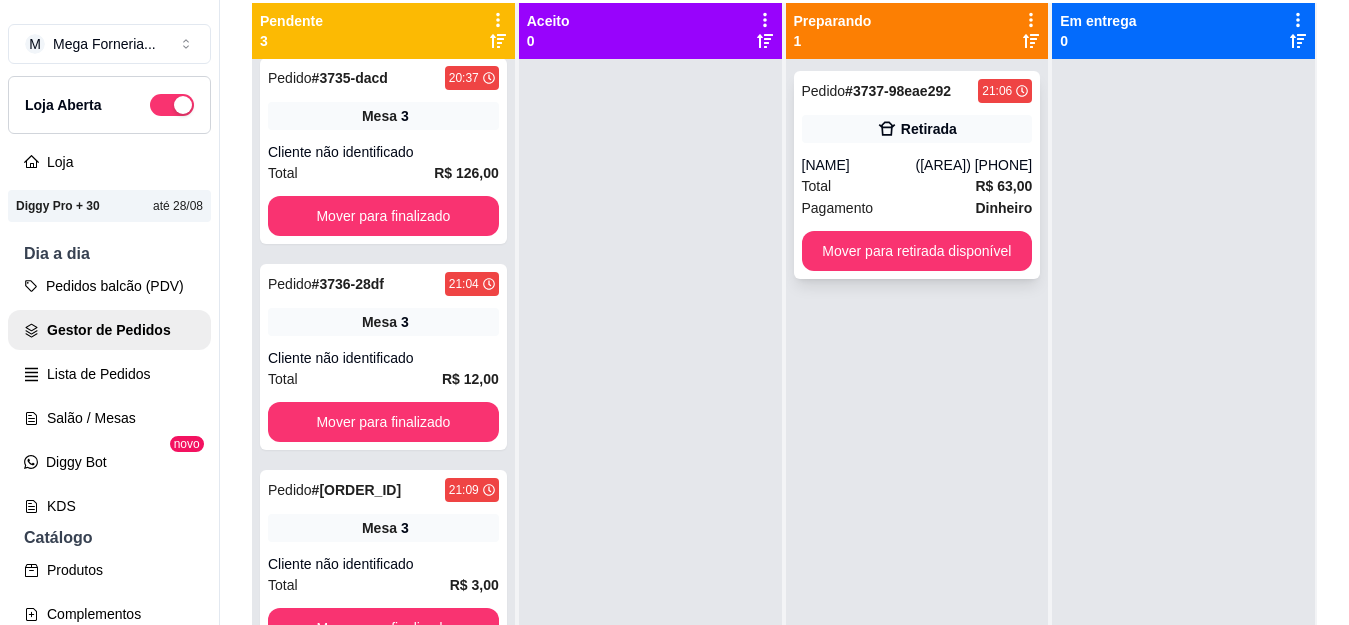 click on "Pedido  # 3737-98eae292 21:06" at bounding box center [917, 91] 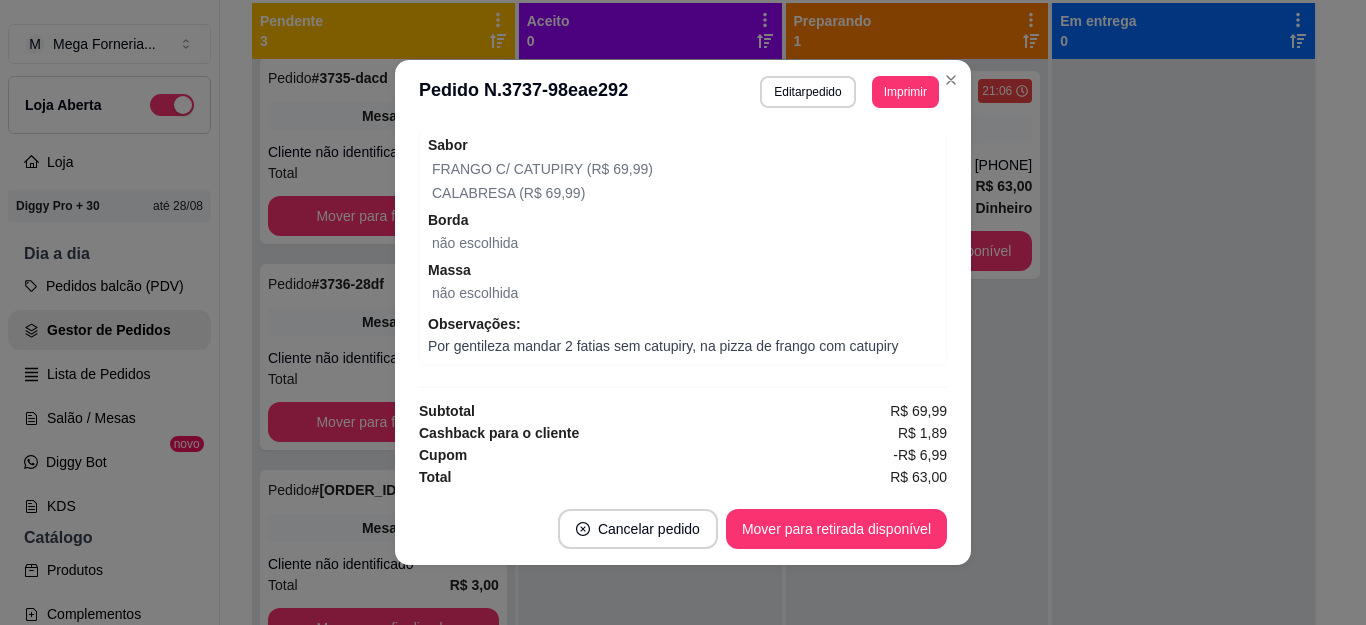 scroll, scrollTop: 710, scrollLeft: 0, axis: vertical 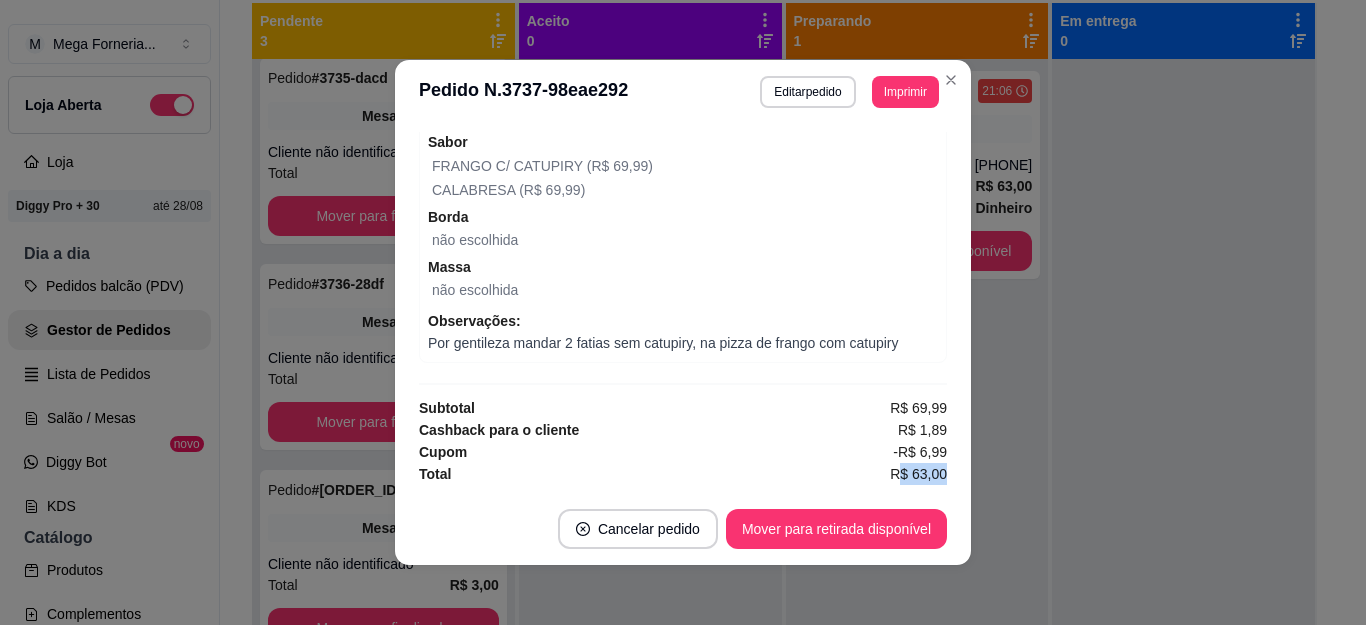 drag, startPoint x: 891, startPoint y: 478, endPoint x: 924, endPoint y: 481, distance: 33.13608 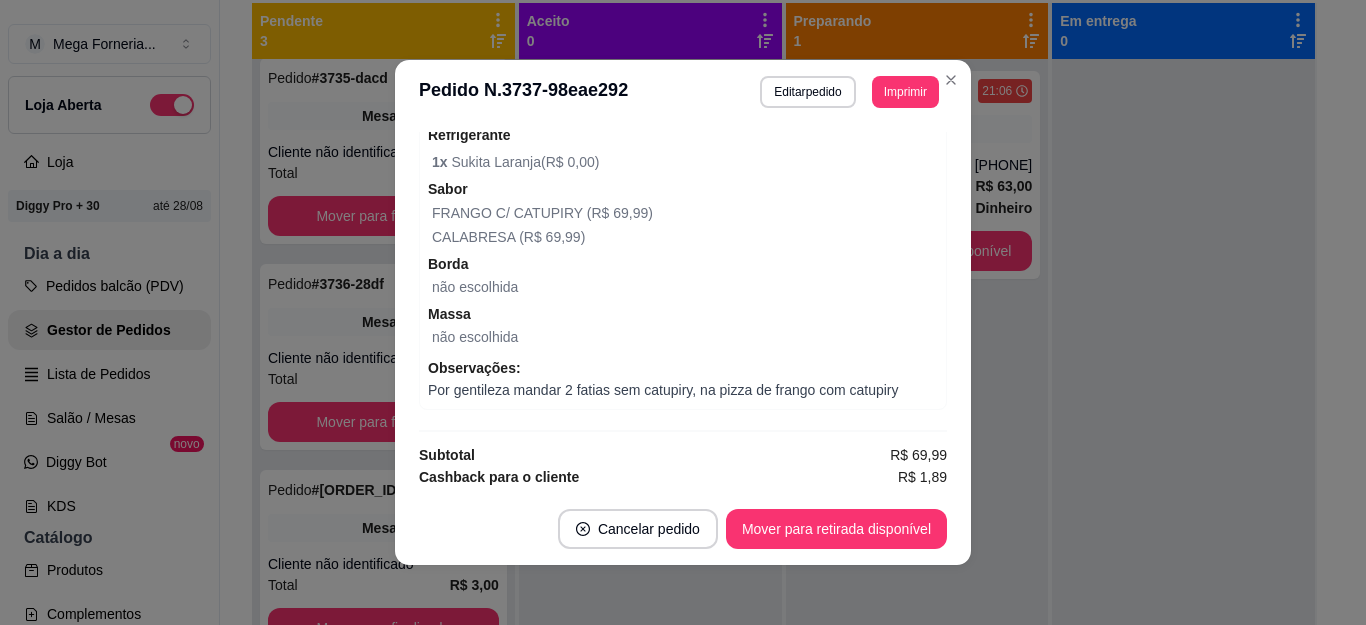scroll, scrollTop: 710, scrollLeft: 0, axis: vertical 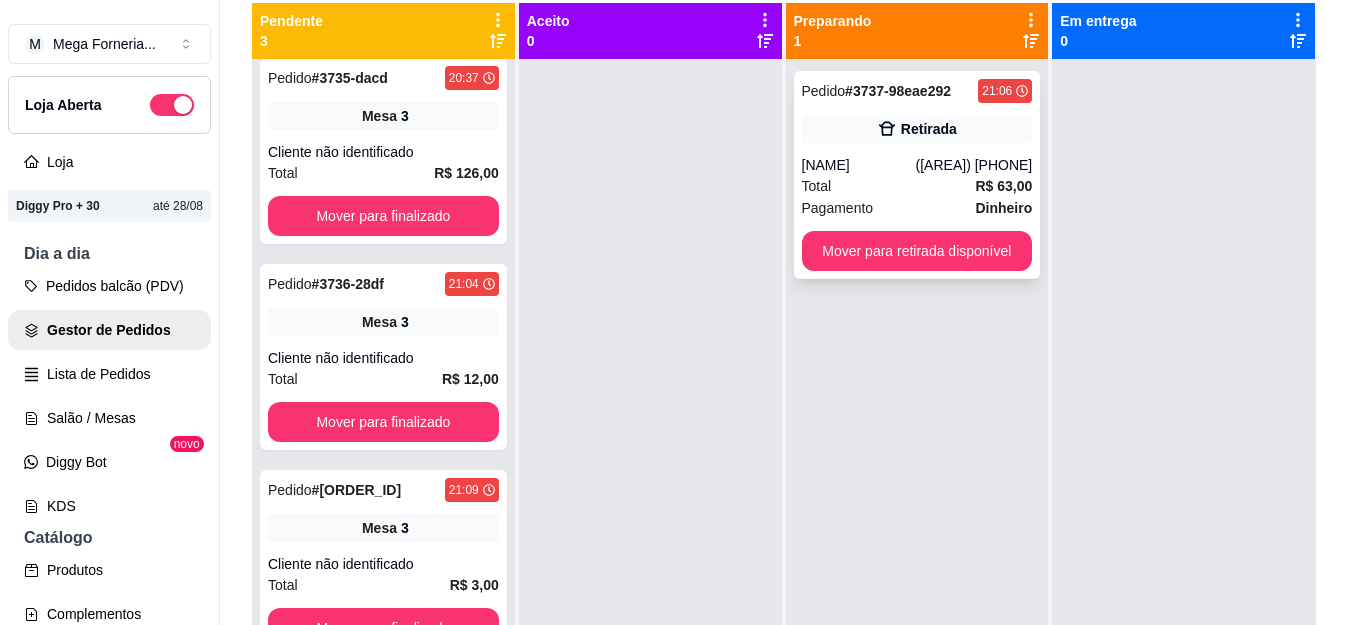 click on "([AREA]) [PHONE]" at bounding box center (974, 165) 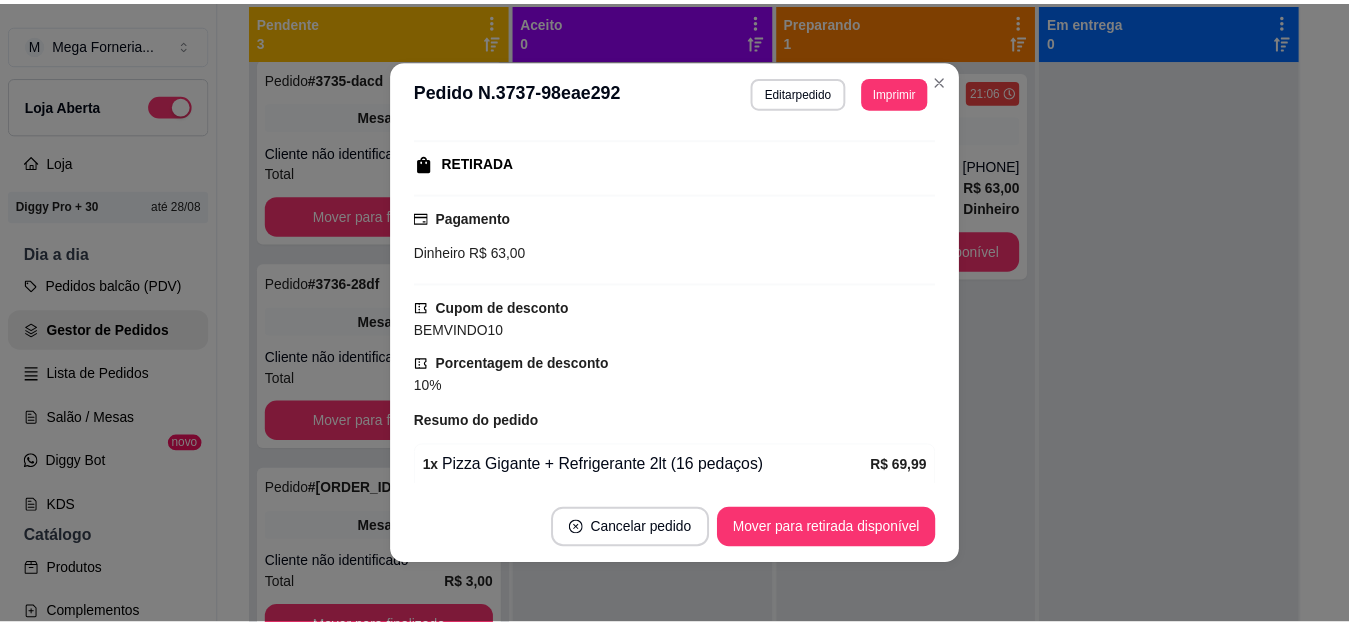 scroll, scrollTop: 300, scrollLeft: 0, axis: vertical 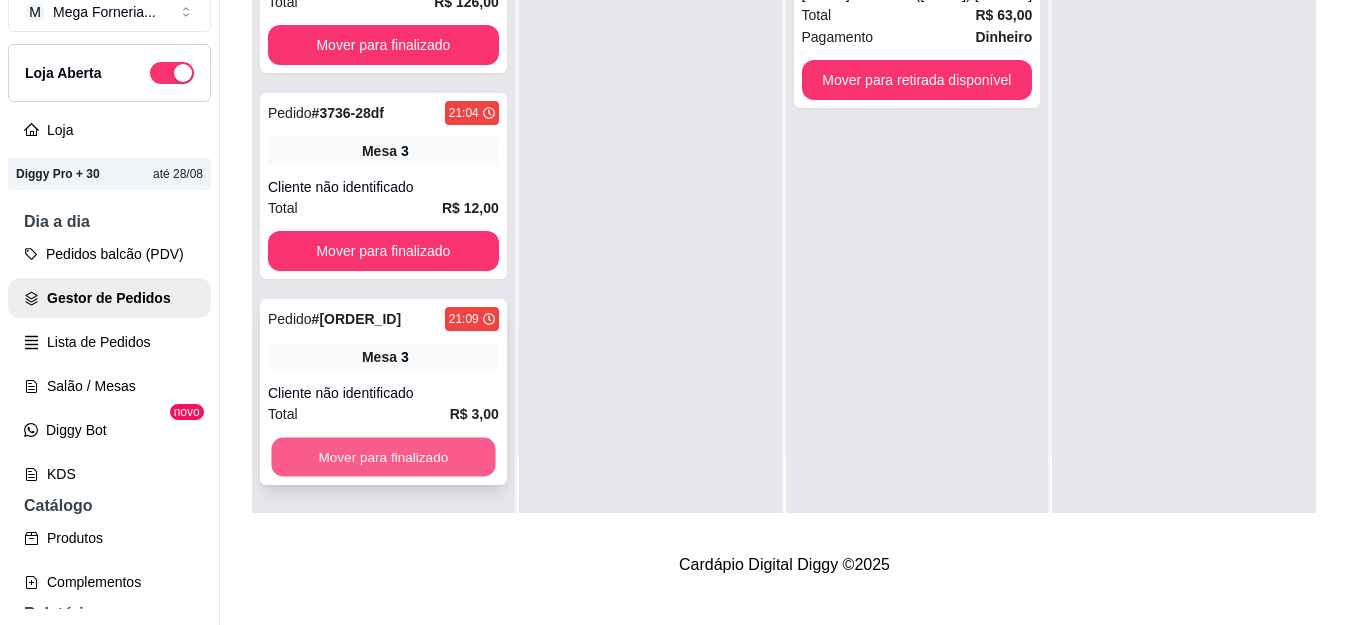 click on "Mover para finalizado" at bounding box center [383, 457] 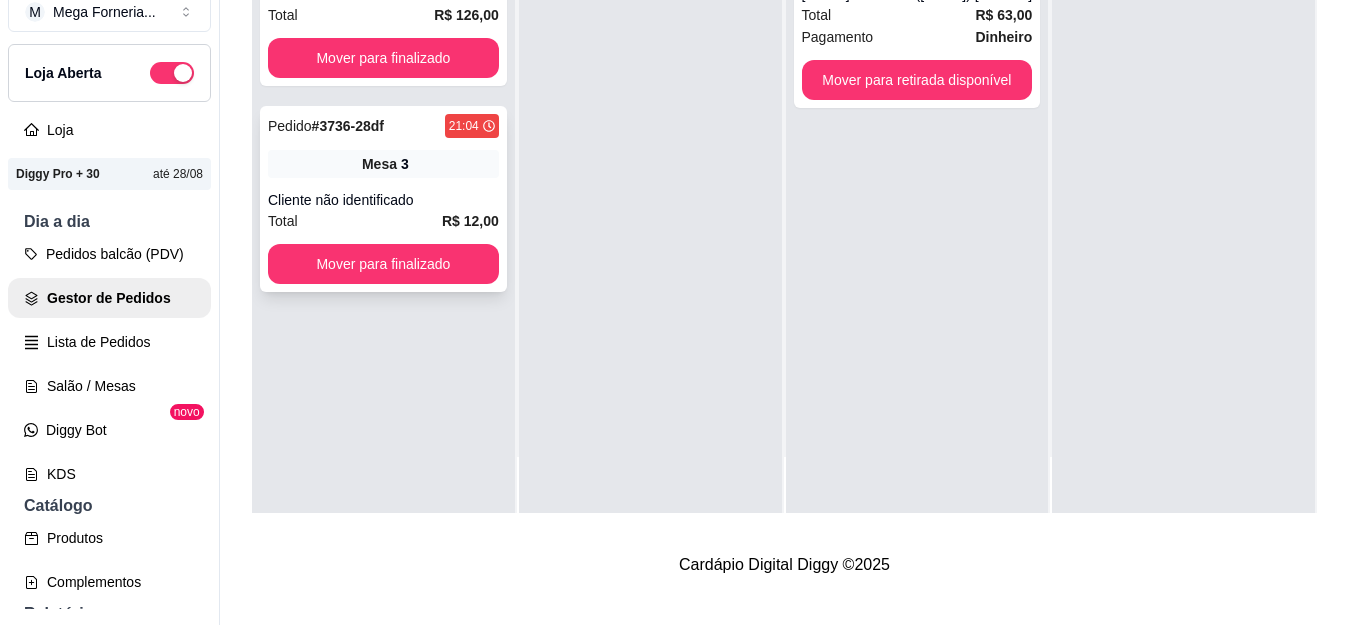 scroll, scrollTop: 0, scrollLeft: 0, axis: both 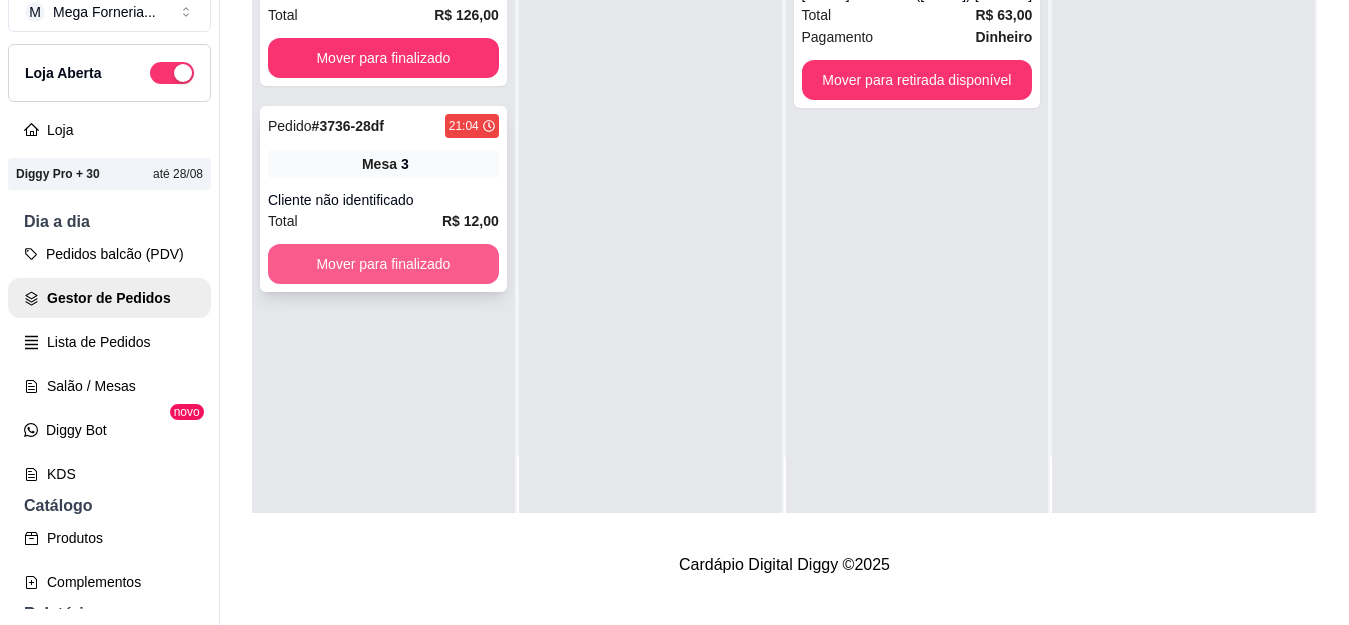 click on "Mover para finalizado" at bounding box center (383, 264) 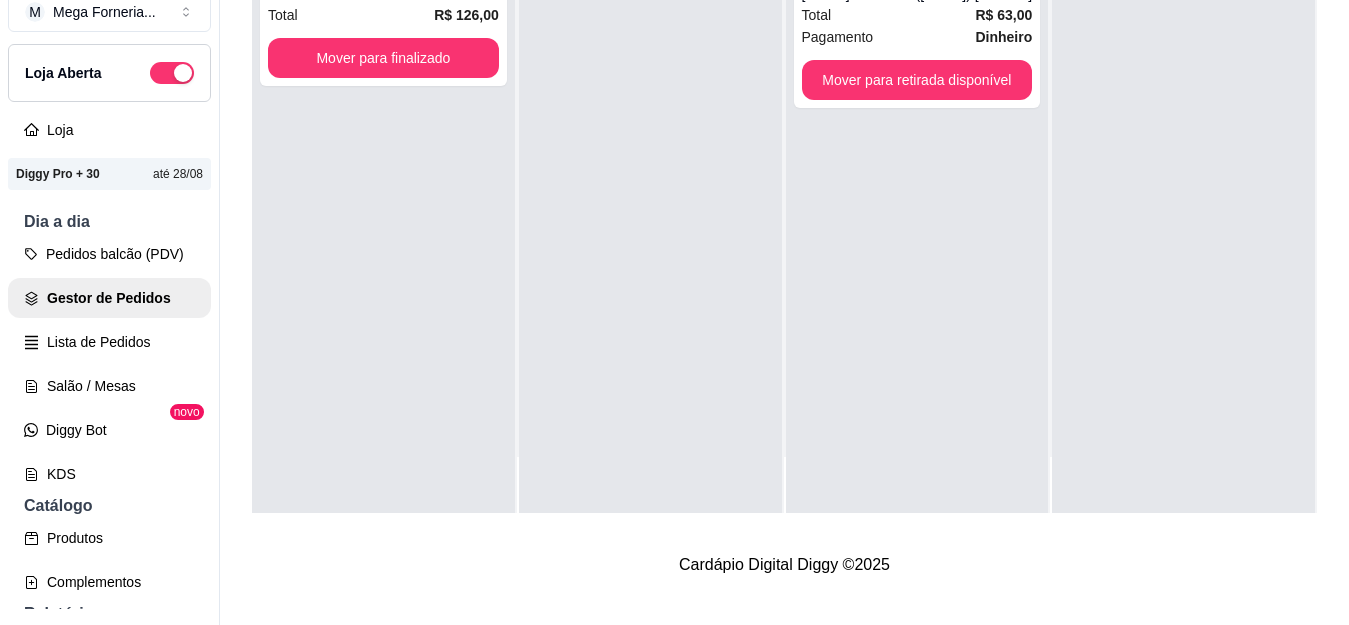 scroll, scrollTop: 0, scrollLeft: 0, axis: both 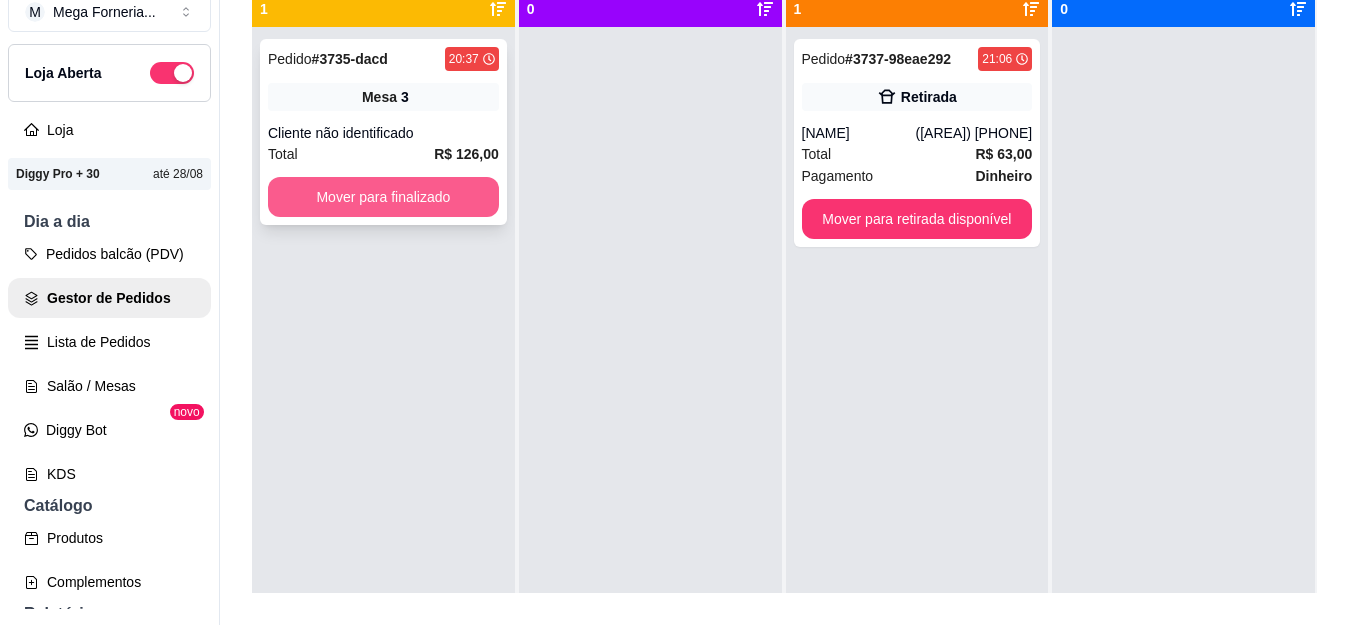 click on "Mover para finalizado" at bounding box center (383, 197) 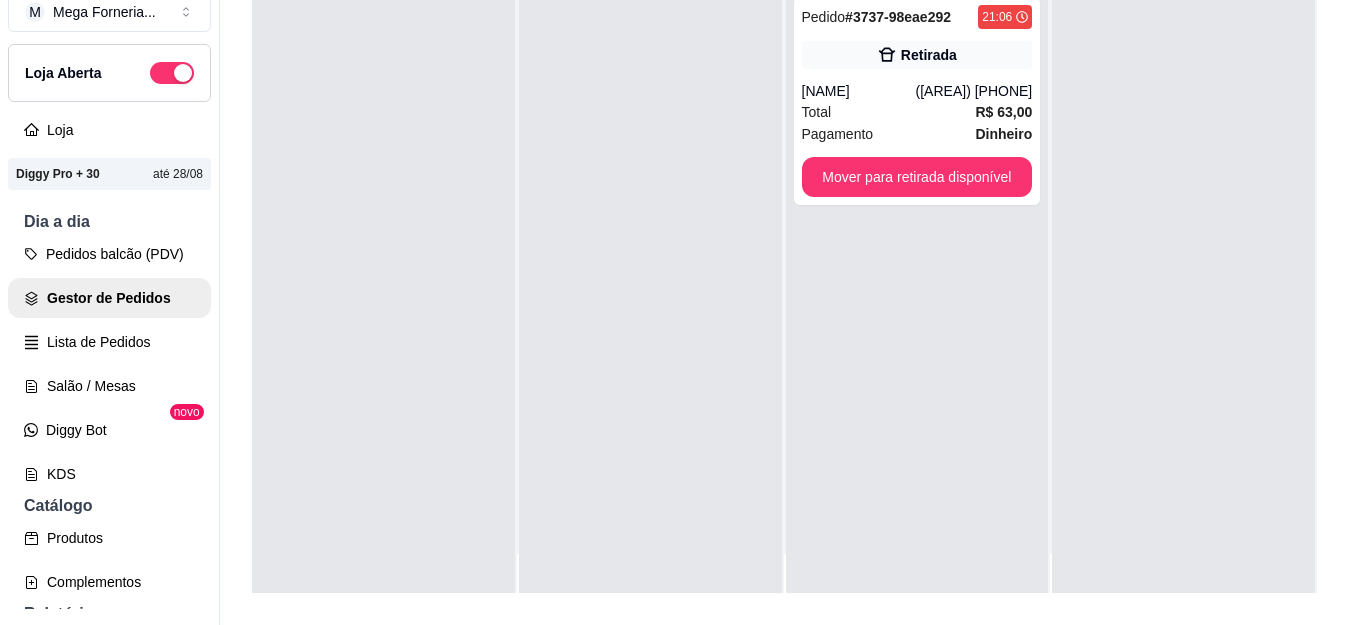 scroll, scrollTop: 56, scrollLeft: 0, axis: vertical 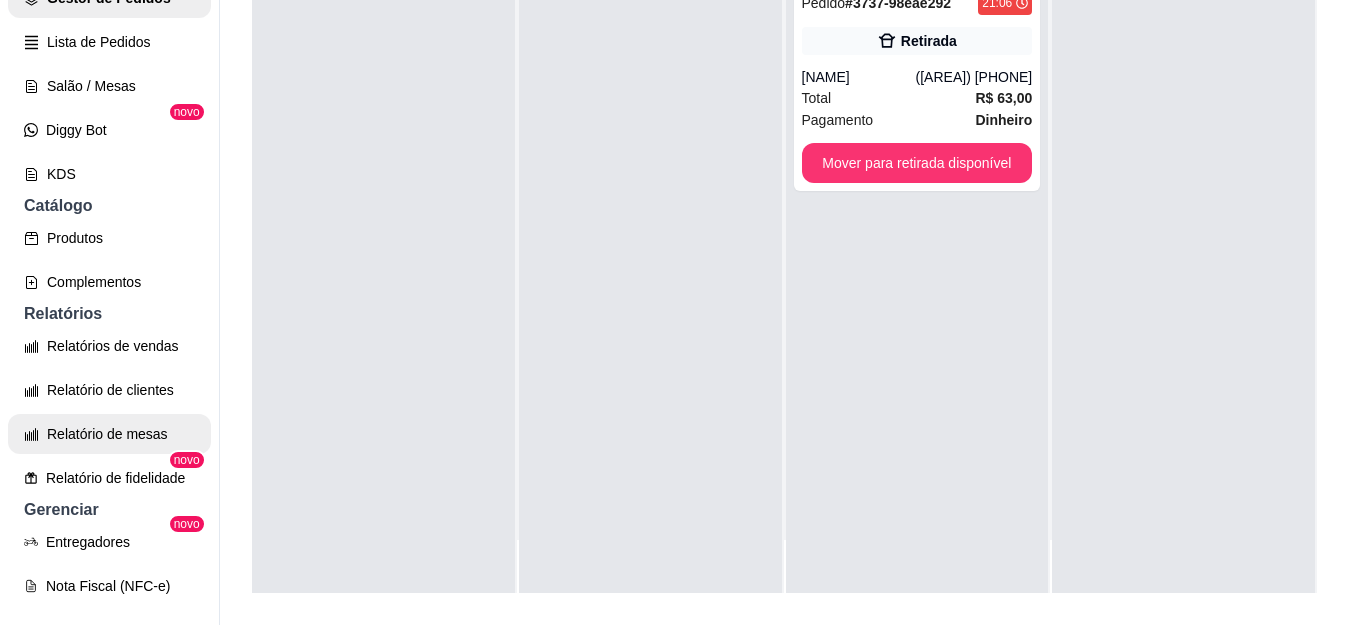 click on "Relatório de mesas" at bounding box center (109, 434) 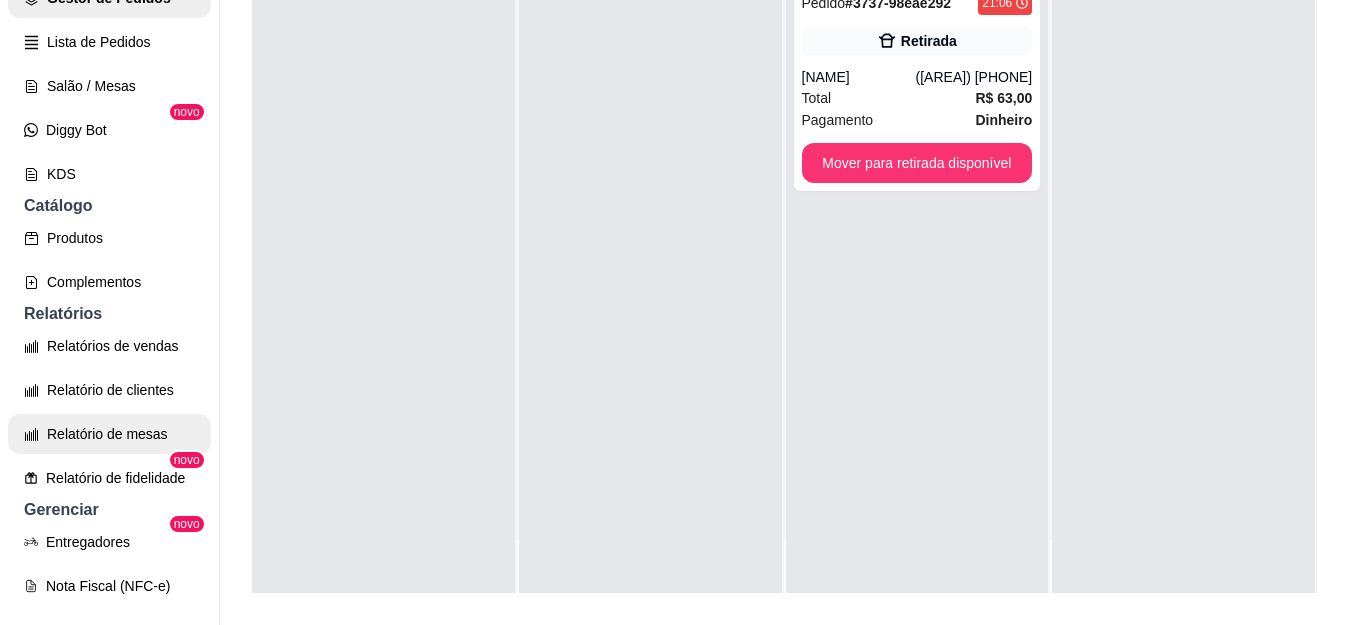 select on "TOTAL_OF_ORDERS" 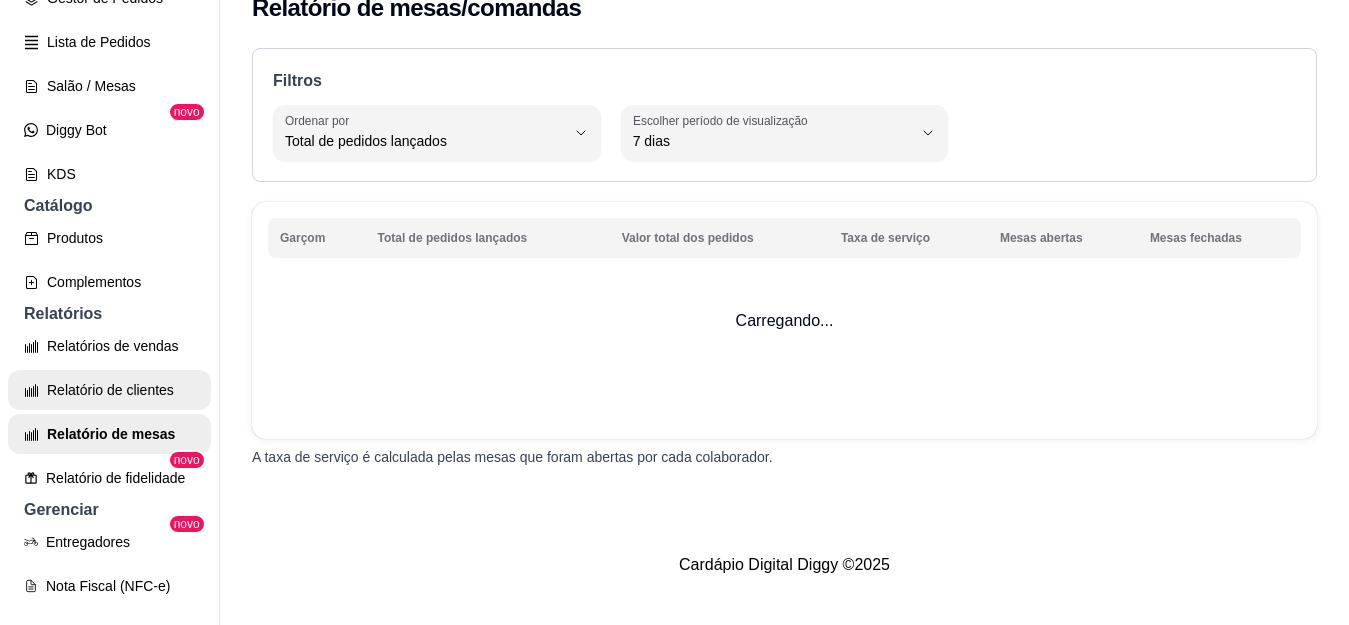 scroll, scrollTop: 0, scrollLeft: 0, axis: both 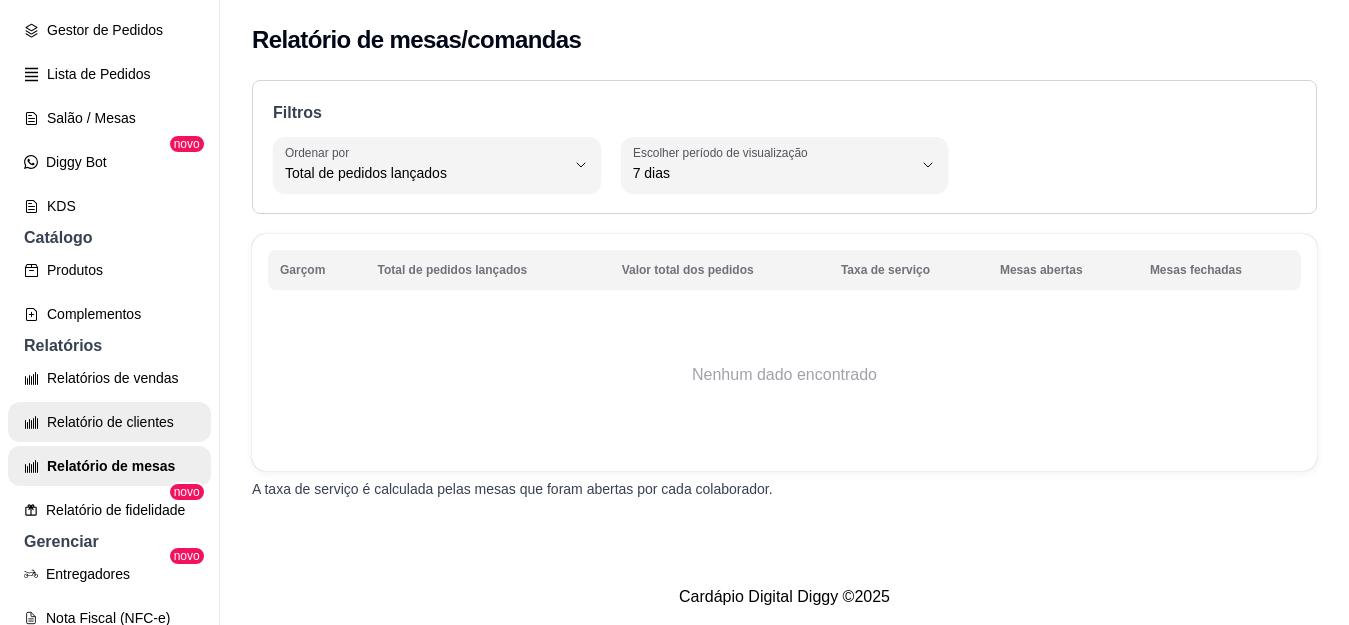click on "Relatório de clientes" at bounding box center [109, 422] 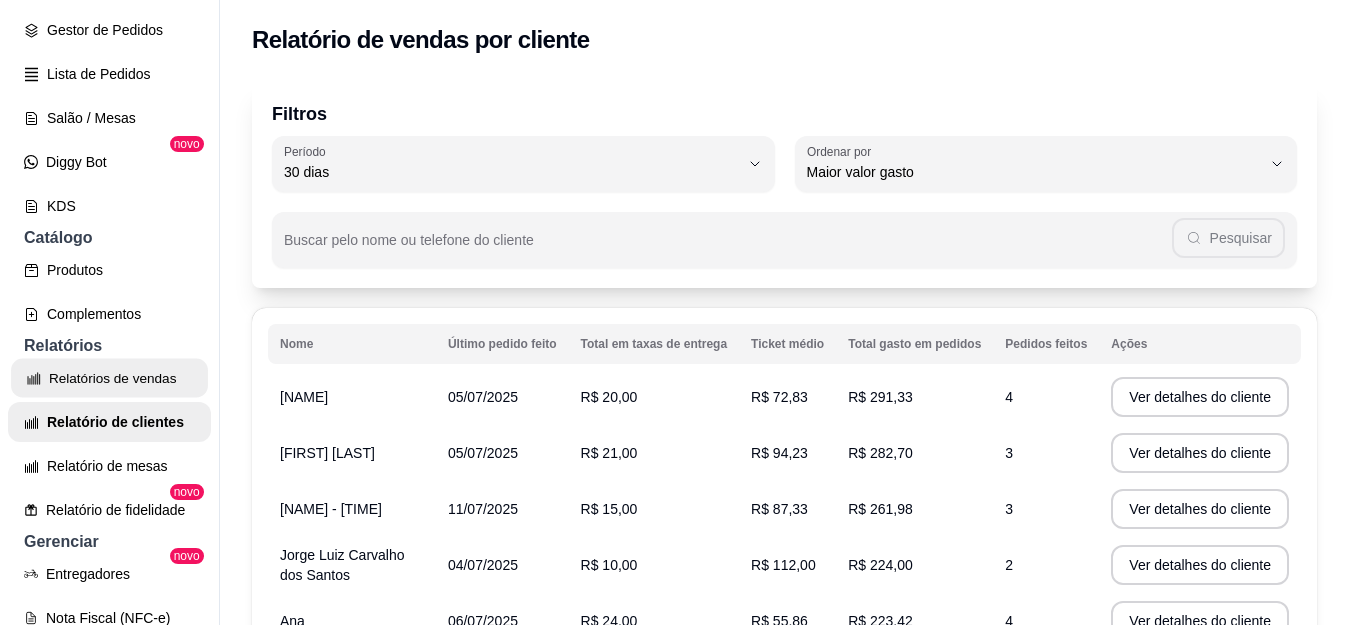click on "Relatórios de vendas" at bounding box center [109, 378] 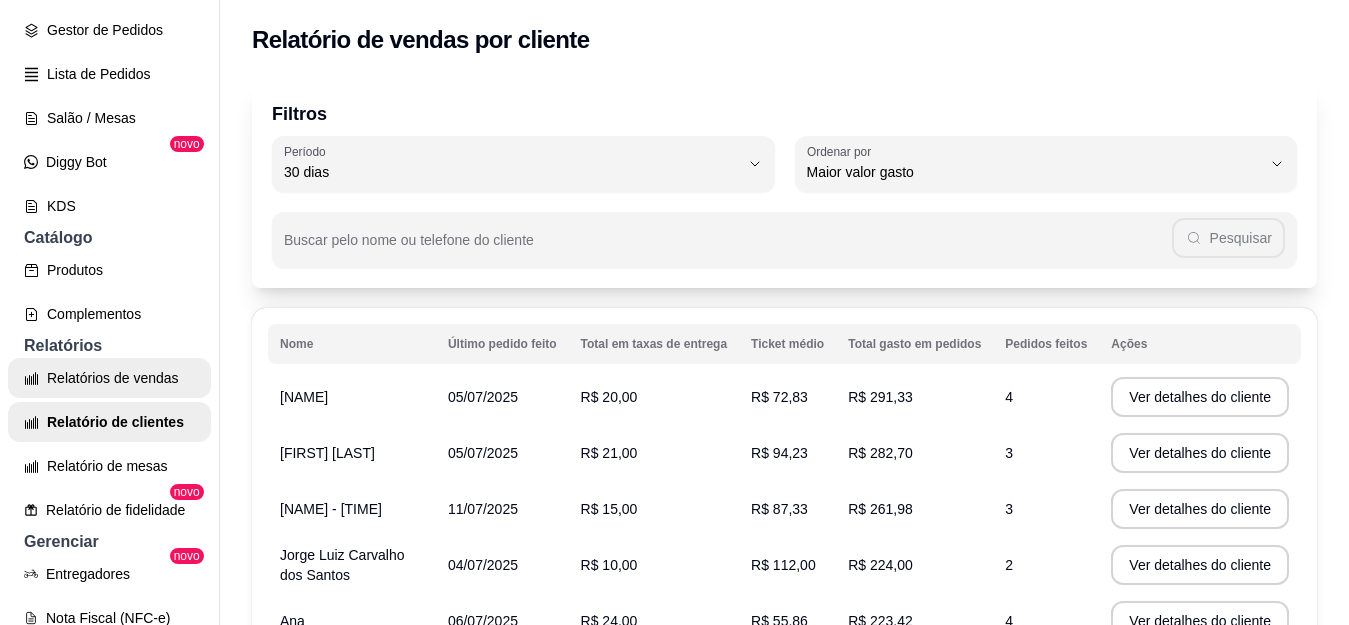 select on "ALL" 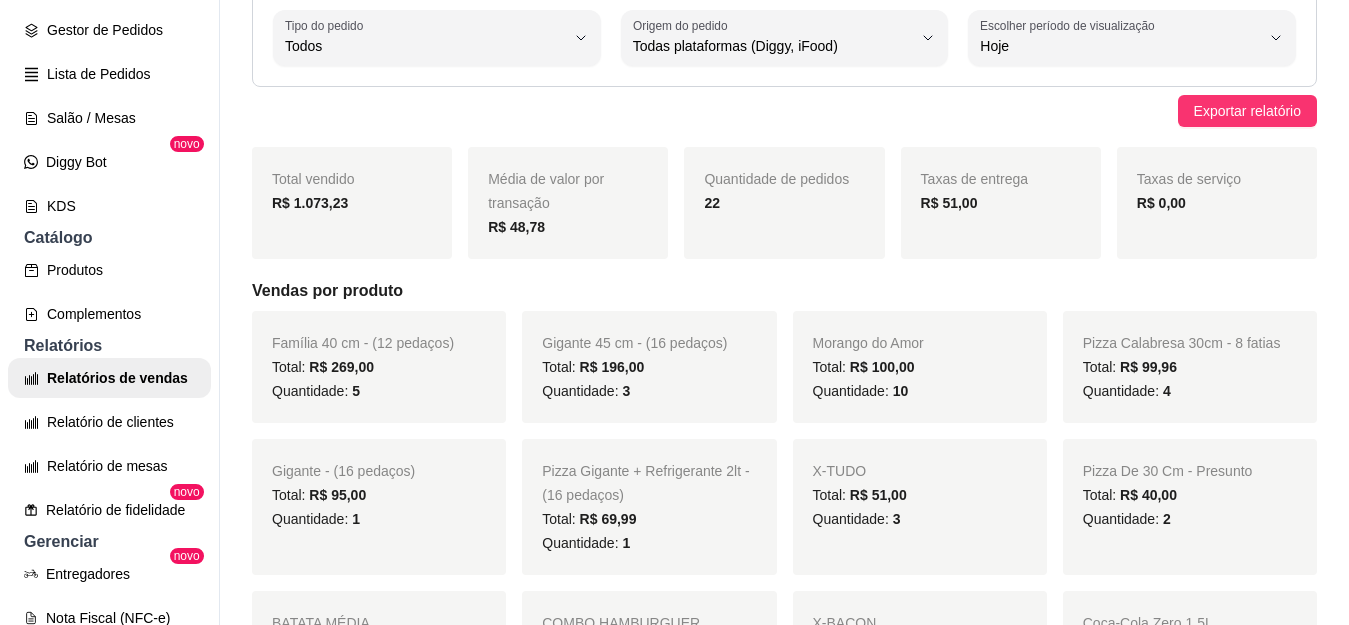 scroll, scrollTop: 0, scrollLeft: 0, axis: both 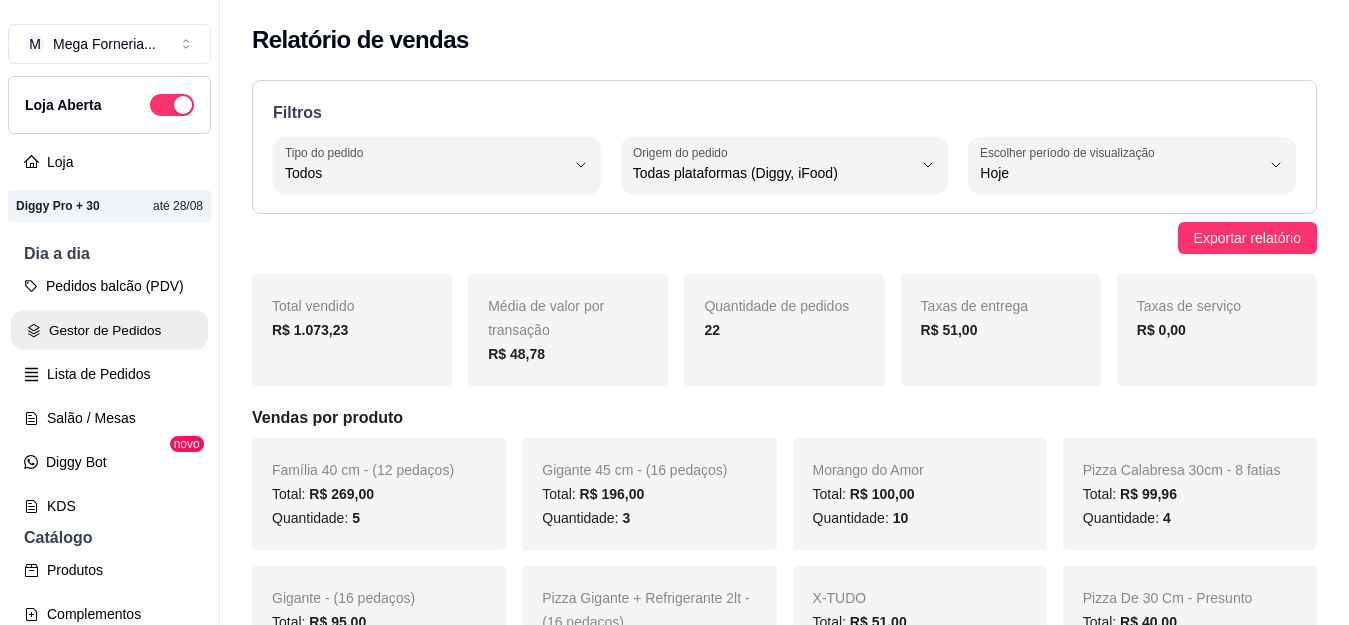 click on "Gestor de Pedidos" at bounding box center (109, 330) 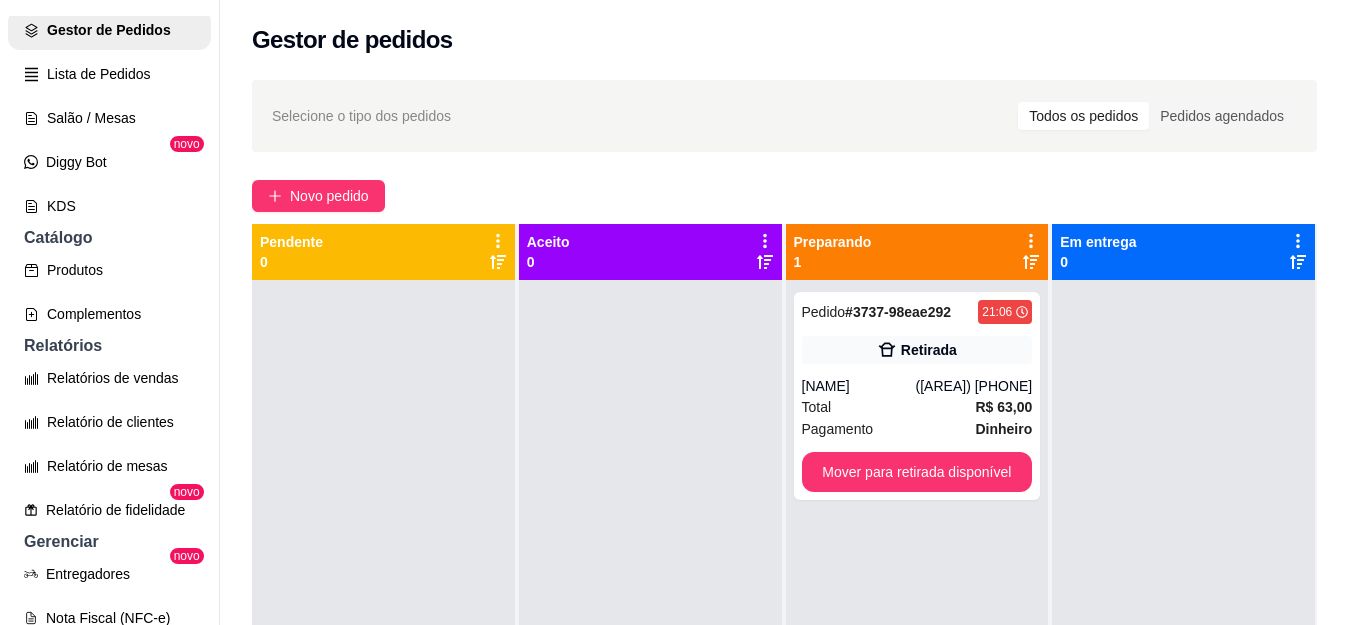 scroll, scrollTop: 0, scrollLeft: 0, axis: both 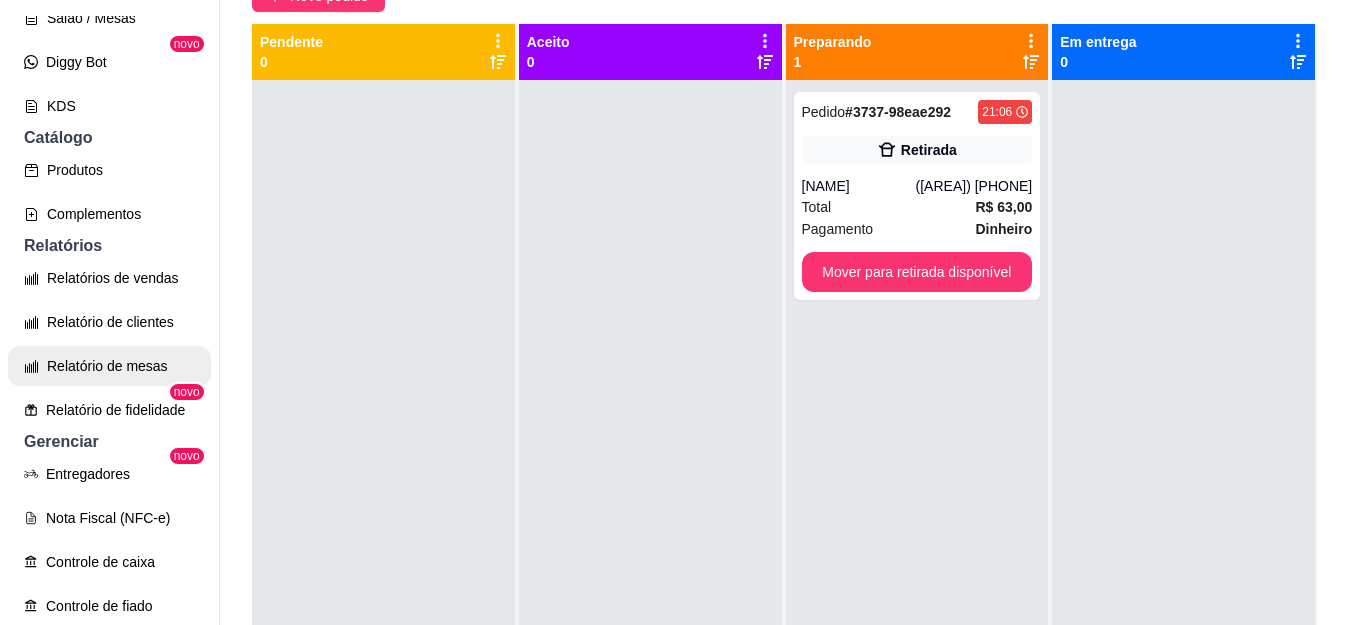 click on "Relatório de mesas" at bounding box center (109, 366) 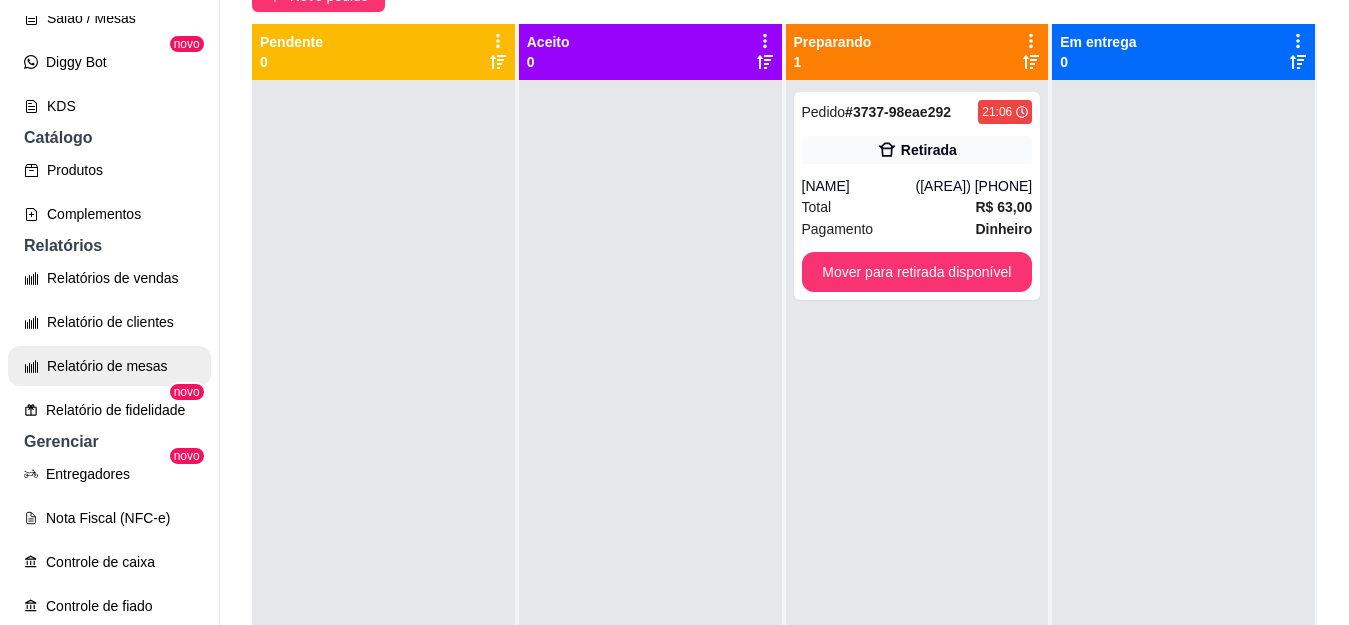 select on "TOTAL_OF_ORDERS" 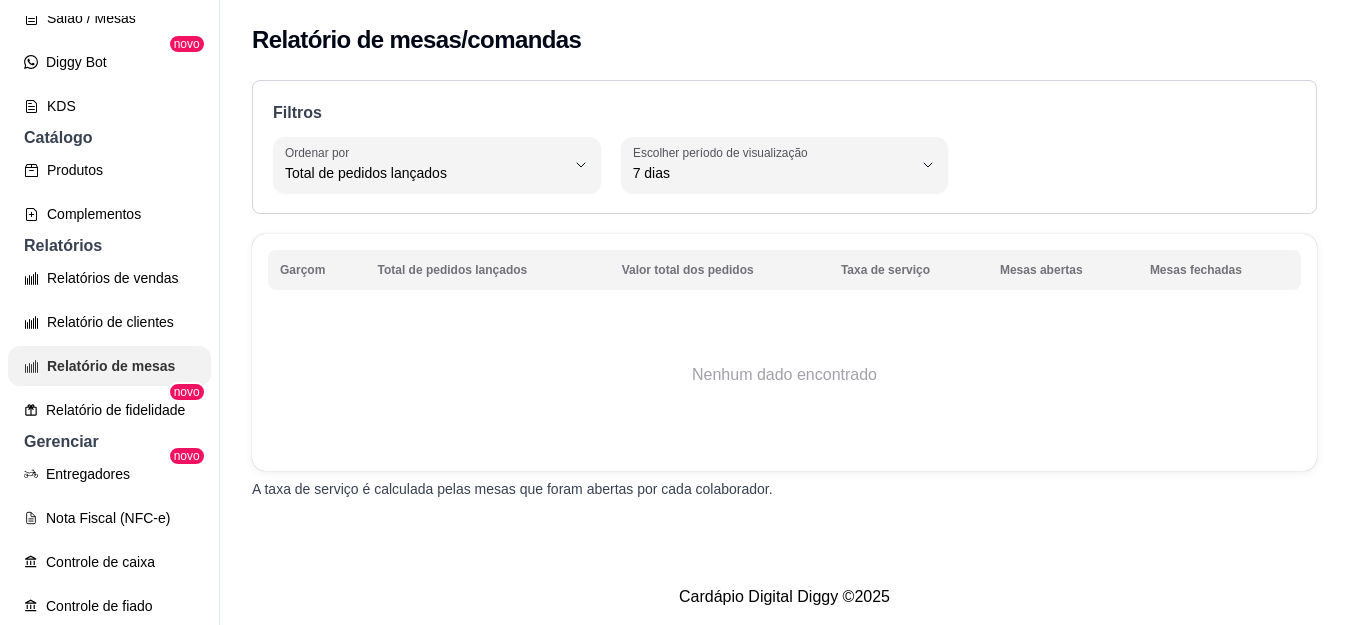 scroll, scrollTop: 0, scrollLeft: 0, axis: both 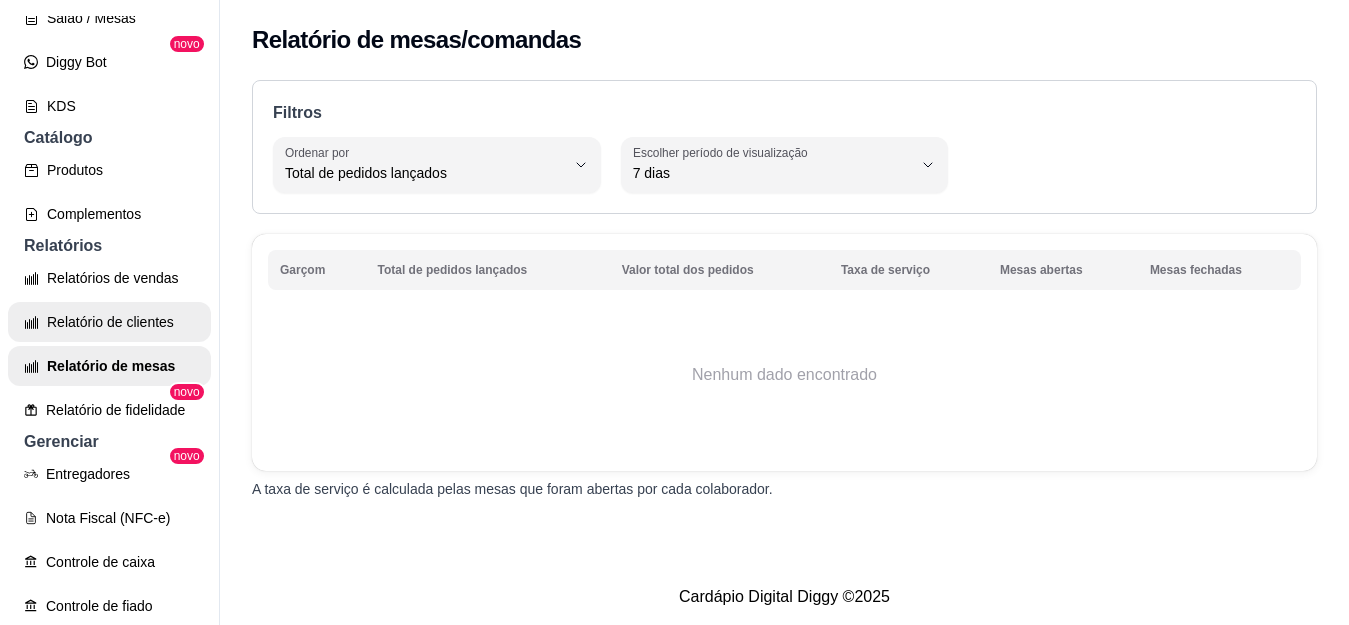 click on "Relatório de clientes" at bounding box center (109, 322) 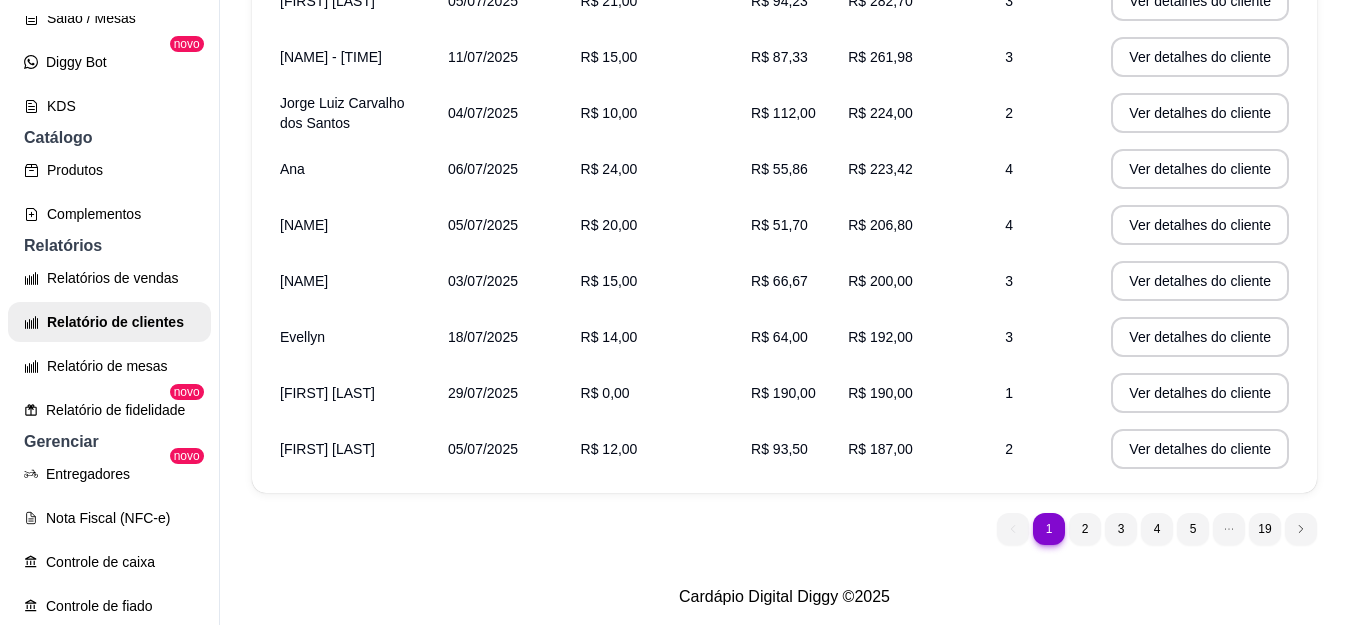 scroll, scrollTop: 469, scrollLeft: 0, axis: vertical 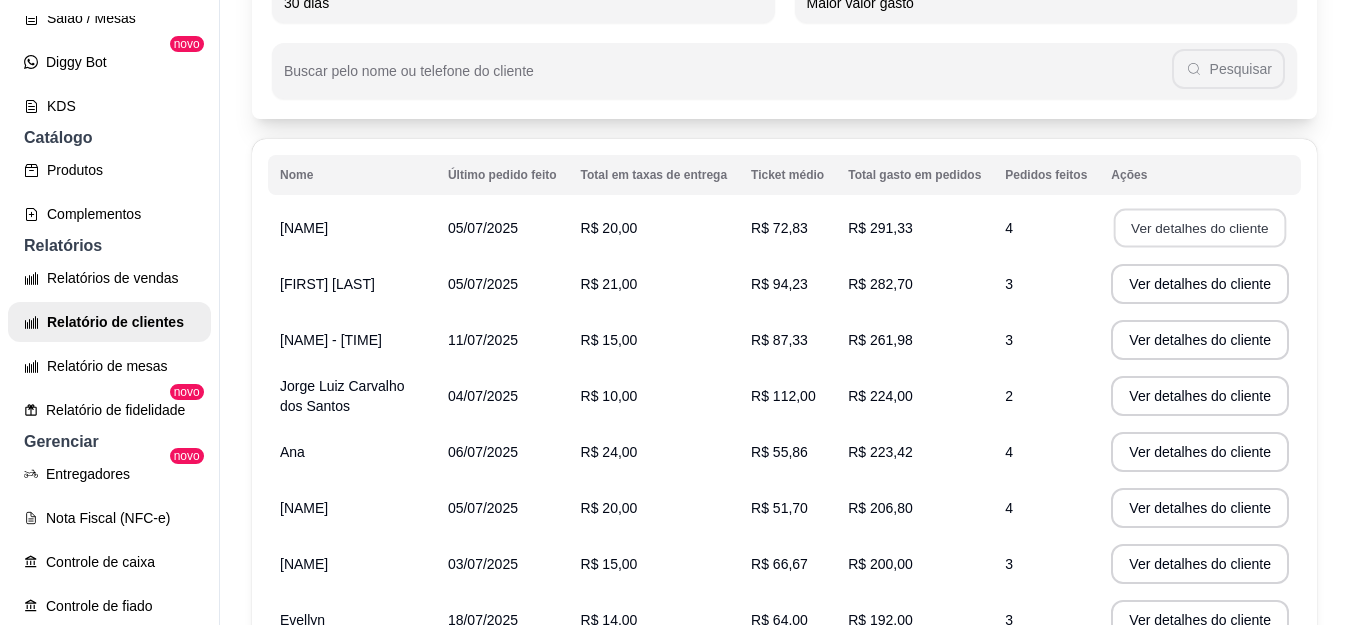 click on "Ver detalhes do cliente" at bounding box center (1200, 228) 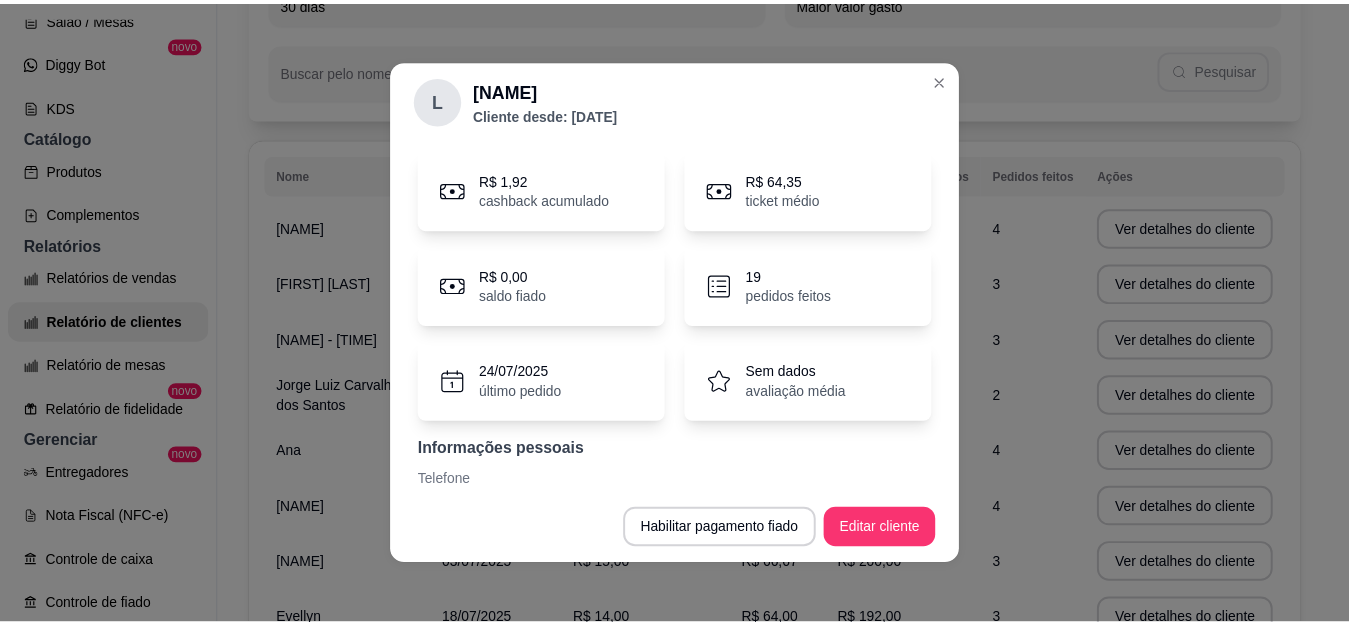 scroll, scrollTop: 0, scrollLeft: 0, axis: both 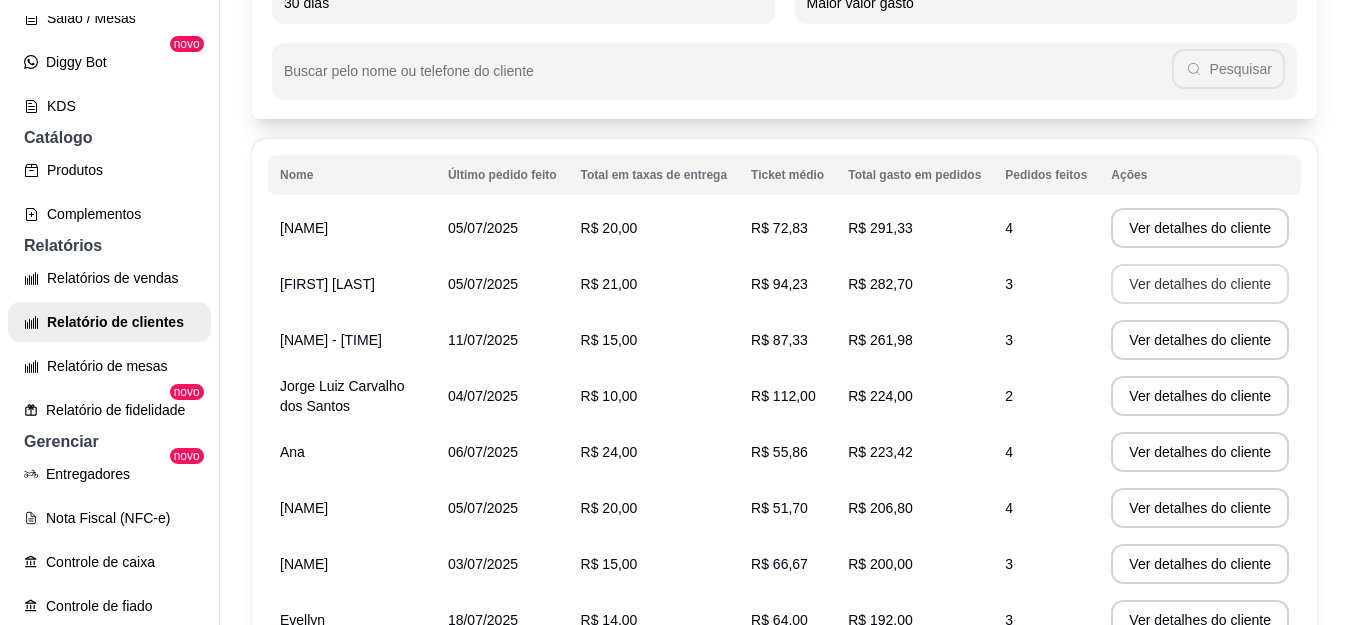 click on "Ver detalhes do cliente" at bounding box center [1200, 284] 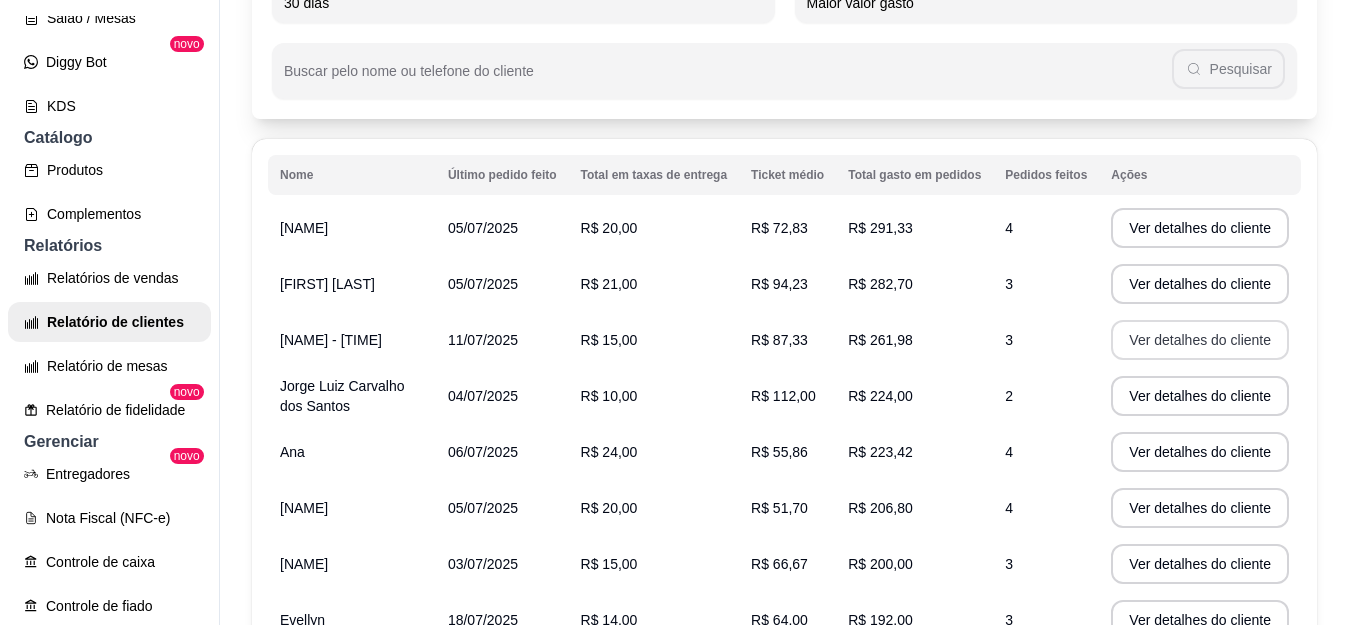 click on "Ver detalhes do cliente" at bounding box center [1200, 340] 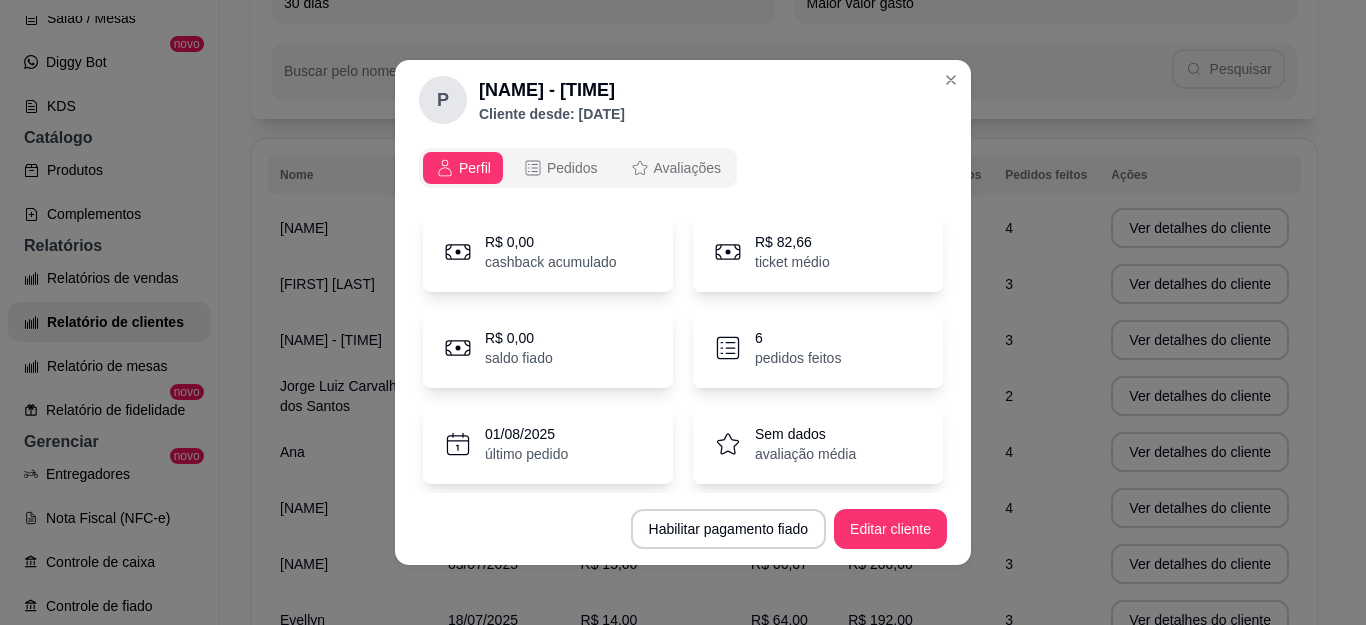 click on "[FIRST] - 21:30 Cliente desde:   18/10/2024" at bounding box center [683, 100] 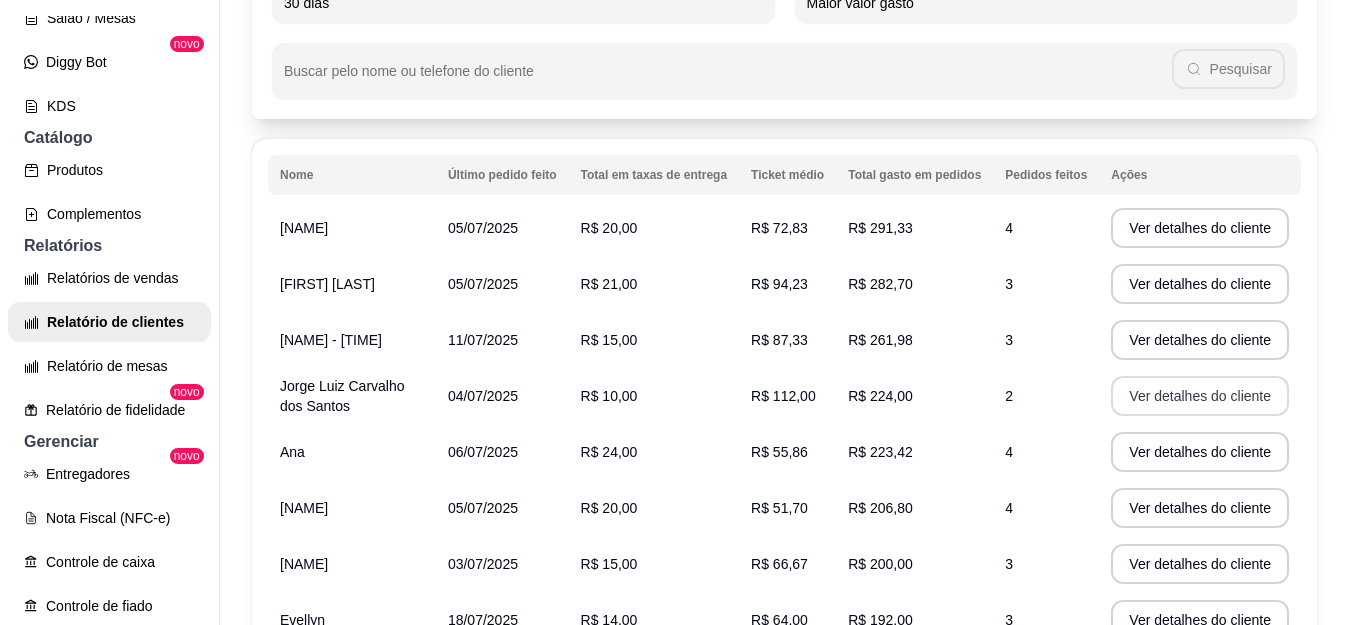 click on "Ver detalhes do cliente" at bounding box center [1200, 396] 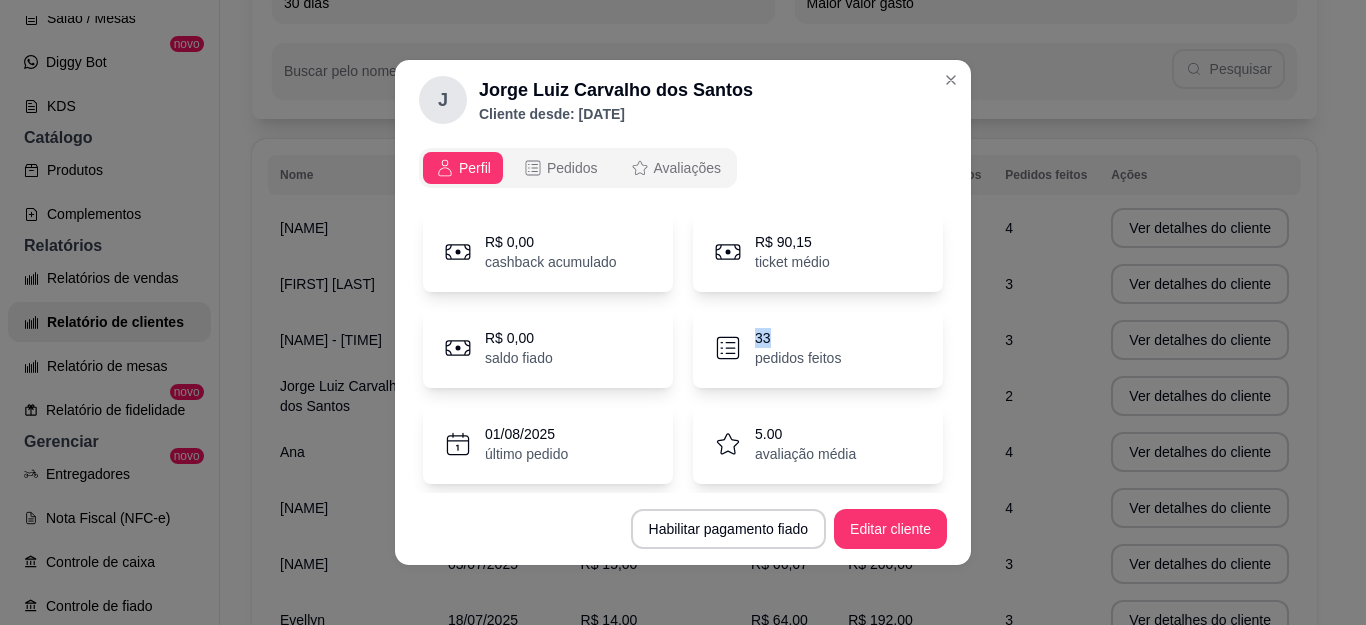 drag, startPoint x: 737, startPoint y: 335, endPoint x: 759, endPoint y: 333, distance: 22.090721 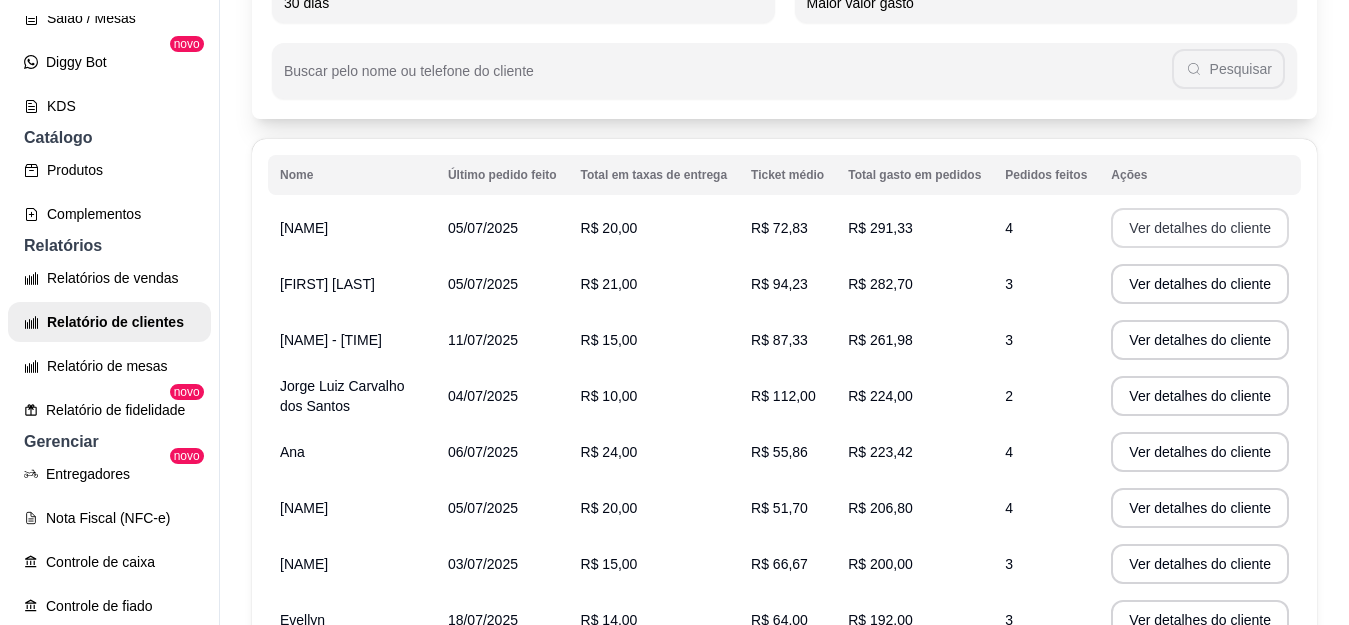 click on "Ver detalhes do cliente" at bounding box center (1200, 228) 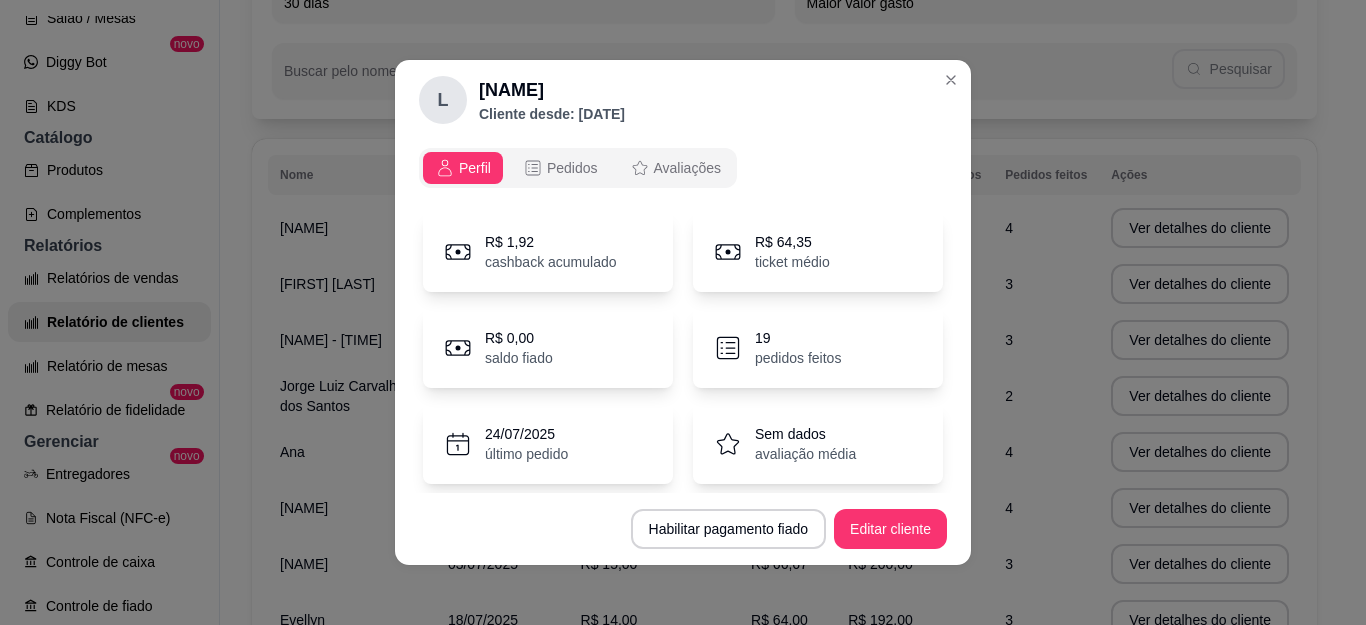 drag, startPoint x: 742, startPoint y: 345, endPoint x: 884, endPoint y: 335, distance: 142.35168 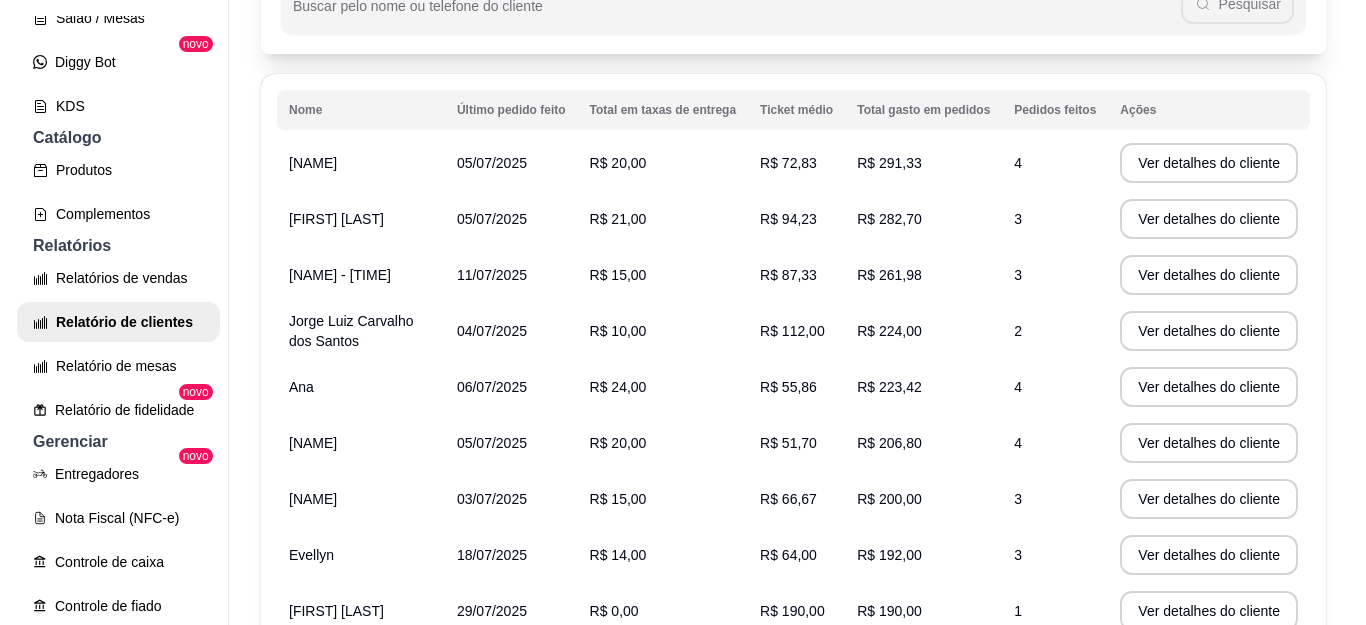 scroll, scrollTop: 269, scrollLeft: 0, axis: vertical 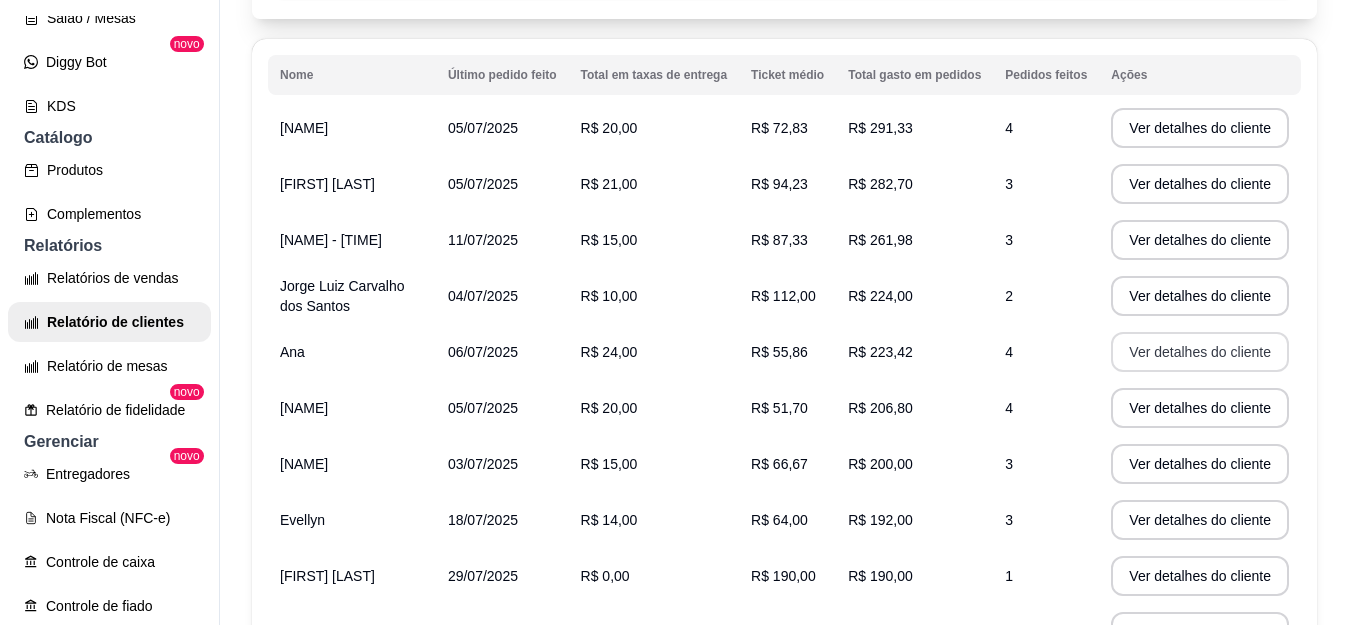 click on "Ver detalhes do cliente" at bounding box center (1200, 352) 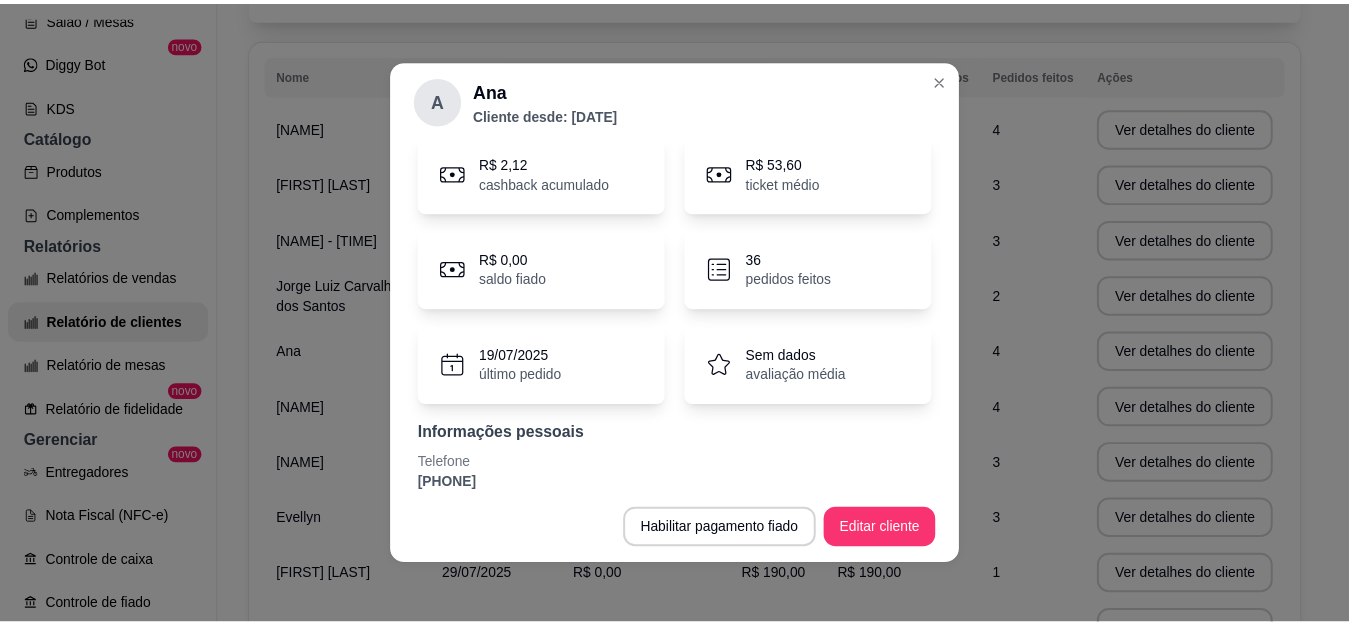 scroll, scrollTop: 0, scrollLeft: 0, axis: both 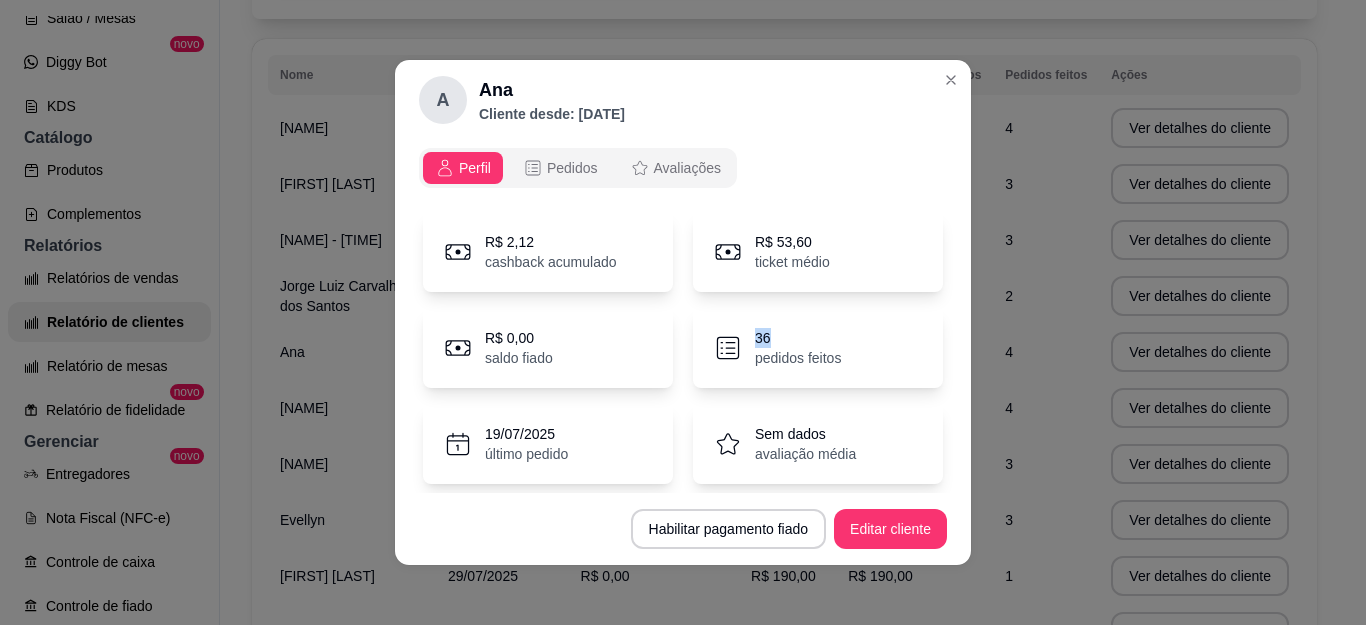 drag, startPoint x: 729, startPoint y: 338, endPoint x: 754, endPoint y: 335, distance: 25.179358 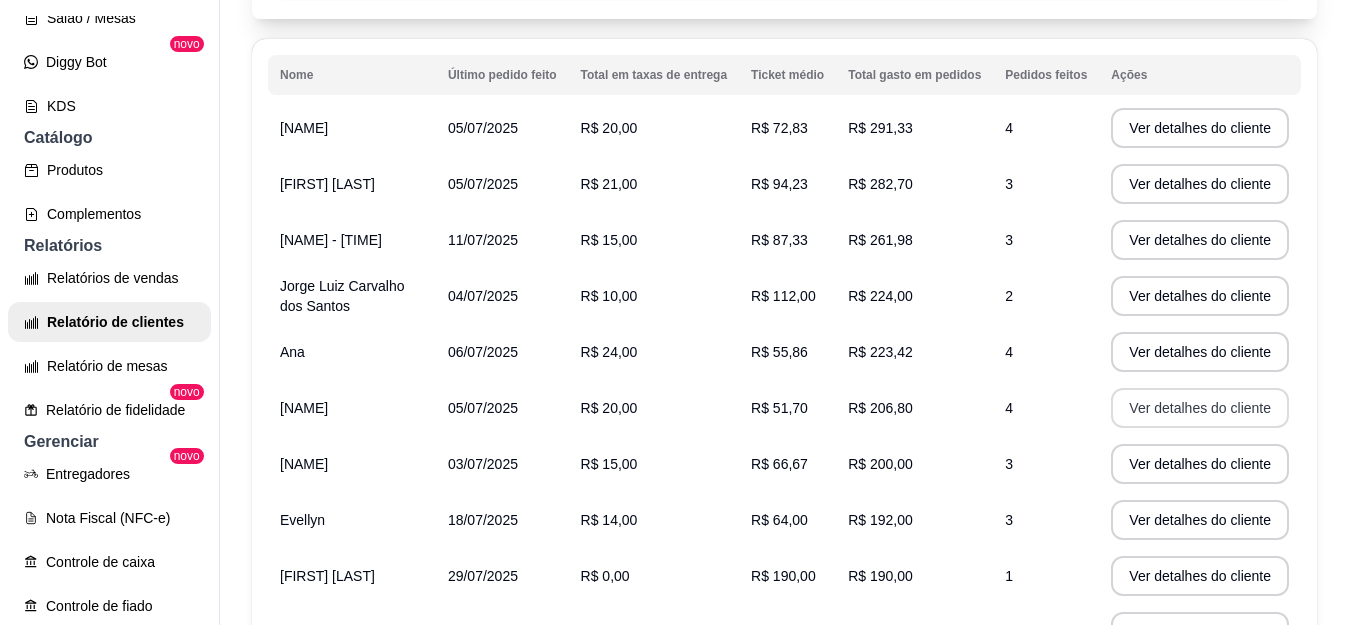 click on "Ver detalhes do cliente" at bounding box center [1200, 408] 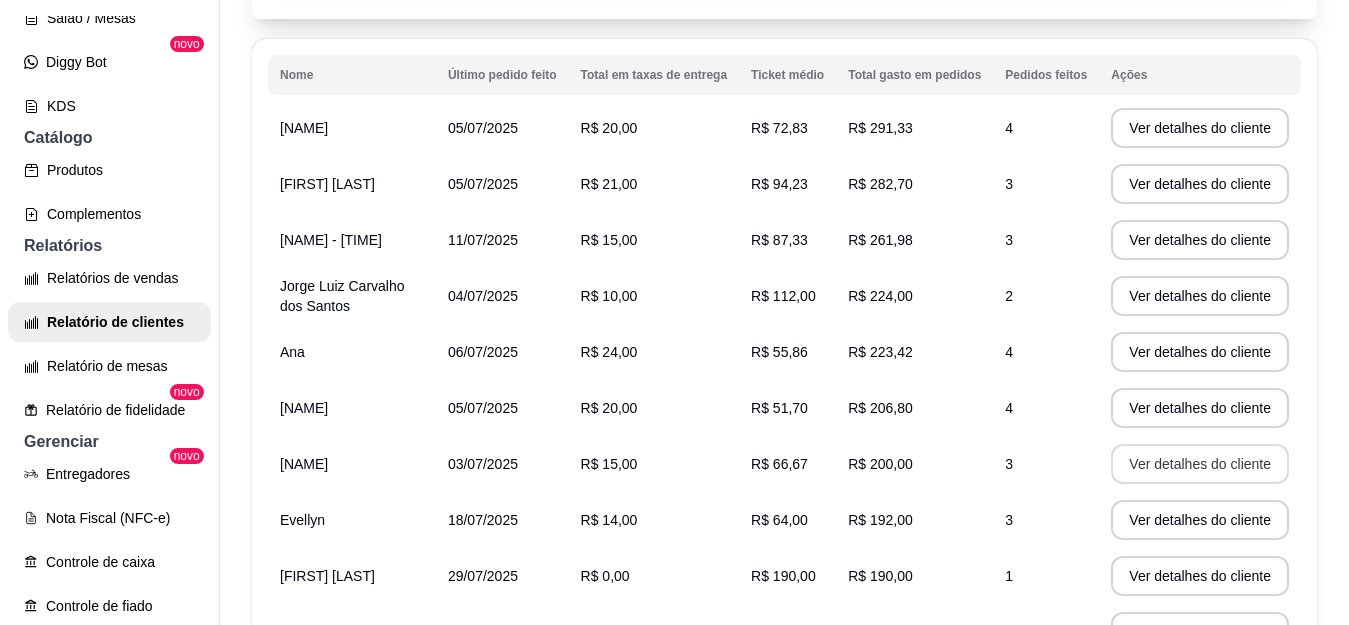 click on "Ver detalhes do cliente" at bounding box center (1200, 464) 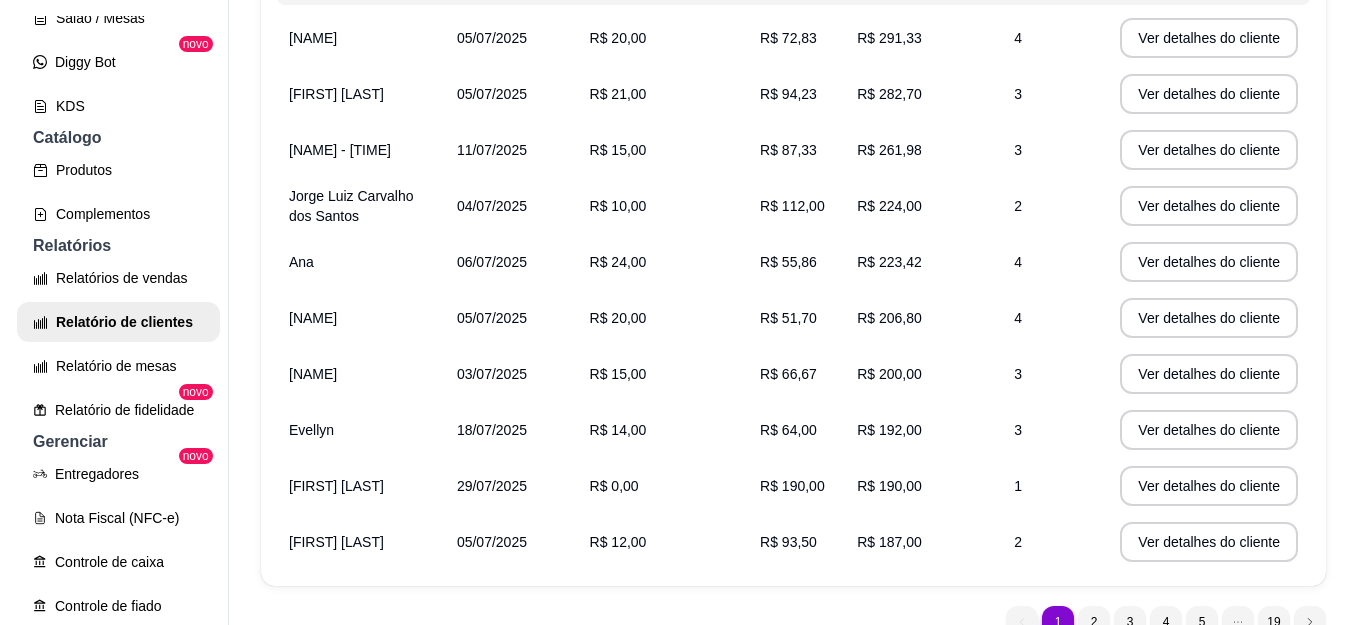 scroll, scrollTop: 369, scrollLeft: 0, axis: vertical 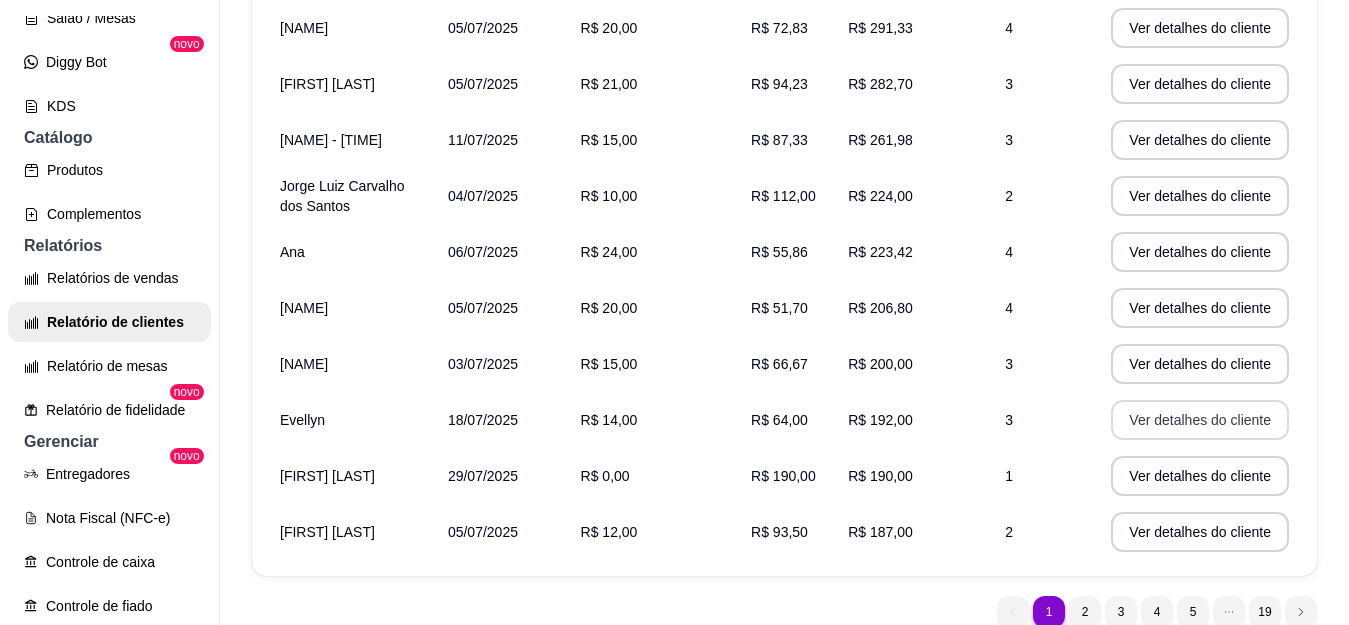 click on "Ver detalhes do cliente" at bounding box center (1200, 420) 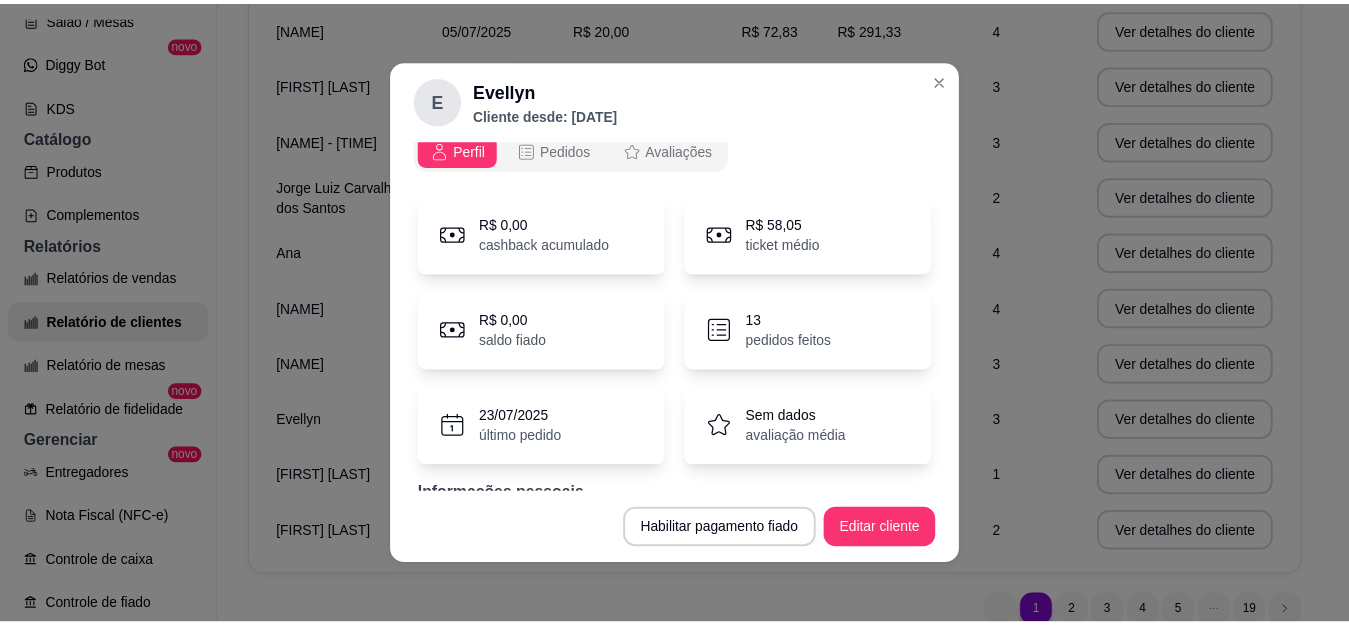 scroll, scrollTop: 0, scrollLeft: 0, axis: both 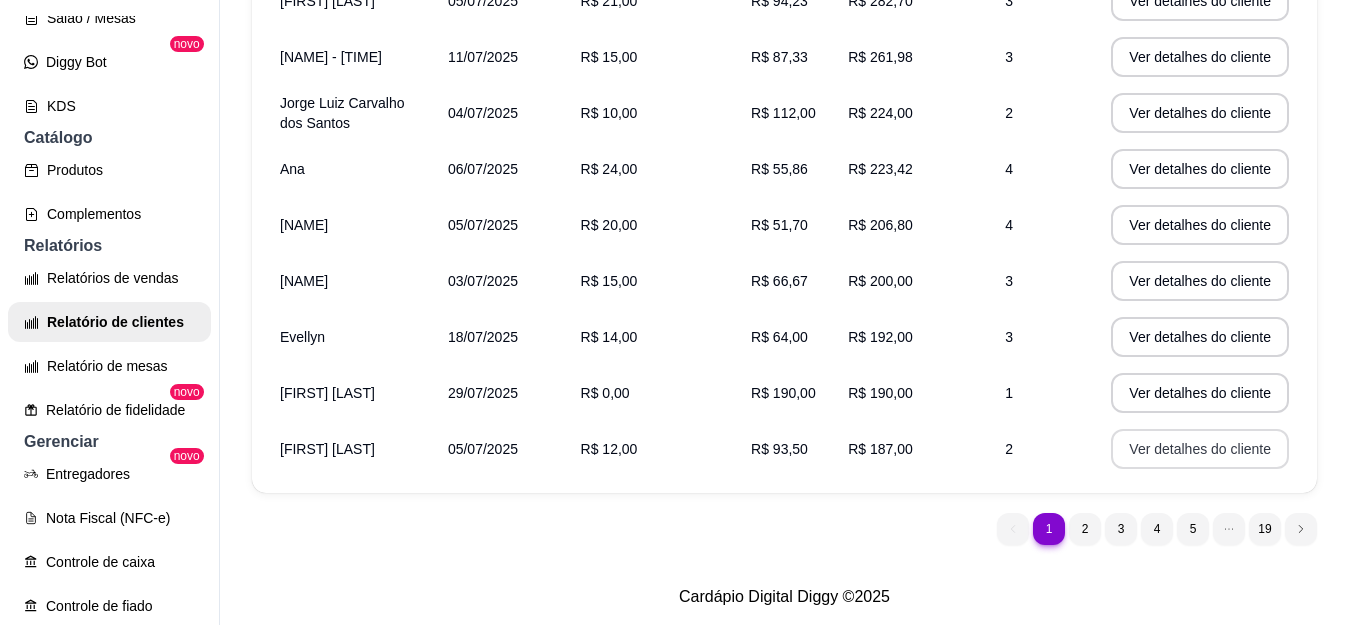 click on "Ver detalhes do cliente" at bounding box center (1200, 449) 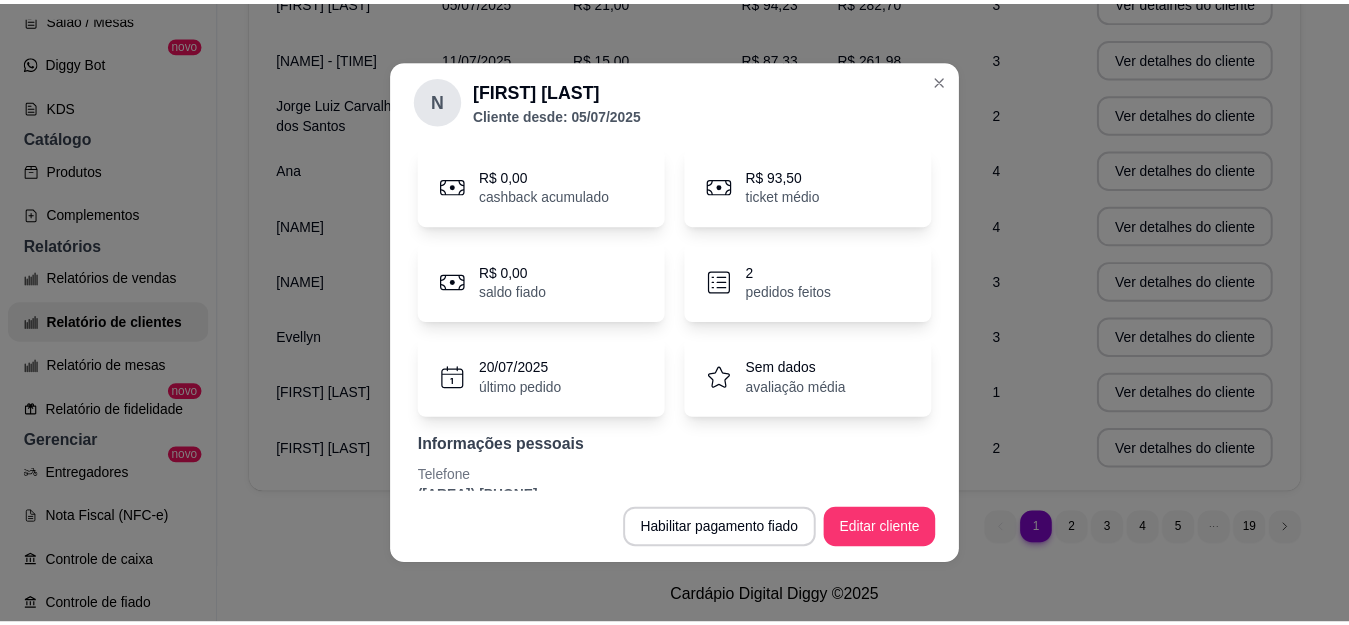 scroll, scrollTop: 99, scrollLeft: 0, axis: vertical 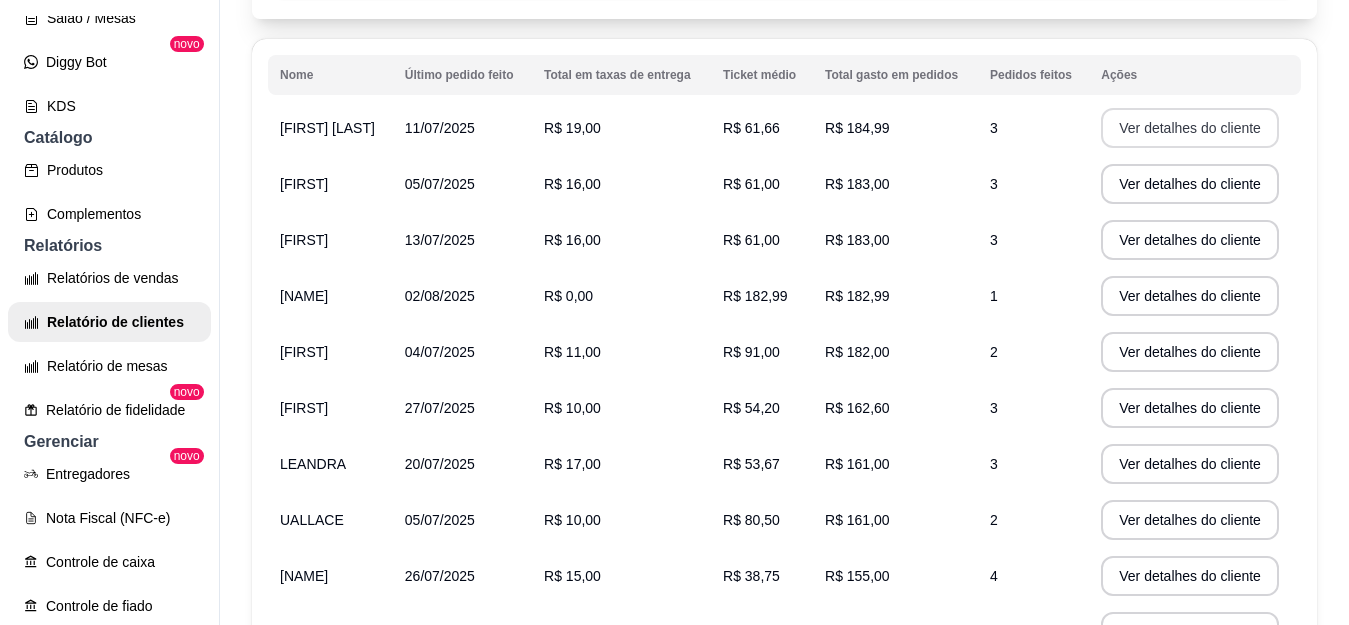 click on "Ver detalhes do cliente" at bounding box center [1190, 128] 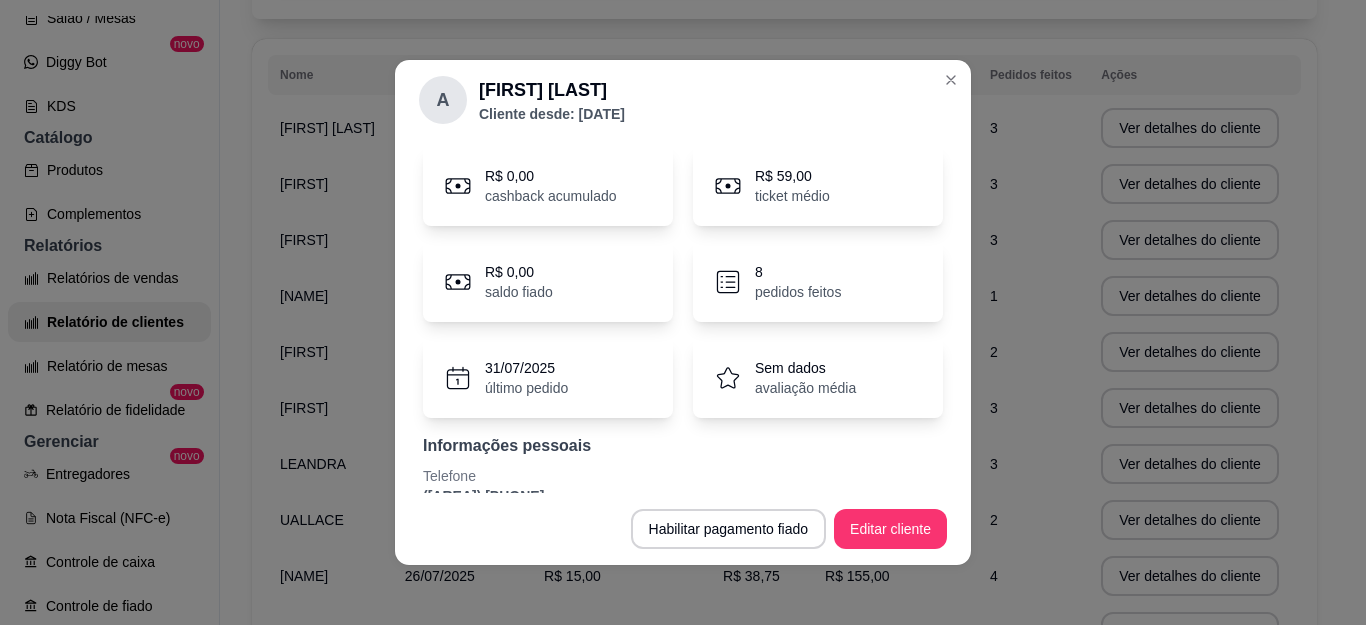 scroll, scrollTop: 100, scrollLeft: 0, axis: vertical 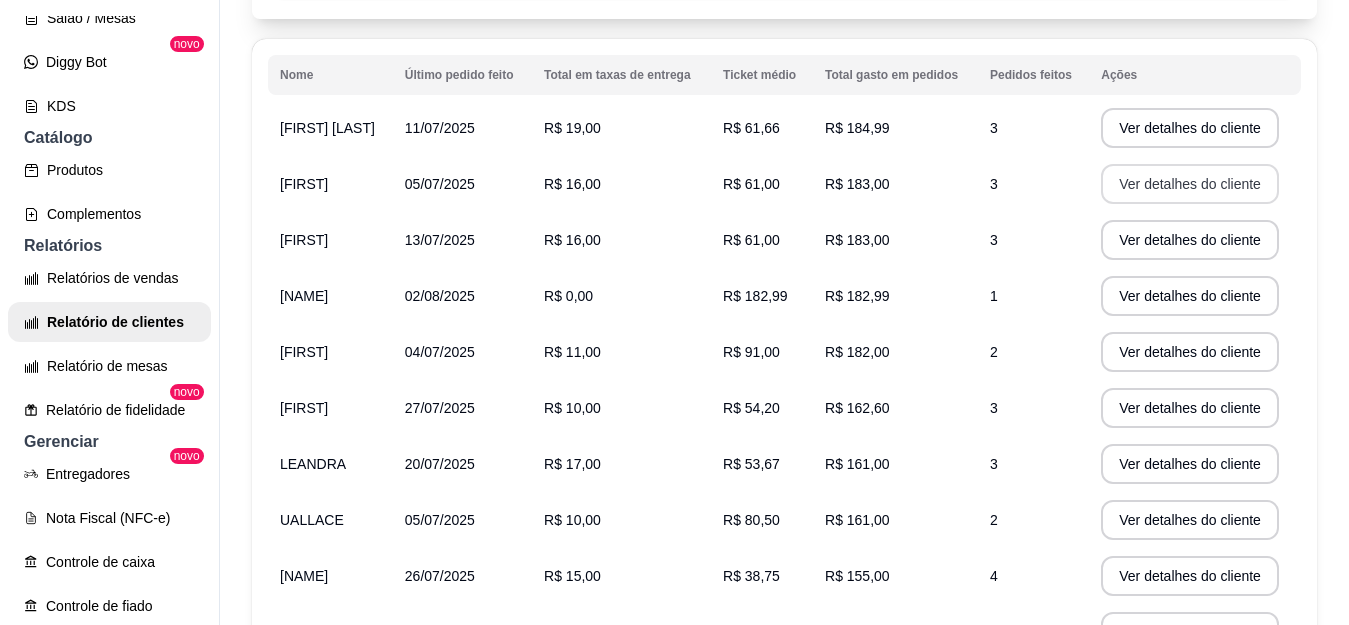 click on "Ver detalhes do cliente" at bounding box center (1190, 184) 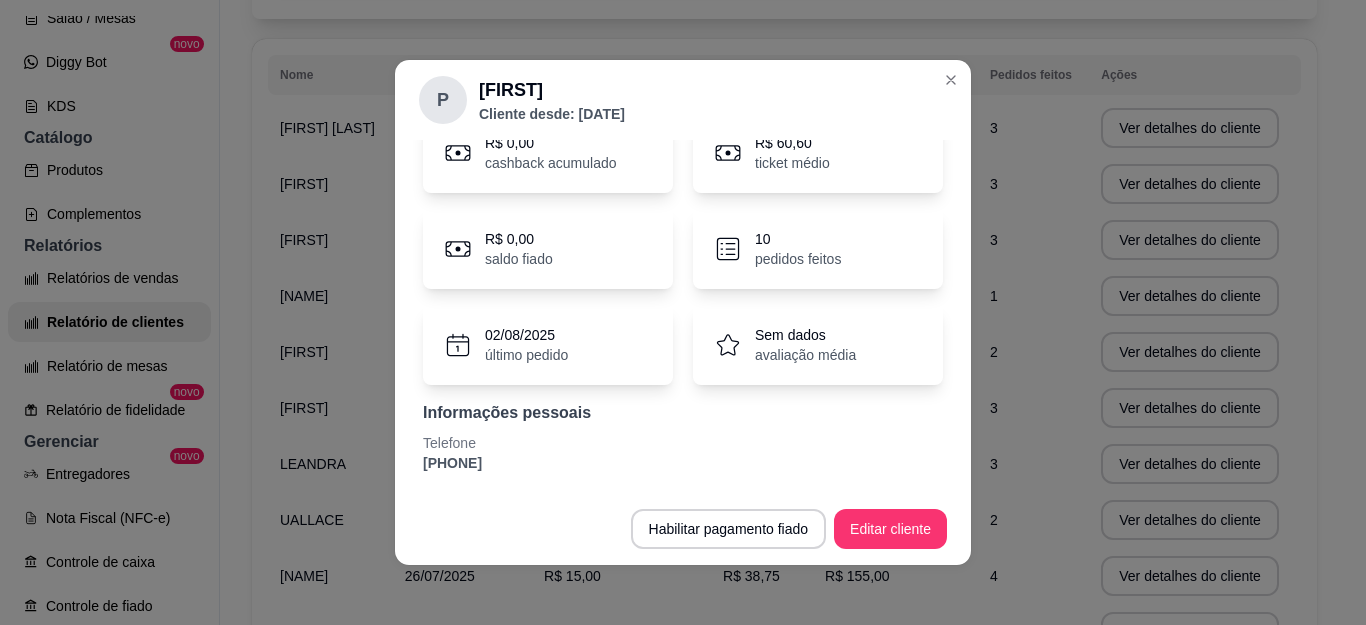scroll, scrollTop: 0, scrollLeft: 0, axis: both 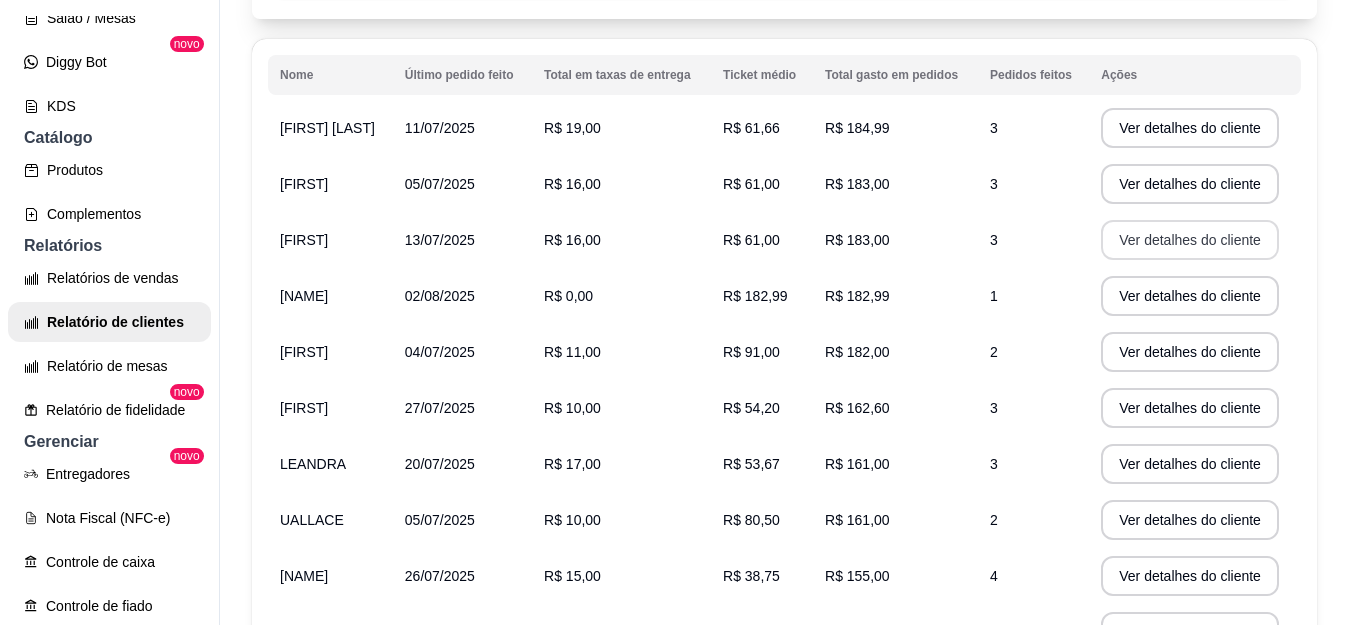 click on "Ver detalhes do cliente" at bounding box center (1190, 240) 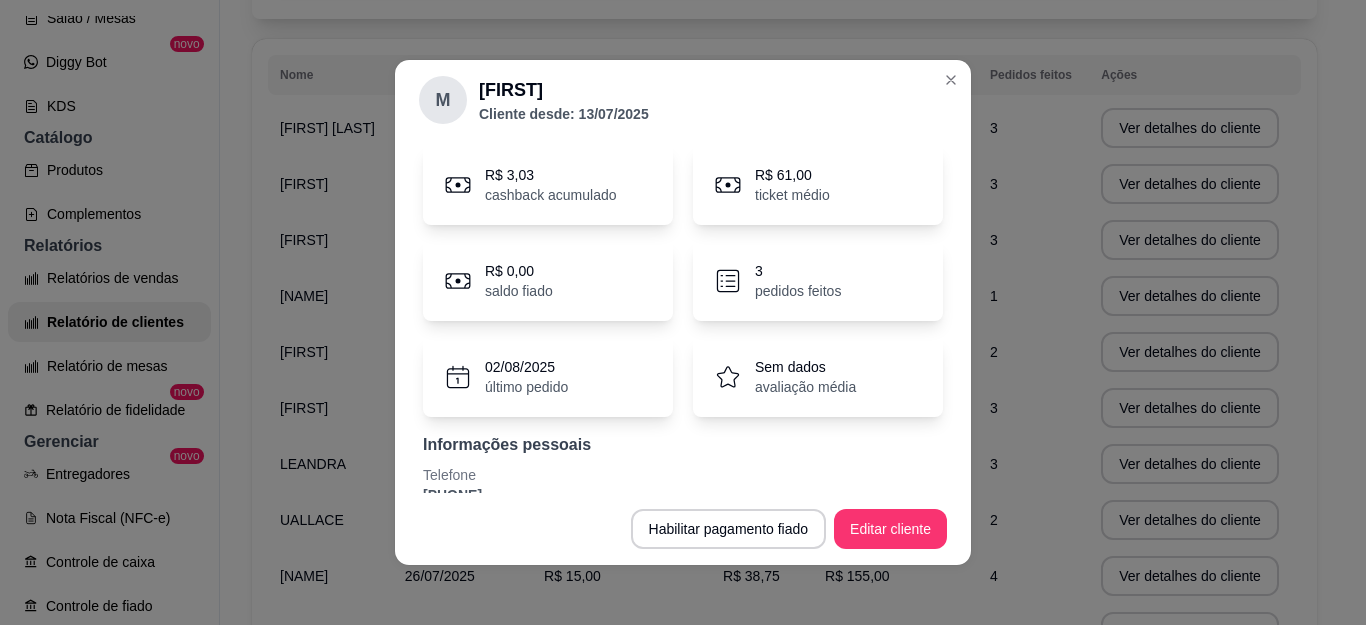 scroll, scrollTop: 99, scrollLeft: 0, axis: vertical 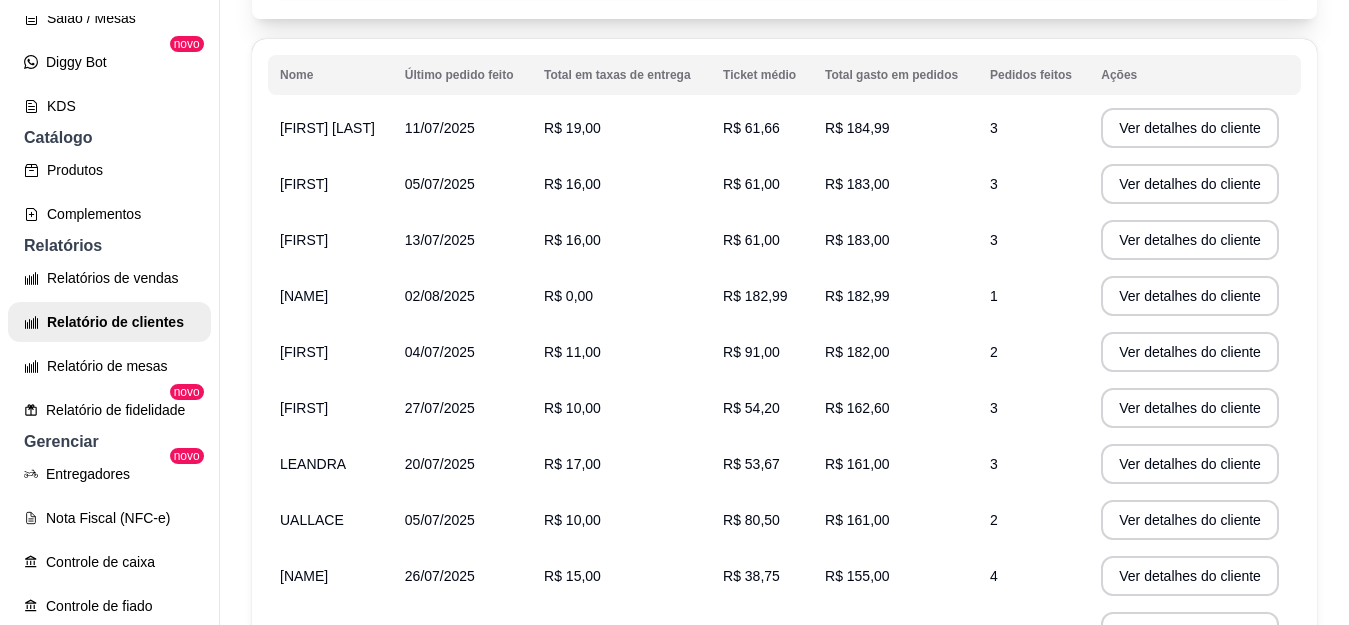 click on "Ver detalhes do cliente" at bounding box center [1190, 296] 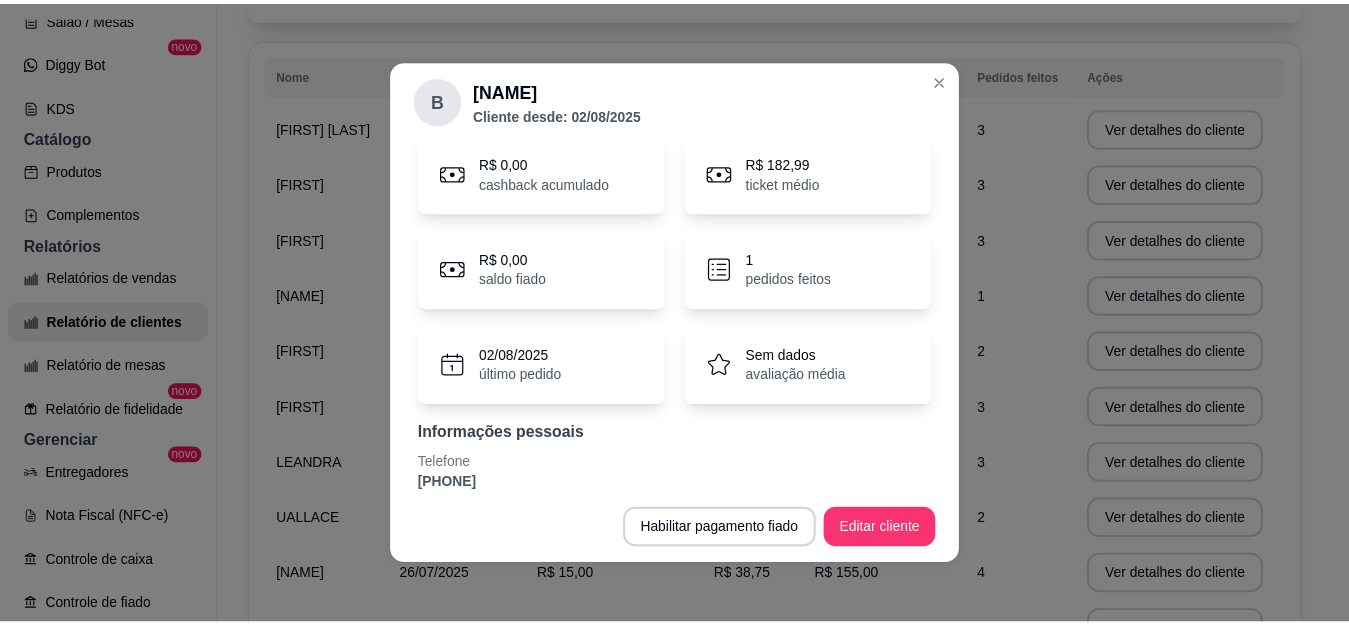 scroll, scrollTop: 99, scrollLeft: 0, axis: vertical 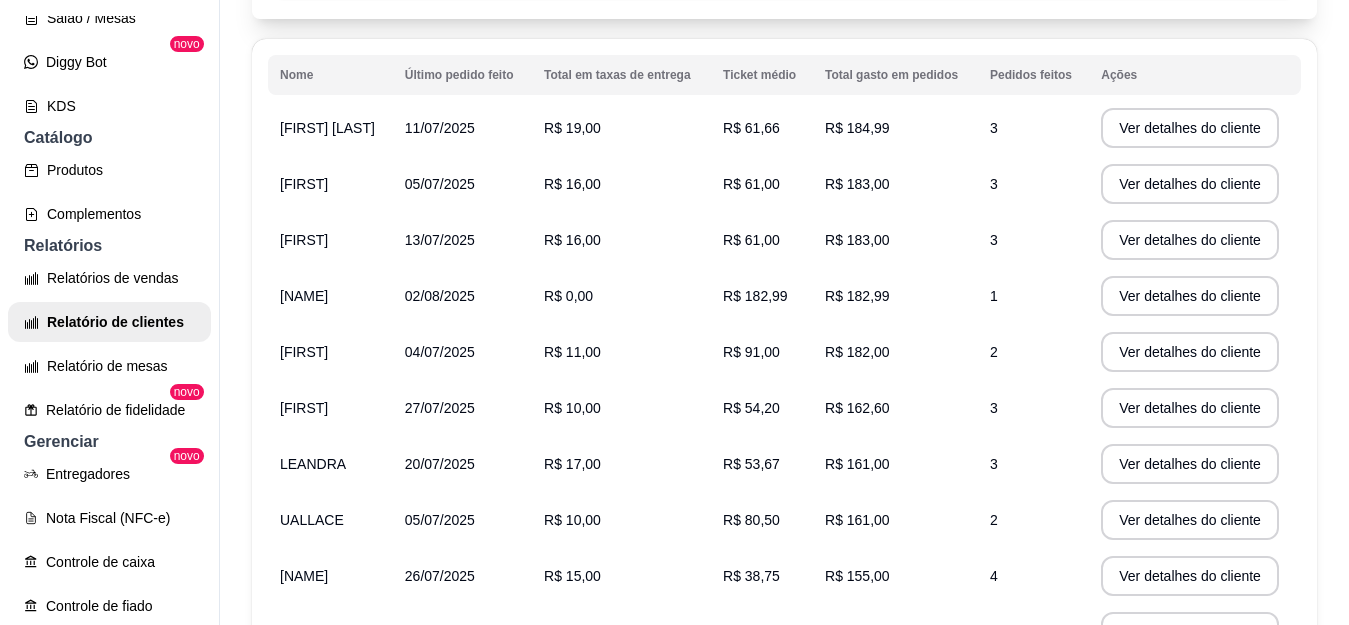 click on "Ver detalhes do cliente" at bounding box center [1190, 352] 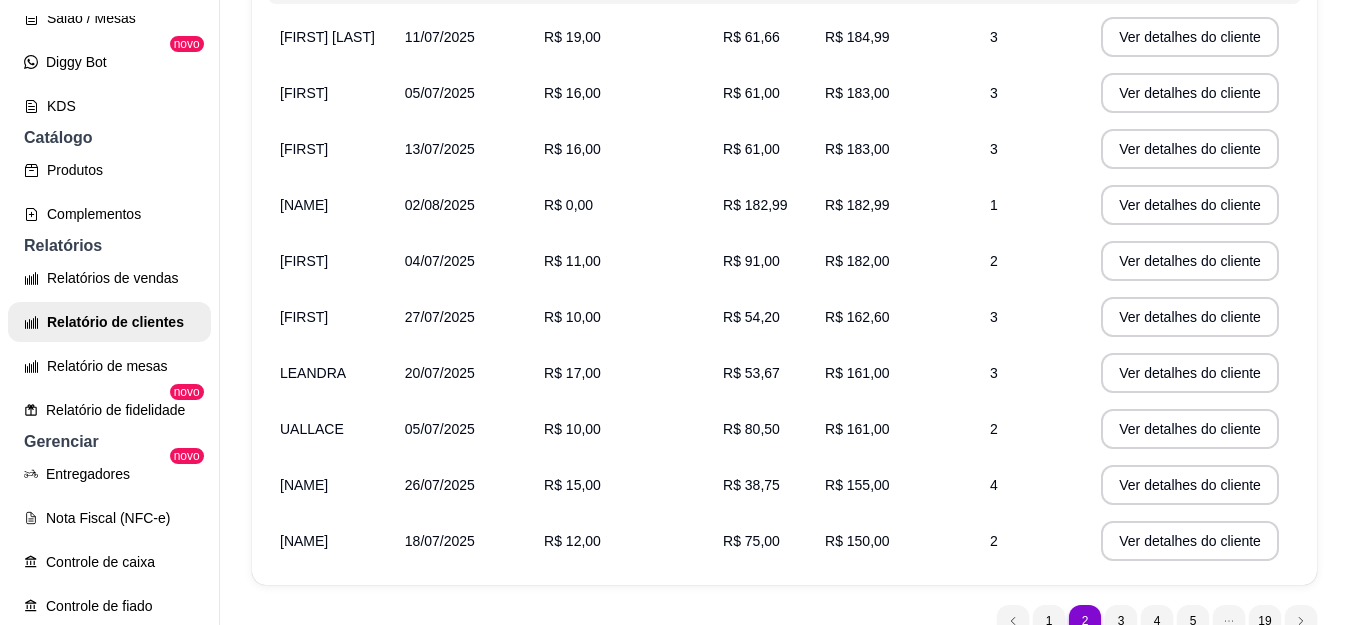 scroll, scrollTop: 269, scrollLeft: 0, axis: vertical 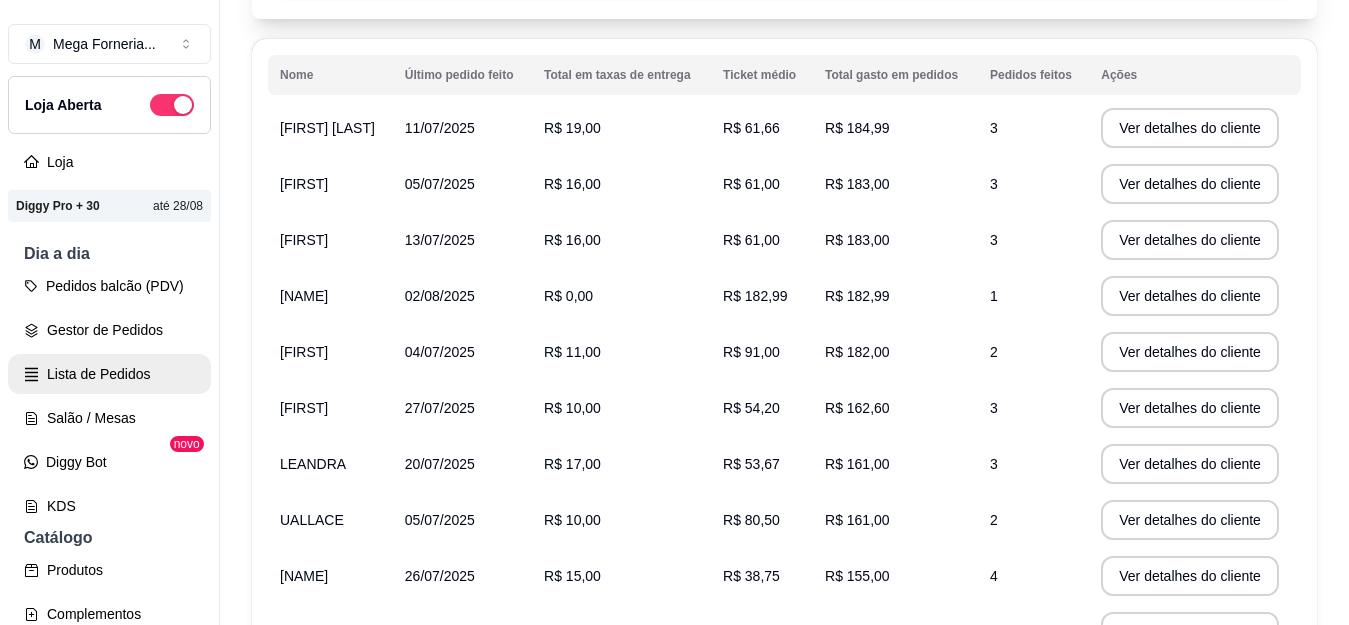 click on "Lista de Pedidos" at bounding box center [109, 374] 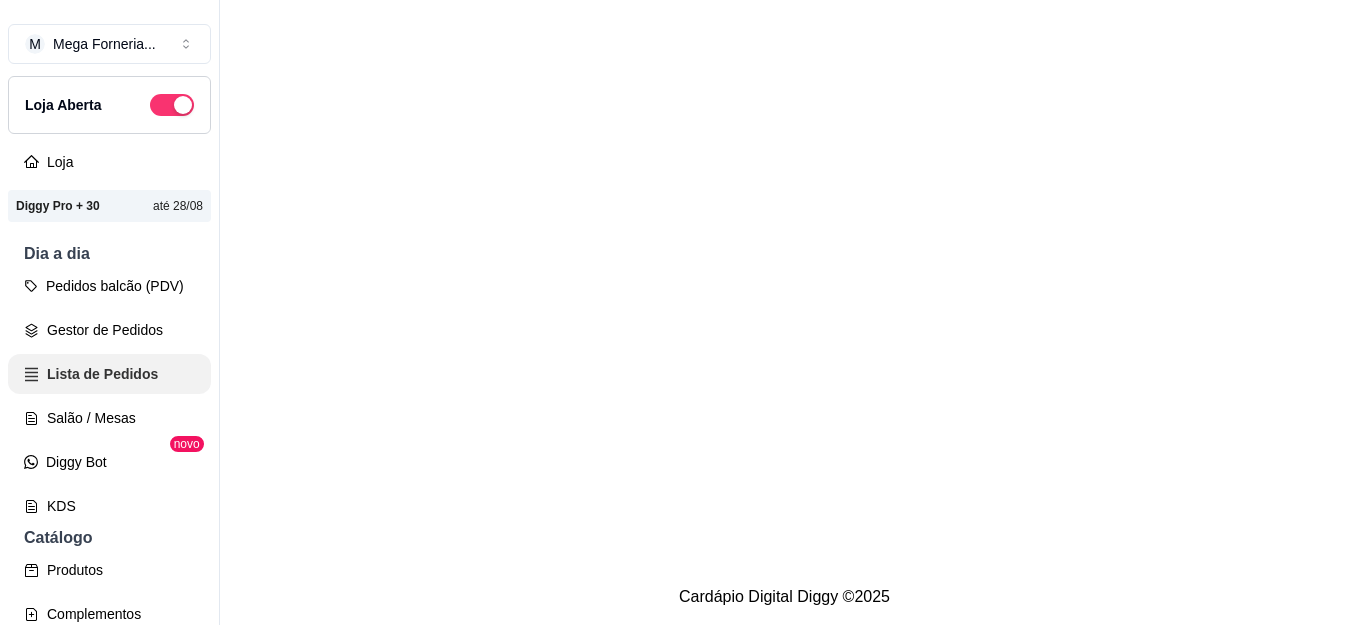 scroll, scrollTop: 0, scrollLeft: 0, axis: both 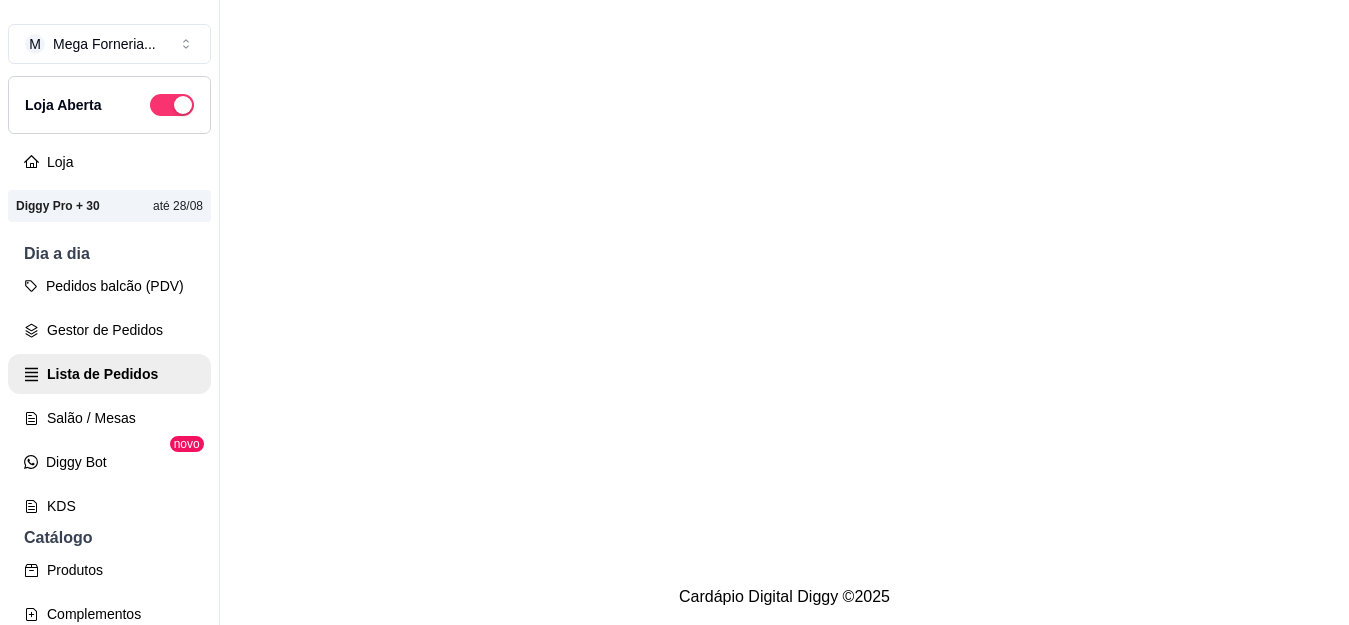 click on "Gestor de Pedidos" at bounding box center [109, 330] 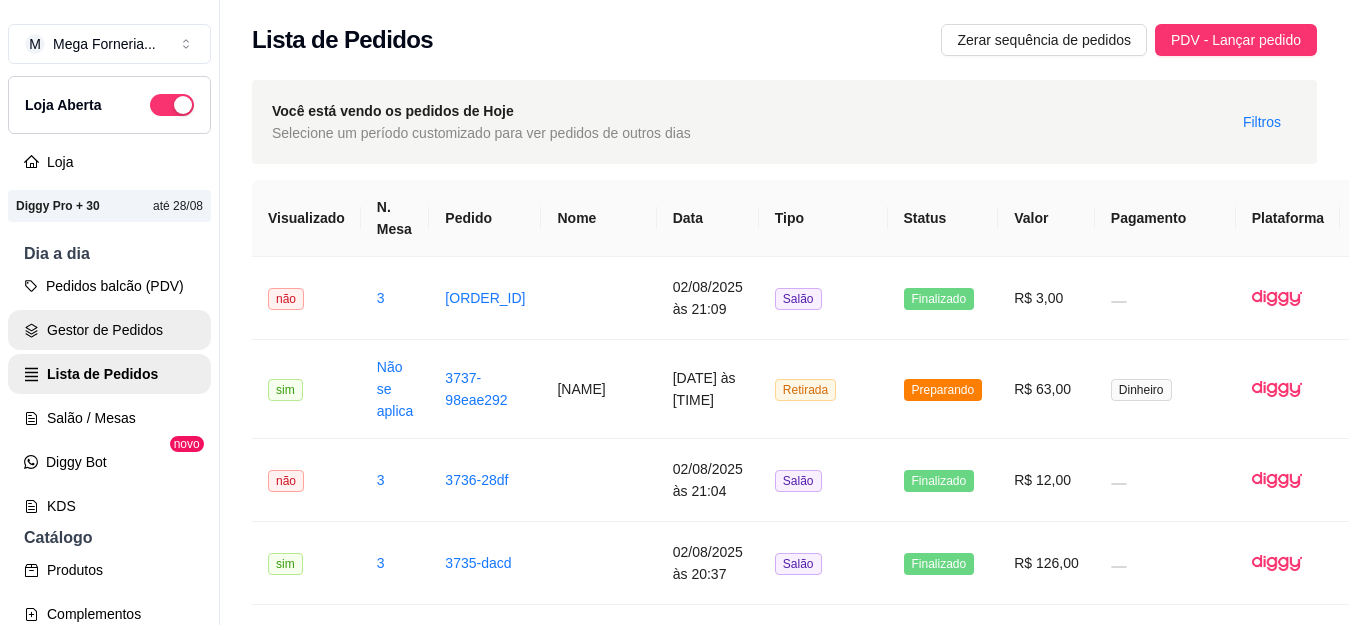 click on "Gestor de Pedidos" at bounding box center (109, 330) 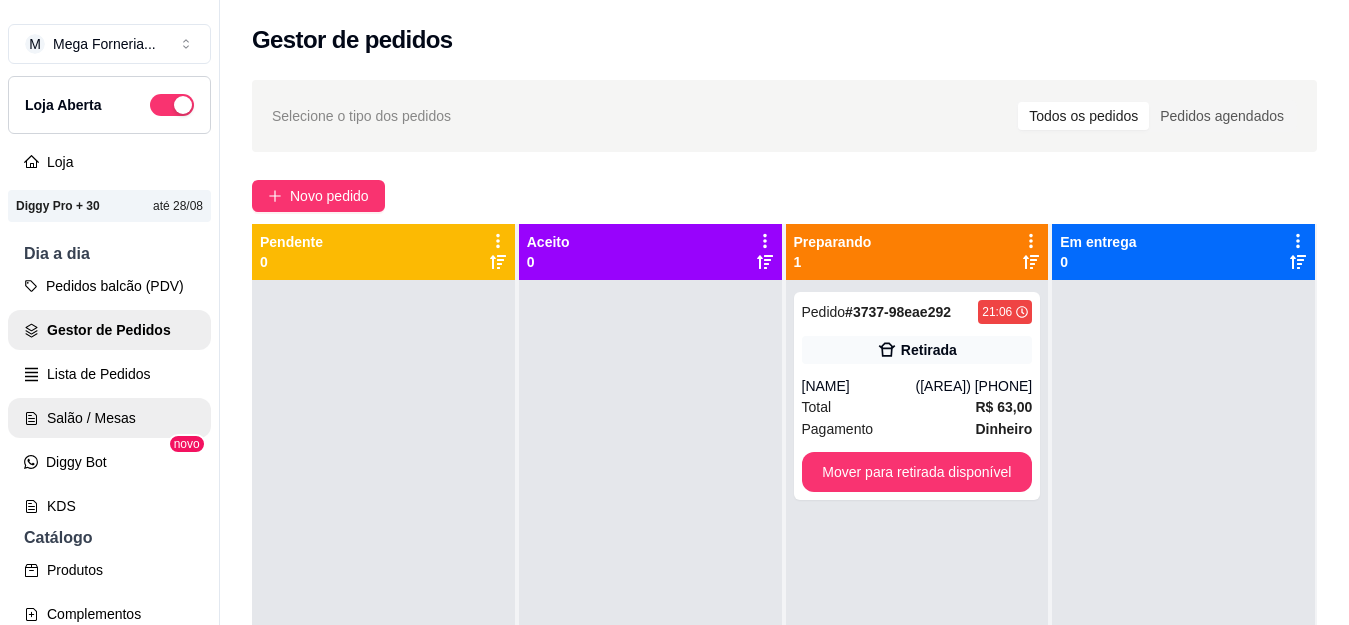 click on "Salão / Mesas" at bounding box center (109, 418) 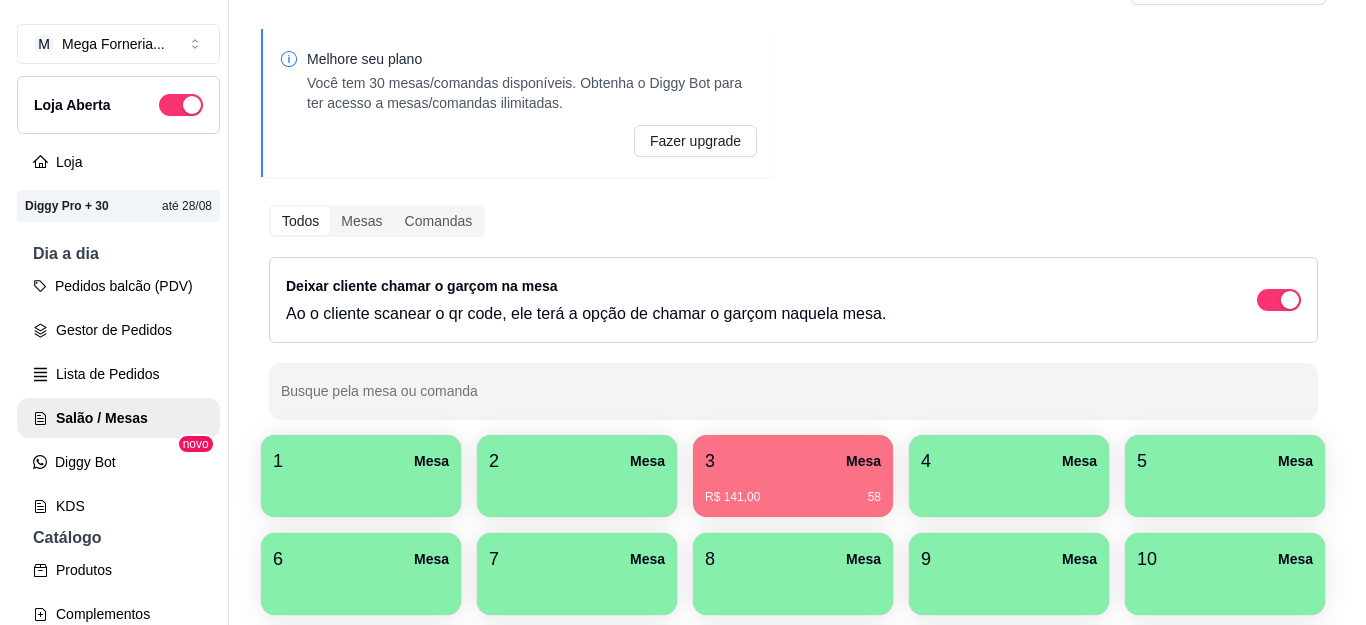 scroll, scrollTop: 200, scrollLeft: 0, axis: vertical 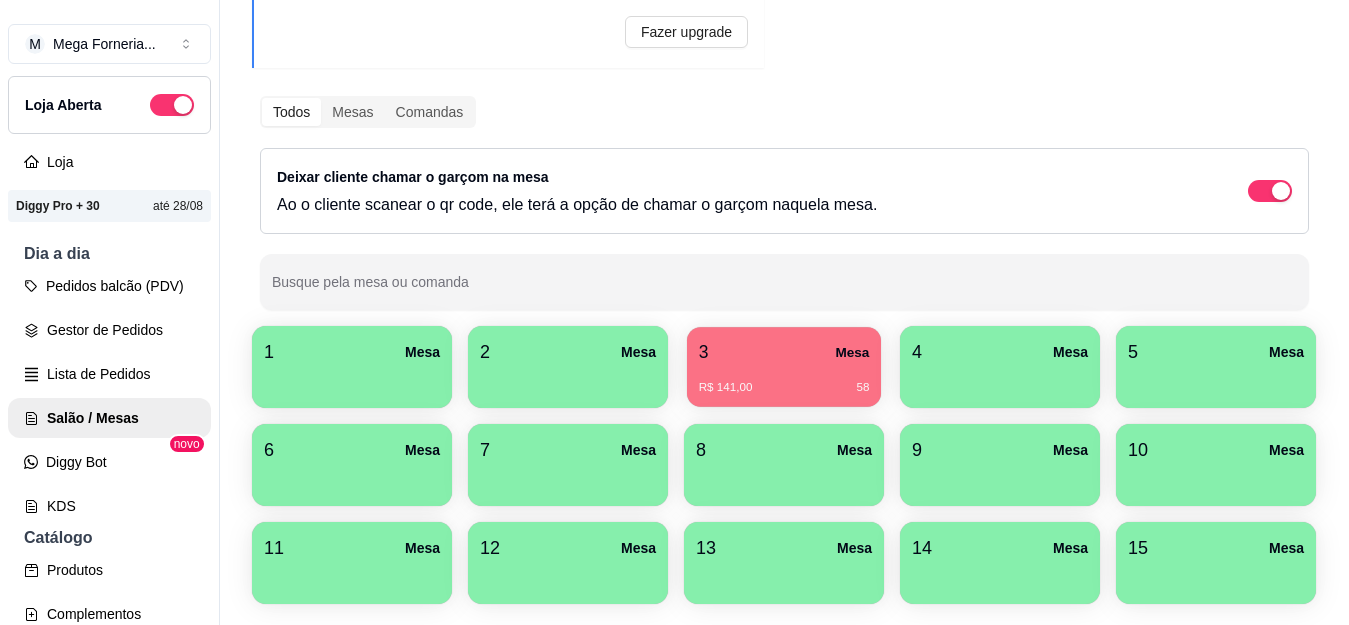 click on "3 Mesa R$ 141,00 58" at bounding box center [784, 367] 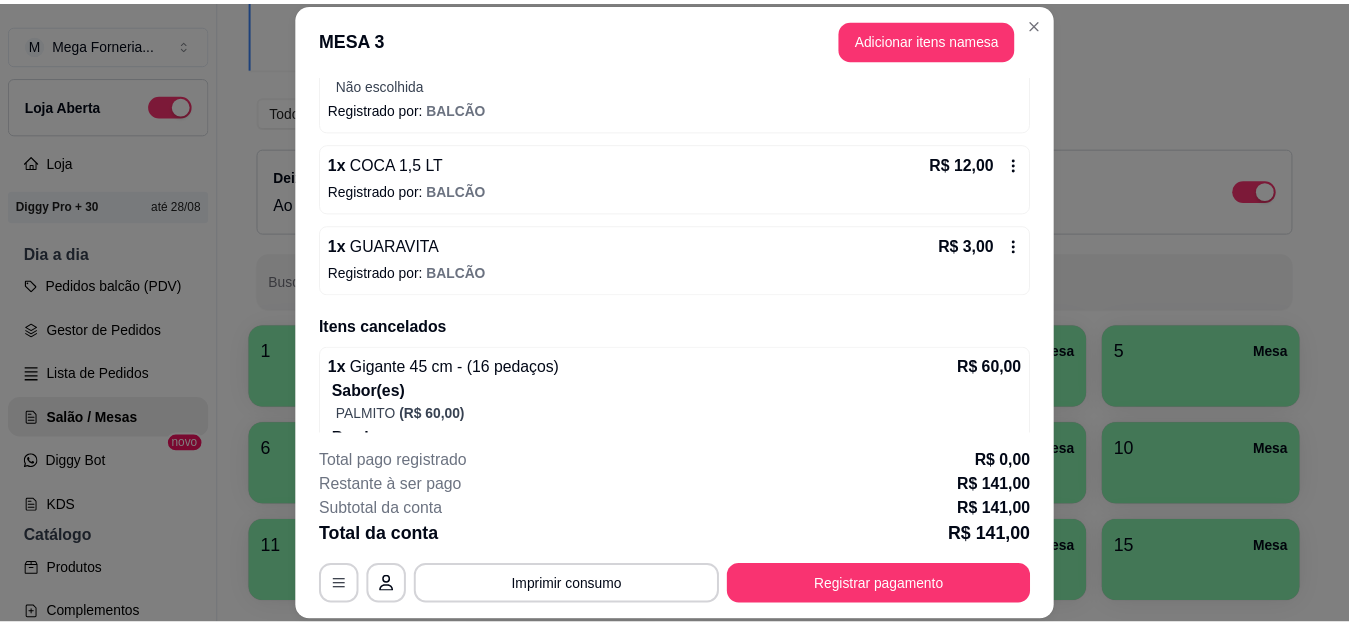 scroll, scrollTop: 600, scrollLeft: 0, axis: vertical 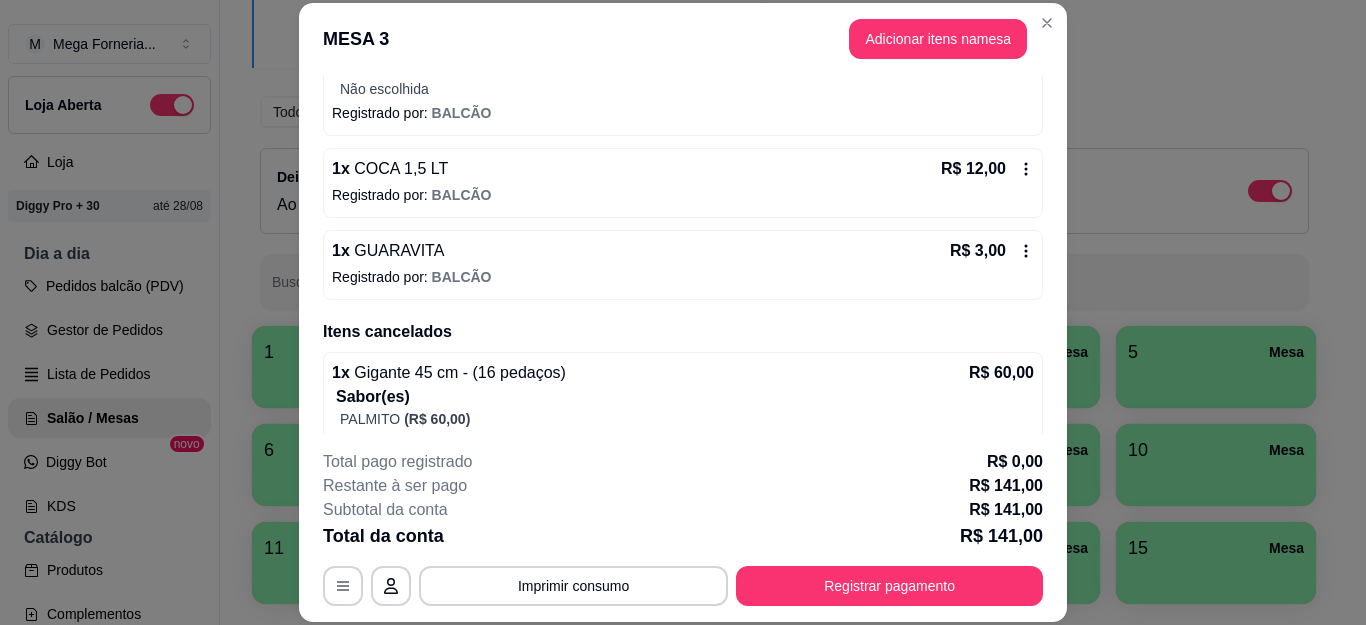 click 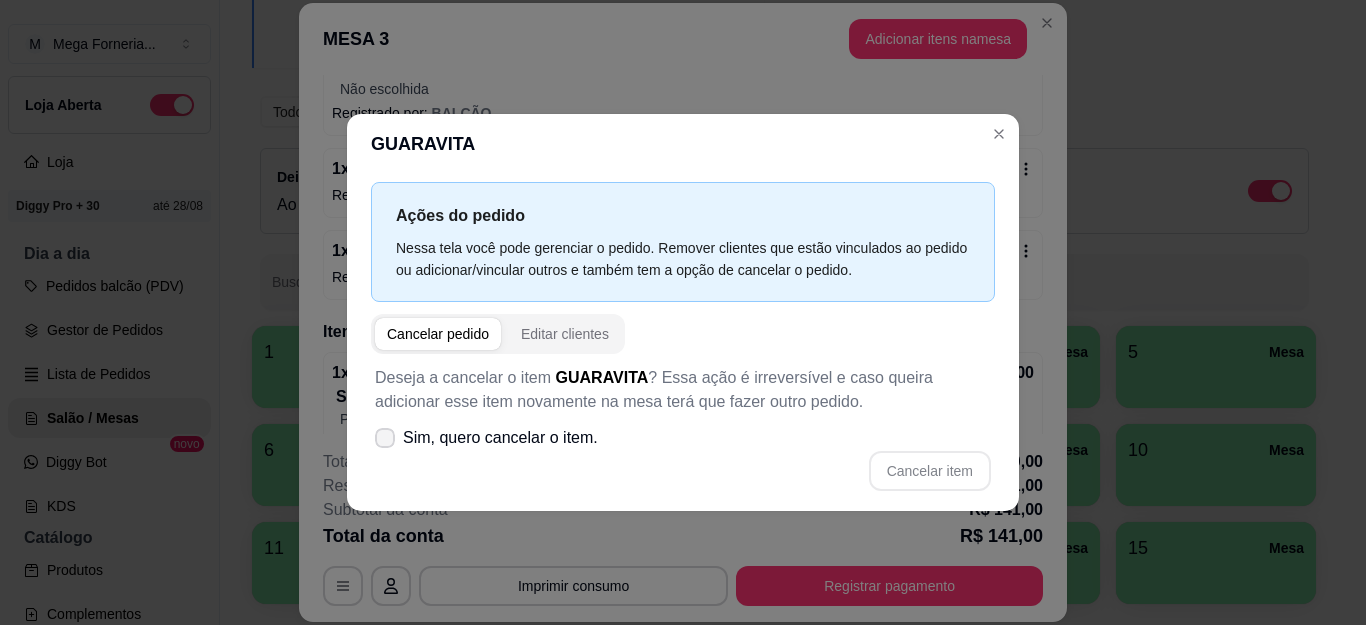 click on "Sim, quero cancelar o item." at bounding box center [500, 438] 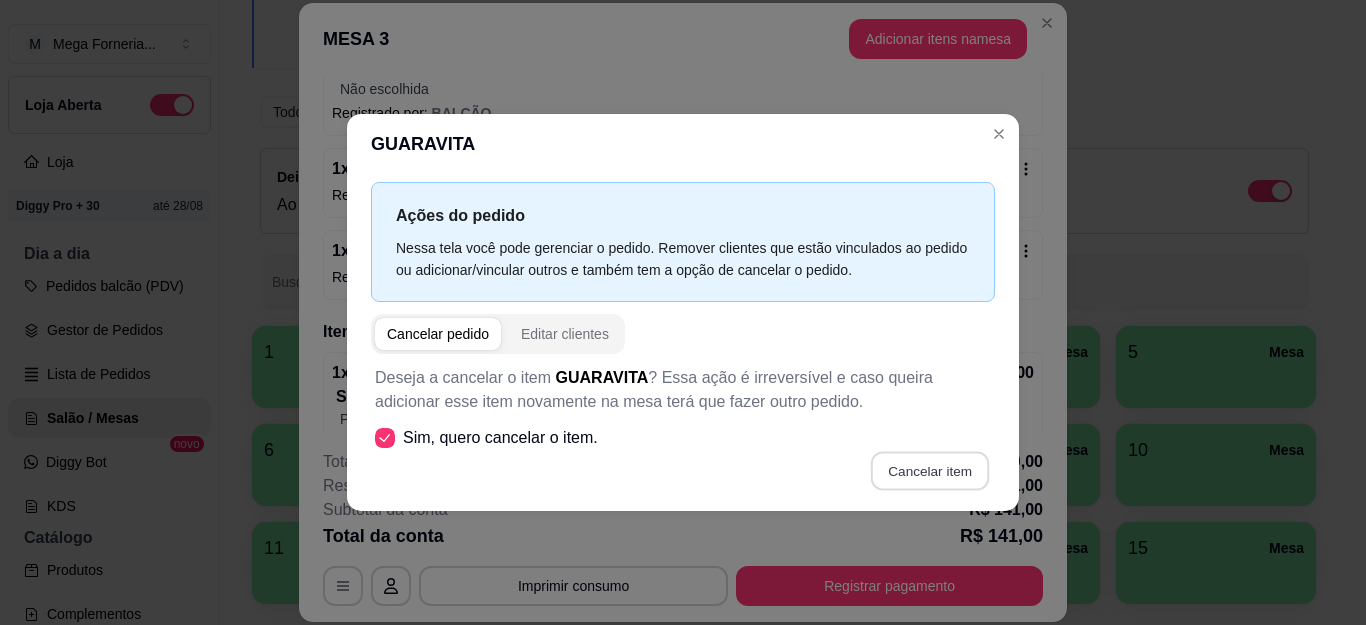 click on "Cancelar item" at bounding box center [929, 470] 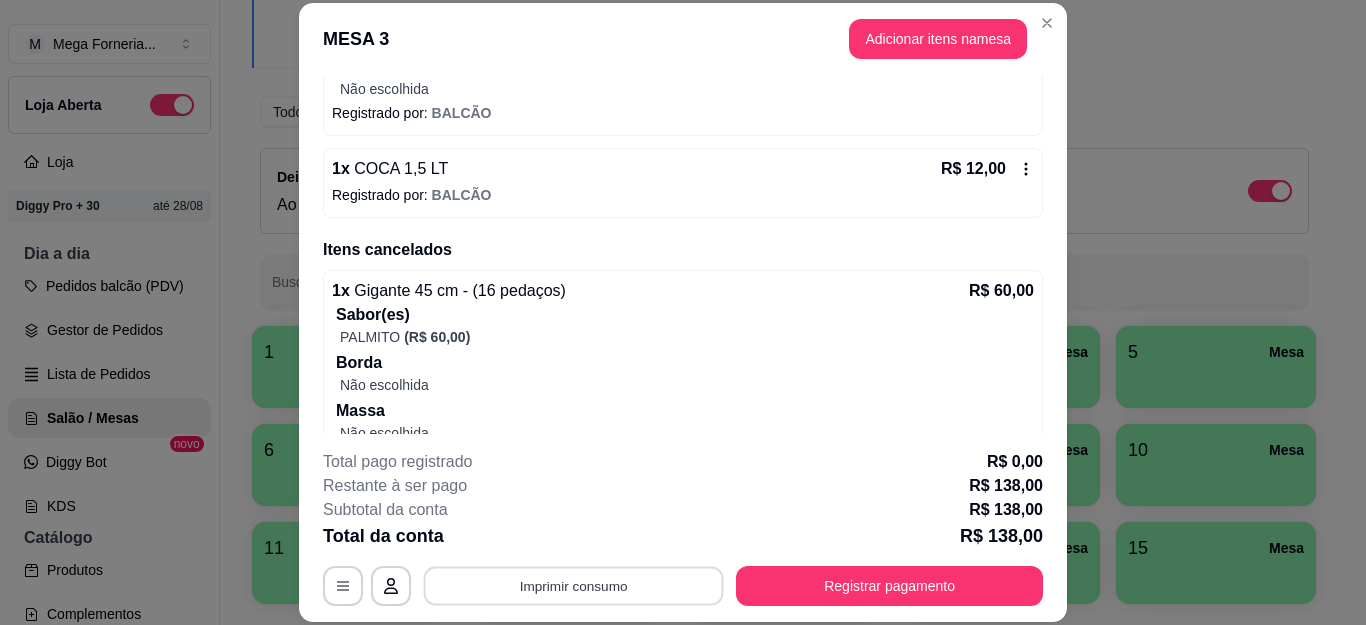click on "Imprimir consumo" at bounding box center [574, 585] 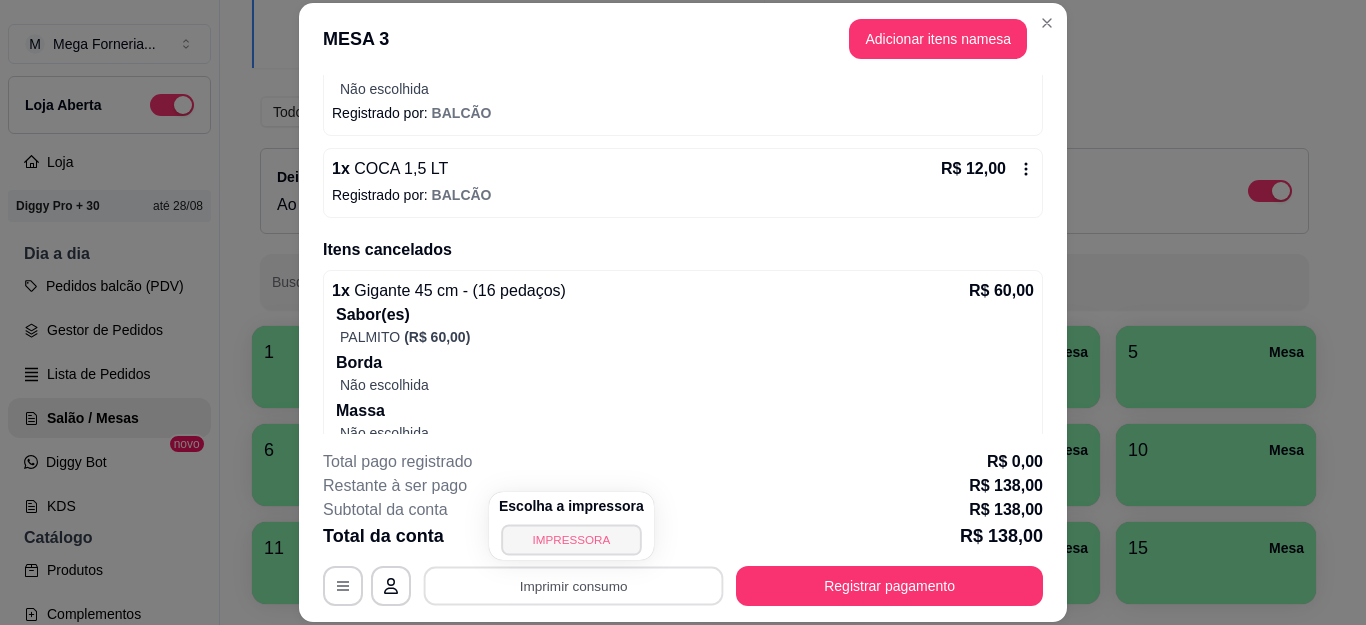 click on "IMPRESSORA" at bounding box center (571, 539) 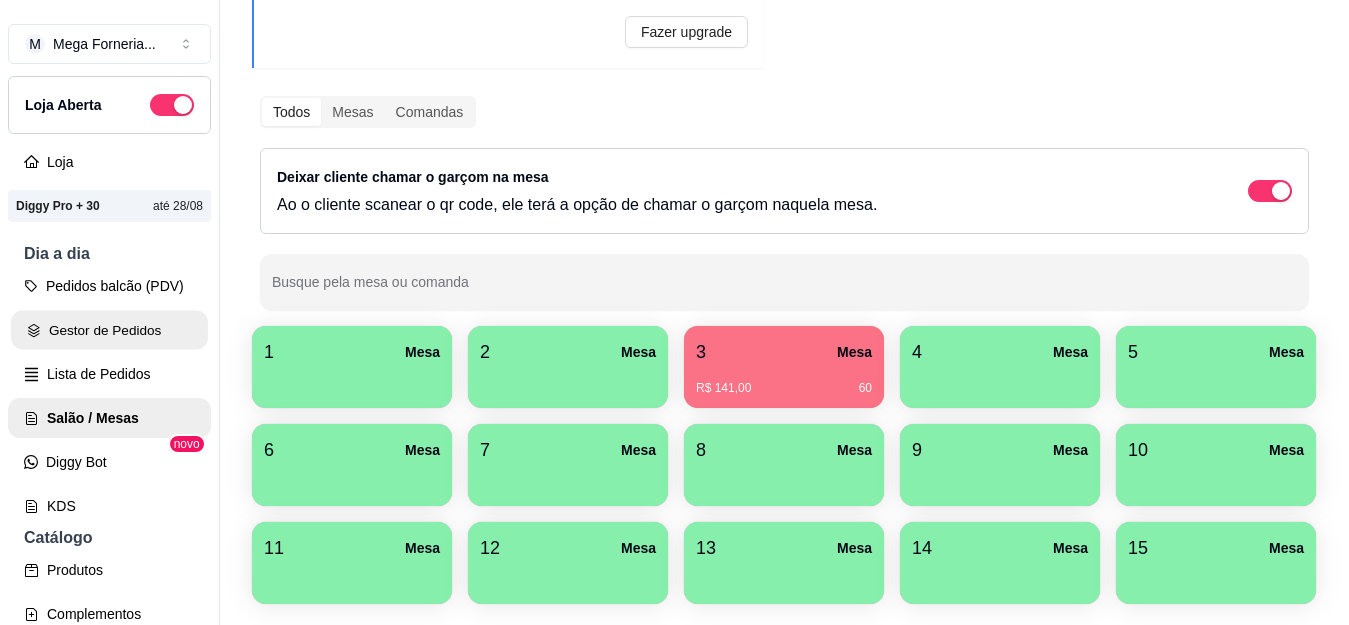 click on "Gestor de Pedidos" at bounding box center [109, 330] 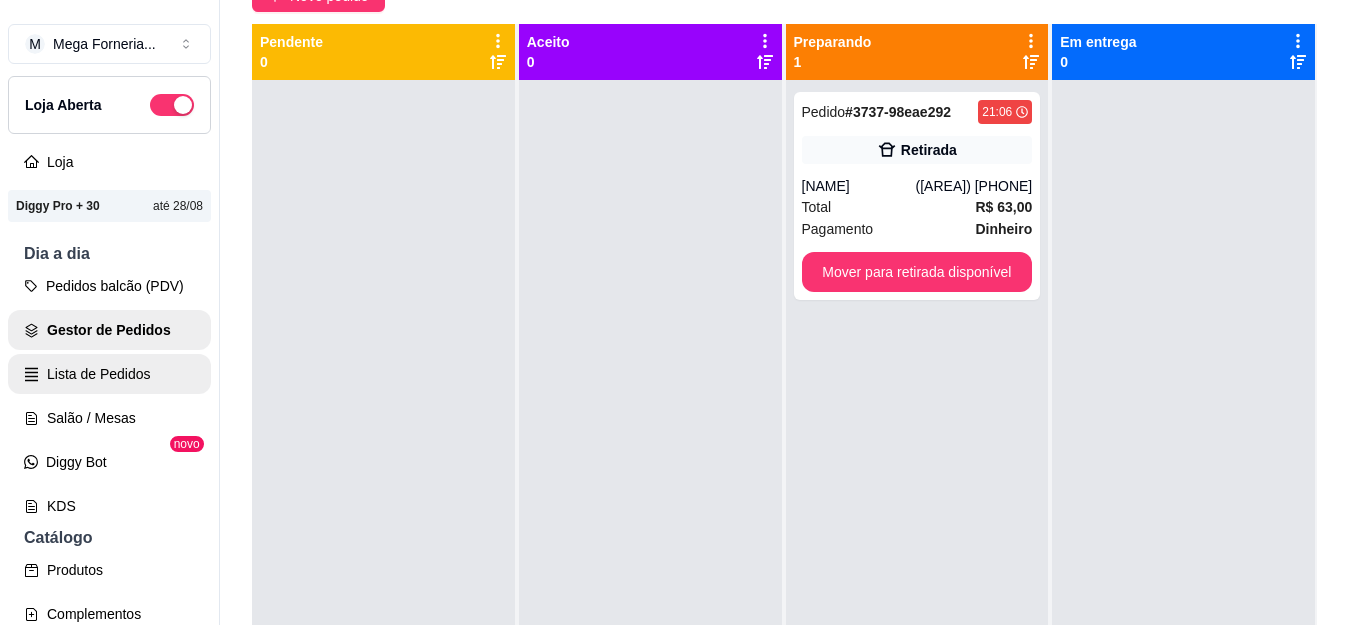 scroll, scrollTop: 0, scrollLeft: 0, axis: both 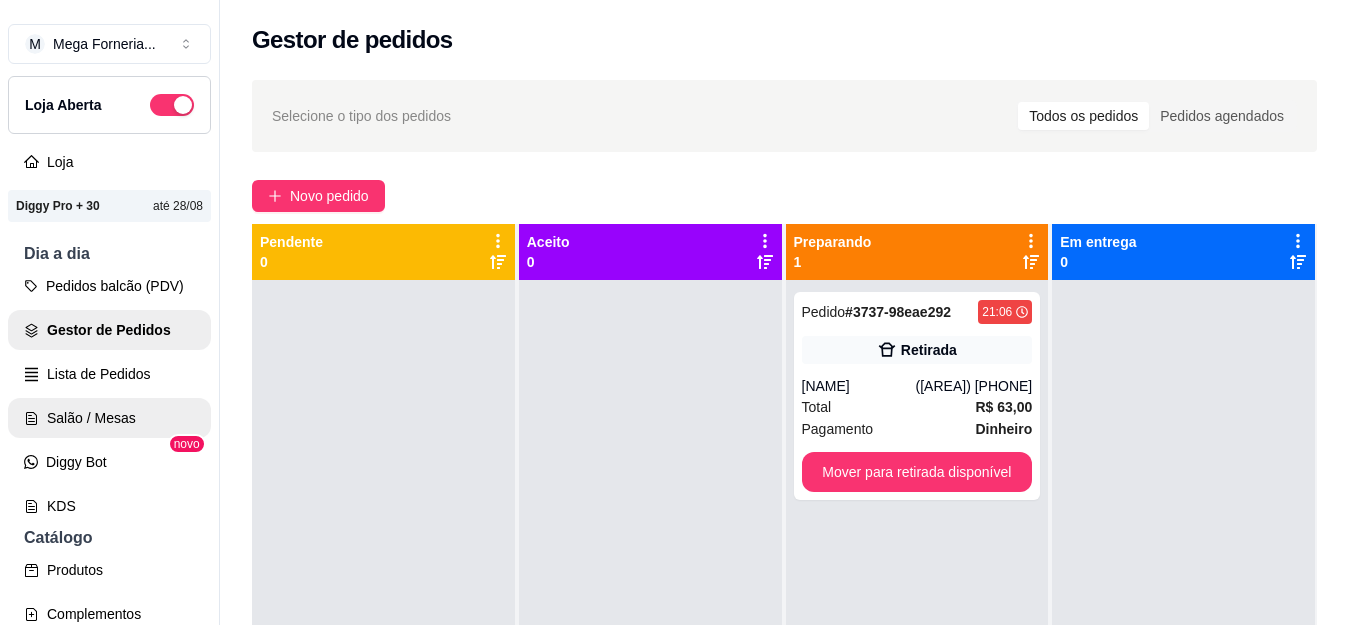 click on "Salão / Mesas" at bounding box center [109, 418] 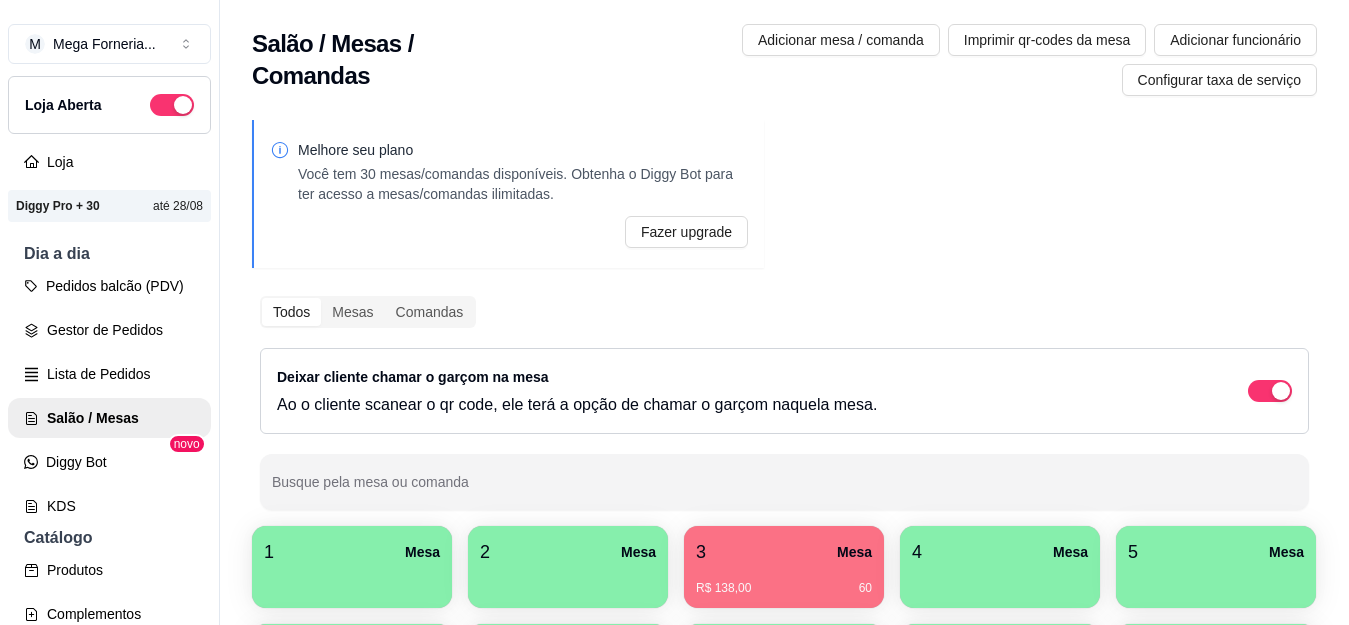 click on "3 Mesa" at bounding box center [784, 552] 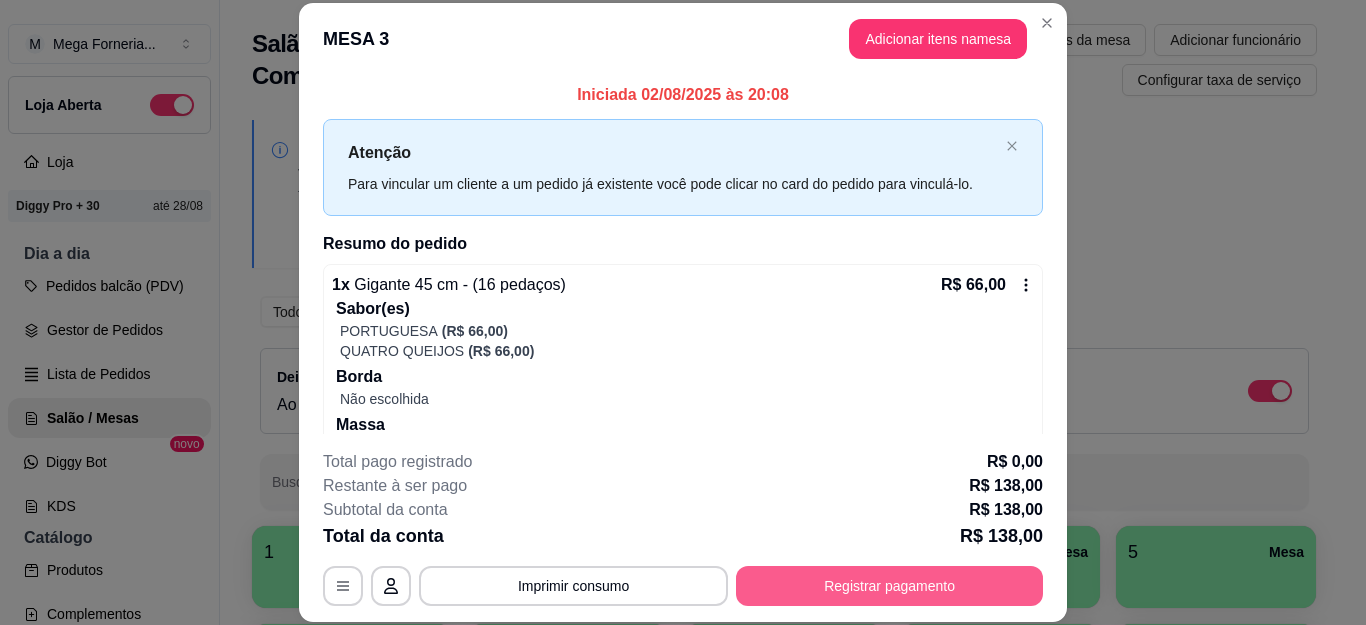 click on "Registrar pagamento" at bounding box center (889, 586) 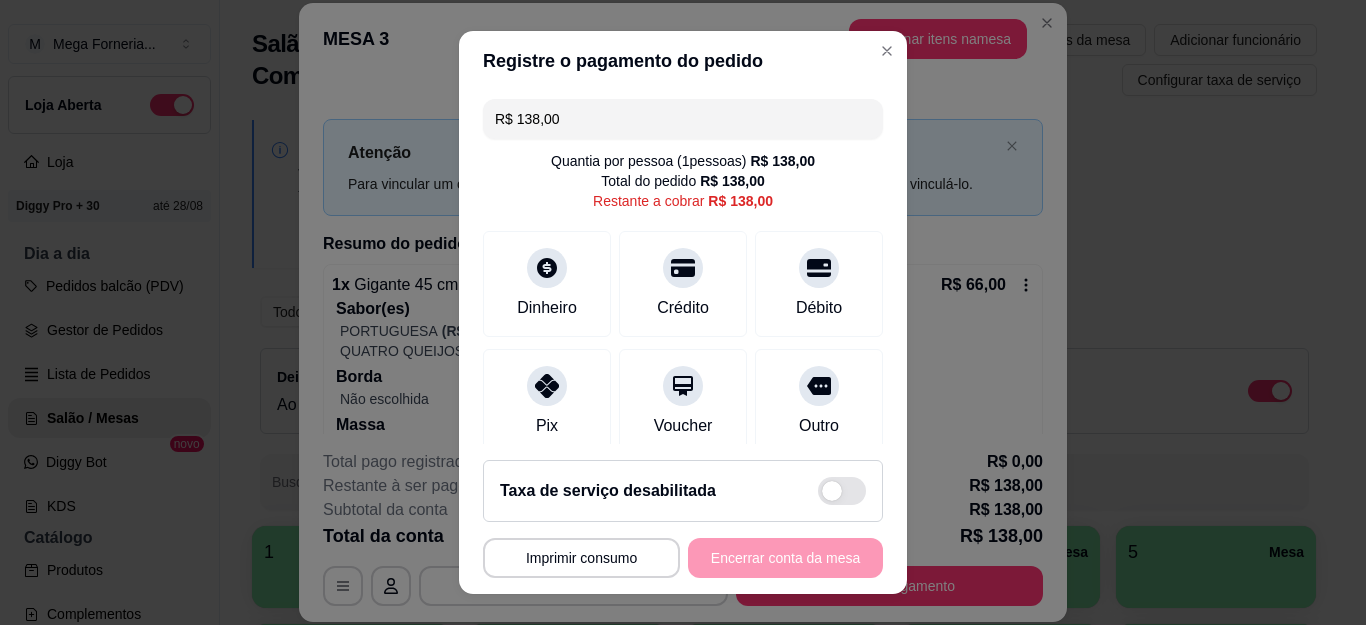 click on "R$ 138,00" at bounding box center (683, 119) 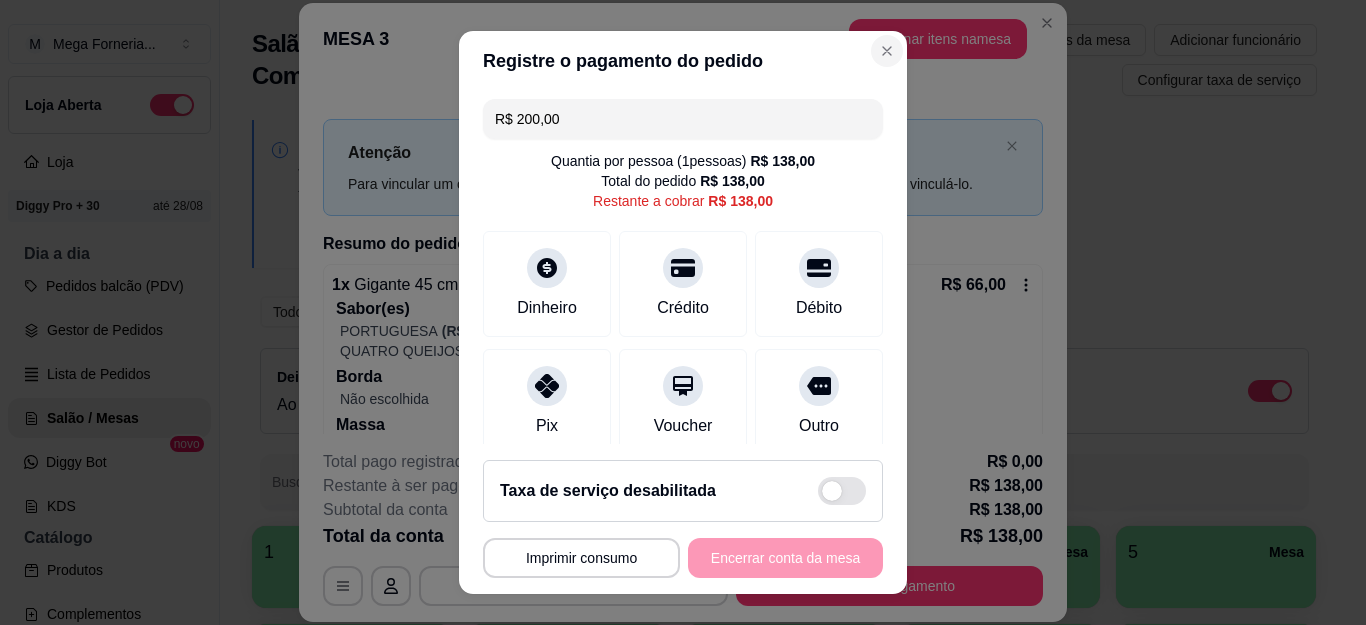 type on "R$ 200,00" 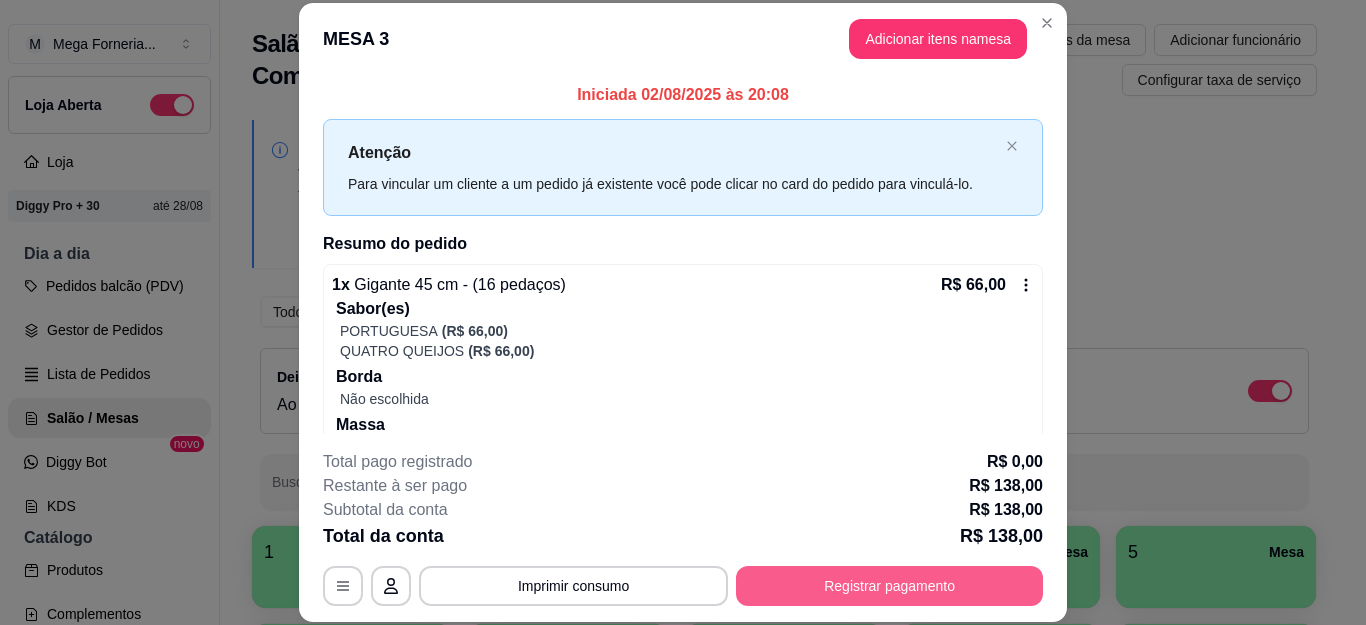click on "Registrar pagamento" at bounding box center (889, 586) 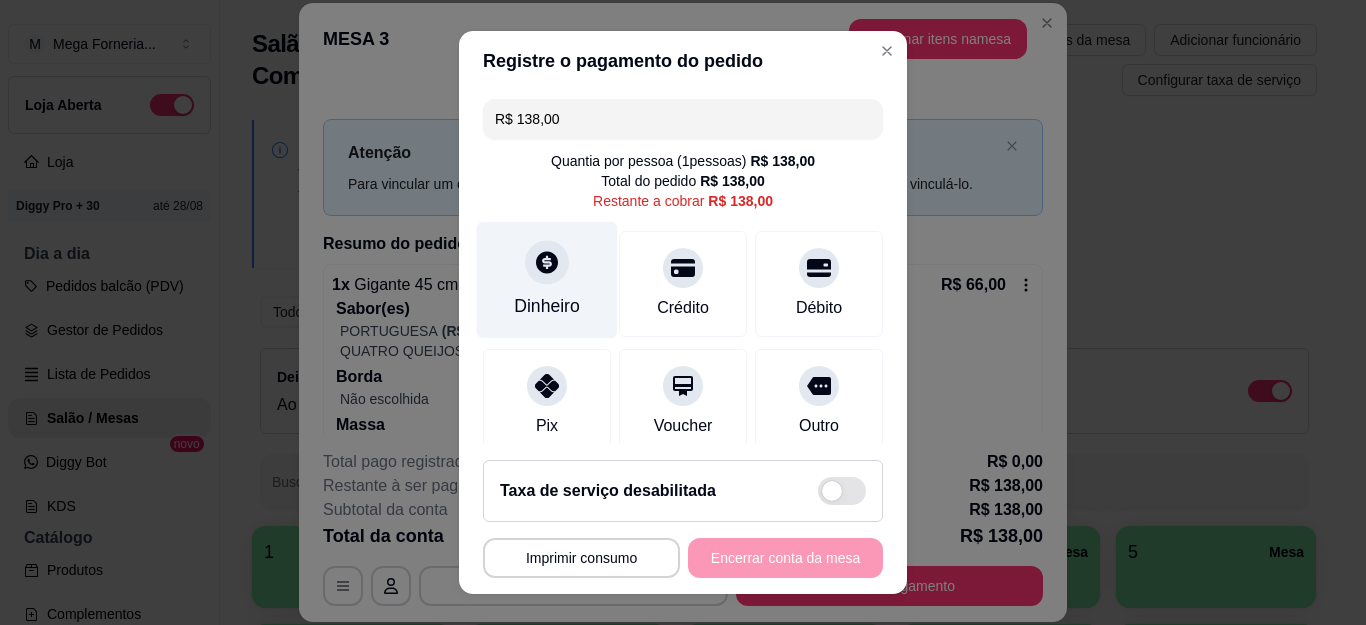 click on "Dinheiro" at bounding box center (547, 280) 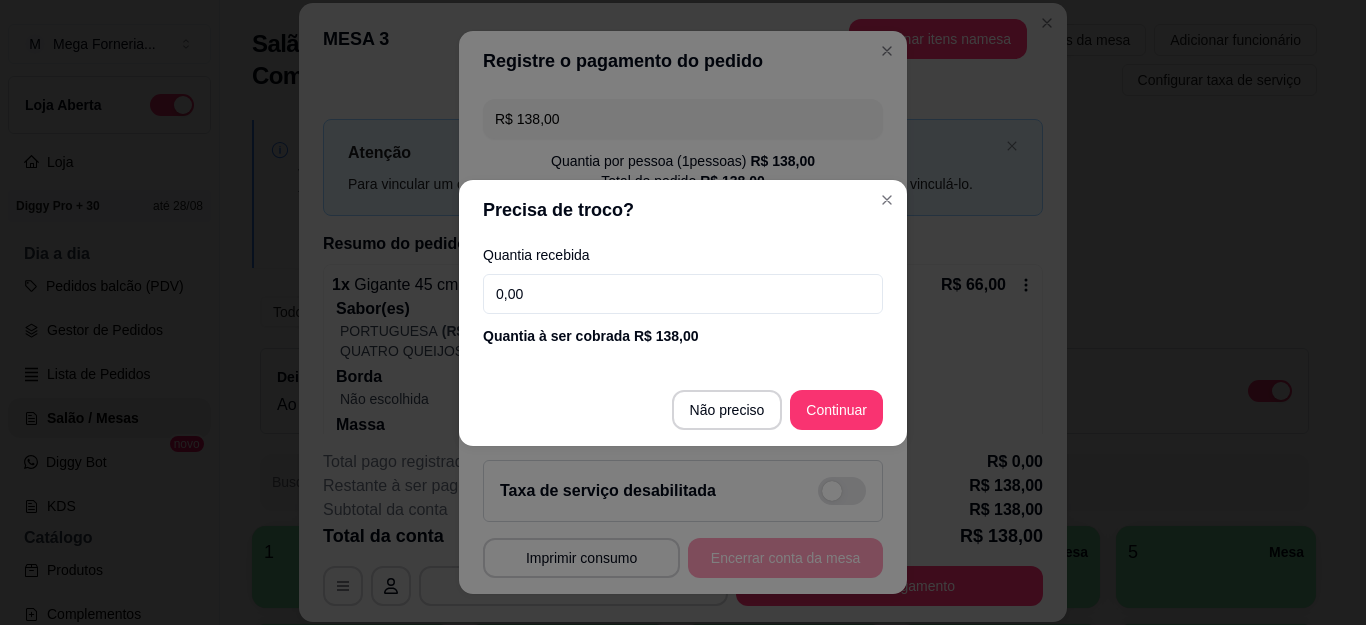 click on "0,00" at bounding box center [683, 294] 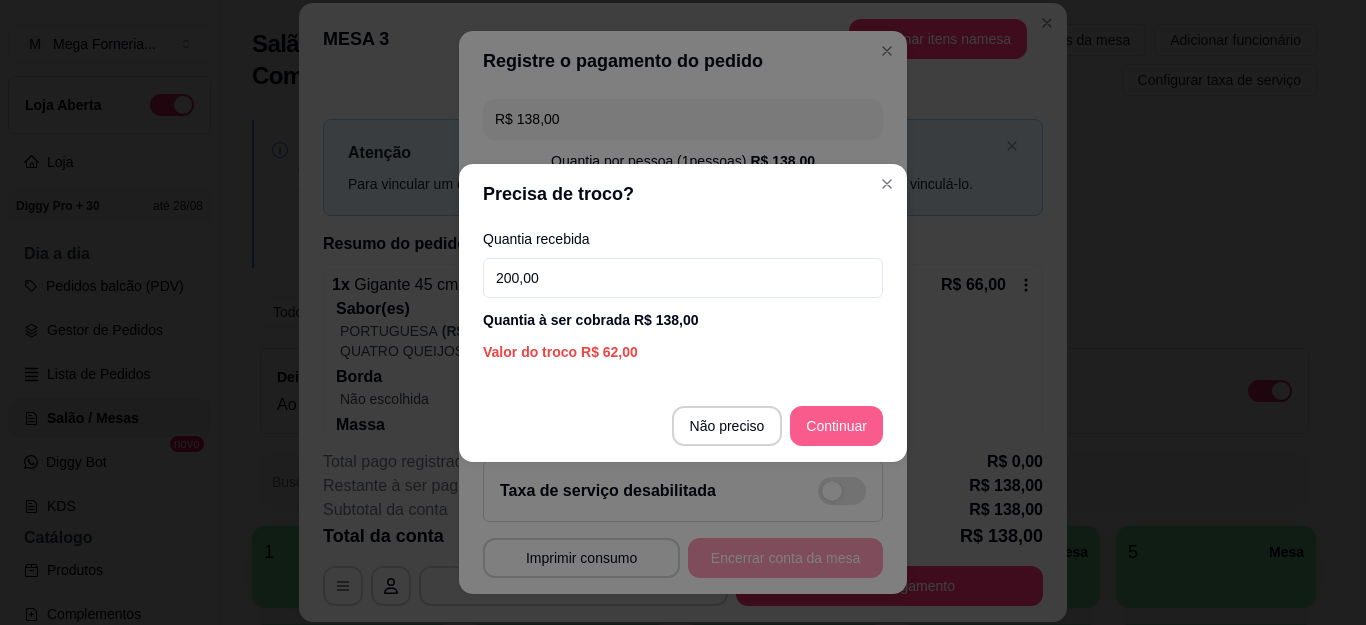 type on "200,00" 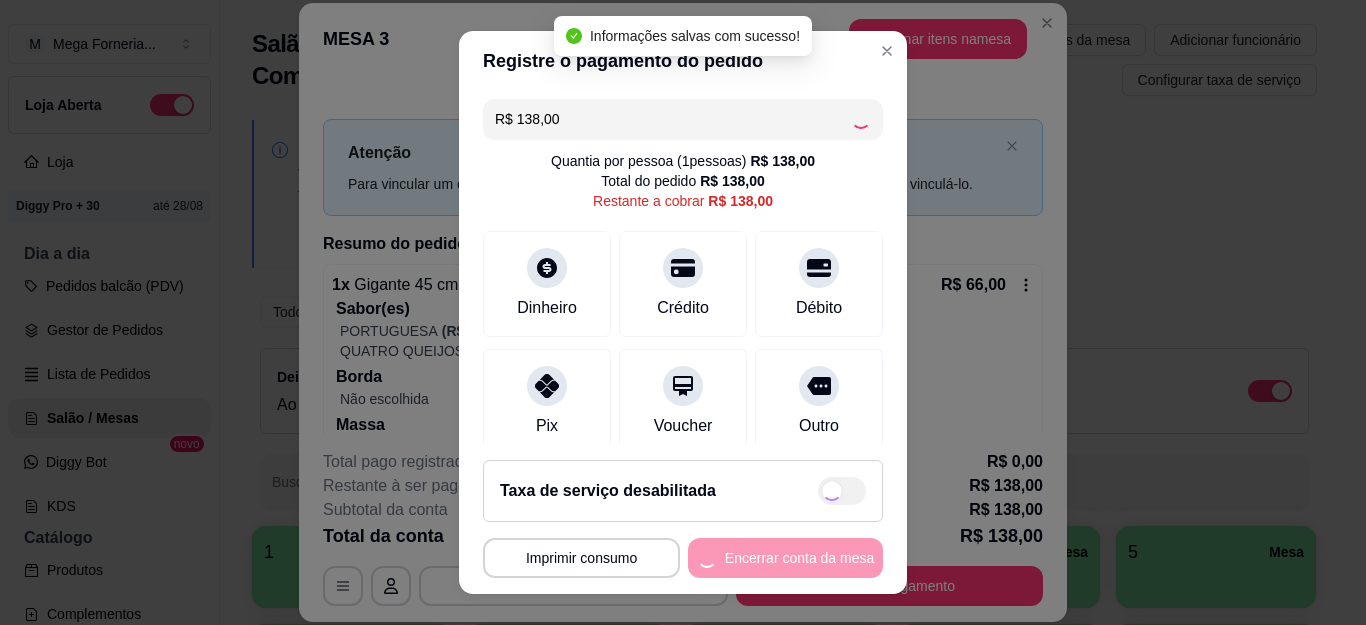 type on "R$ 0,00" 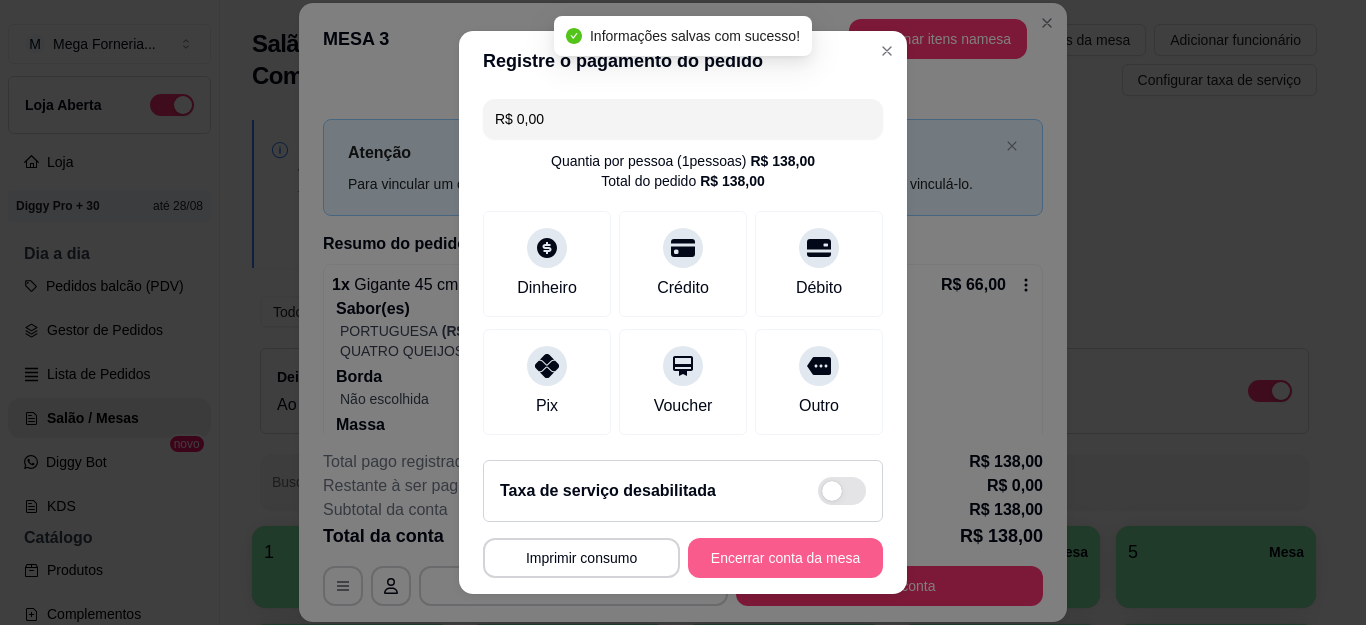 click on "Encerrar conta da mesa" at bounding box center (785, 558) 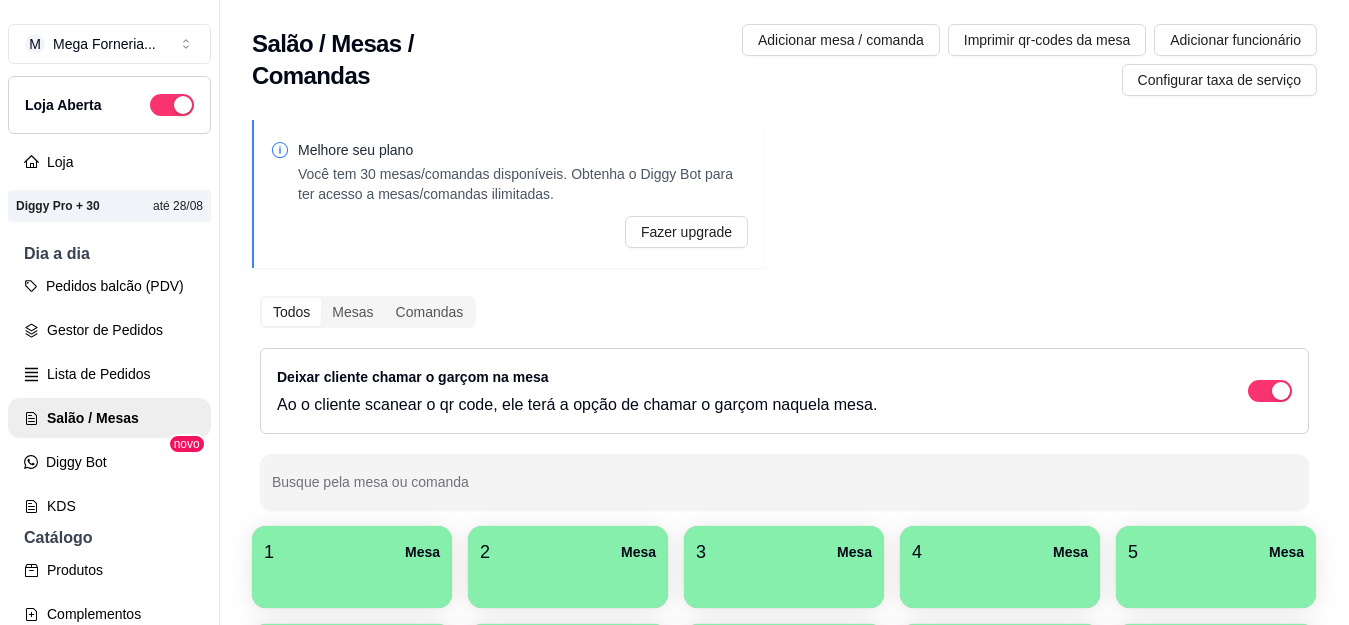 click on "Gestor de Pedidos" at bounding box center [109, 330] 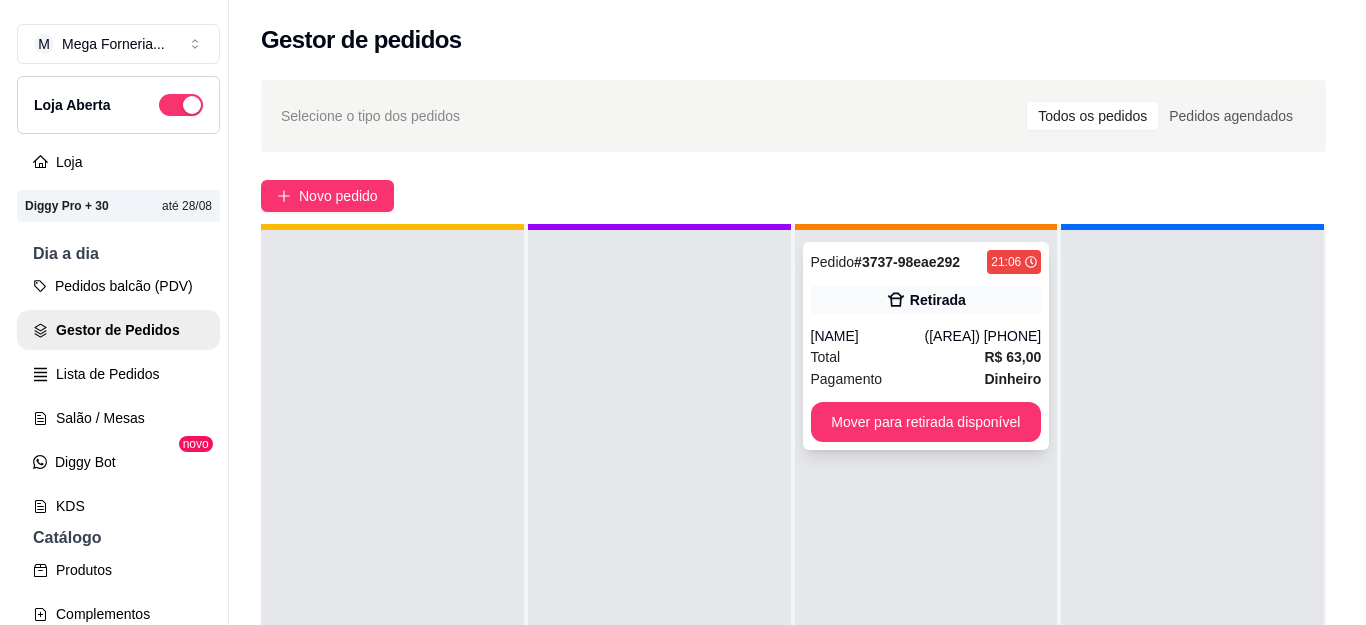 scroll, scrollTop: 56, scrollLeft: 0, axis: vertical 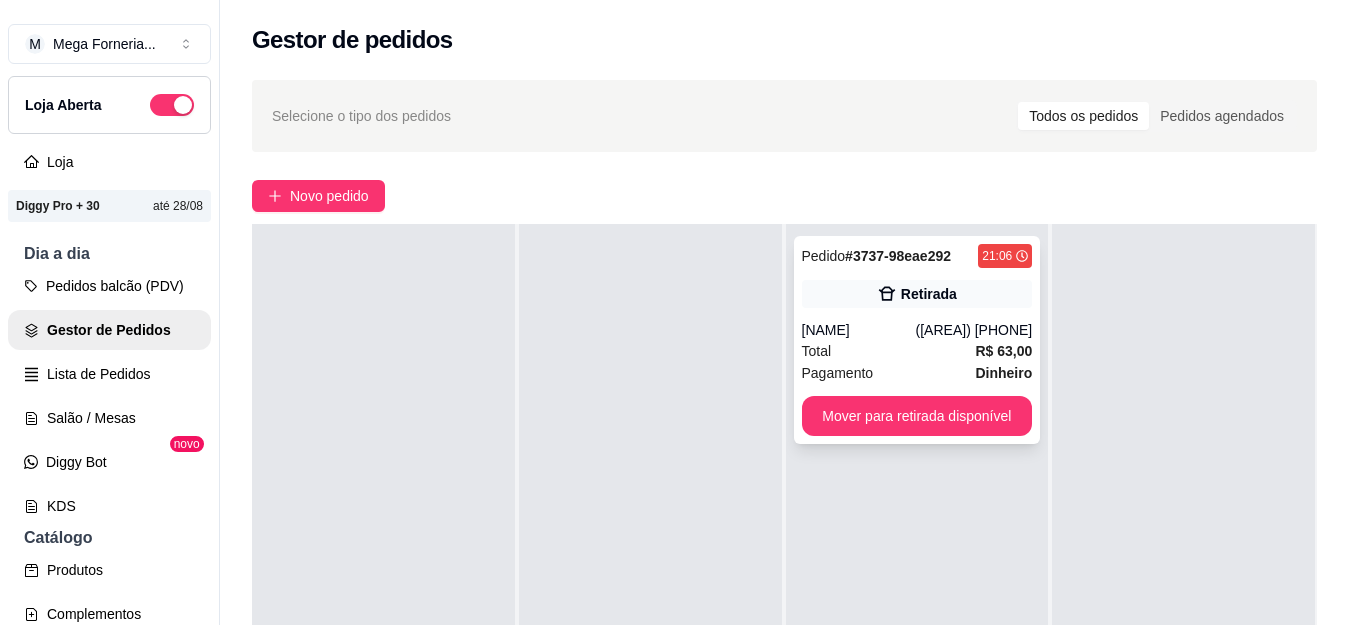 click on "[NAME]" at bounding box center [859, 330] 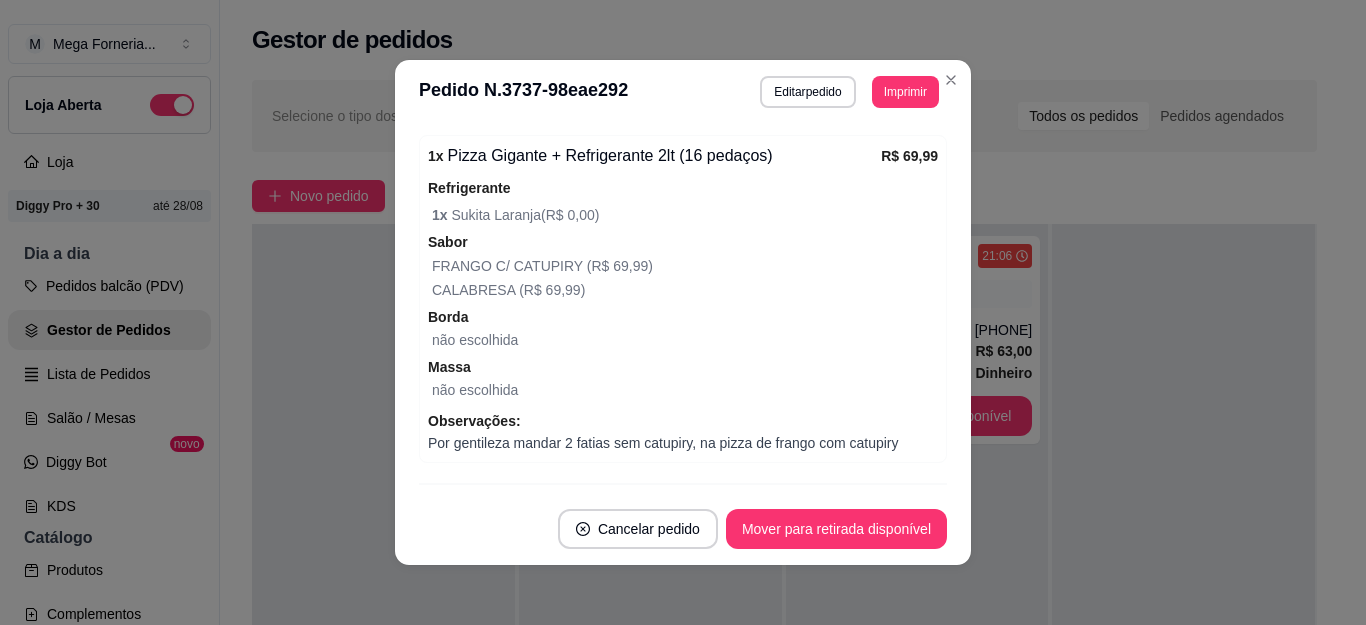 scroll, scrollTop: 710, scrollLeft: 0, axis: vertical 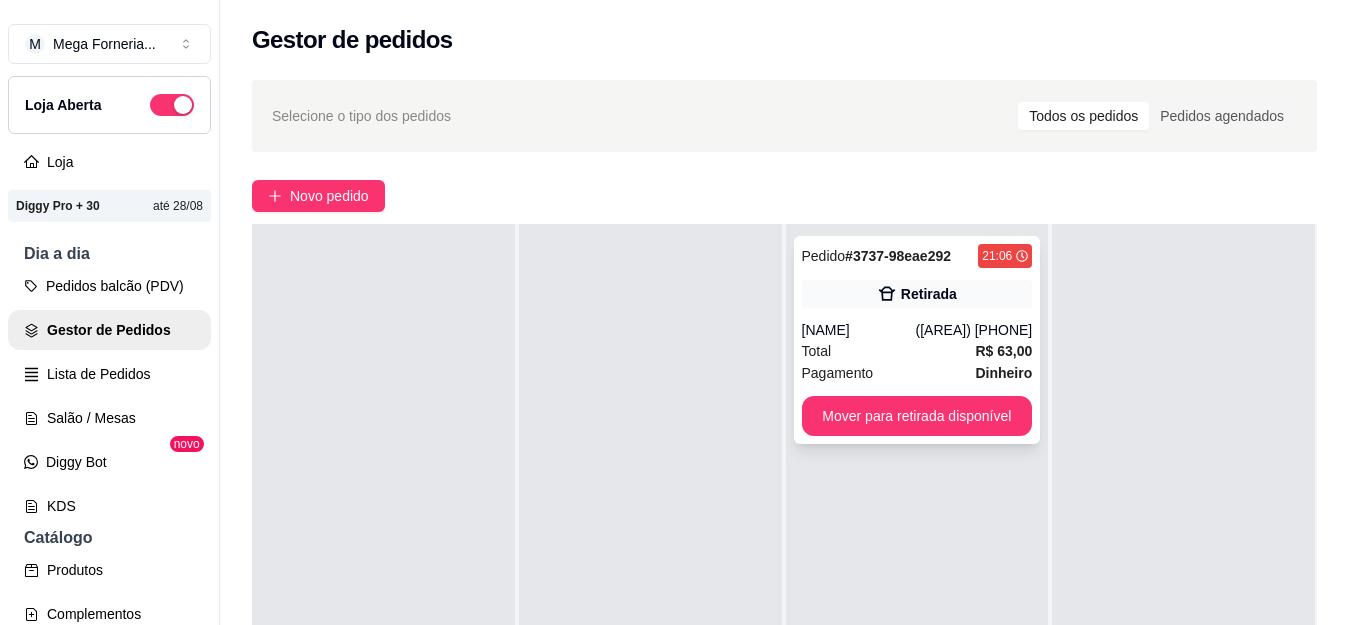 click on "Pedido  # 3737-98eae292 21:06 Retirada Fábio  ([PHONE]) Total R$ 63,00 Pagamento Dinheiro Mover para retirada disponível" at bounding box center (917, 340) 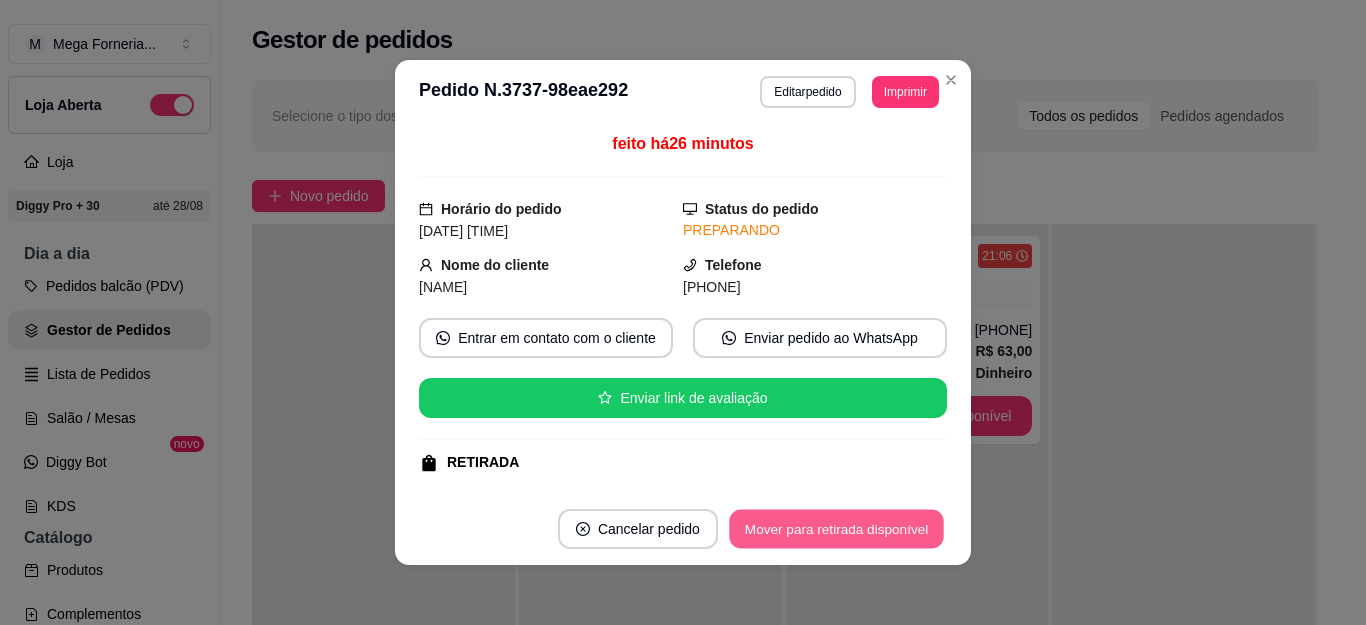 click on "Mover para retirada disponível" at bounding box center (836, 529) 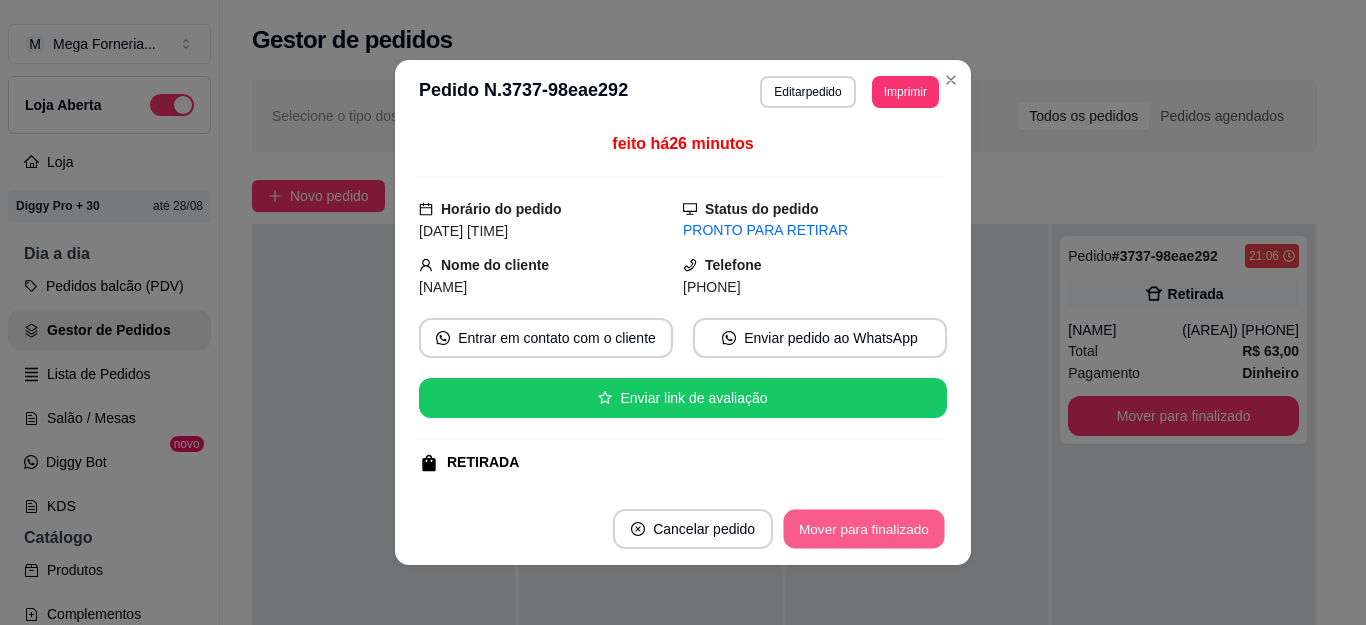 click on "Mover para finalizado" at bounding box center [864, 529] 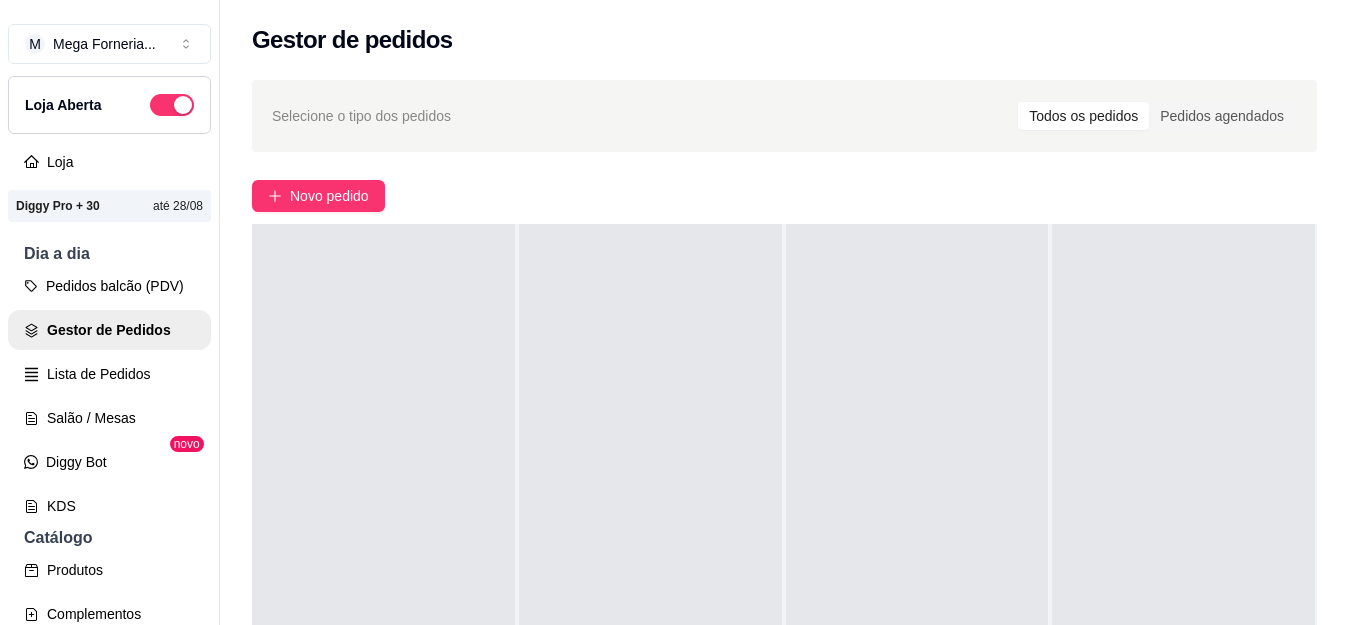 click on "Selecione o tipo dos pedidos Todos os pedidos Pedidos agendados Novo pedido Pendente 0 Aceito 0 Preparando 0 Em entrega 0" at bounding box center [784, 470] 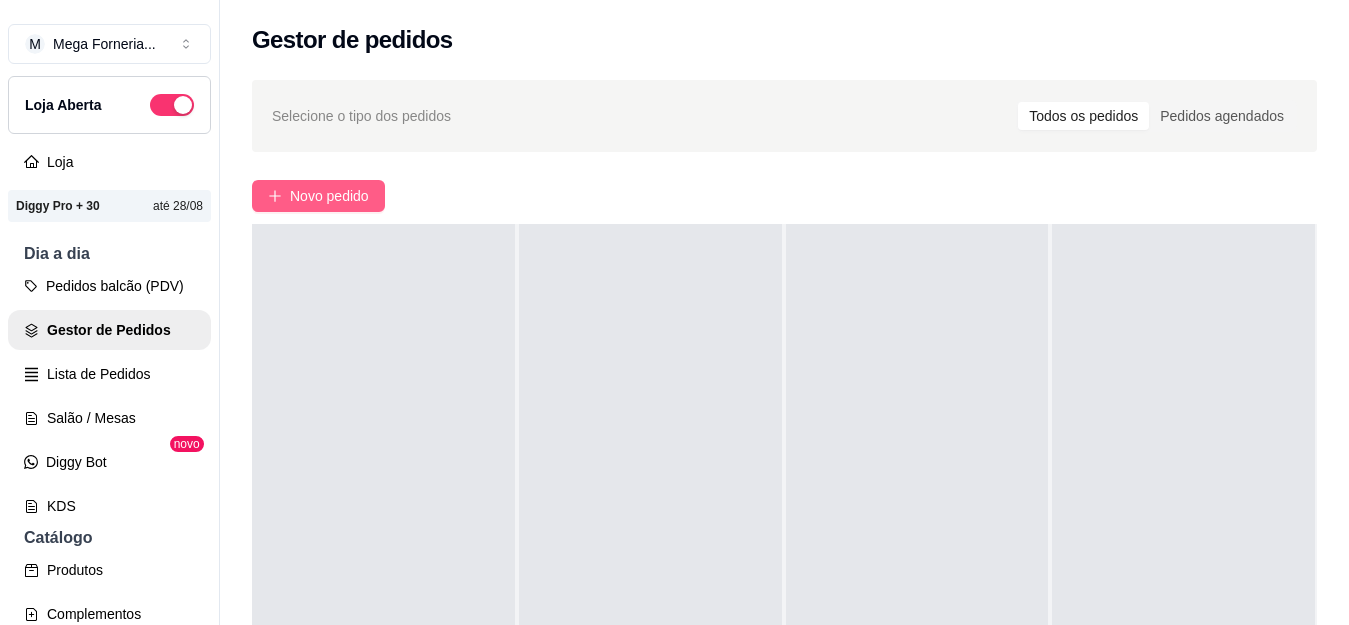 click on "Novo pedido" at bounding box center (329, 196) 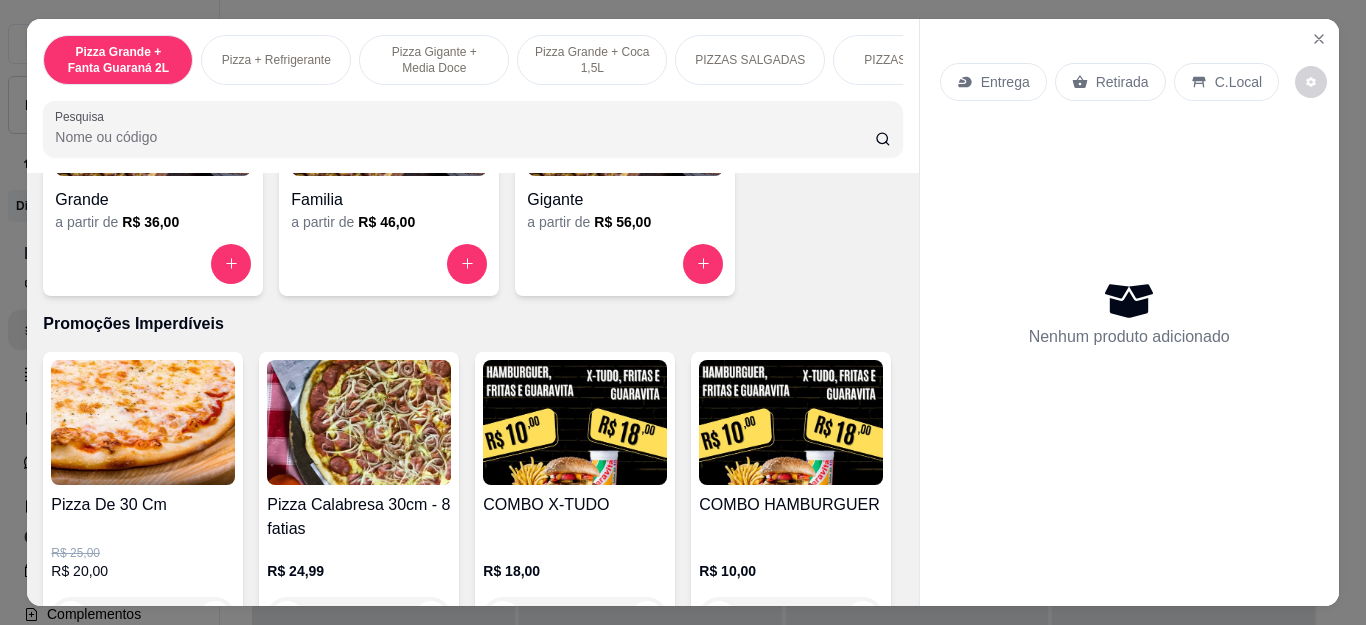 scroll, scrollTop: 1900, scrollLeft: 0, axis: vertical 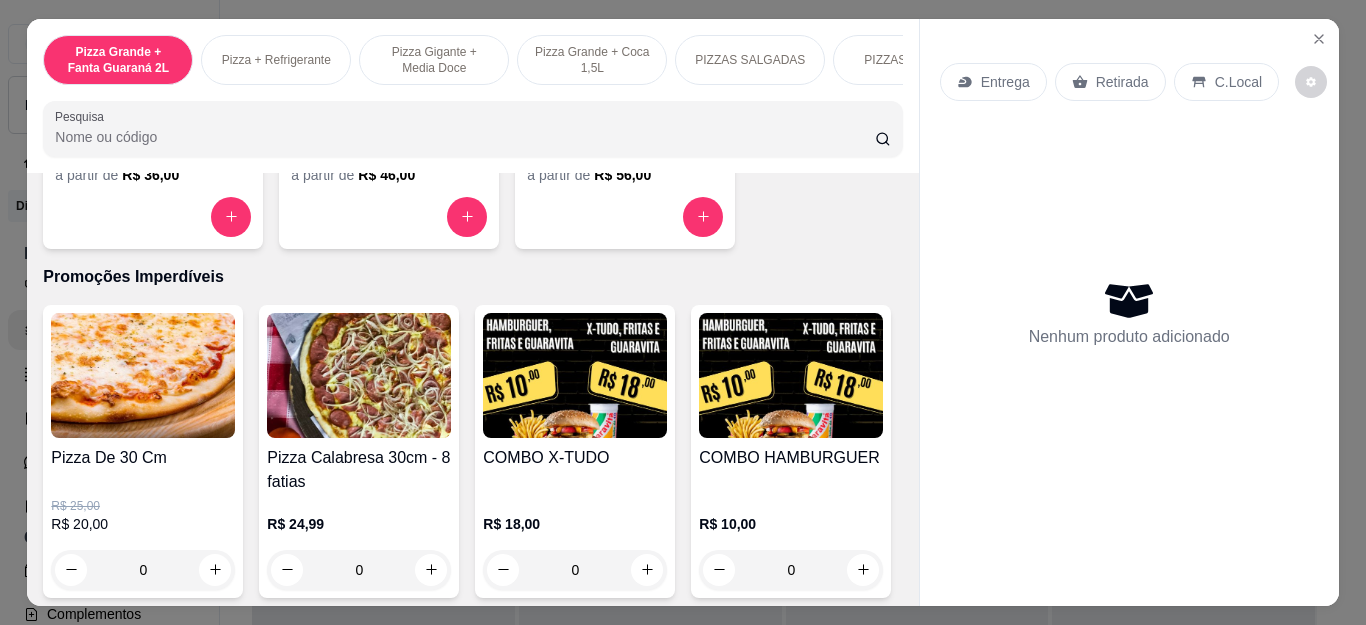 click on "0" at bounding box center [143, 570] 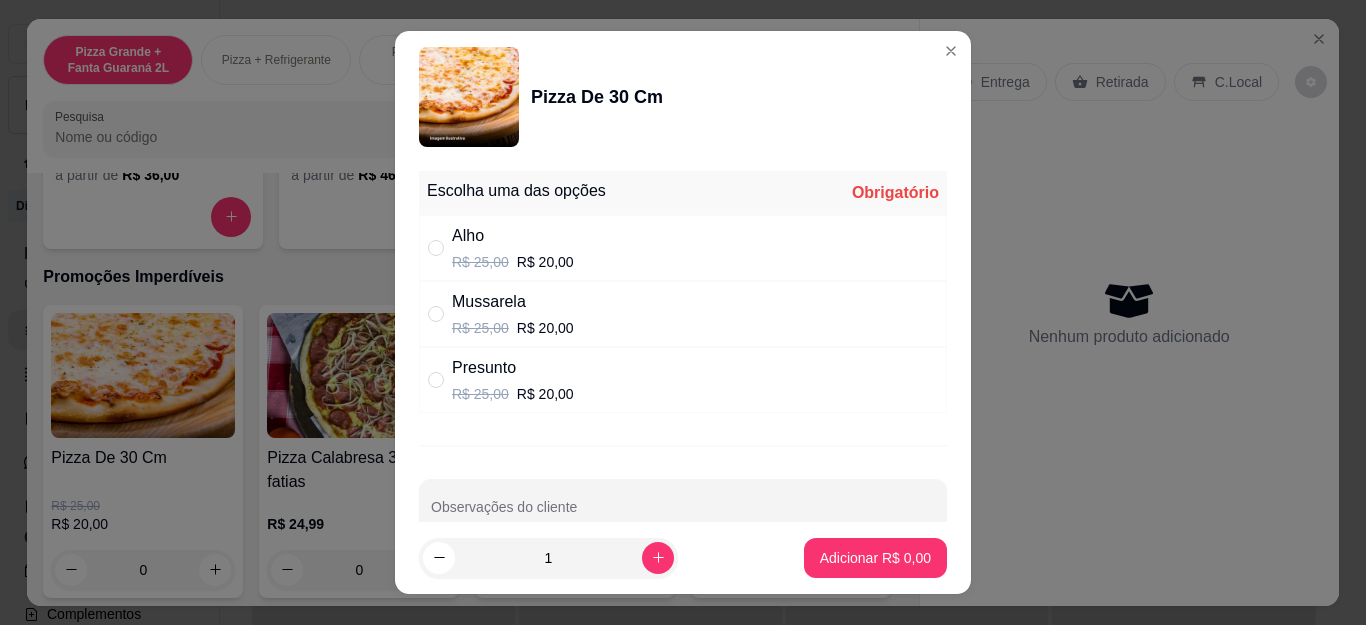 click at bounding box center (440, 380) 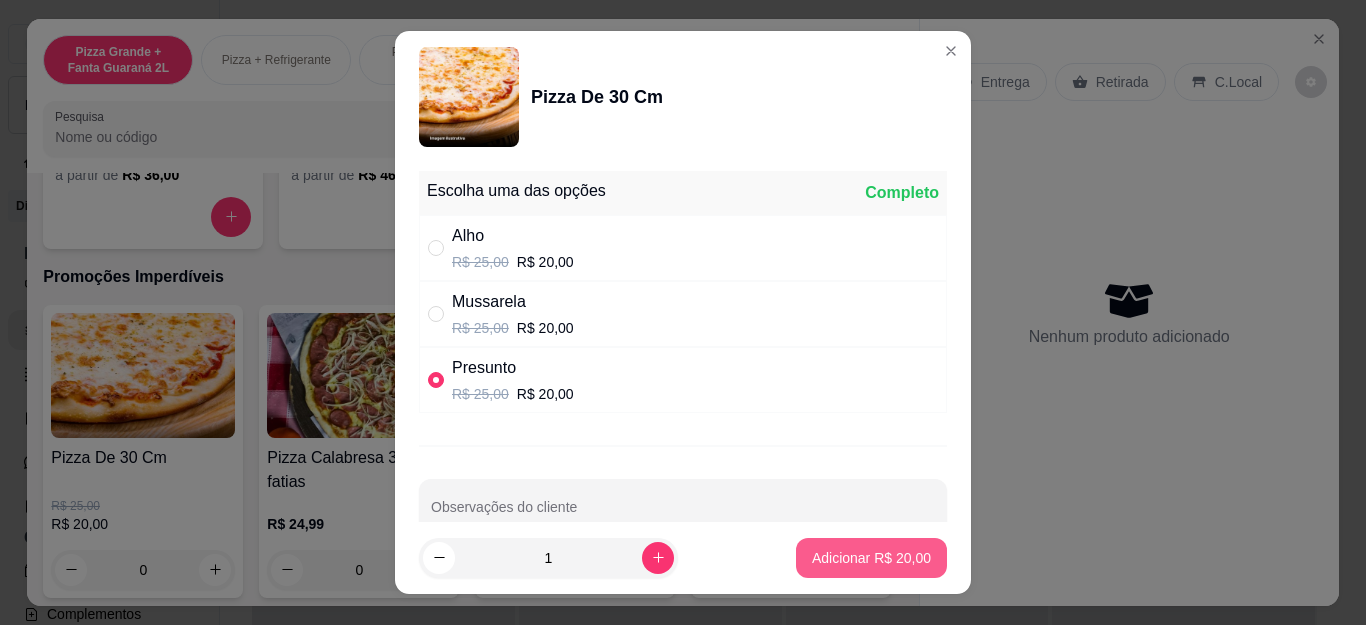 click on "Adicionar   R$ 20,00" at bounding box center (871, 558) 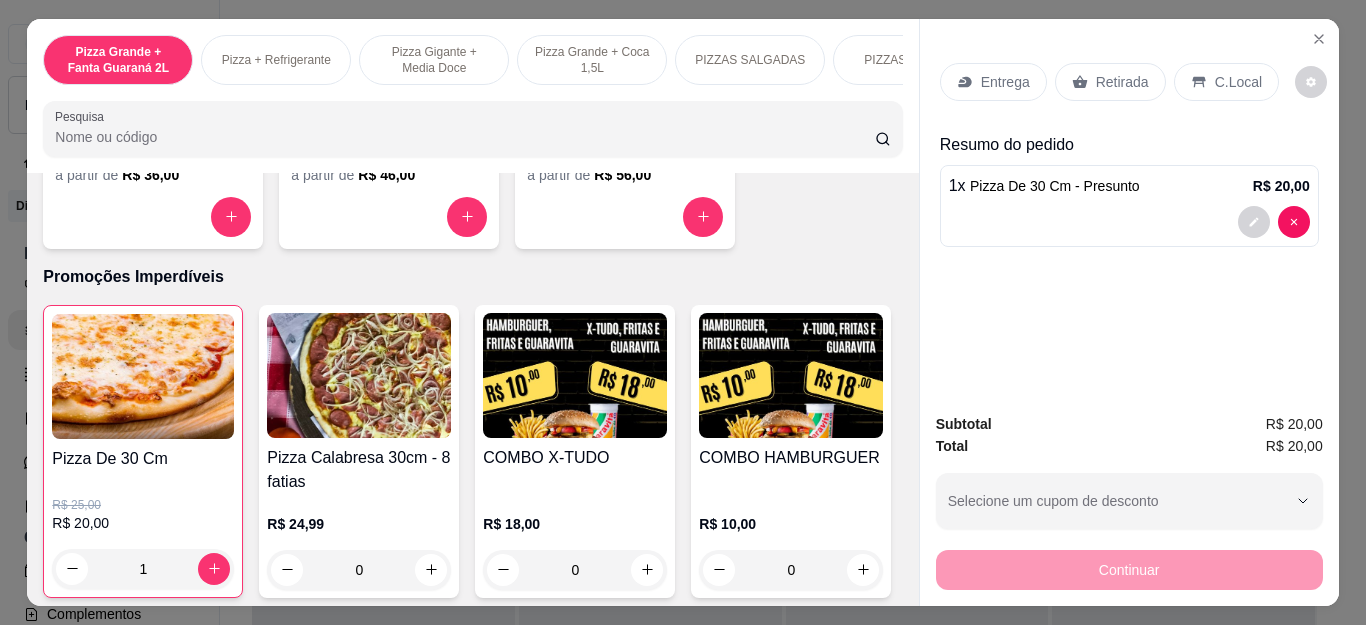 click on "Retirada" at bounding box center [1122, 82] 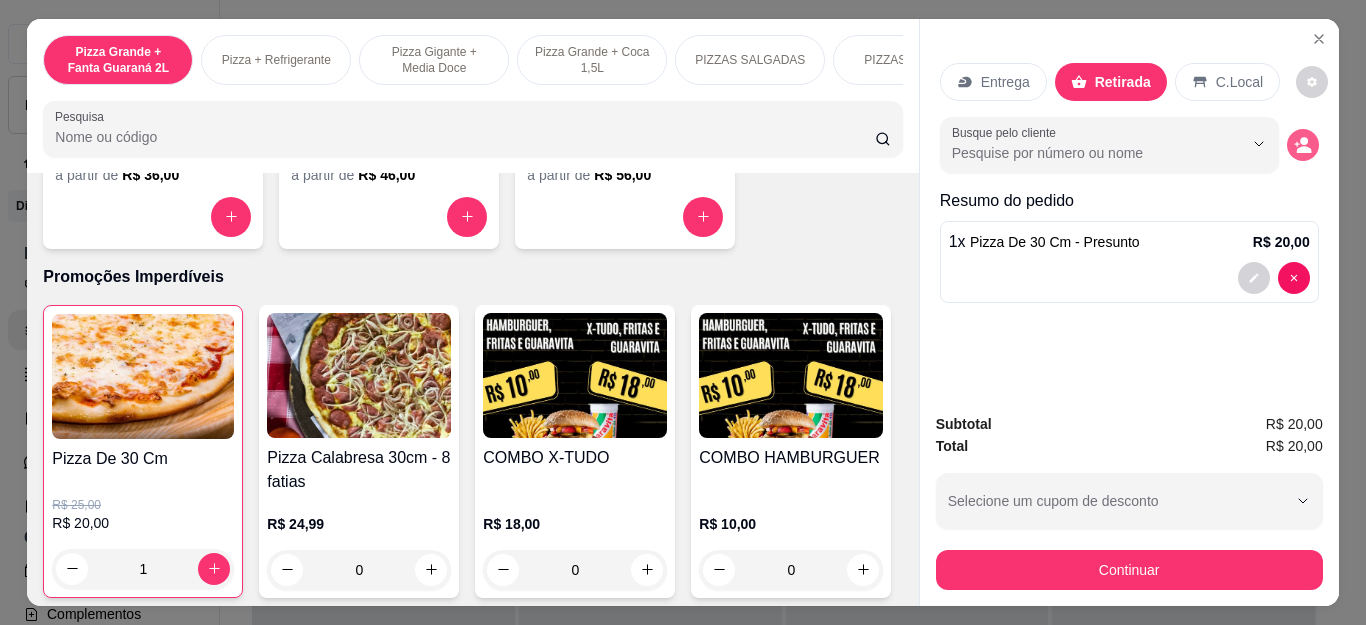 click at bounding box center [1303, 145] 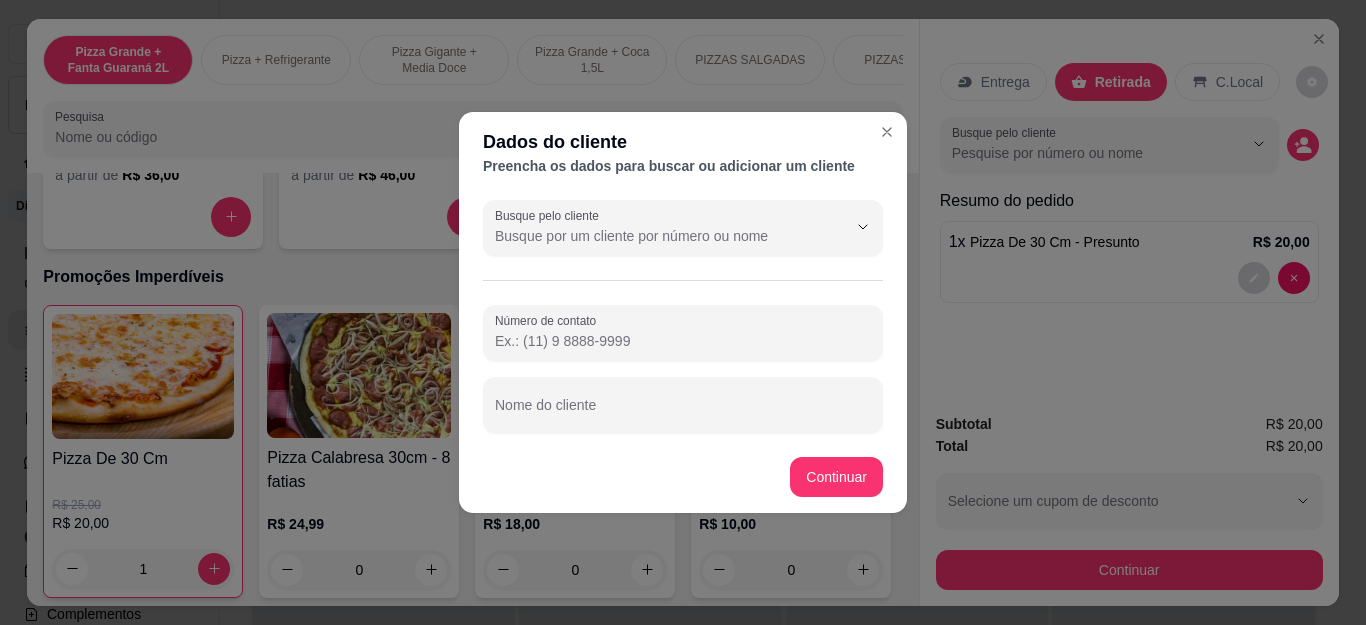 click on "Busque pelo cliente Número de contato Nome do cliente" at bounding box center (683, 316) 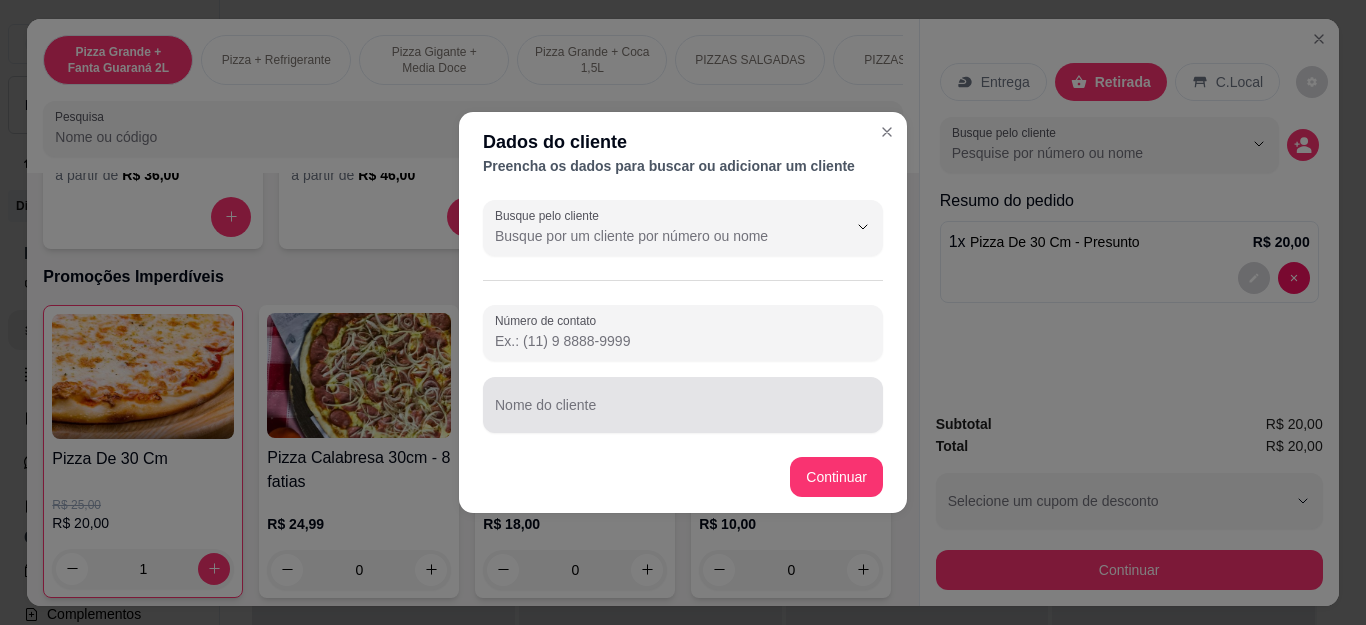 click at bounding box center (683, 405) 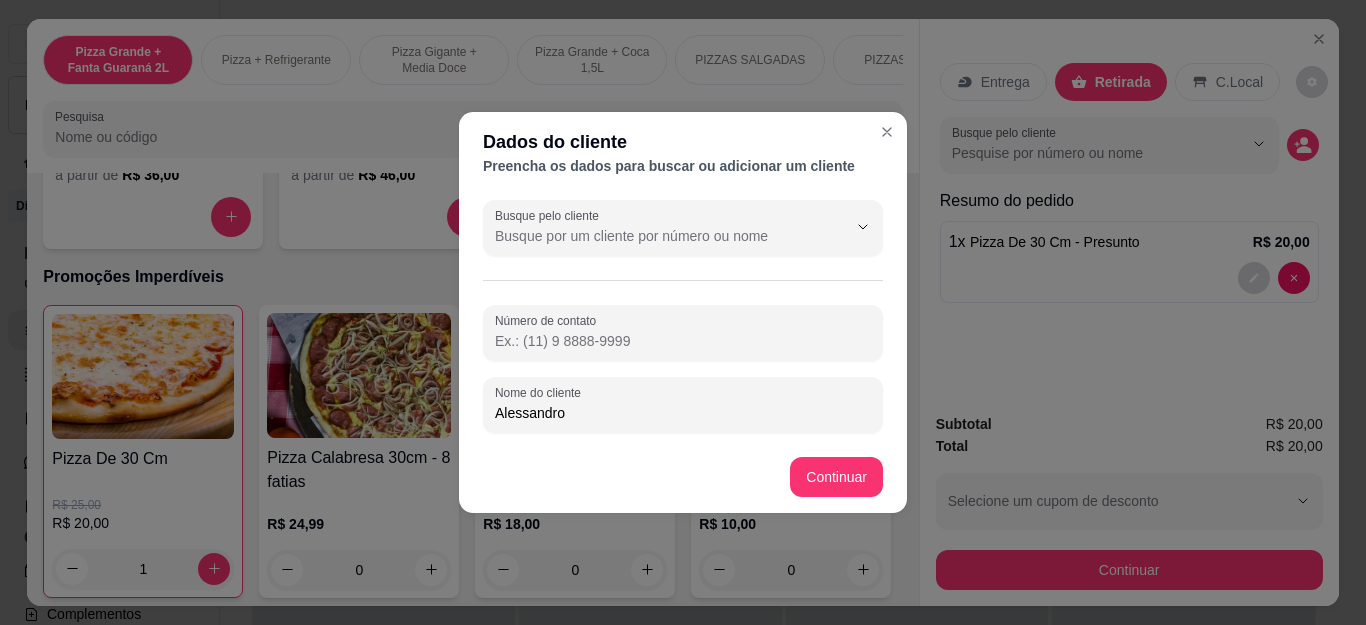 type on "Alessandro" 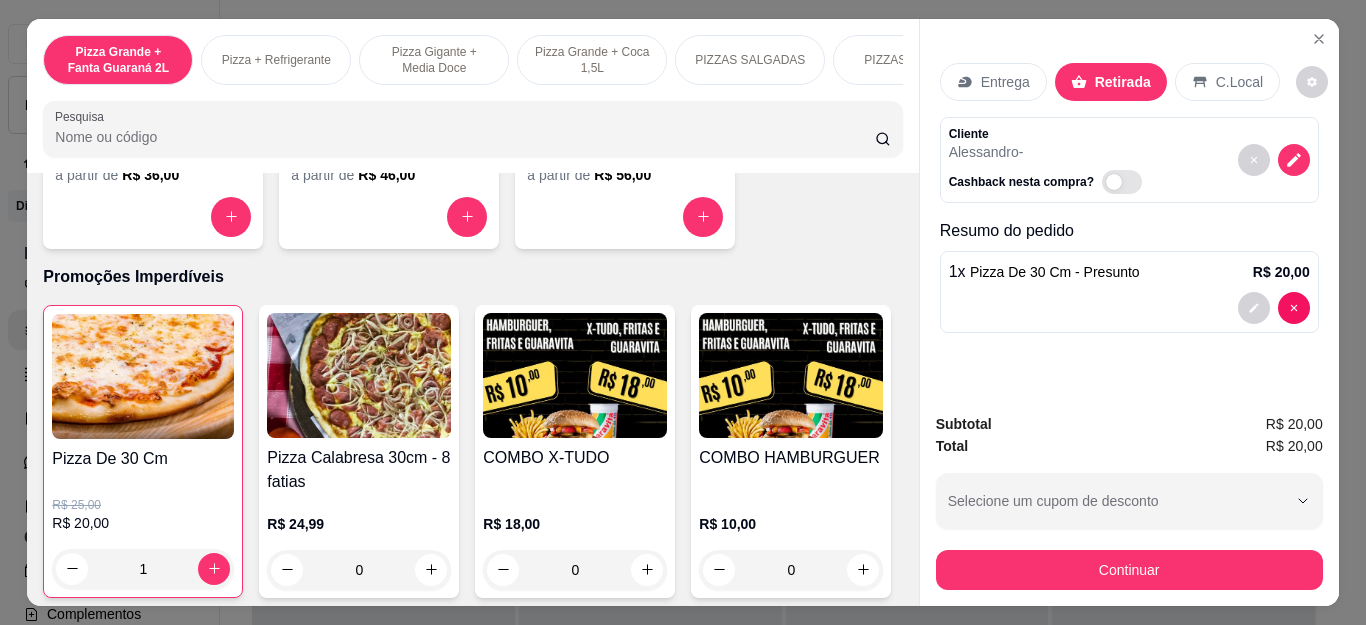 click on "Continuar" at bounding box center (1129, 570) 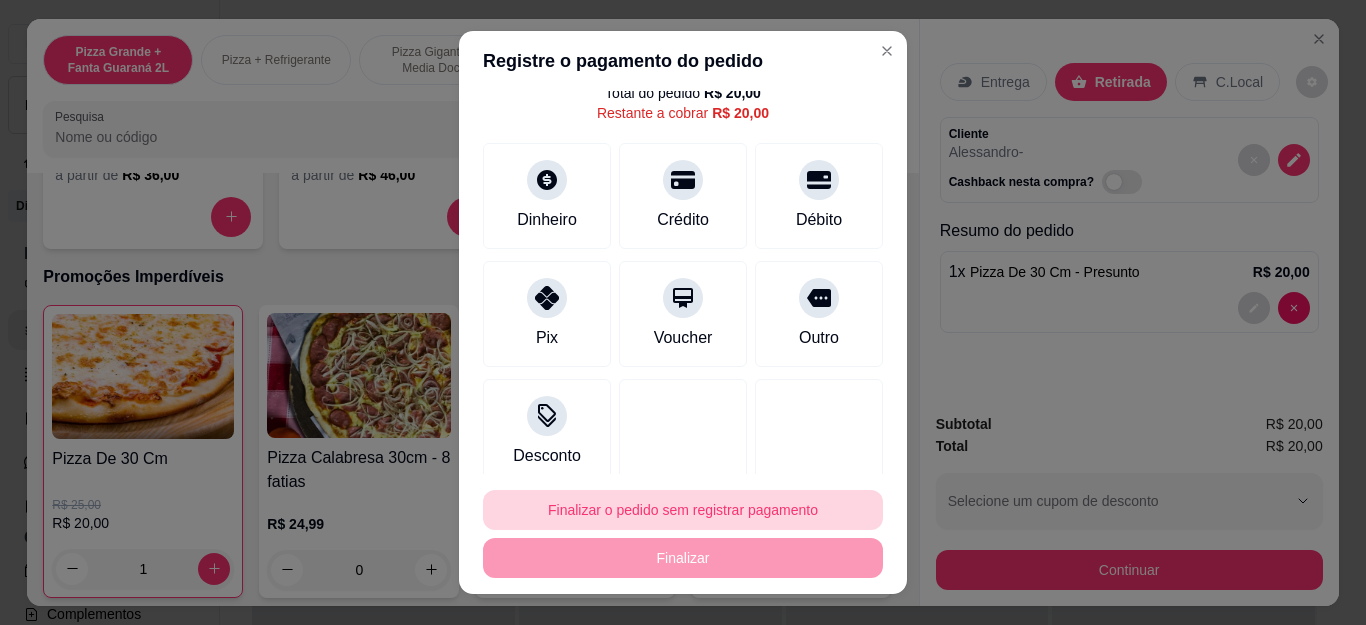 scroll, scrollTop: 87, scrollLeft: 0, axis: vertical 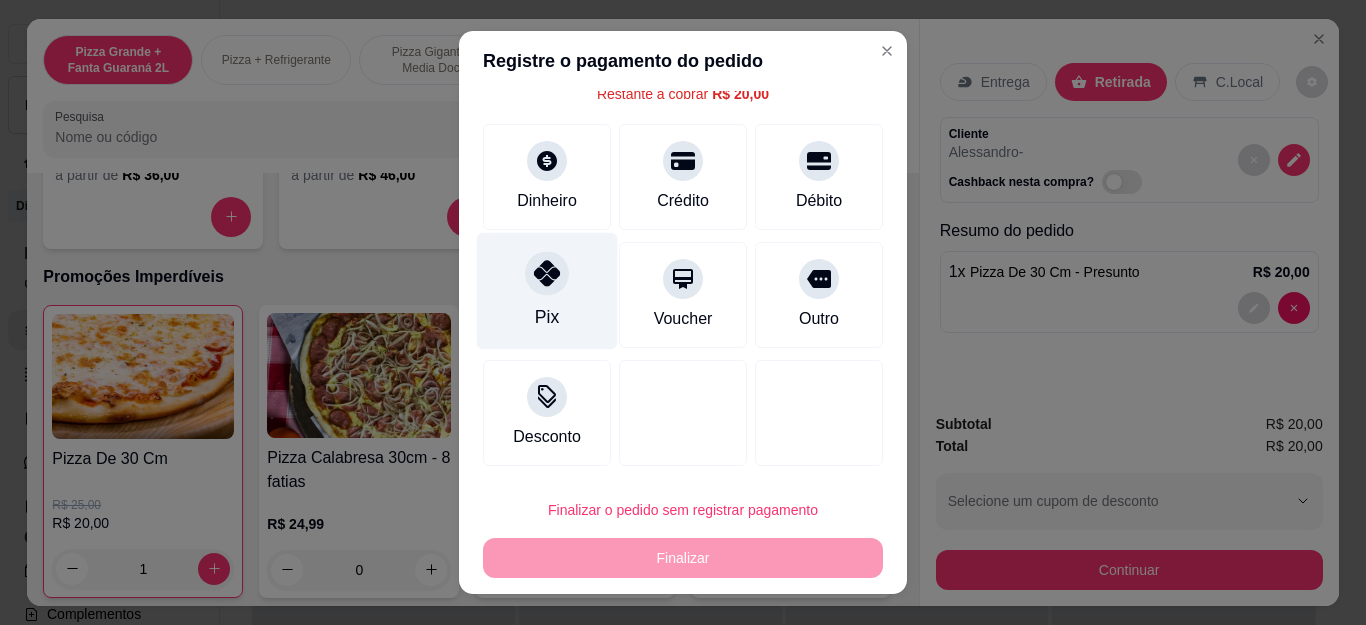 click on "Pix" at bounding box center (547, 317) 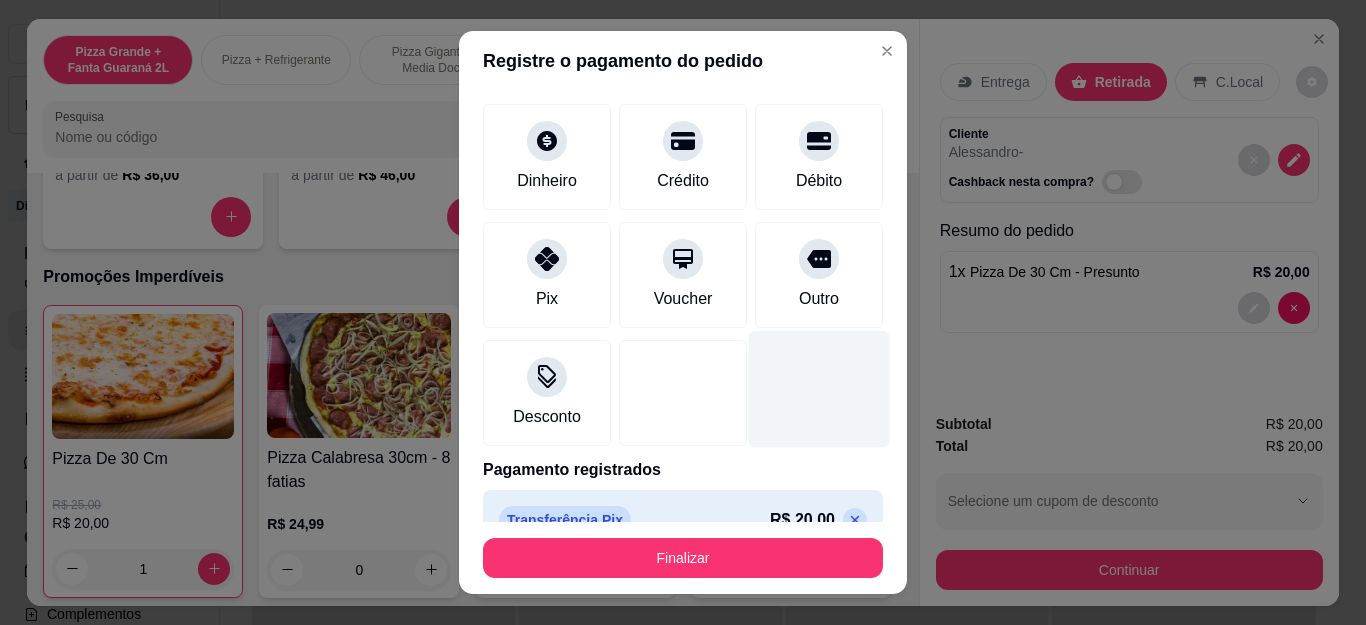 scroll, scrollTop: 0, scrollLeft: 0, axis: both 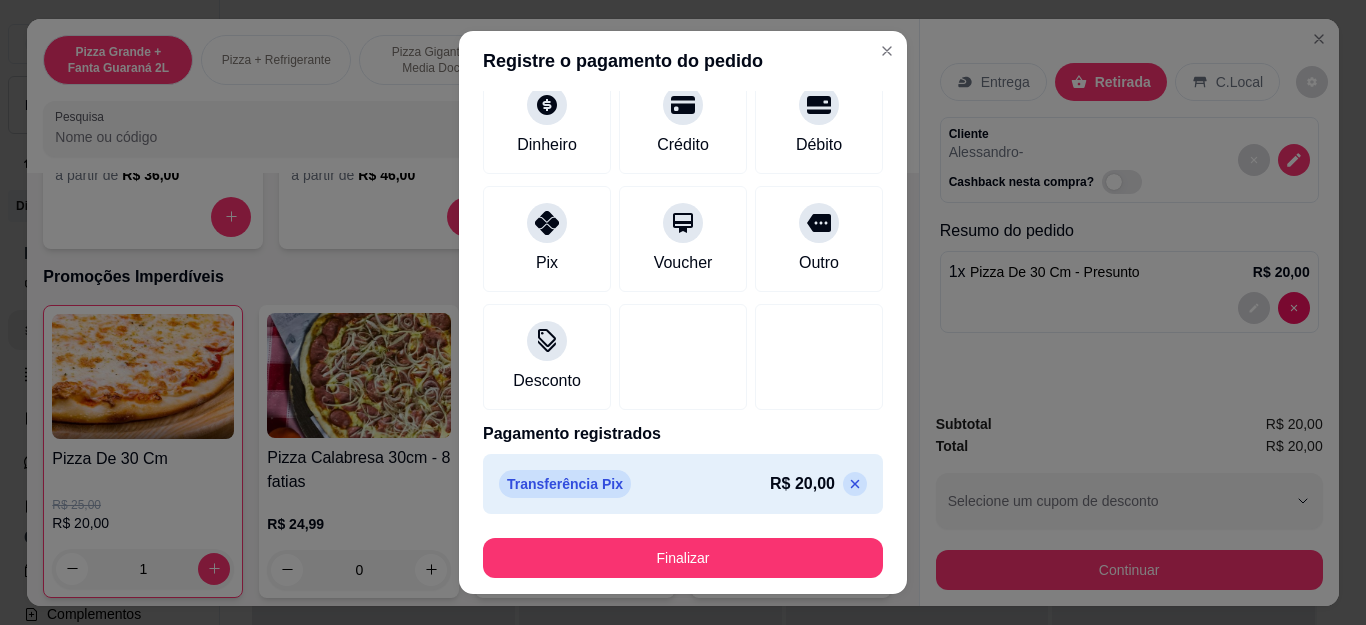 click 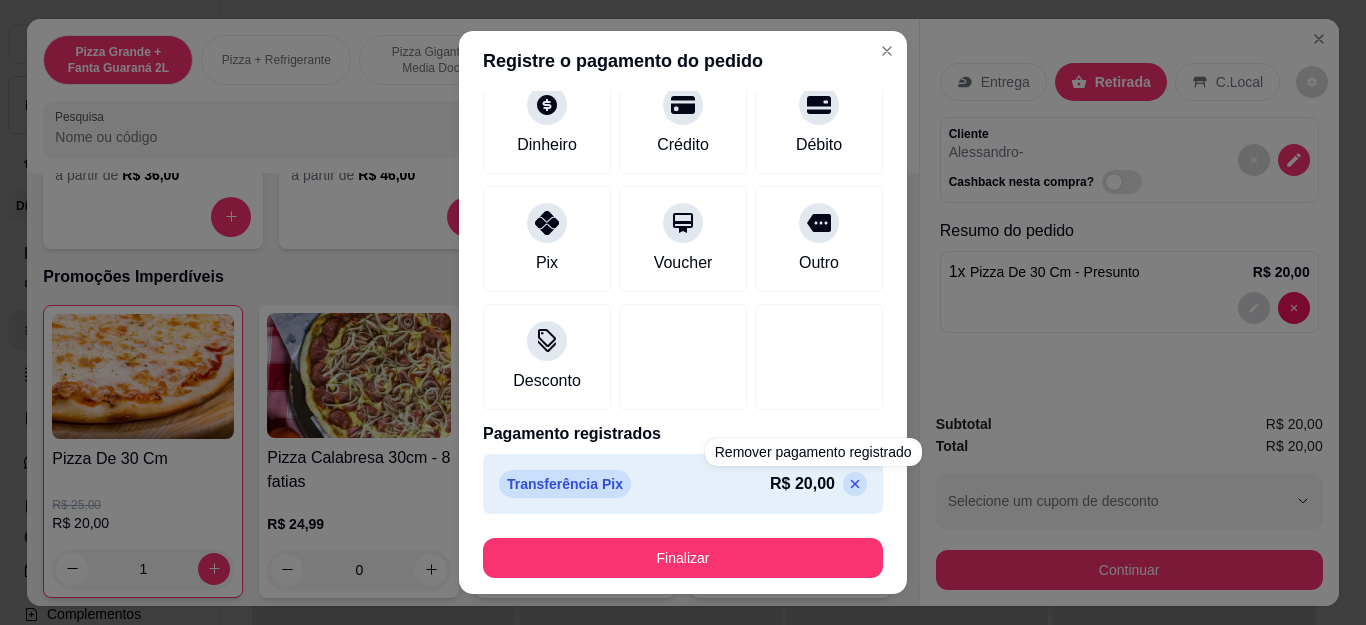 type on "R$ 20,00" 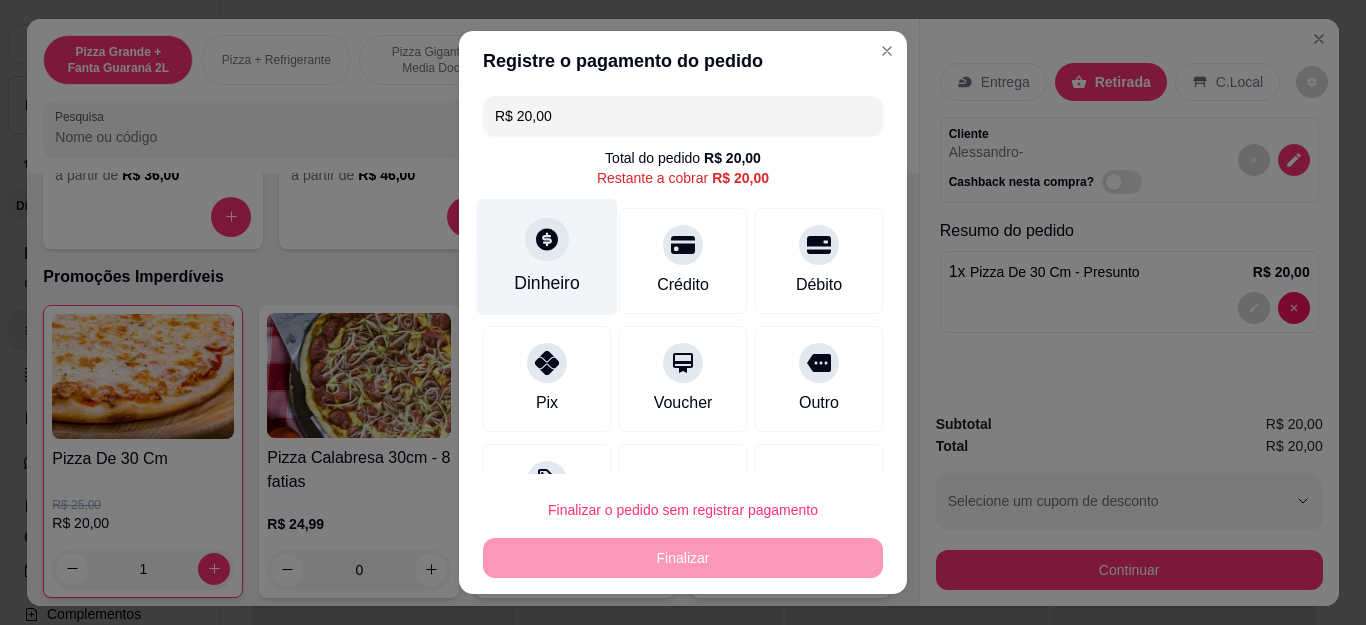scroll, scrollTop: 0, scrollLeft: 0, axis: both 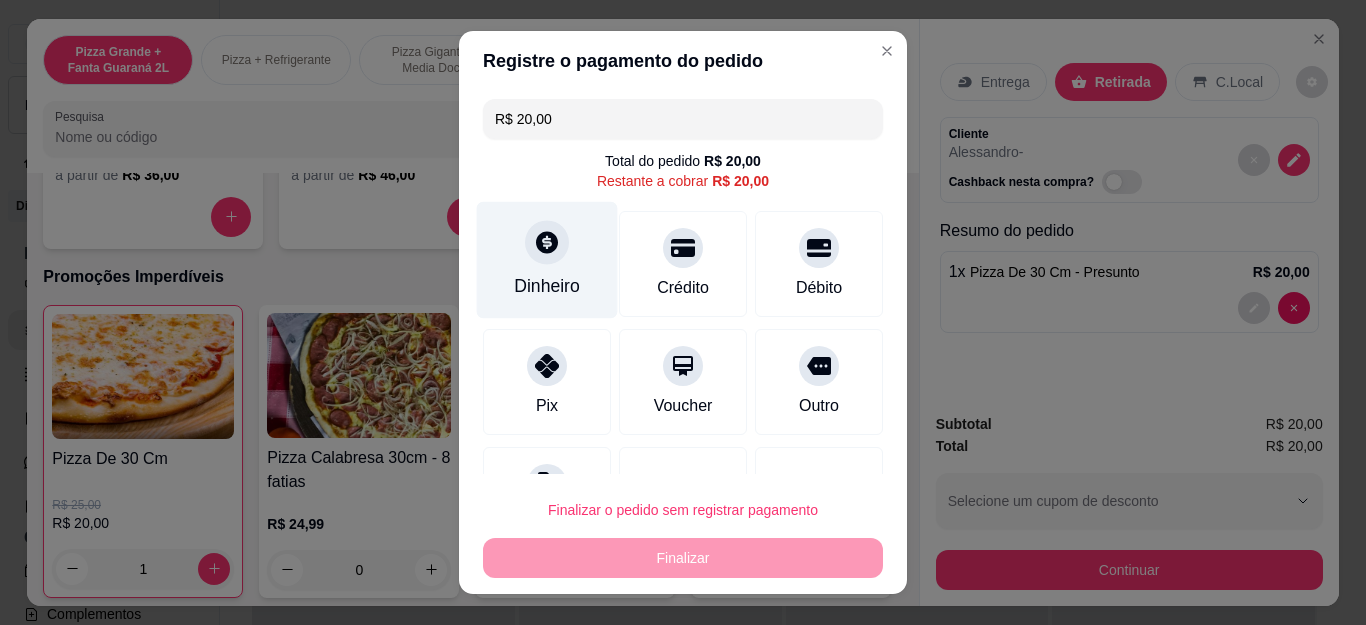 click at bounding box center (547, 243) 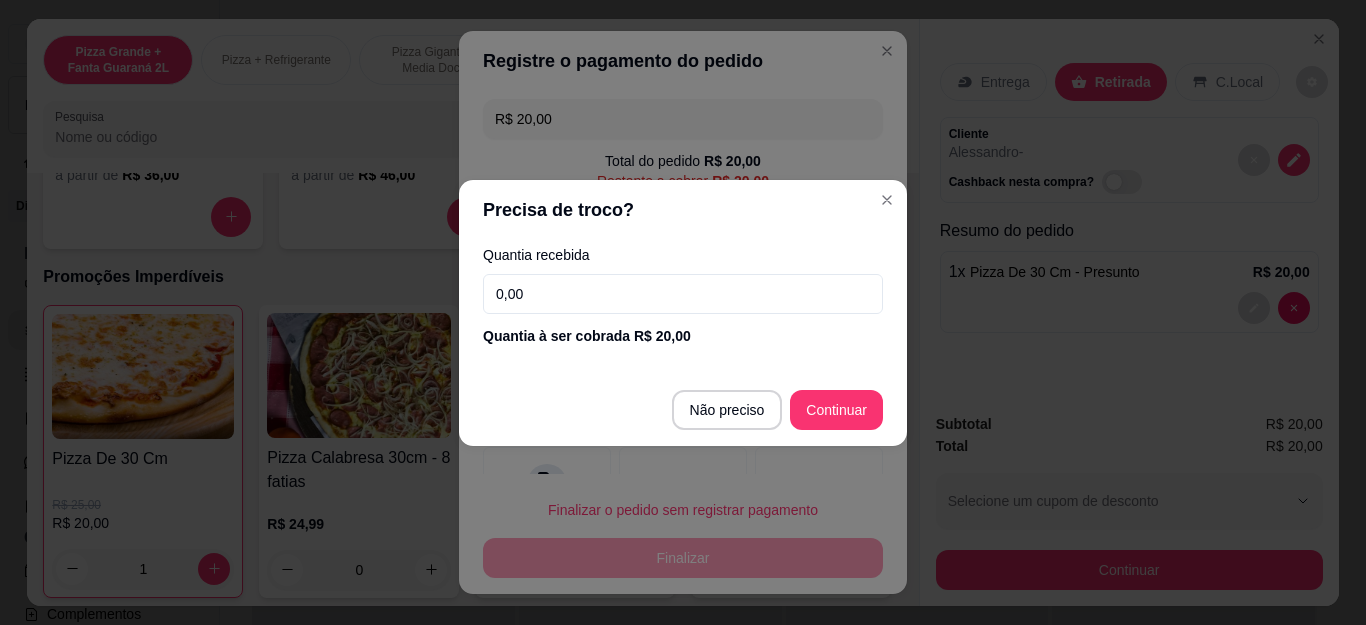 click on "0,00" at bounding box center [683, 294] 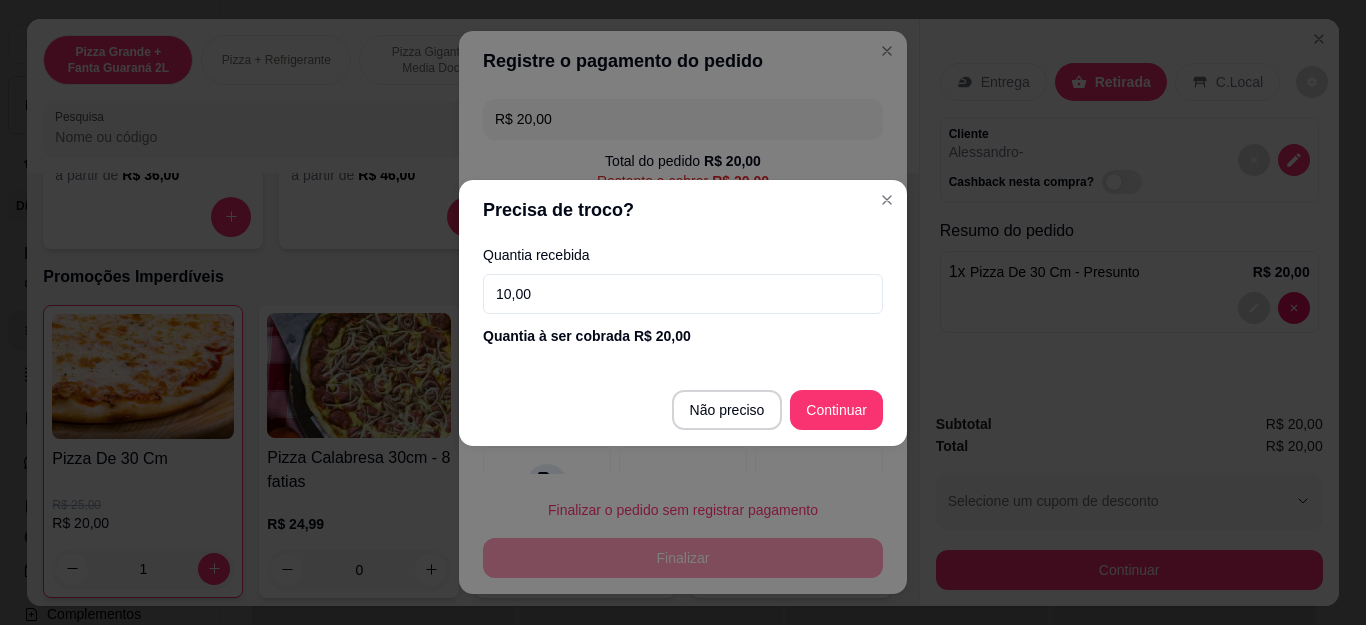 type on "10,00" 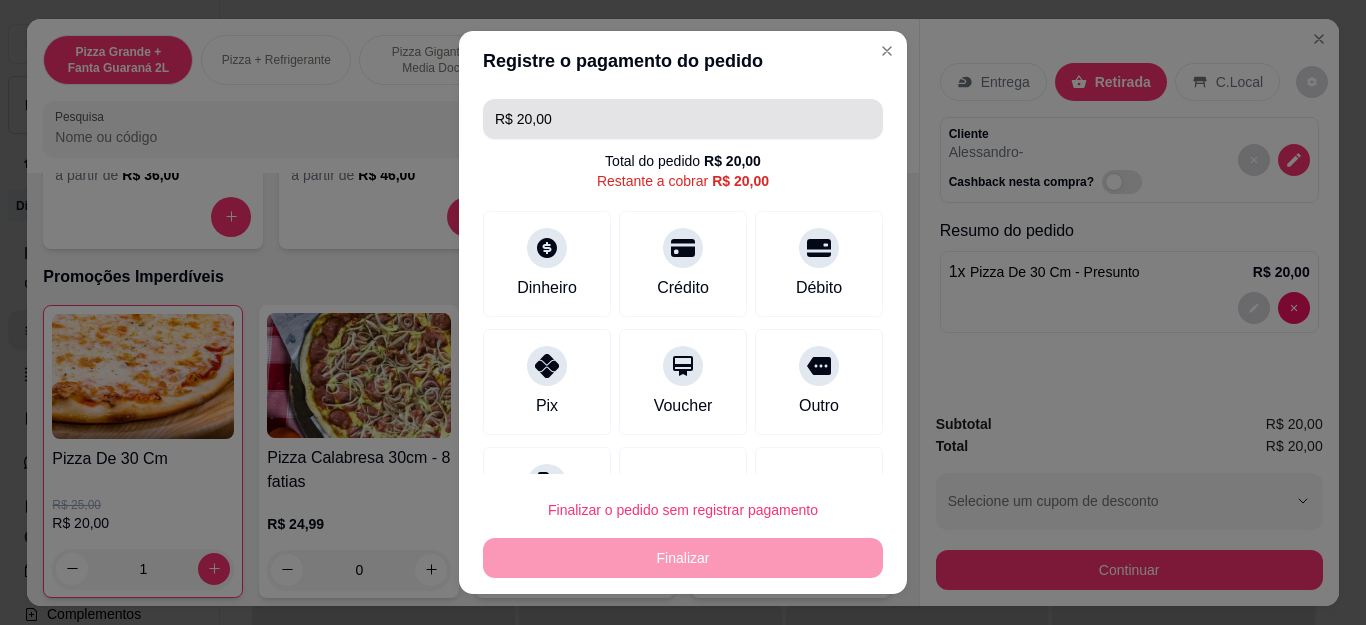 click on "R$ 20,00" at bounding box center [683, 119] 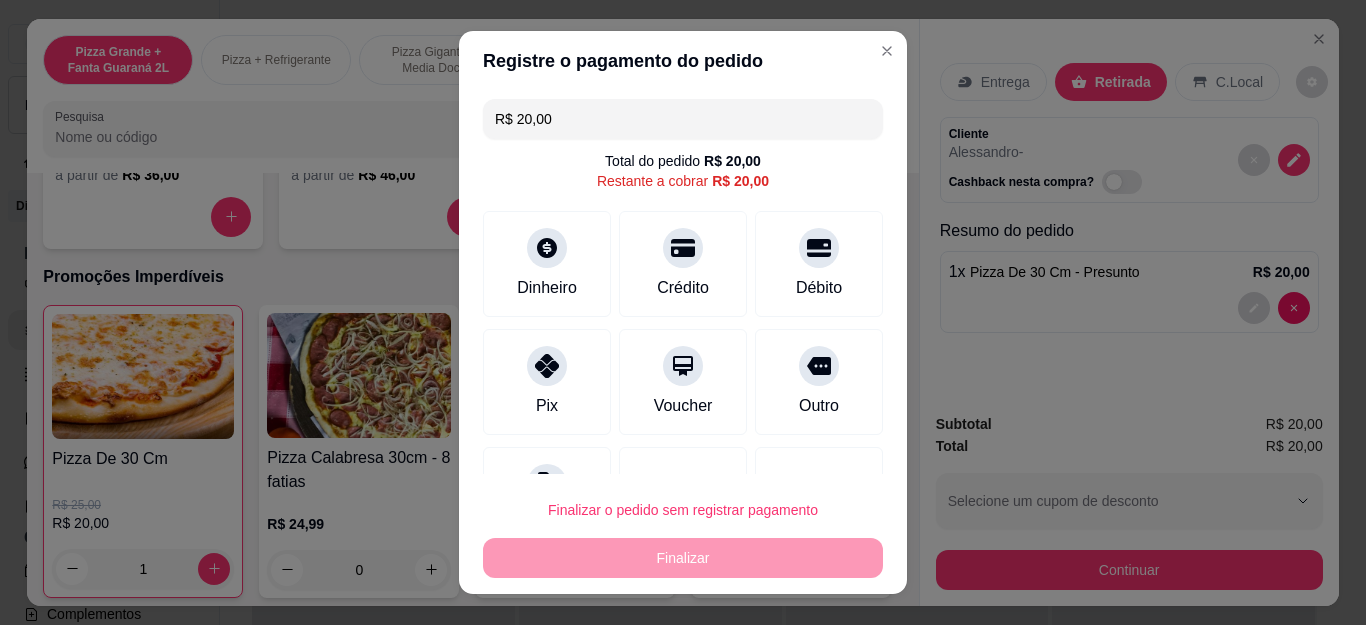 click on "R$ 20,00" at bounding box center [683, 119] 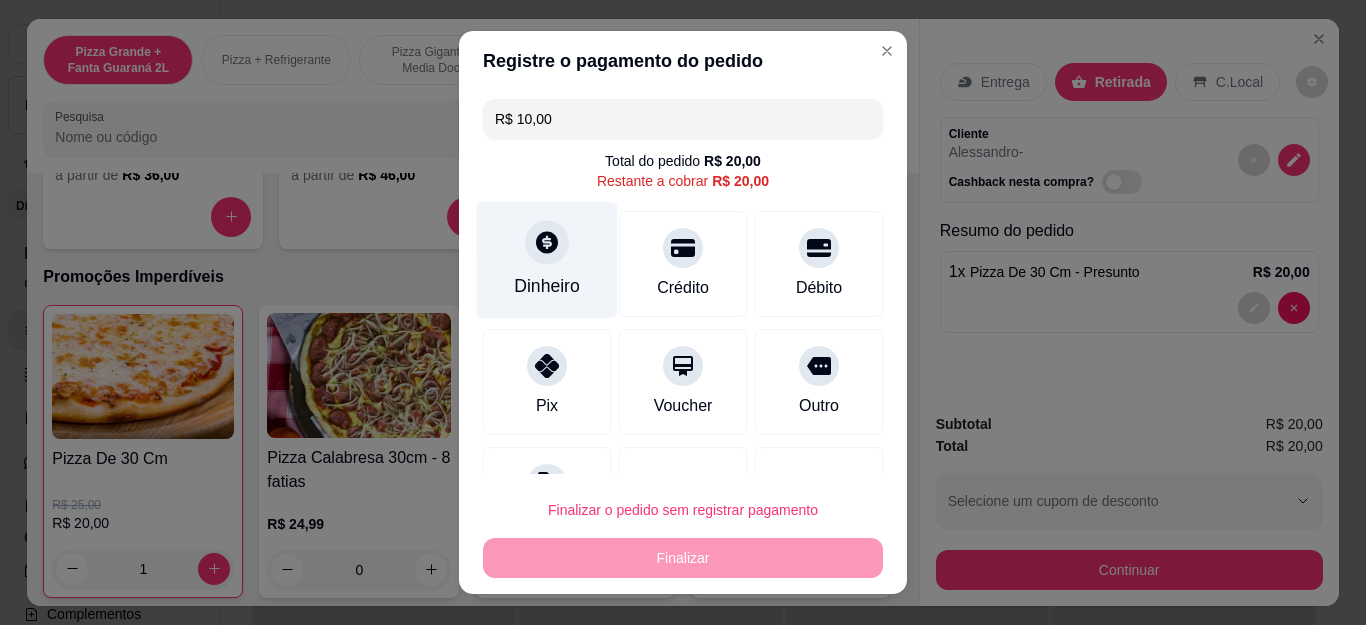 click on "Dinheiro" at bounding box center [547, 260] 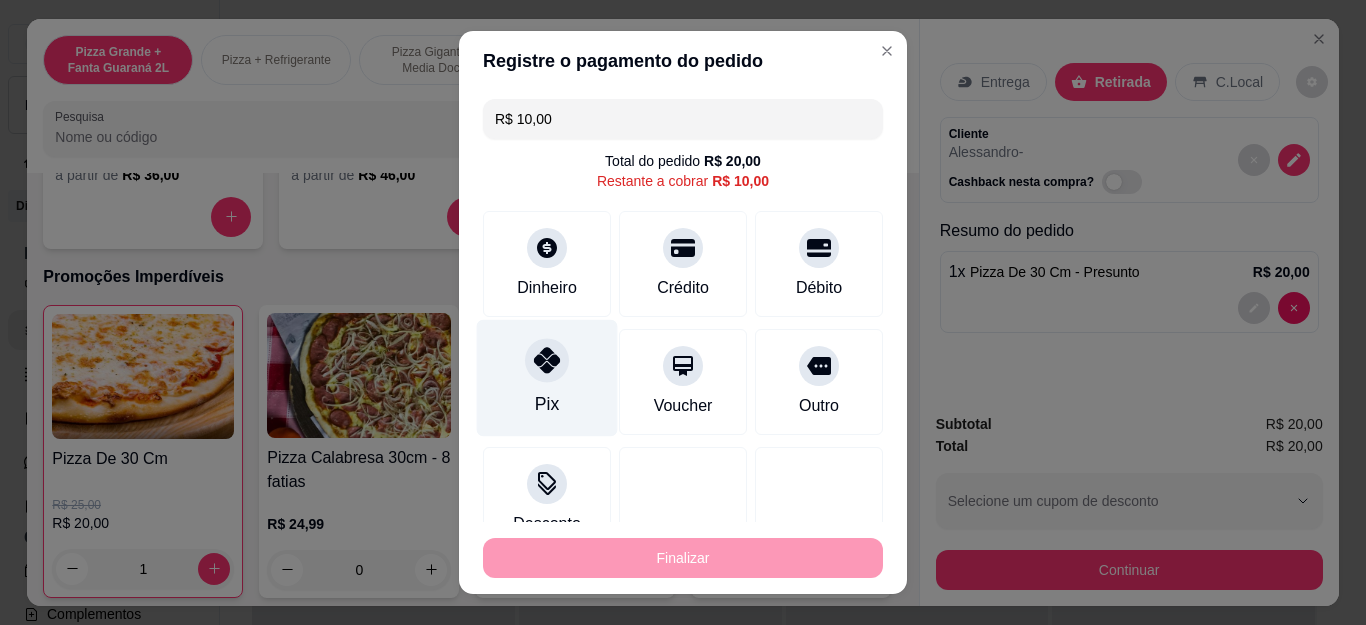 click on "Pix" at bounding box center [547, 404] 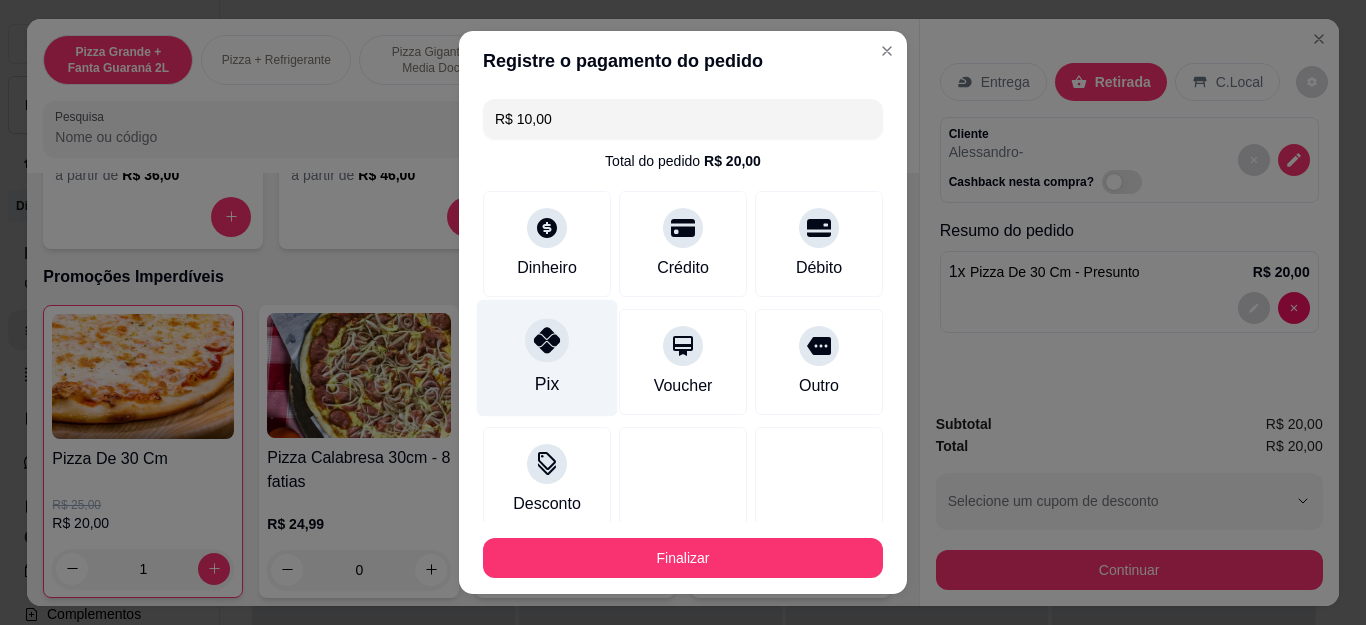 type on "R$ 0,00" 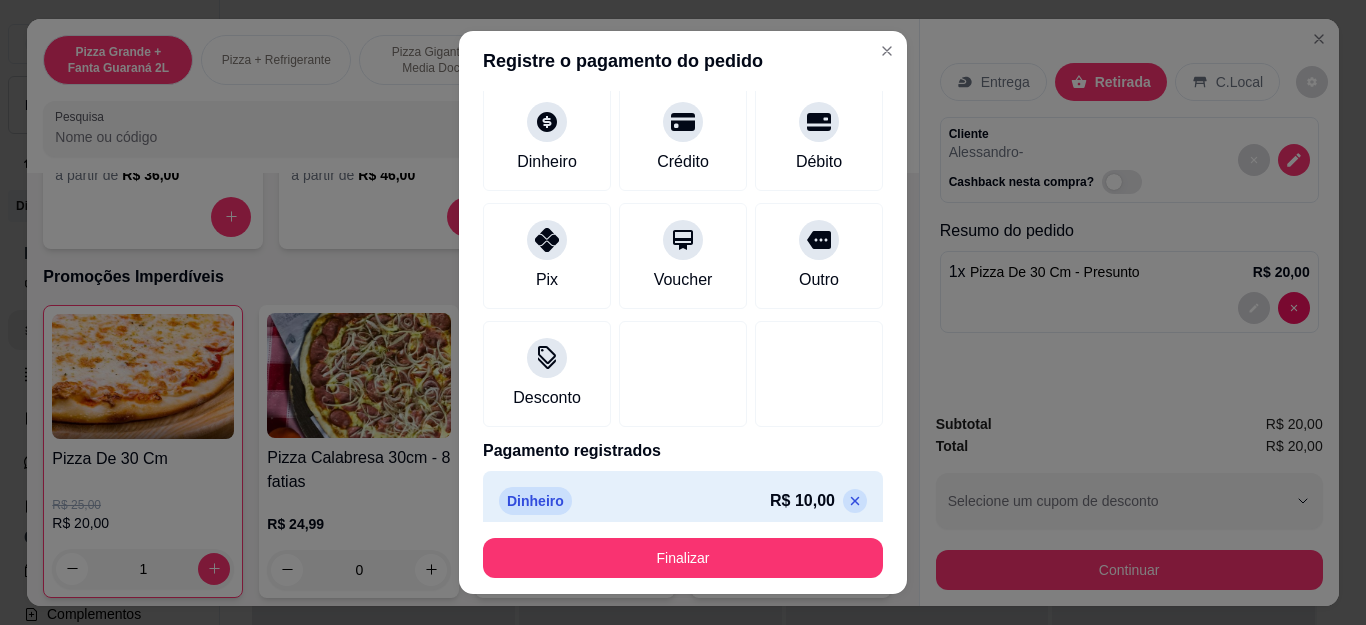 scroll, scrollTop: 199, scrollLeft: 0, axis: vertical 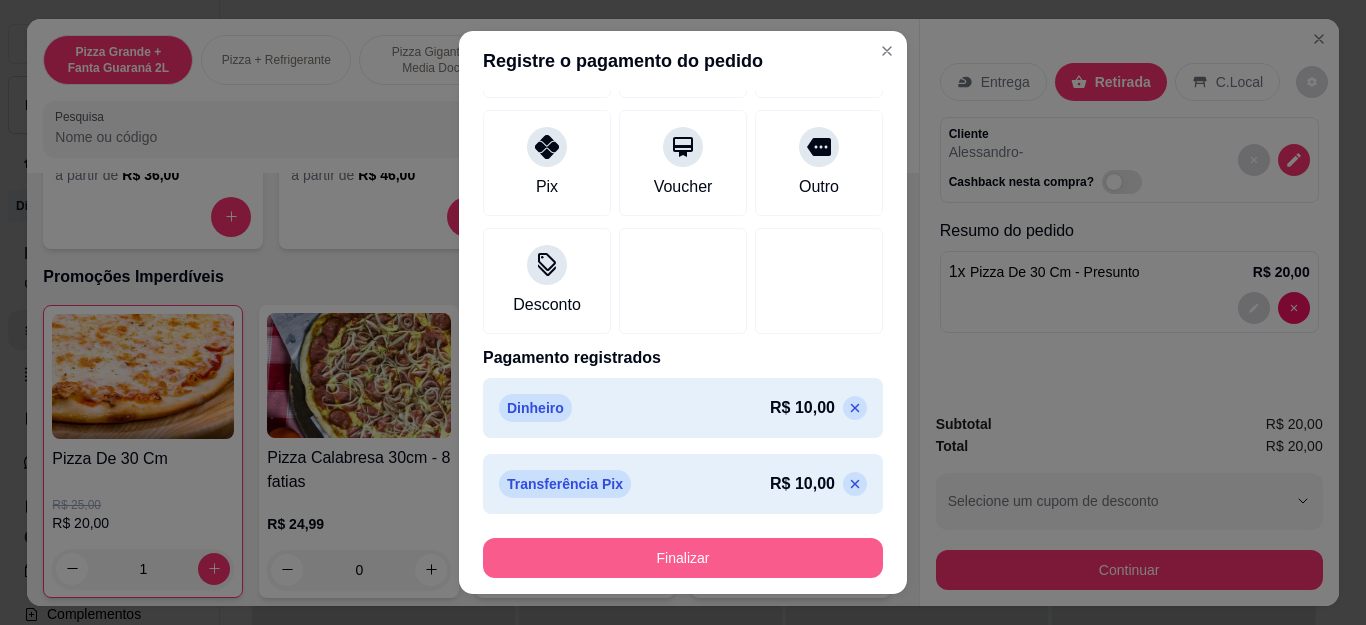 click on "Finalizar" at bounding box center (683, 558) 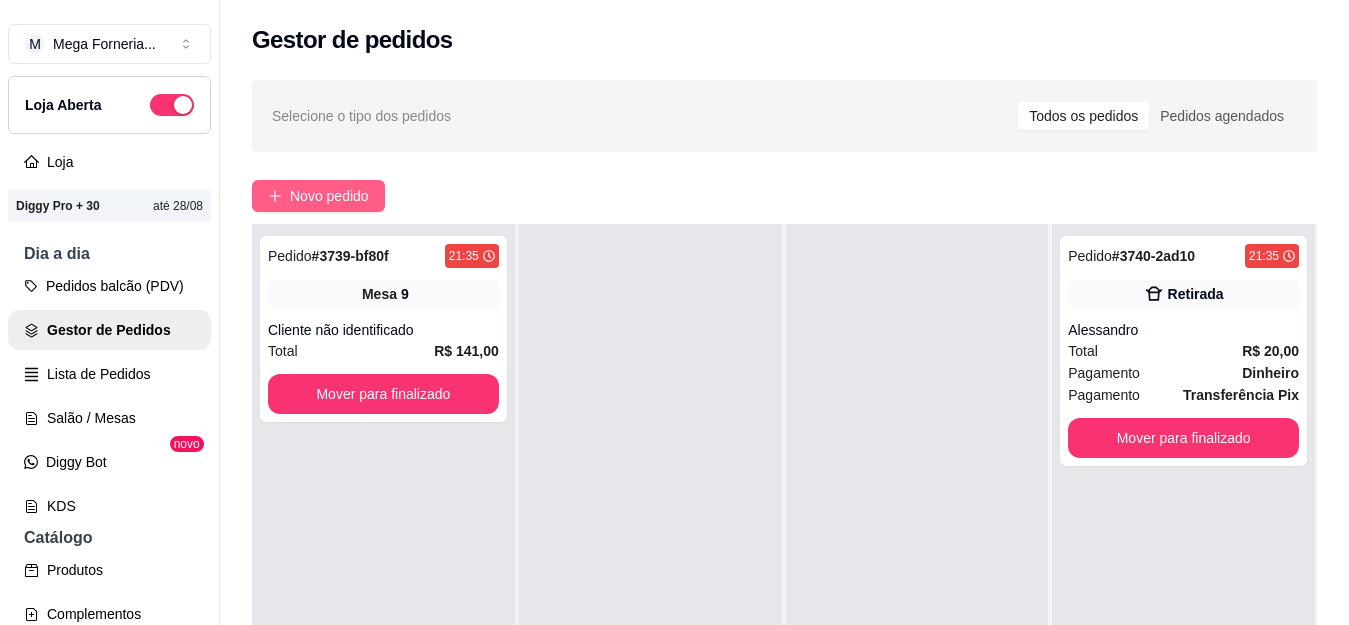click on "Novo pedido" at bounding box center [329, 196] 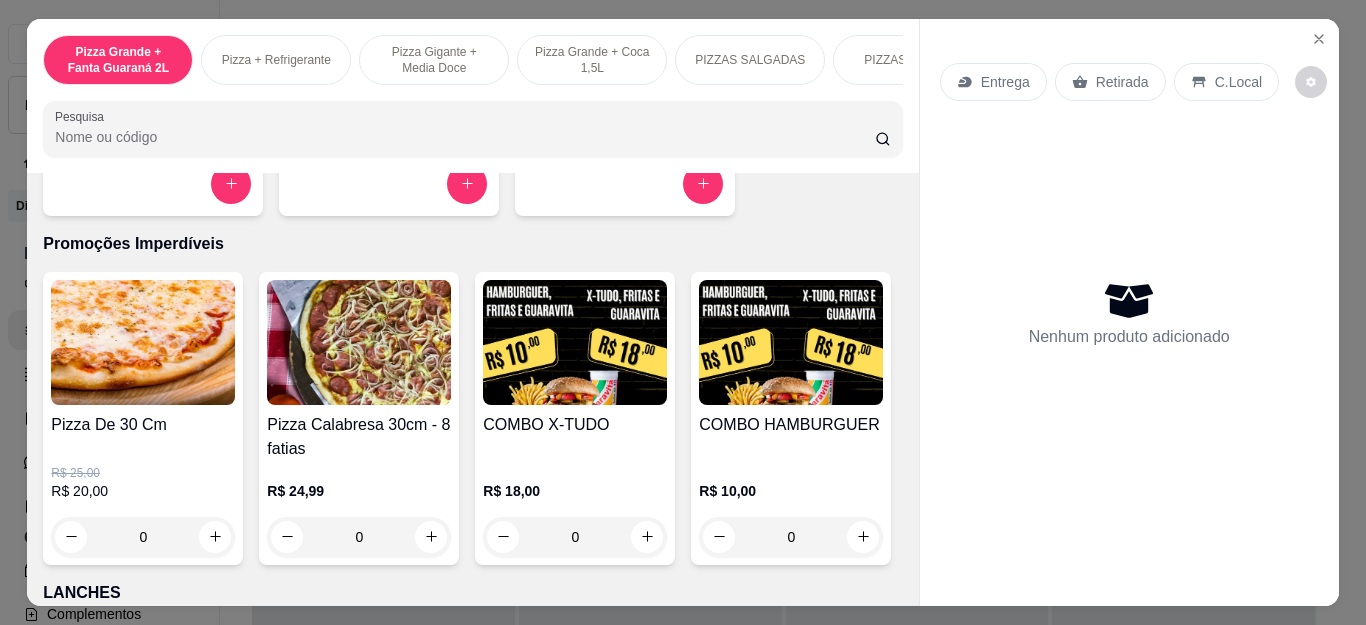 scroll, scrollTop: 2000, scrollLeft: 0, axis: vertical 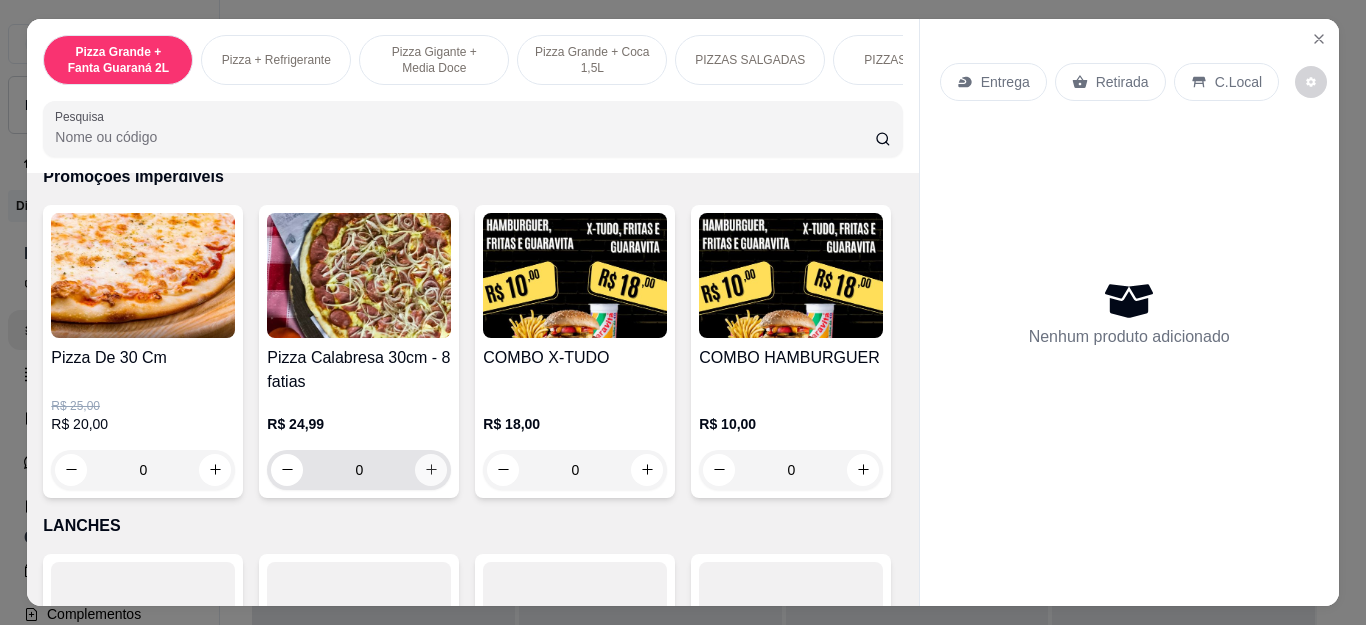 click 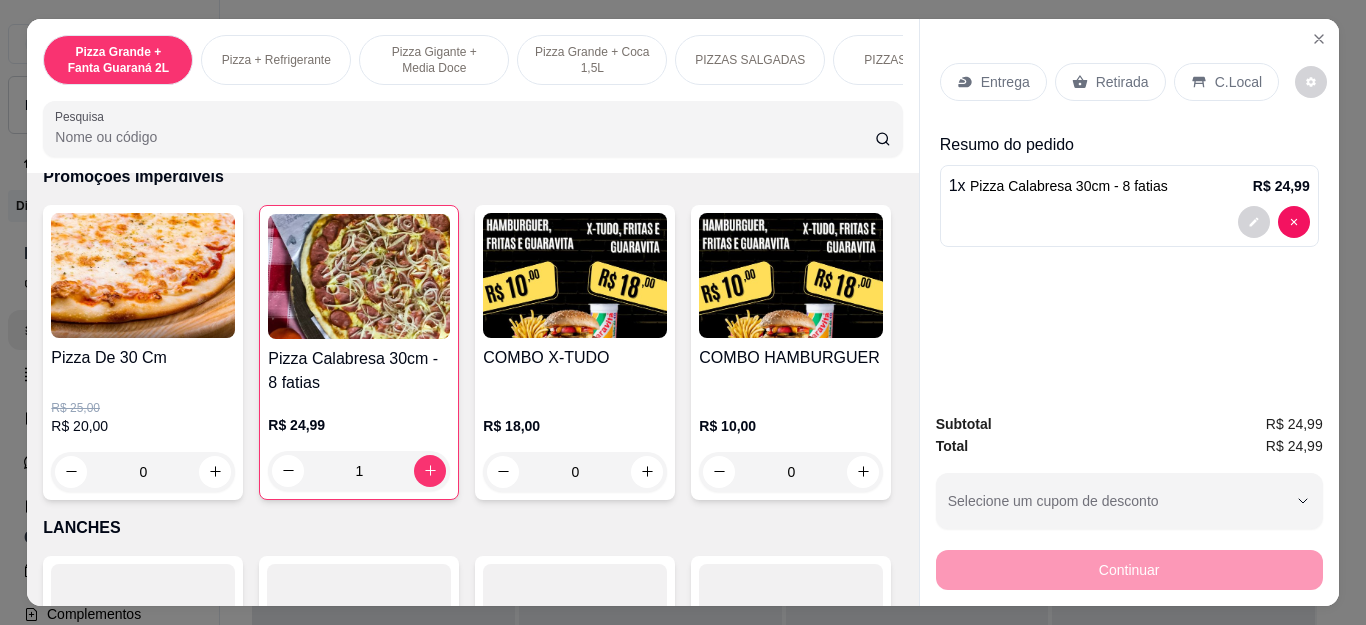 click on "0" at bounding box center [143, 472] 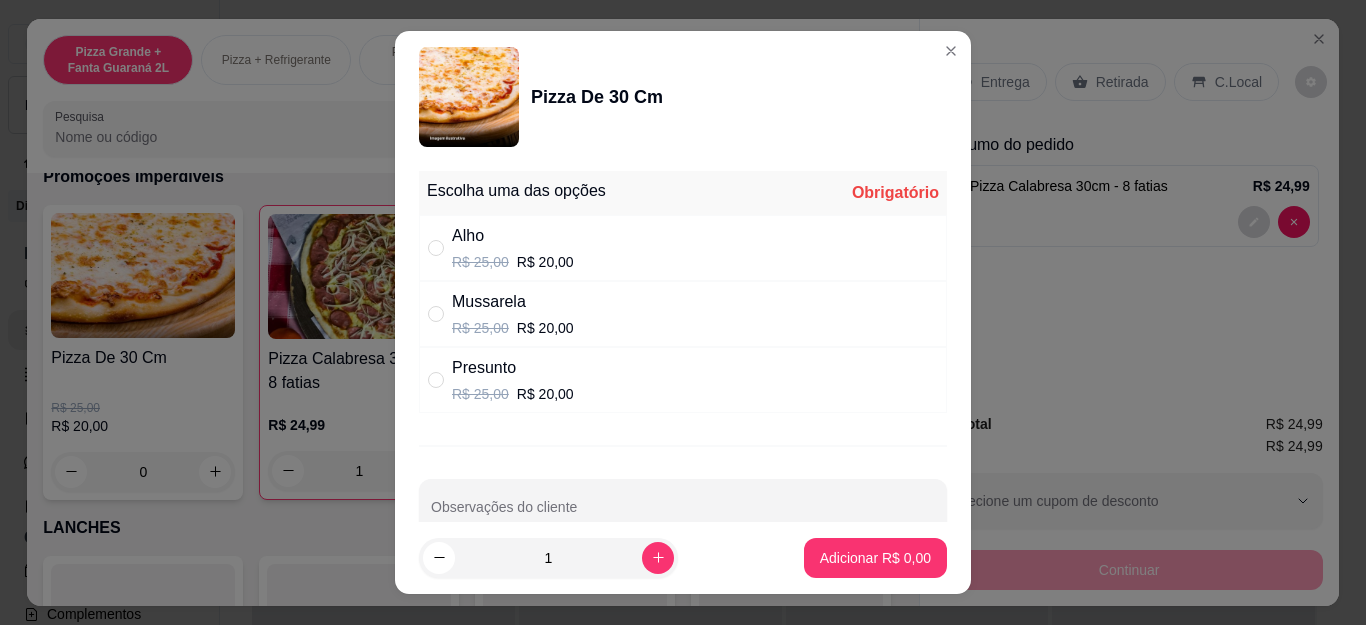 click on "Presunto R$ 25,00 R$ 20,00" at bounding box center [683, 380] 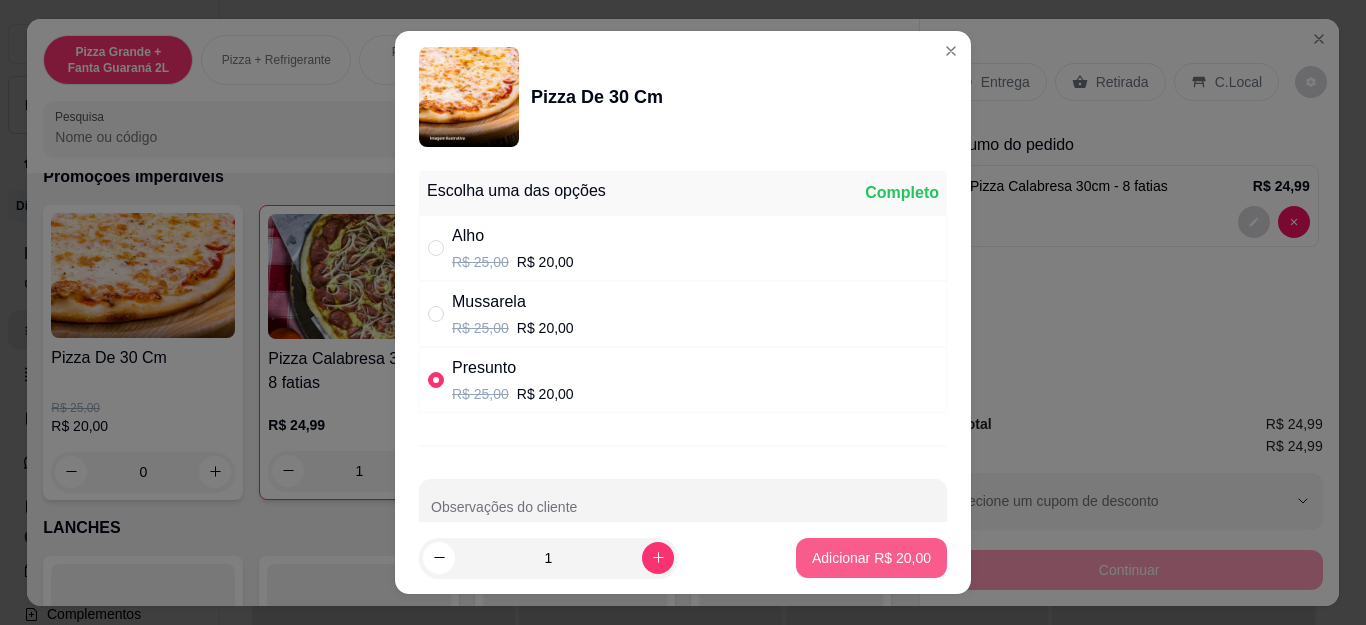 click on "Adicionar   R$ 20,00" at bounding box center (871, 558) 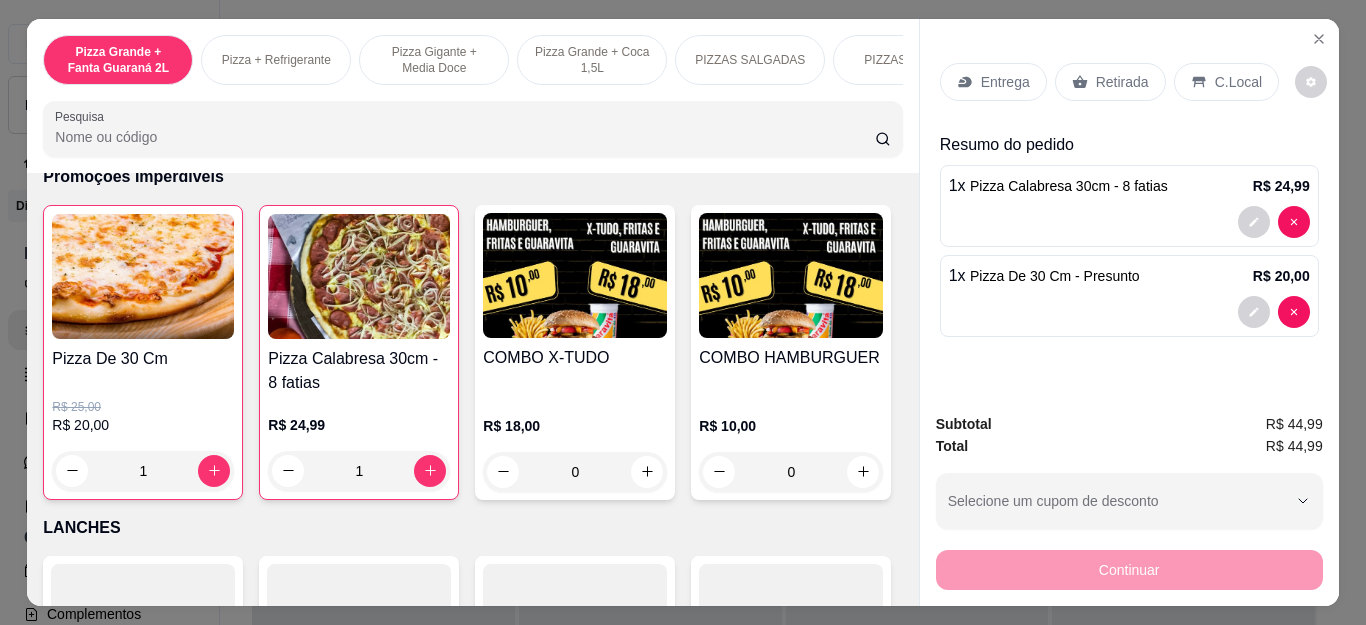 click 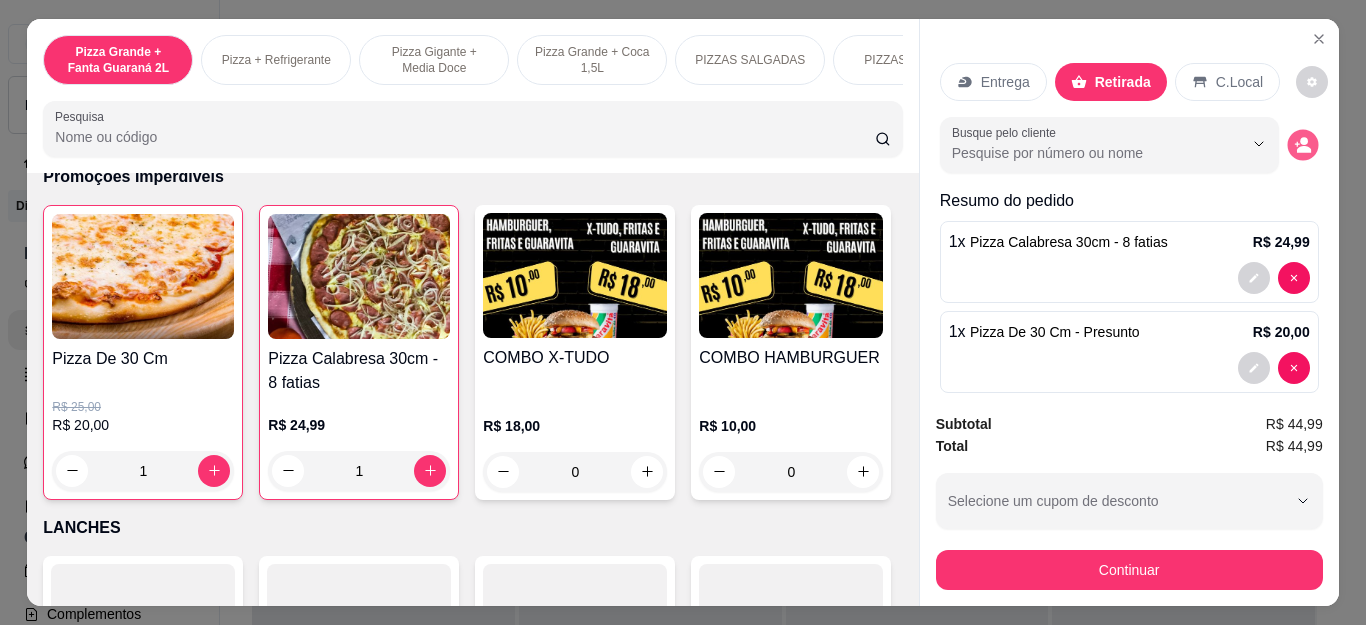 click 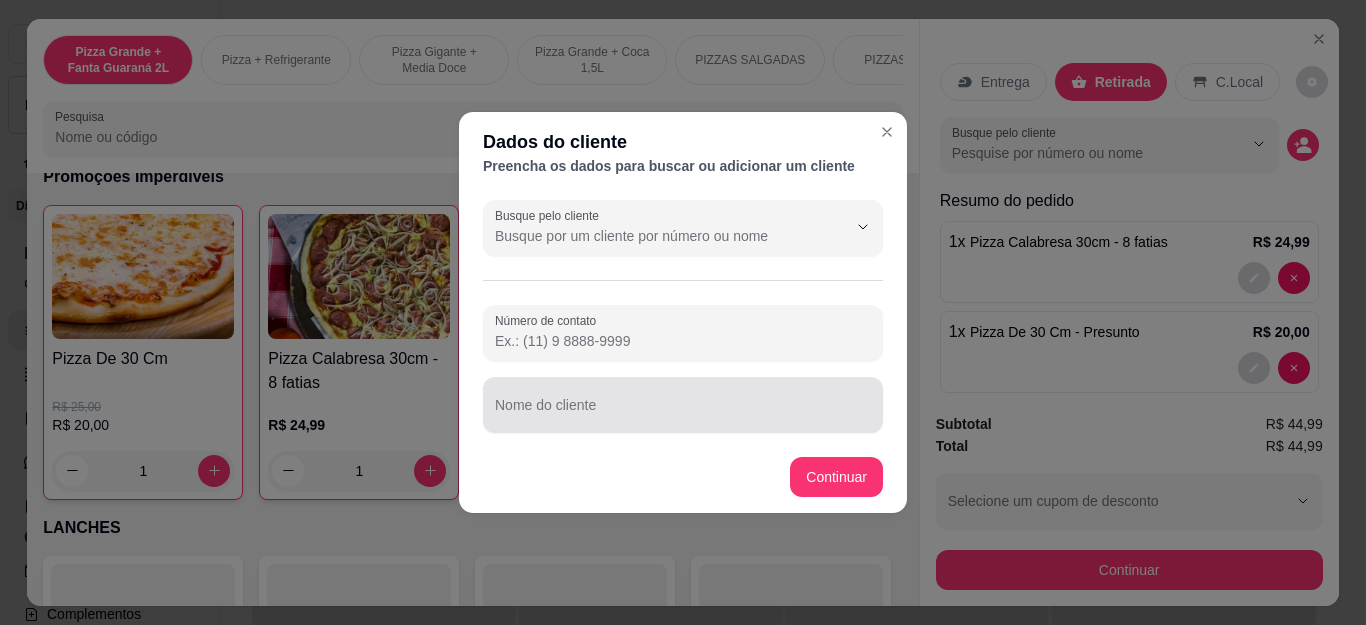 click on "Nome do cliente" at bounding box center [683, 413] 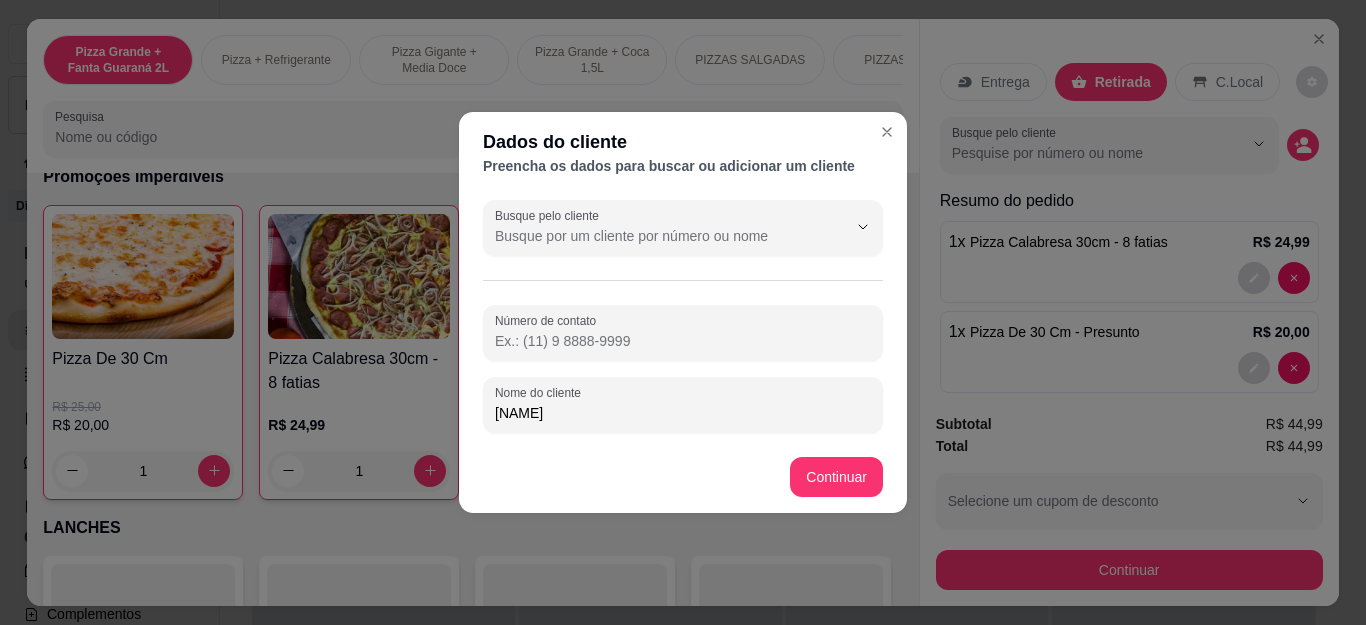 type on "[NAME]" 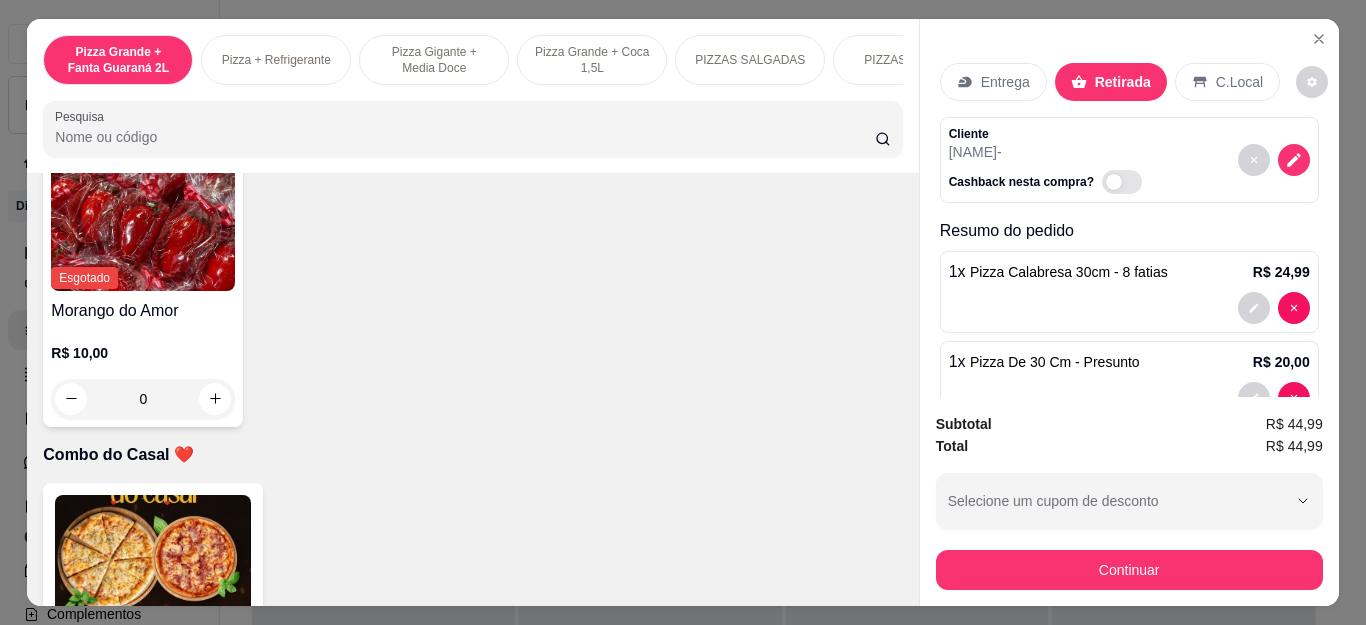 scroll, scrollTop: 5000, scrollLeft: 0, axis: vertical 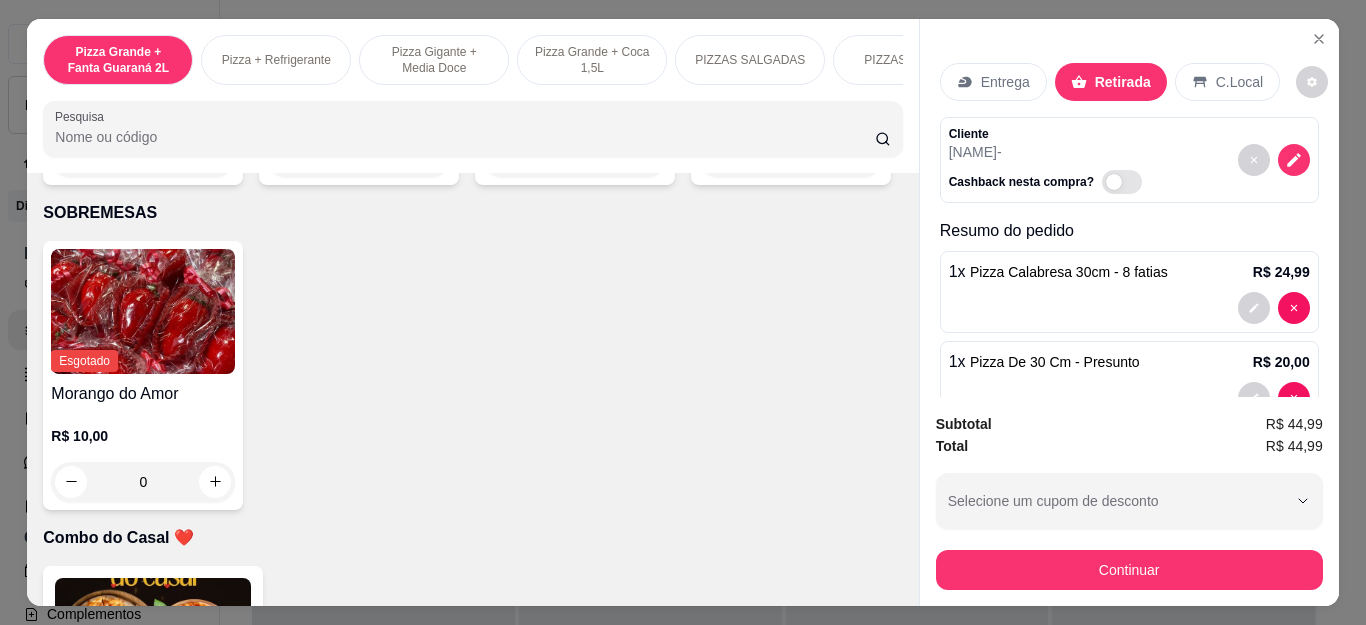 click 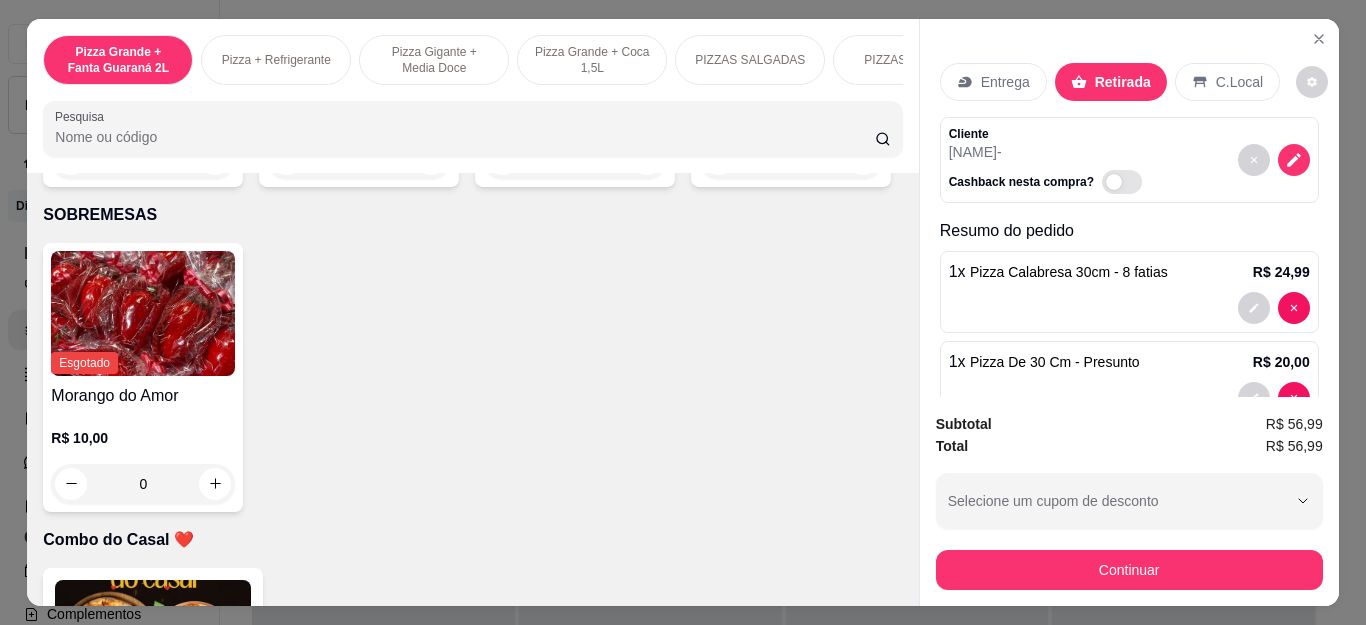 type on "1" 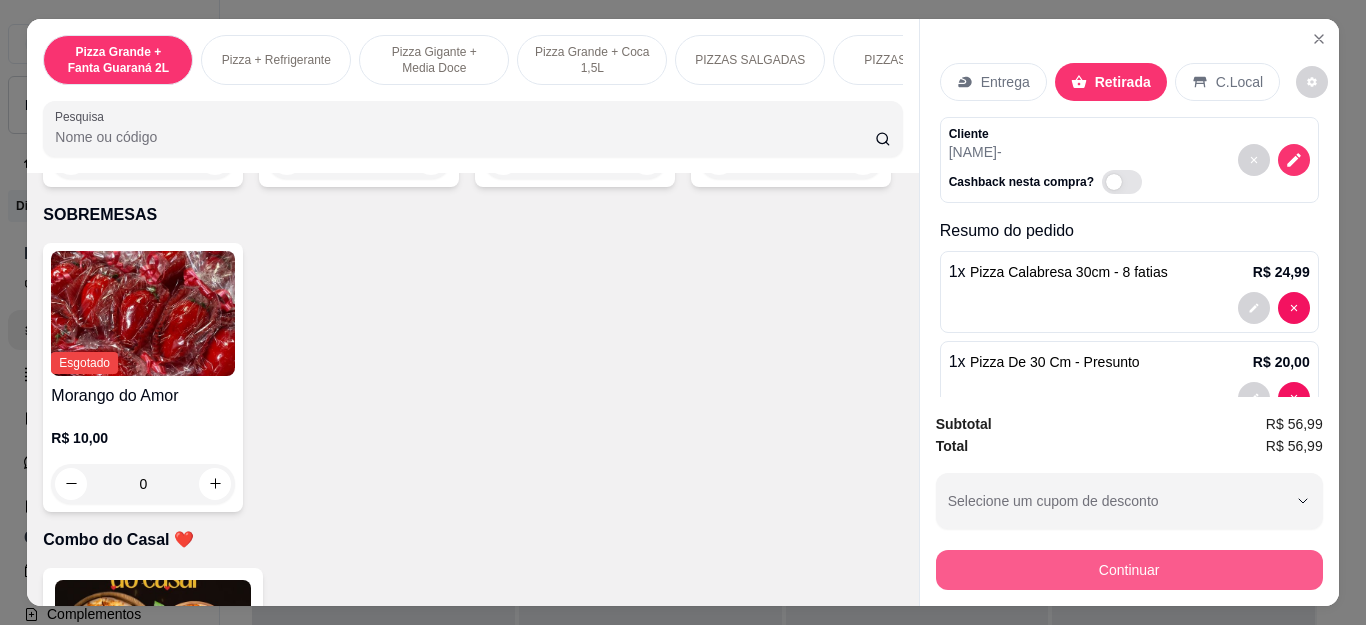 click on "Continuar" at bounding box center [1129, 570] 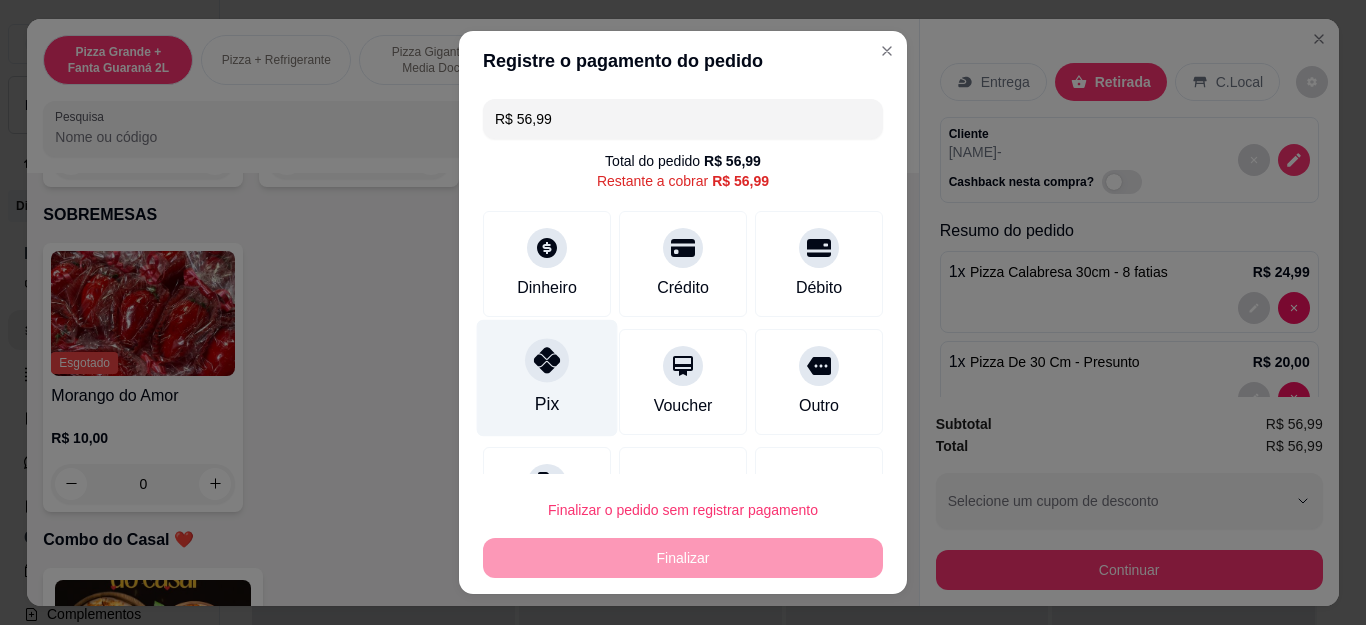 click at bounding box center (547, 361) 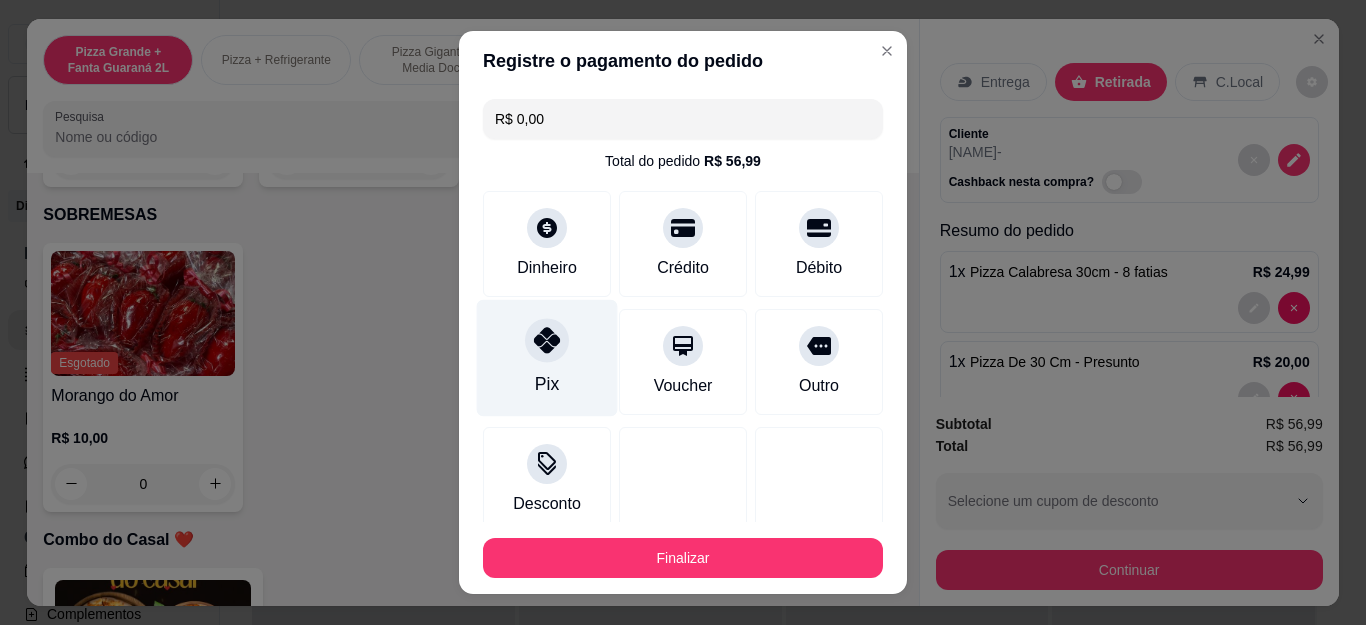 type on "R$ 0,00" 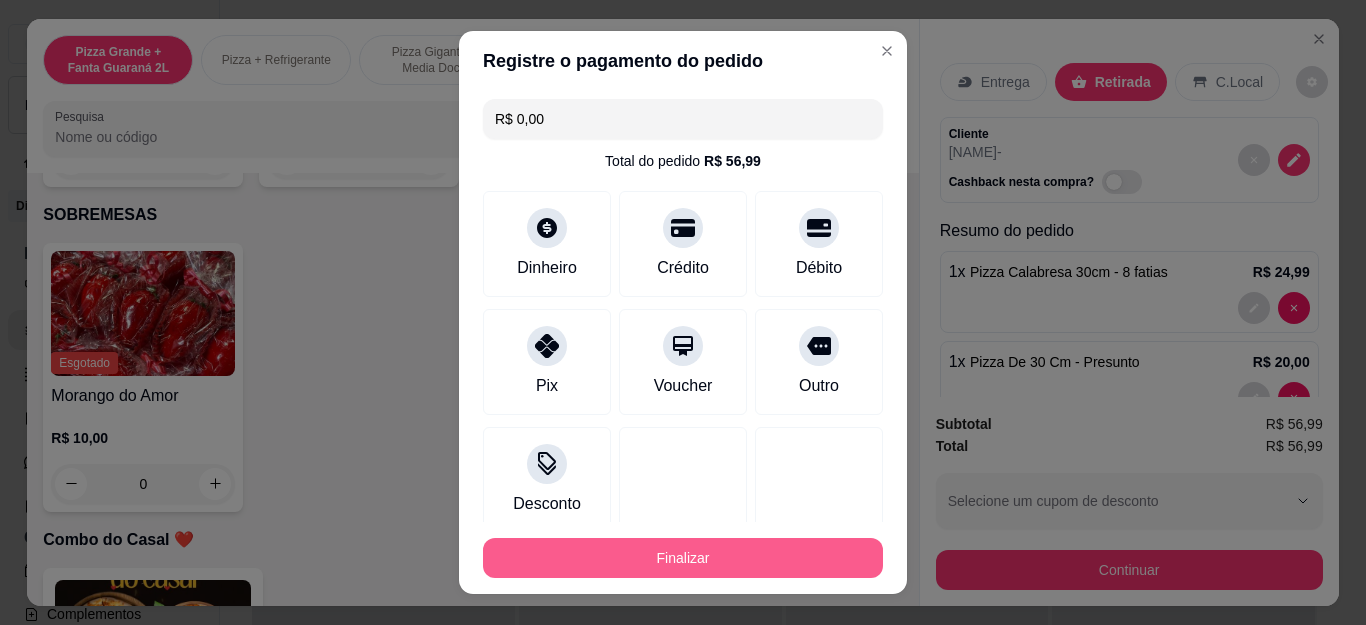 click on "Finalizar" at bounding box center (683, 558) 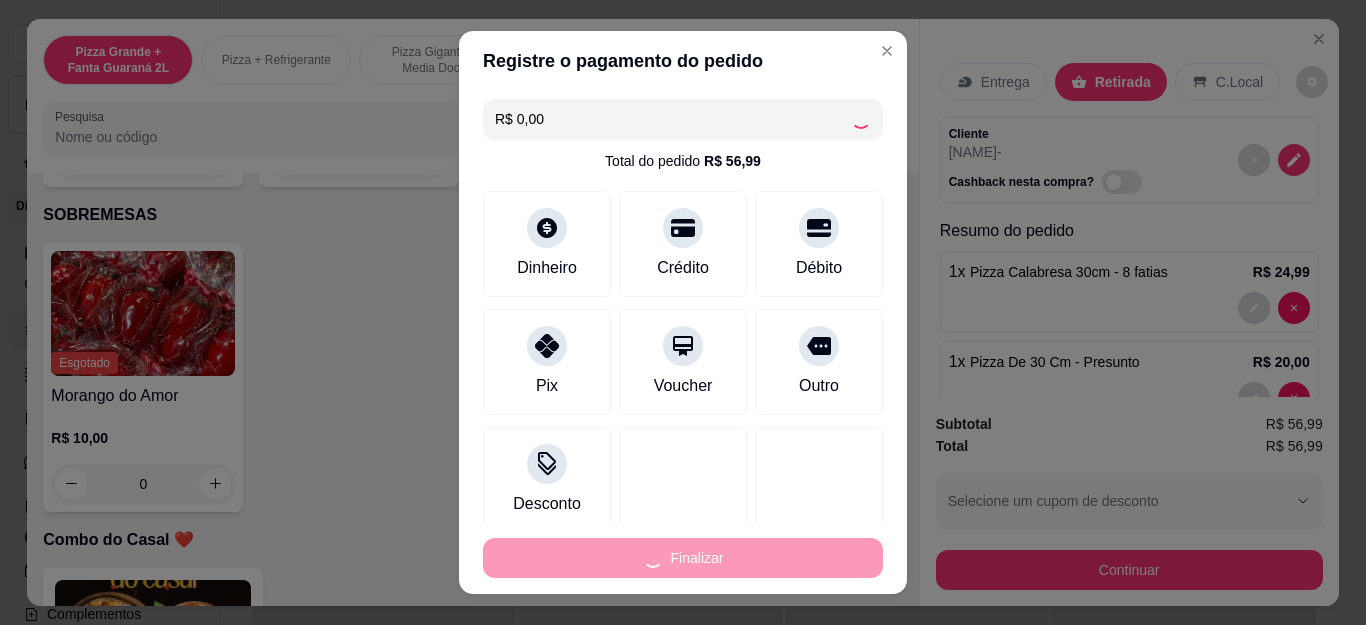 type on "0" 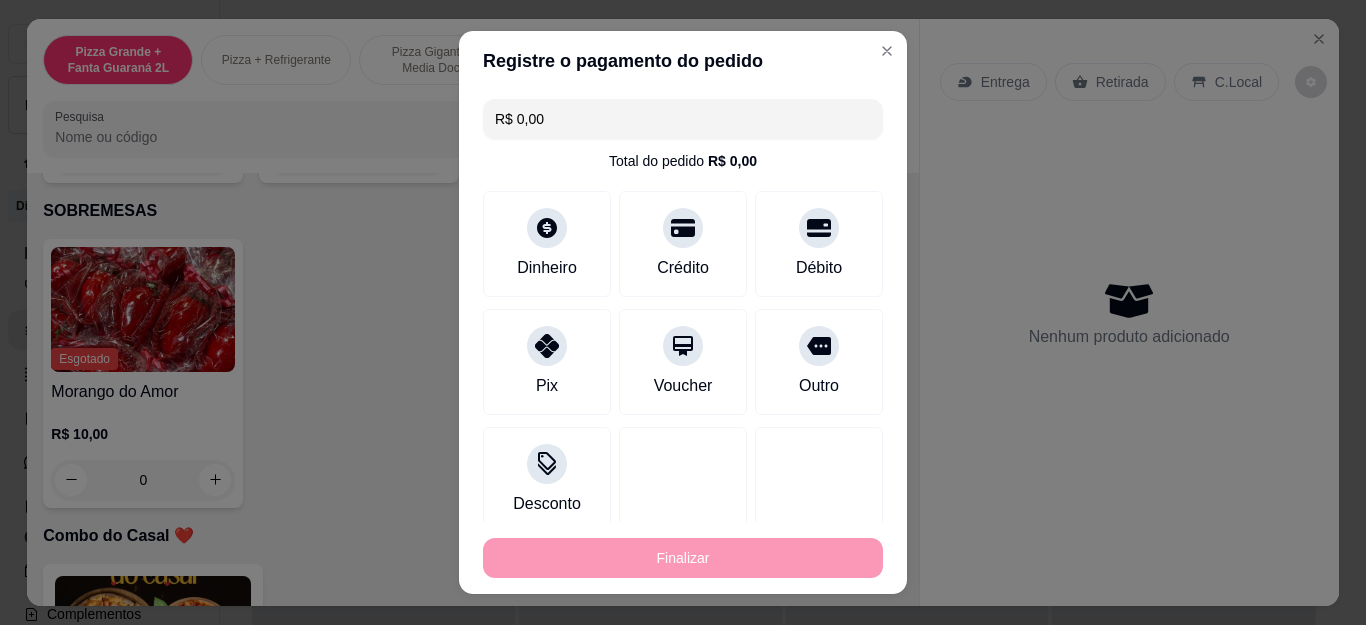 type on "-R$ 56,99" 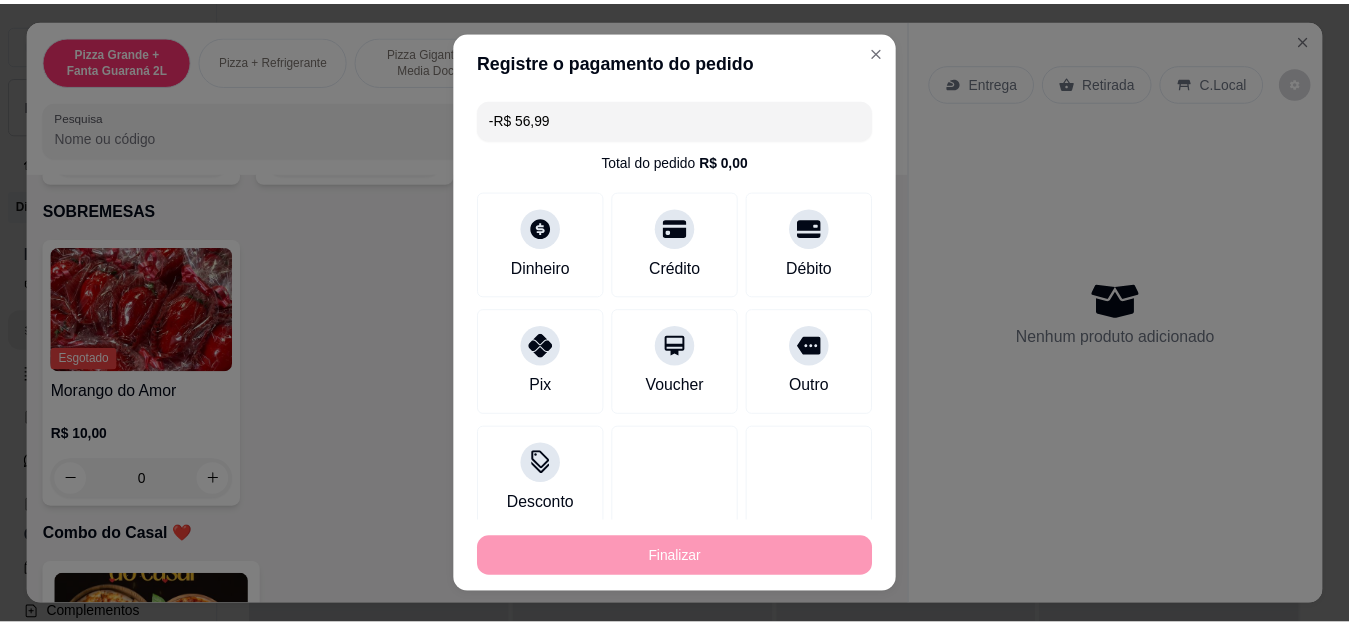 scroll, scrollTop: 4998, scrollLeft: 0, axis: vertical 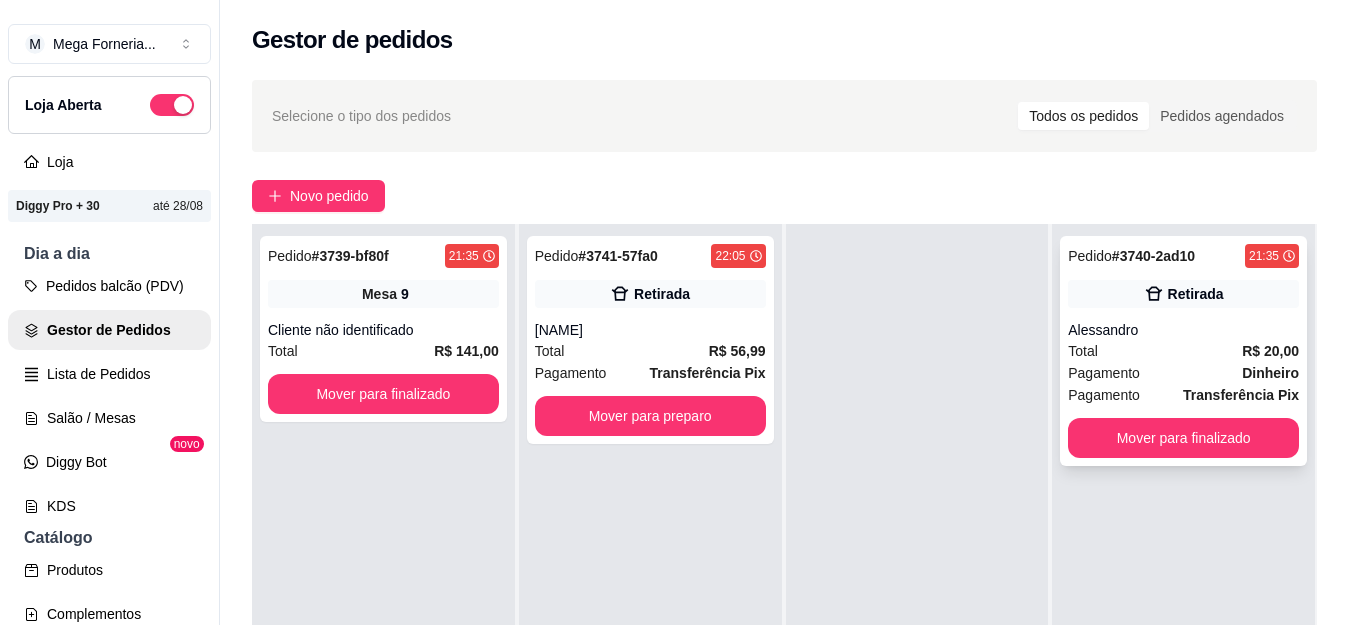 click on "Pedido # 3740-2ad10 21:35 Retirada [NAME] Total R$ 20,00 Pagamento Dinheiro Pagamento Transferência Pix Mover para finalizado" at bounding box center (1183, 351) 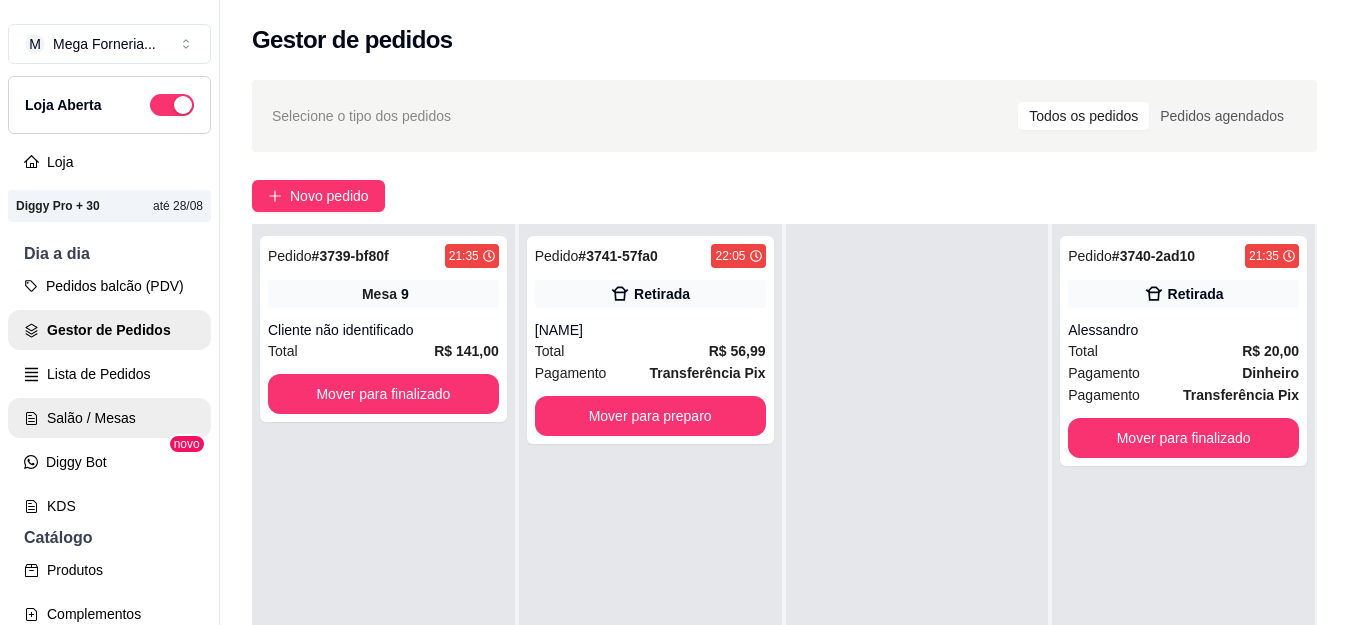 click on "Salão / Mesas" at bounding box center (109, 418) 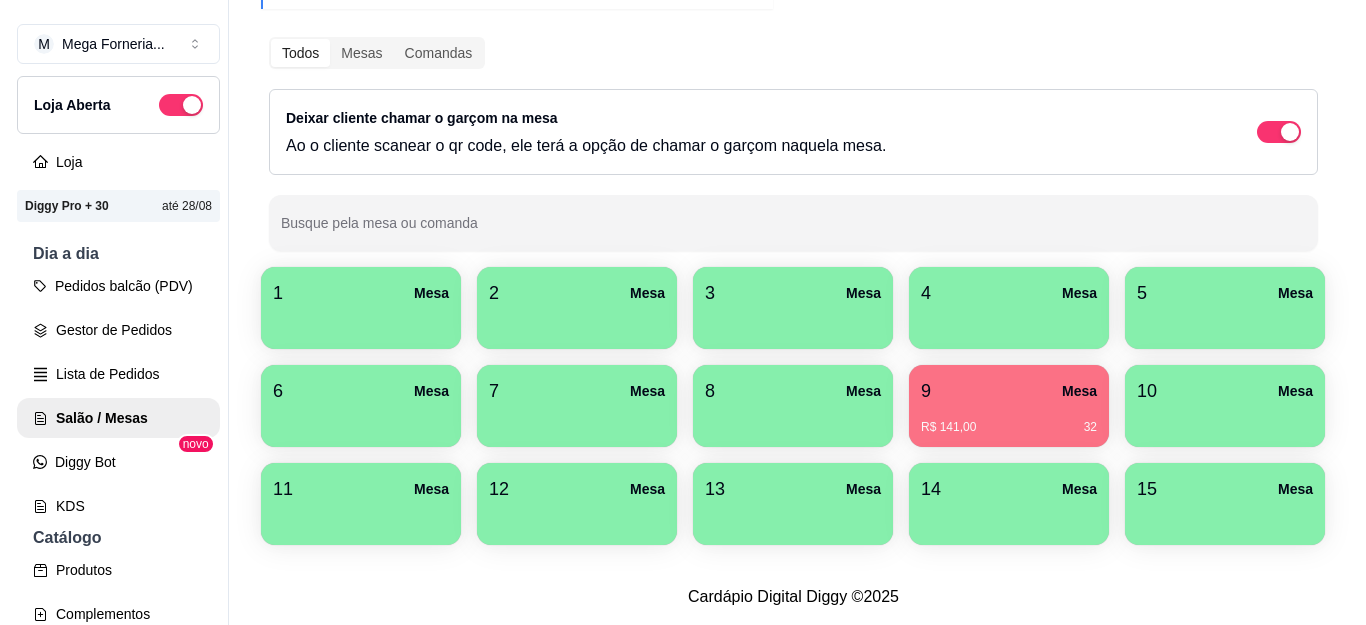 scroll, scrollTop: 374, scrollLeft: 0, axis: vertical 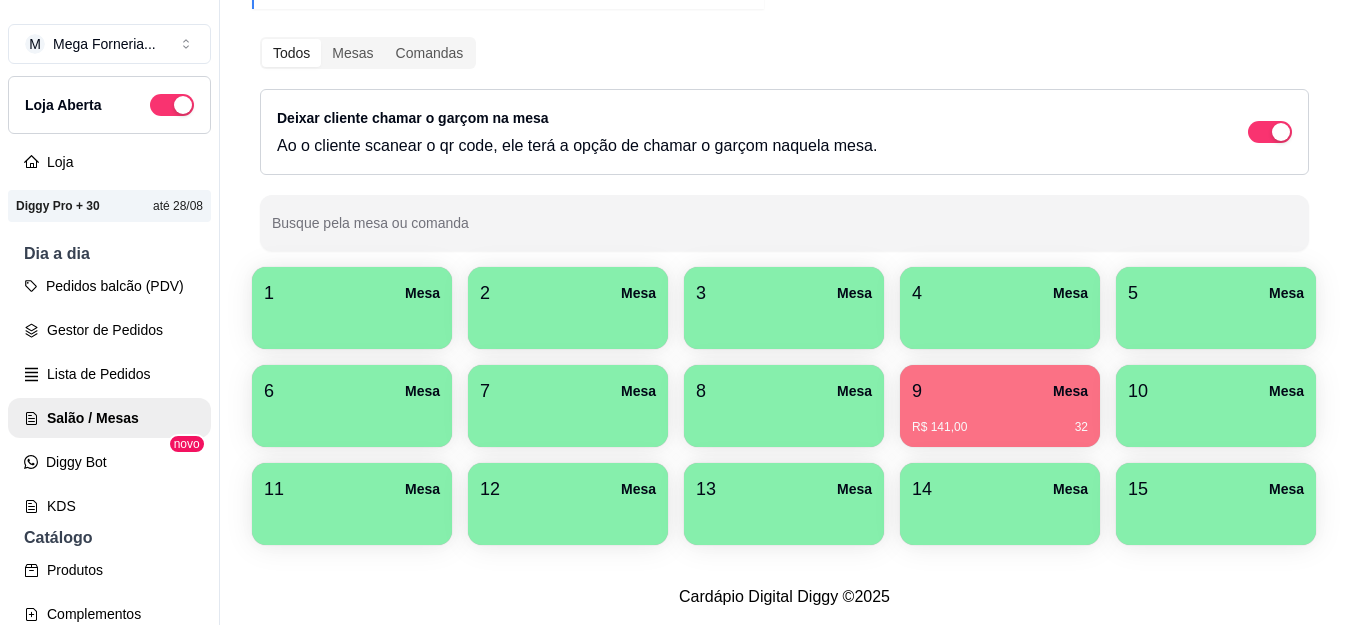 click on "Mesa" at bounding box center (1070, 391) 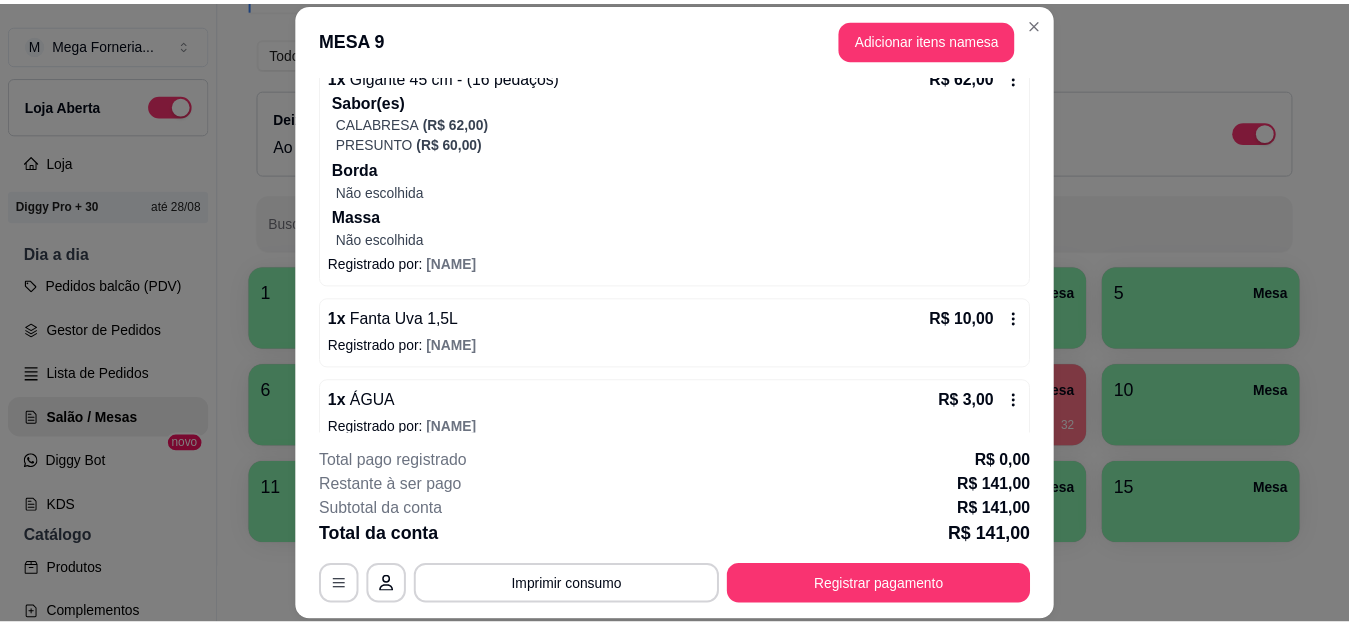 scroll, scrollTop: 474, scrollLeft: 0, axis: vertical 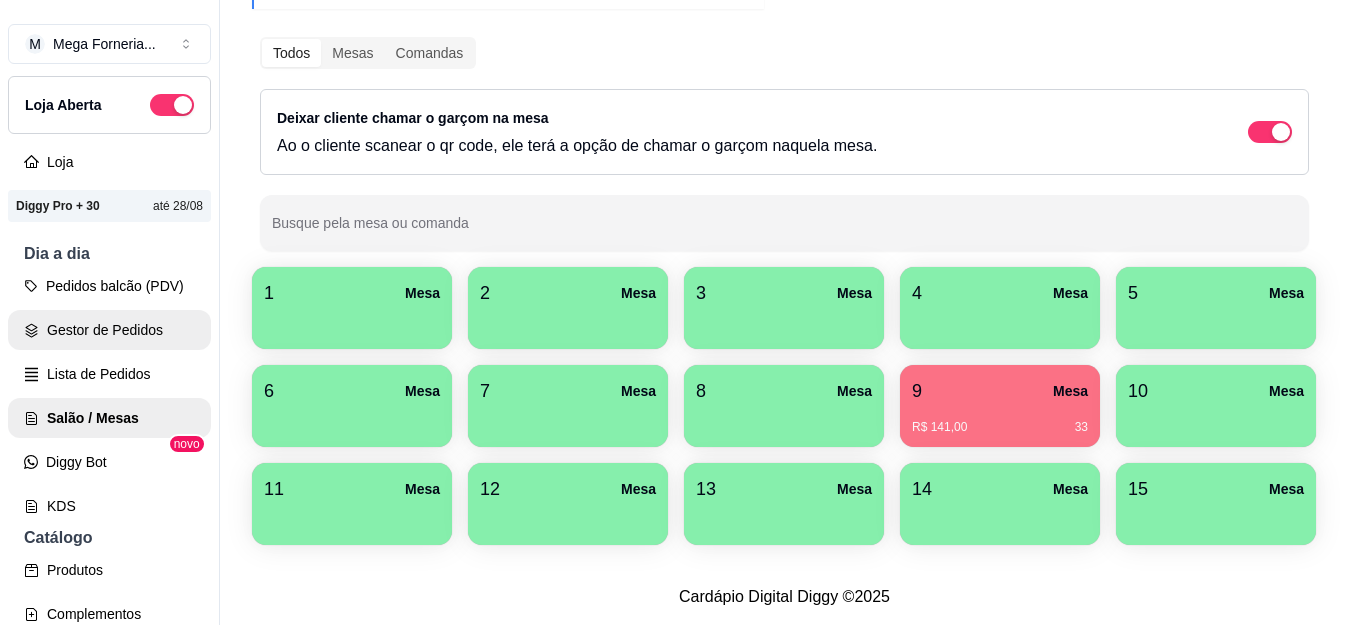 click on "Gestor de Pedidos" at bounding box center [109, 330] 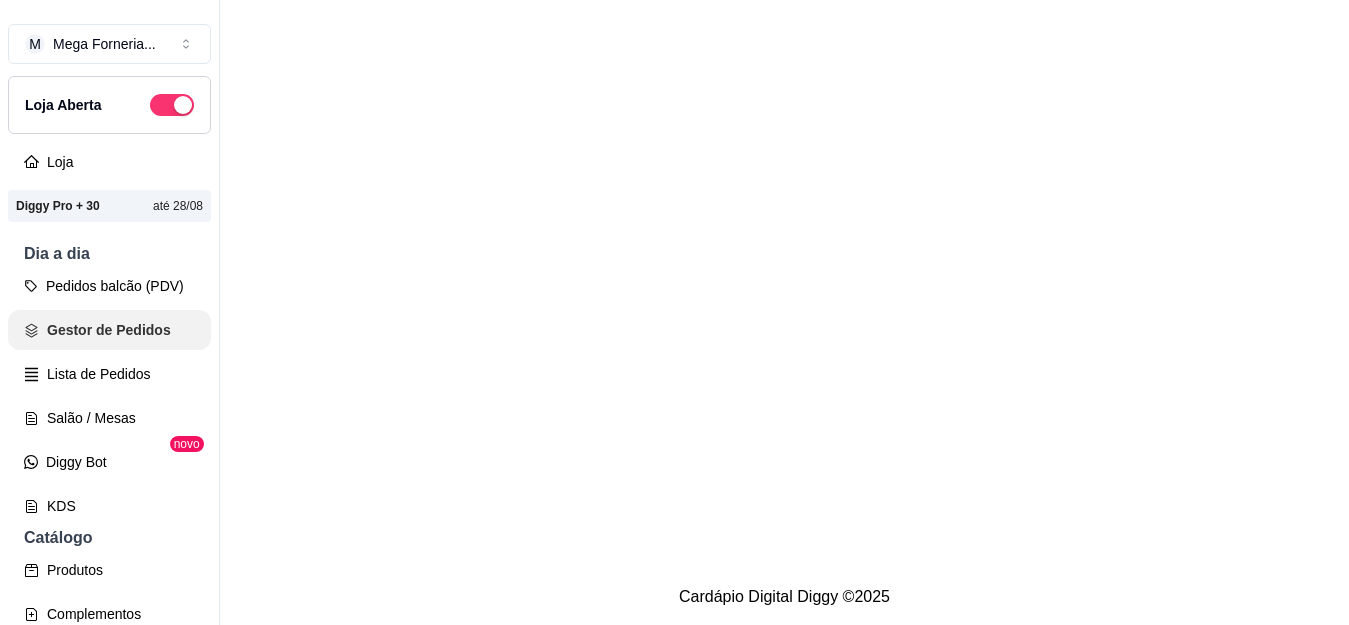 scroll, scrollTop: 0, scrollLeft: 0, axis: both 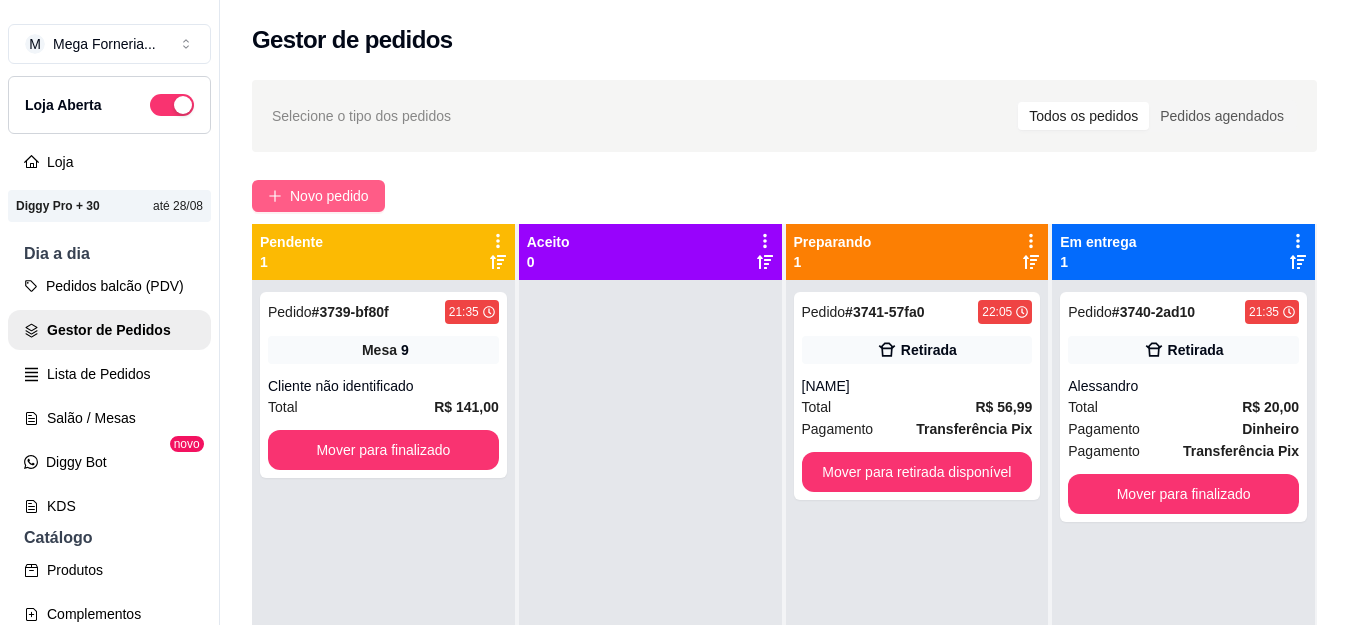 click on "Novo pedido" at bounding box center [329, 196] 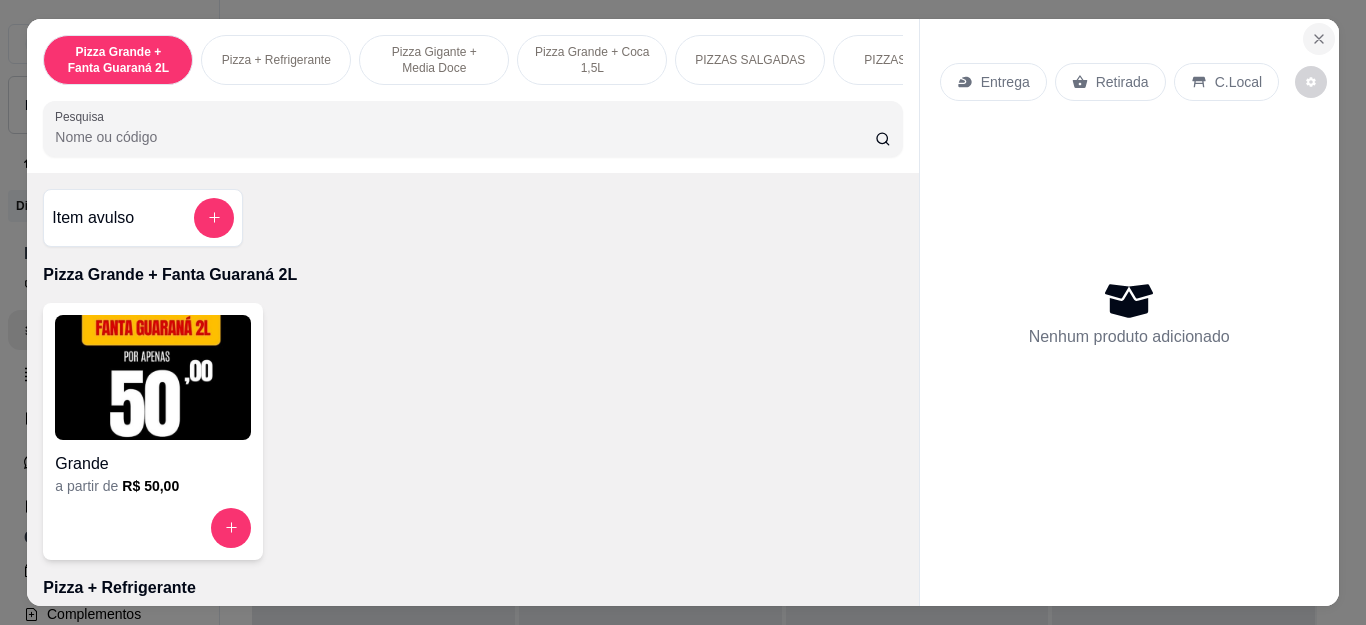 click 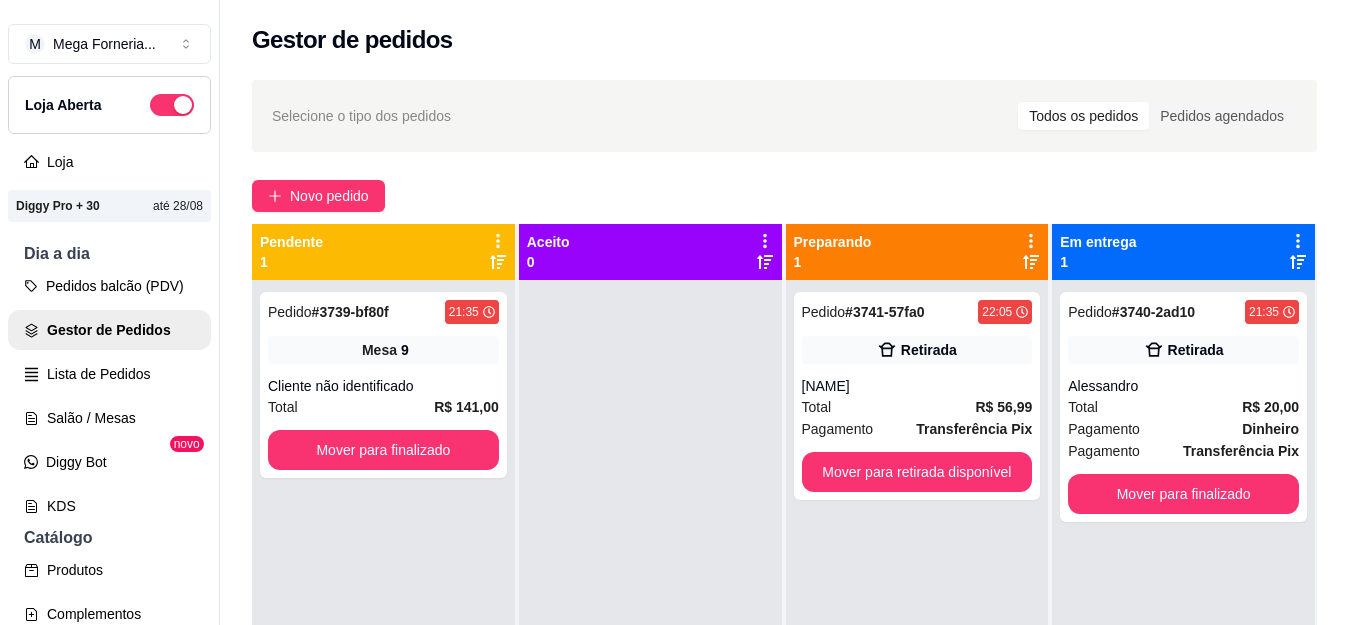 scroll, scrollTop: 56, scrollLeft: 0, axis: vertical 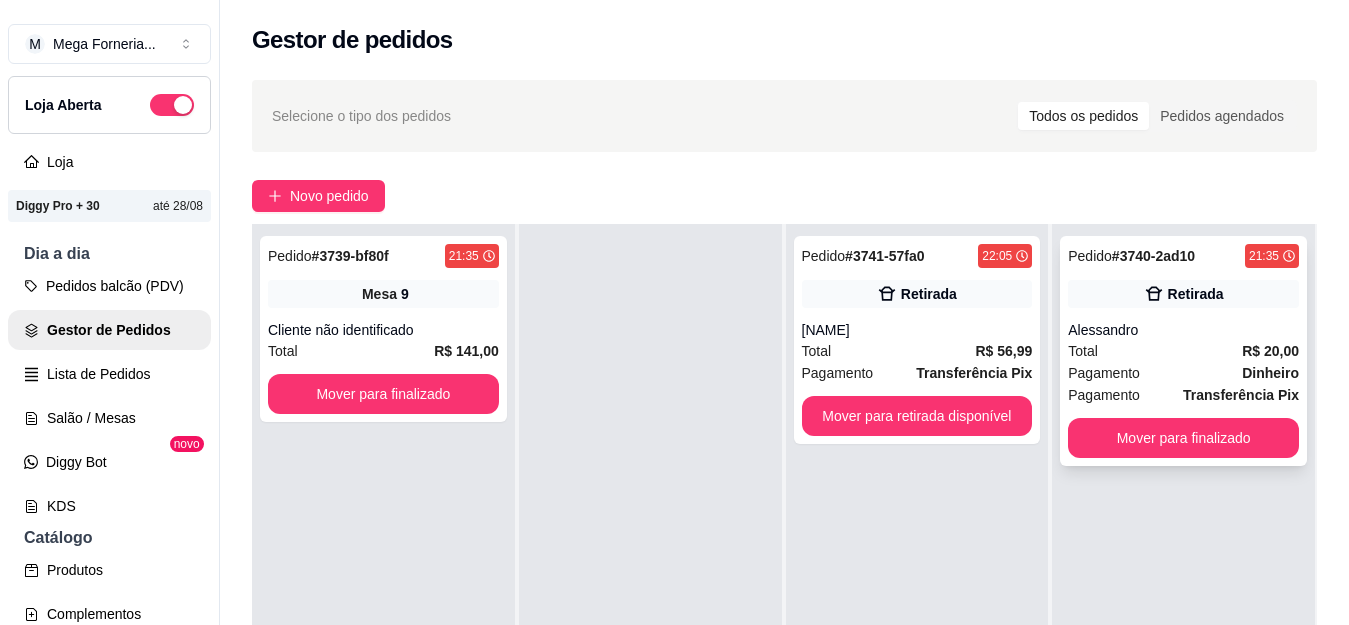 click on "Alessandro" at bounding box center (1183, 330) 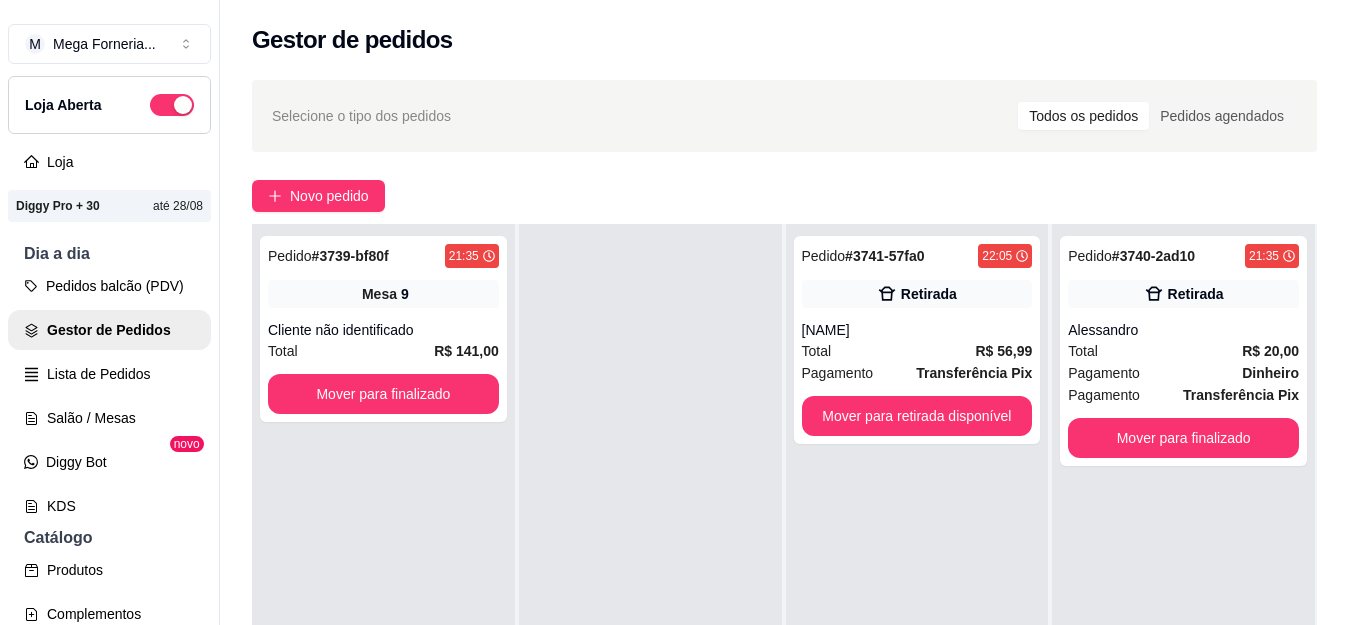 scroll, scrollTop: 32, scrollLeft: 0, axis: vertical 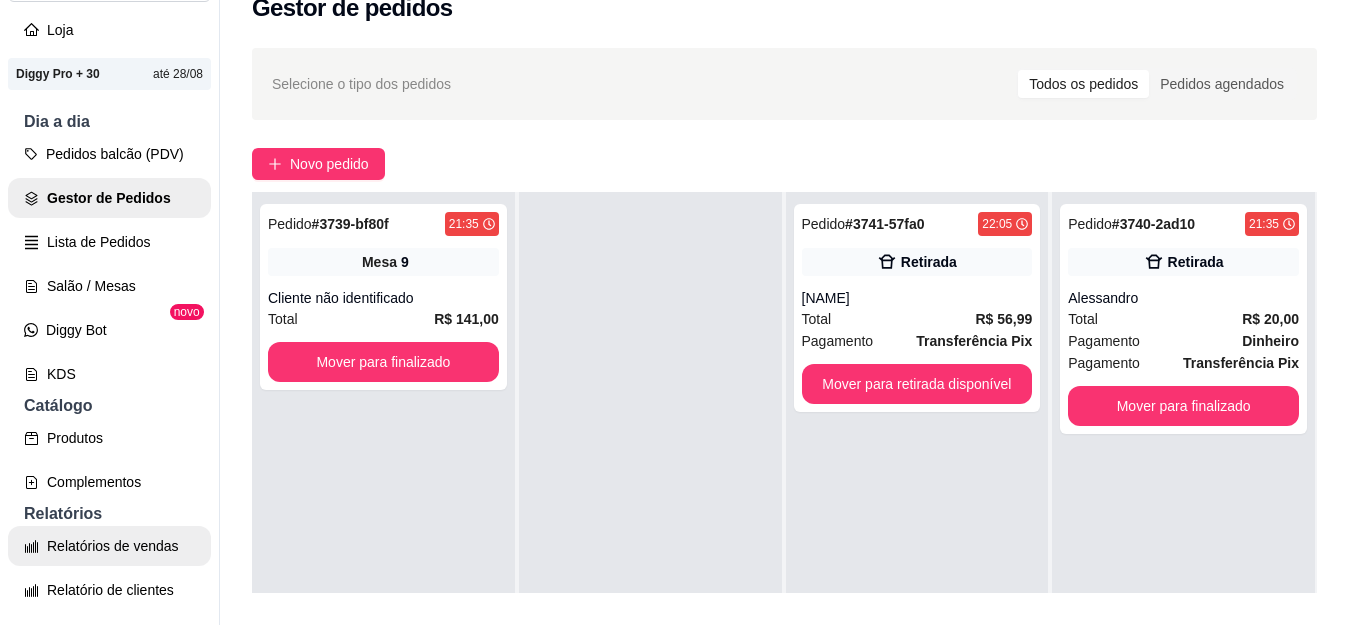 click on "Relatórios de vendas" at bounding box center (109, 546) 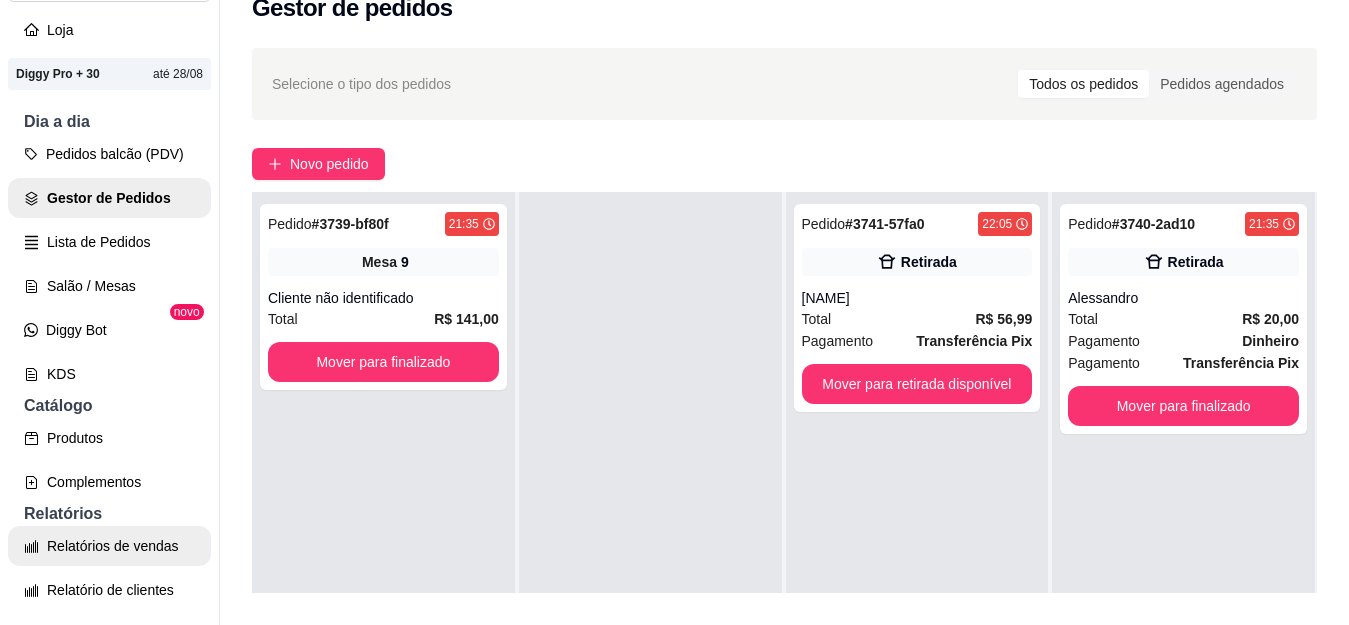 select on "ALL" 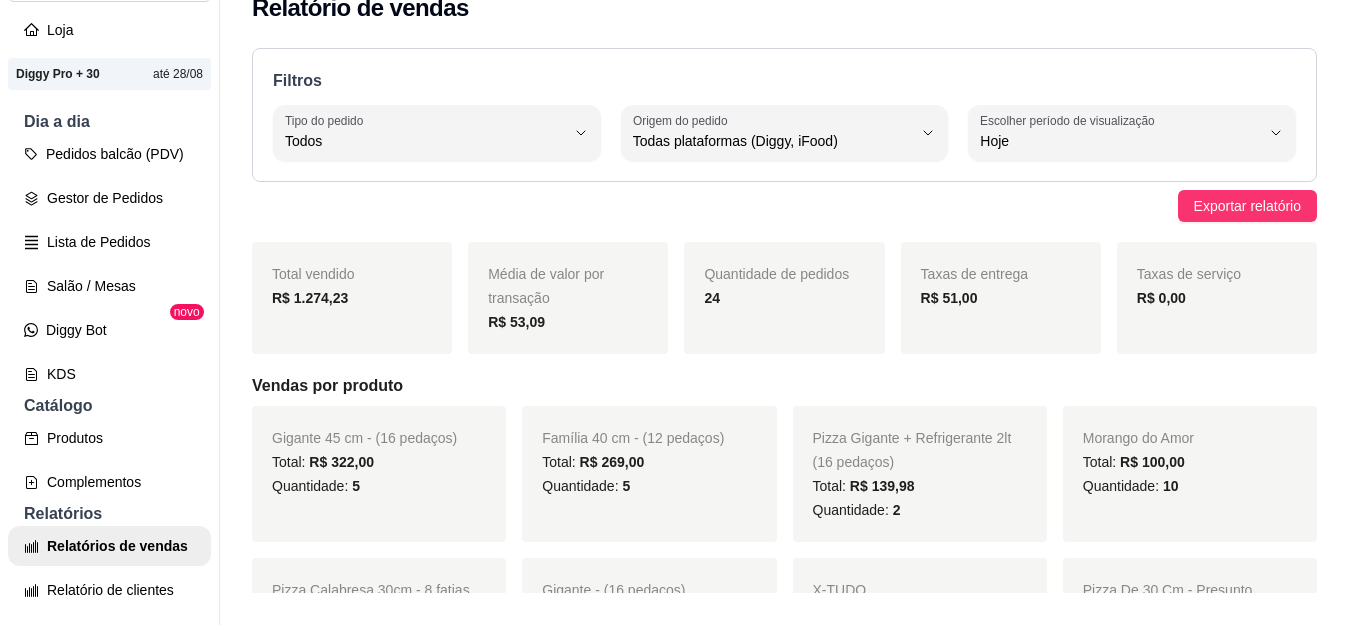 scroll, scrollTop: 0, scrollLeft: 0, axis: both 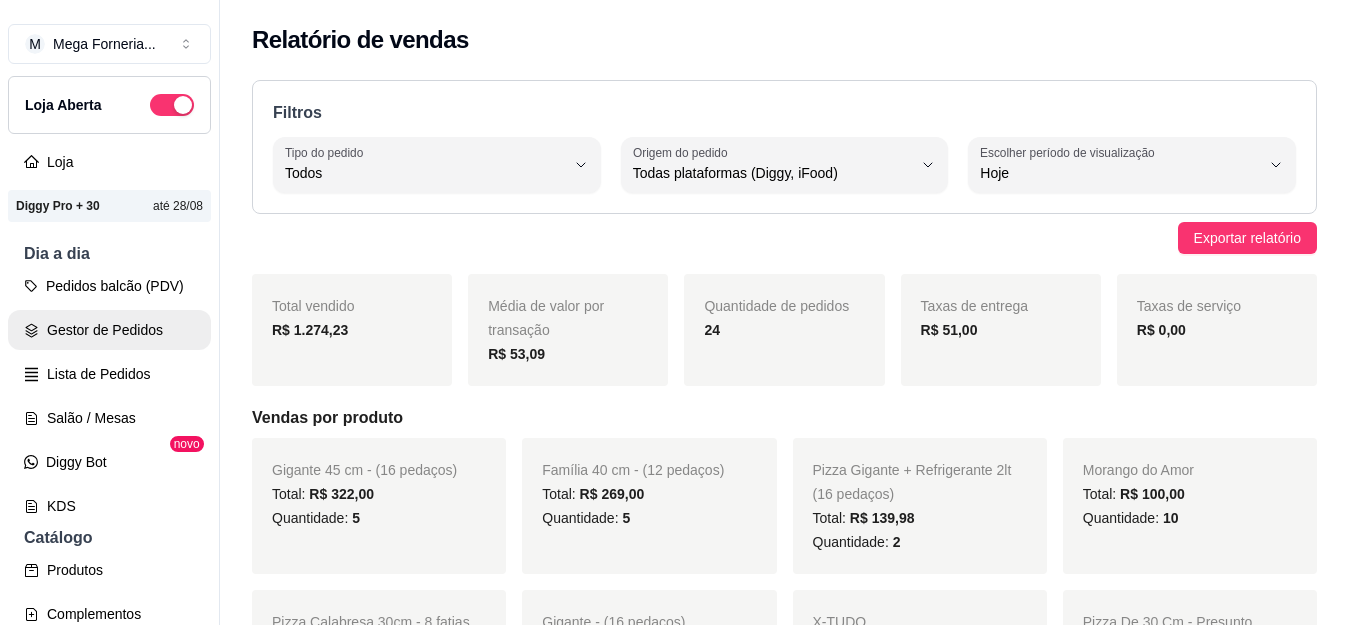 click on "Gestor de Pedidos" at bounding box center [109, 330] 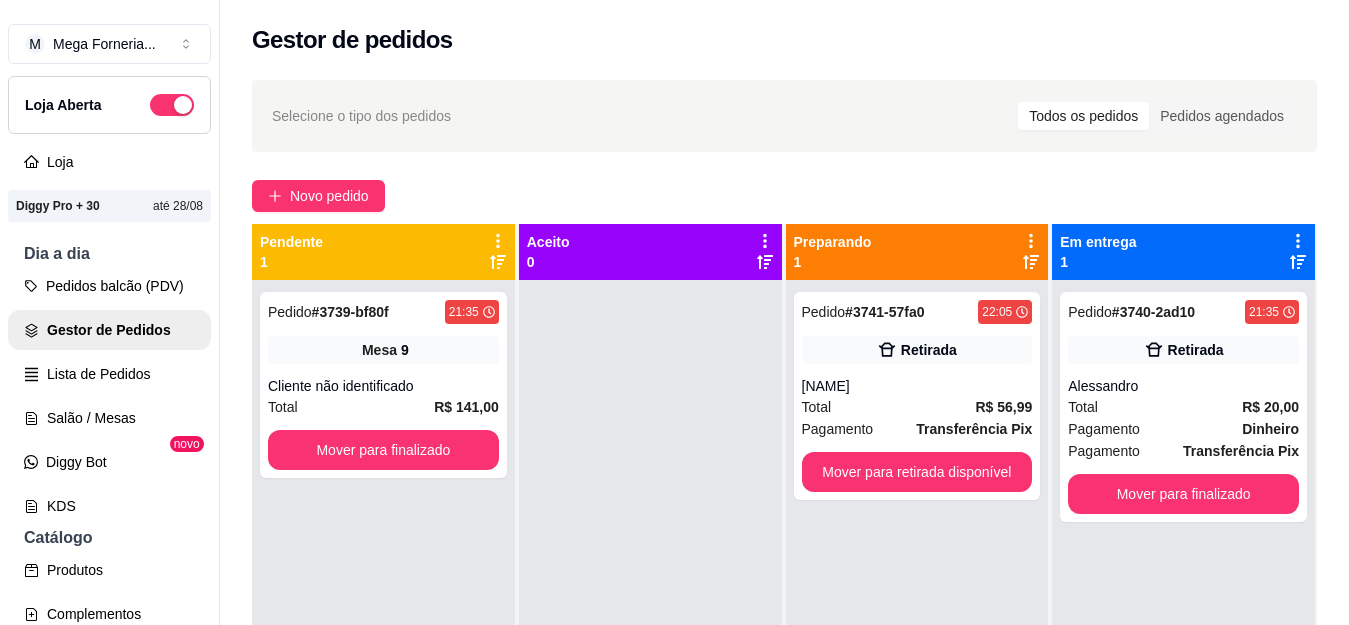 click on "Novo pedido" at bounding box center (784, 196) 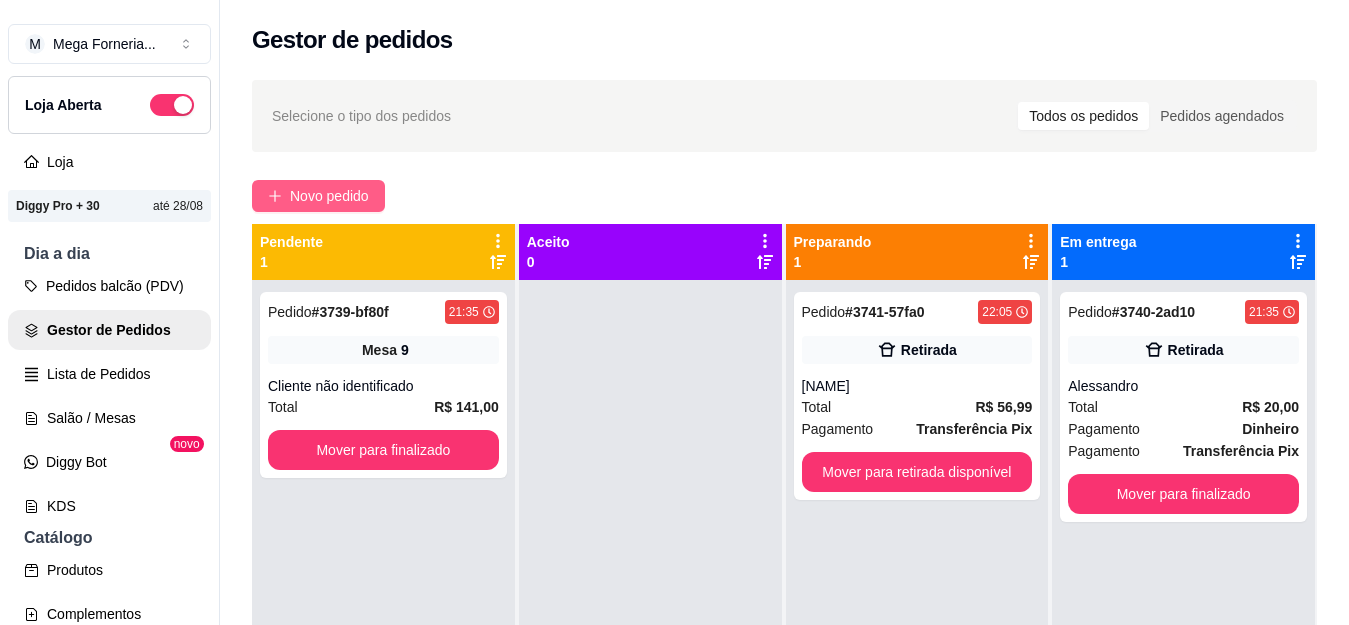 click on "Novo pedido" at bounding box center (318, 196) 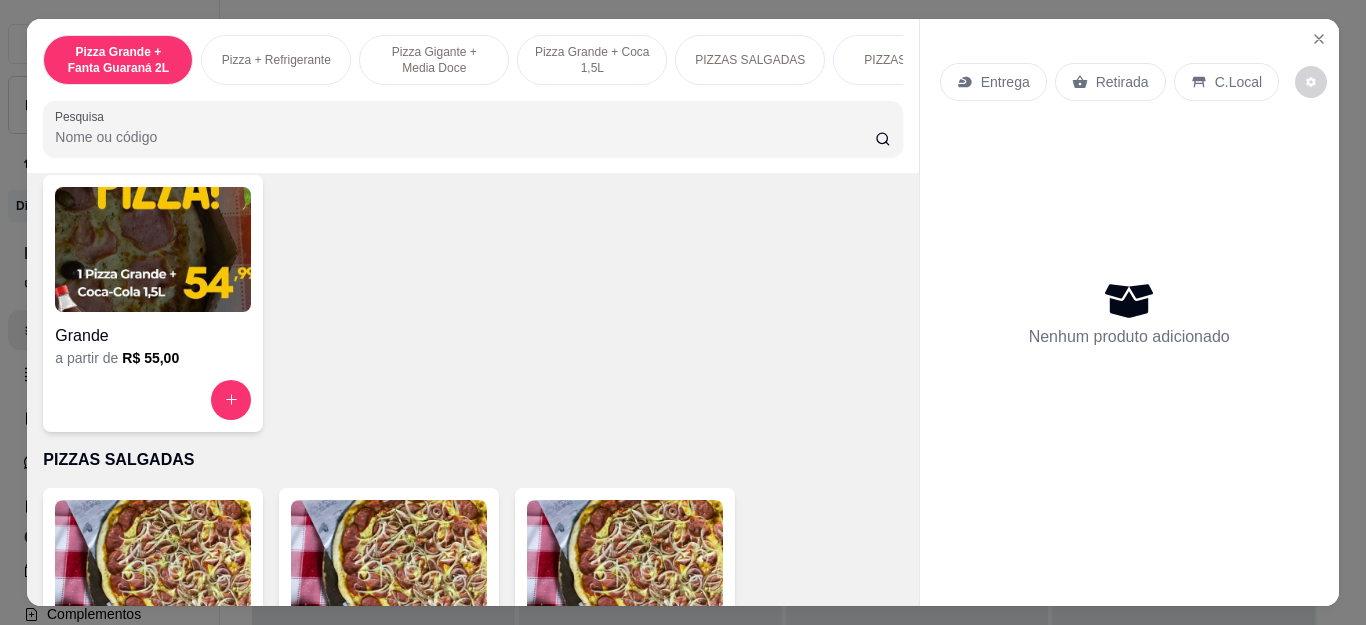 scroll, scrollTop: 1100, scrollLeft: 0, axis: vertical 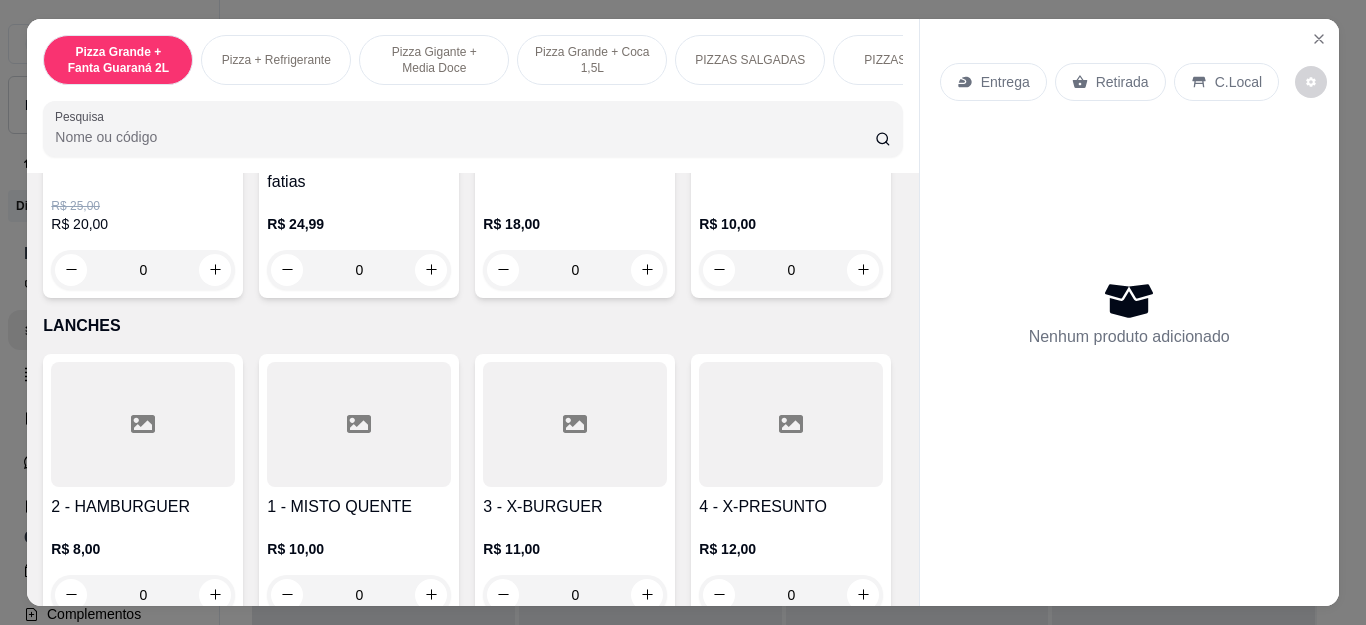 click on "0" at bounding box center (791, 270) 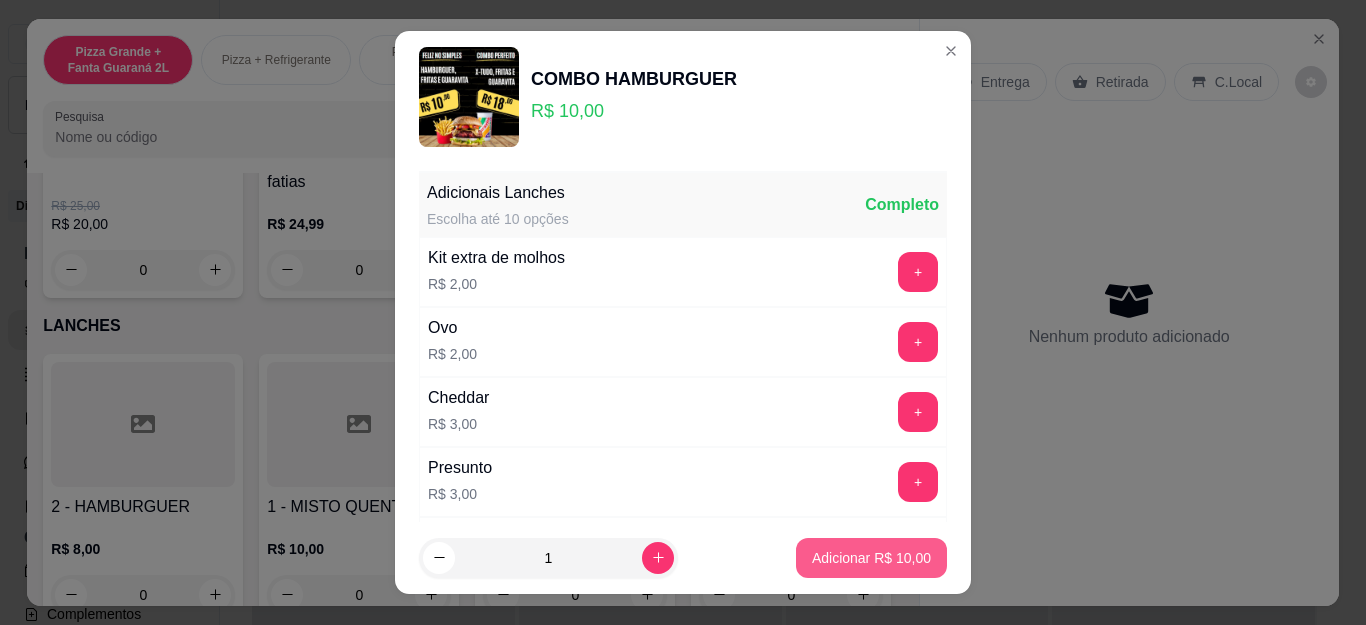 click on "Adicionar   R$ 10,00" at bounding box center (871, 558) 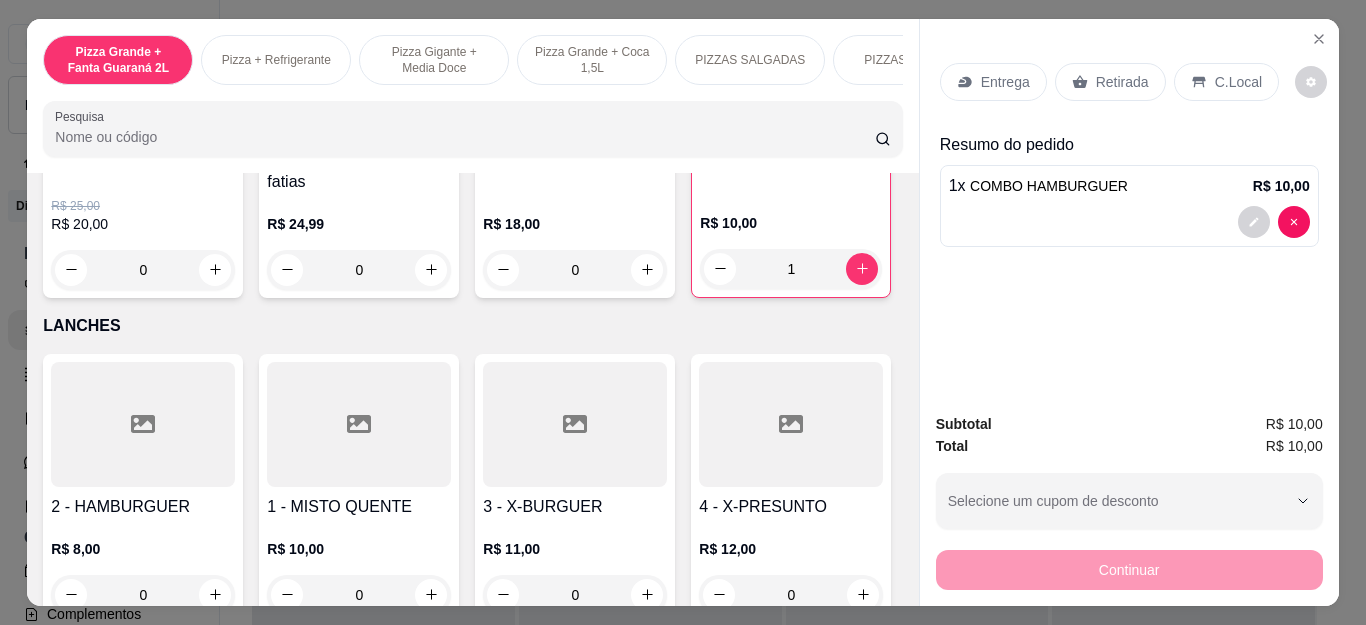click on "Entrega" at bounding box center [1005, 82] 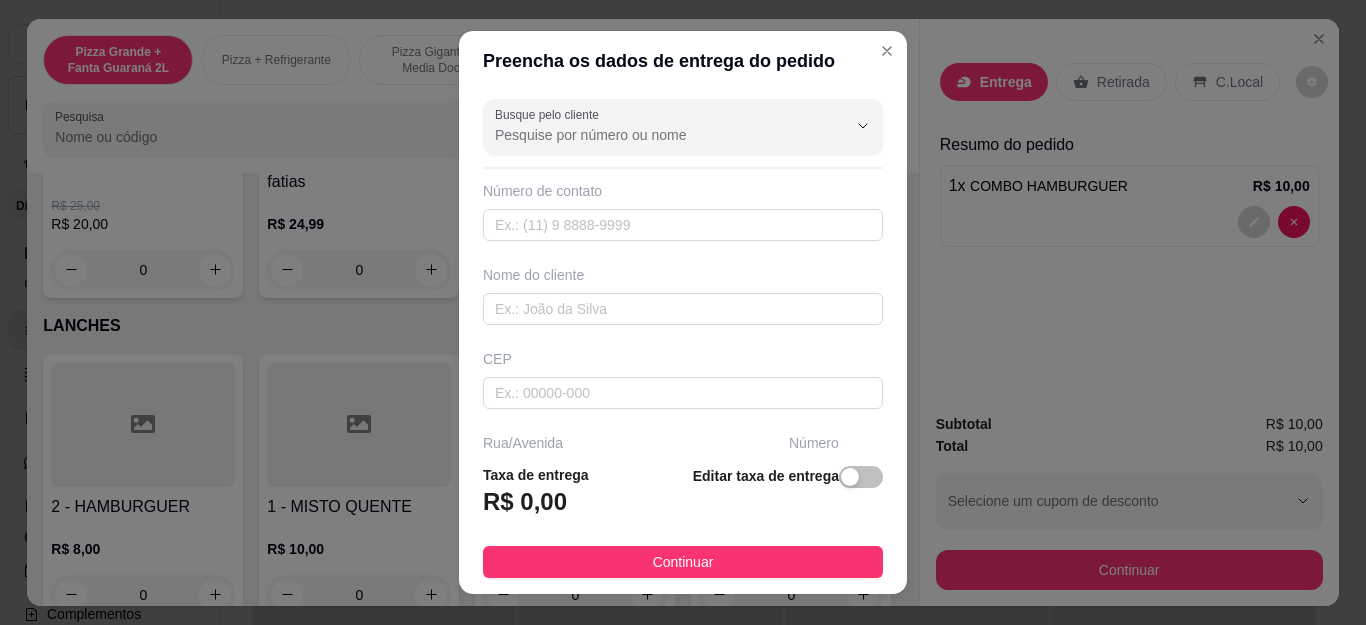 click on "Busque pelo cliente" at bounding box center [683, 127] 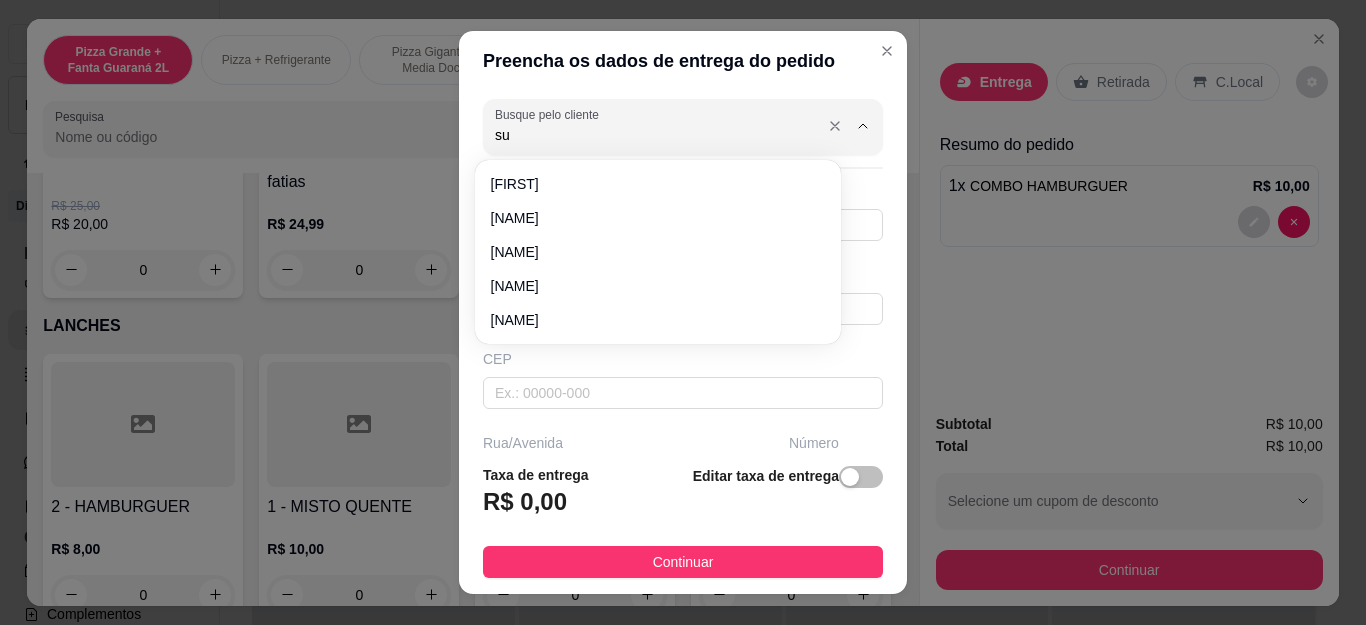 type on "s" 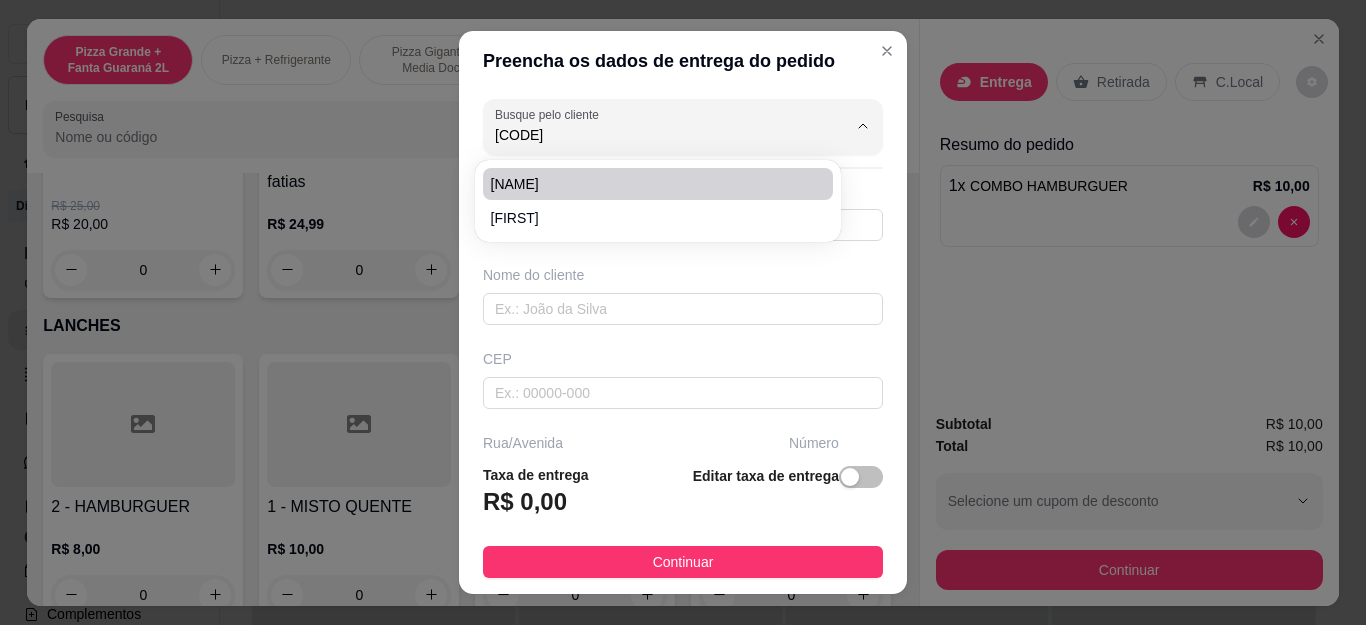 click on "[NAME]" at bounding box center (648, 184) 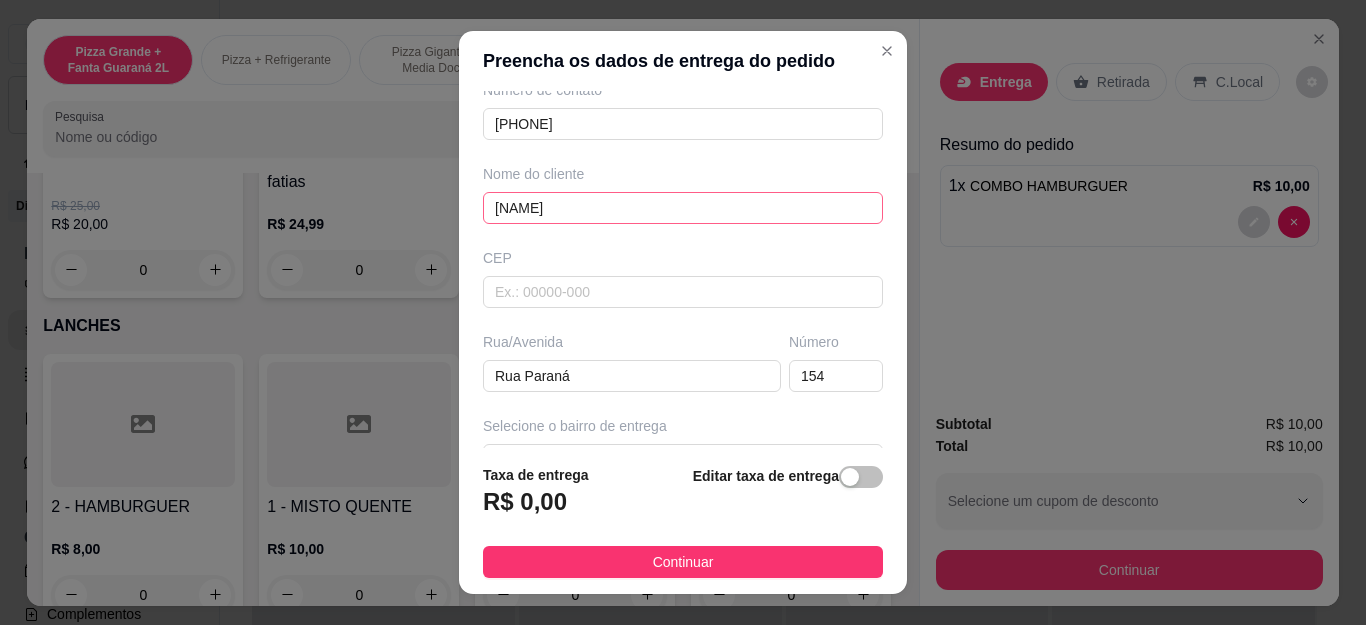scroll, scrollTop: 300, scrollLeft: 0, axis: vertical 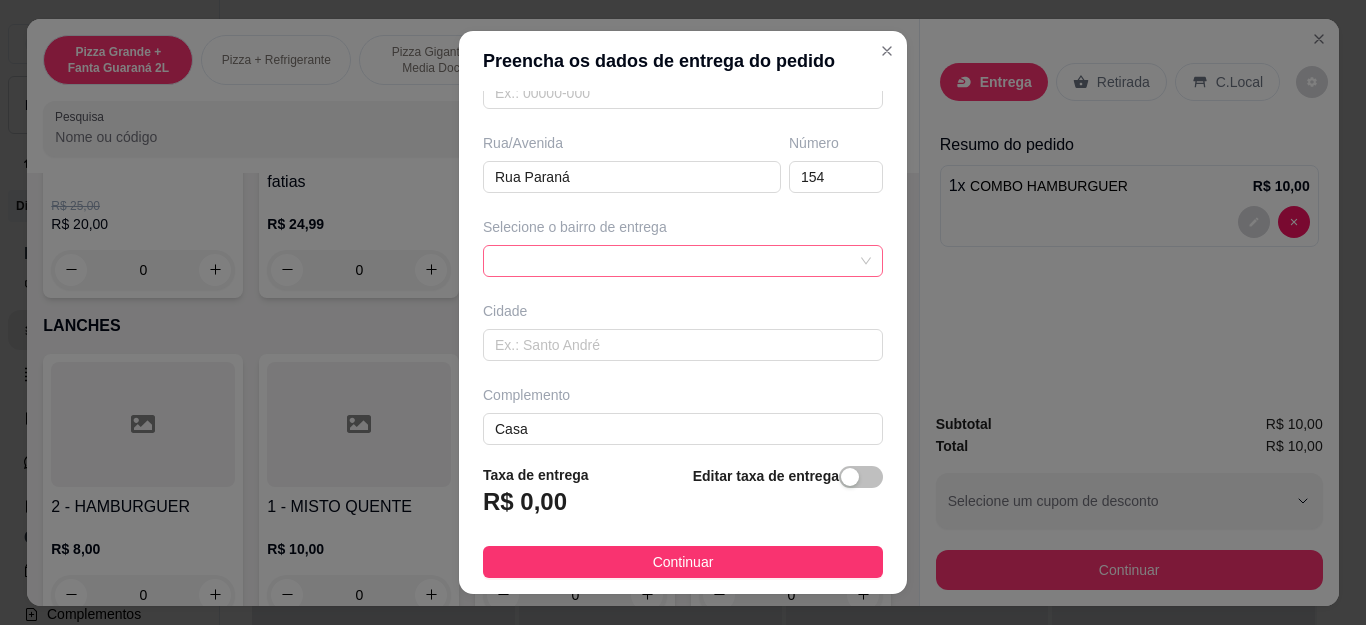 click at bounding box center [683, 261] 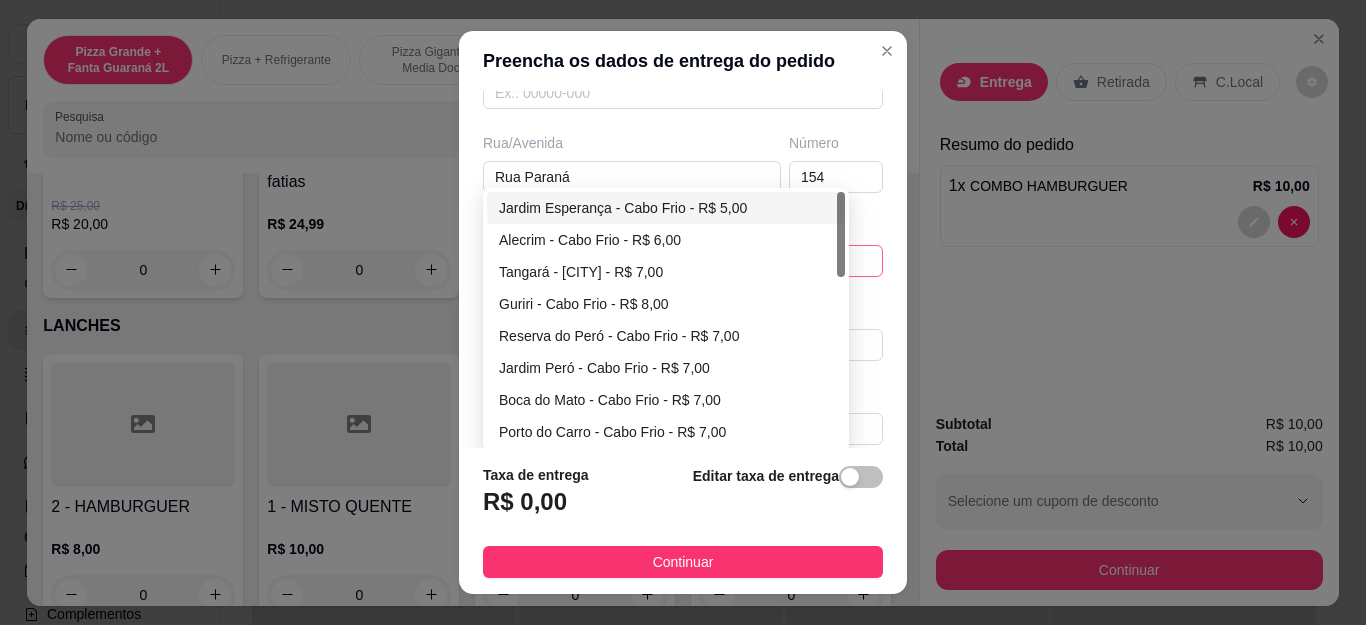 type on "[NAME]" 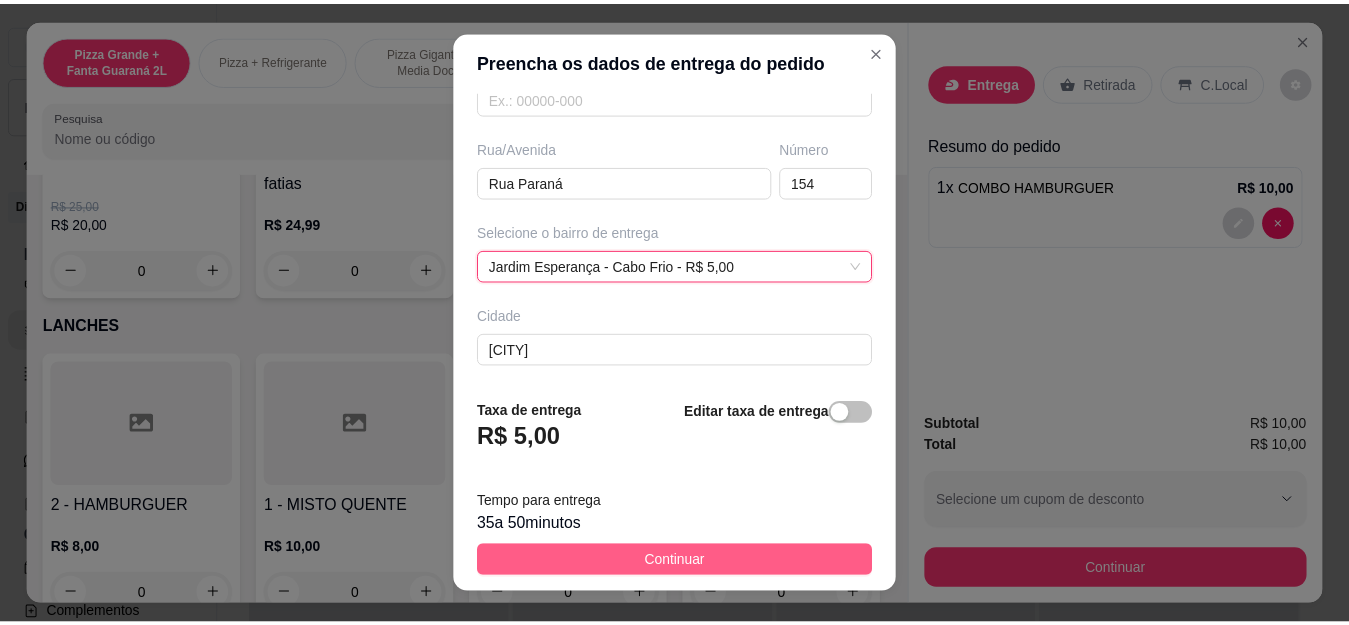 scroll, scrollTop: 300, scrollLeft: 0, axis: vertical 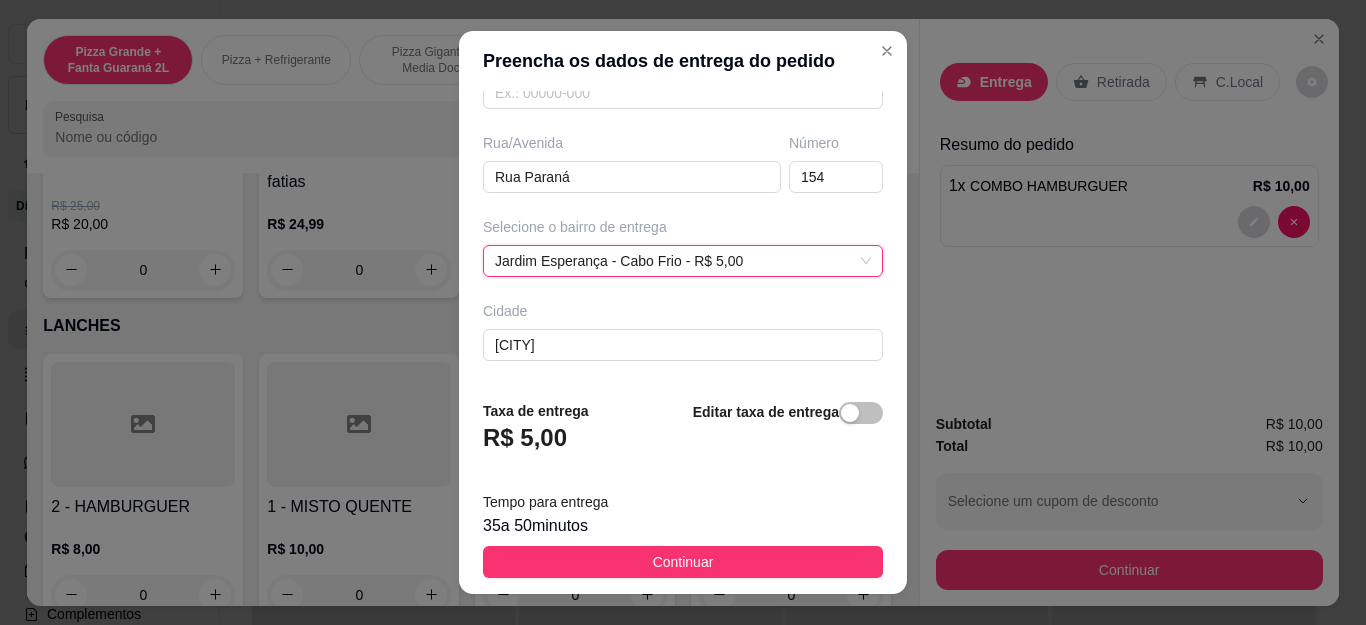 click on "Continuar" at bounding box center (683, 562) 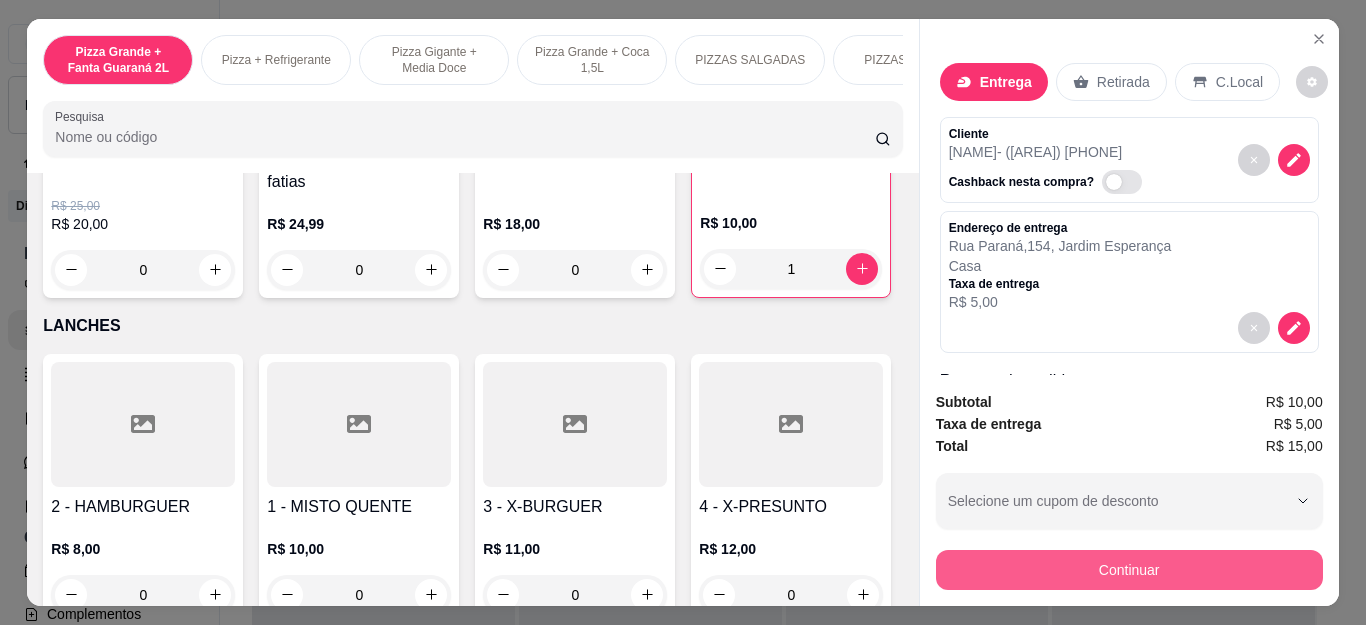click on "Continuar" at bounding box center [1129, 570] 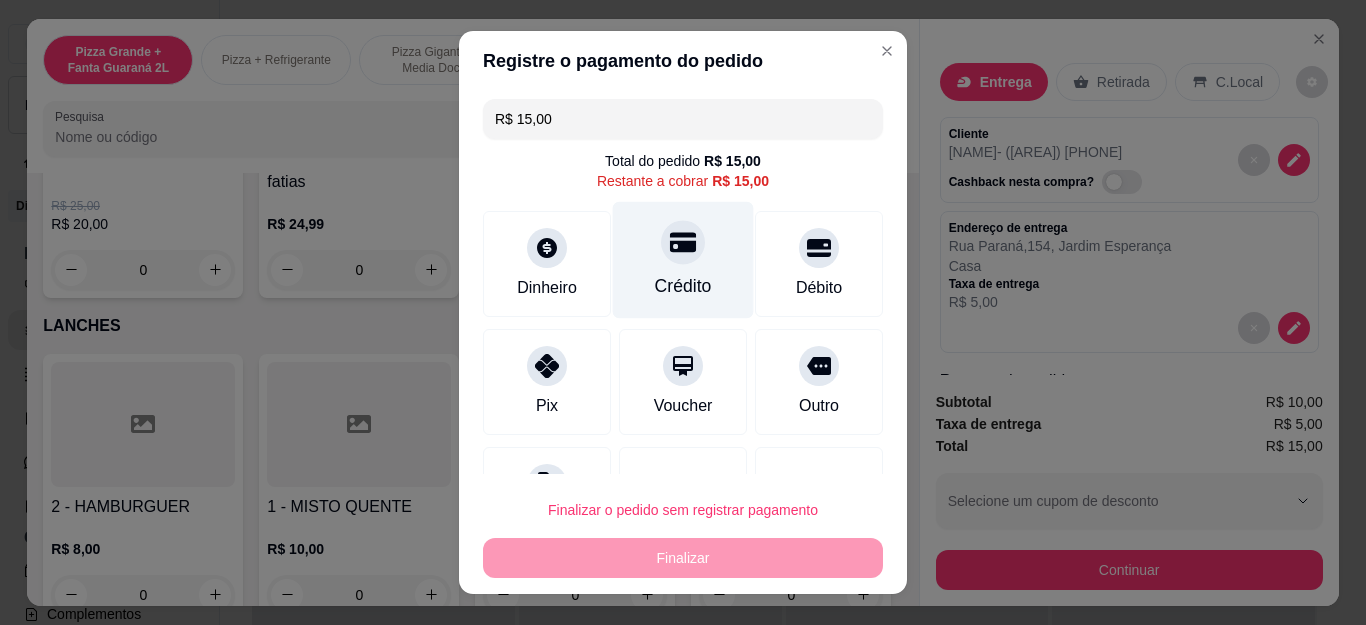 click on "Crédito" at bounding box center [683, 286] 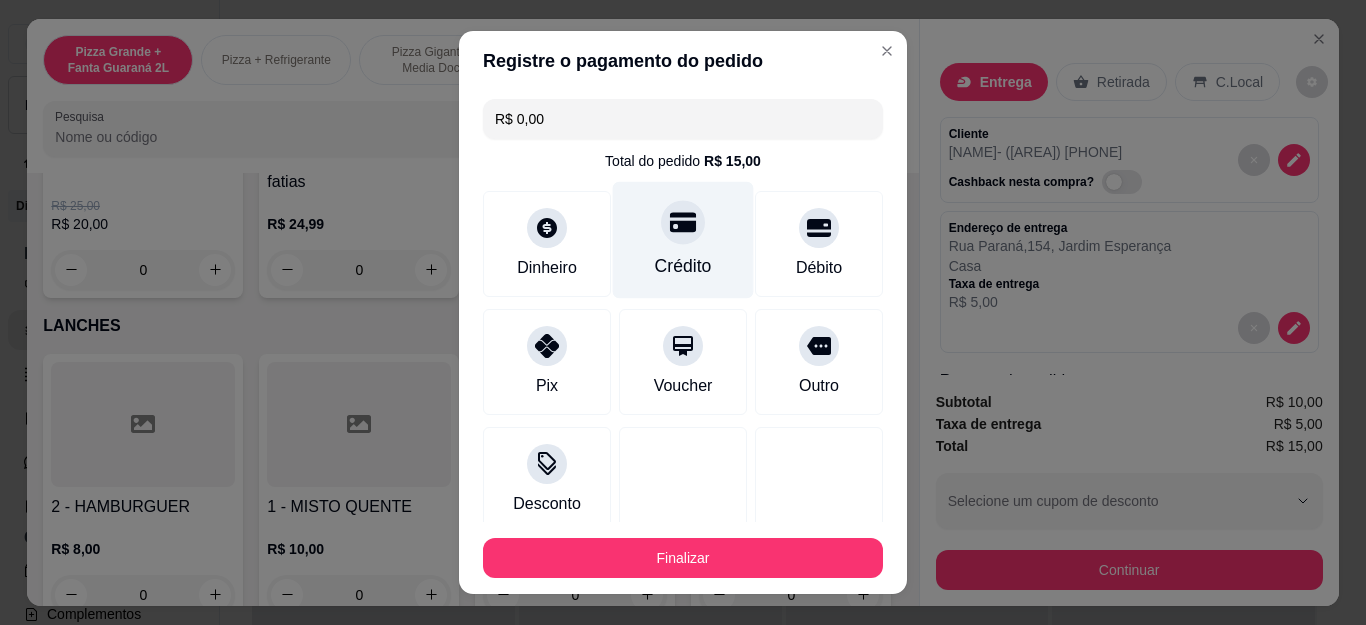 type on "R$ 0,00" 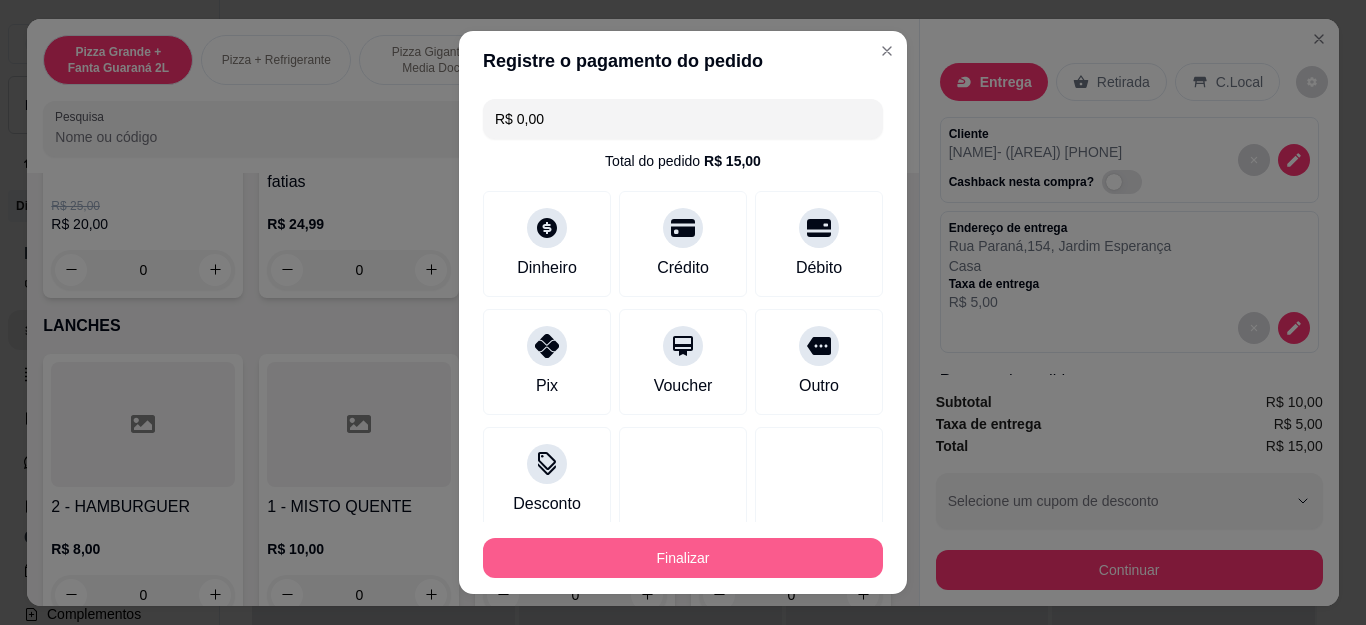 click on "Finalizar" at bounding box center [683, 558] 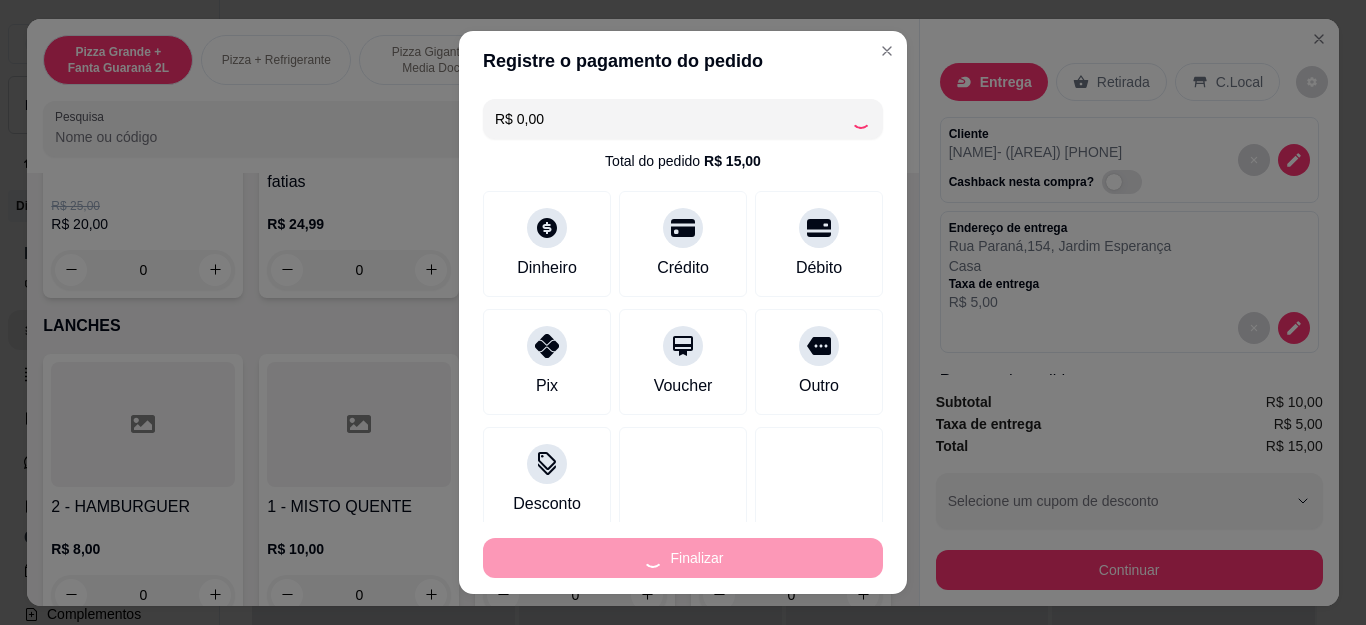 type on "0" 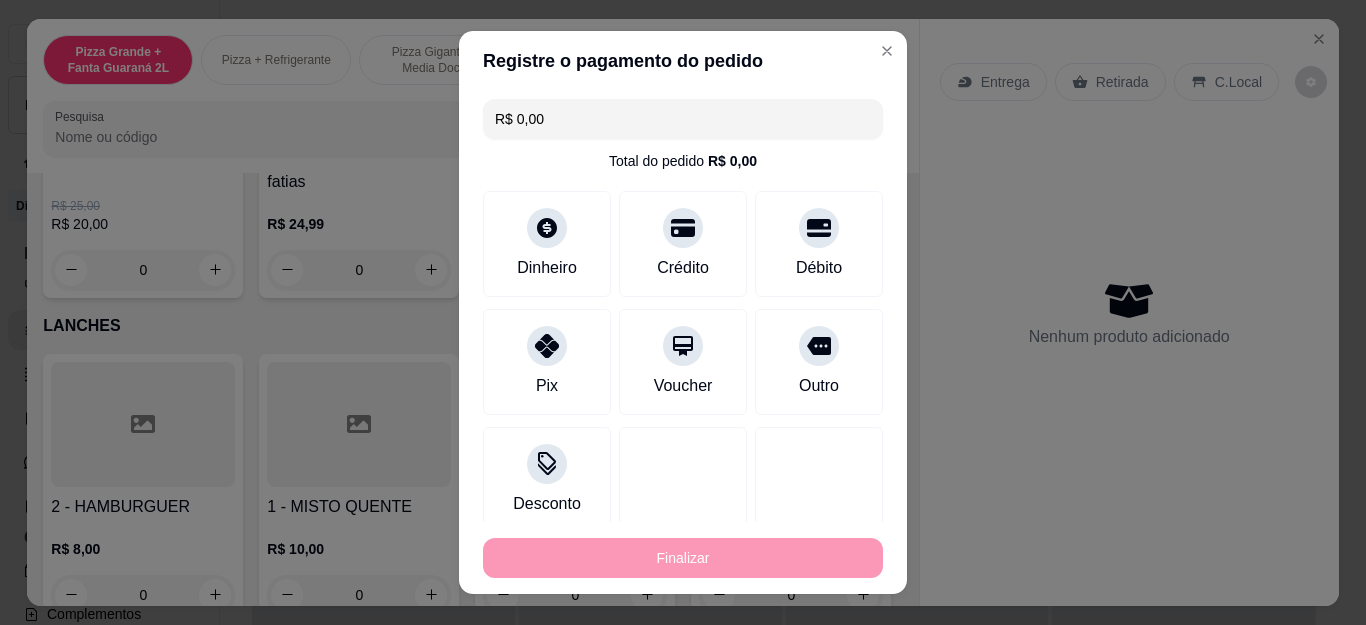 type on "-R$ 15,00" 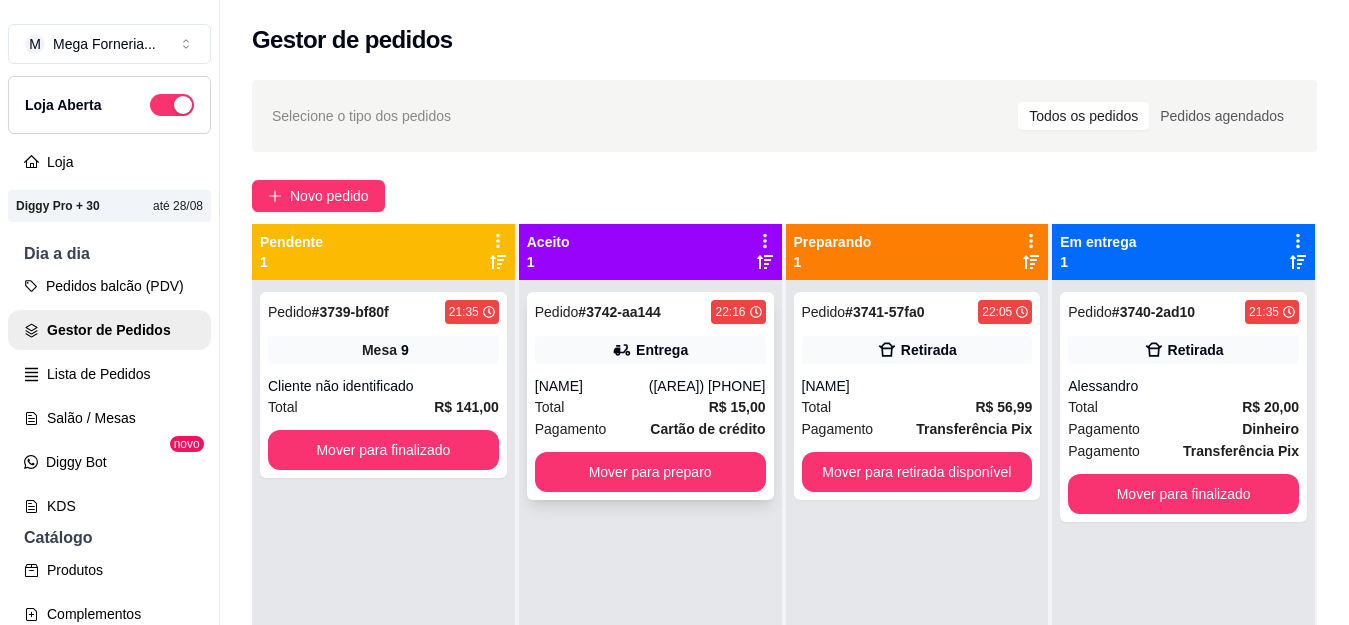click on "Total R$ 15,00" at bounding box center (650, 407) 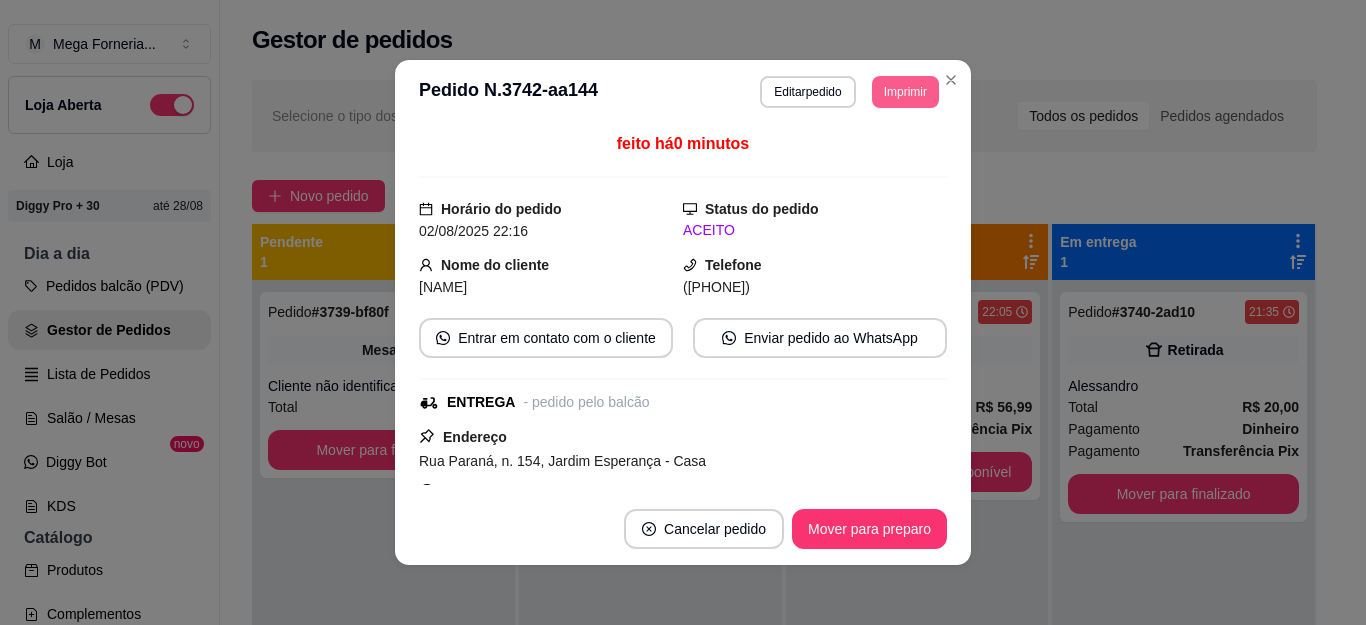 click on "Imprimir" at bounding box center (905, 92) 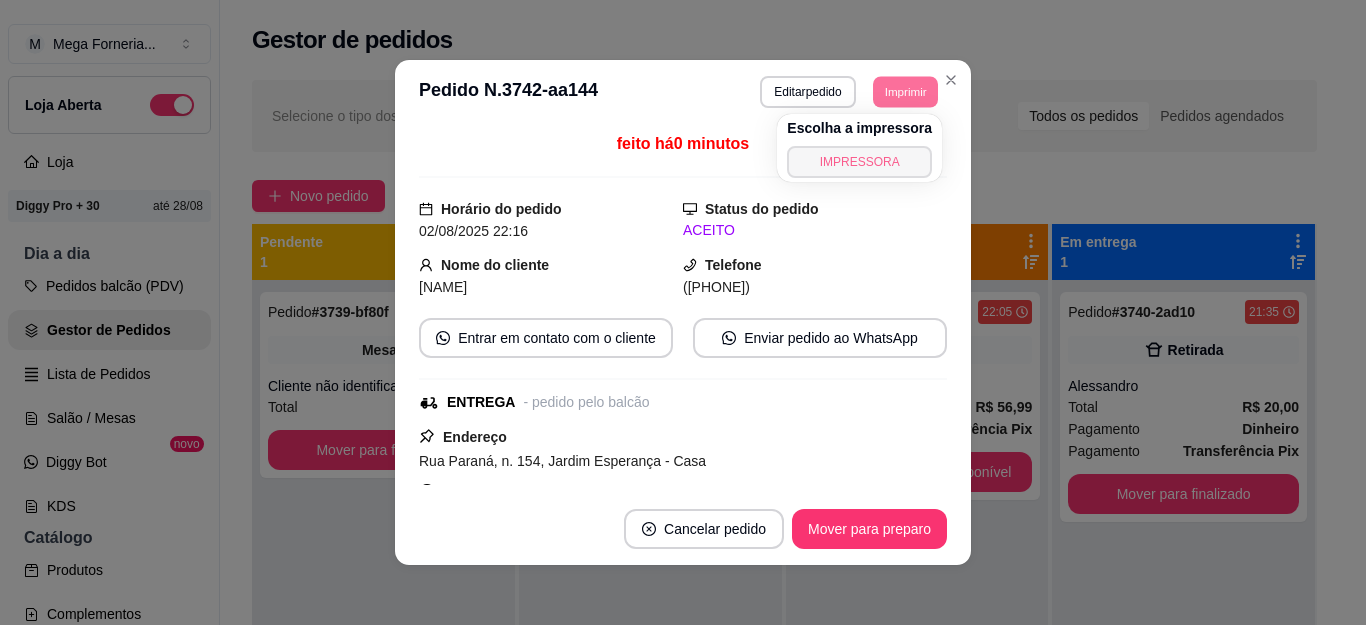 click on "IMPRESSORA" at bounding box center [859, 162] 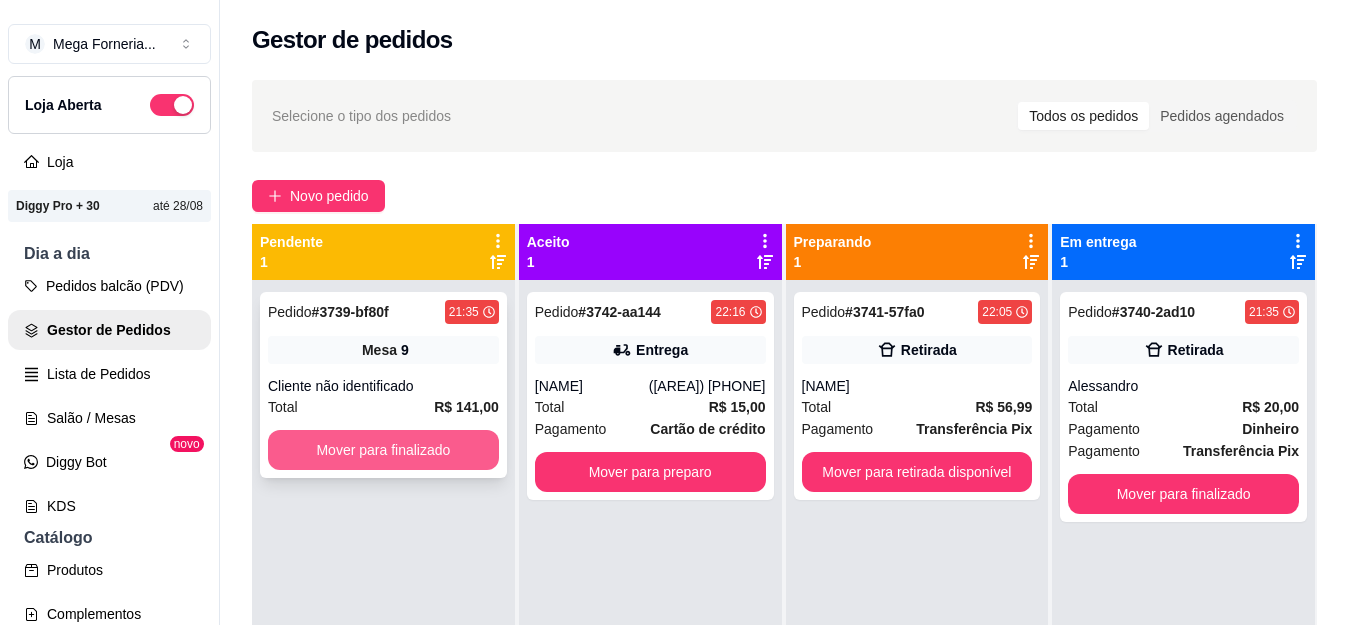 click on "Mover para finalizado" at bounding box center (383, 450) 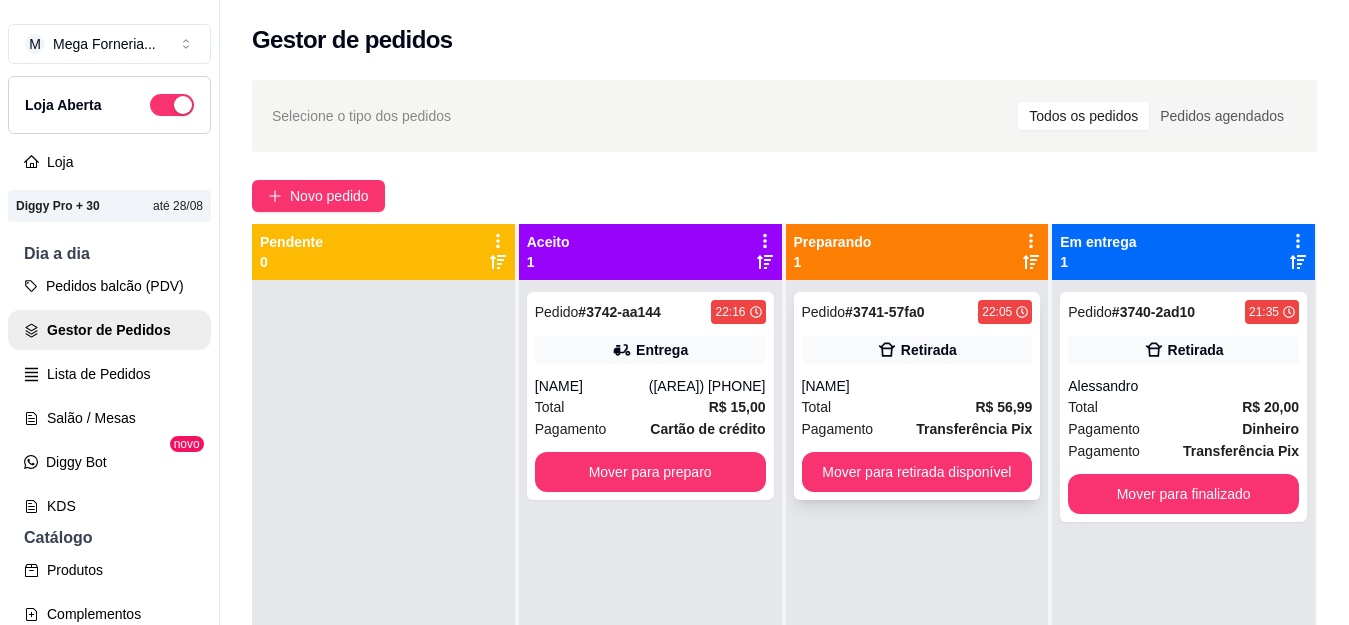 scroll, scrollTop: 56, scrollLeft: 0, axis: vertical 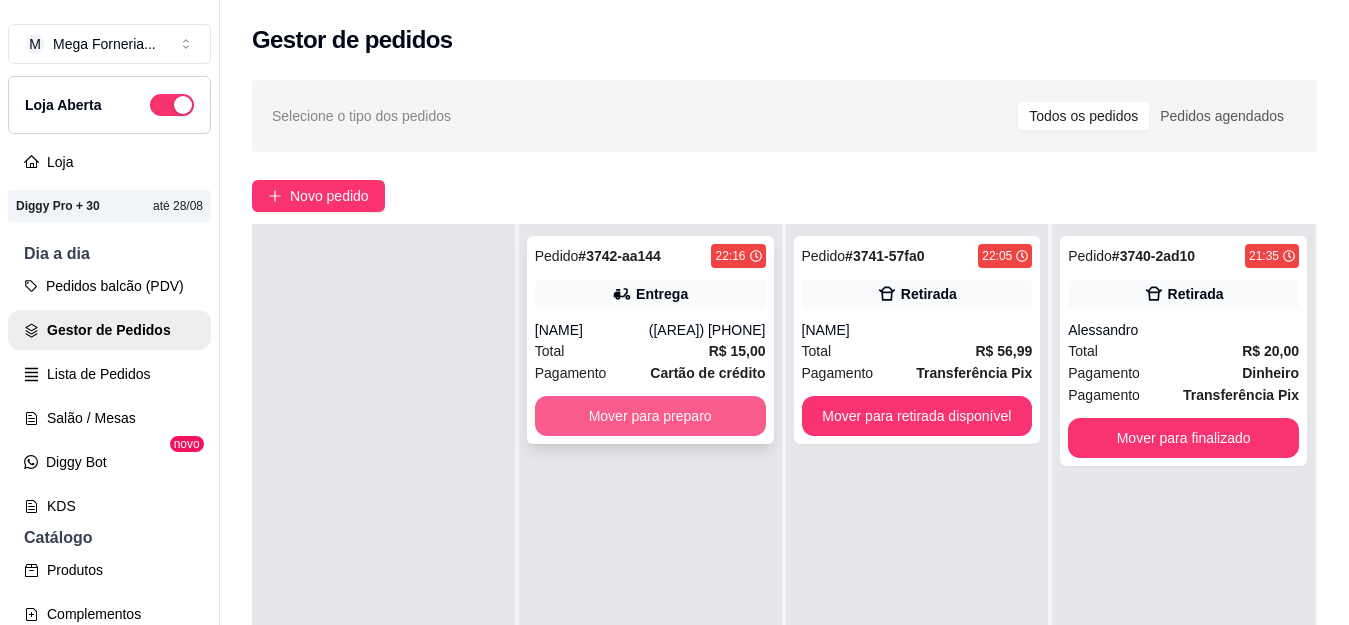 click on "Mover para preparo" at bounding box center (650, 416) 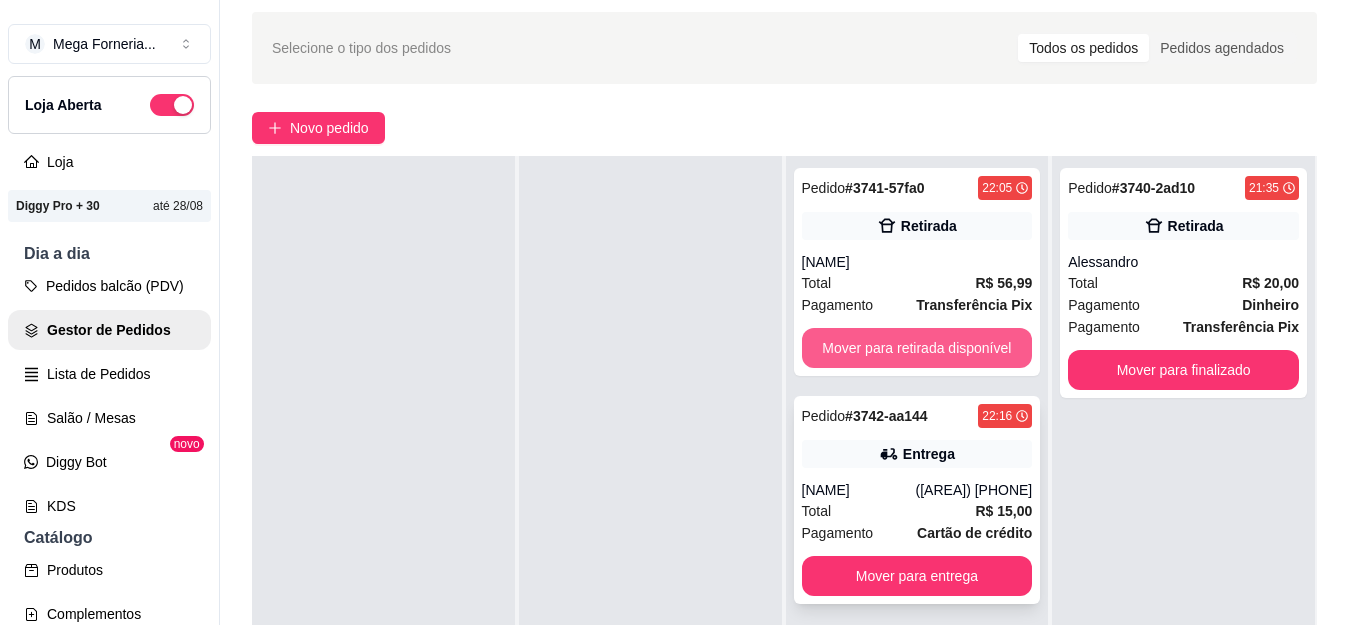 scroll, scrollTop: 100, scrollLeft: 0, axis: vertical 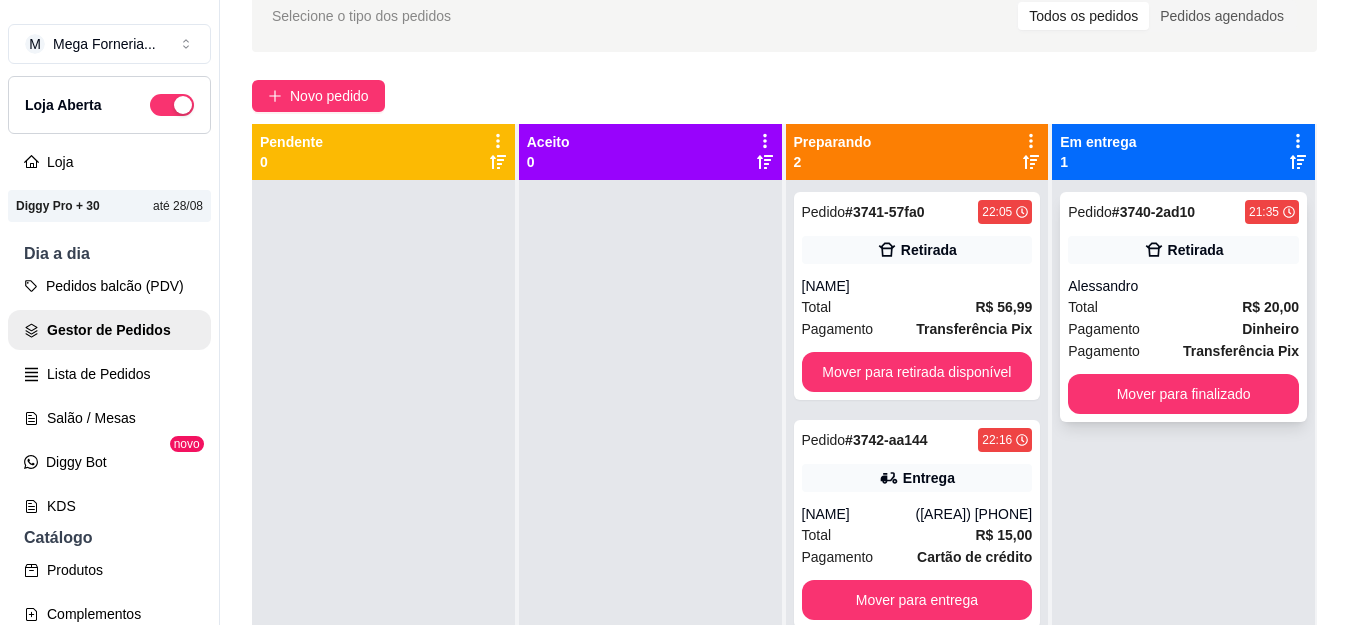 click on "Pagamento Dinheiro" at bounding box center [1183, 329] 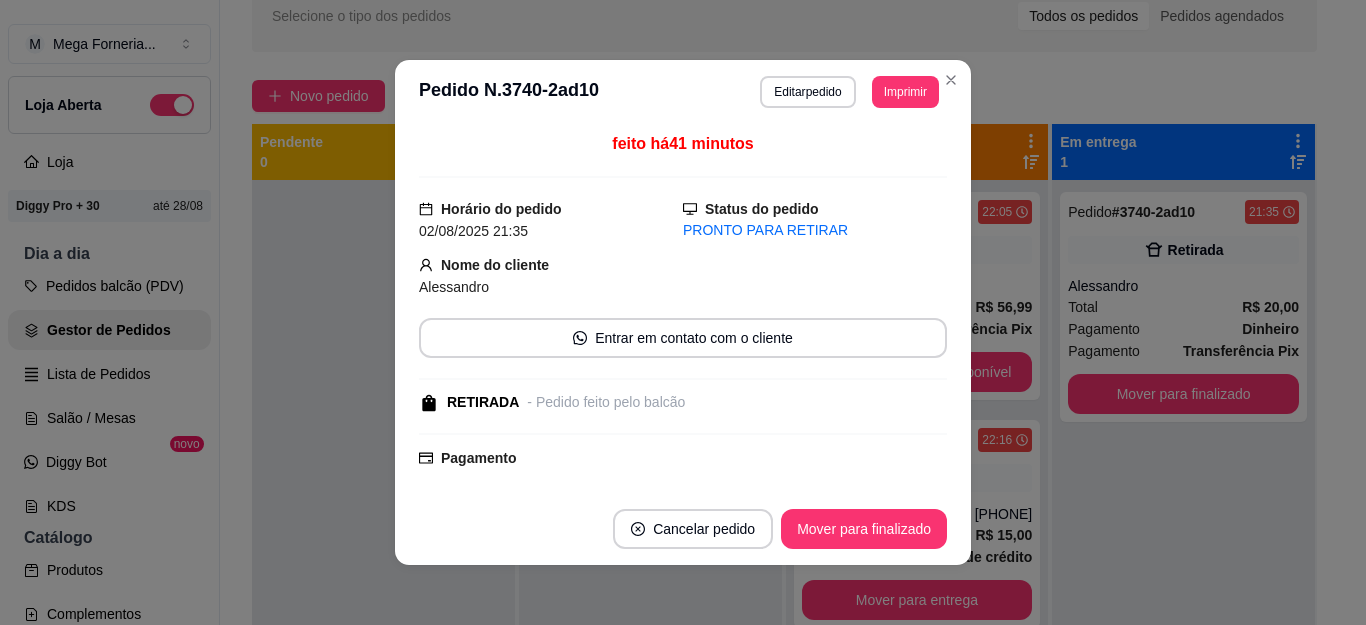 click on "**********" at bounding box center (683, 92) 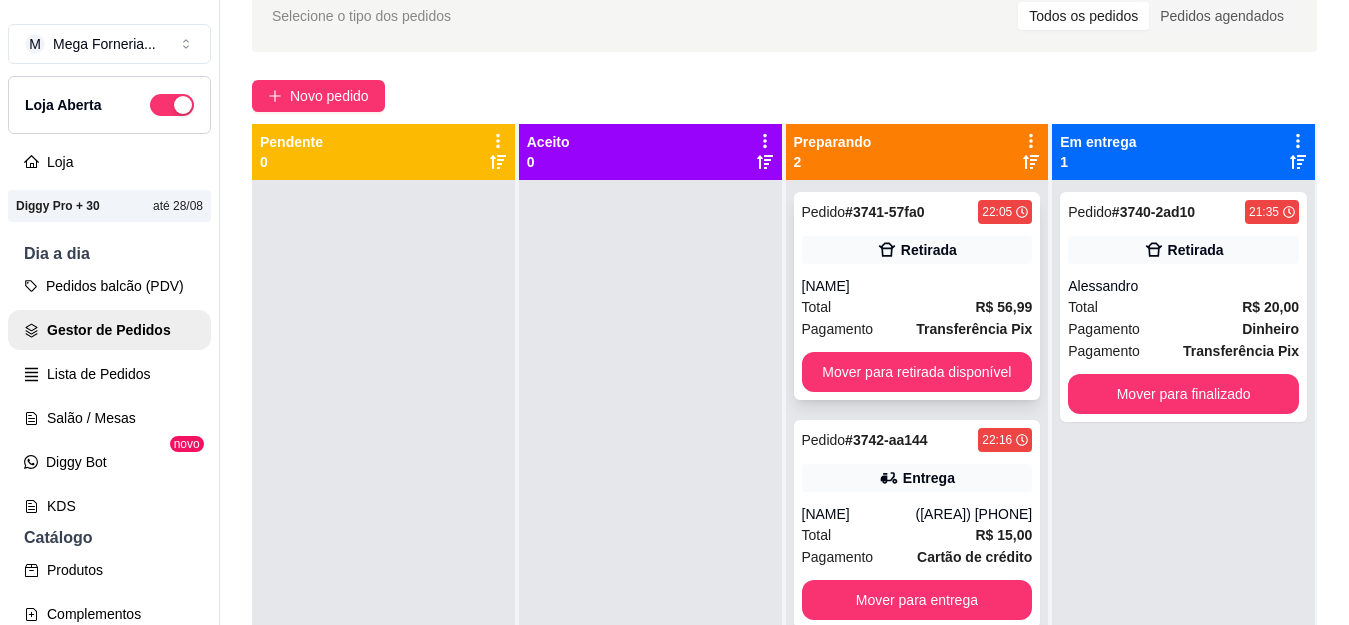 click on "Pedido # 3741-57fa0 22:05" at bounding box center [917, 212] 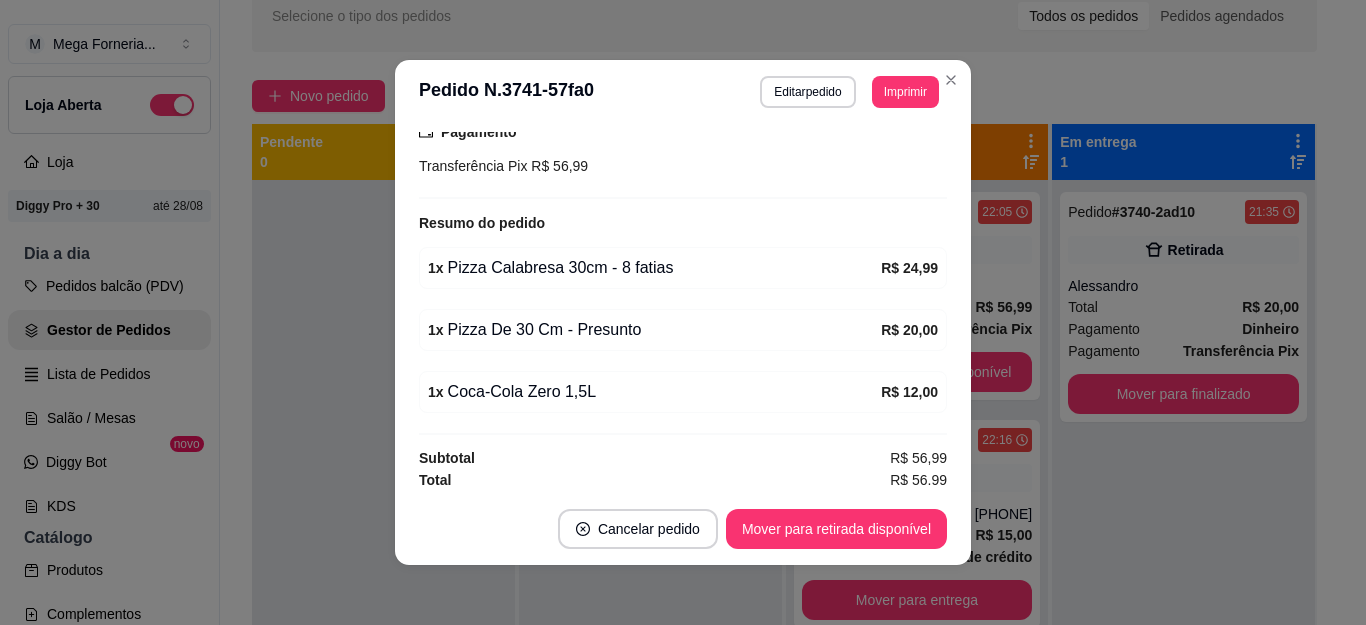 scroll, scrollTop: 332, scrollLeft: 0, axis: vertical 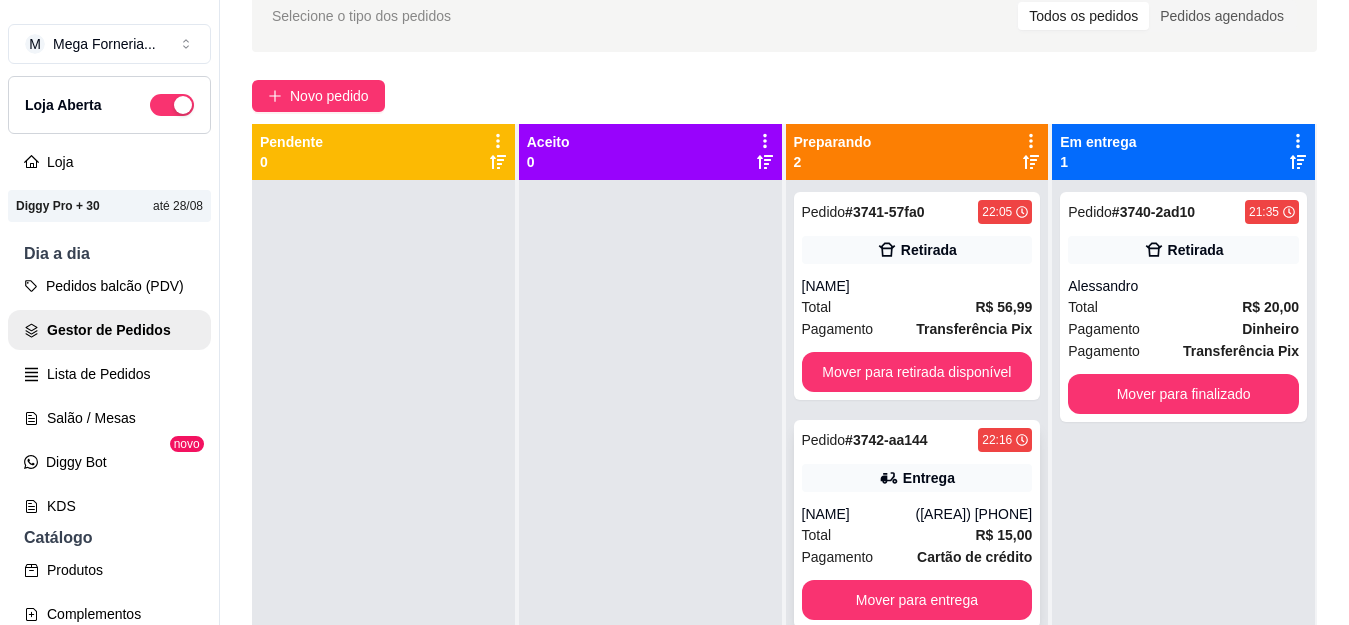 click on "Entrega" at bounding box center (917, 478) 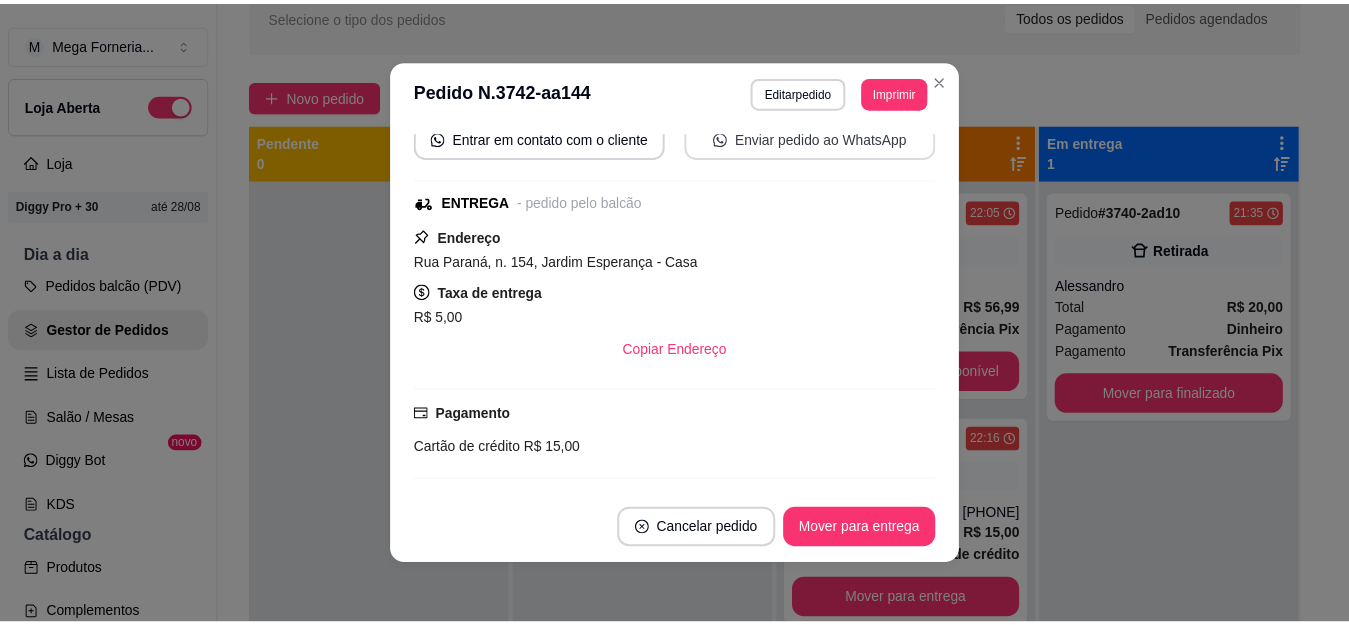 scroll, scrollTop: 0, scrollLeft: 0, axis: both 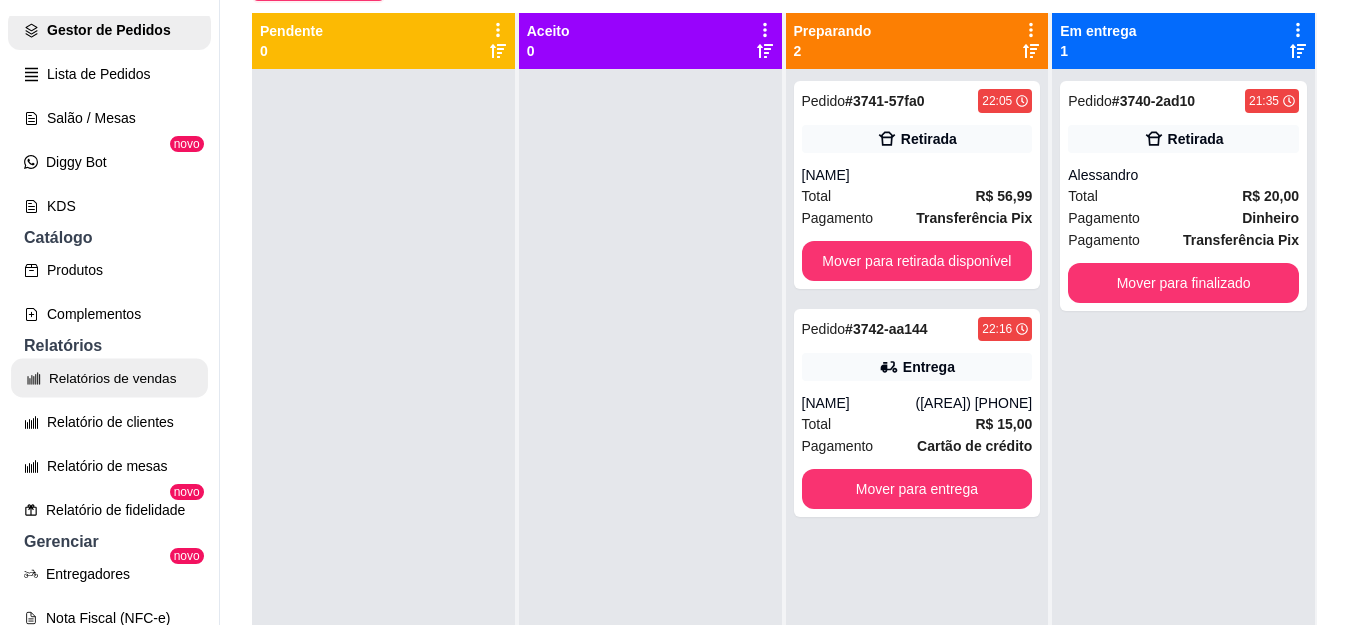 click on "Relatórios de vendas" at bounding box center [109, 378] 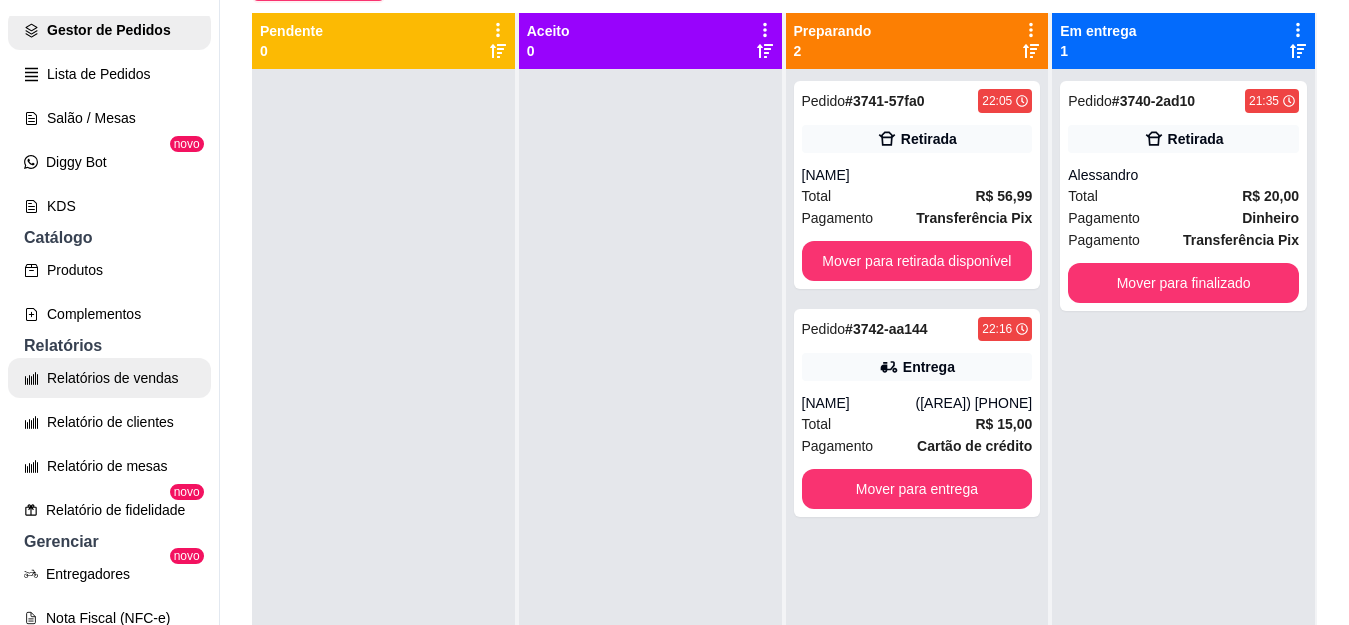 select on "ALL" 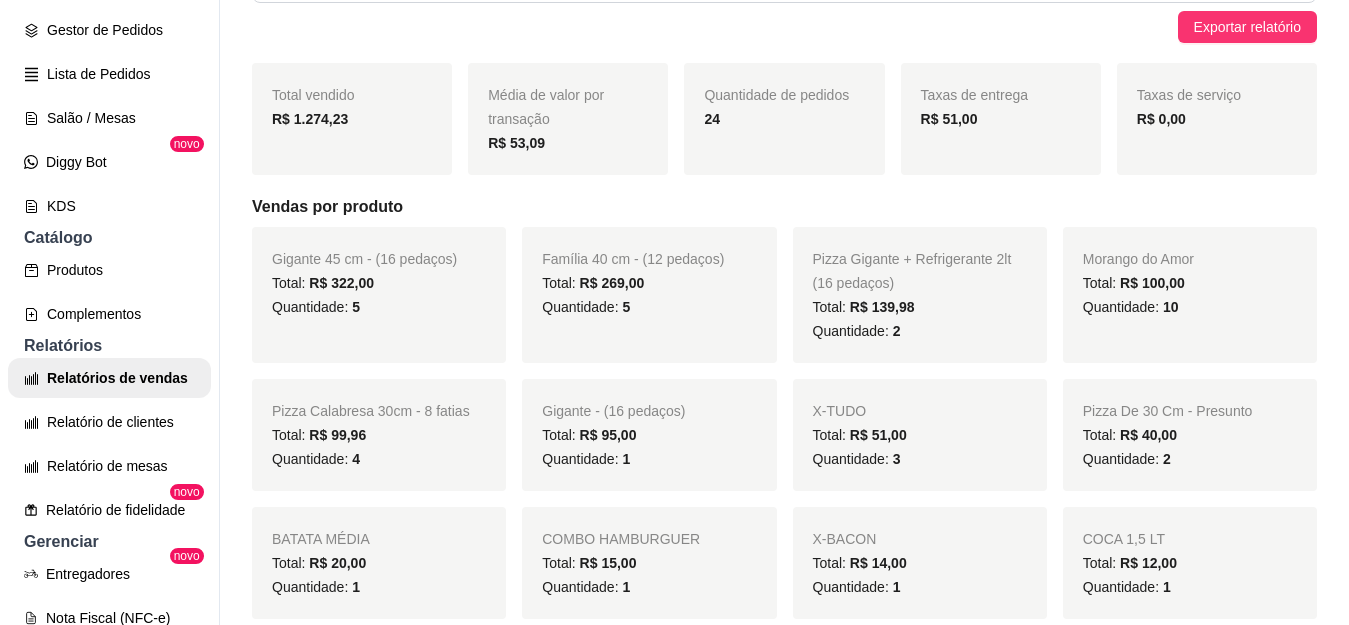 scroll, scrollTop: 0, scrollLeft: 0, axis: both 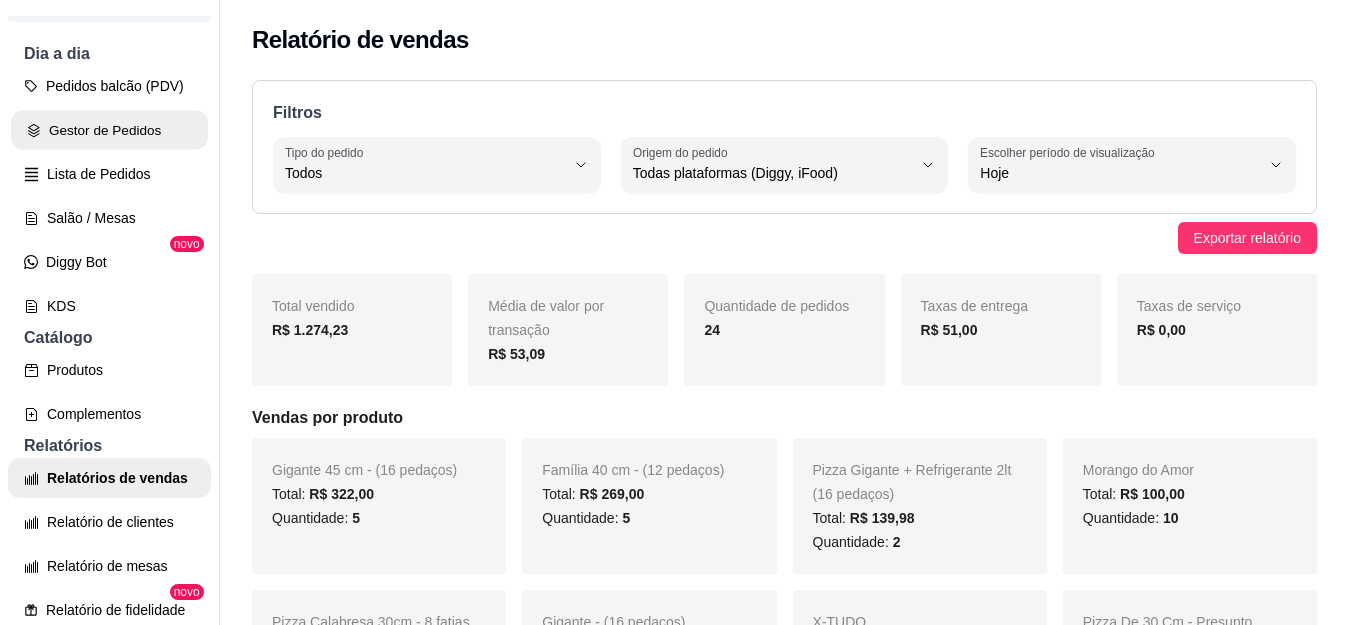 click on "Gestor de Pedidos" at bounding box center (109, 130) 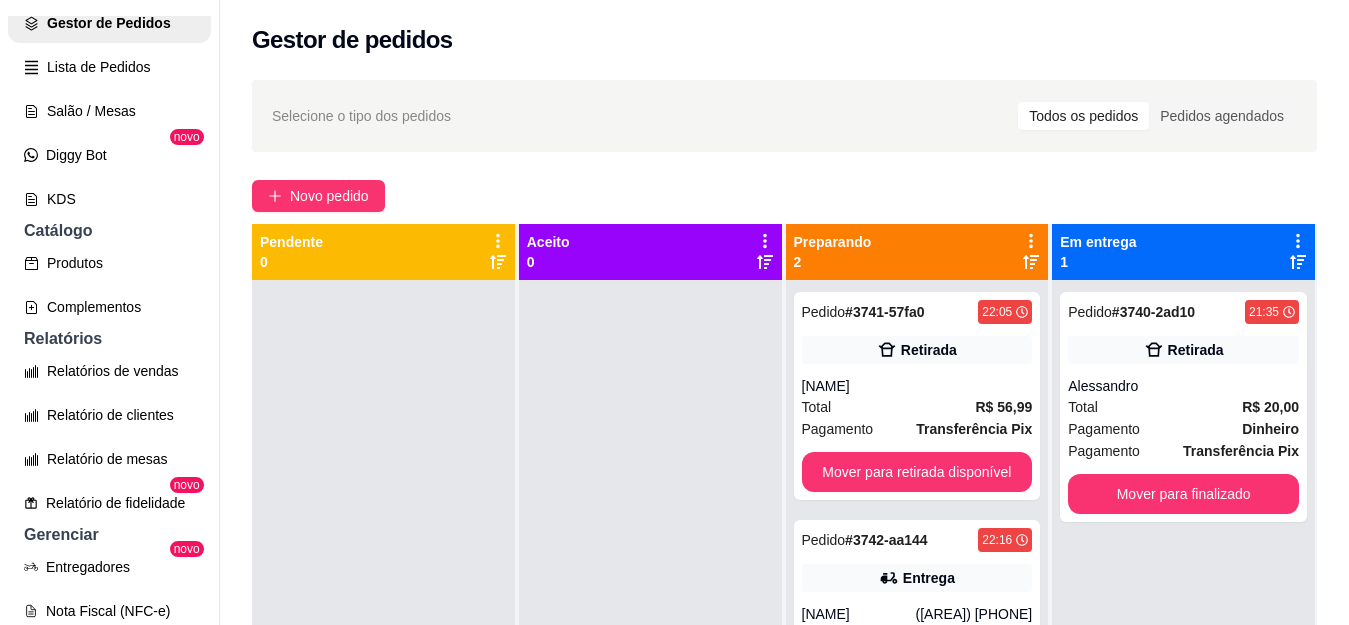 scroll, scrollTop: 400, scrollLeft: 0, axis: vertical 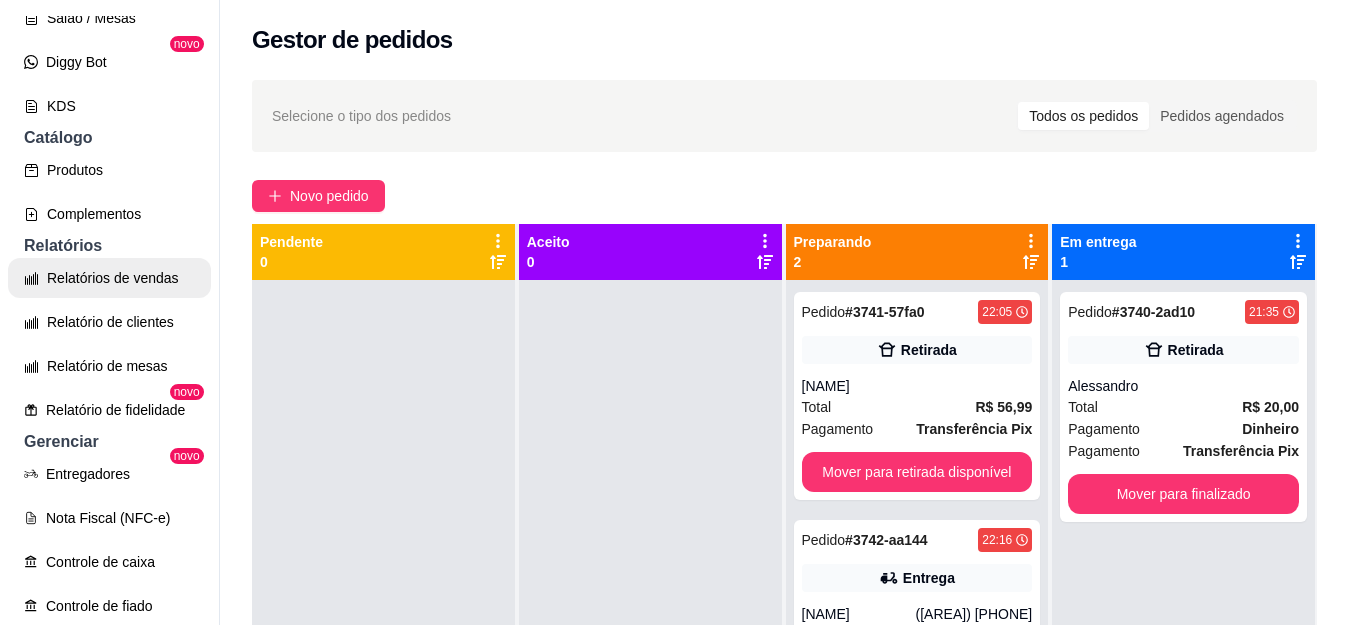 click on "Relatórios de vendas" at bounding box center (109, 278) 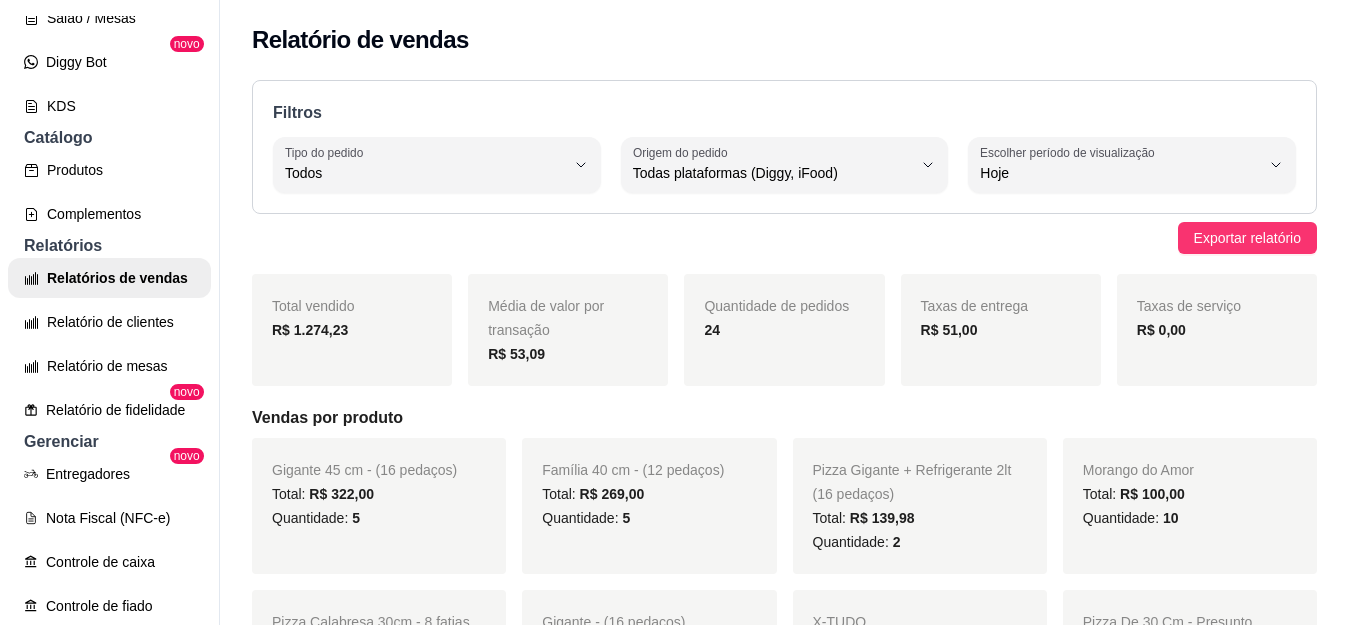 scroll, scrollTop: 300, scrollLeft: 0, axis: vertical 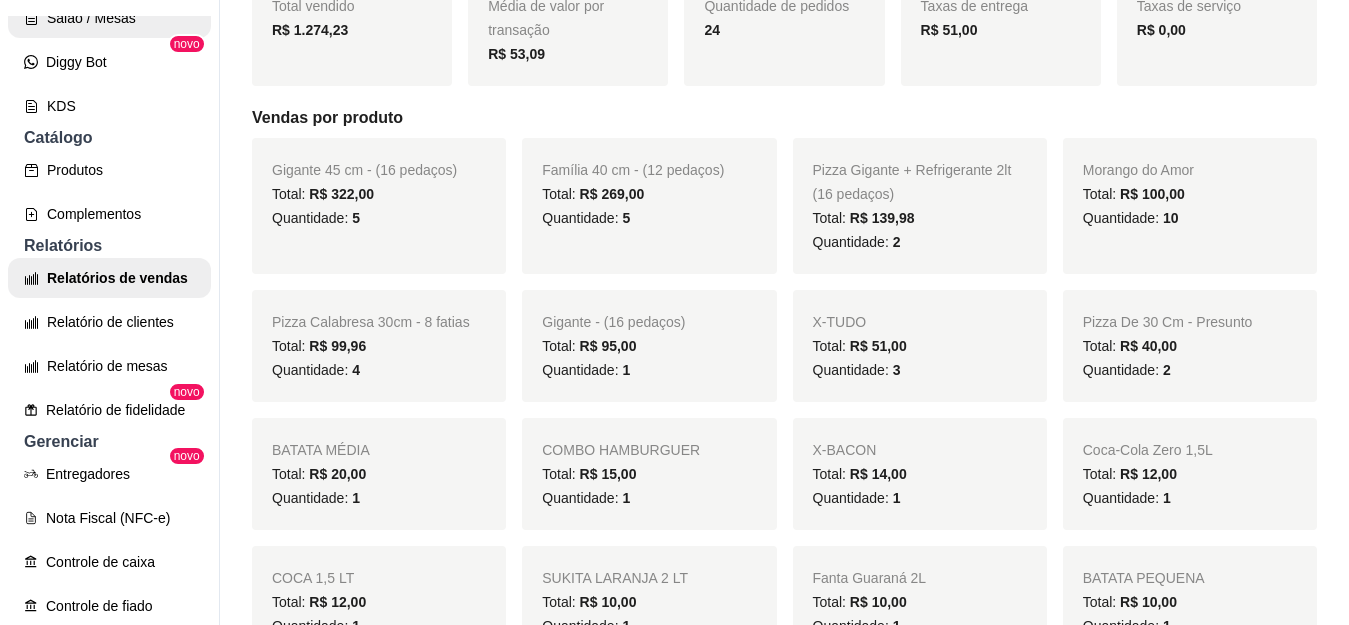 click on "Salão / Mesas" at bounding box center [109, 18] 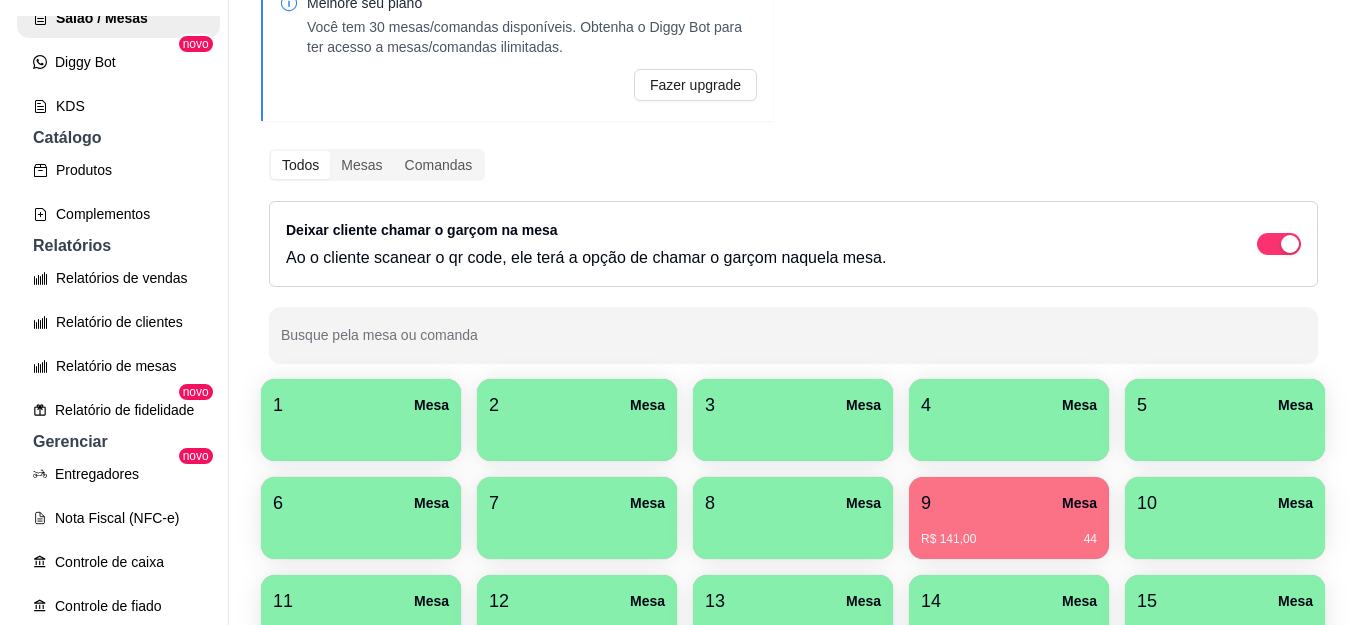 scroll, scrollTop: 300, scrollLeft: 0, axis: vertical 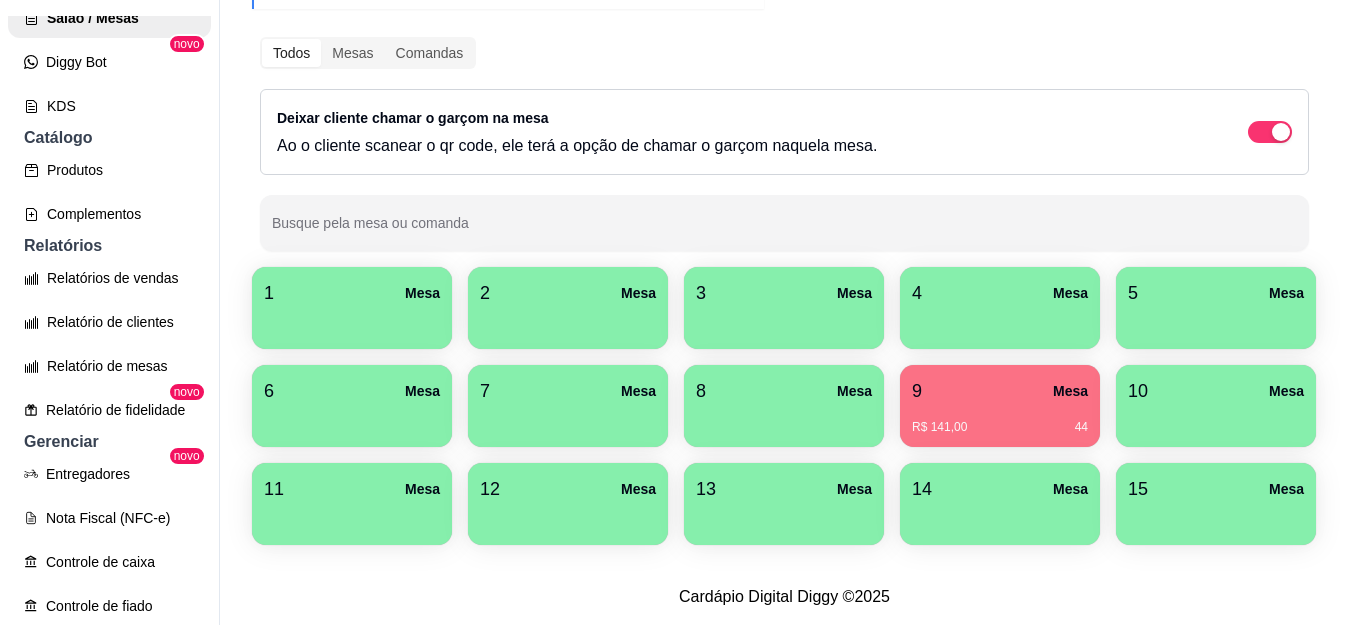 click on "9 Mesa" at bounding box center (1000, 391) 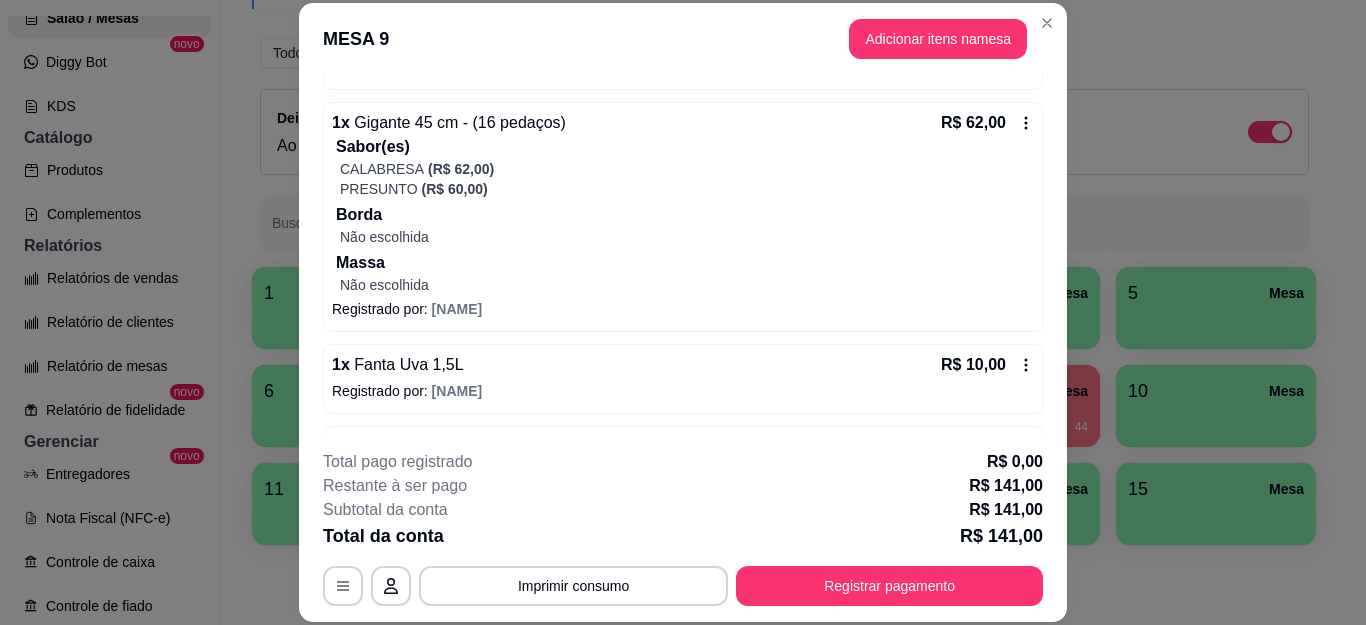 scroll, scrollTop: 474, scrollLeft: 0, axis: vertical 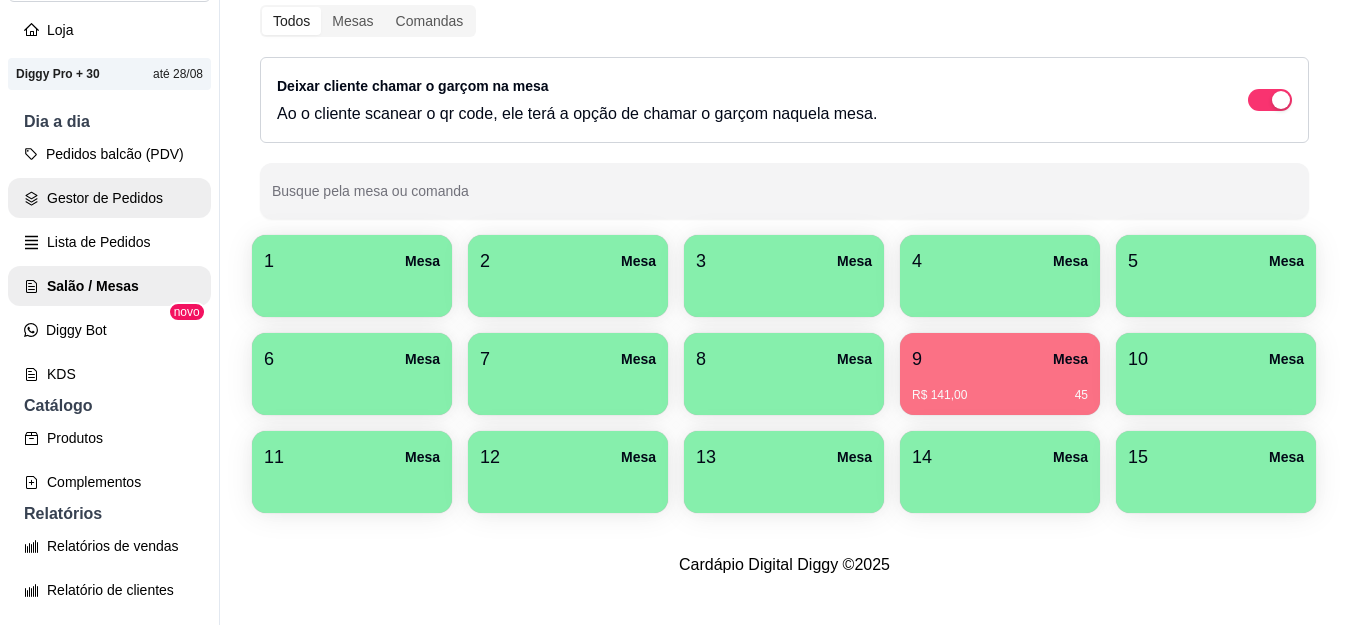 click on "Gestor de Pedidos" at bounding box center [109, 198] 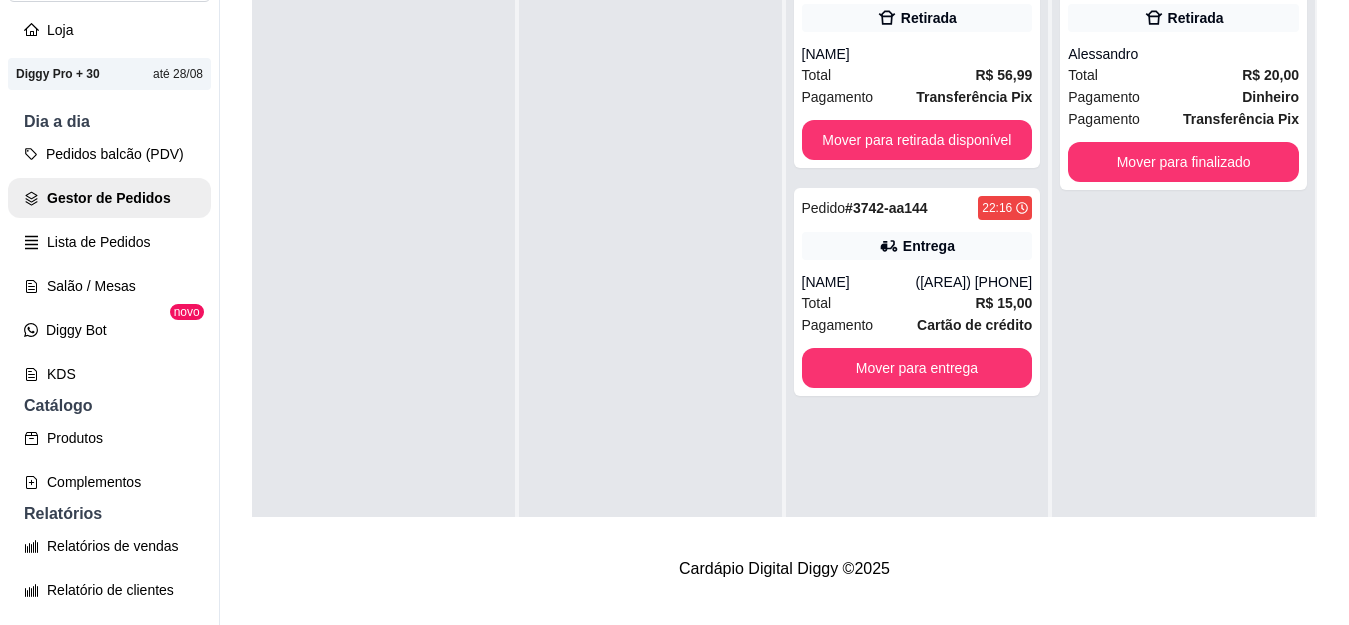 scroll, scrollTop: 0, scrollLeft: 0, axis: both 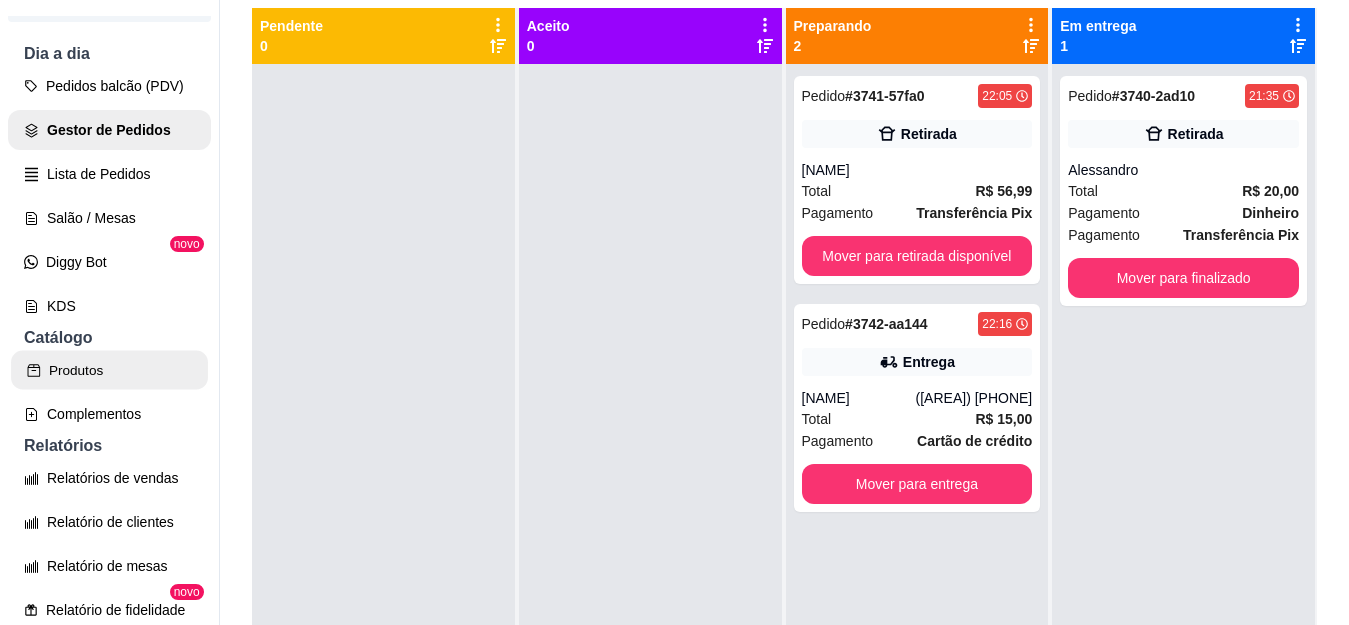 click on "Produtos" at bounding box center [109, 370] 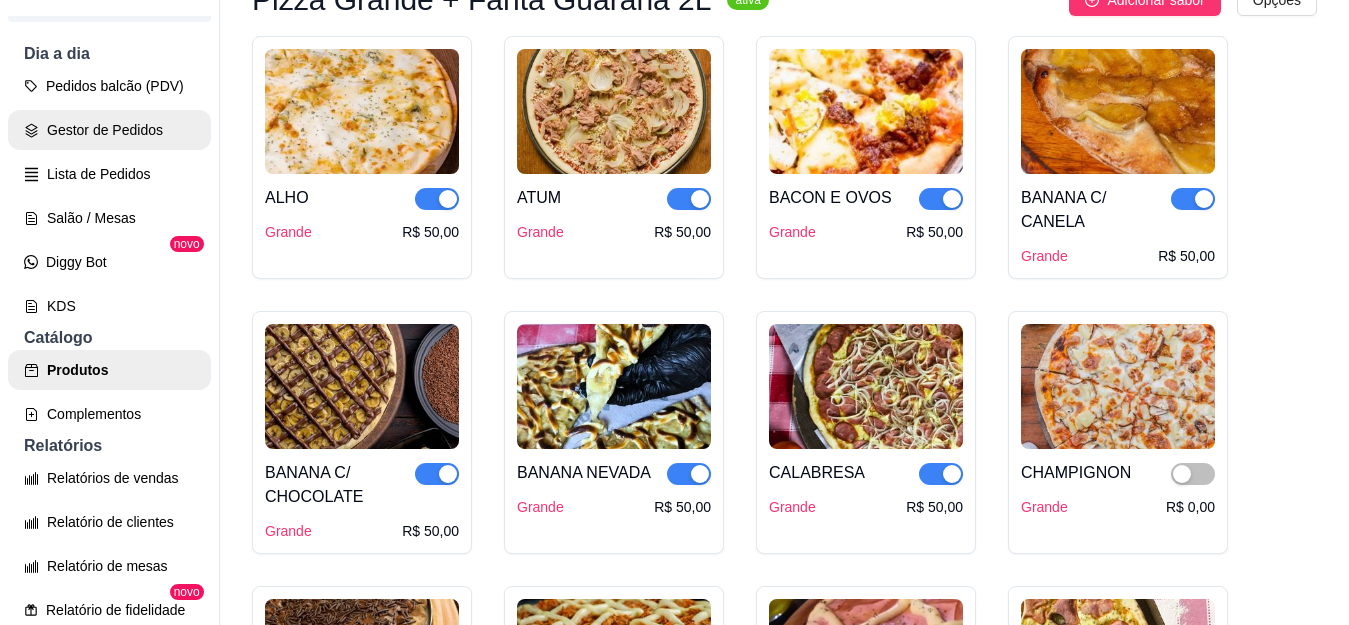 scroll, scrollTop: 0, scrollLeft: 0, axis: both 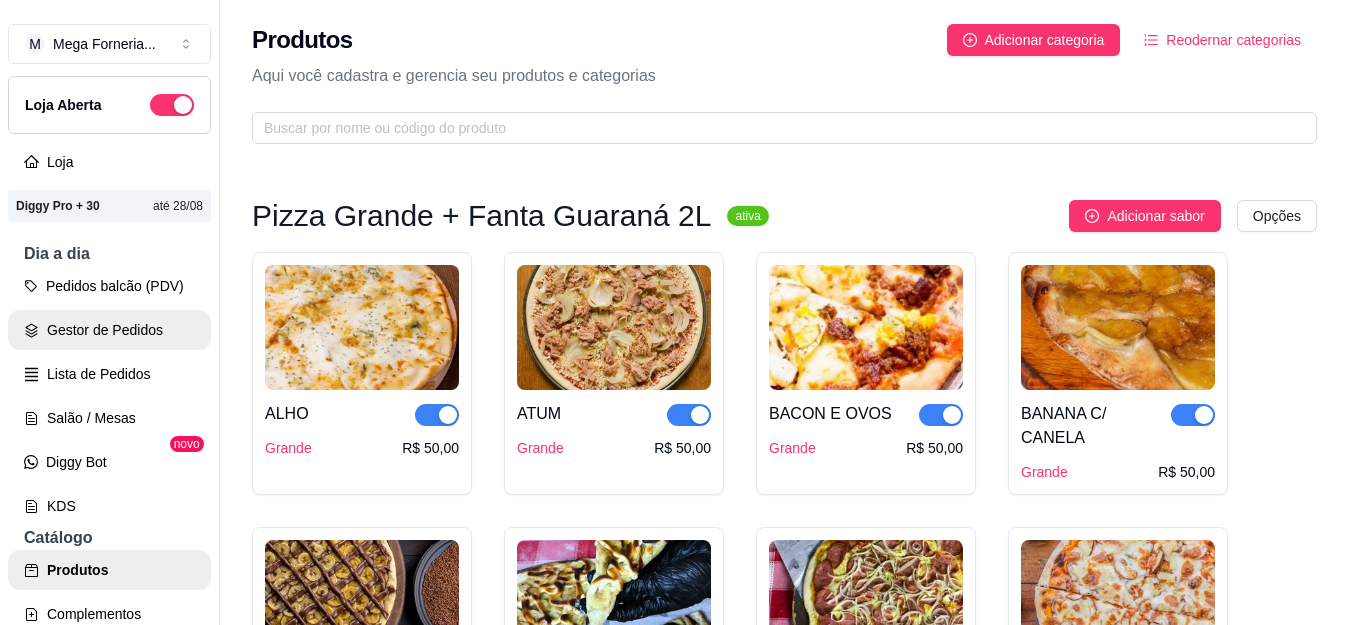 click on "Gestor de Pedidos" at bounding box center (109, 330) 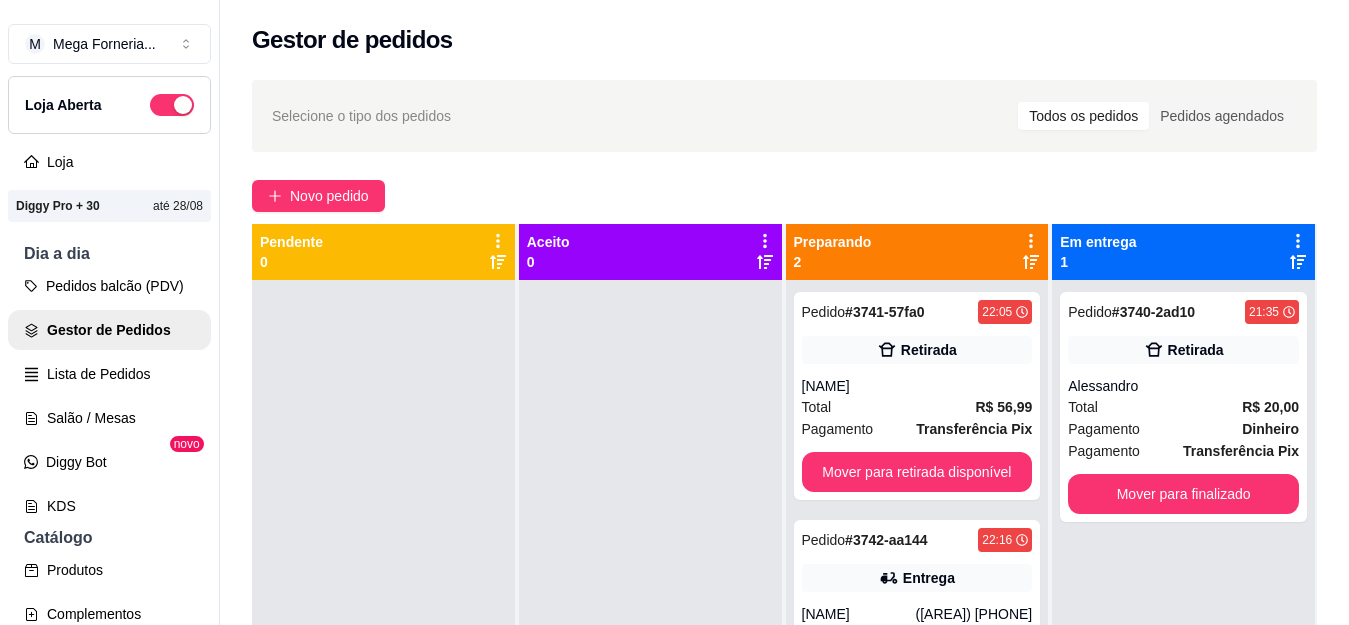 scroll, scrollTop: 56, scrollLeft: 0, axis: vertical 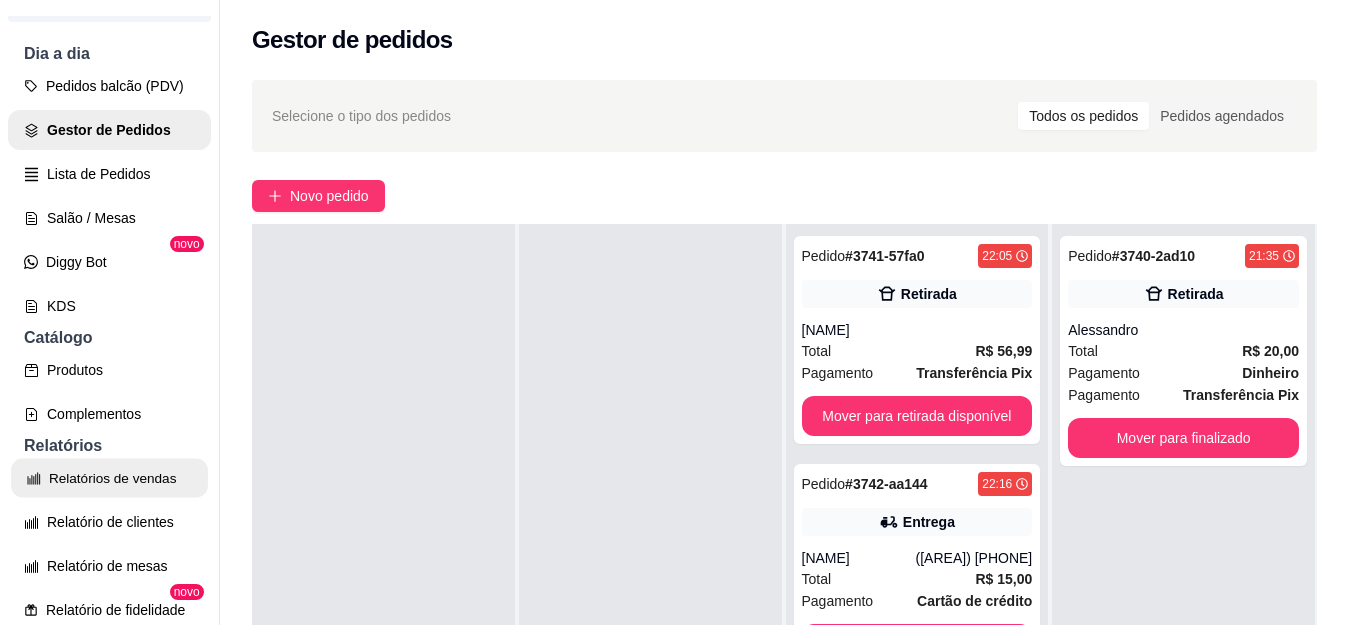 click on "Relatórios de vendas" at bounding box center (109, 478) 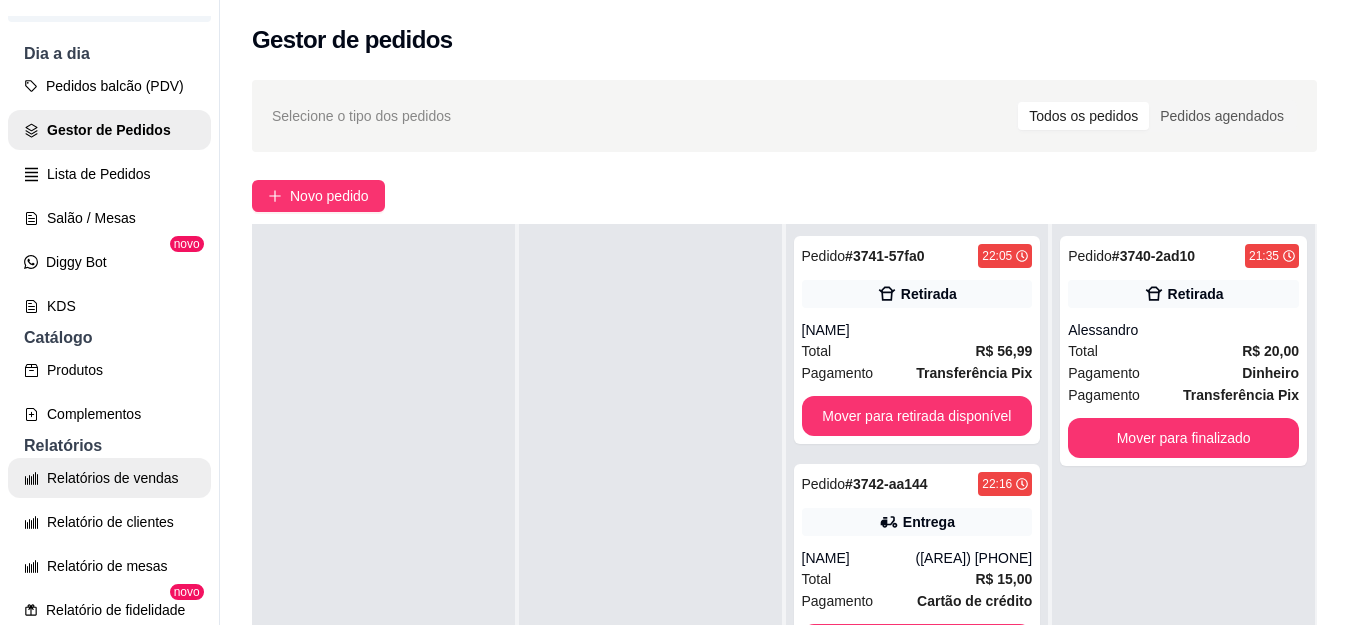 select on "ALL" 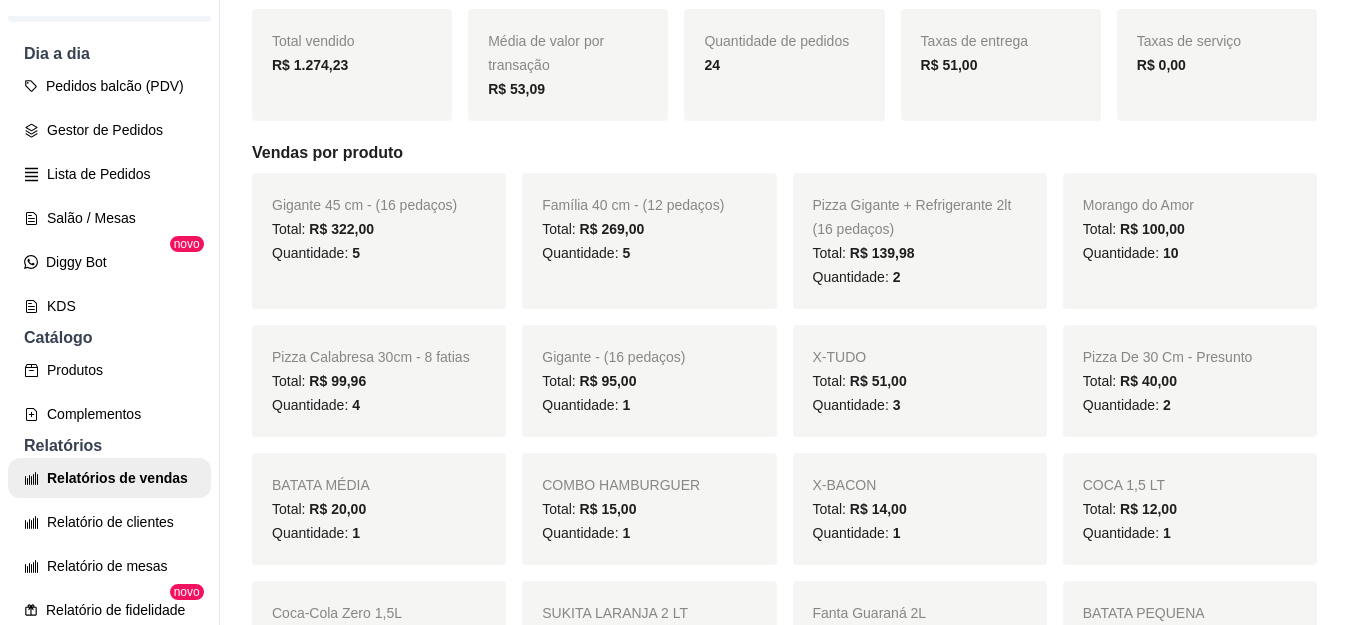 scroll, scrollTop: 0, scrollLeft: 0, axis: both 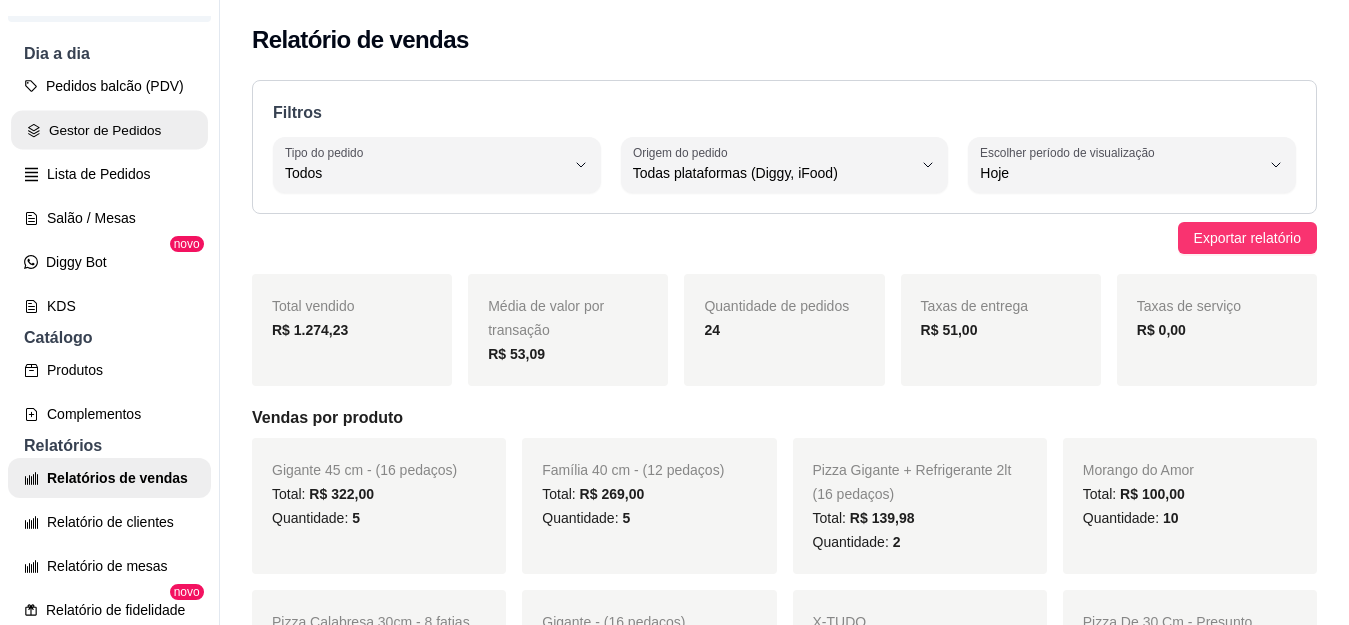 click on "Gestor de Pedidos" at bounding box center [109, 130] 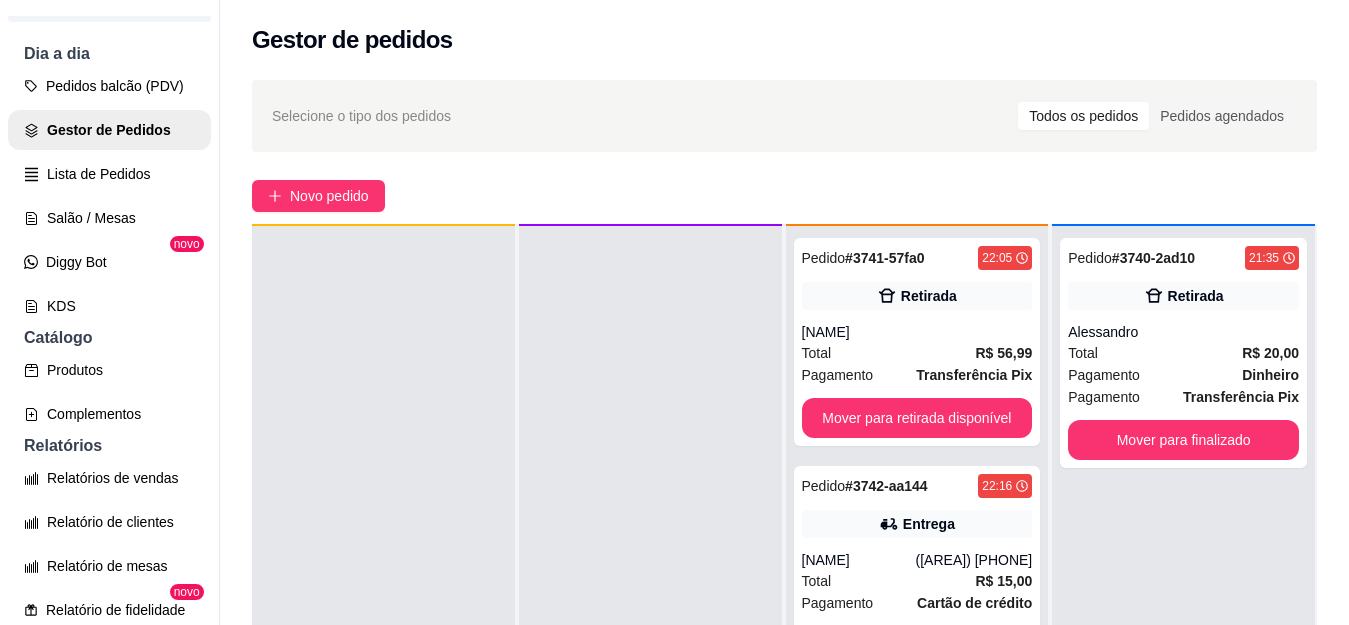 scroll, scrollTop: 56, scrollLeft: 0, axis: vertical 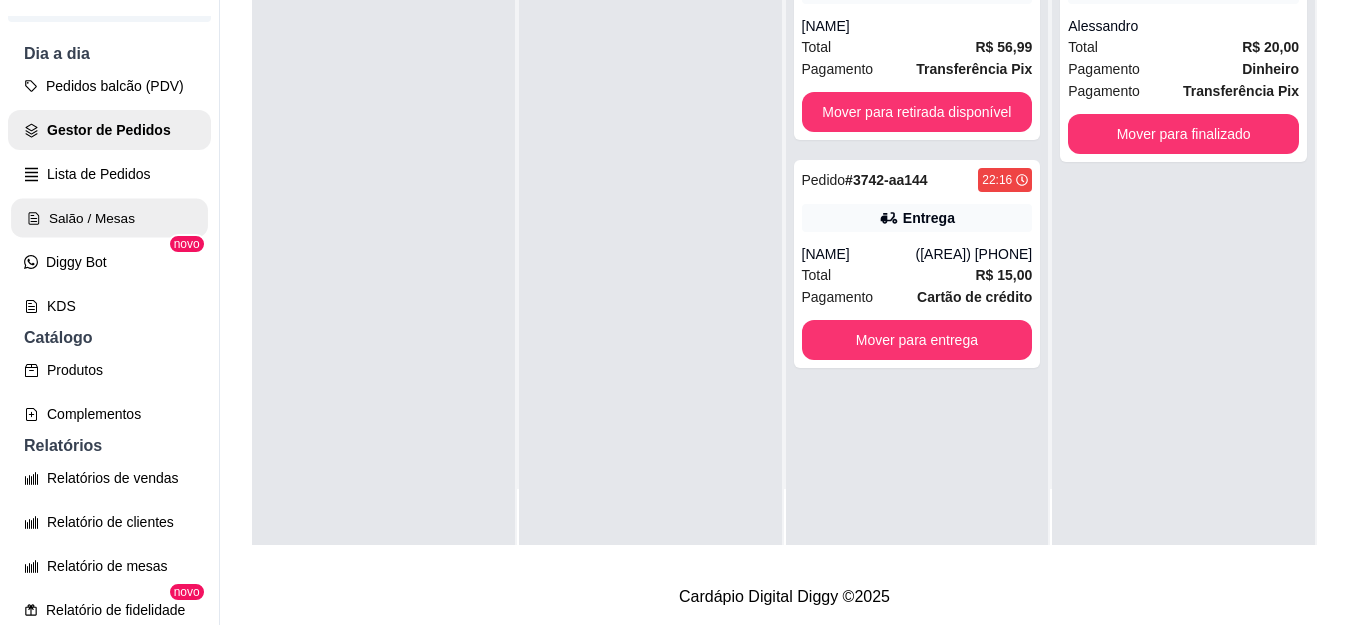 click on "Salão / Mesas" at bounding box center (109, 218) 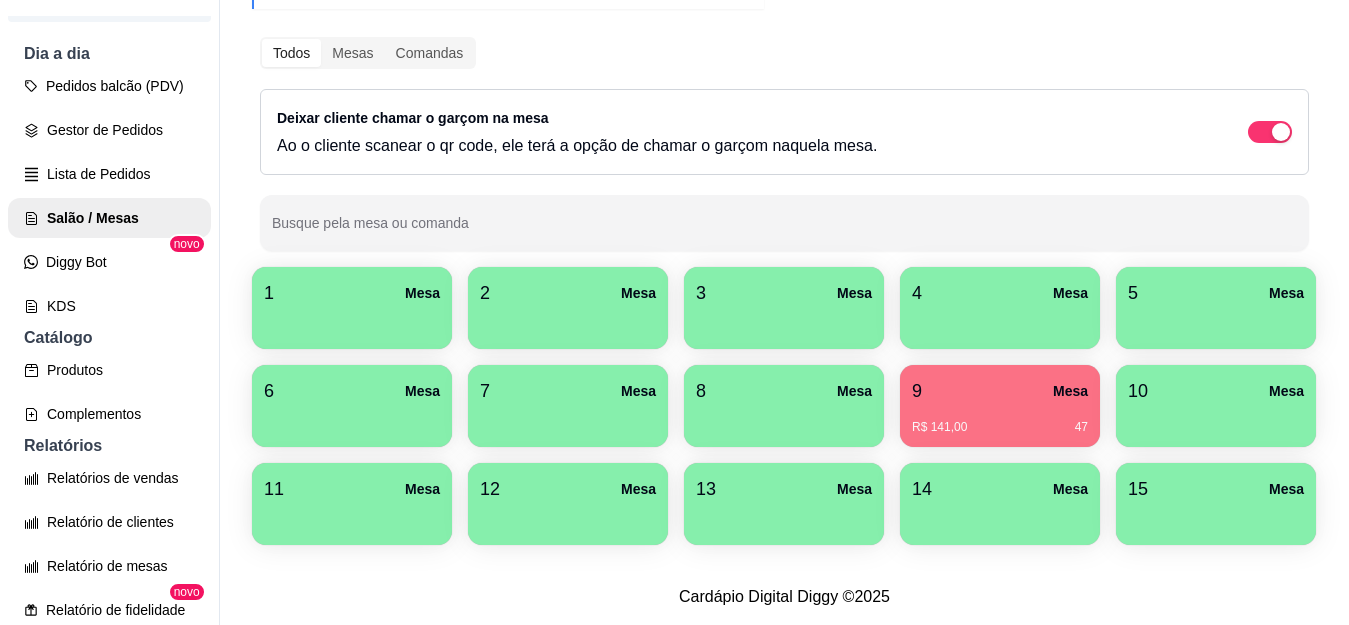 scroll, scrollTop: 300, scrollLeft: 0, axis: vertical 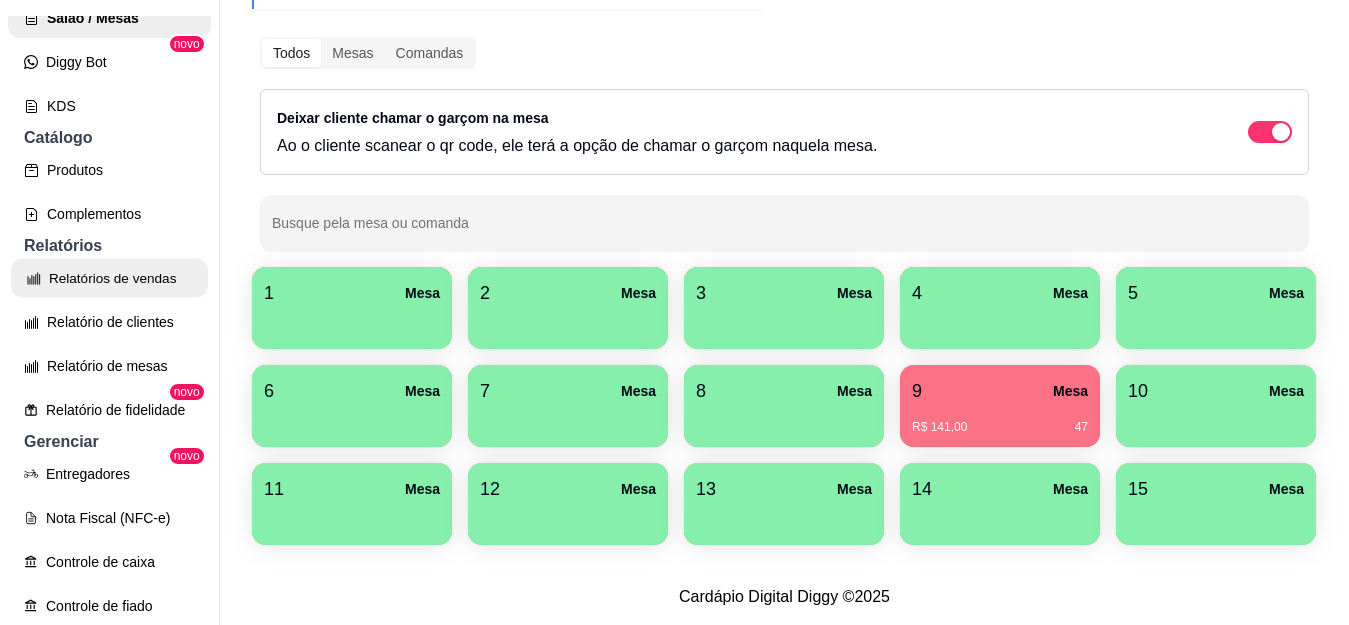 click on "Relatórios de vendas" at bounding box center (109, 278) 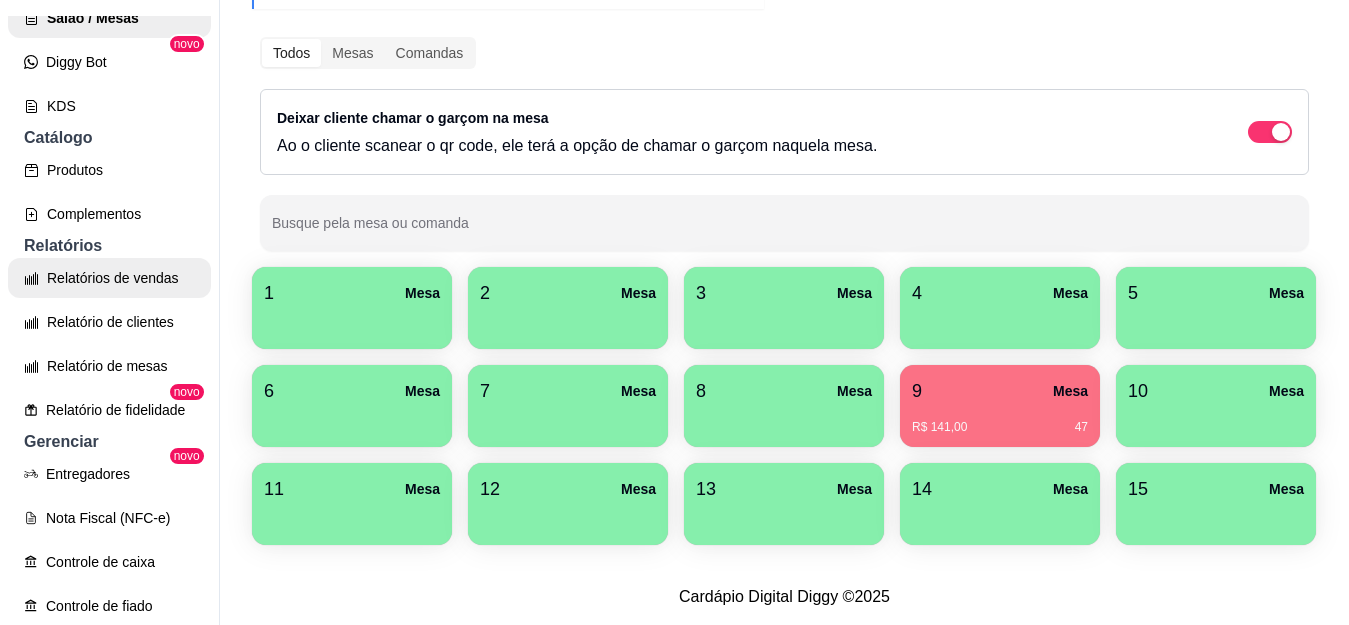 select on "ALL" 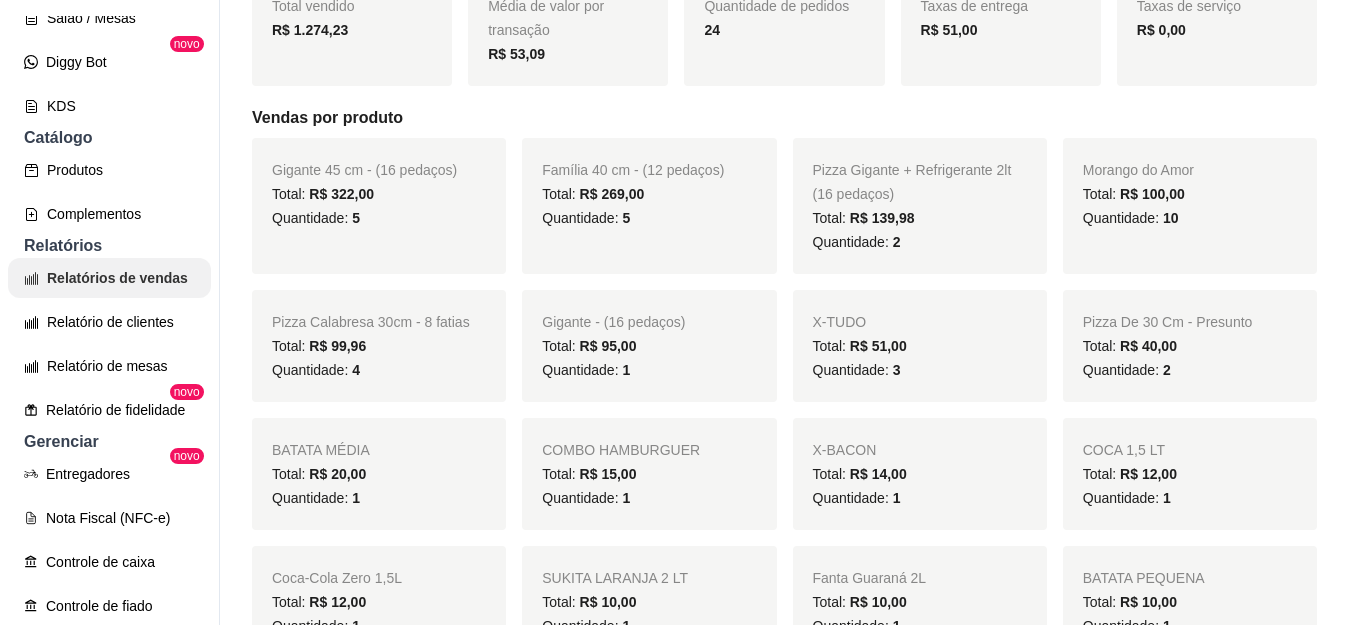 scroll, scrollTop: 0, scrollLeft: 0, axis: both 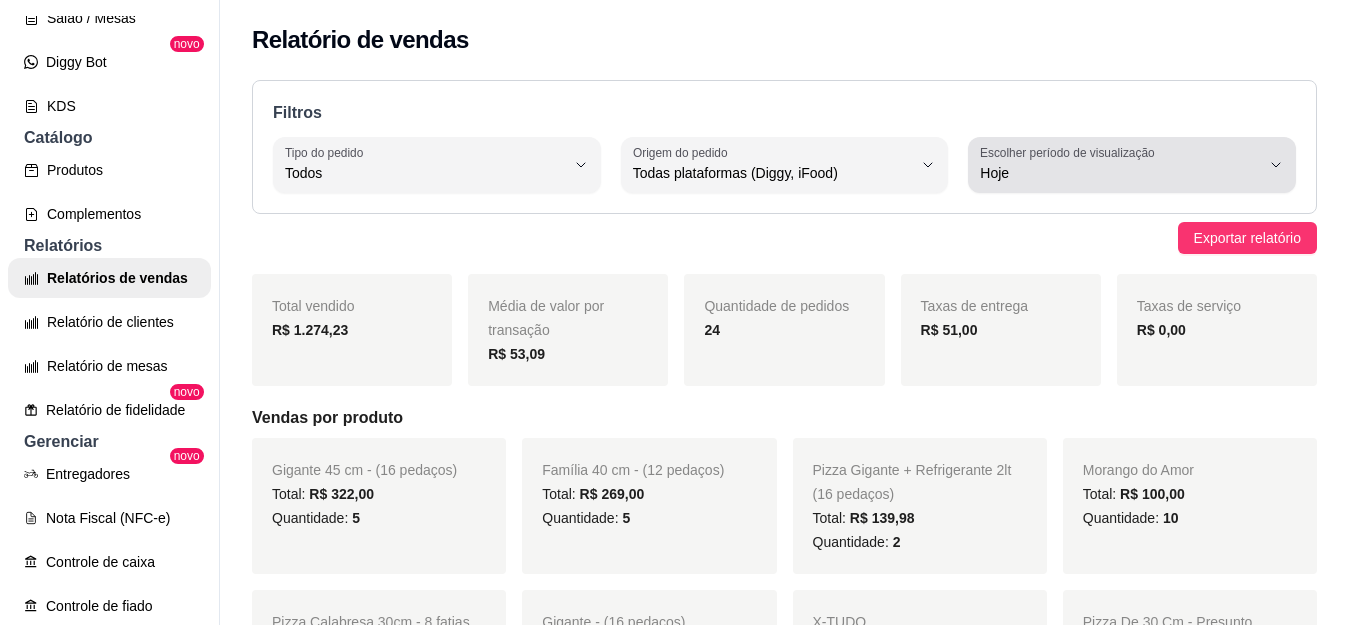 click on "Escolher período de visualização" at bounding box center [1070, 152] 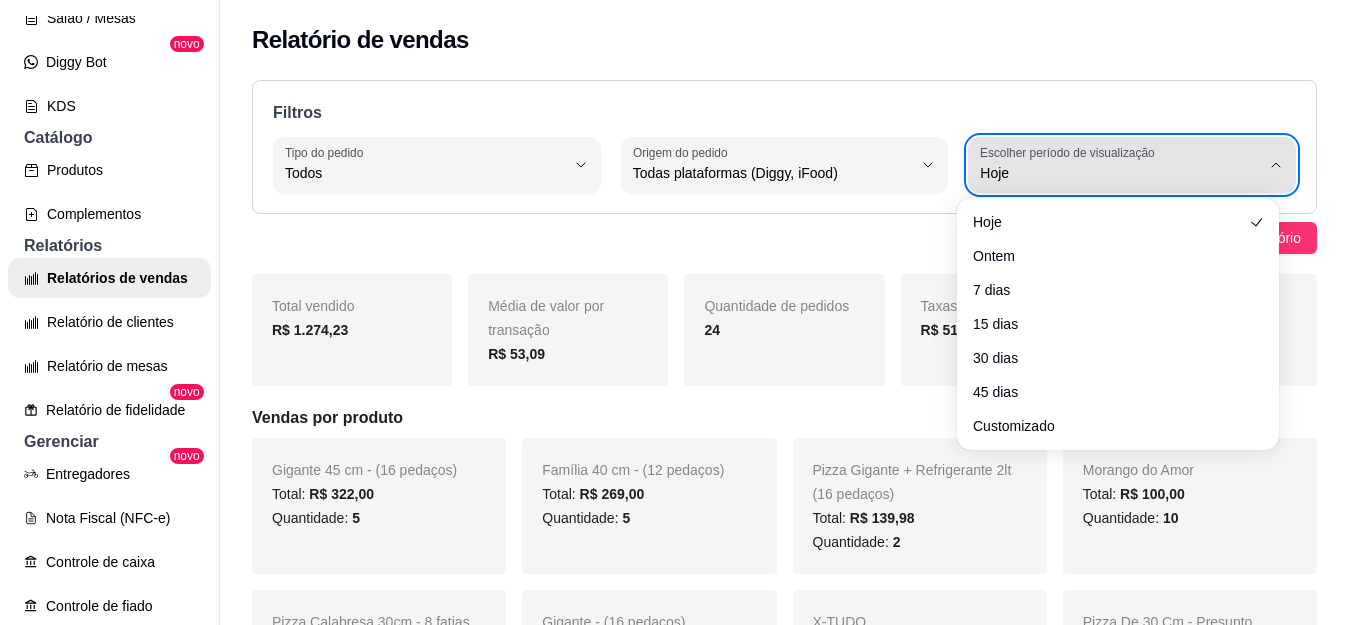 click on "Escolher período de visualização Hoje" at bounding box center (1132, 165) 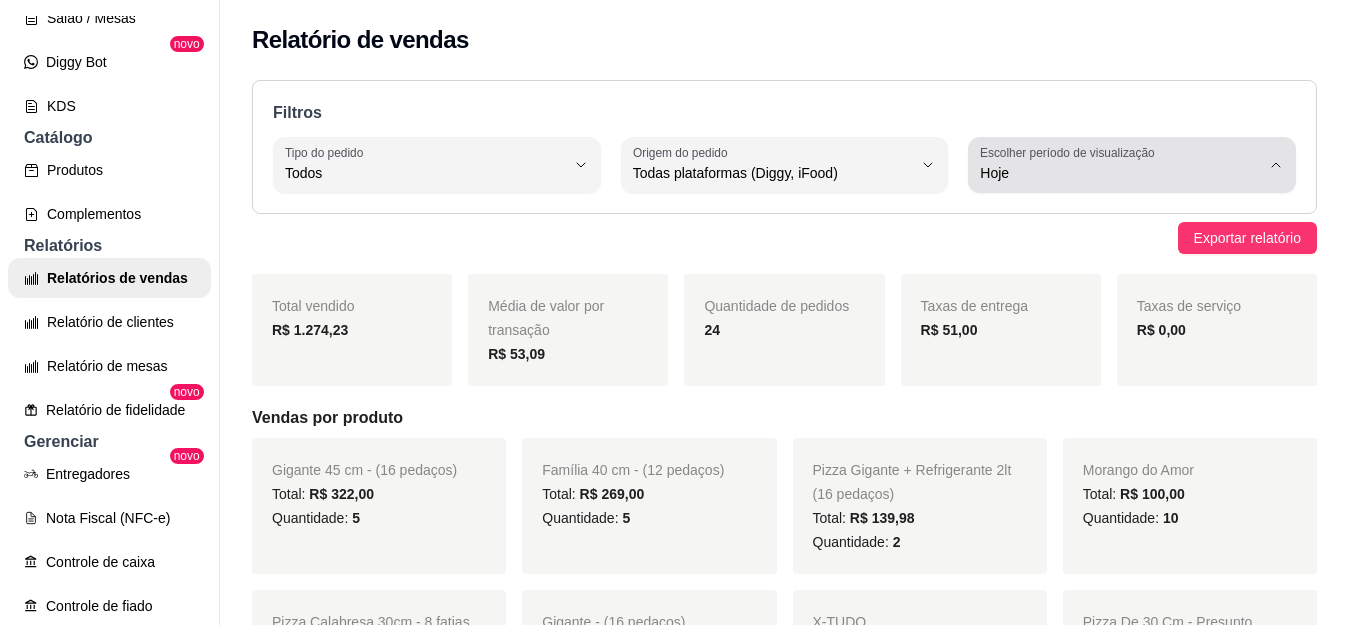 click on "Filtros" at bounding box center [784, 113] 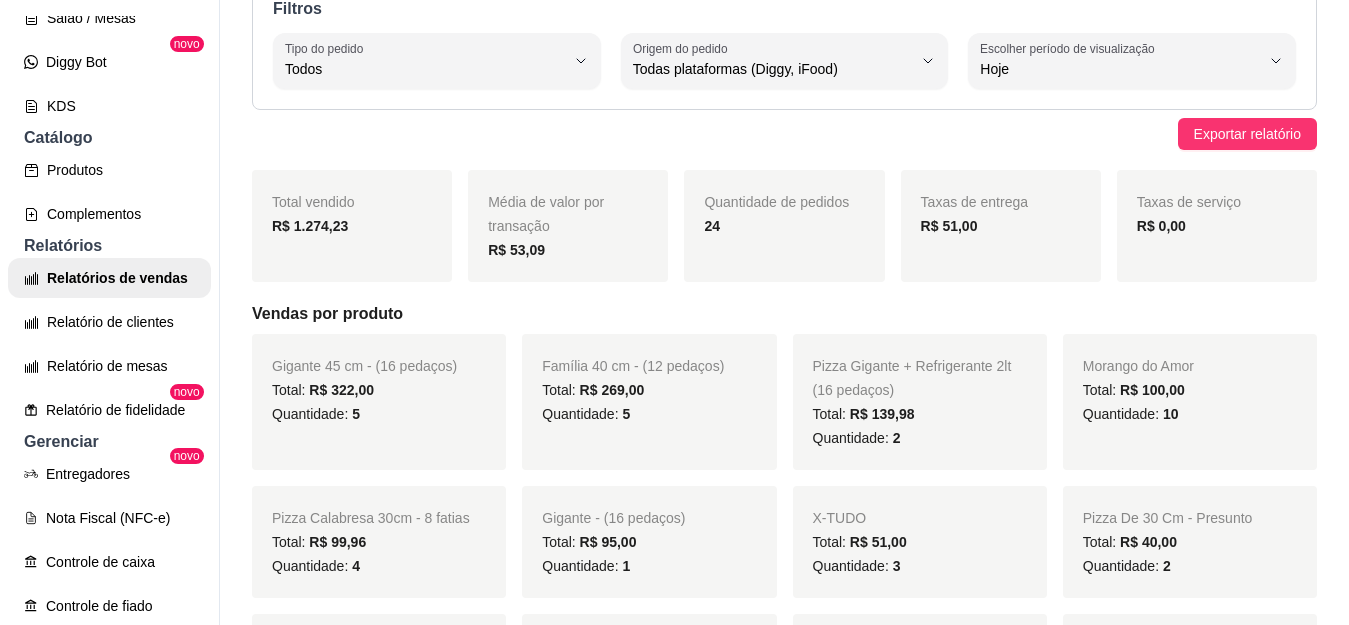 scroll, scrollTop: 0, scrollLeft: 0, axis: both 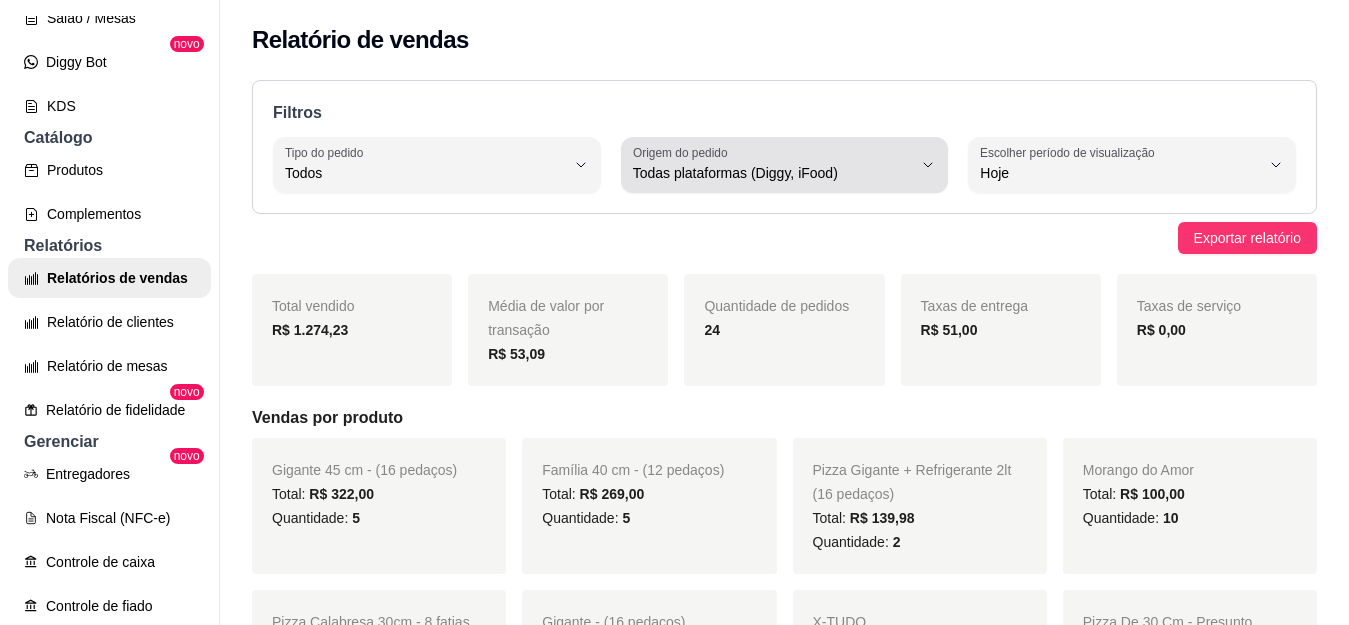 click on "Todas plataformas (Diggy, iFood)" at bounding box center (773, 173) 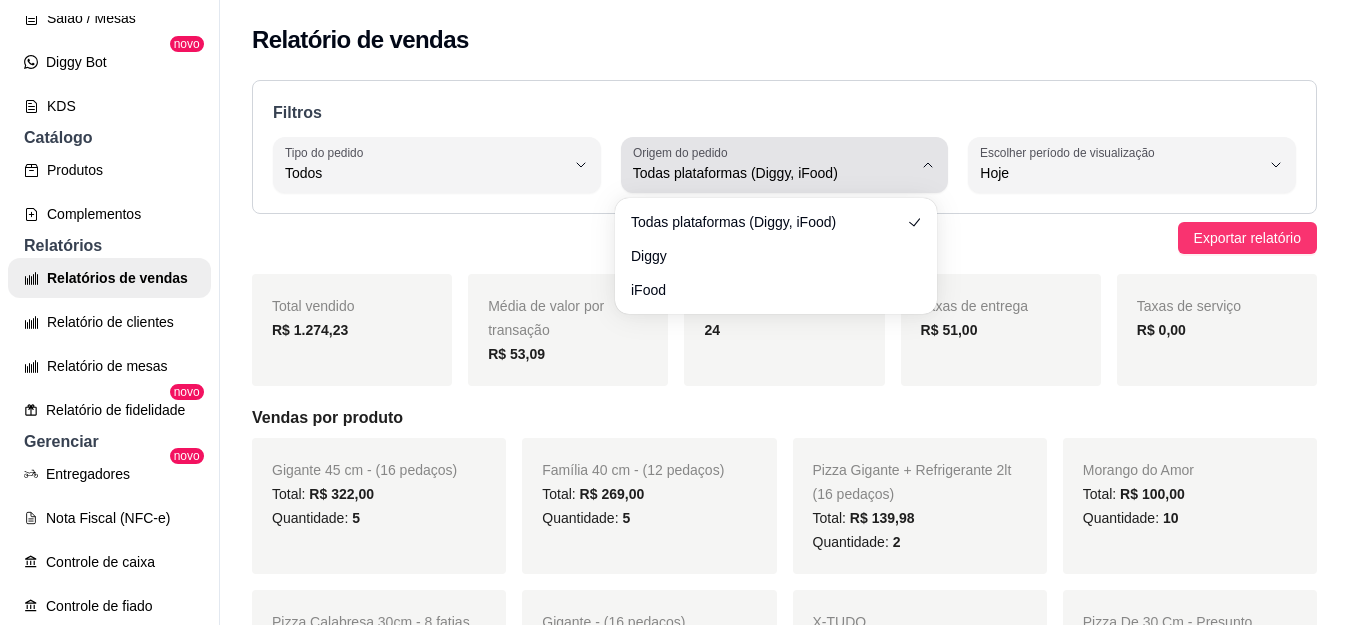 click on "Todas plataformas (Diggy, iFood)" at bounding box center [773, 173] 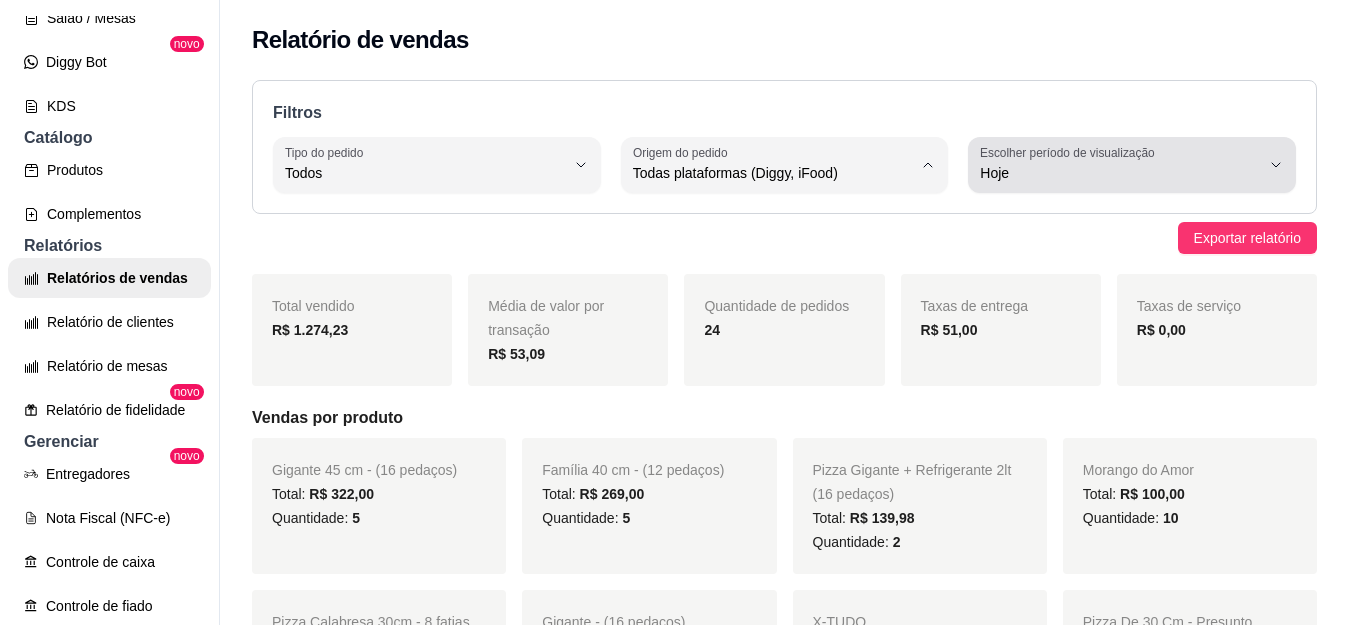 click on "Escolher período de visualização Hoje" at bounding box center [1132, 165] 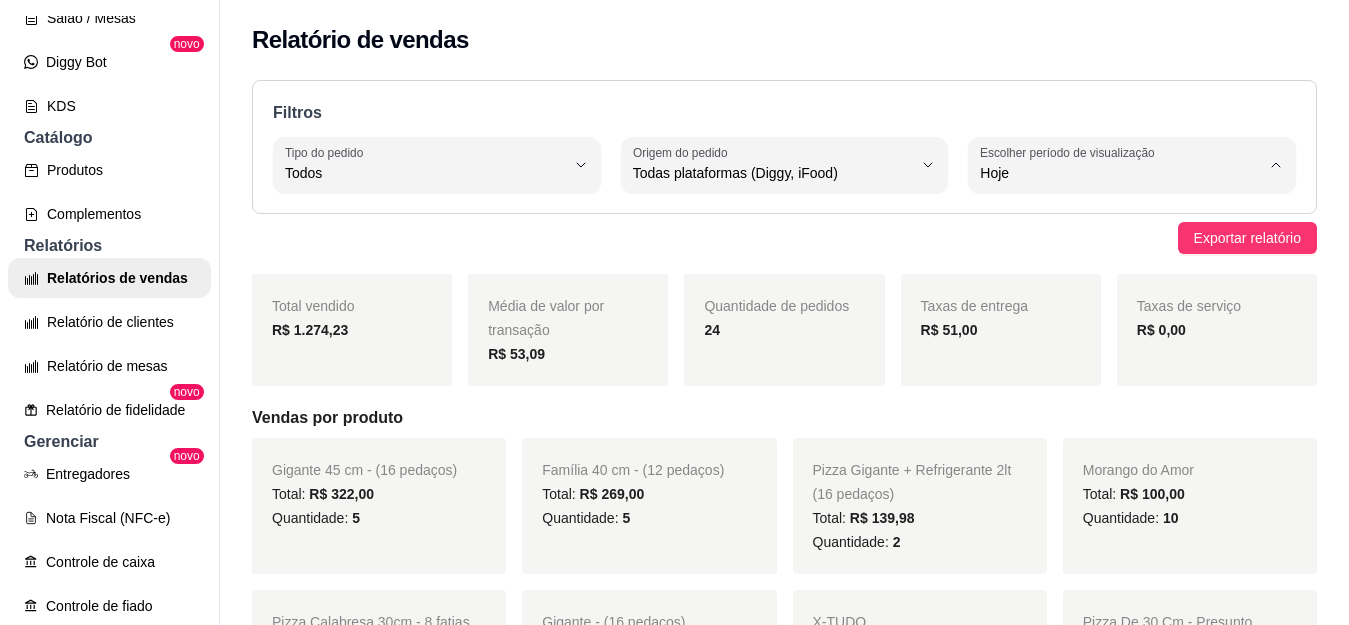 click on "Customizado" at bounding box center [1108, 416] 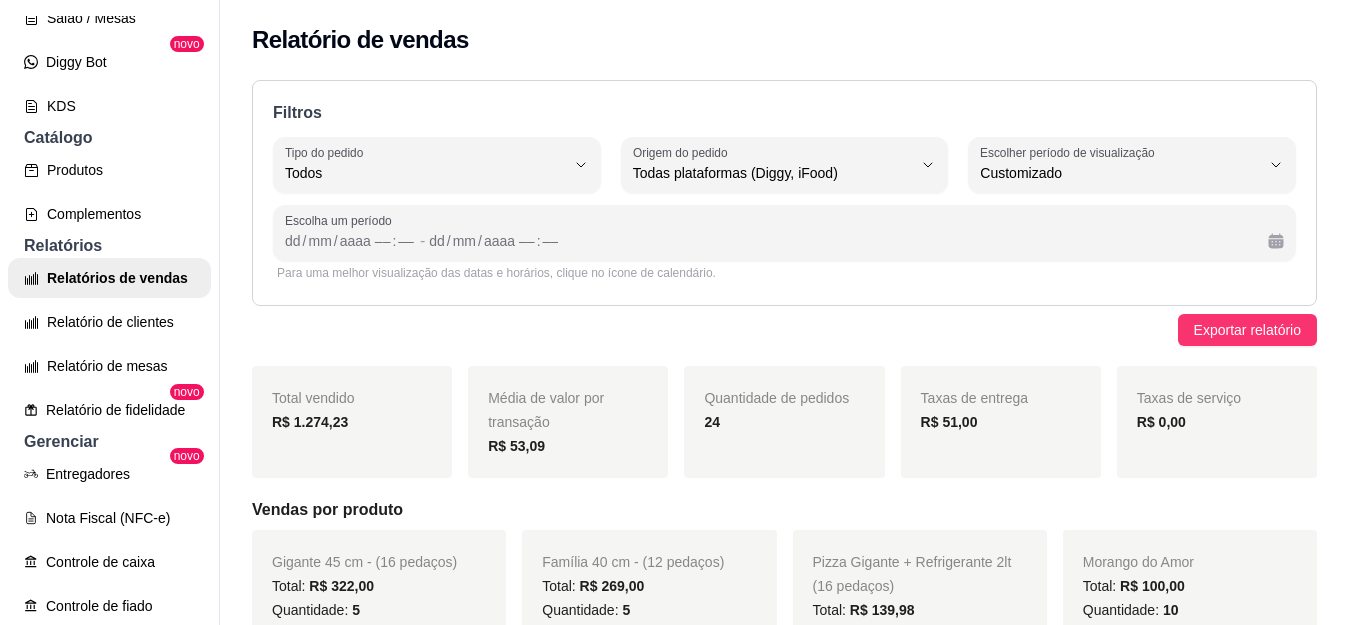 scroll, scrollTop: 19, scrollLeft: 0, axis: vertical 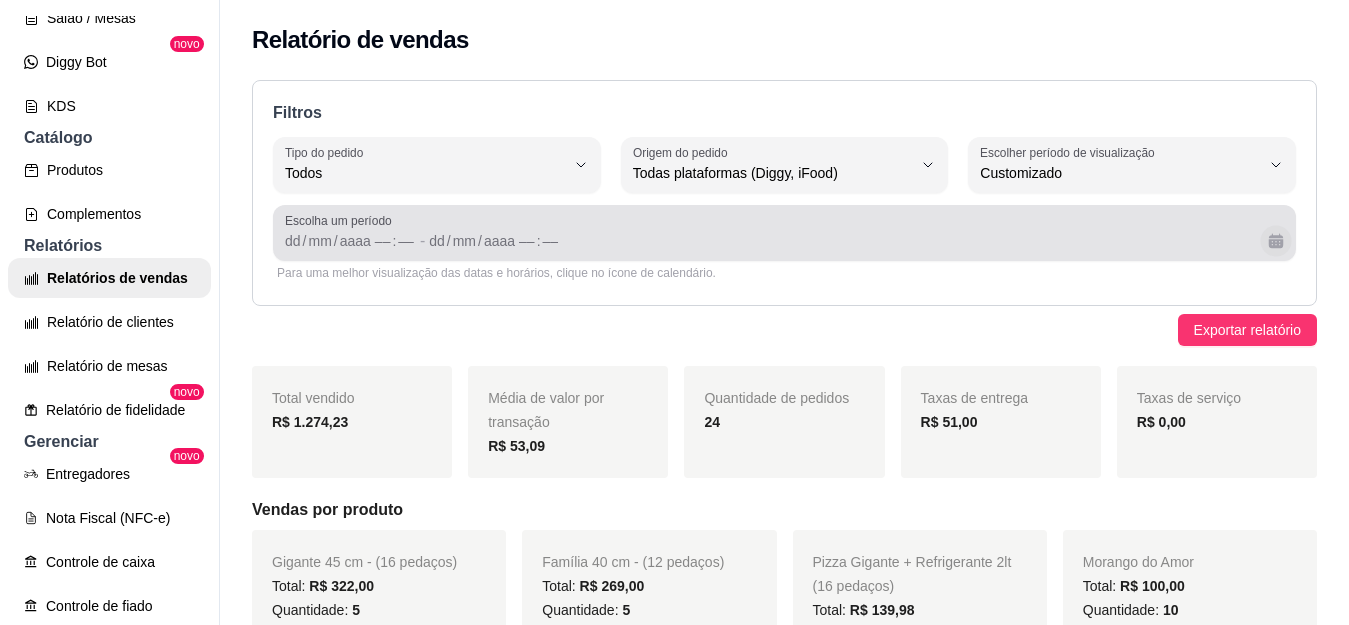 click at bounding box center (1275, 240) 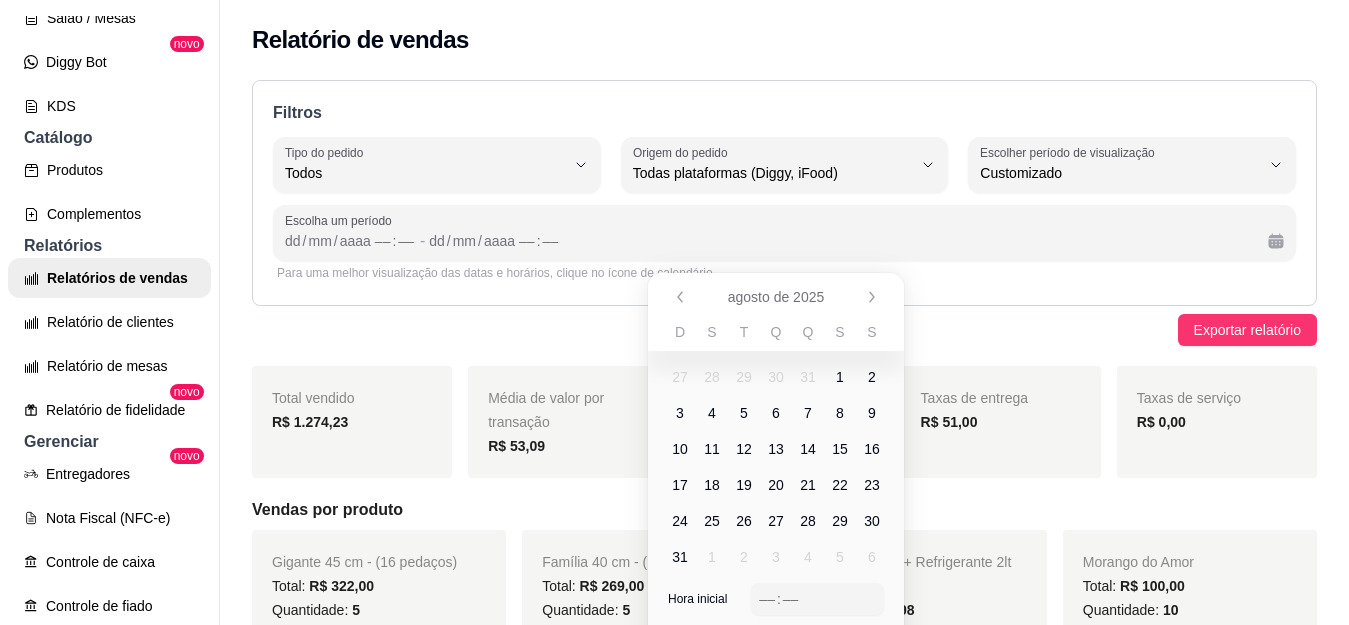 scroll, scrollTop: 54, scrollLeft: 0, axis: vertical 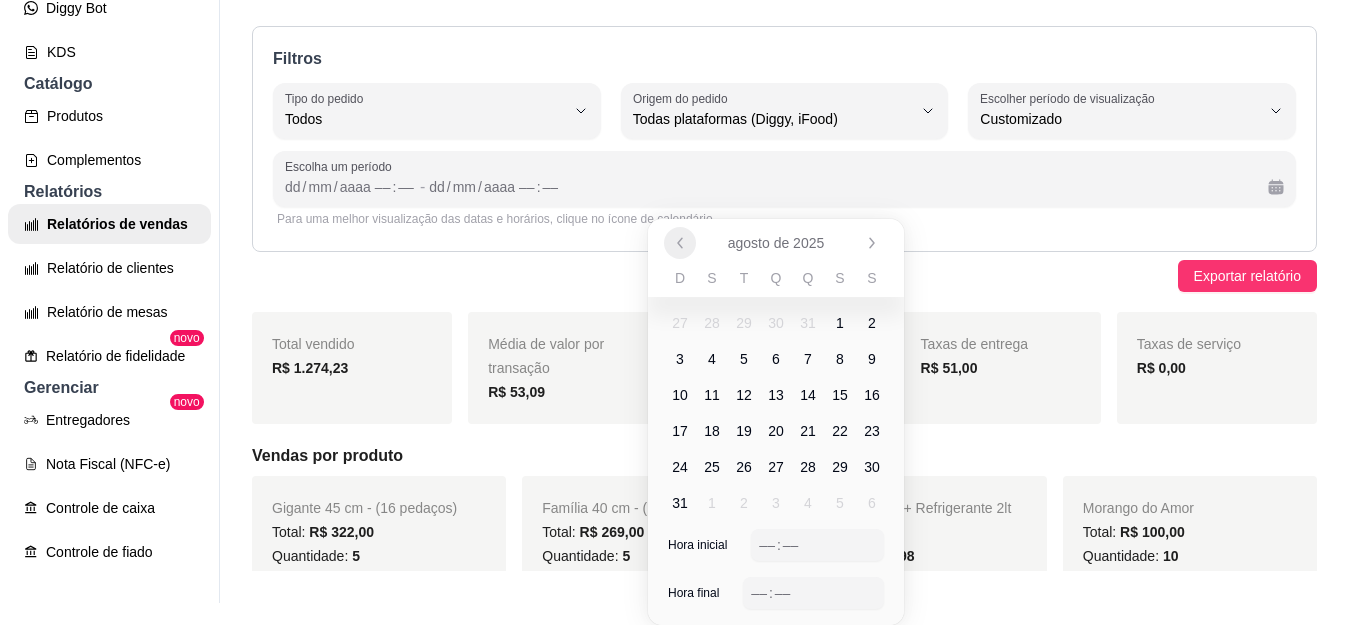 click 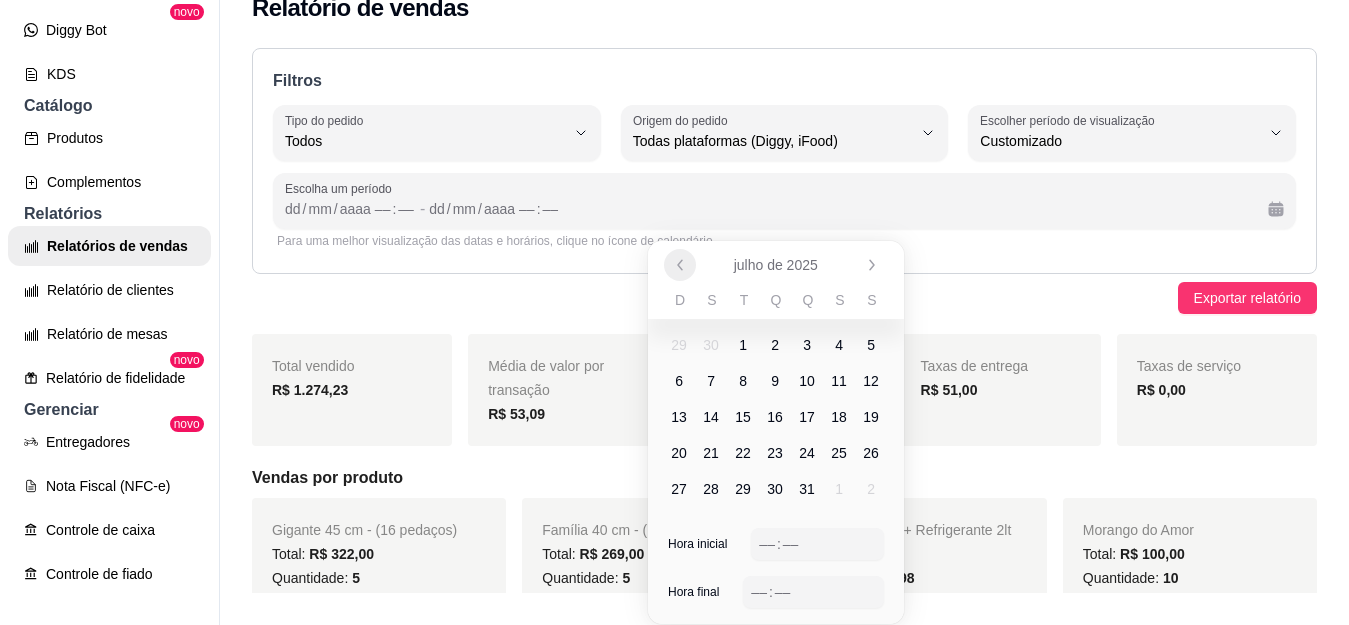 scroll, scrollTop: 32, scrollLeft: 0, axis: vertical 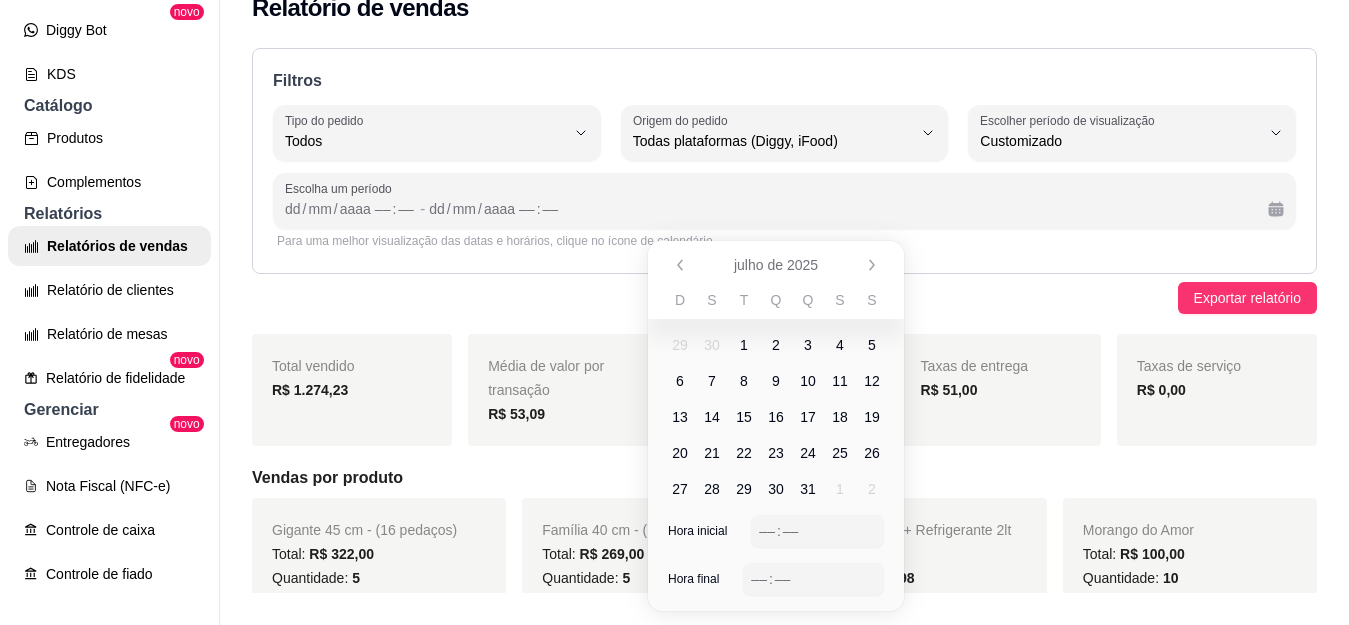 click on "29" at bounding box center [744, 489] 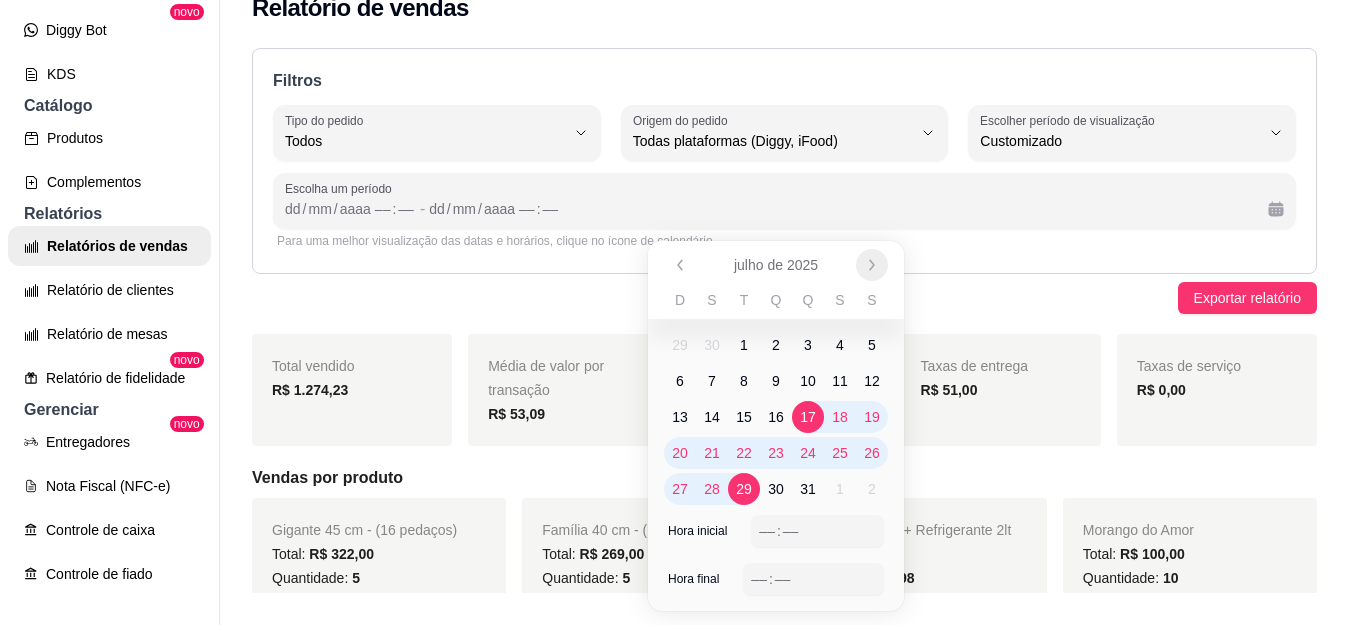 click 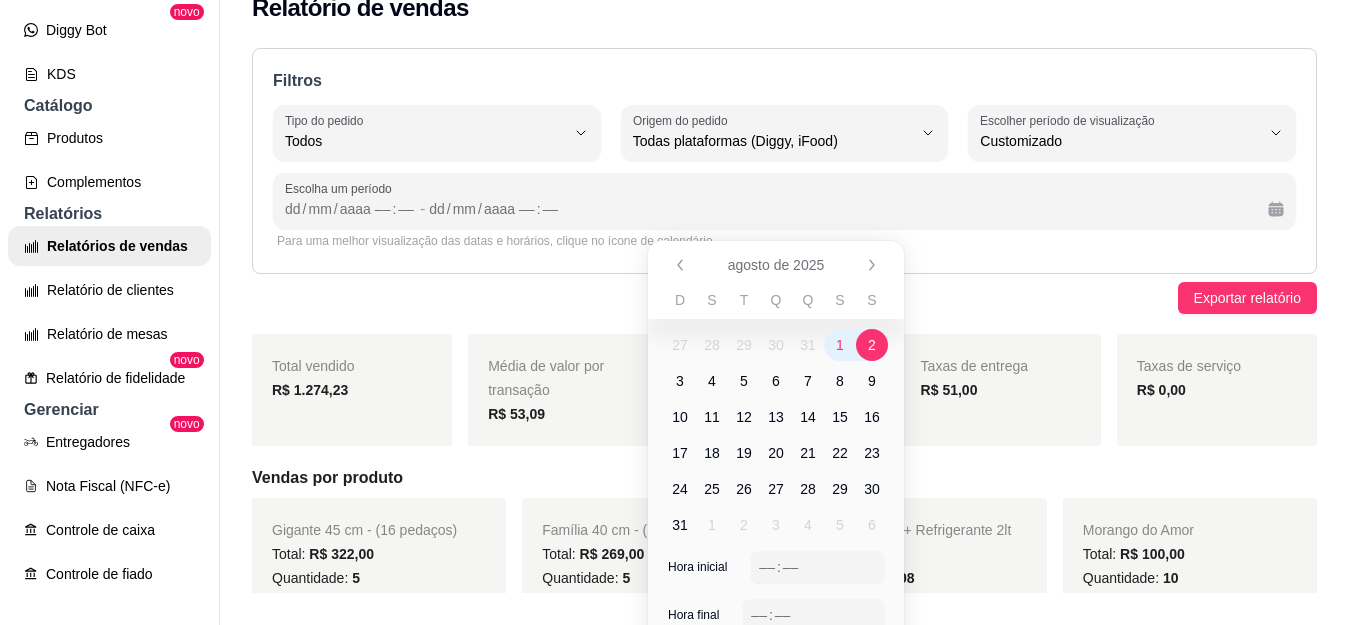 click on "2" at bounding box center (872, 345) 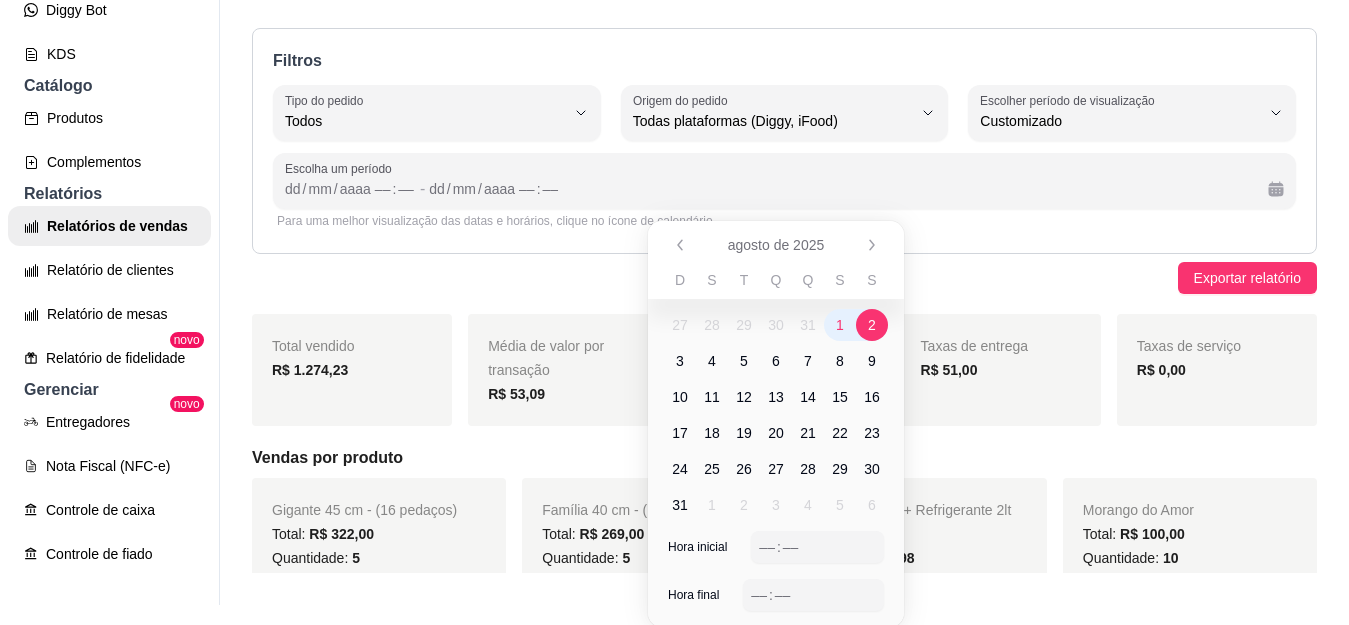 scroll, scrollTop: 54, scrollLeft: 0, axis: vertical 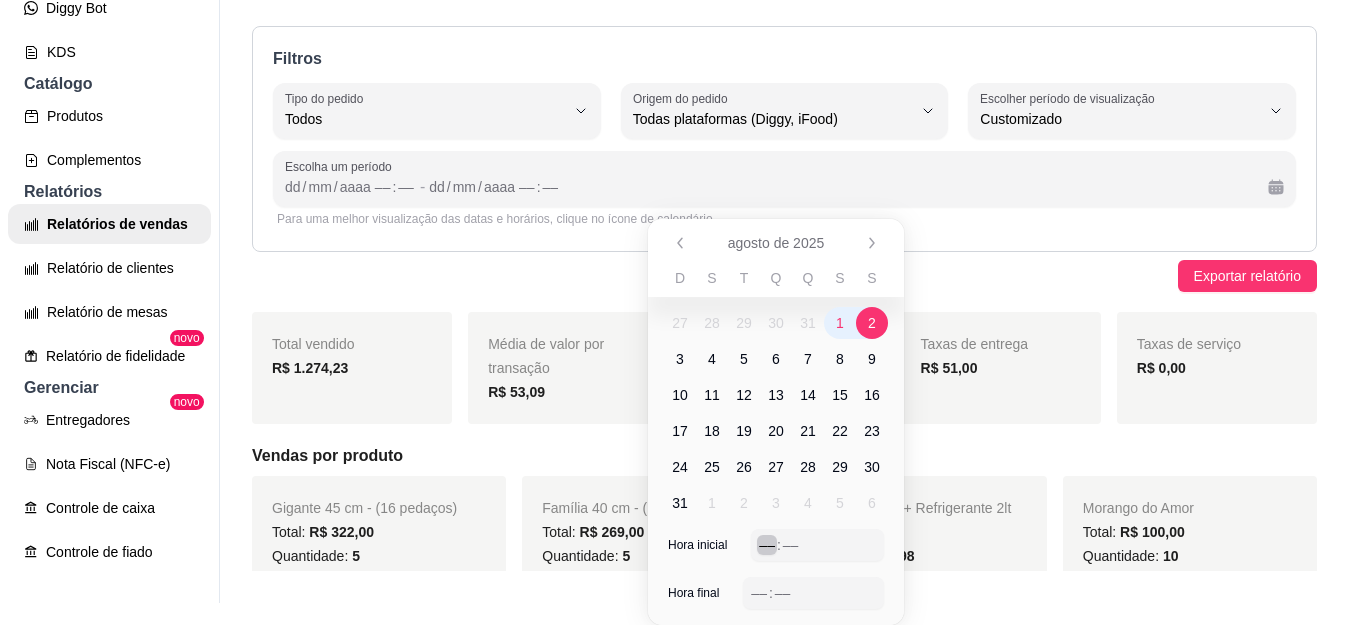 click on "–– : ––" at bounding box center [817, 545] 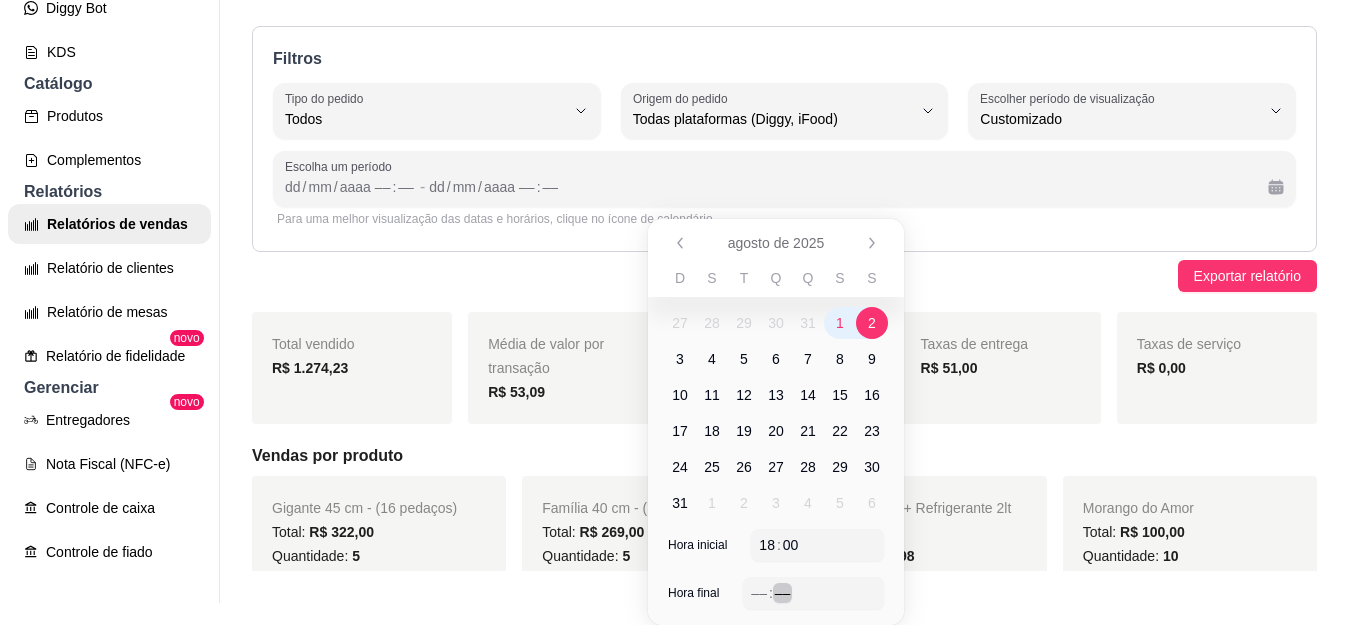 click on "–– : ––" at bounding box center [813, 593] 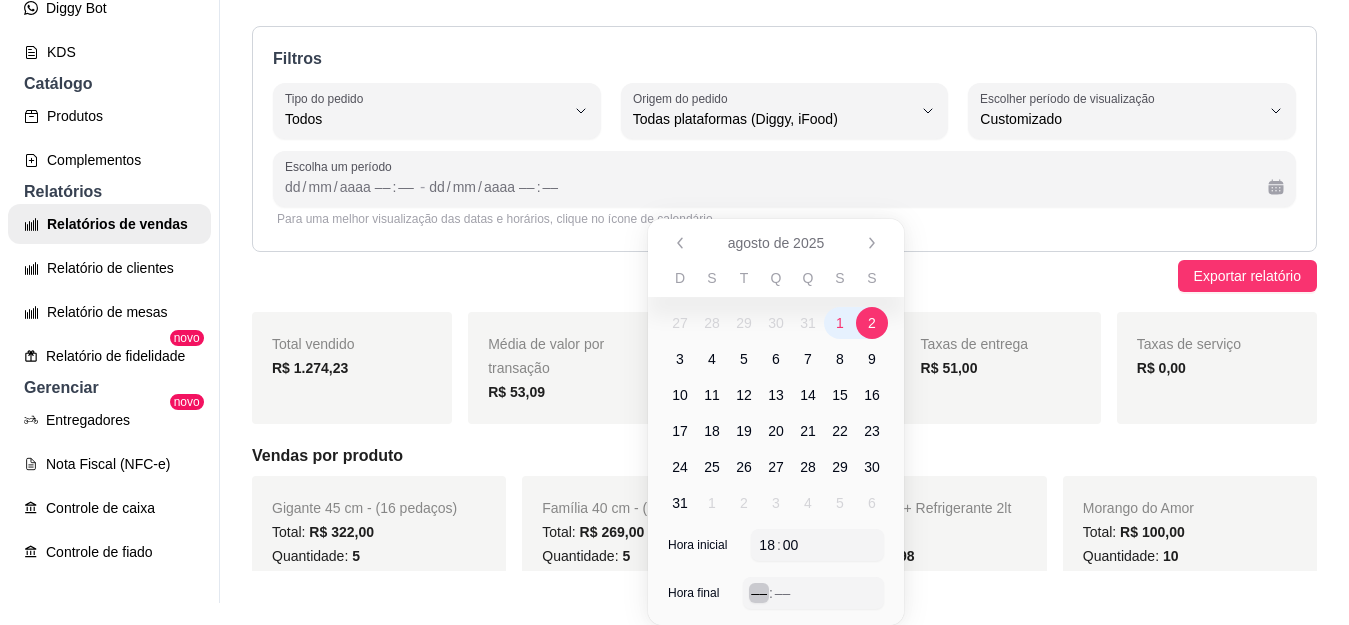 click on "–– : ––" at bounding box center [813, 593] 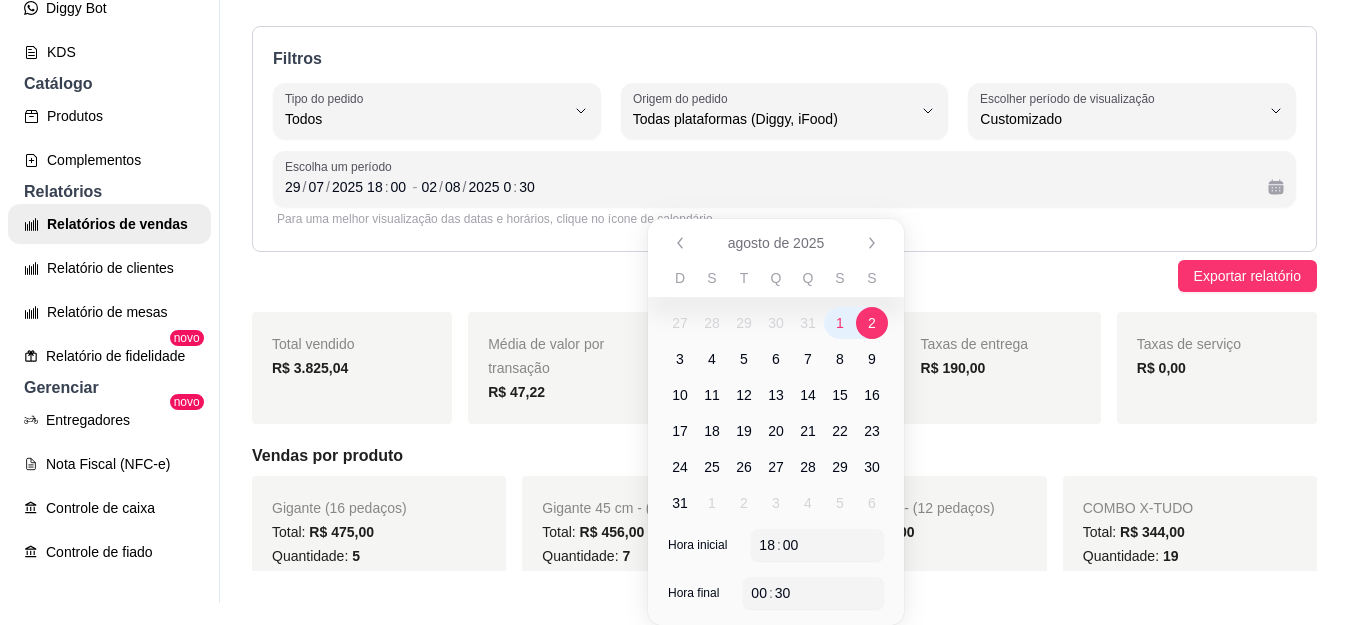 click on "Filtros ALL Tipo do pedido Todos Entrega Retirada Mesa Consumo local Tipo do pedido Todos ALL Origem do pedido Todas plataformas (Diggy, iFood) Diggy iFood Origem do pedido Todas plataformas (Diggy, iFood) -1 Escolher período de visualização Hoje Ontem  7 dias 15 dias 30 dias 45 dias Customizado Escolher período de visualização Customizado Escolha um período 29 / 07 / 2025   18 : 00 - 02 / 08 / 2025   0 : 30 Para uma melhor visualização das datas e horários, clique no ícone de calendário." at bounding box center [784, 139] 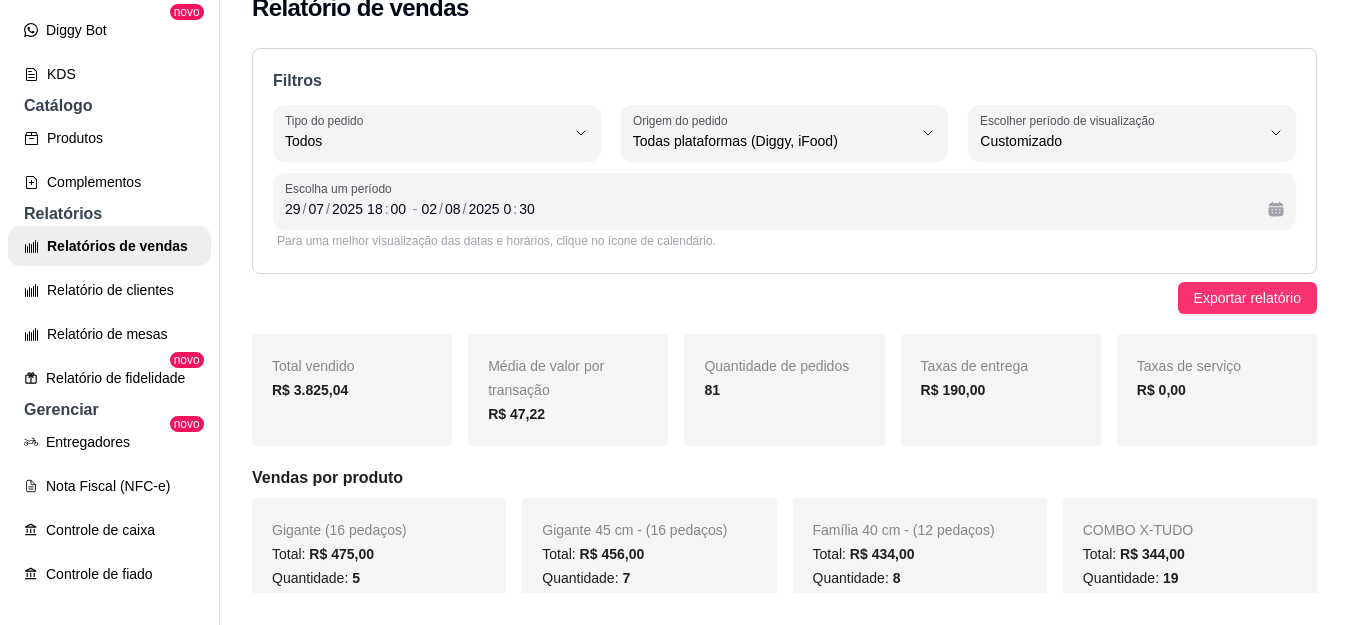 scroll, scrollTop: 32, scrollLeft: 0, axis: vertical 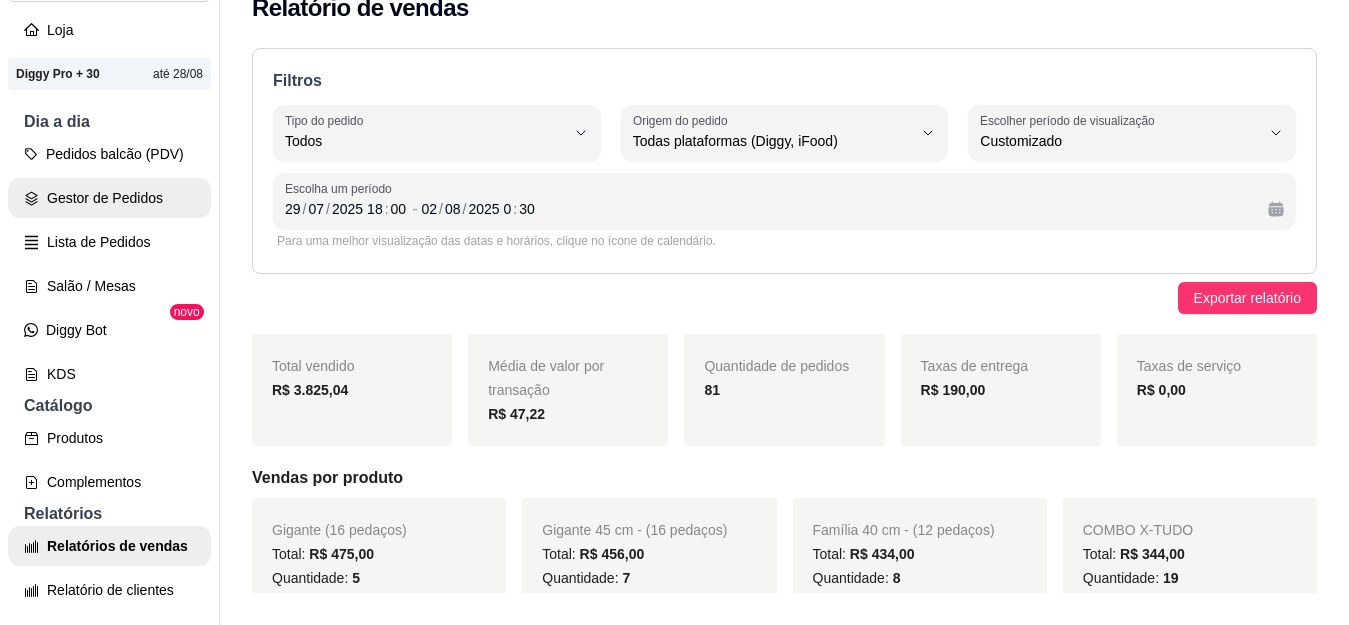 click on "Gestor de Pedidos" at bounding box center (109, 198) 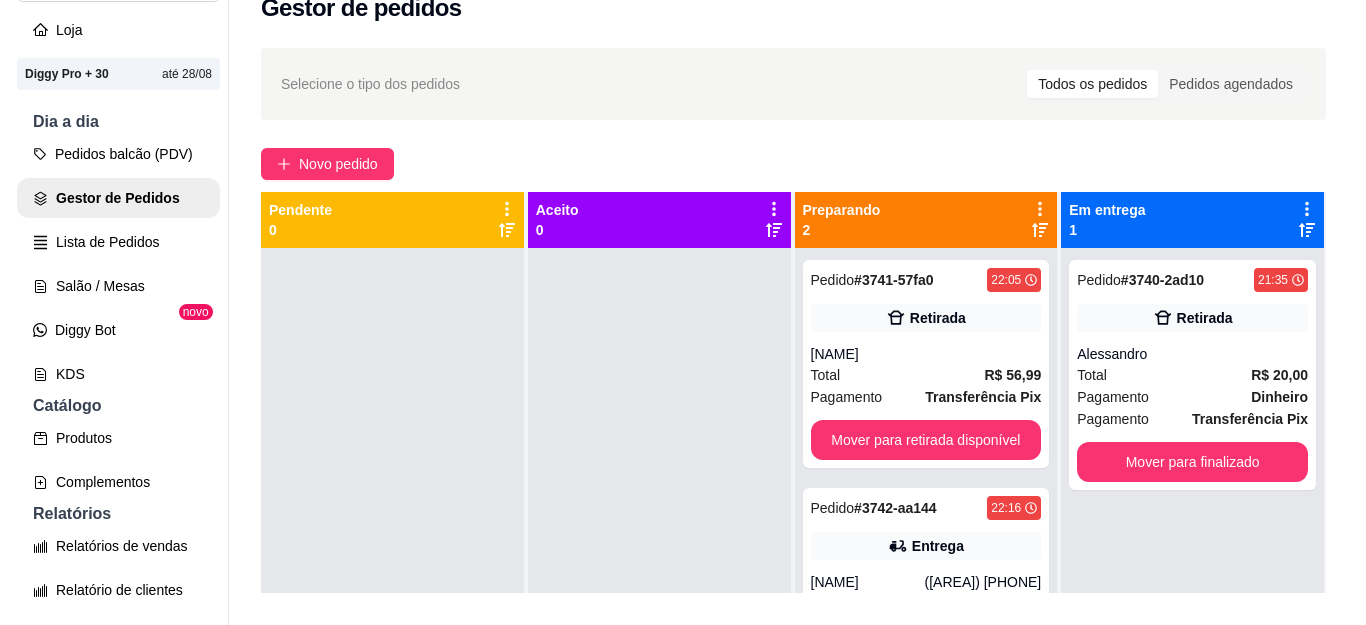 scroll, scrollTop: 0, scrollLeft: 0, axis: both 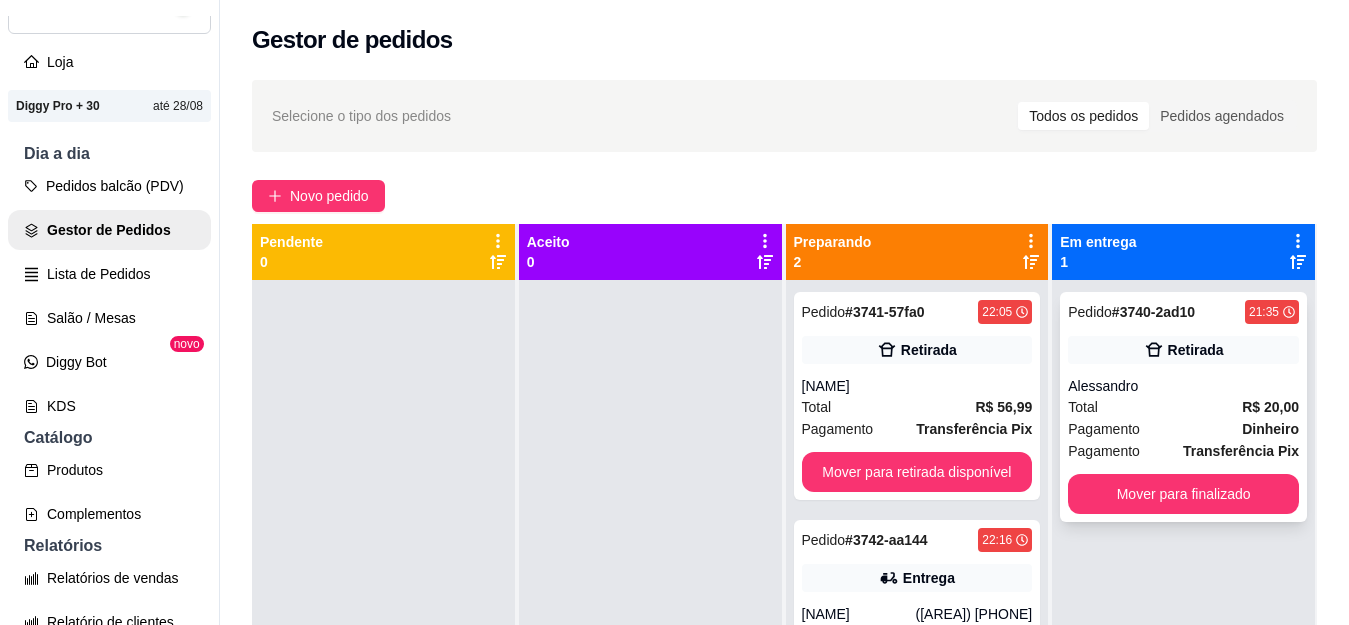 click on "Retirada" at bounding box center (1183, 350) 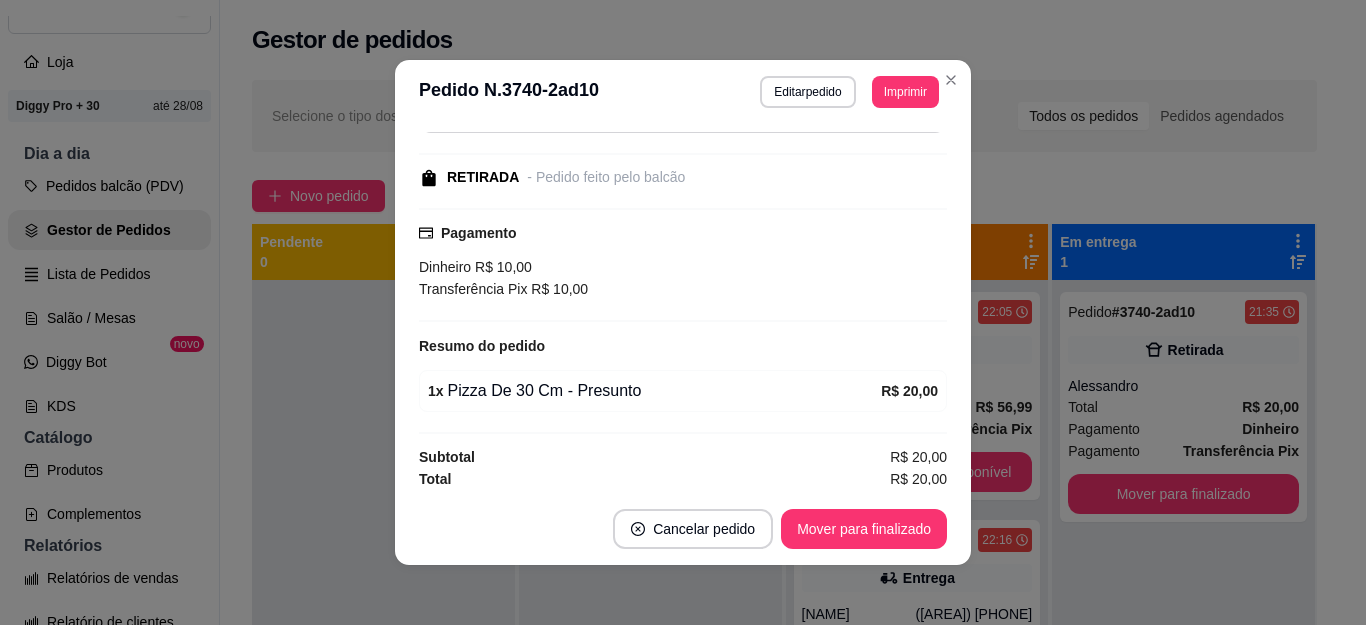 scroll, scrollTop: 230, scrollLeft: 0, axis: vertical 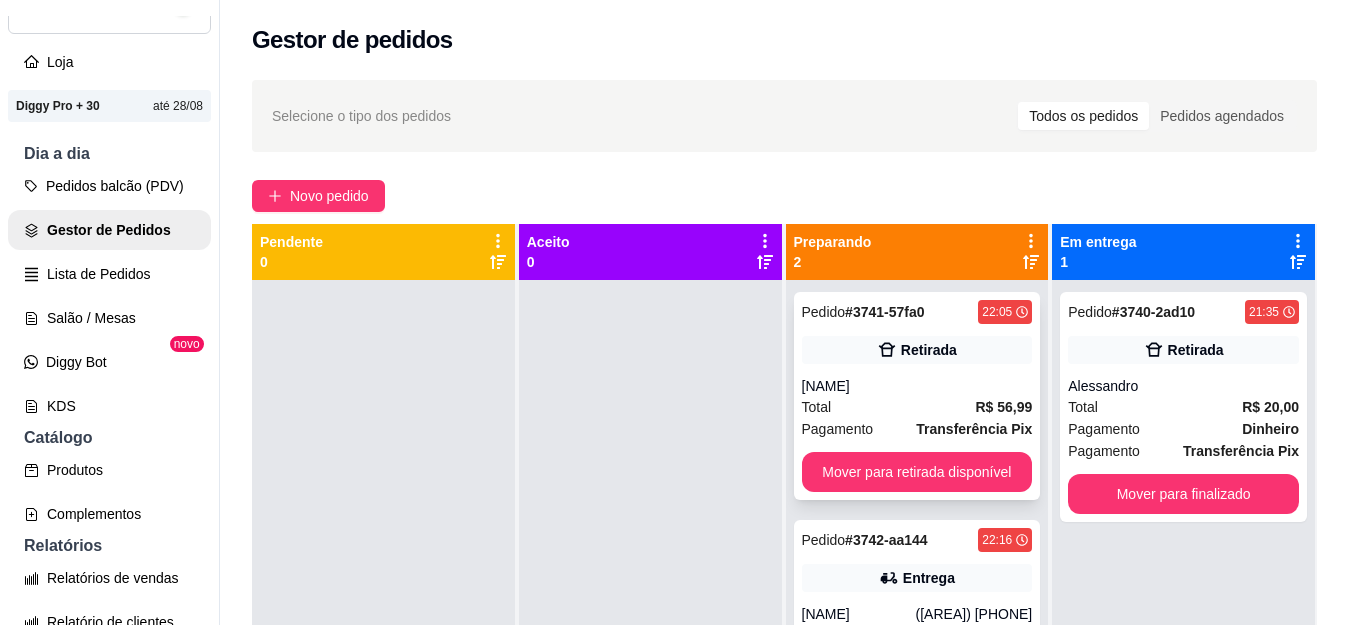 click on "Total R$ 56,99" at bounding box center [917, 407] 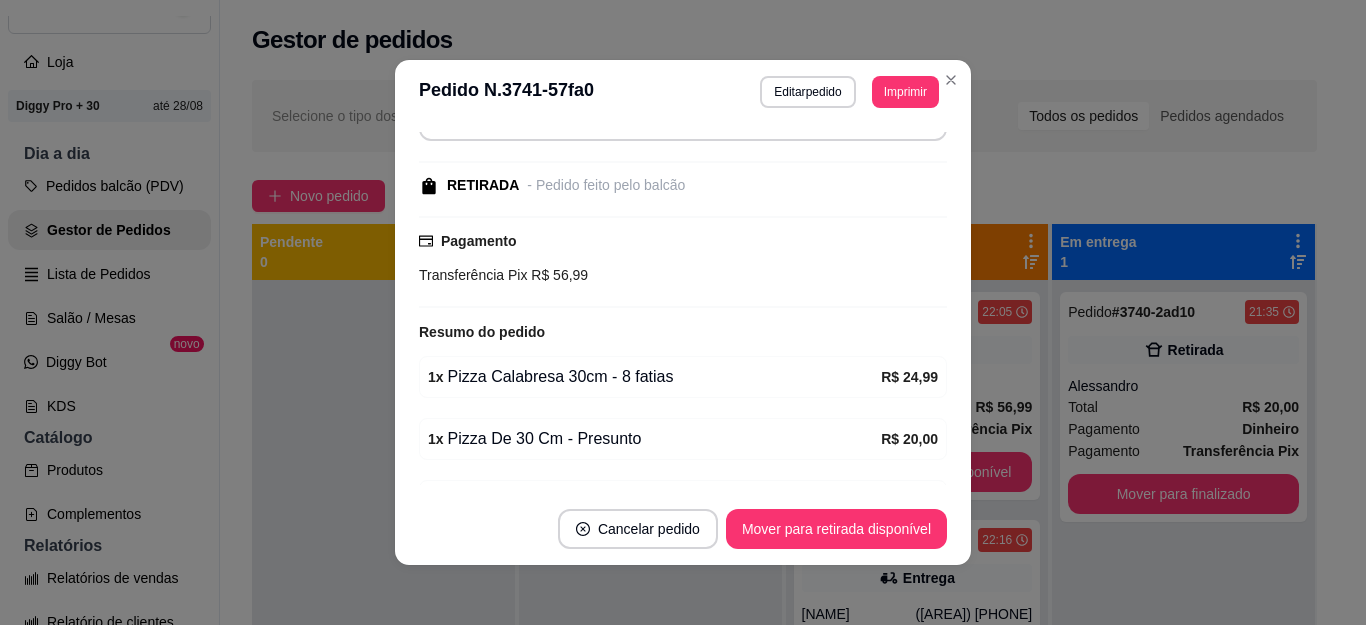 scroll, scrollTop: 332, scrollLeft: 0, axis: vertical 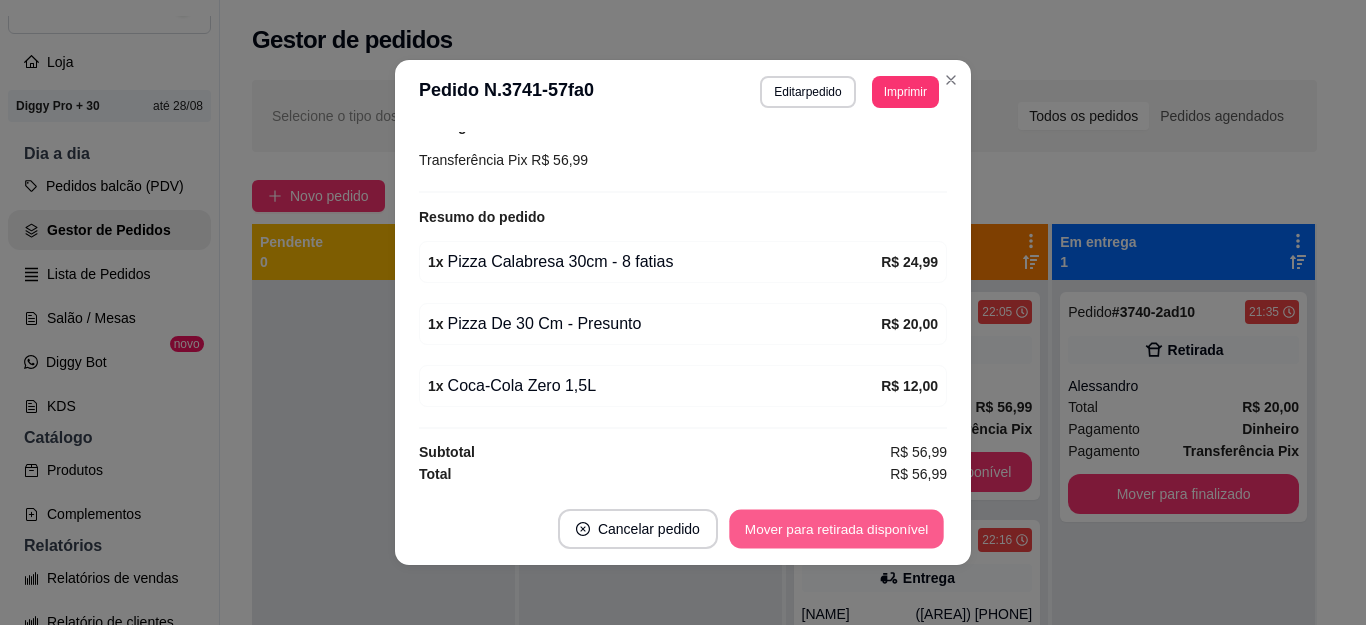 click on "Mover para retirada disponível" at bounding box center [836, 529] 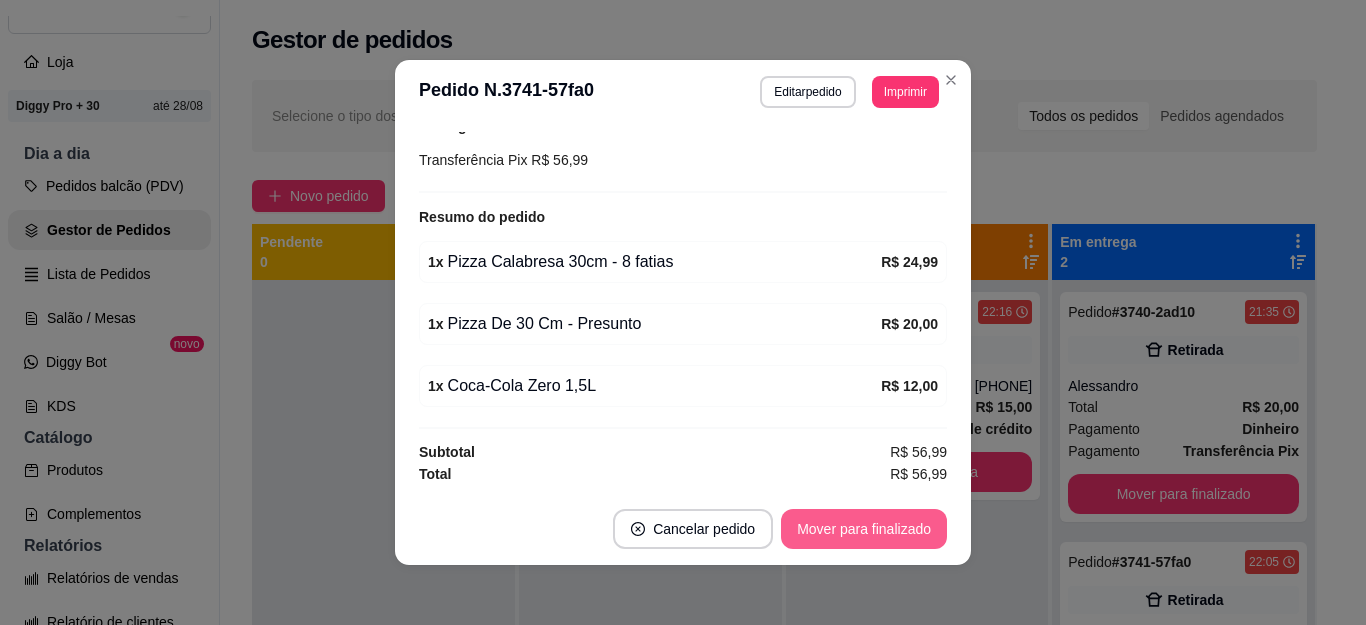 click on "Mover para finalizado" at bounding box center (864, 529) 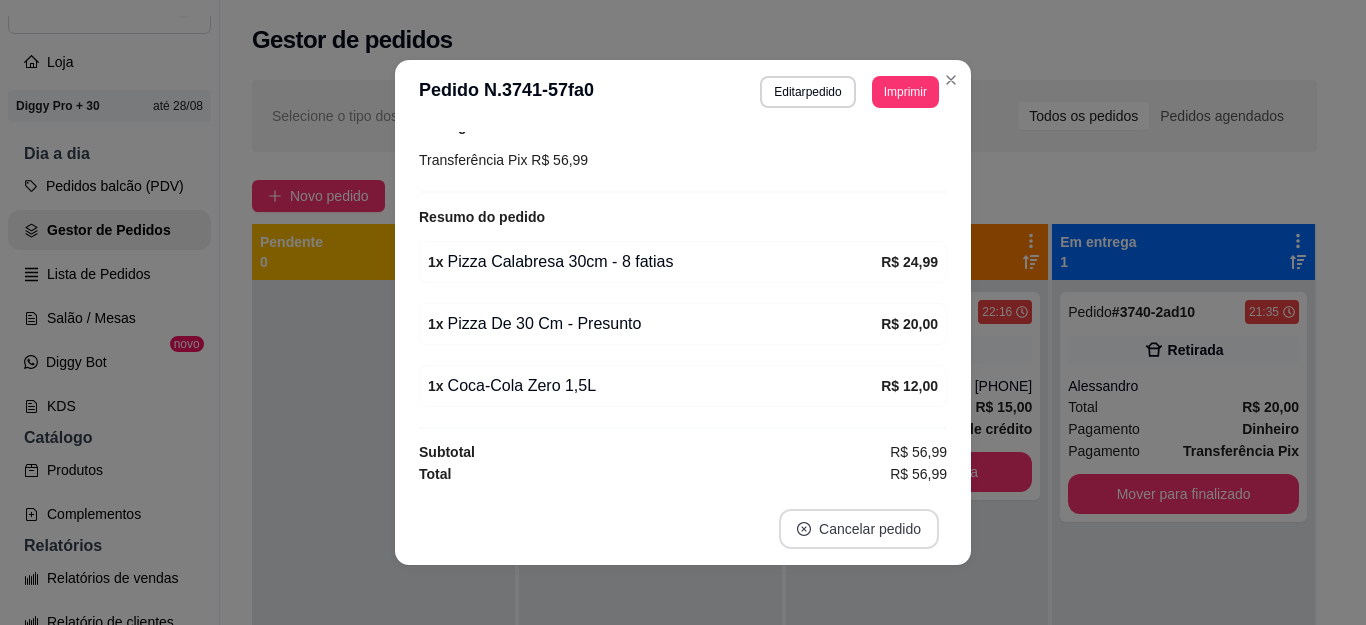 scroll, scrollTop: 246, scrollLeft: 0, axis: vertical 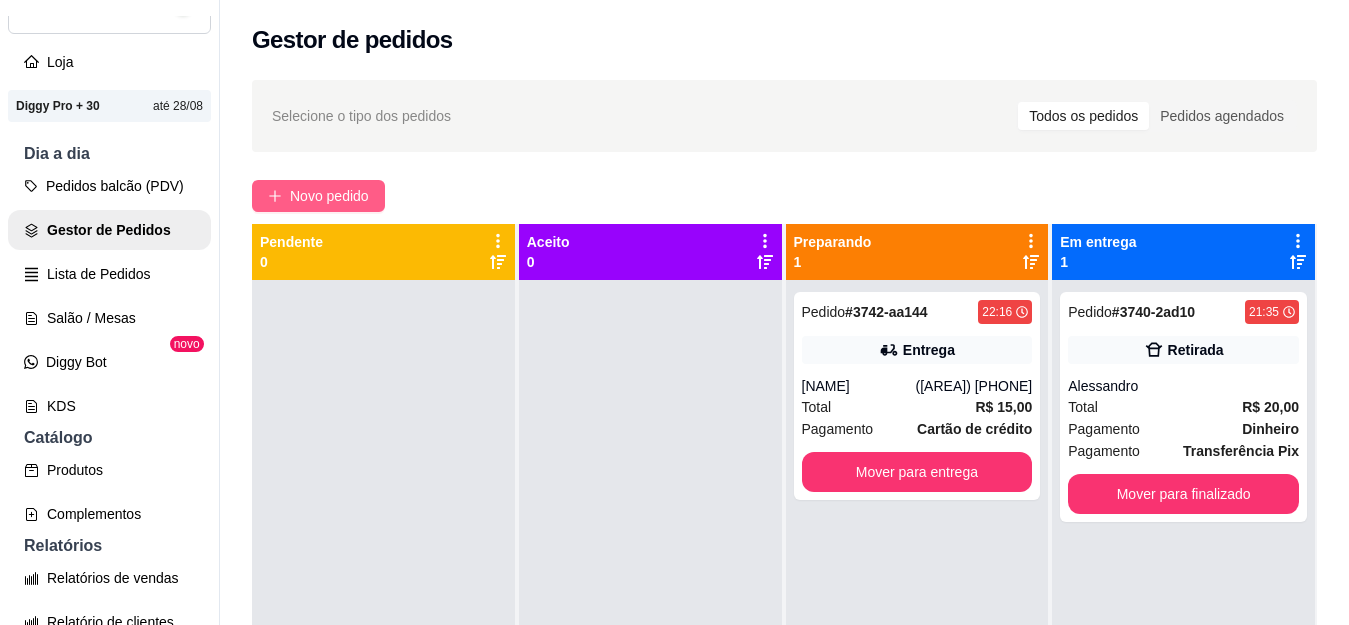 click on "Novo pedido" at bounding box center [318, 196] 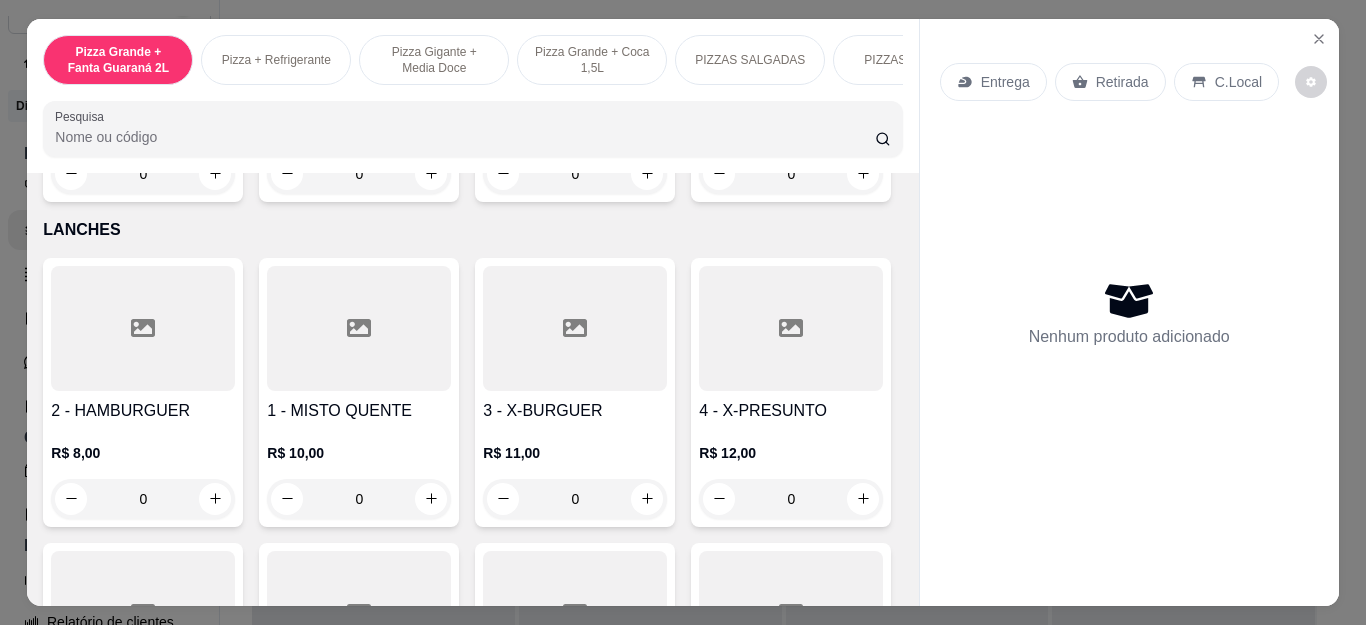 scroll, scrollTop: 2300, scrollLeft: 0, axis: vertical 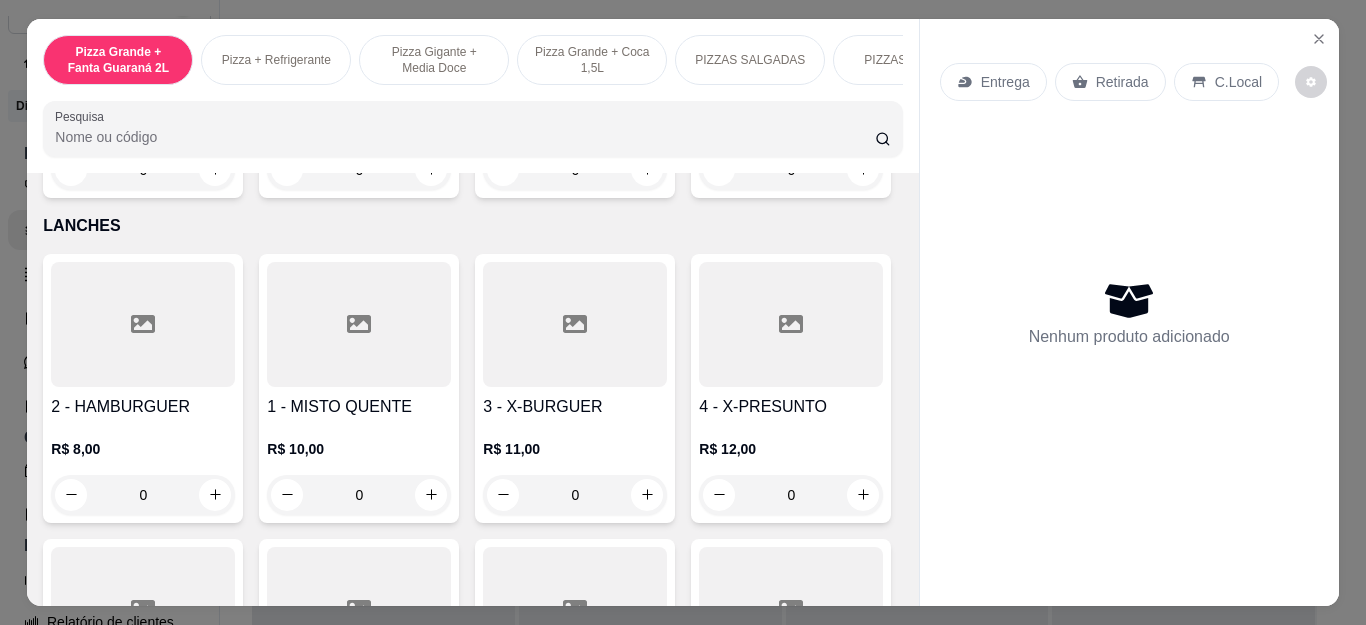 click on "0" at bounding box center [791, 170] 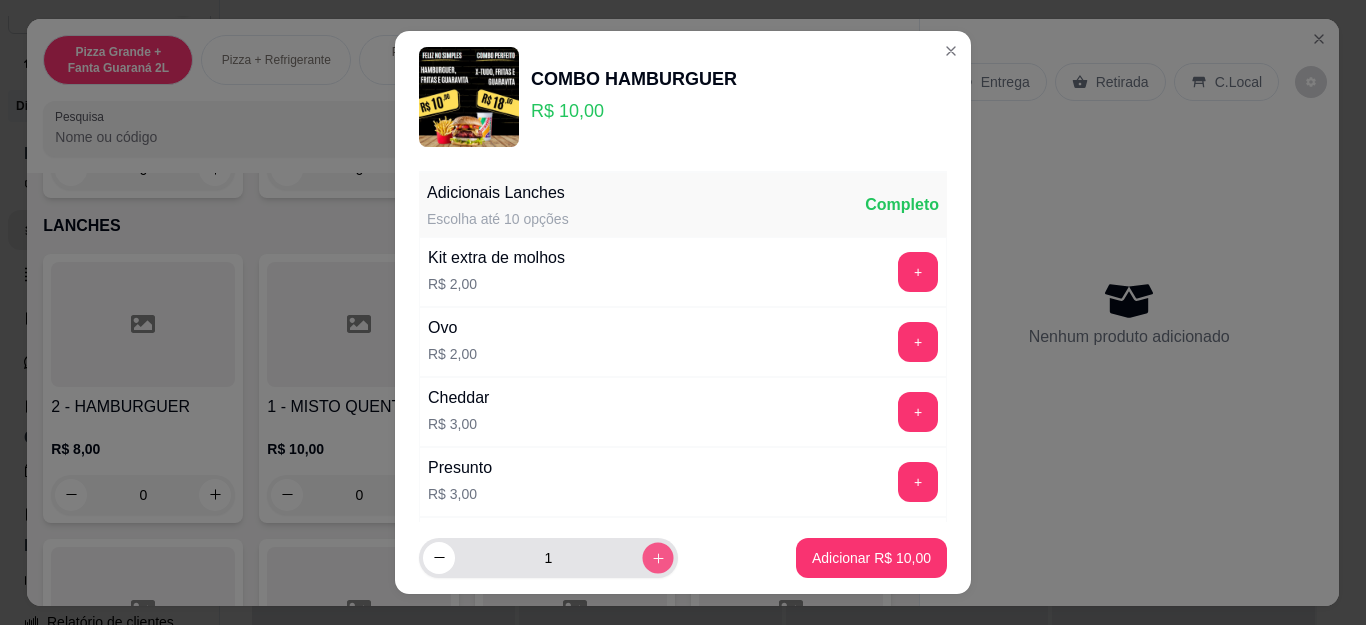 click on "1" at bounding box center (548, 558) 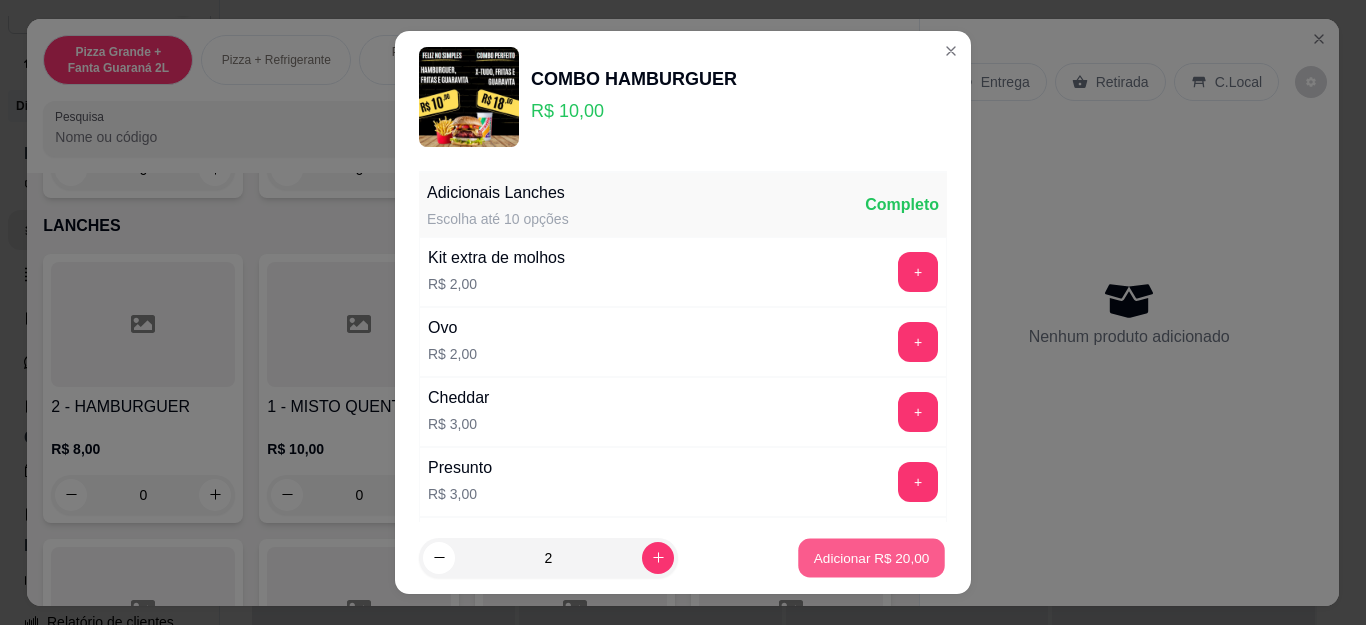 click on "Adicionar   R$ 20,00" at bounding box center (872, 557) 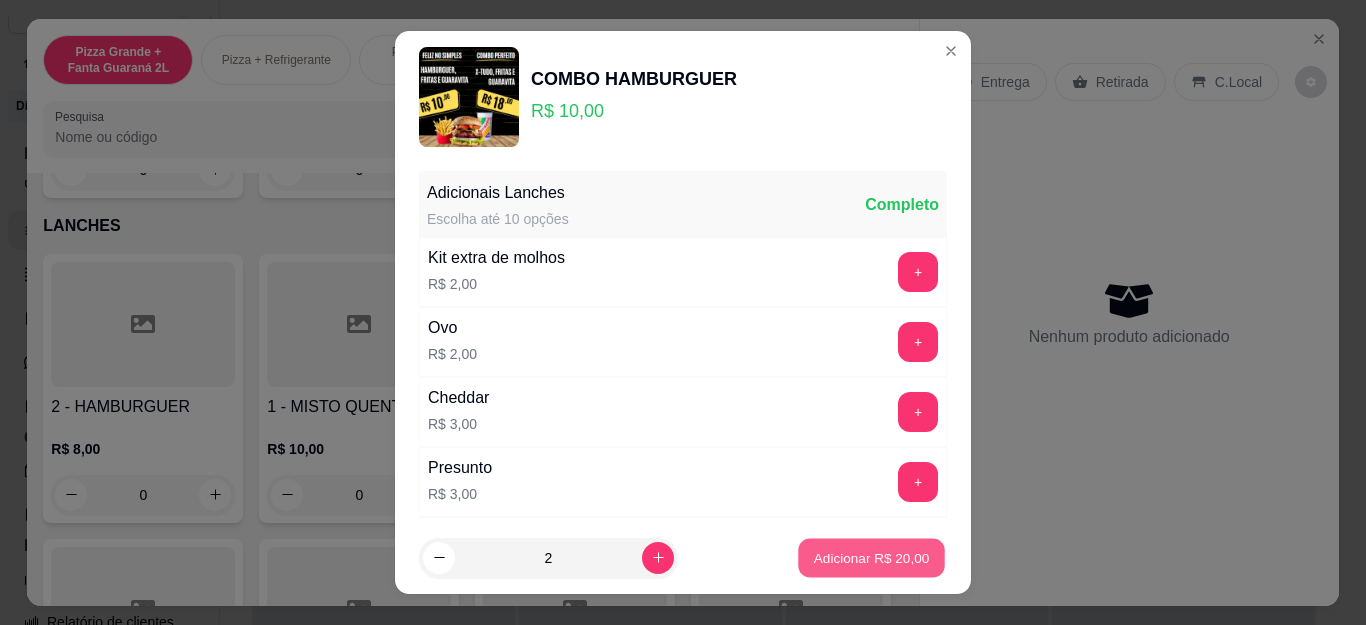 type on "2" 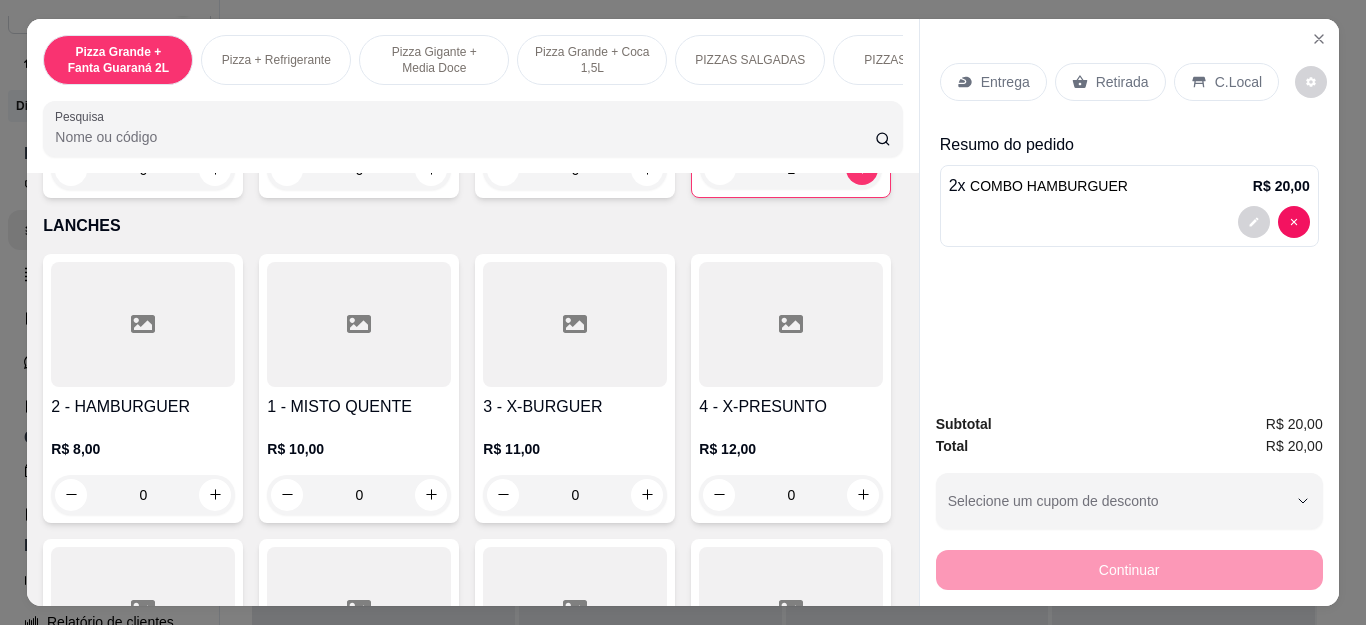 click on "Retirada" at bounding box center [1110, 82] 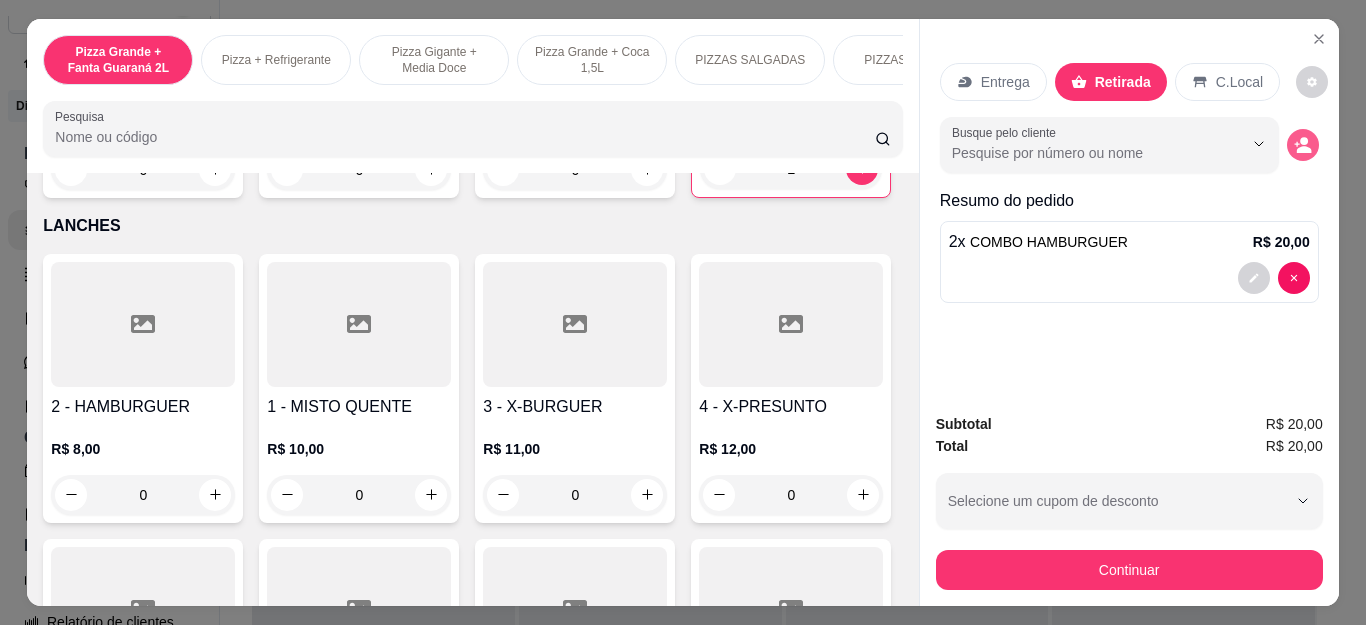 click 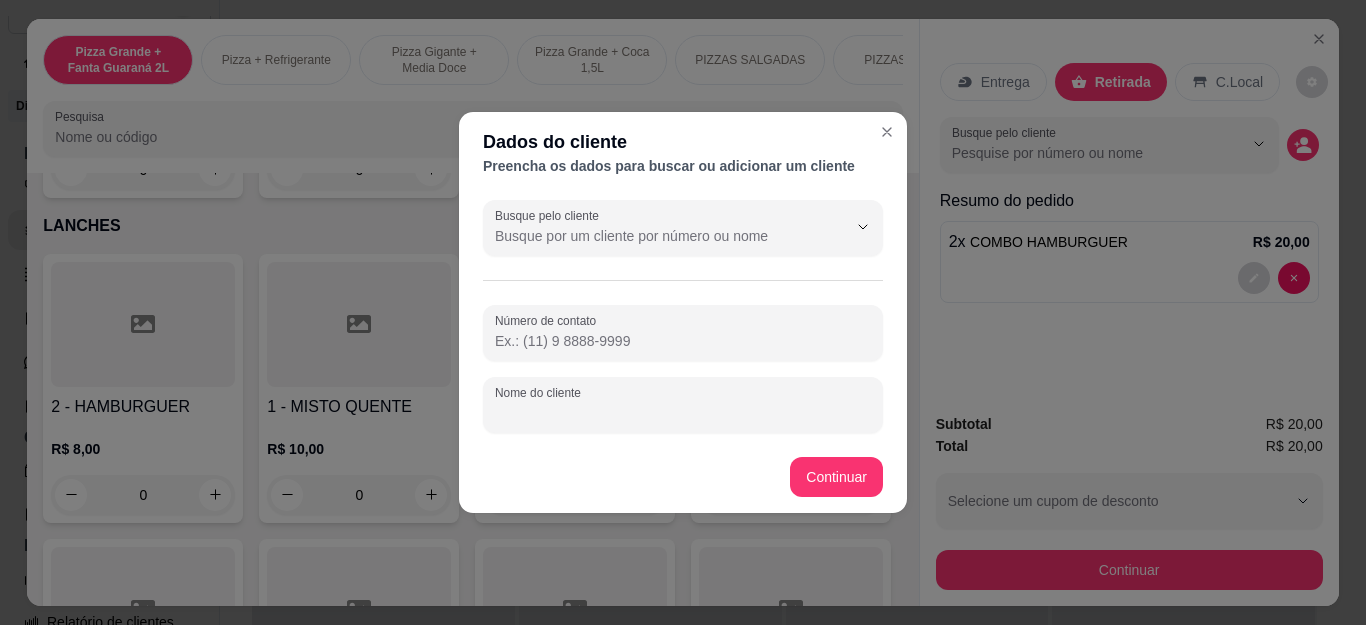 click on "Nome do cliente" at bounding box center [683, 413] 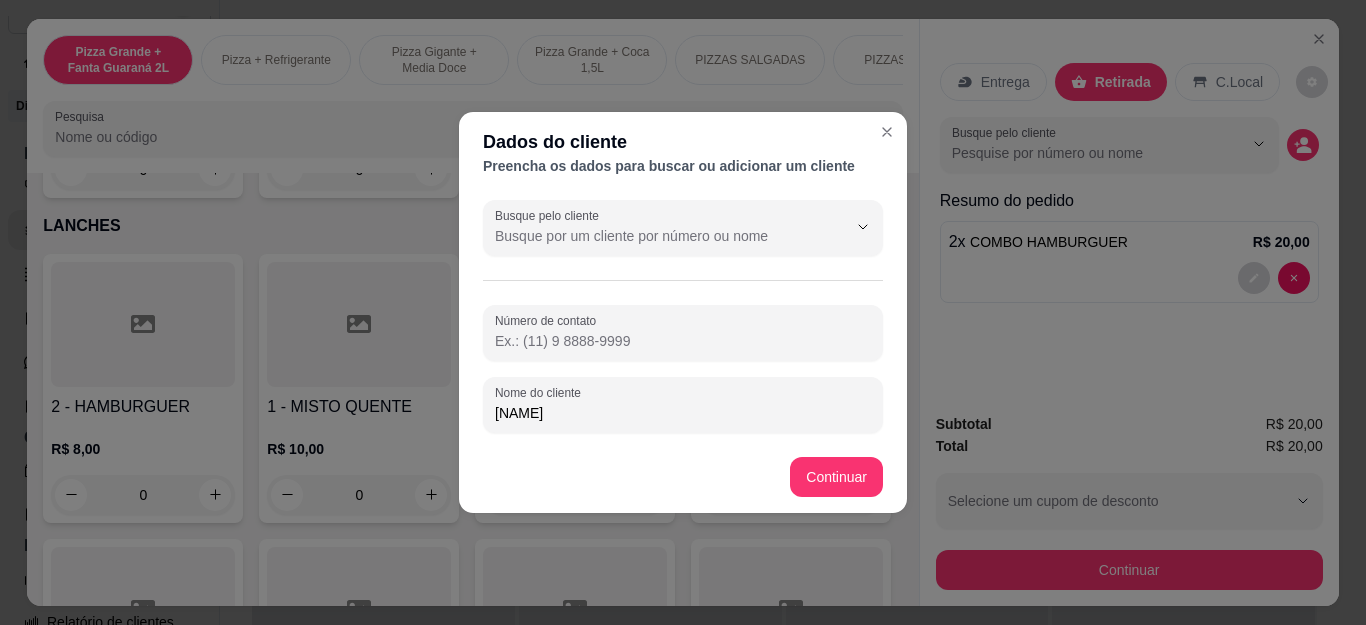 type on "[NAME]" 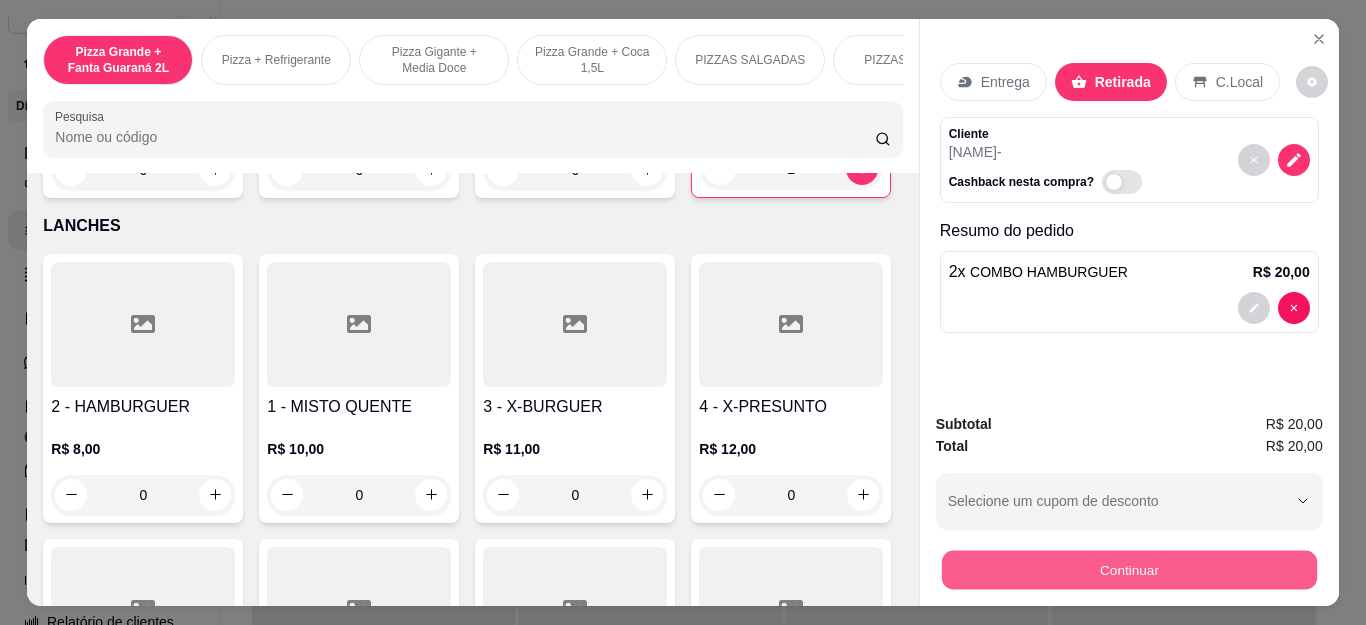 click on "Continuar" at bounding box center [1128, 570] 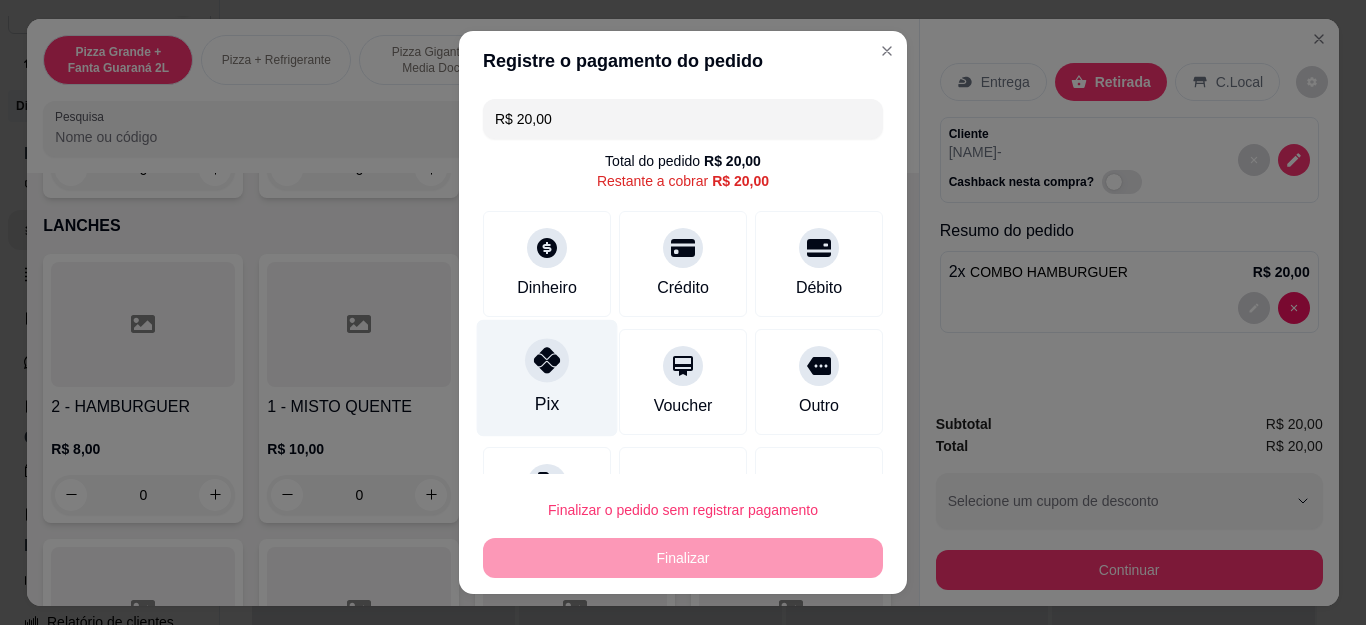 click on "Pix" at bounding box center (547, 378) 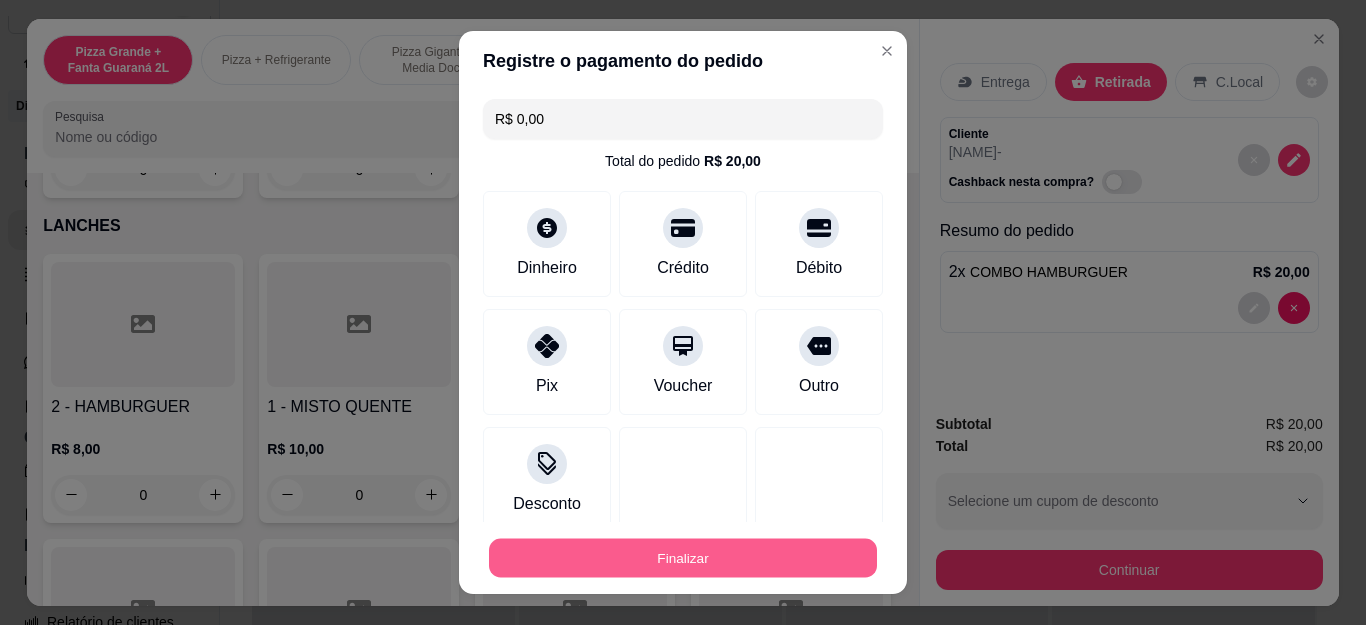 click on "Finalizar" at bounding box center (683, 557) 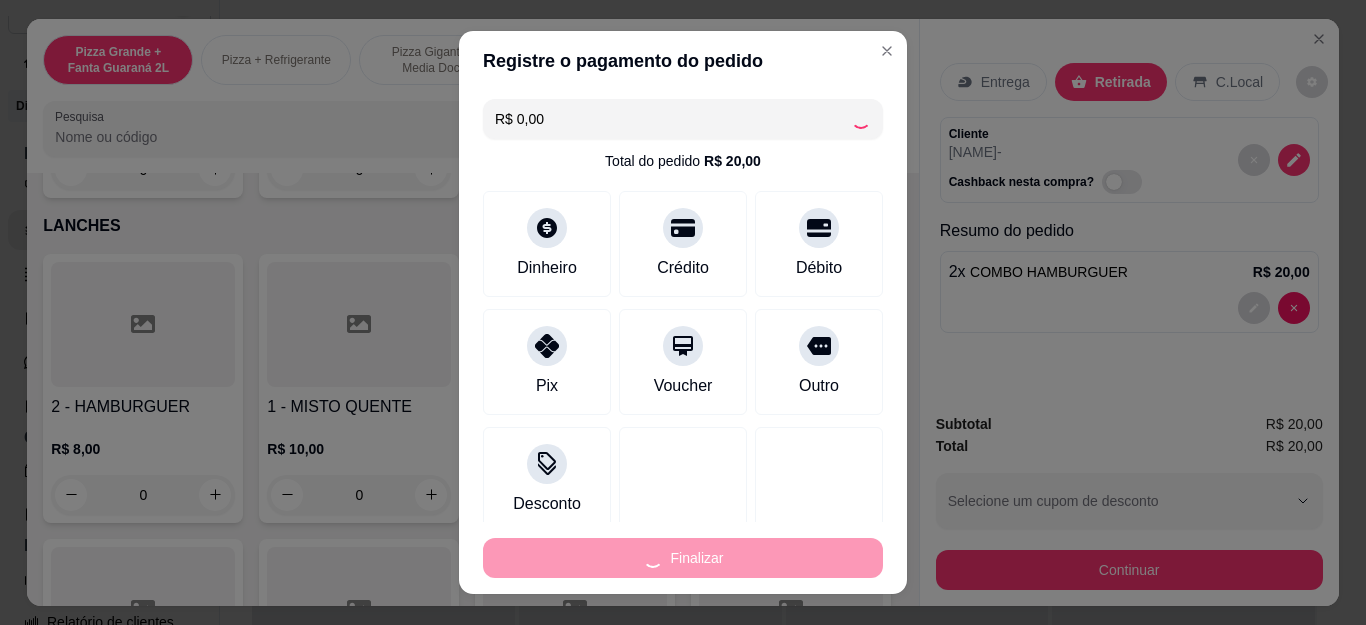 type on "0" 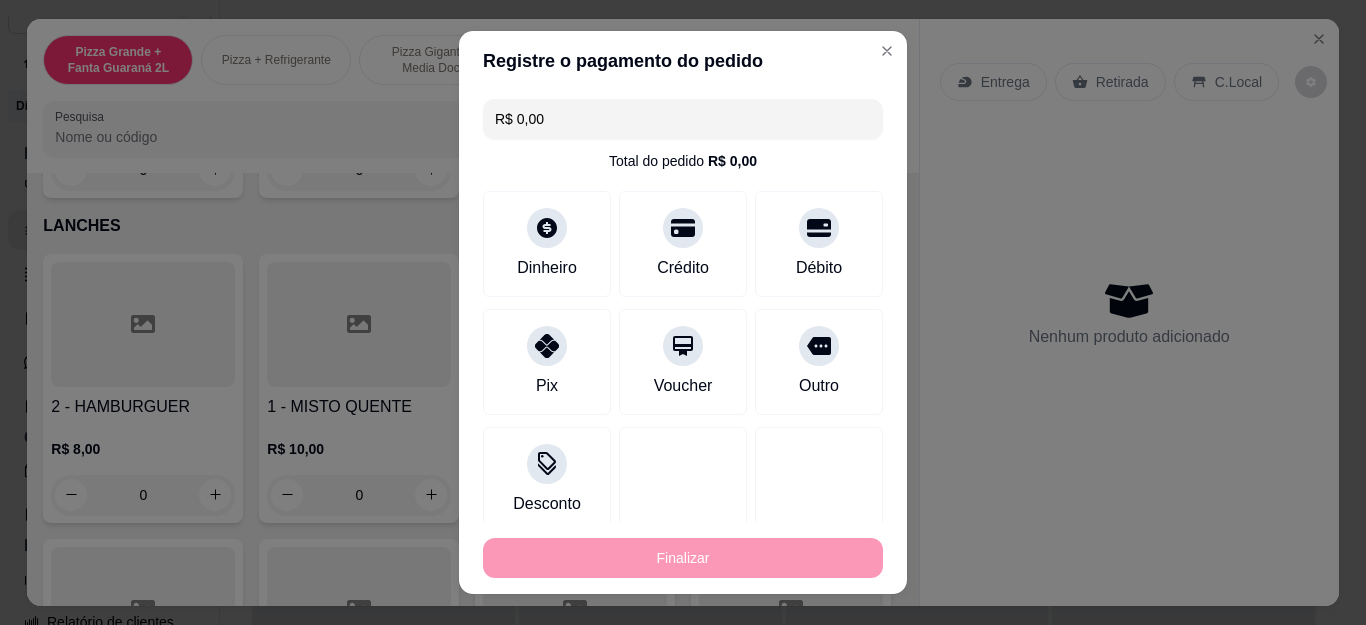 type on "-R$ 20,00" 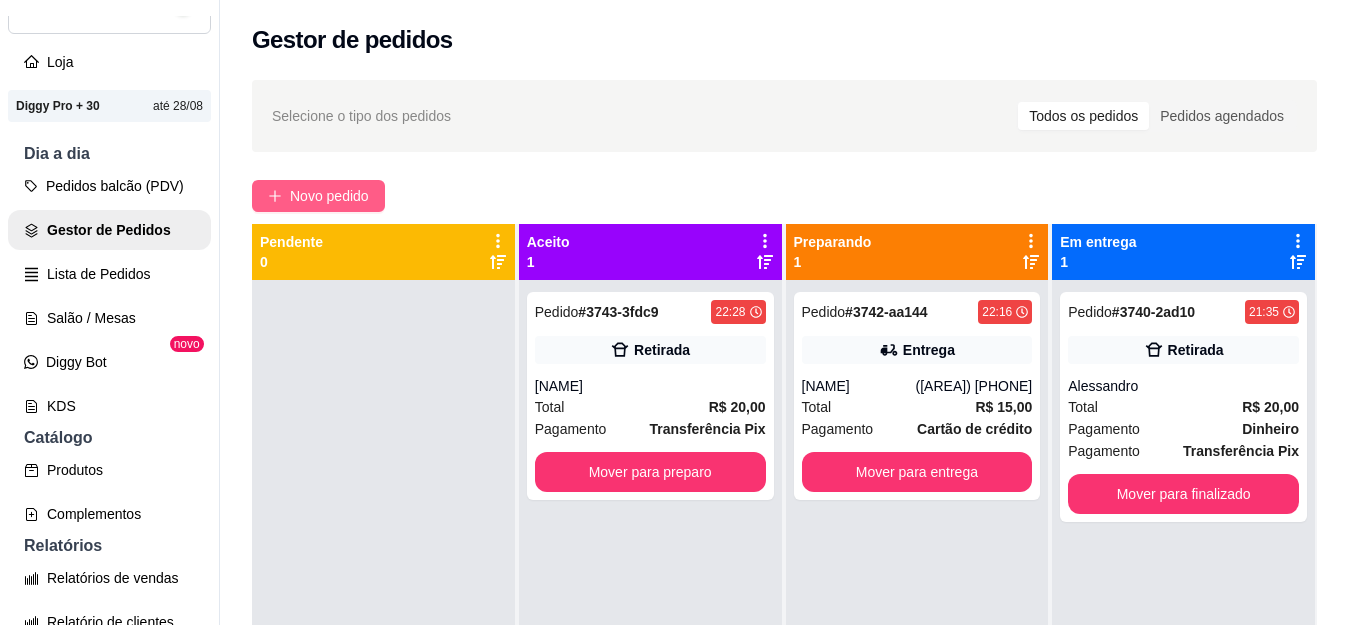 click on "Novo pedido" at bounding box center [329, 196] 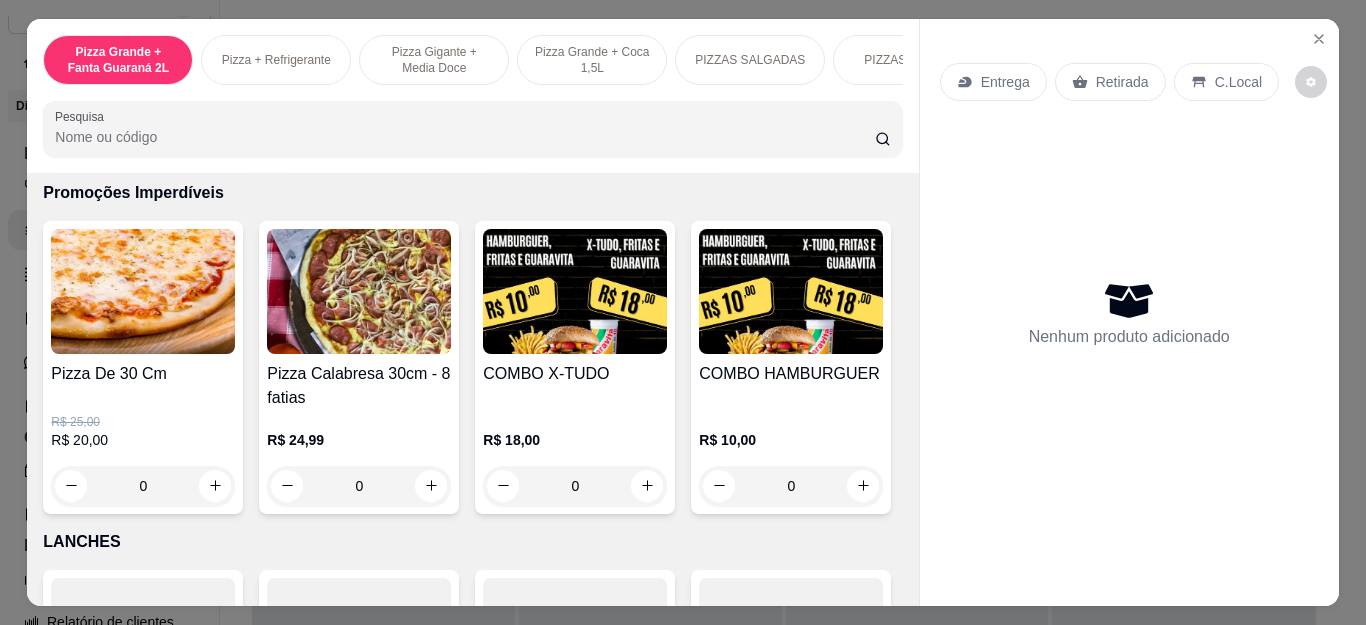 scroll, scrollTop: 2000, scrollLeft: 0, axis: vertical 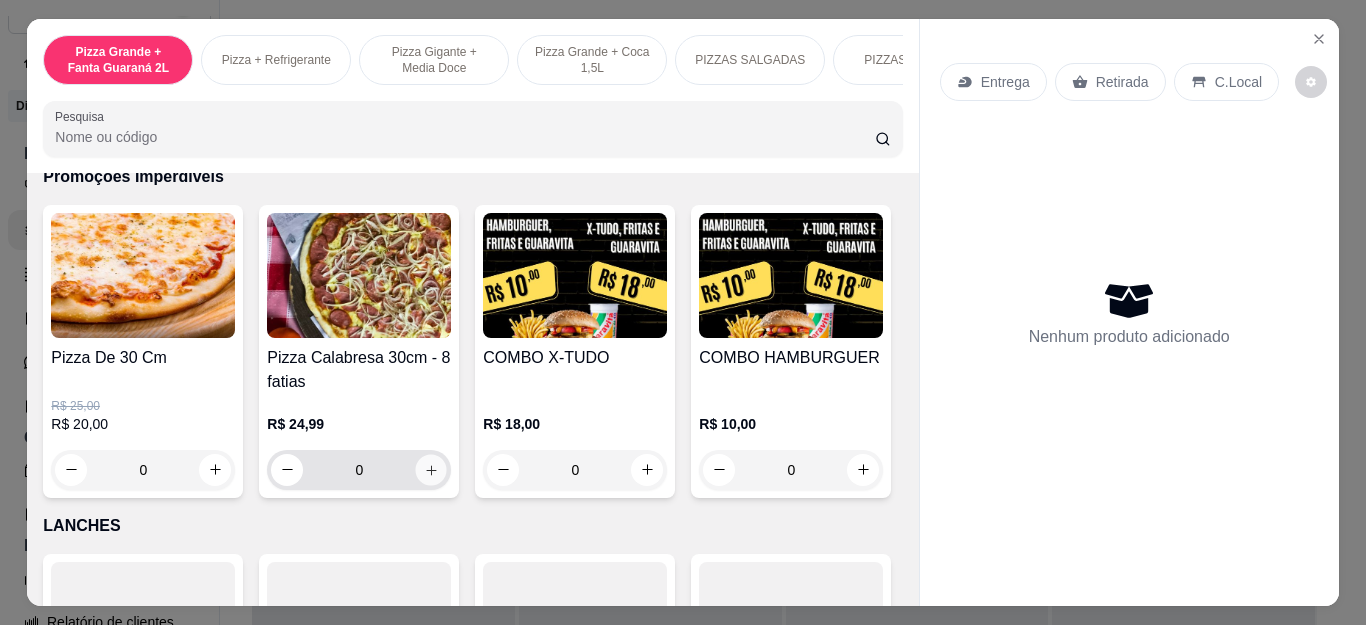 click 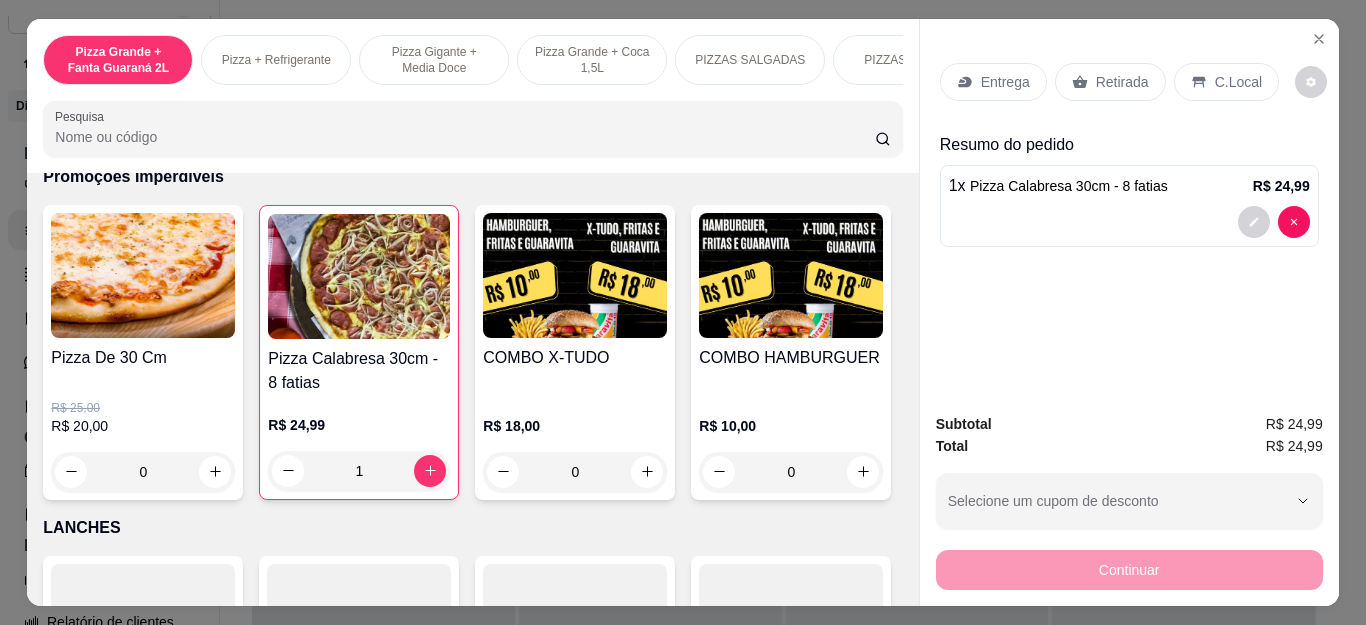 click on "Retirada" at bounding box center [1122, 82] 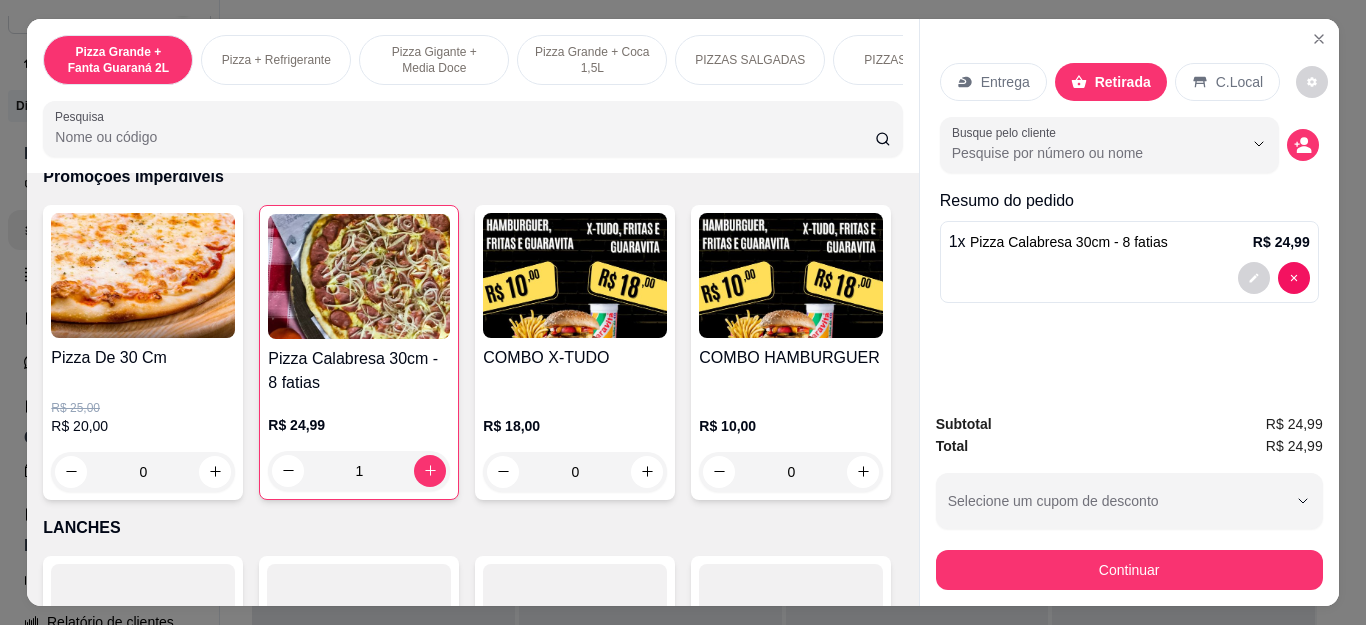 click on "Entrega" at bounding box center (1005, 82) 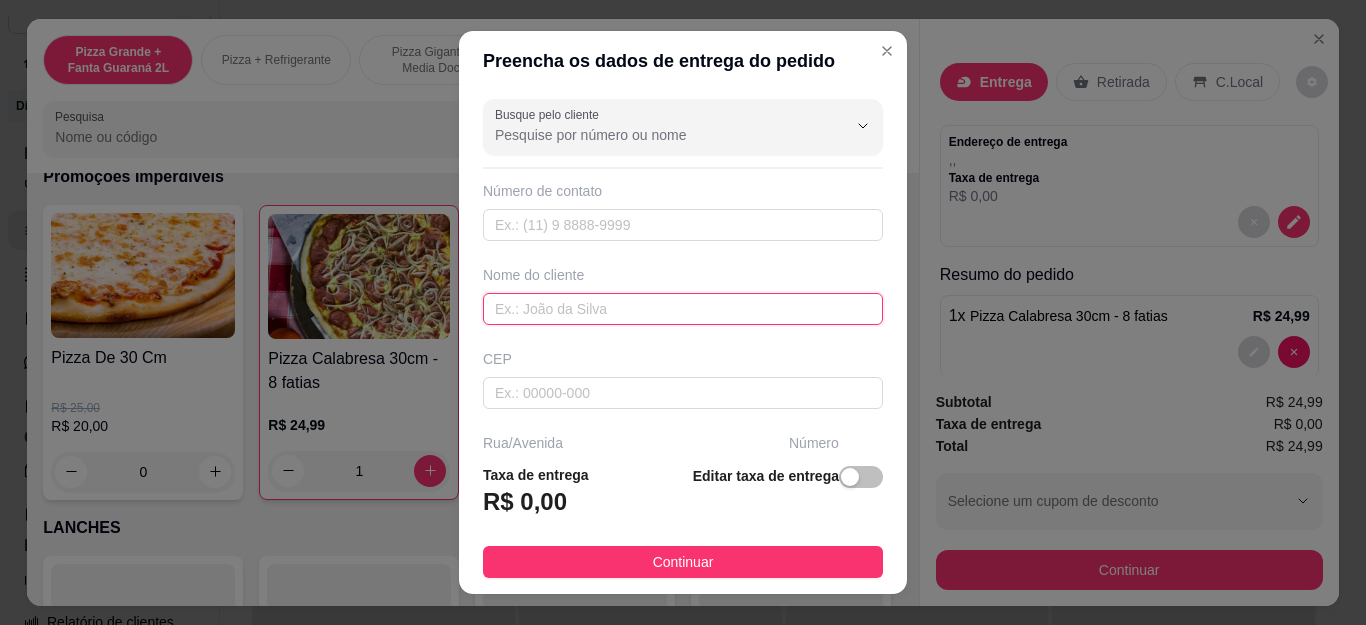 click at bounding box center [683, 309] 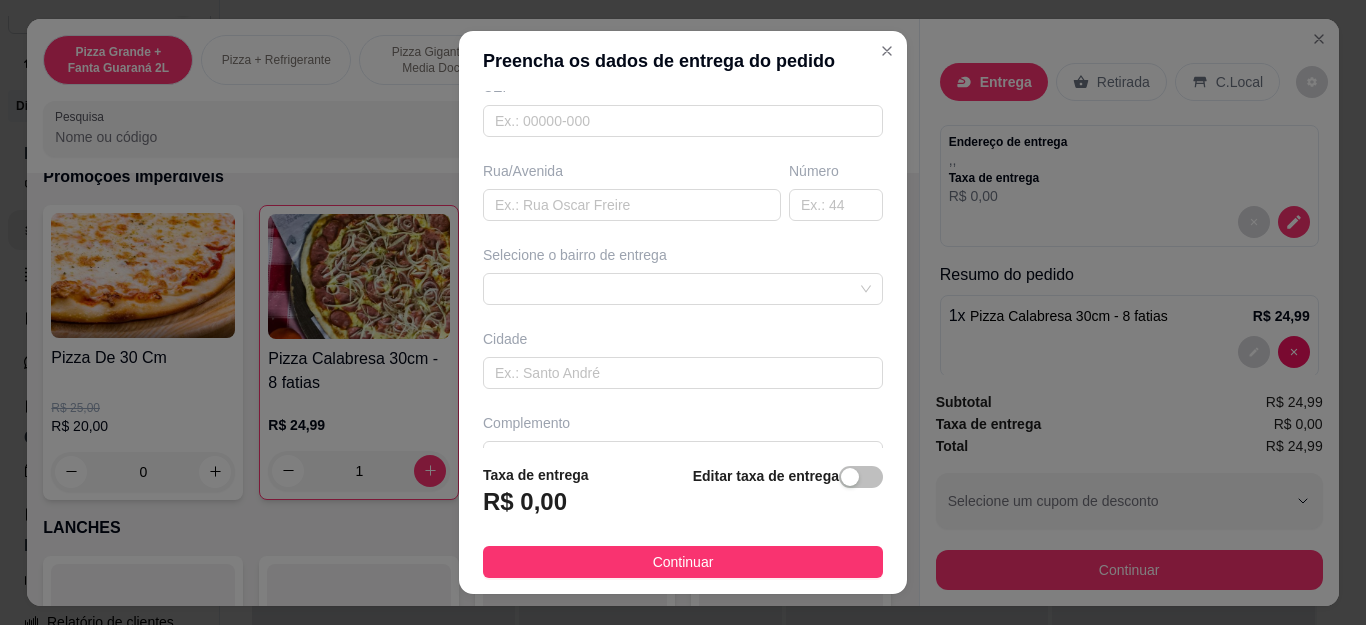 scroll, scrollTop: 300, scrollLeft: 0, axis: vertical 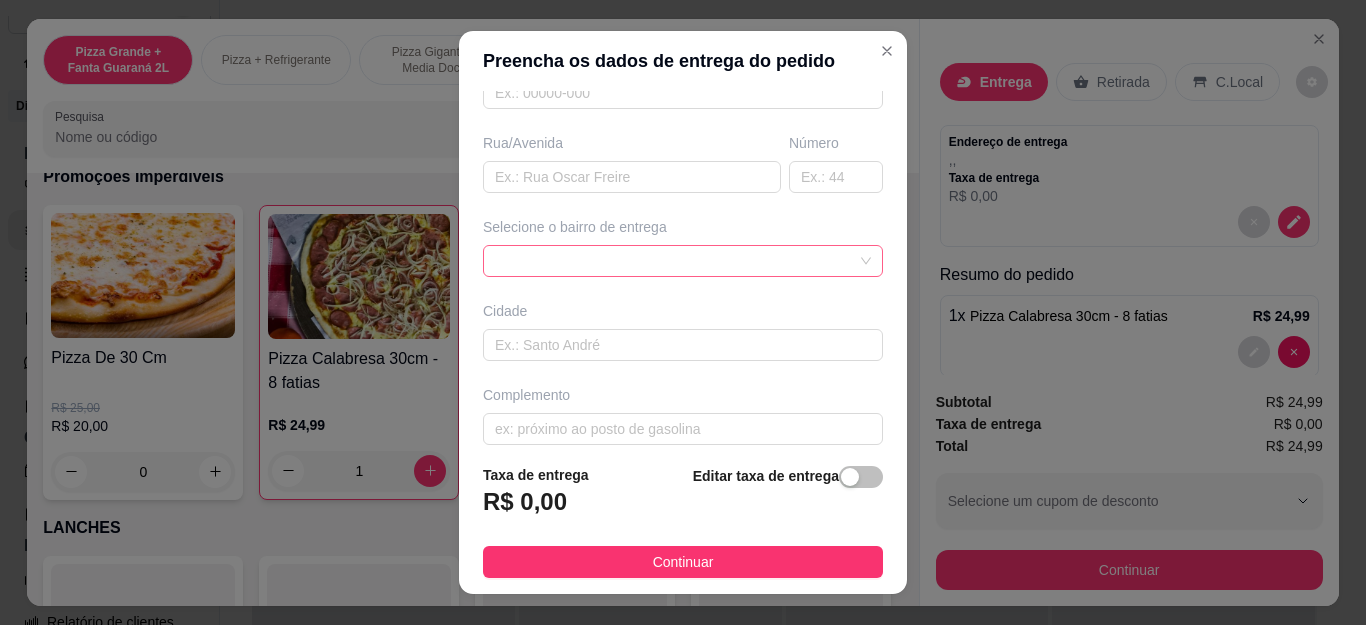 click at bounding box center [683, 261] 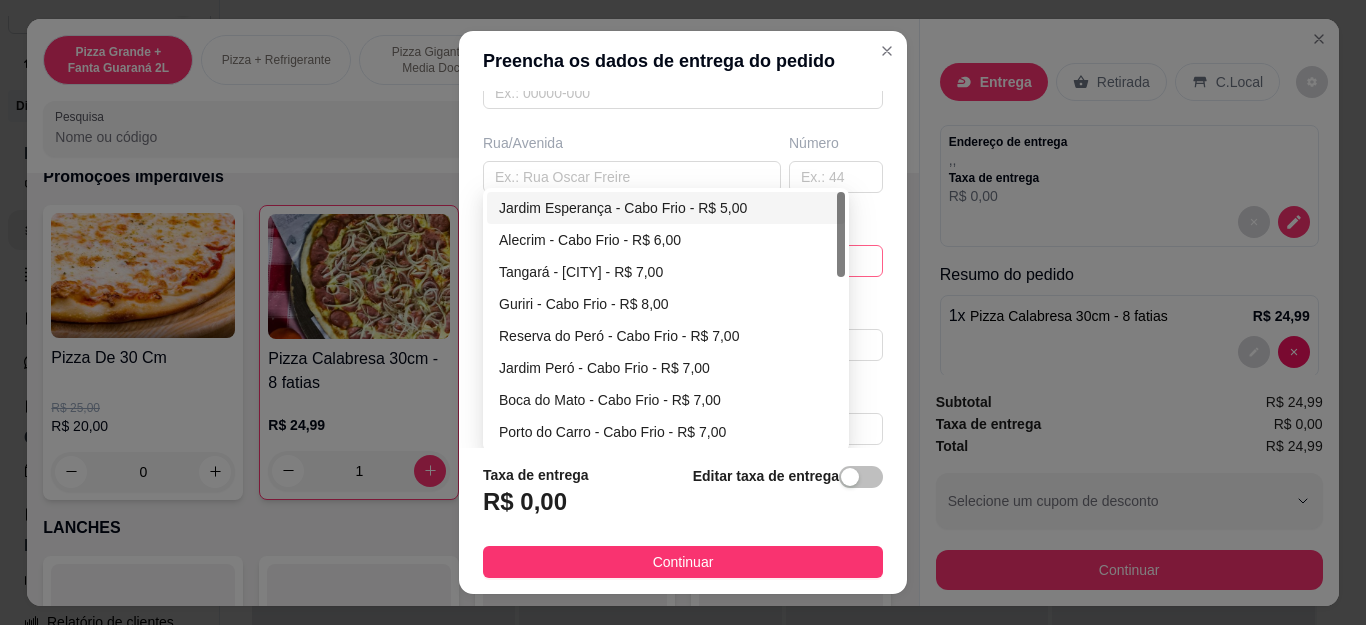 type on "[NAME]" 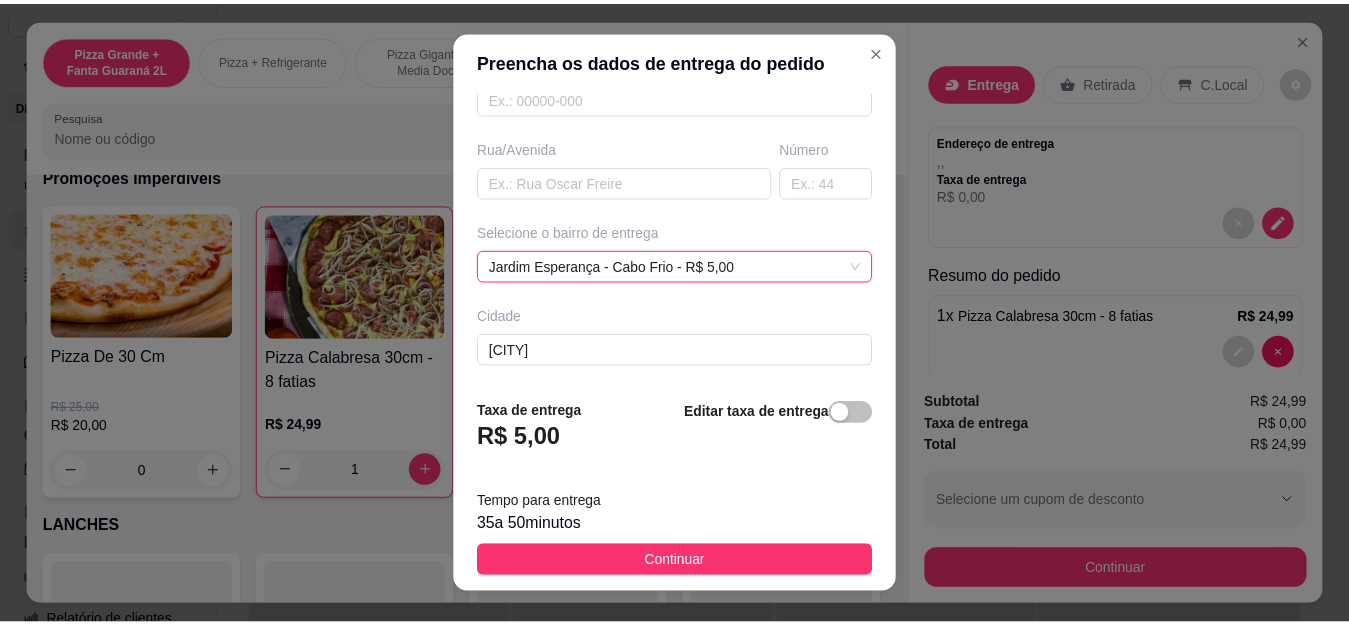 scroll, scrollTop: 300, scrollLeft: 0, axis: vertical 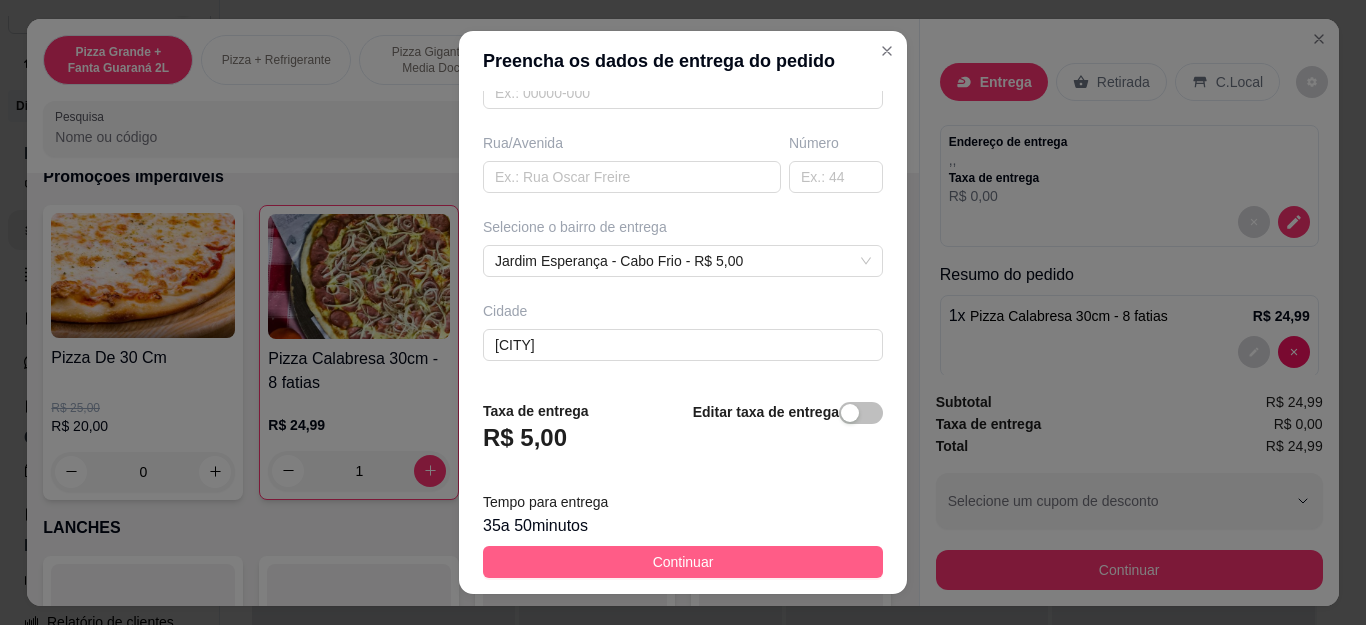 click on "Continuar" at bounding box center [683, 562] 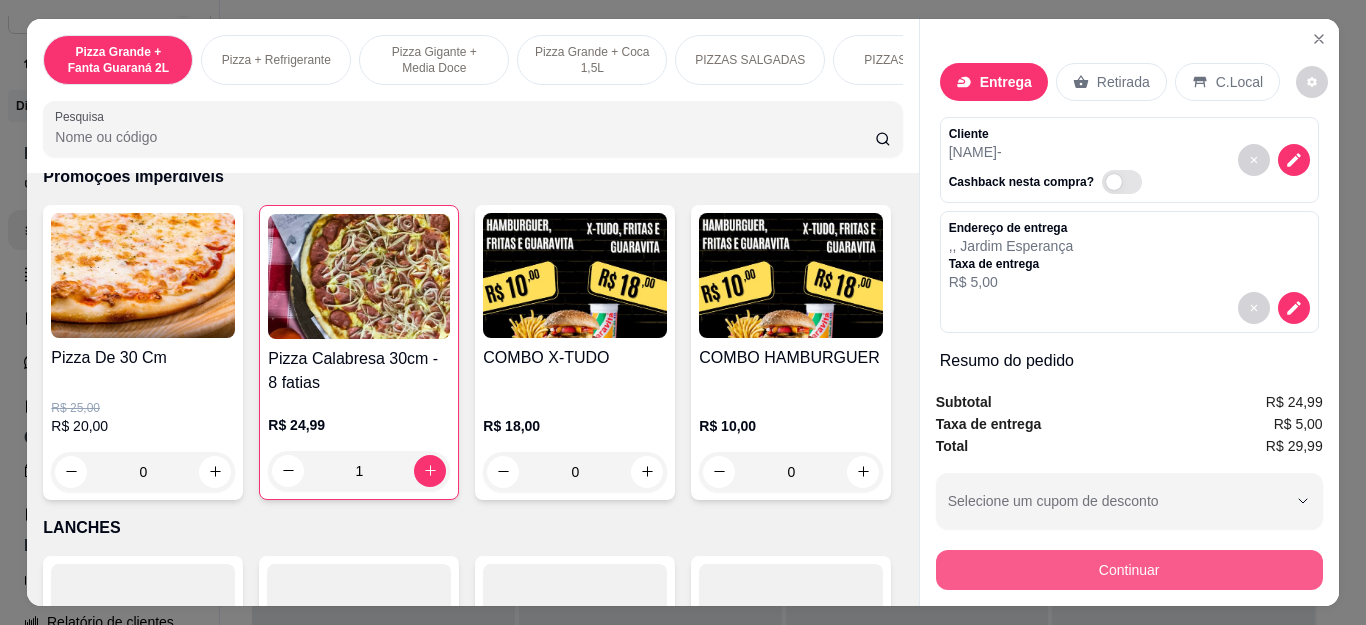 click on "Continuar" at bounding box center (1129, 570) 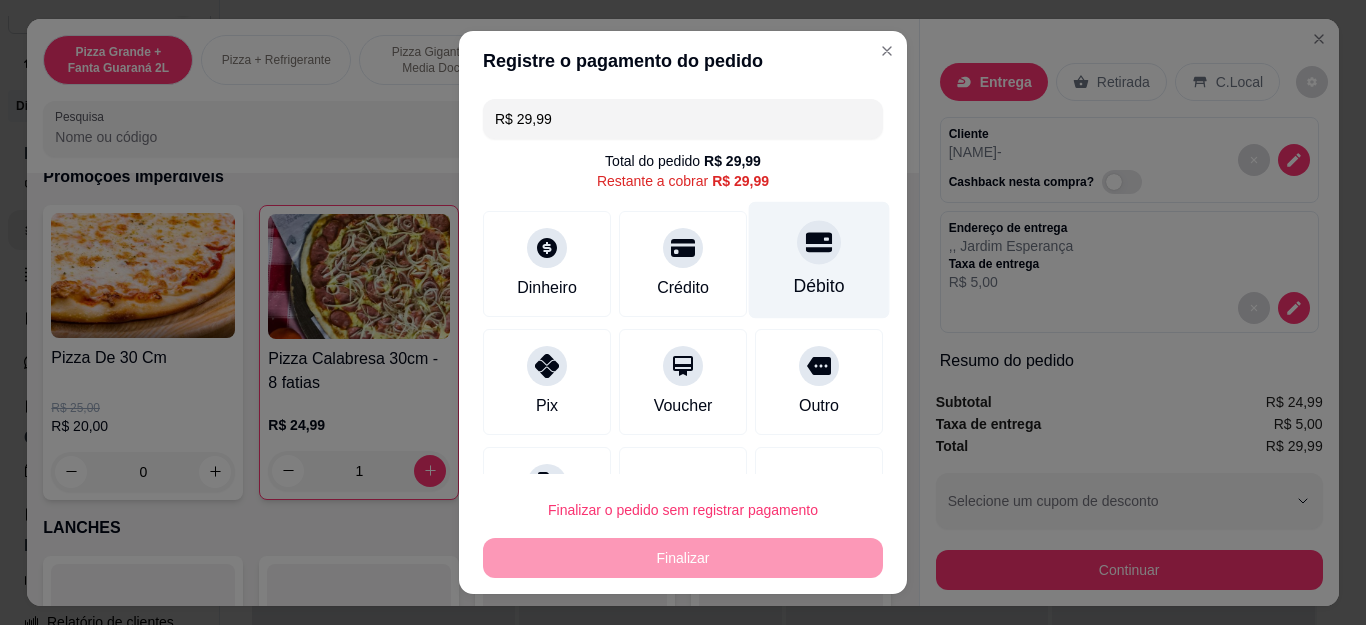 click 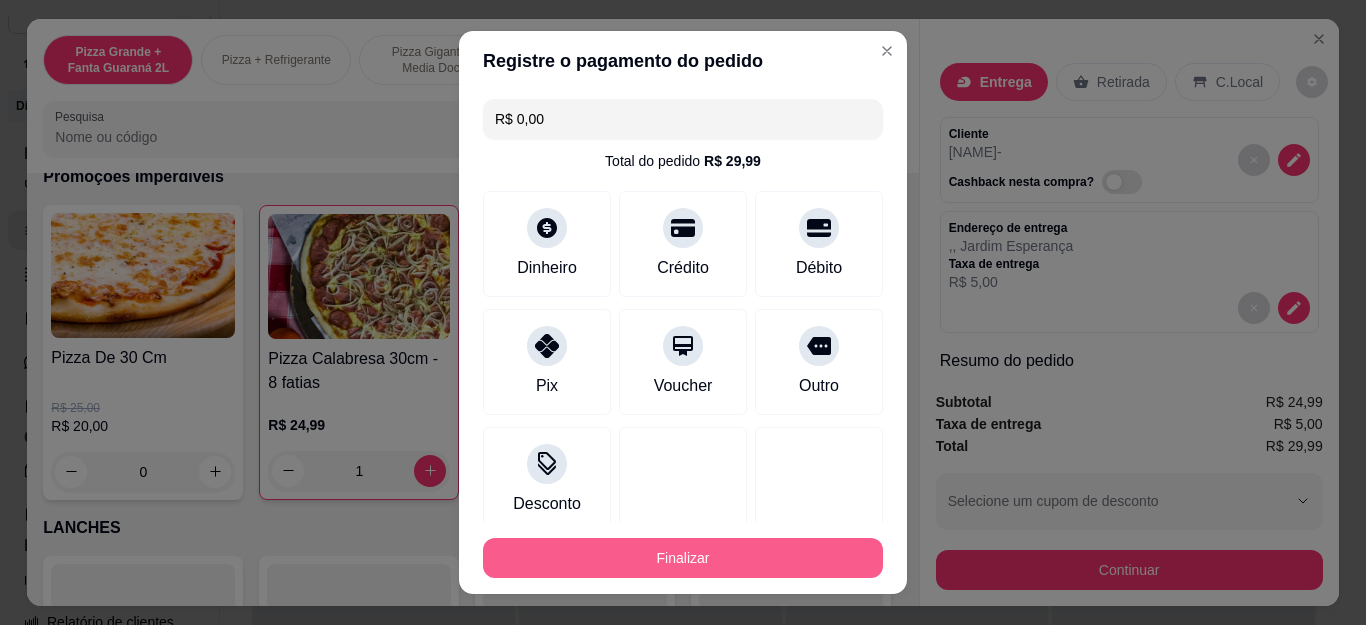 click on "Finalizar" at bounding box center [683, 558] 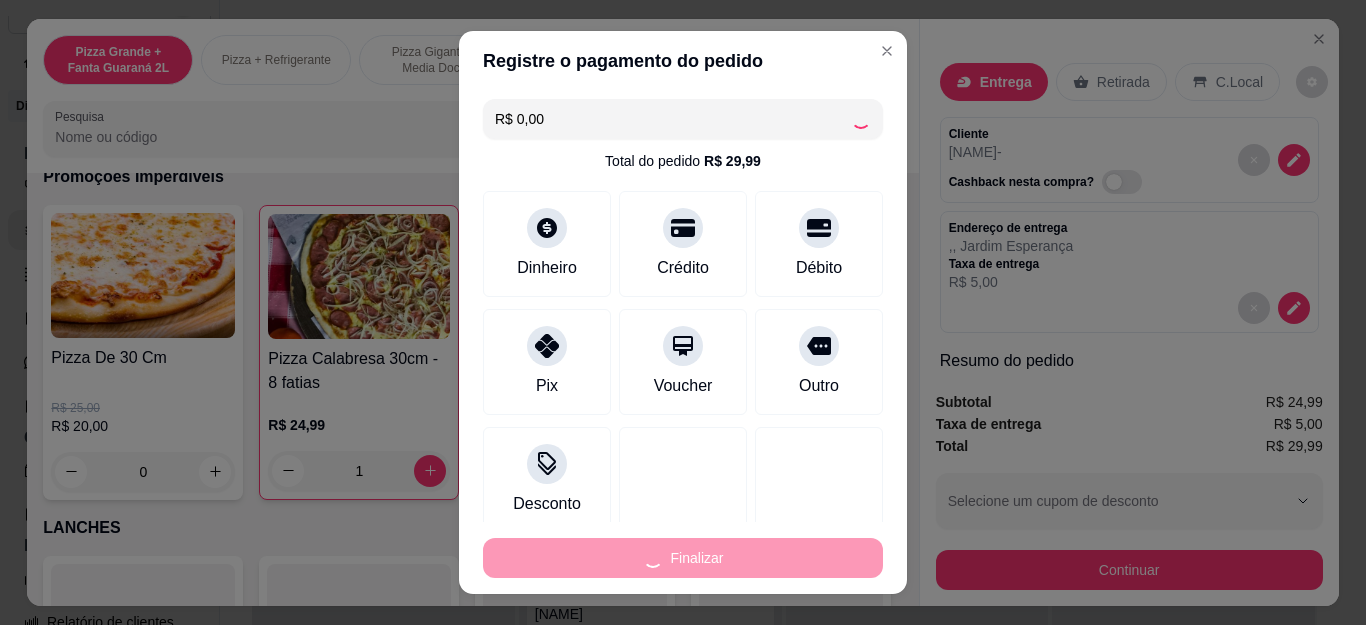type on "0" 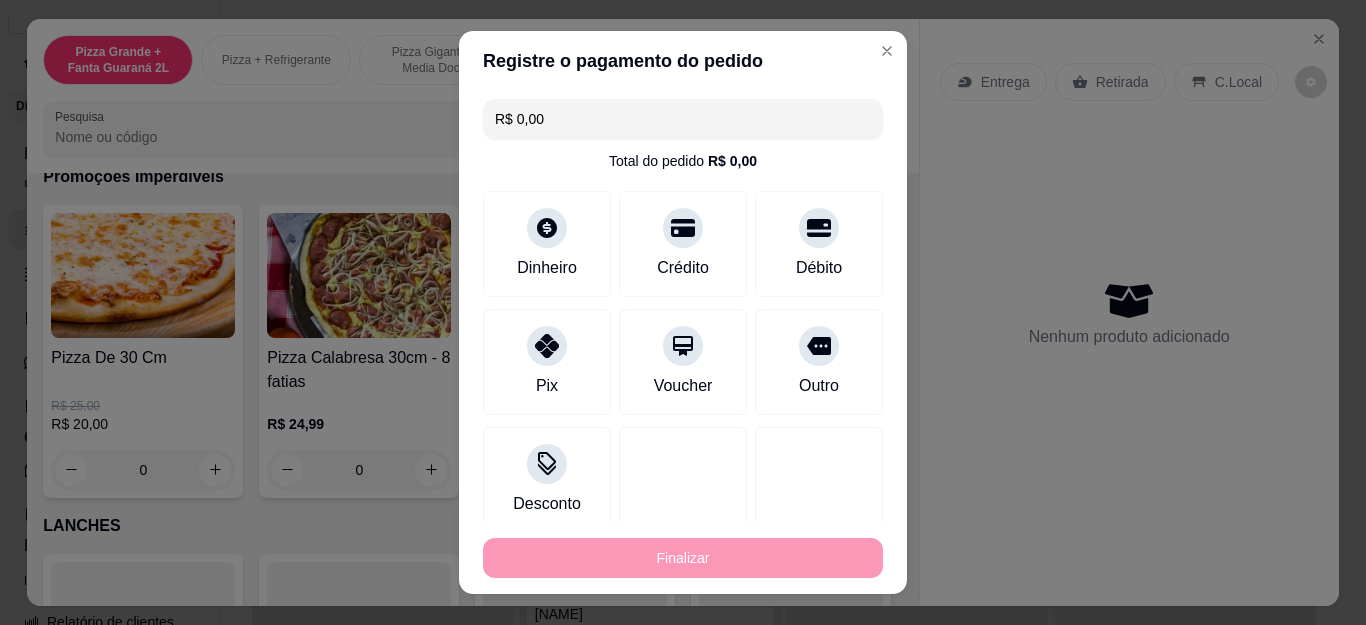 type on "-R$ 29,99" 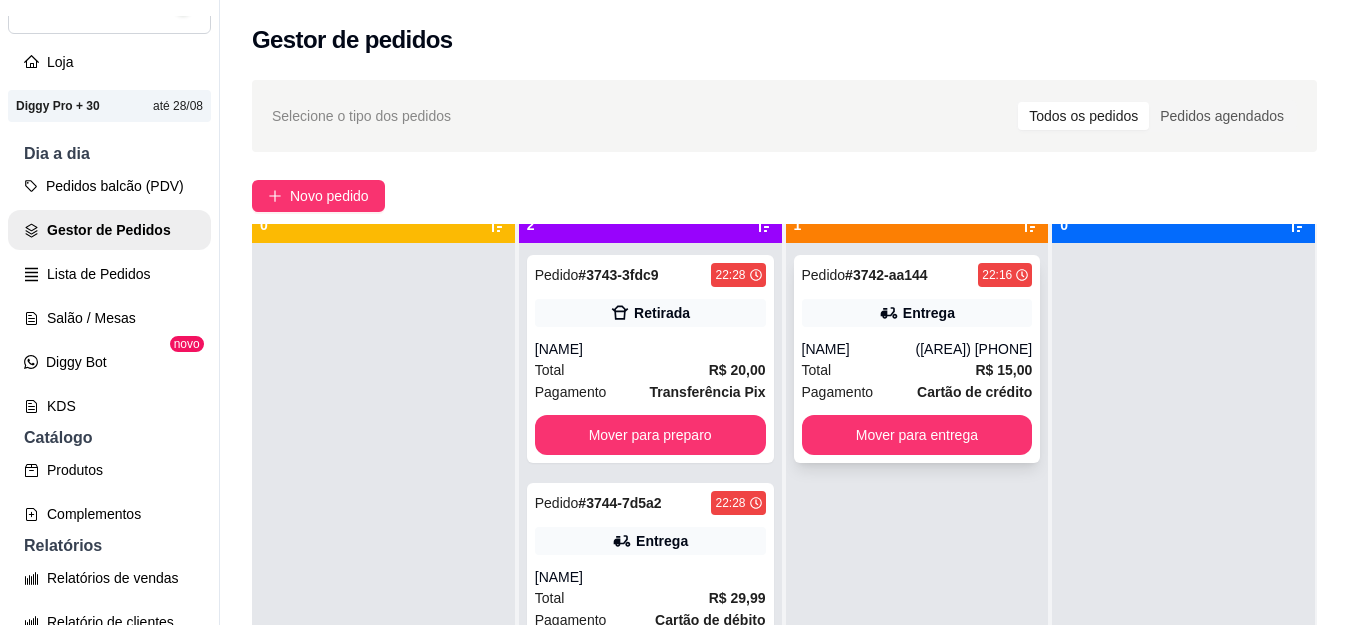 scroll, scrollTop: 56, scrollLeft: 0, axis: vertical 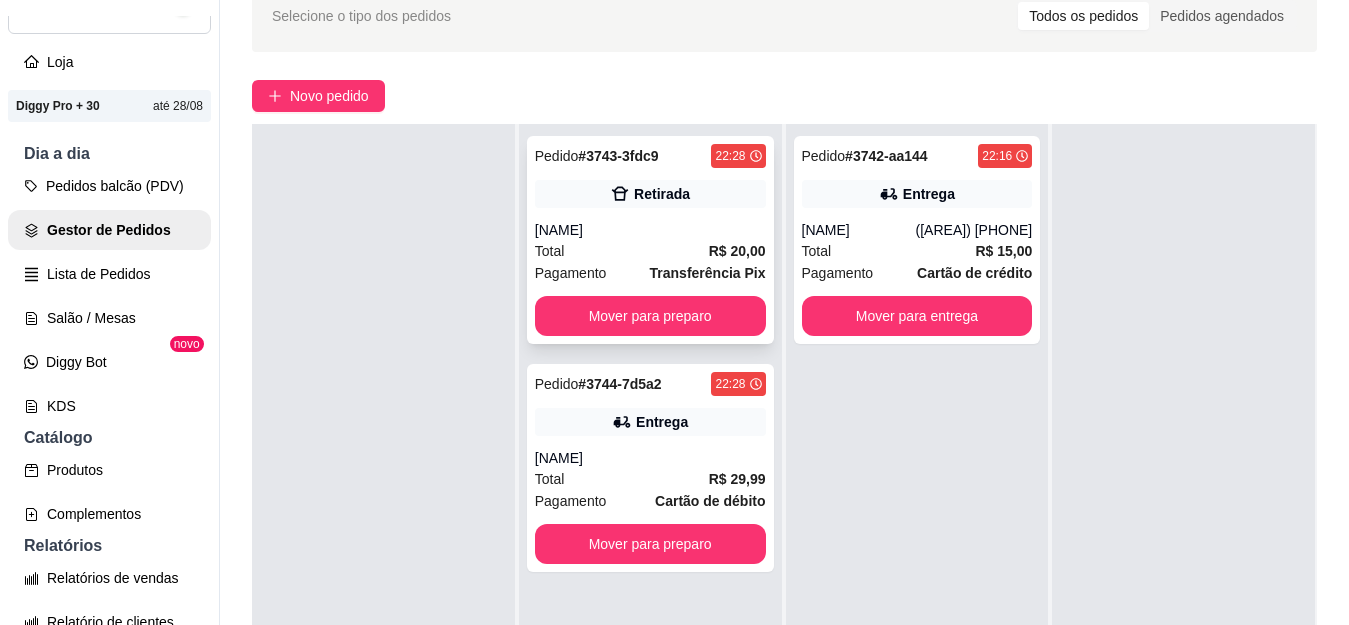 click on "[NAME]" at bounding box center [650, 230] 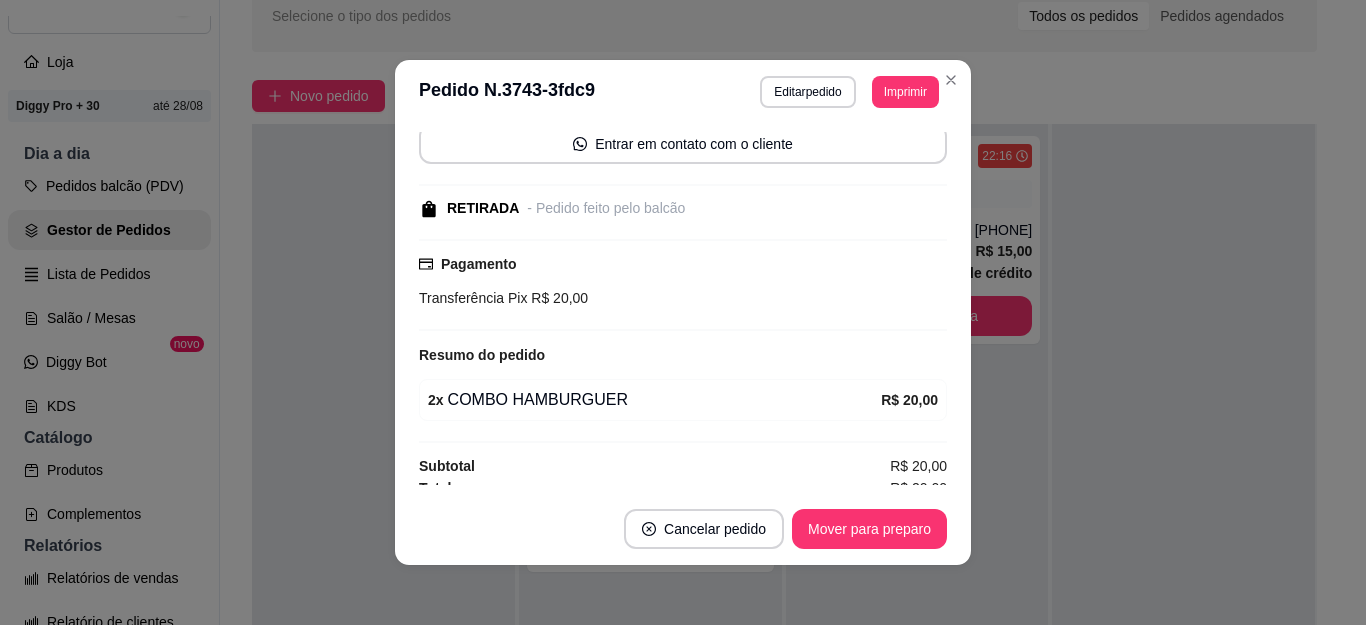 scroll, scrollTop: 208, scrollLeft: 0, axis: vertical 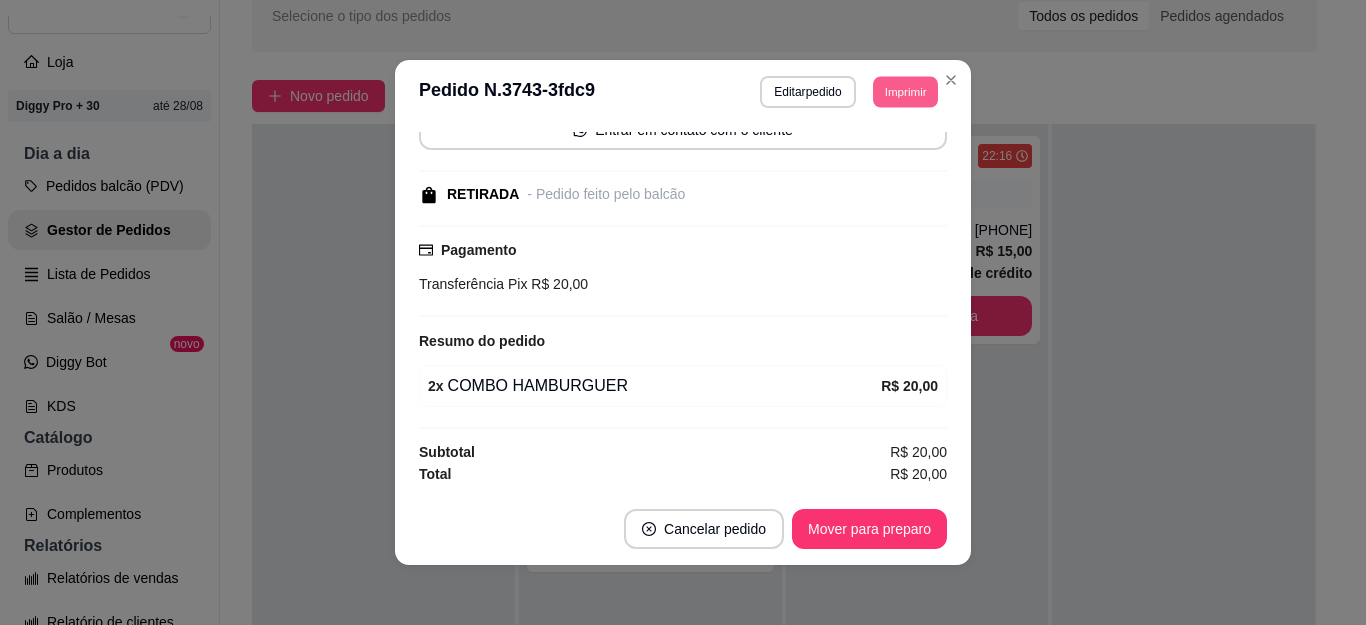 click on "Imprimir" at bounding box center (905, 91) 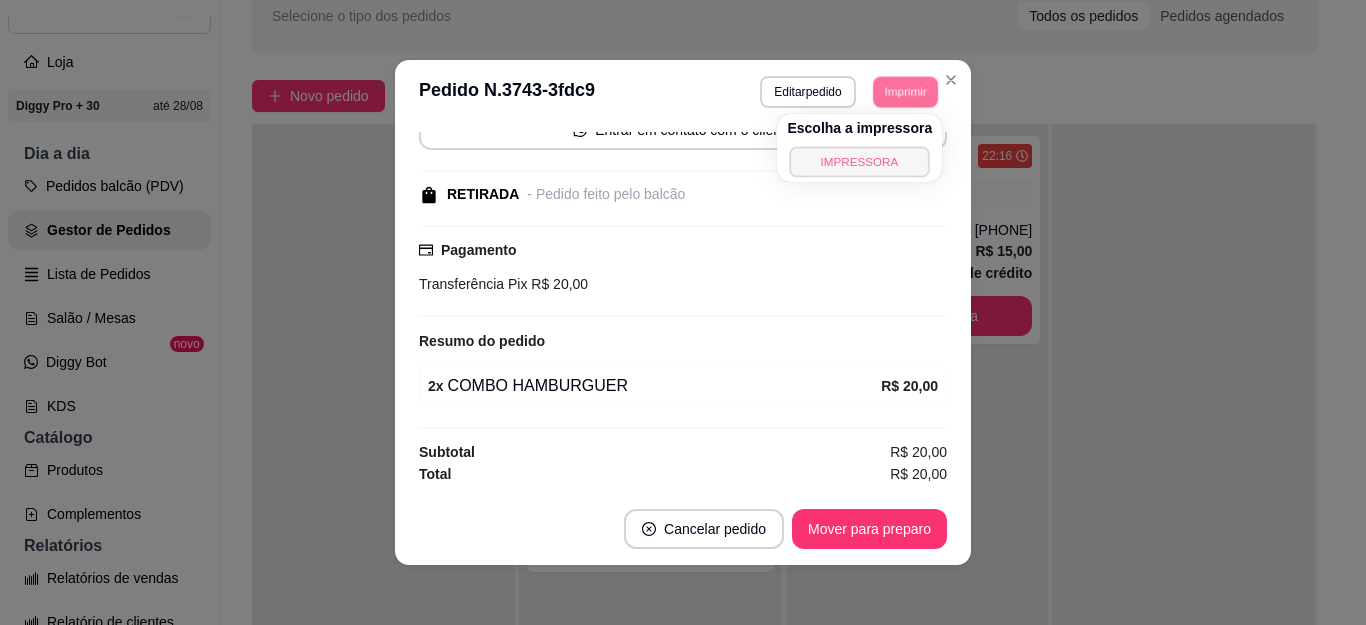 click on "IMPRESSORA" at bounding box center (860, 161) 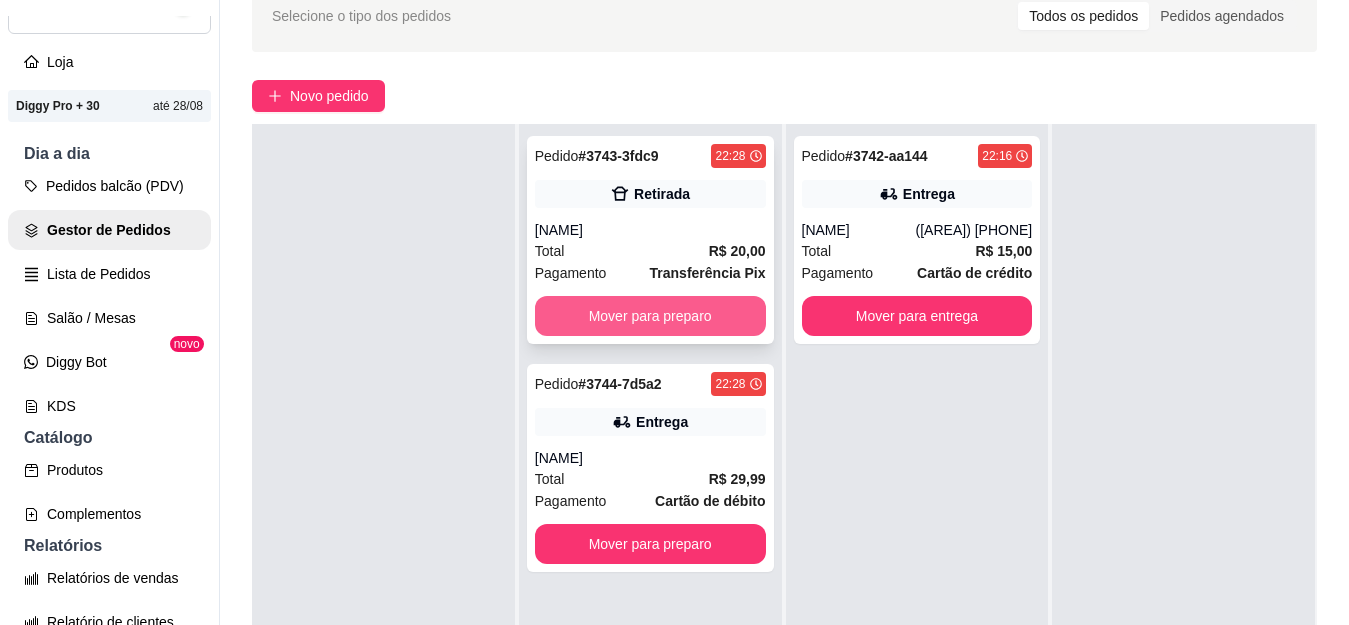 click on "Mover para preparo" at bounding box center (650, 316) 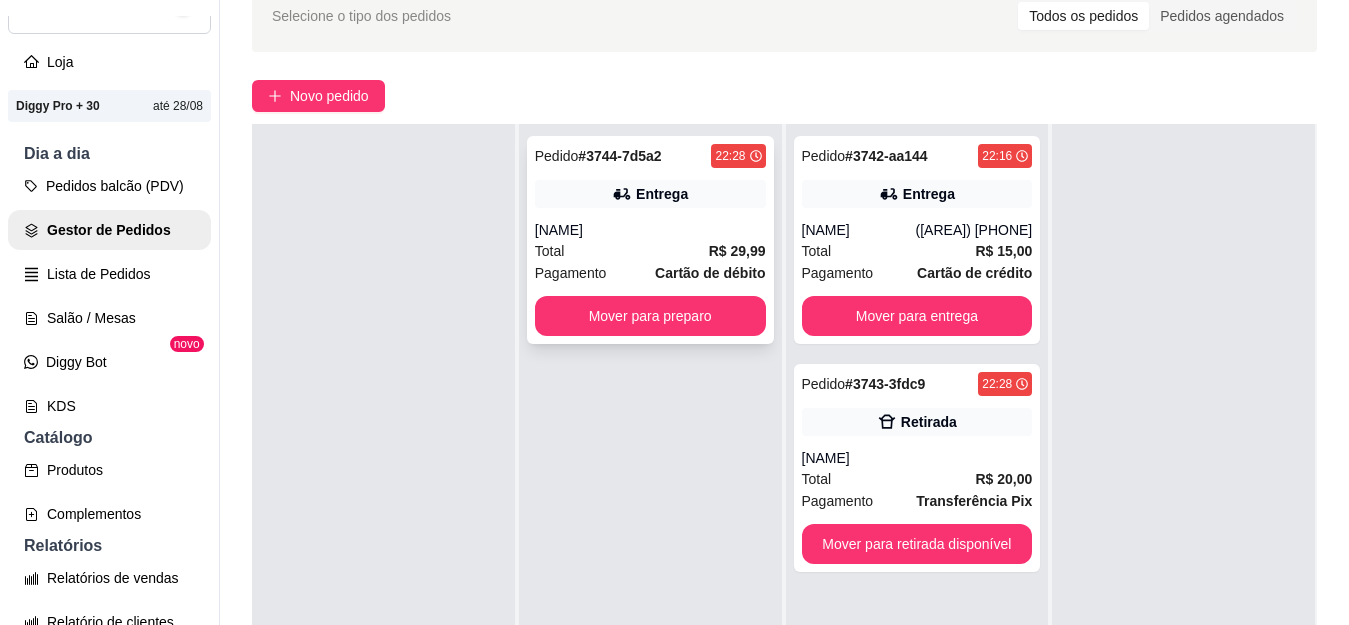 click on "[NAME]" at bounding box center (650, 230) 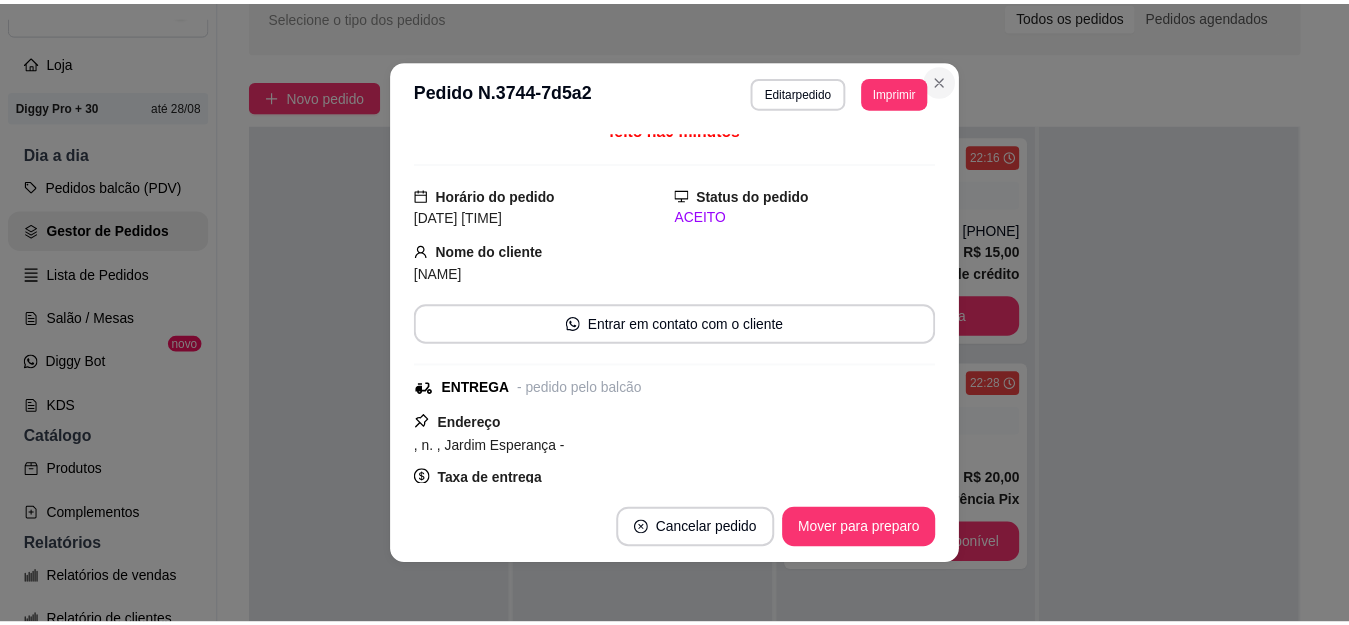 scroll, scrollTop: 0, scrollLeft: 0, axis: both 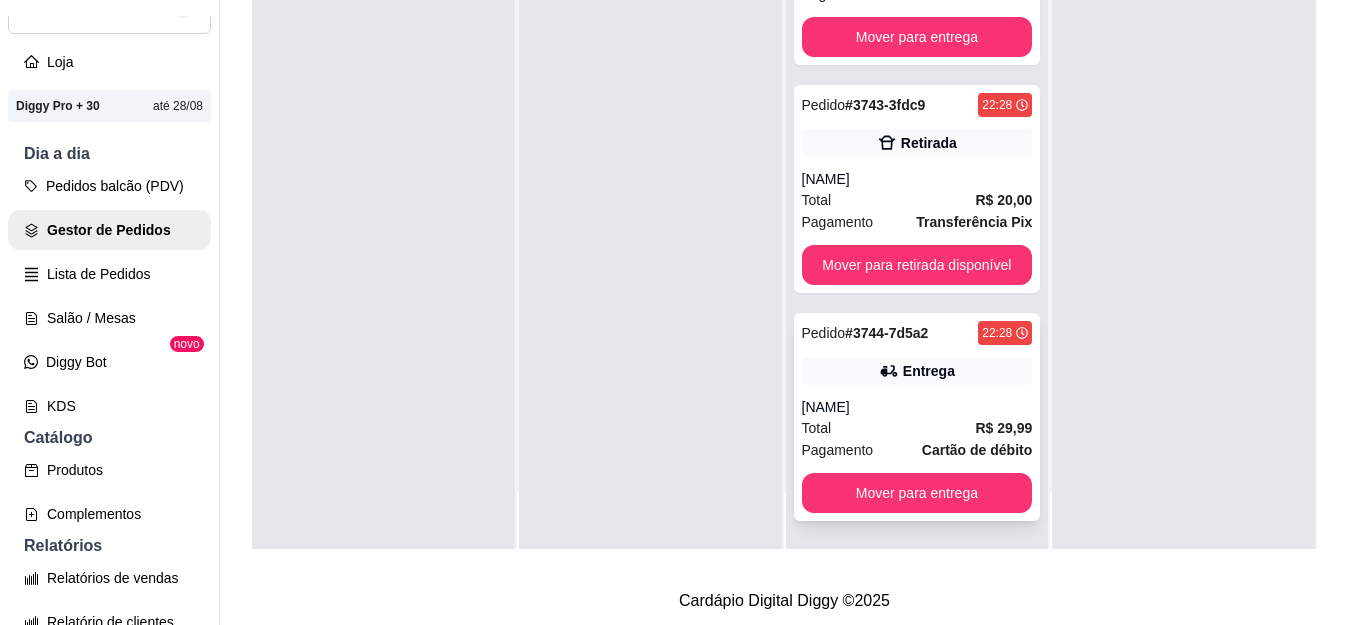 click on "Pedido # 3744-7d5a2 22:28 Entrega [NAME] Total R$ 29,99 Pagamento Cartão de débito Mover para entrega" at bounding box center [917, 417] 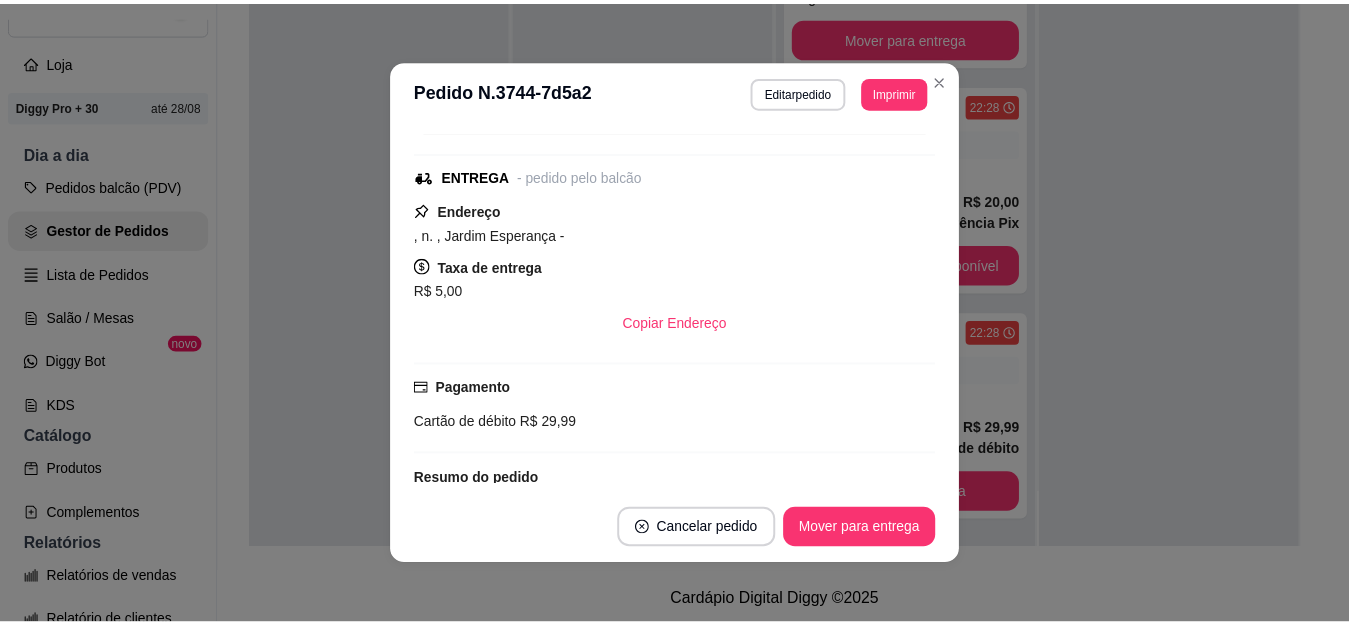 scroll, scrollTop: 364, scrollLeft: 0, axis: vertical 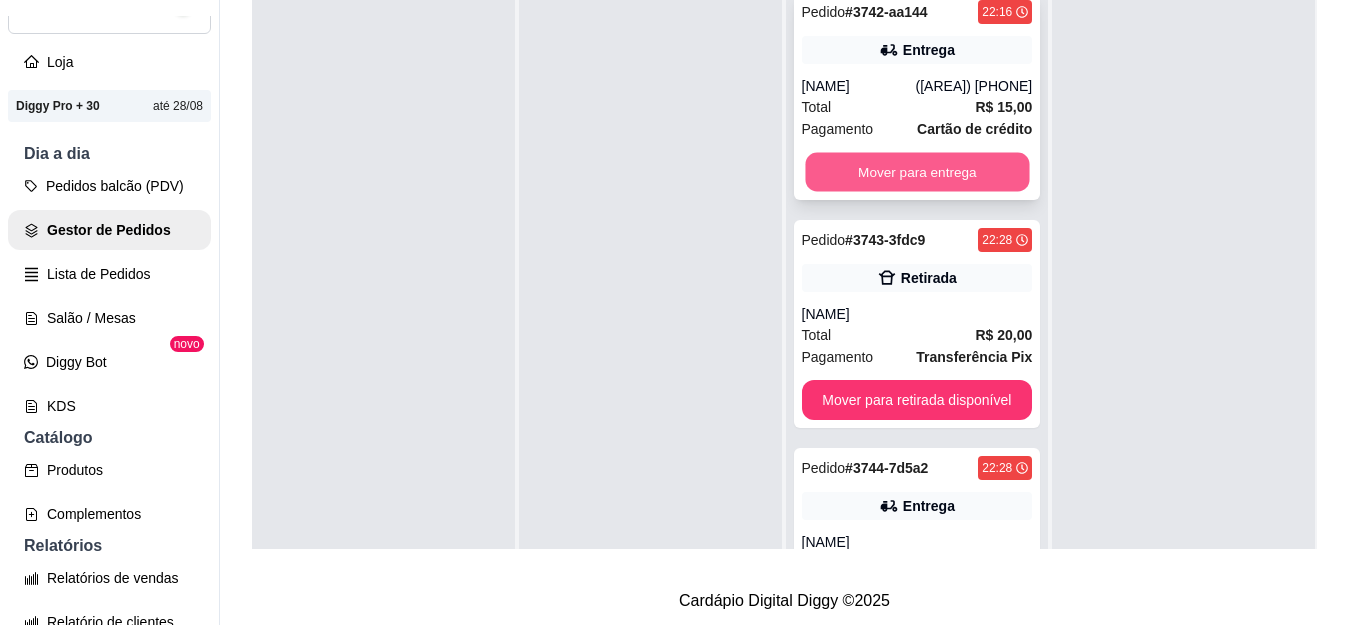 click on "Mover para entrega" at bounding box center (917, 172) 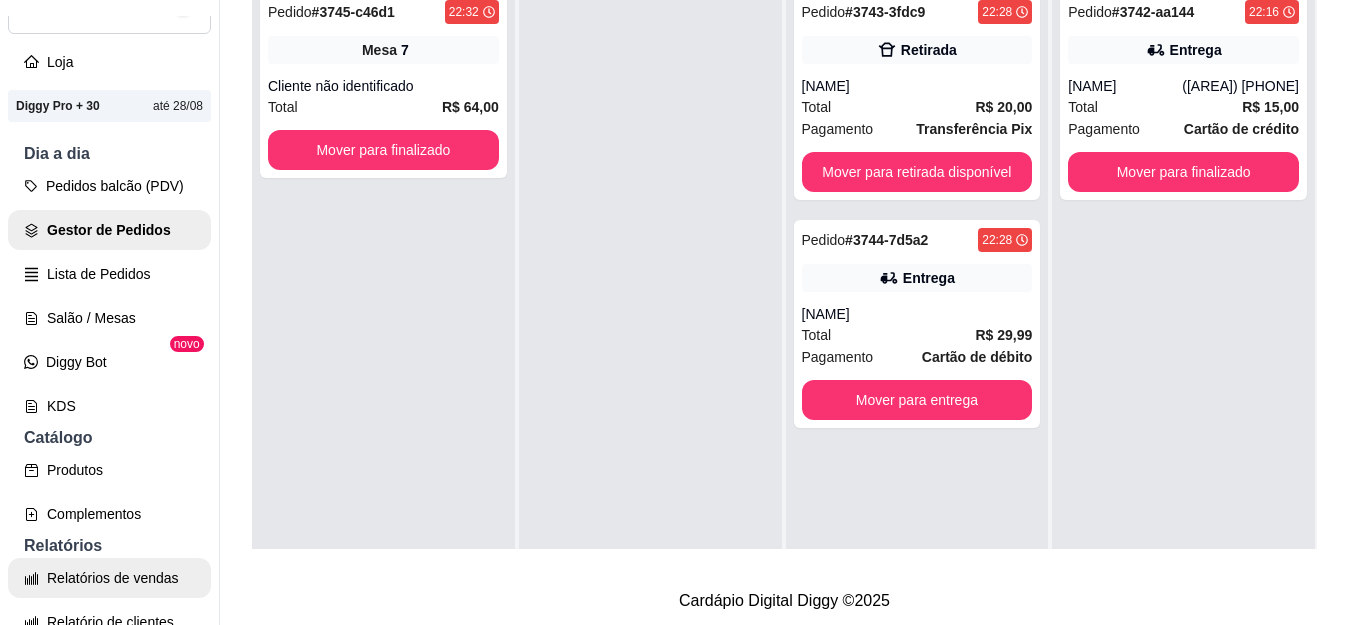 scroll, scrollTop: 300, scrollLeft: 0, axis: vertical 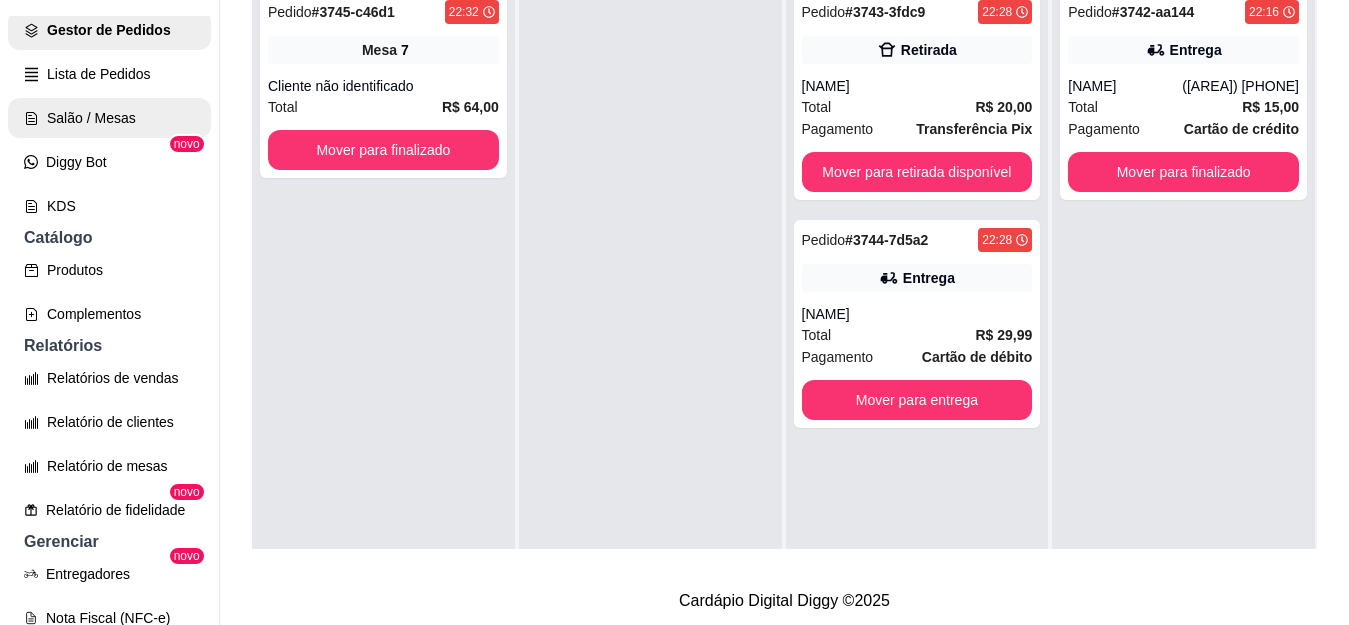 click on "Salão / Mesas" at bounding box center (109, 118) 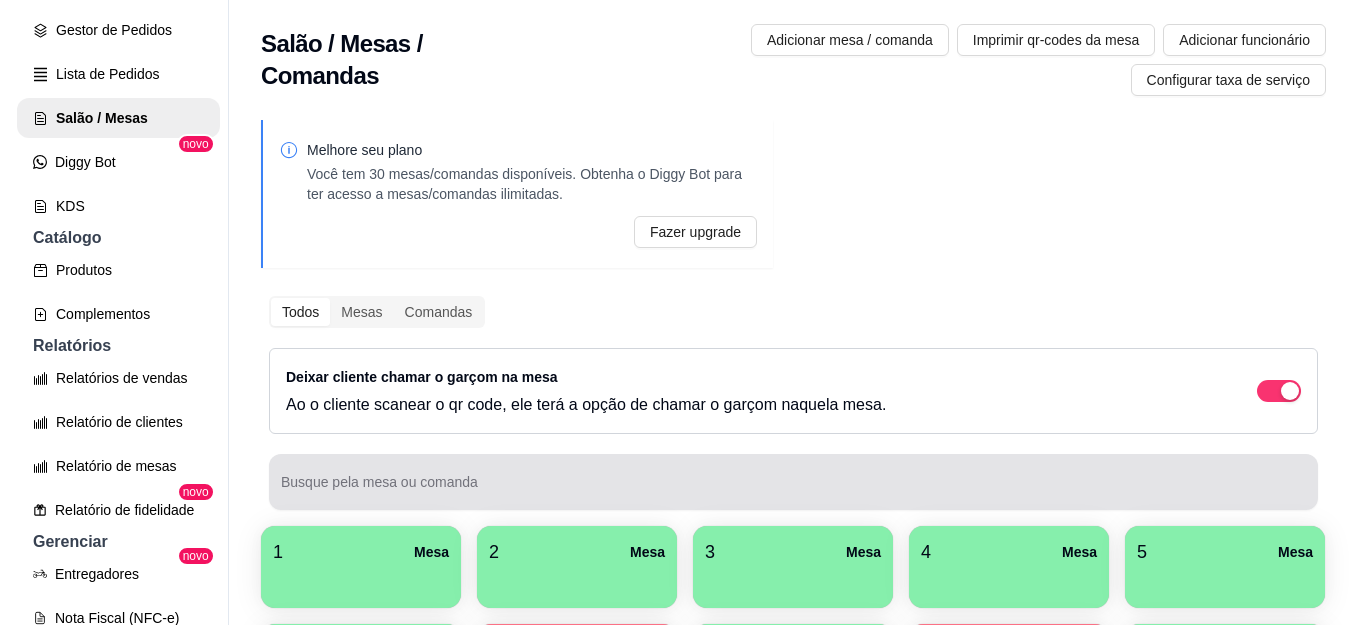 scroll, scrollTop: 374, scrollLeft: 0, axis: vertical 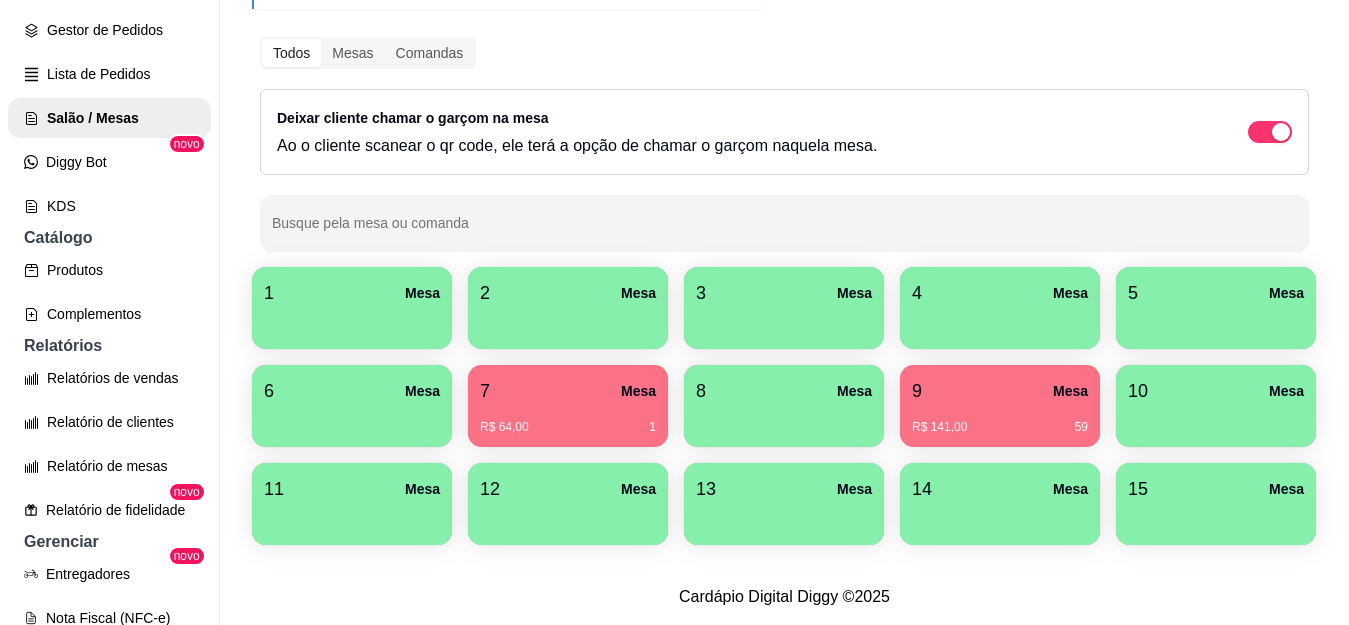 click on "R$ 141,00 59" at bounding box center (1000, 420) 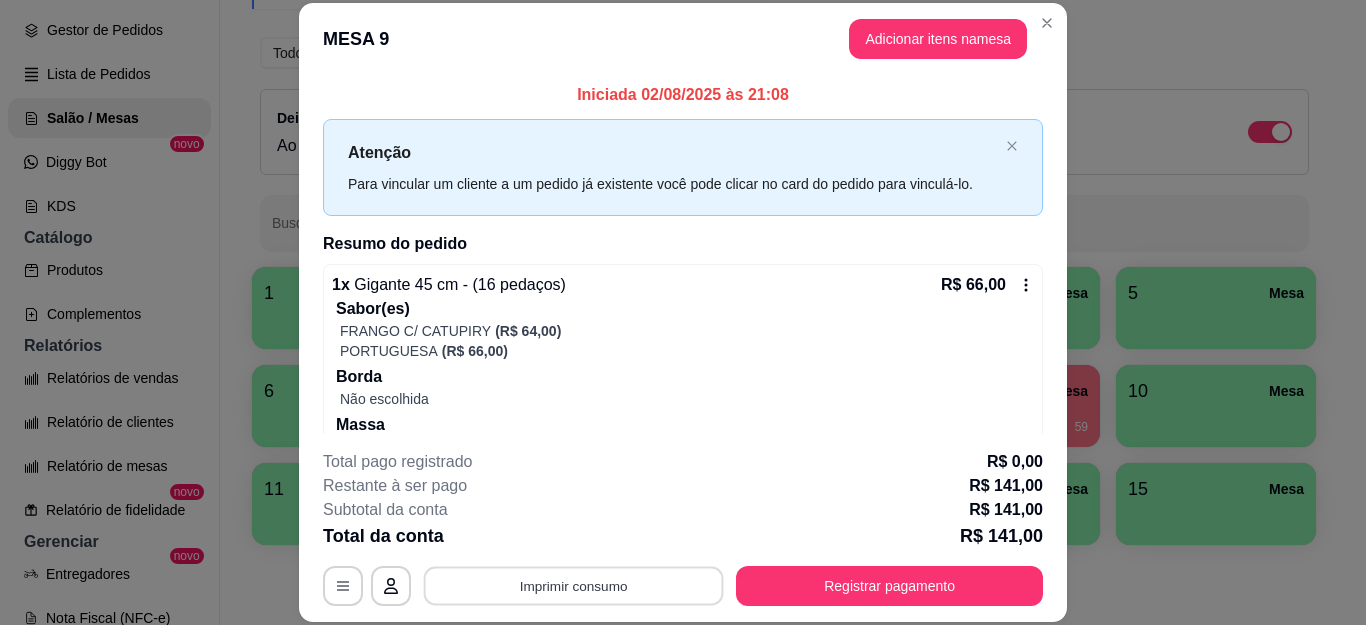 click on "Imprimir consumo" at bounding box center (574, 585) 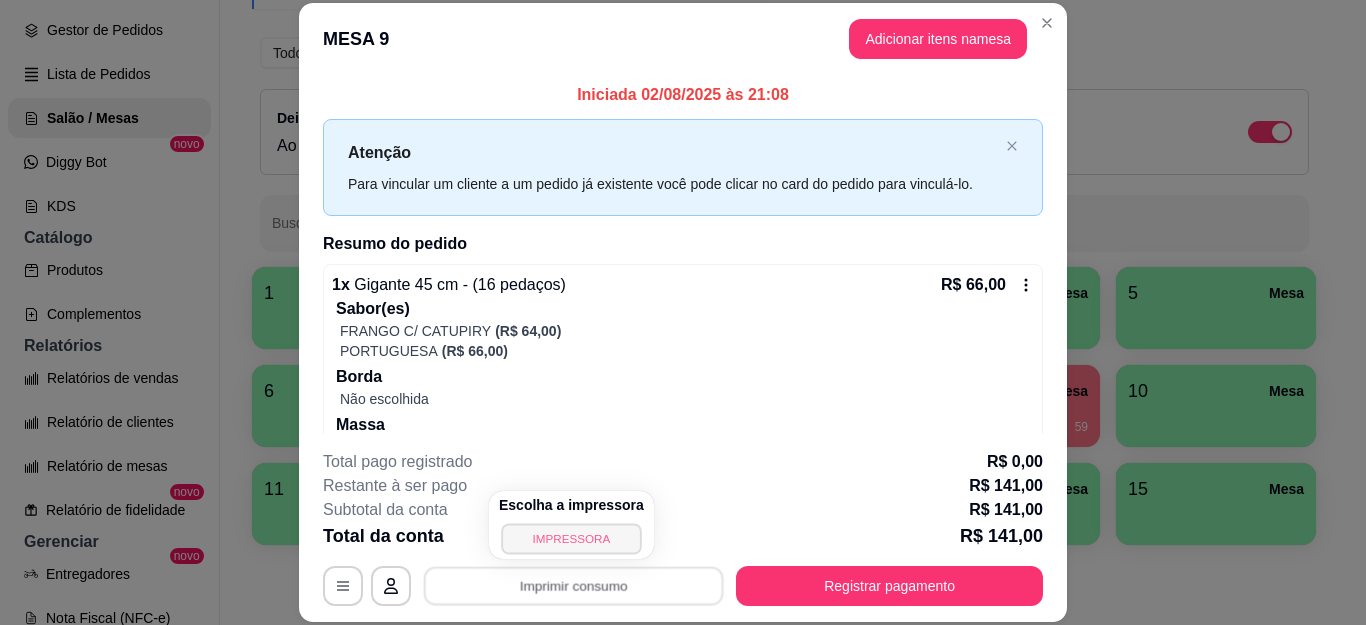 click on "IMPRESSORA" at bounding box center [571, 538] 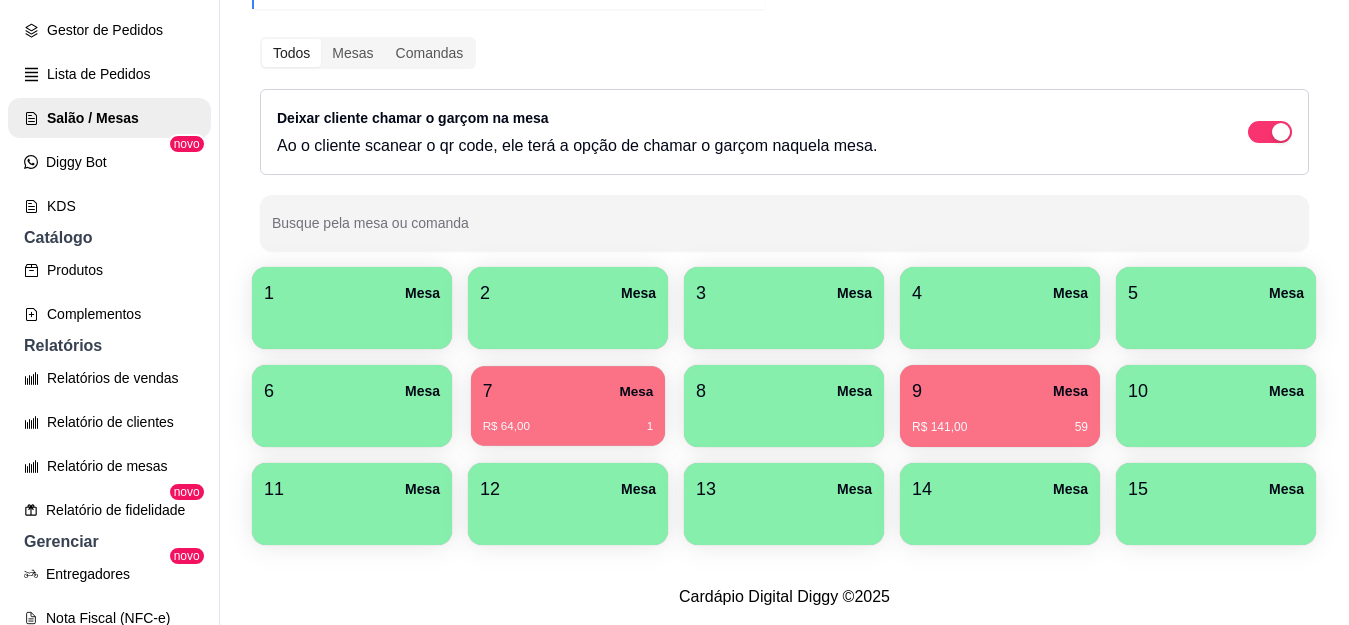 click on "R$ 64,00 1" at bounding box center (568, 419) 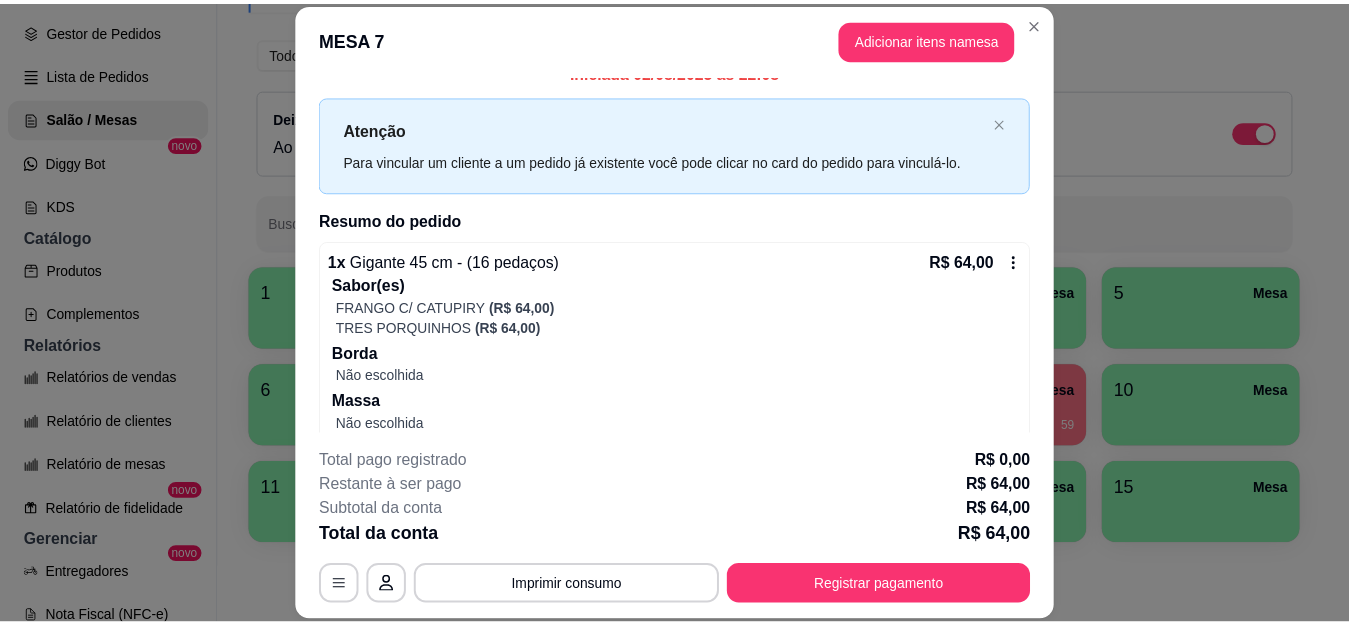 scroll, scrollTop: 0, scrollLeft: 0, axis: both 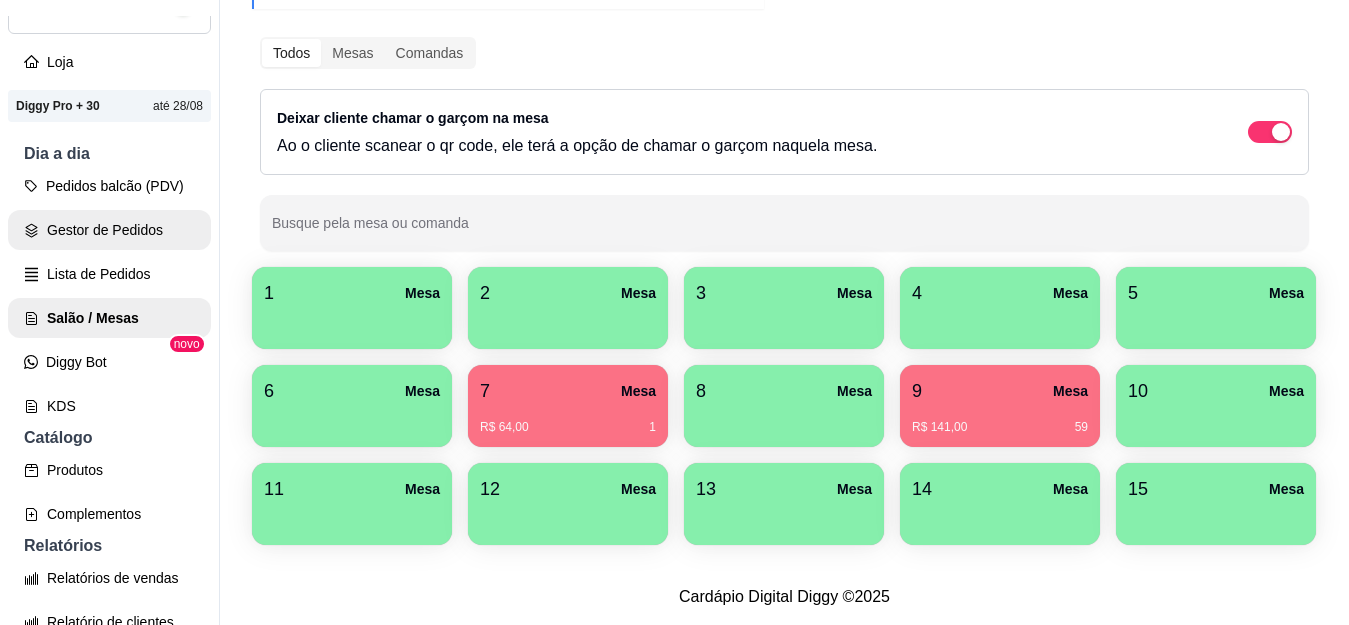 click on "Gestor de Pedidos" at bounding box center [109, 230] 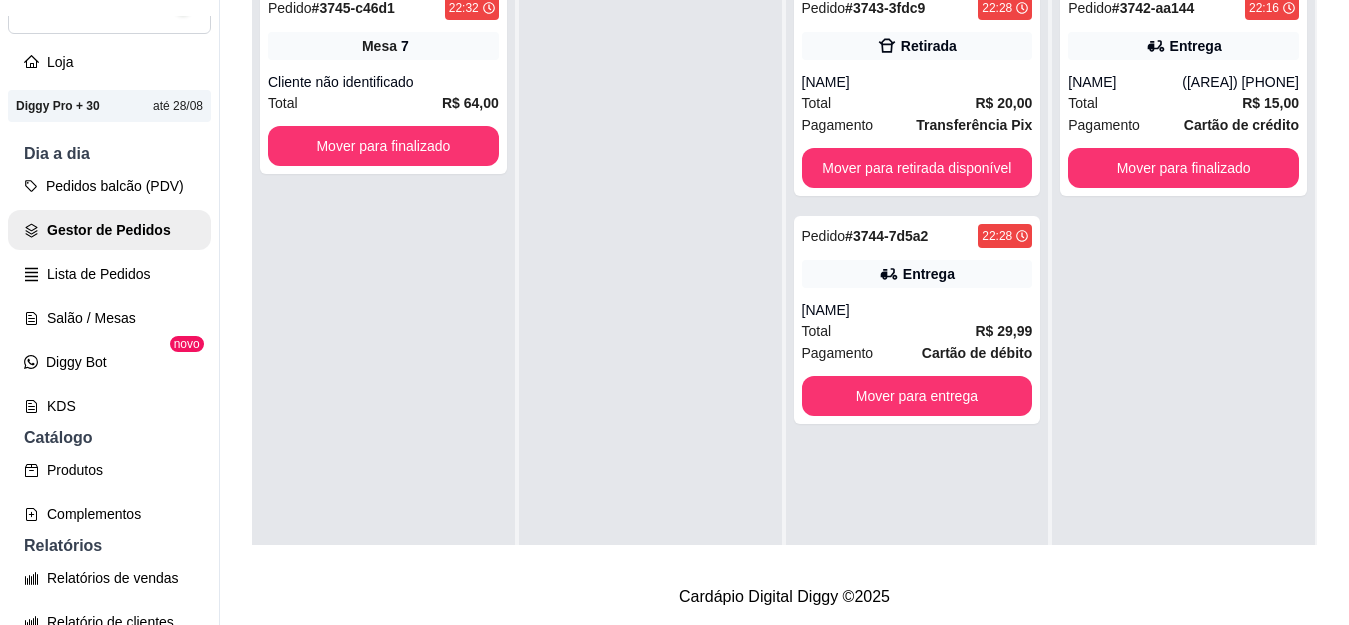 scroll, scrollTop: 0, scrollLeft: 0, axis: both 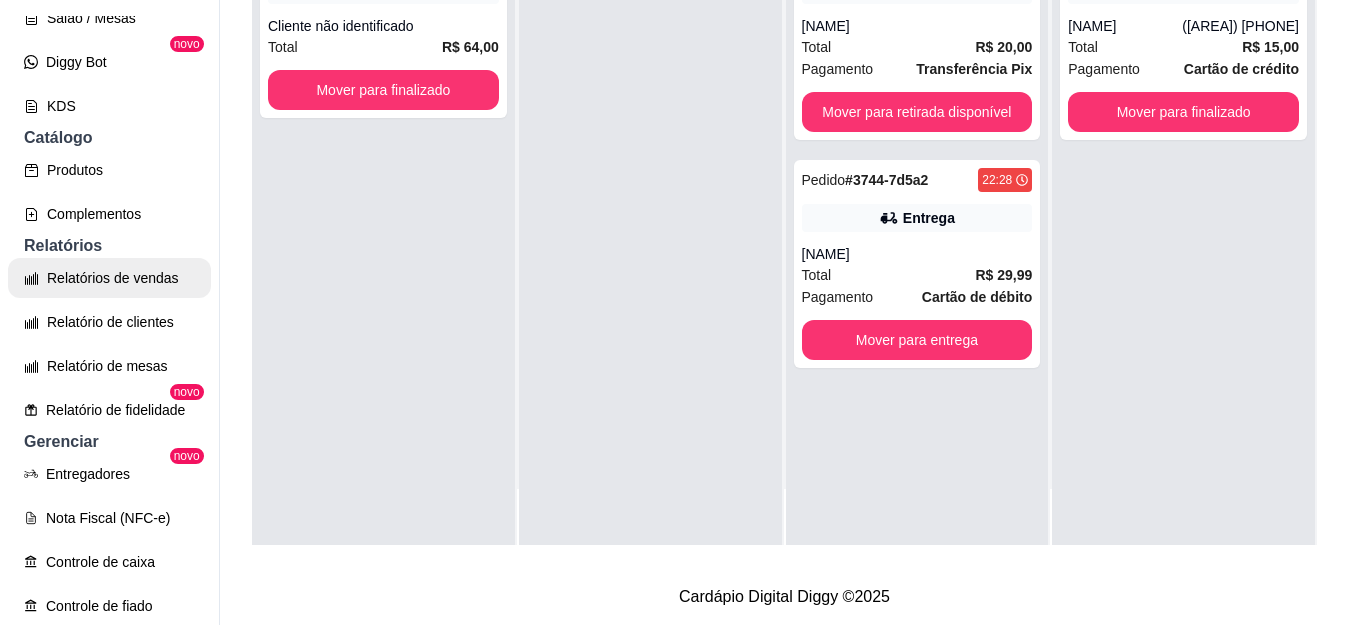 click on "Relatórios de vendas" at bounding box center (109, 278) 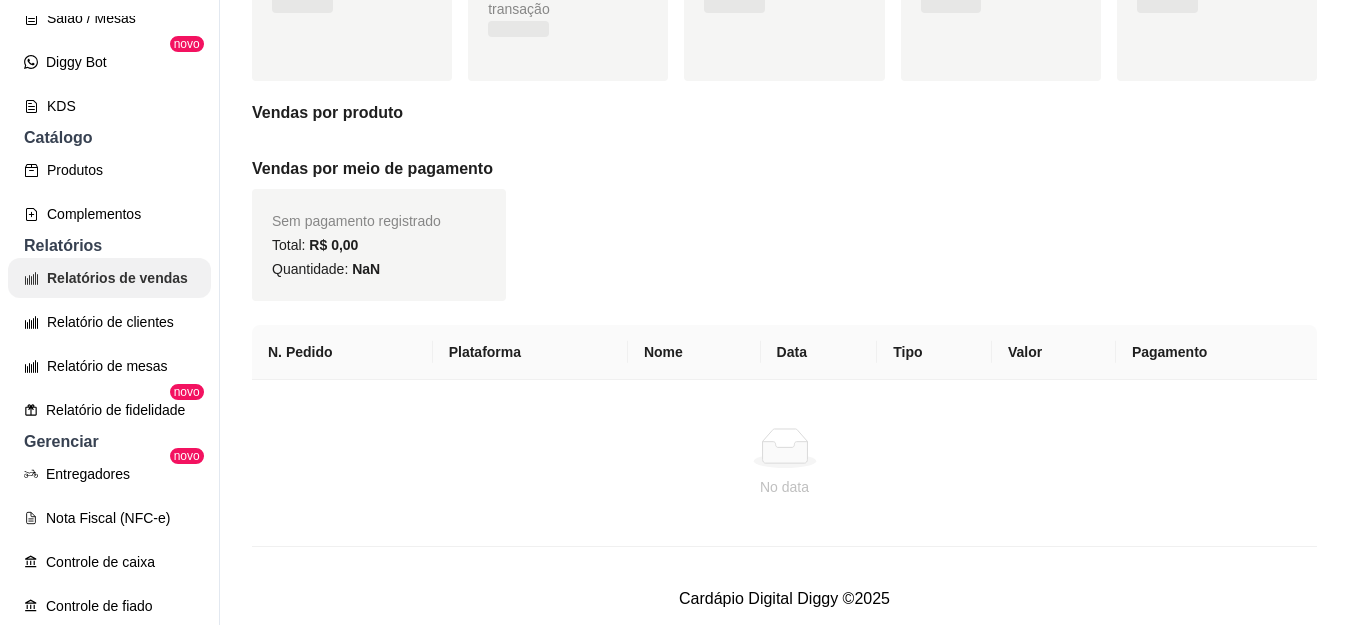 scroll, scrollTop: 0, scrollLeft: 0, axis: both 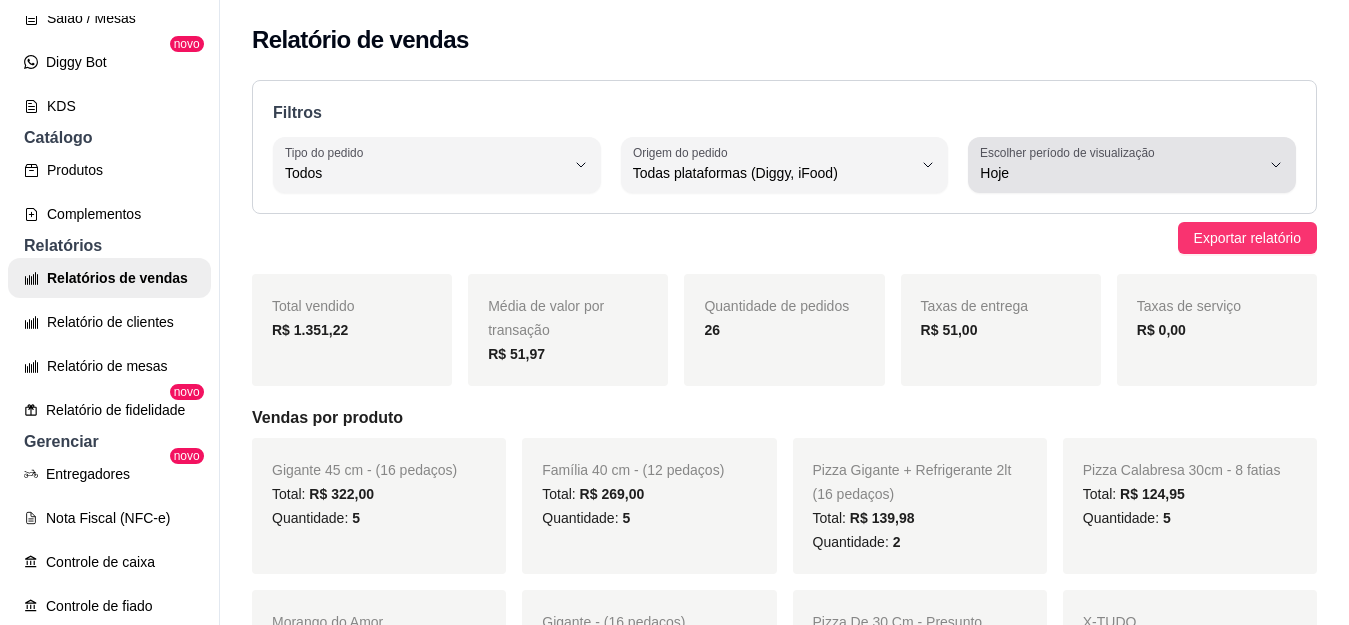 click on "Hoje" at bounding box center [1120, 173] 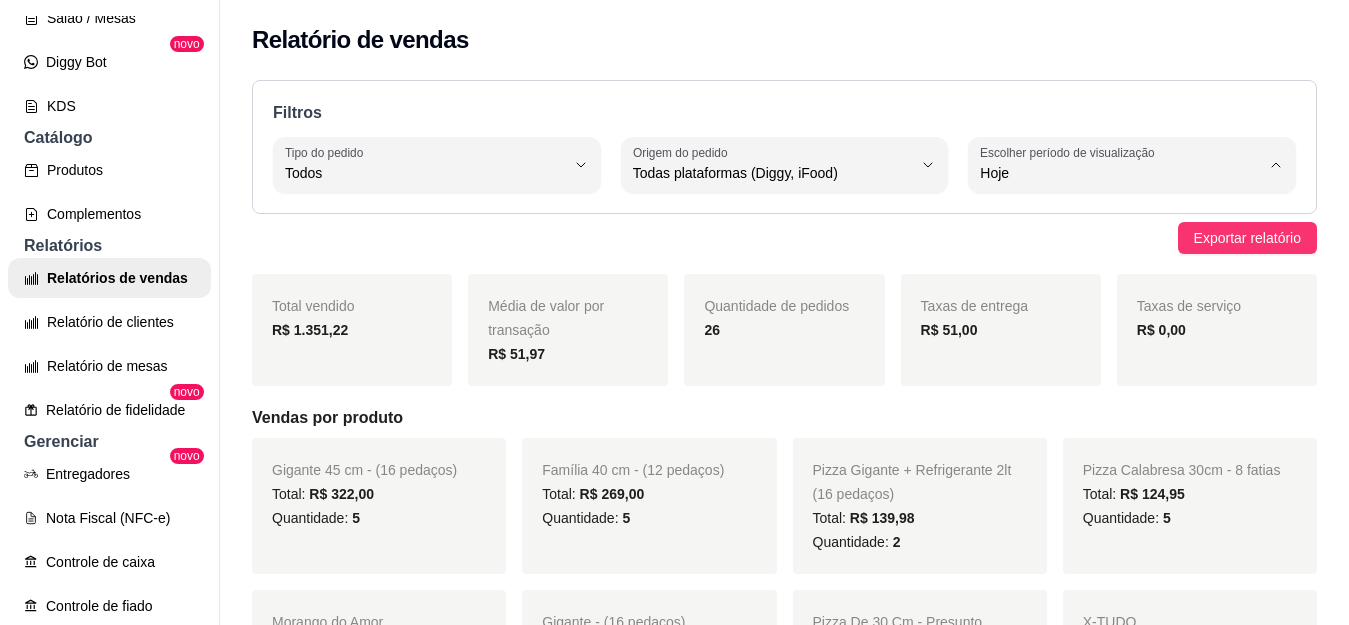 click on "7 dias" at bounding box center [1108, 286] 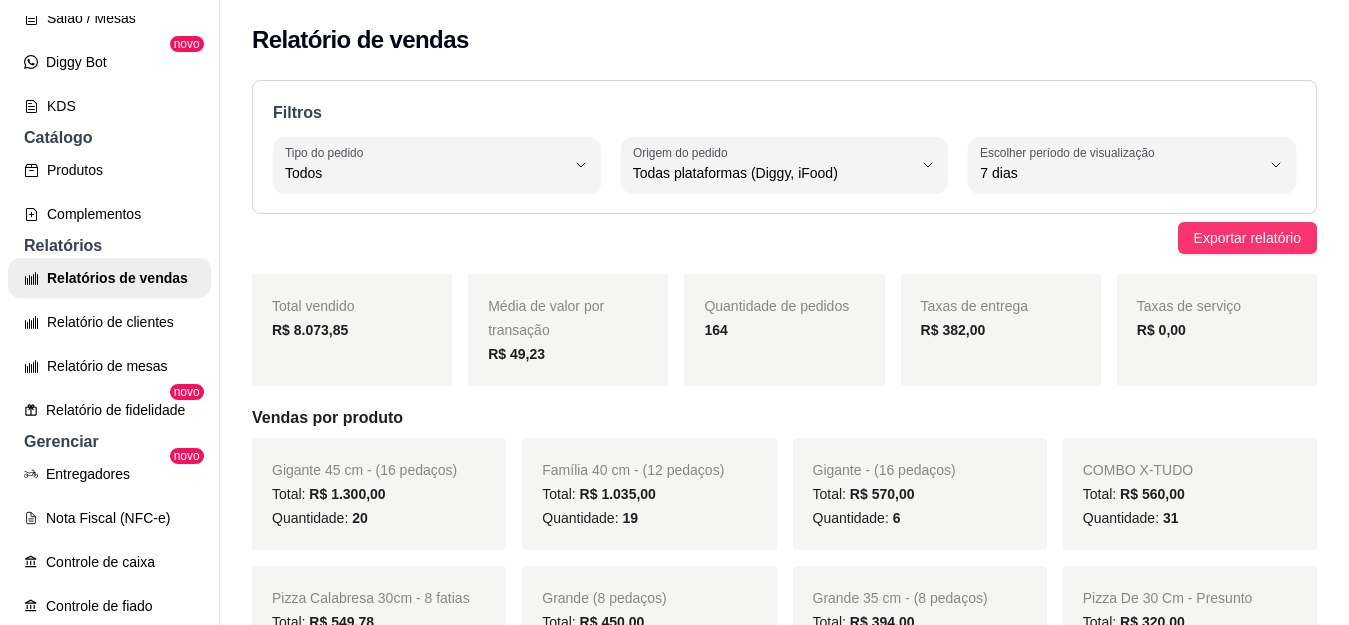 click on "Filtros ALL Tipo do pedido Todos Entrega Retirada Mesa Consumo local Tipo do pedido Todos ALL Origem do pedido Todas plataformas (Diggy, iFood) Diggy iFood Origem do pedido Todas plataformas (Diggy, iFood) 7 Escolher período de visualização Hoje Ontem 7 dias 15 dias 30 dias 45 dias Customizado Escolher período de visualização 7 dias" at bounding box center [784, 147] 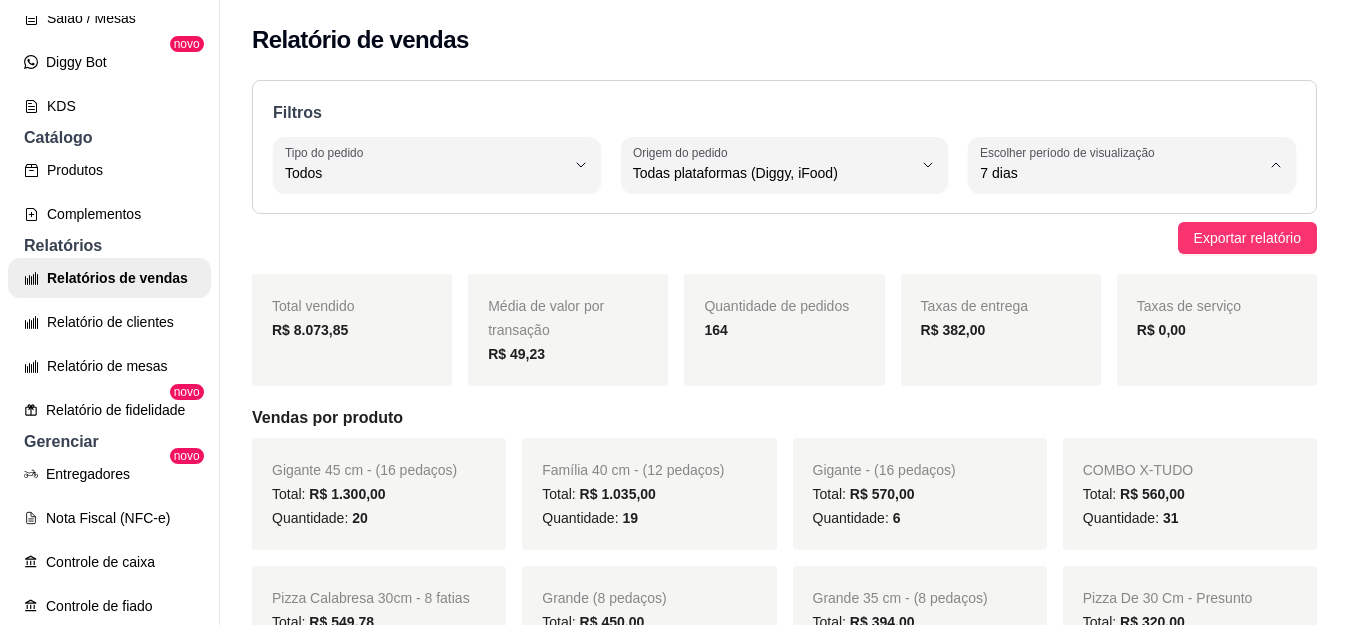 click on "Customizado" at bounding box center (1118, 417) 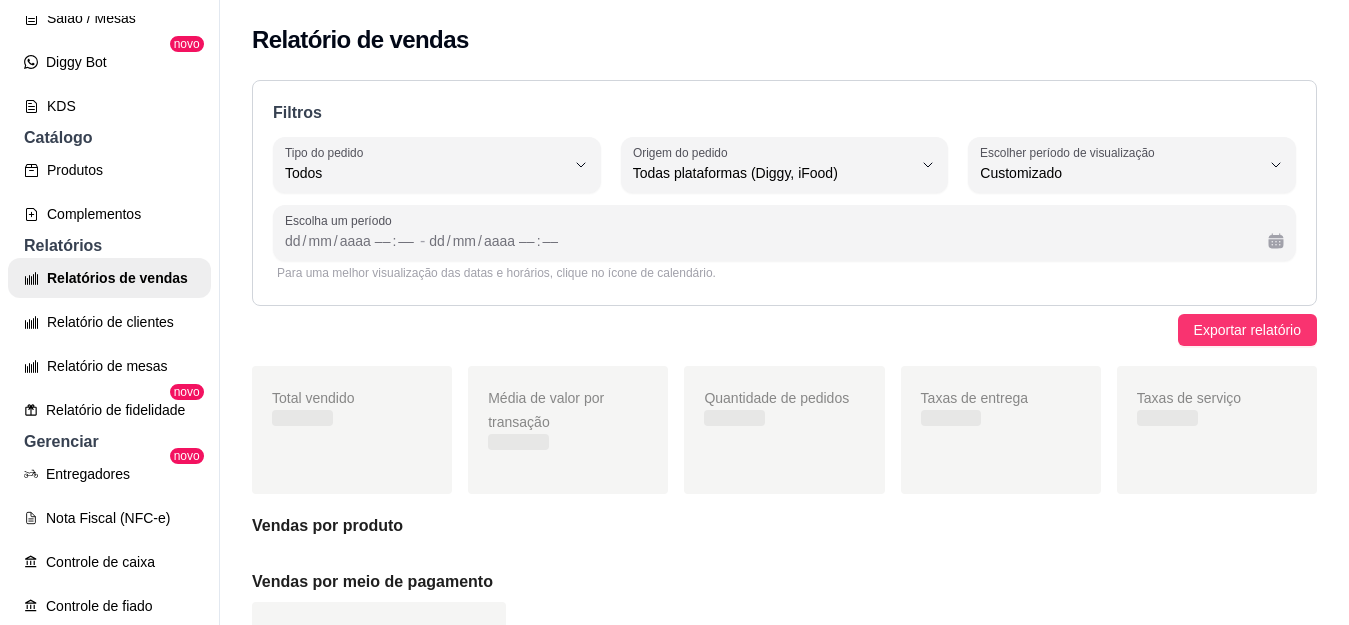 scroll, scrollTop: 19, scrollLeft: 0, axis: vertical 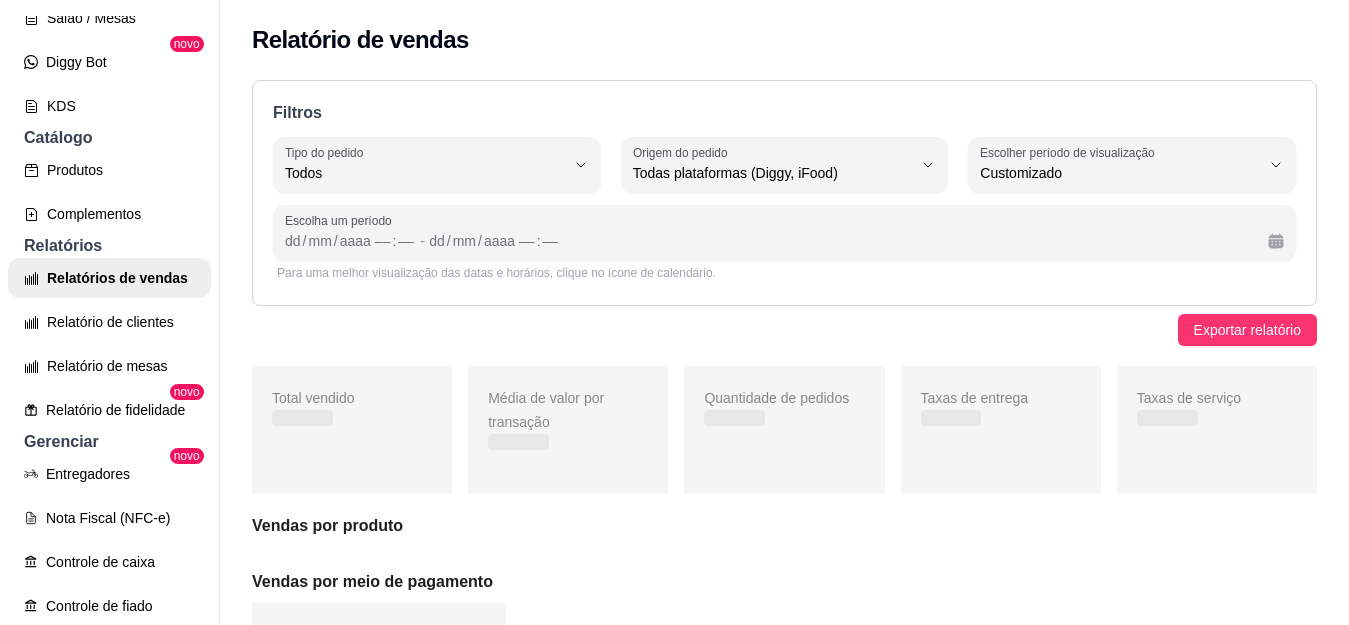 click on "Escolha um período dd / mm / aaaa –– : –– - dd / mm / aaaa –– : ––" at bounding box center (784, 233) 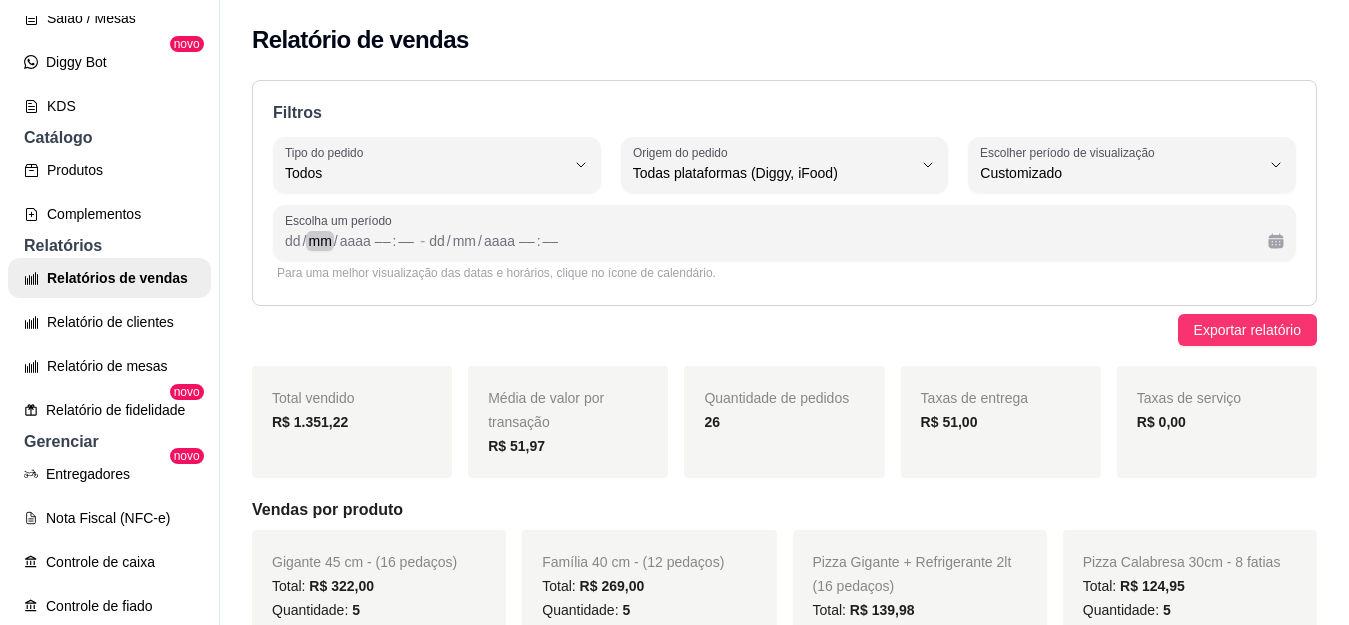 click on "mm" at bounding box center [319, 241] 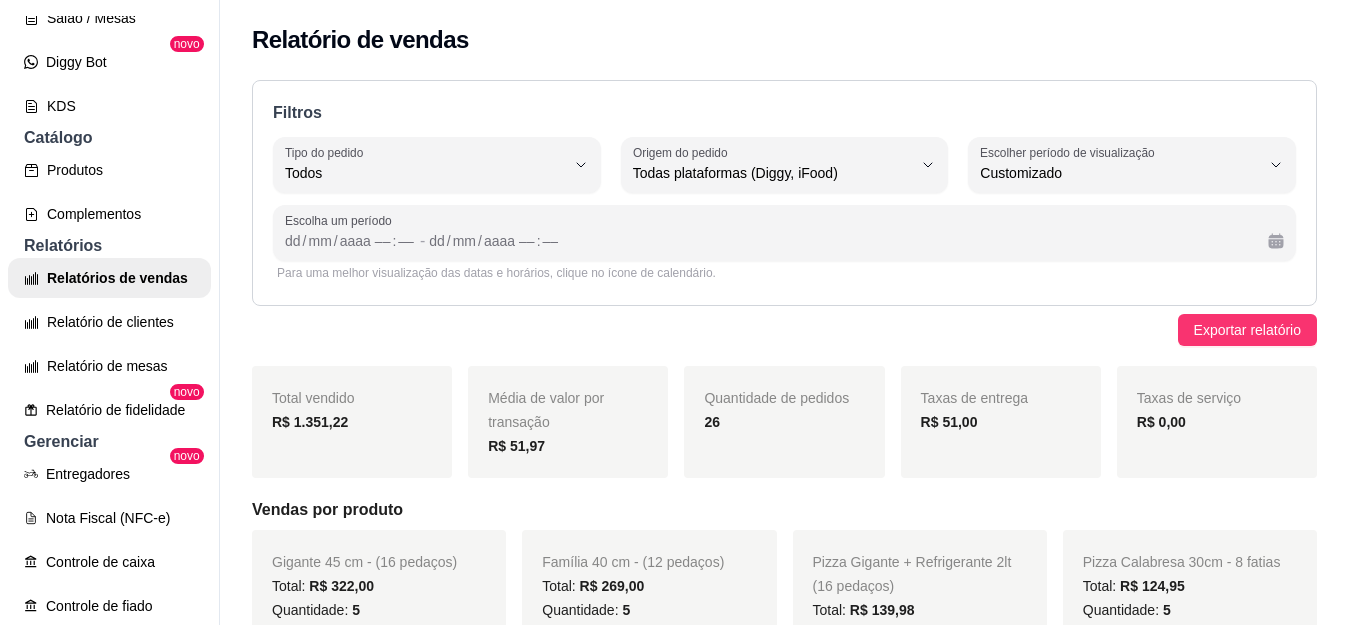click on "Escolha um período dd / mm / aaaa –– : –– - dd / mm / aaaa –– : ––" at bounding box center (784, 233) 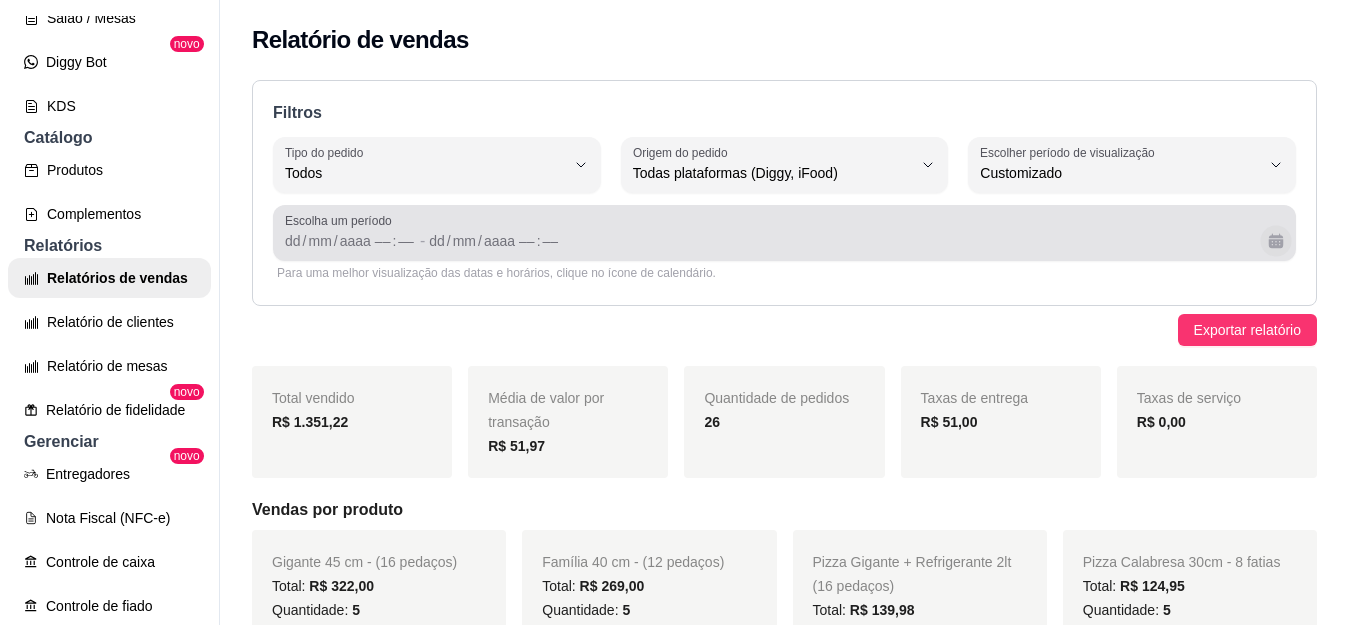 click at bounding box center [1275, 240] 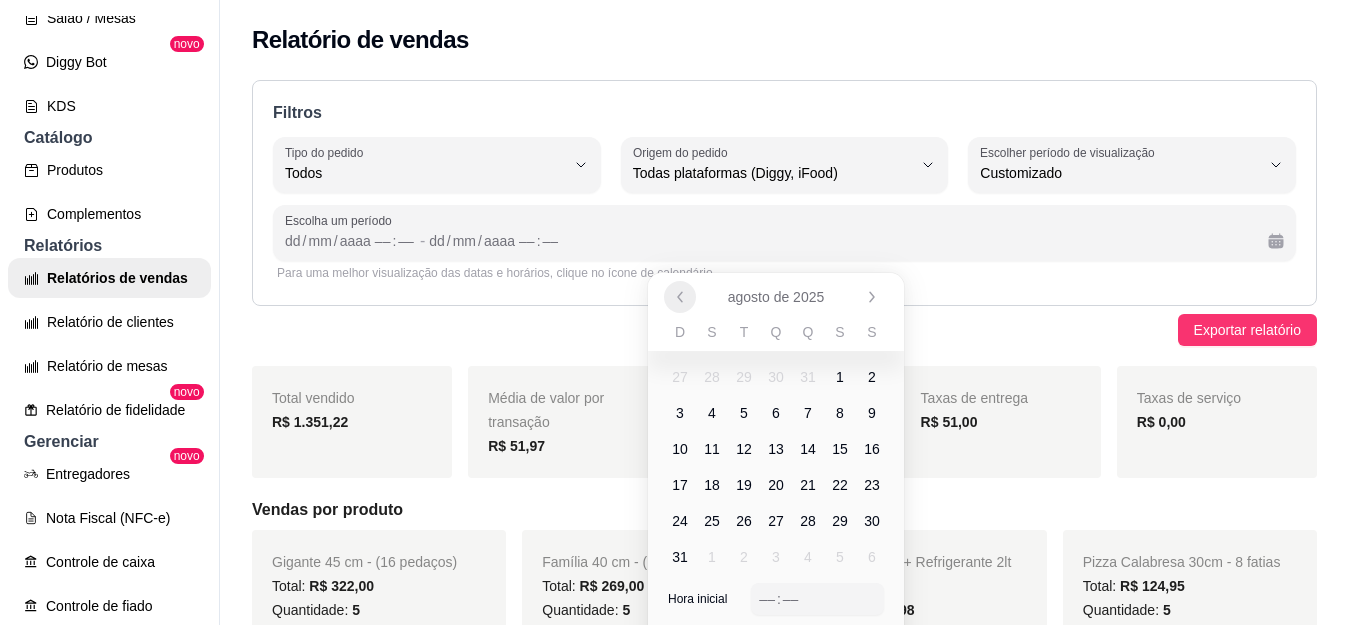 click 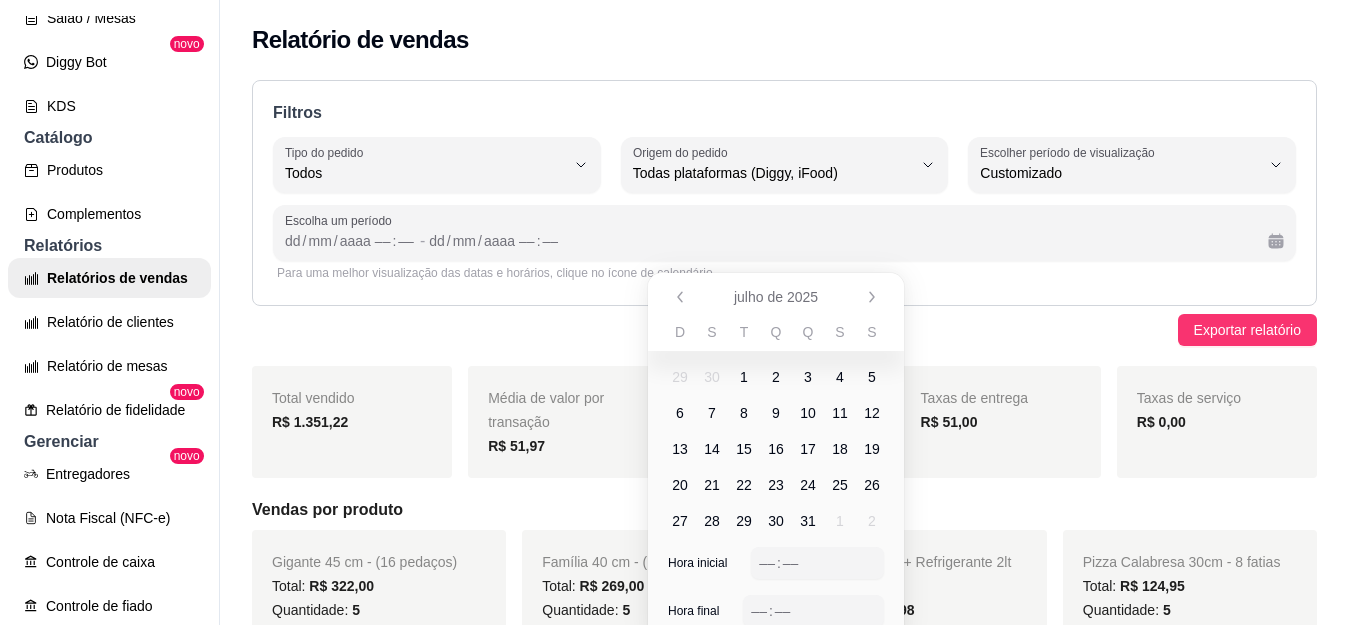 click on "29" at bounding box center [744, 521] 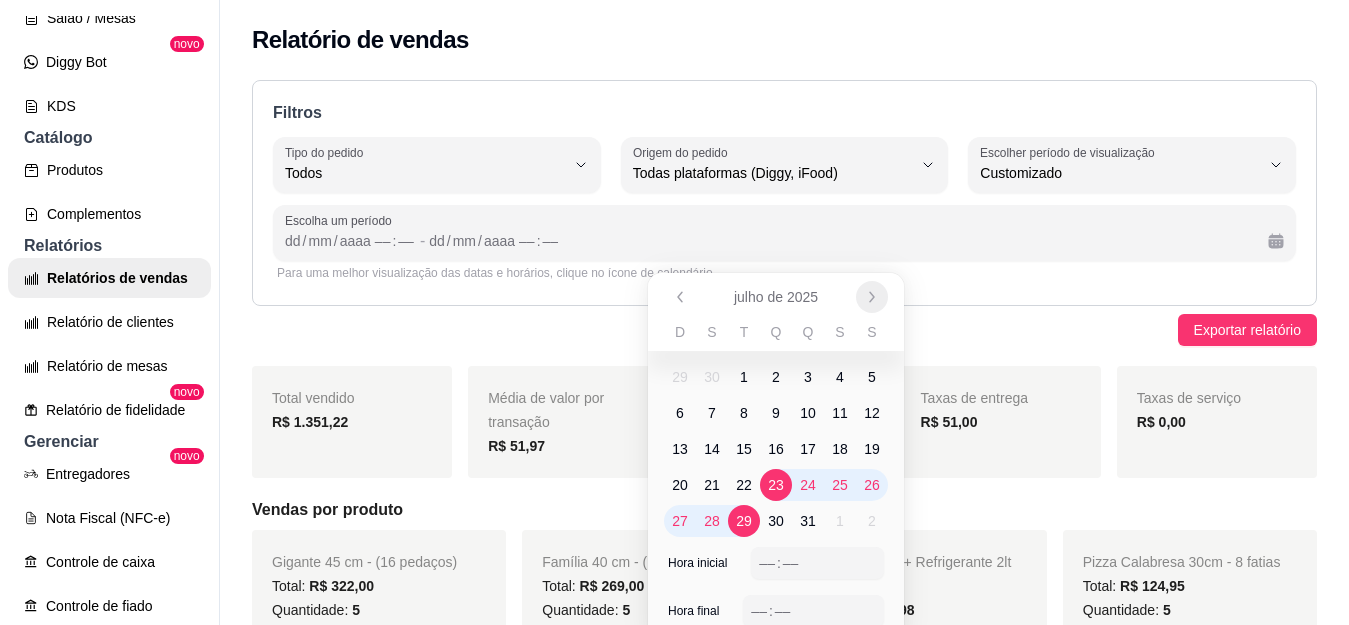 click at bounding box center [872, 297] 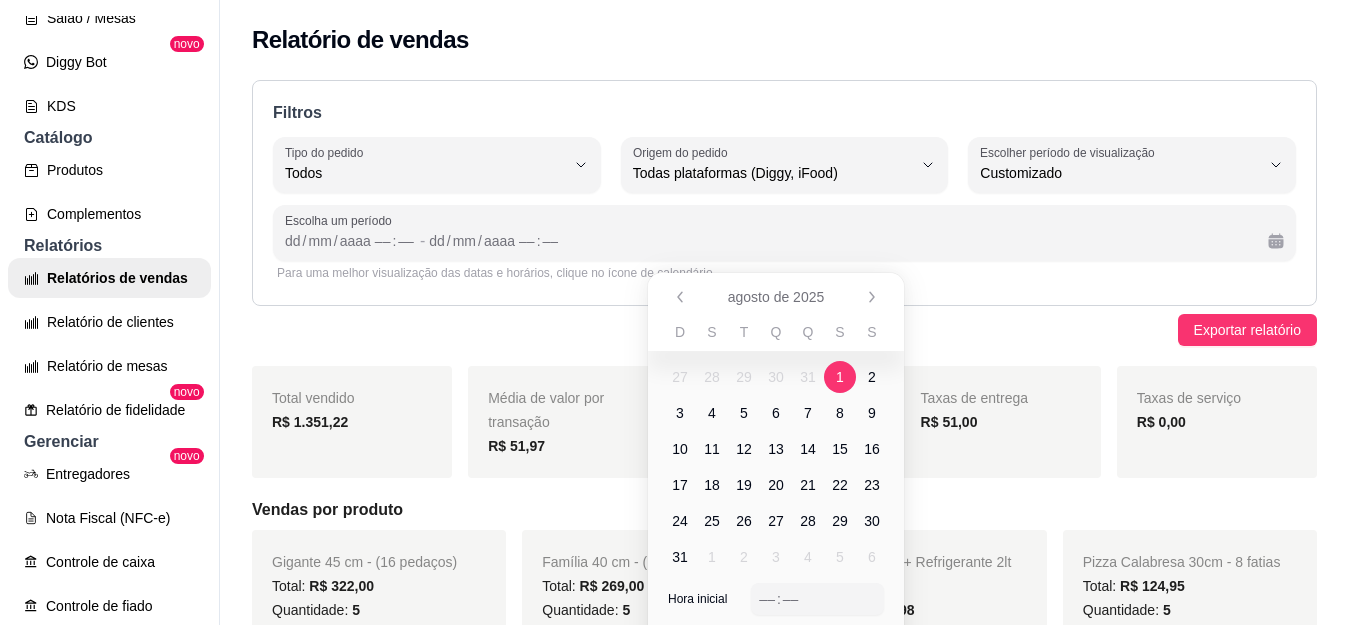click on "1" at bounding box center [840, 377] 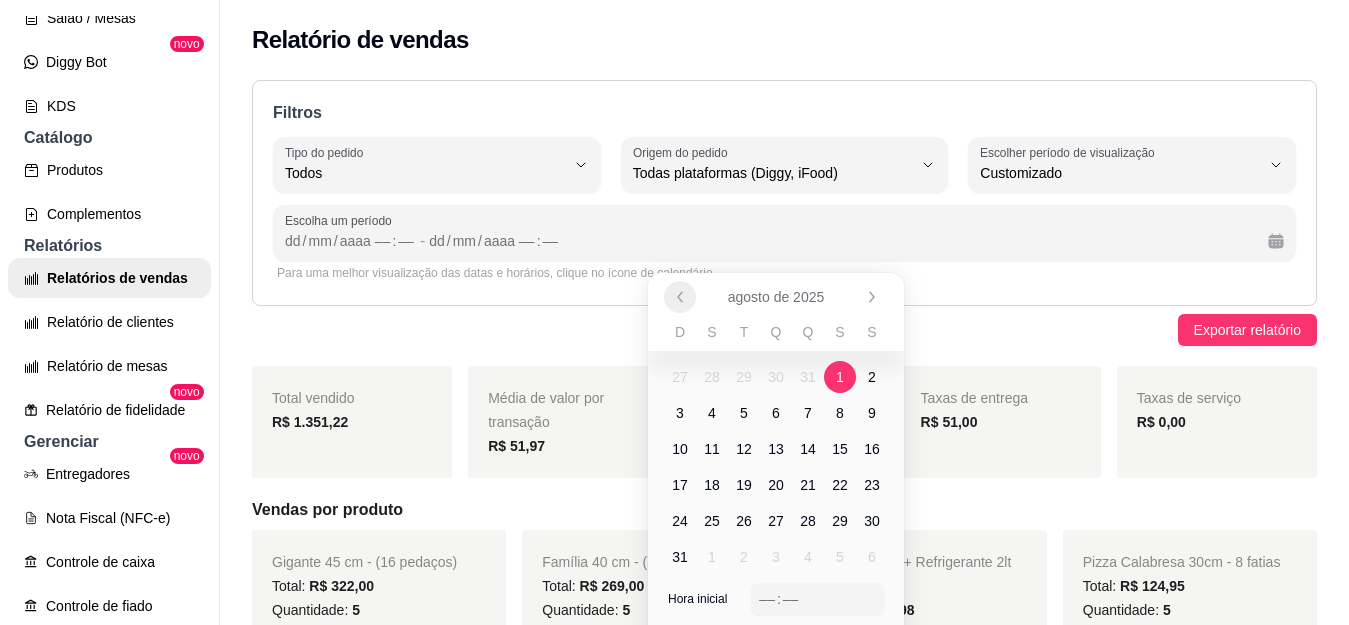 click 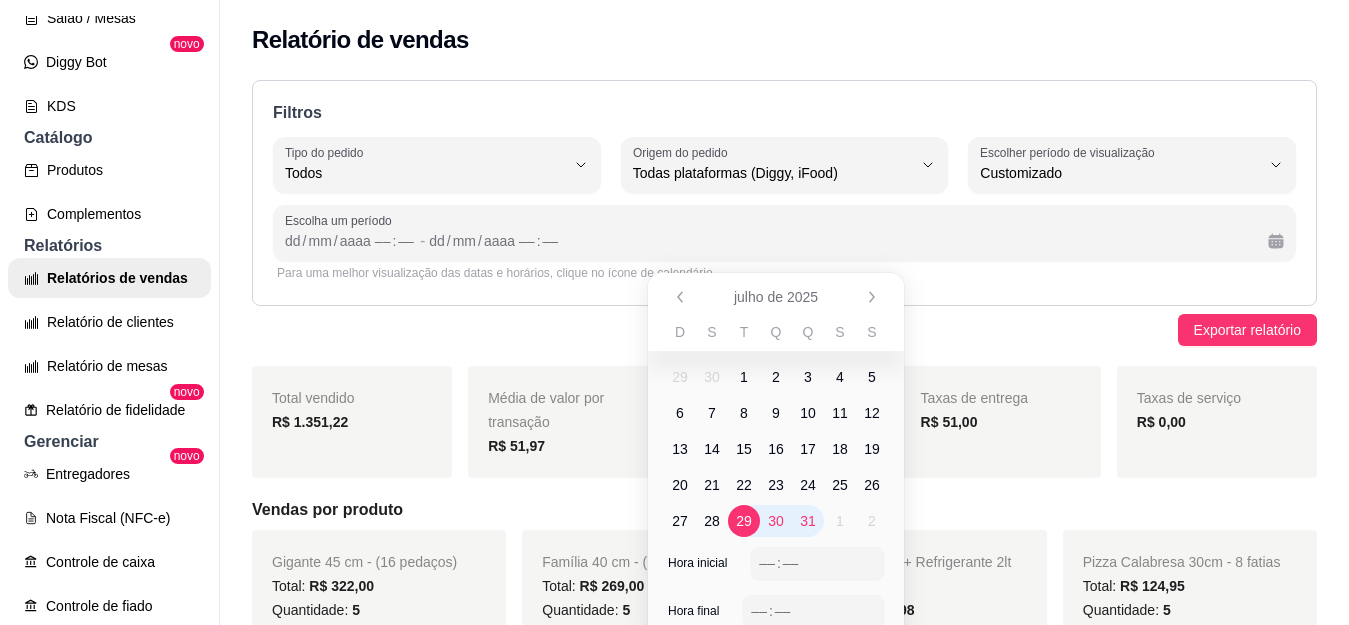 click on "29" at bounding box center [744, 521] 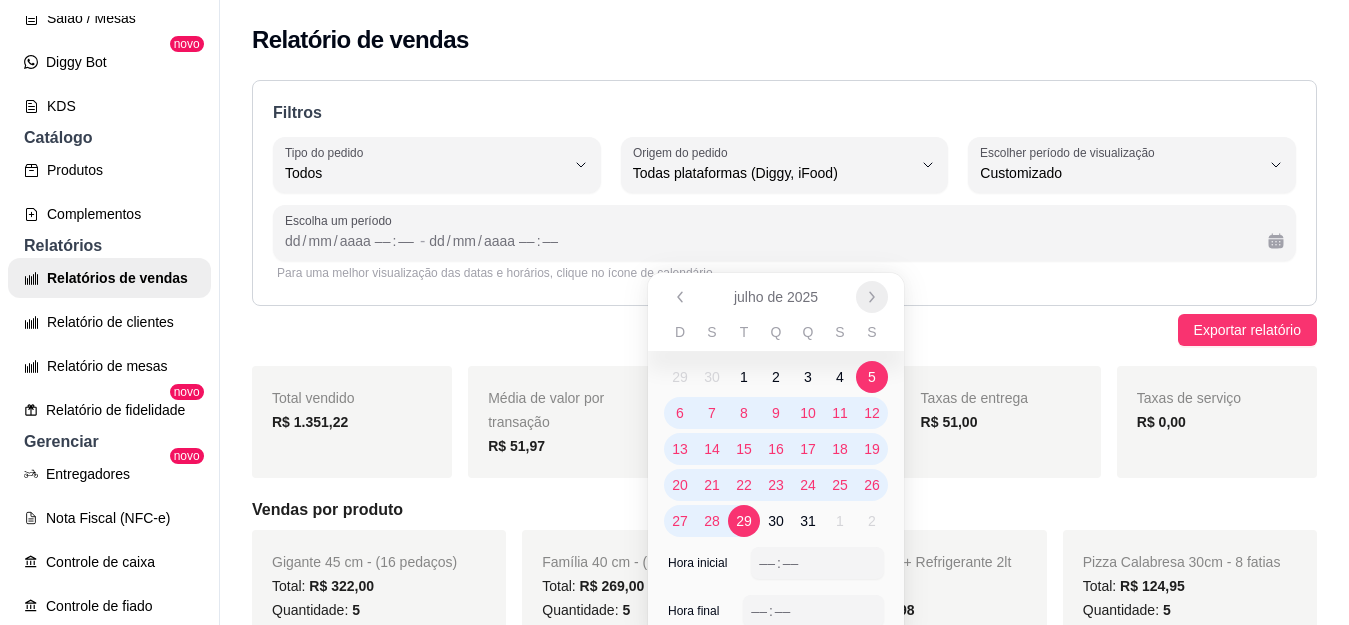 click 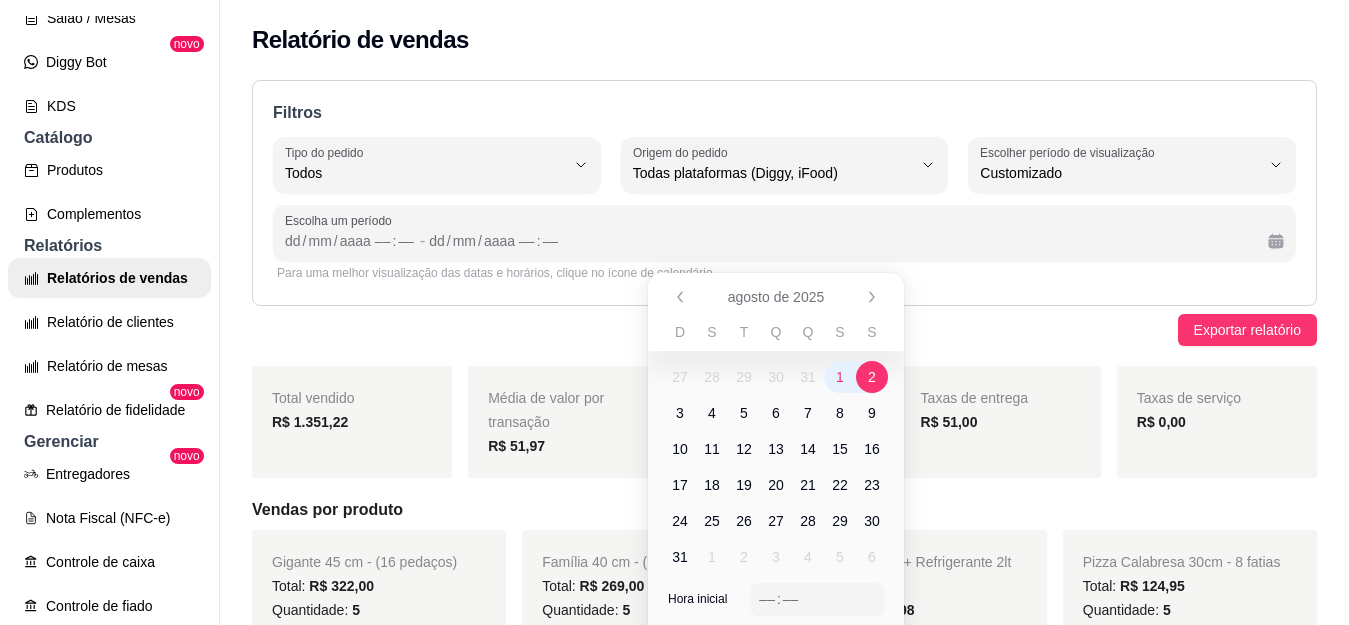 click on "2" at bounding box center (872, 377) 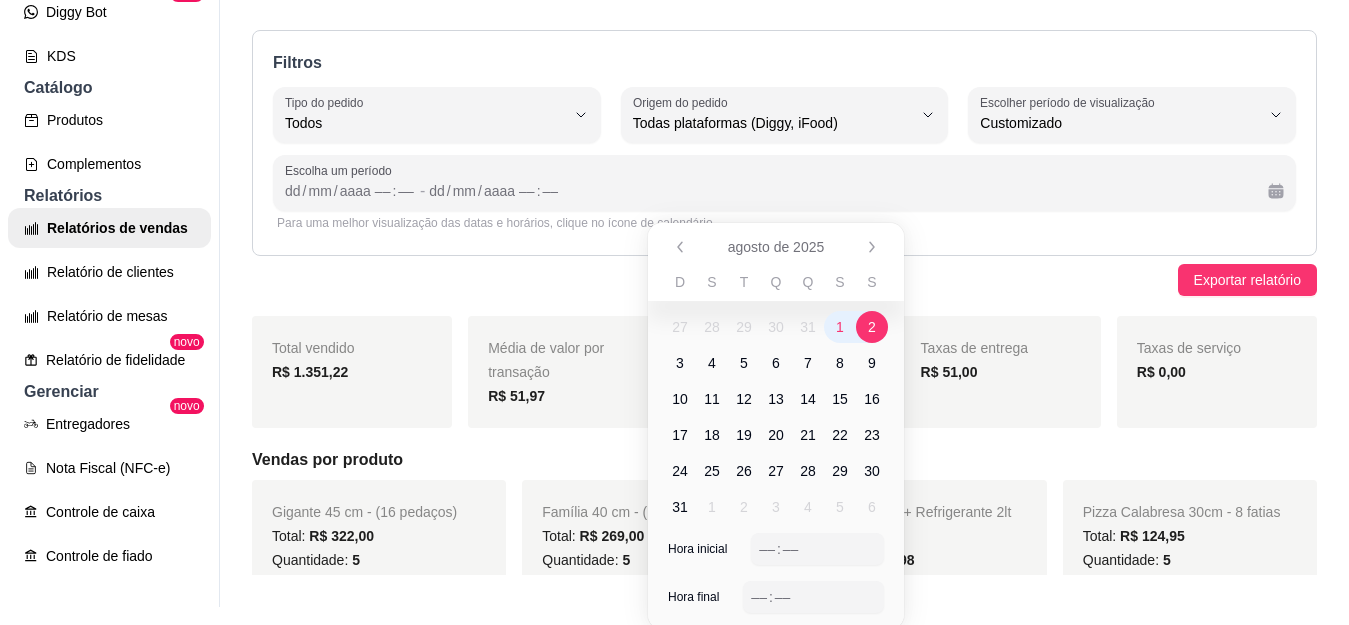 scroll, scrollTop: 54, scrollLeft: 0, axis: vertical 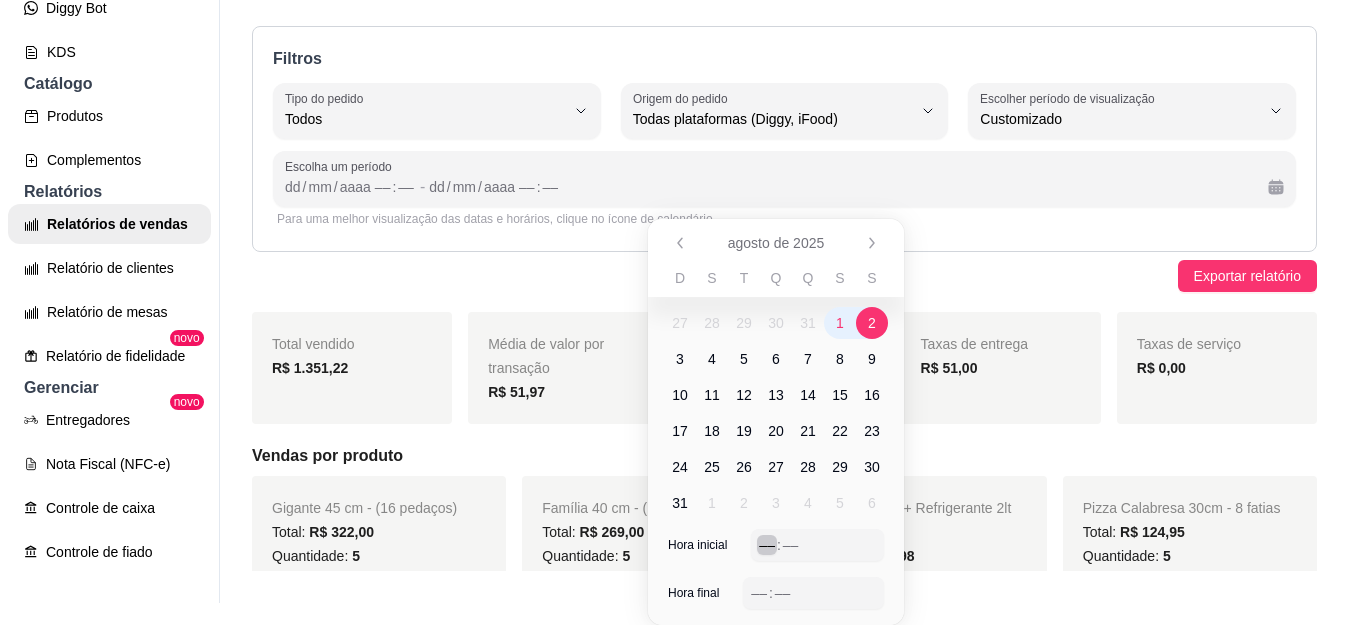 click on "–– : ––" at bounding box center (817, 545) 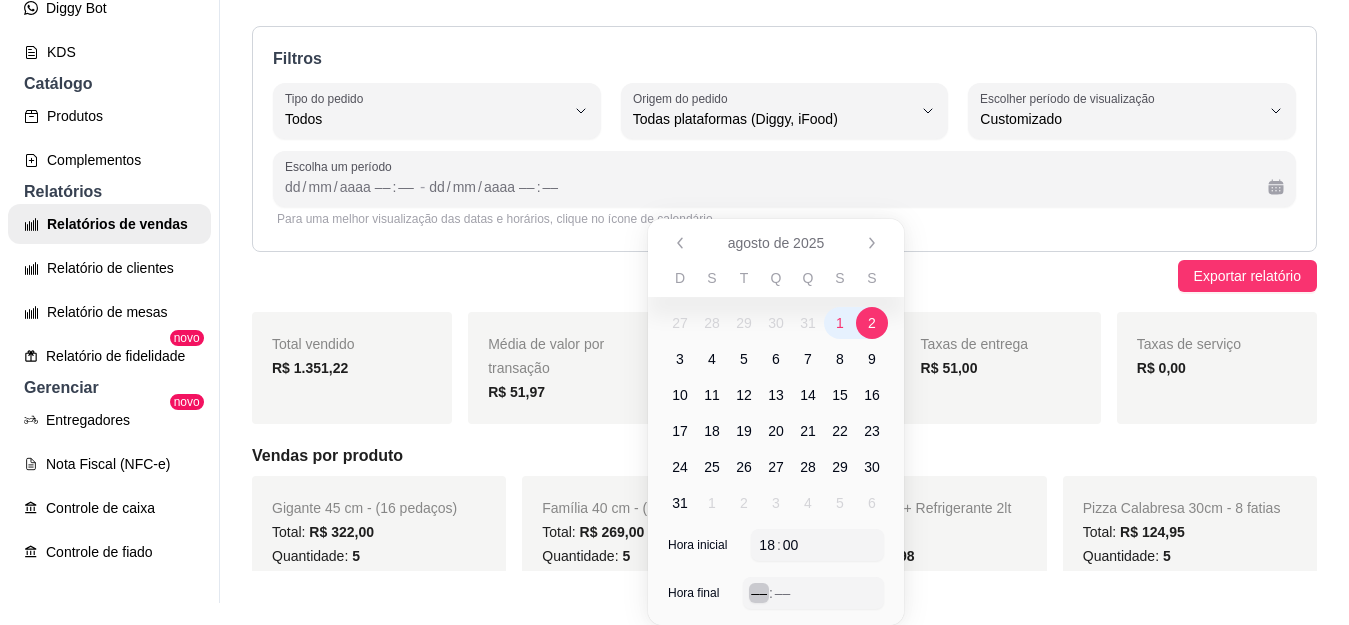 click on "––" at bounding box center [759, 593] 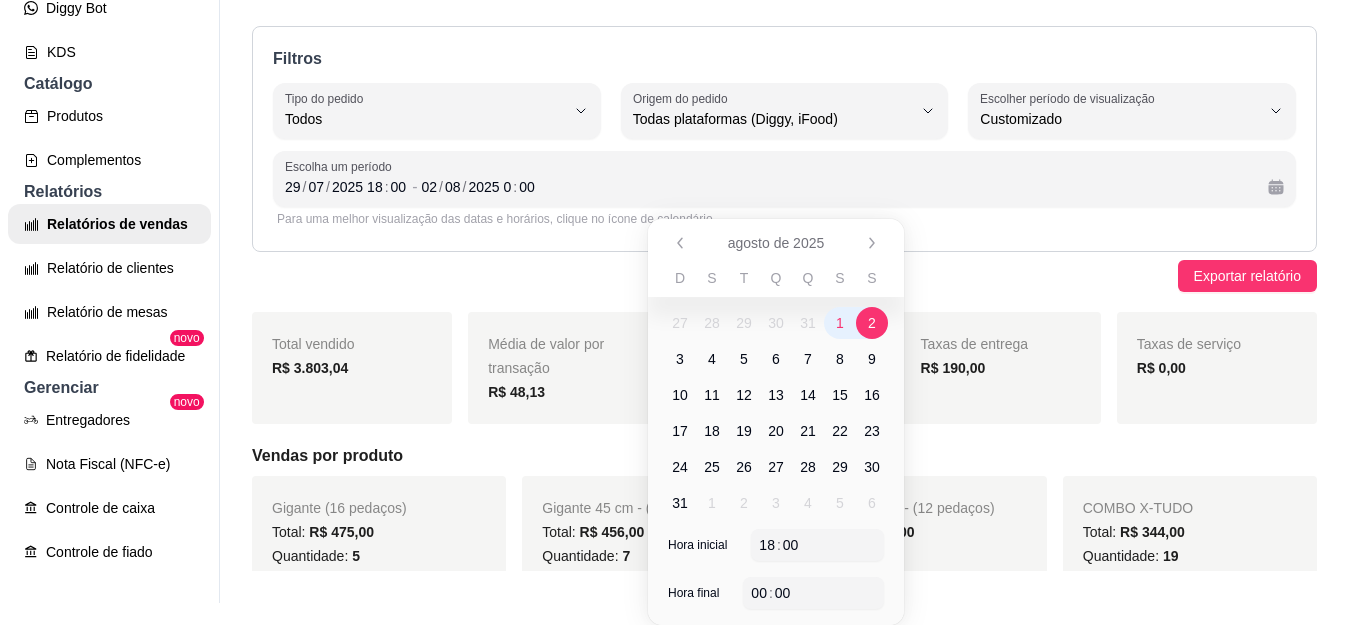 click on "Exportar relatório" at bounding box center [784, 276] 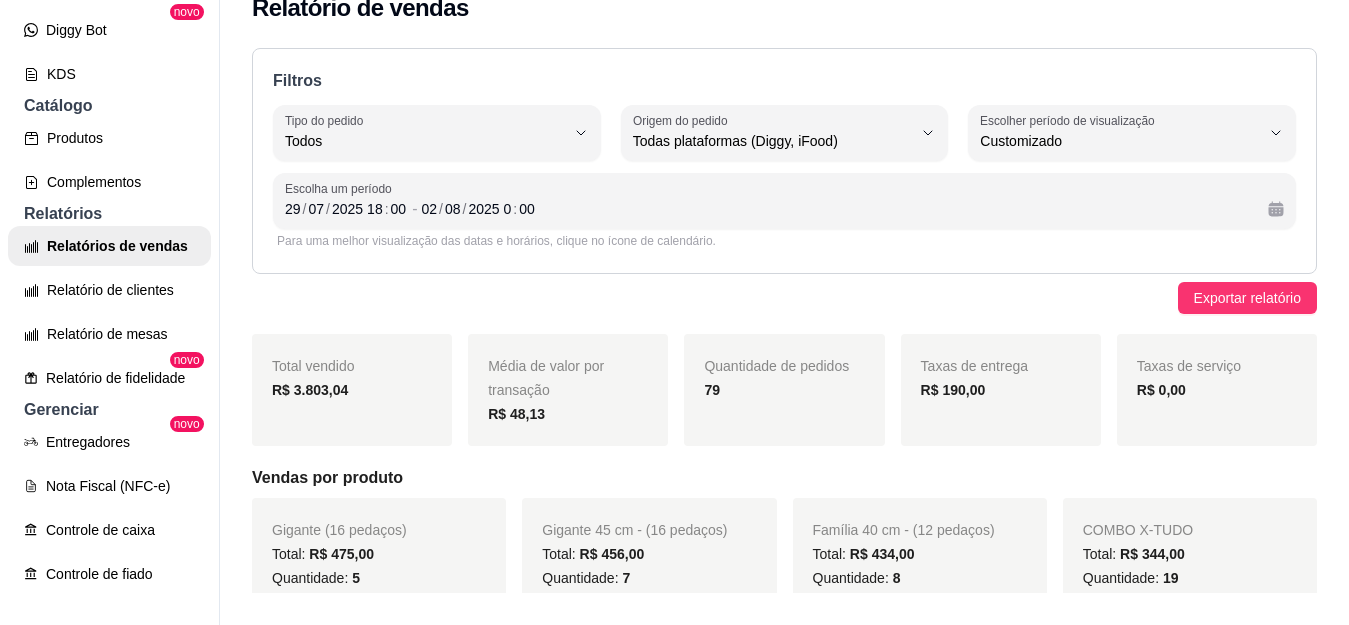 scroll, scrollTop: 32, scrollLeft: 0, axis: vertical 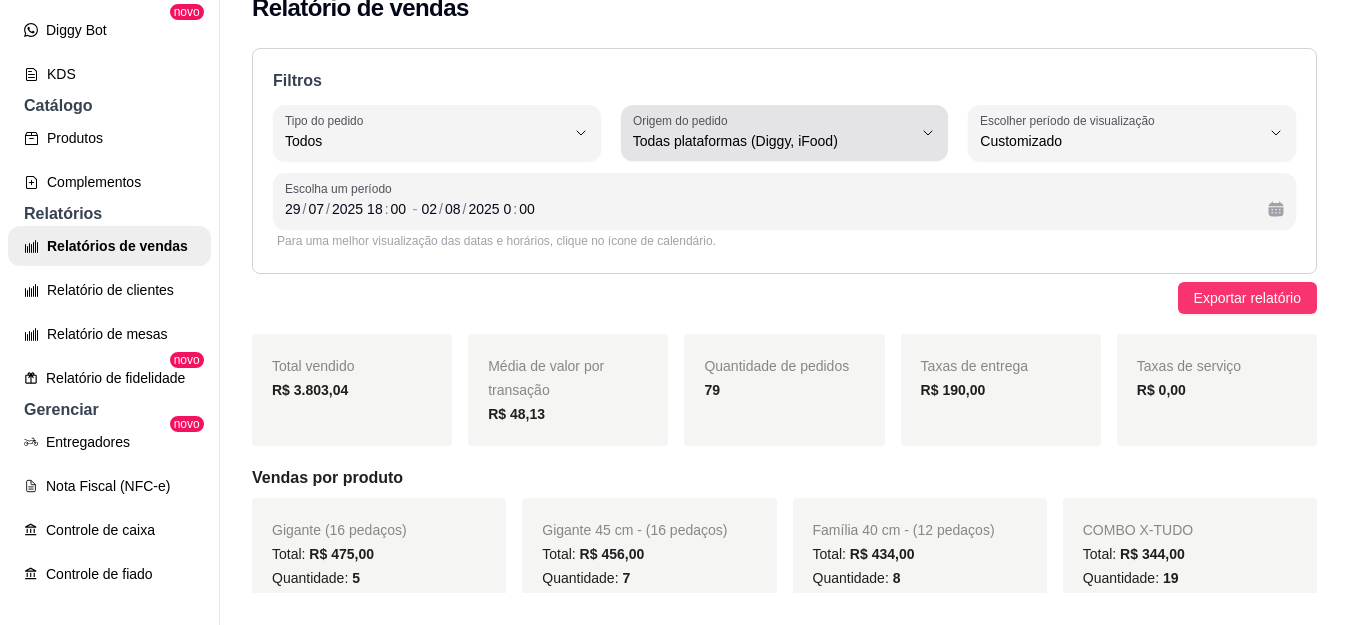 click on "Todas plataformas (Diggy, iFood)" at bounding box center [773, 133] 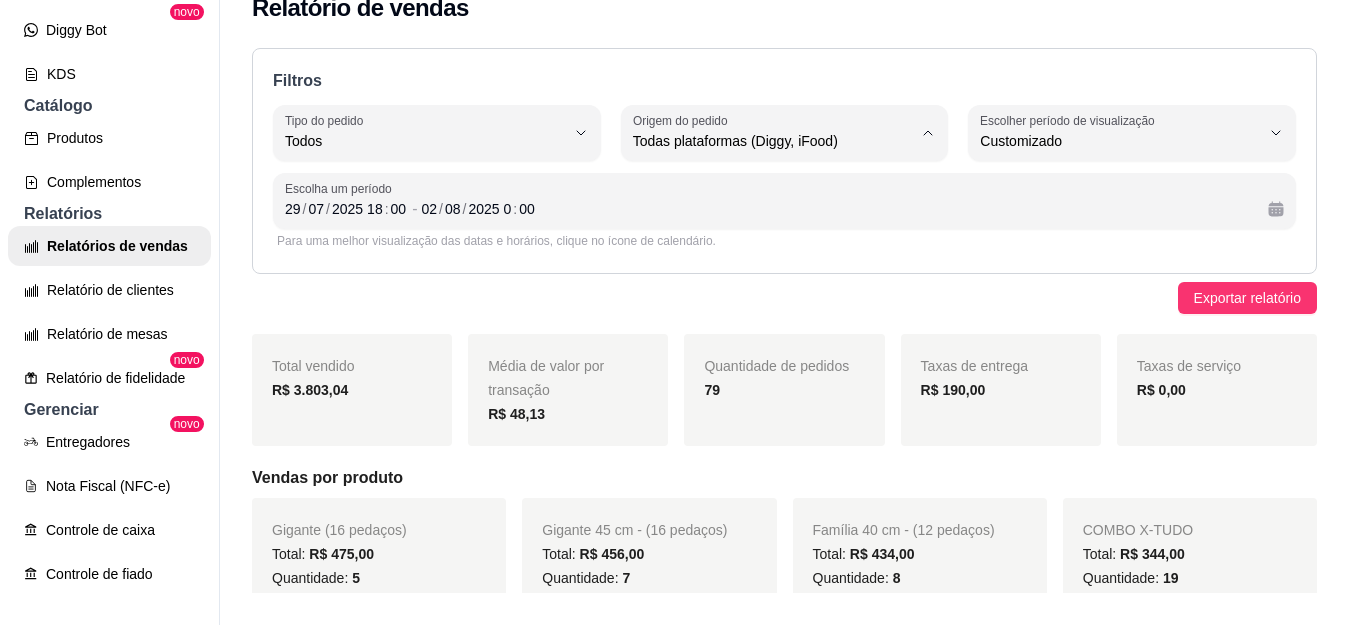 click on "Todas plataformas (Diggy, iFood)" at bounding box center [766, 188] 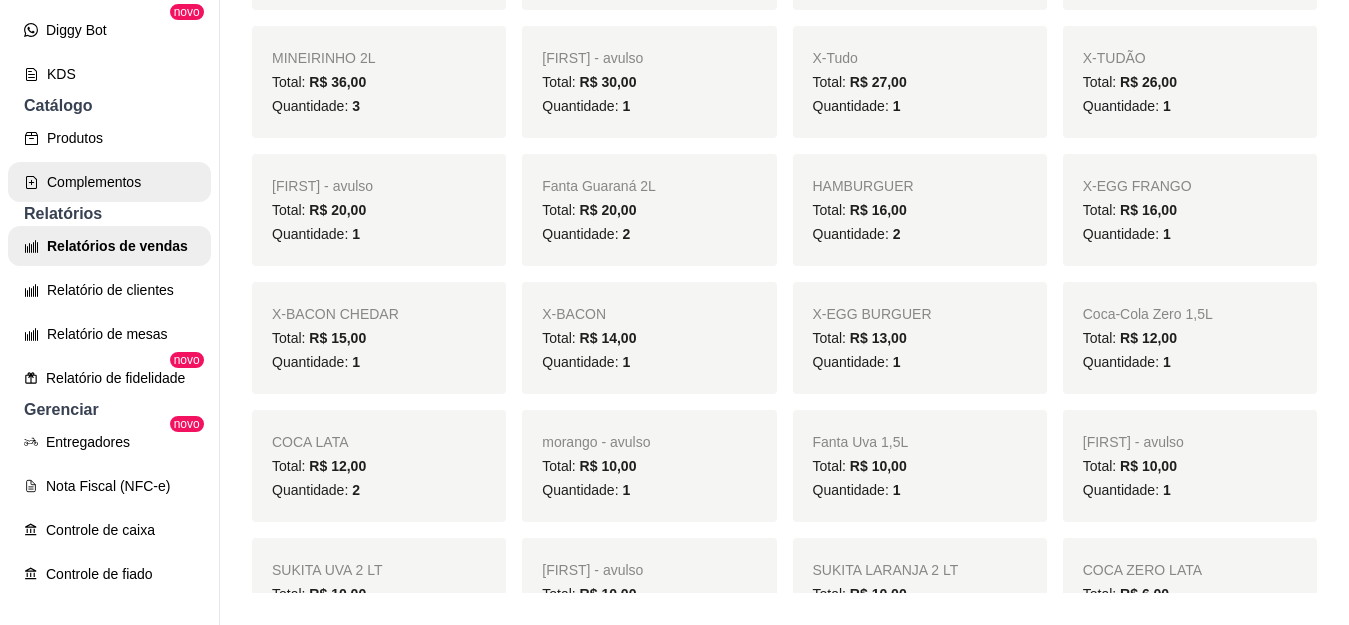 scroll, scrollTop: 500, scrollLeft: 0, axis: vertical 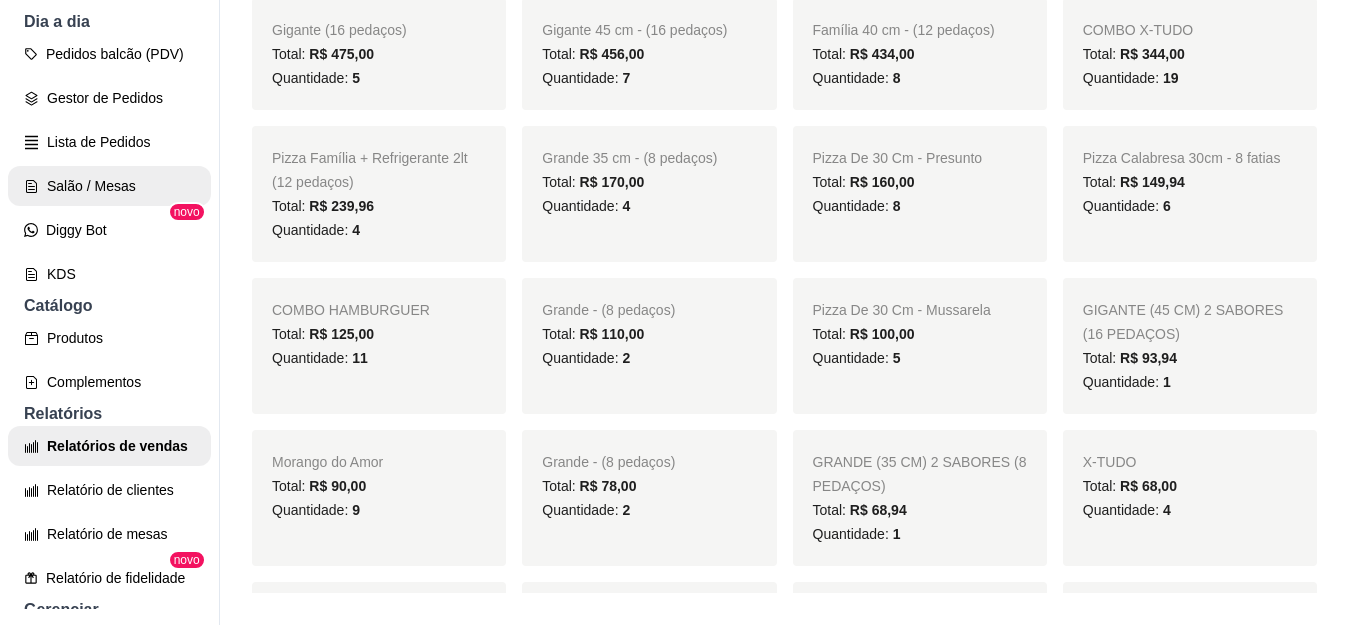click on "Salão / Mesas" at bounding box center [109, 186] 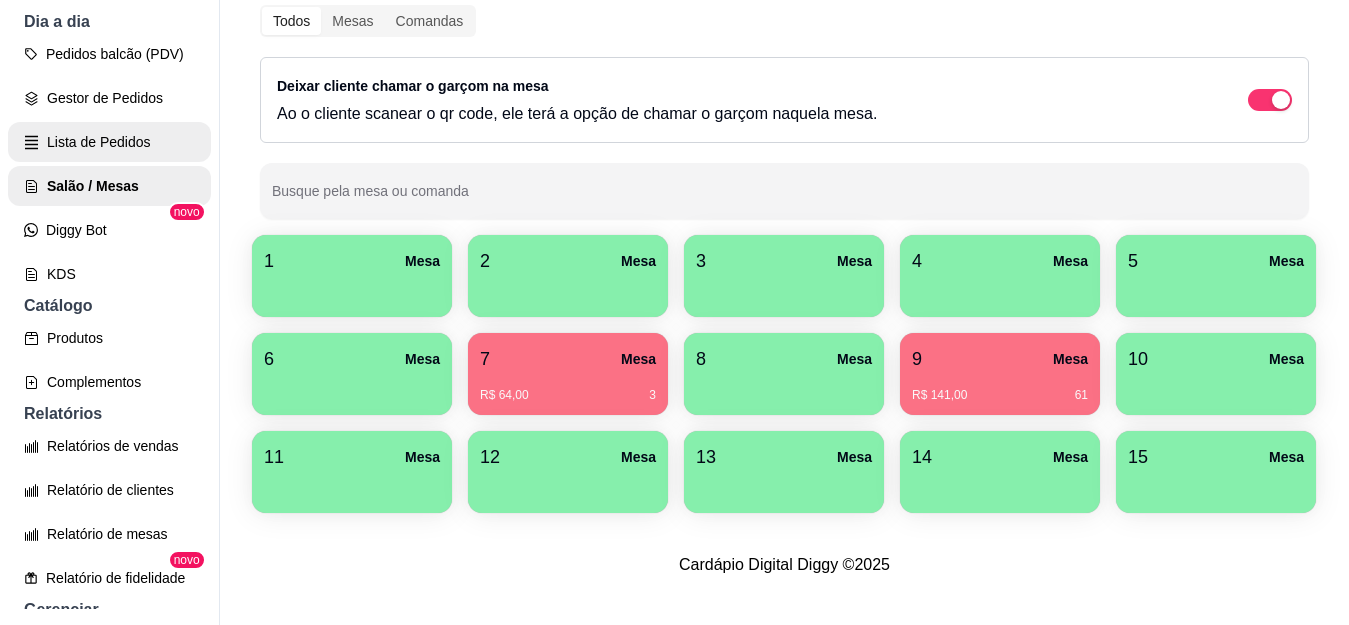 scroll, scrollTop: 0, scrollLeft: 0, axis: both 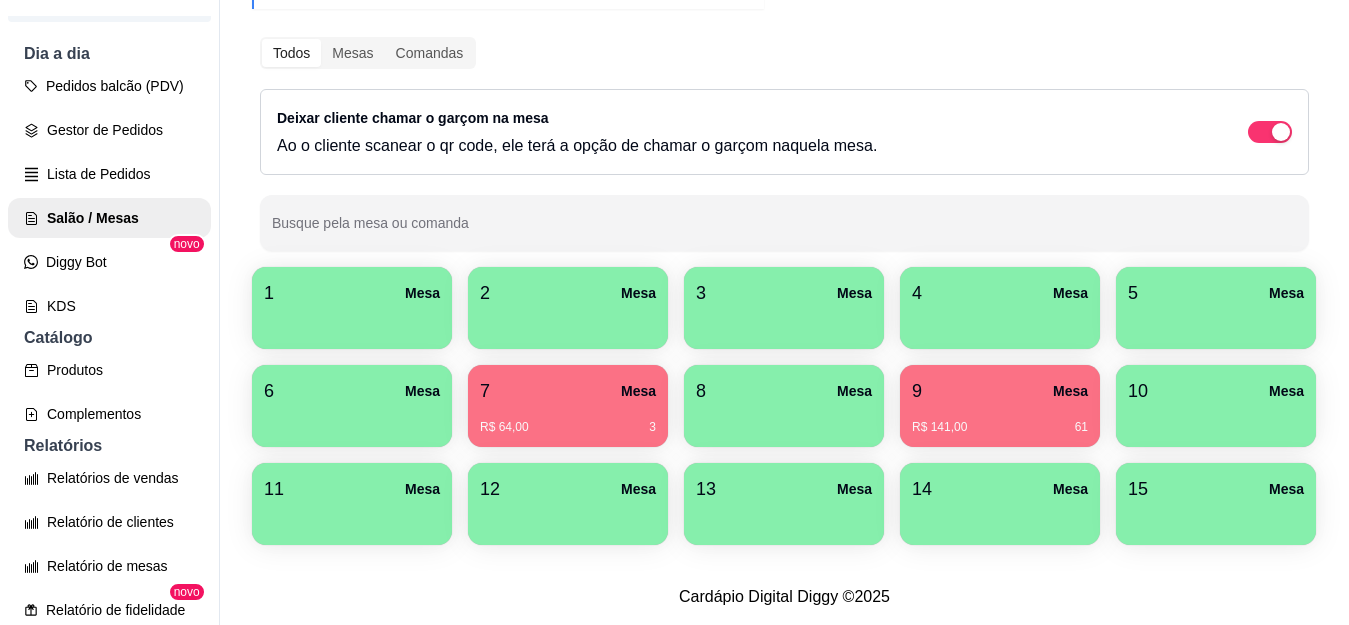 click on "9 Mesa" at bounding box center [1000, 391] 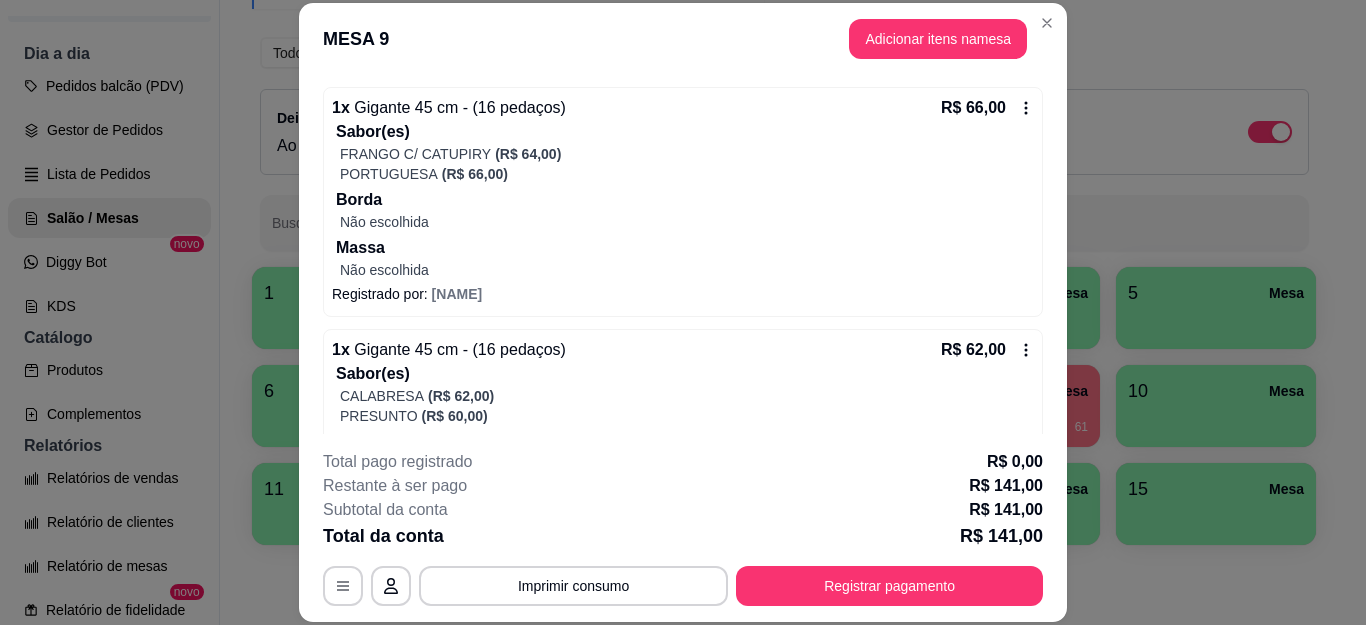 scroll, scrollTop: 400, scrollLeft: 0, axis: vertical 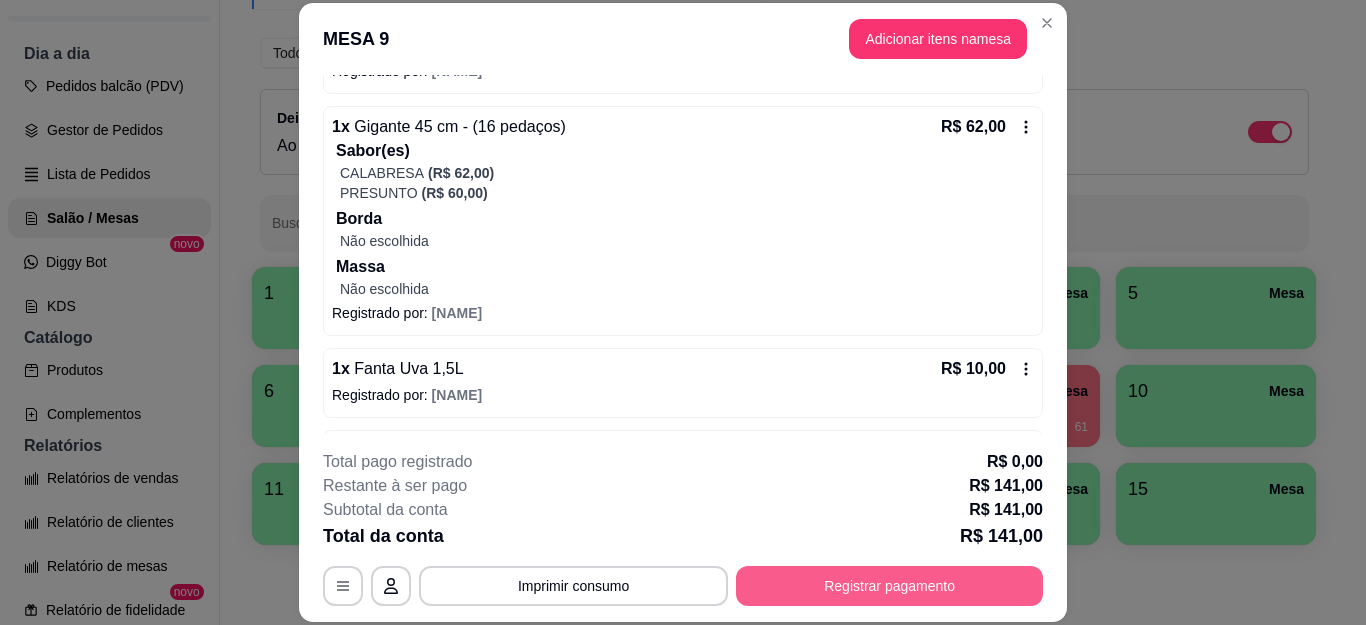 click on "Registrar pagamento" at bounding box center (889, 586) 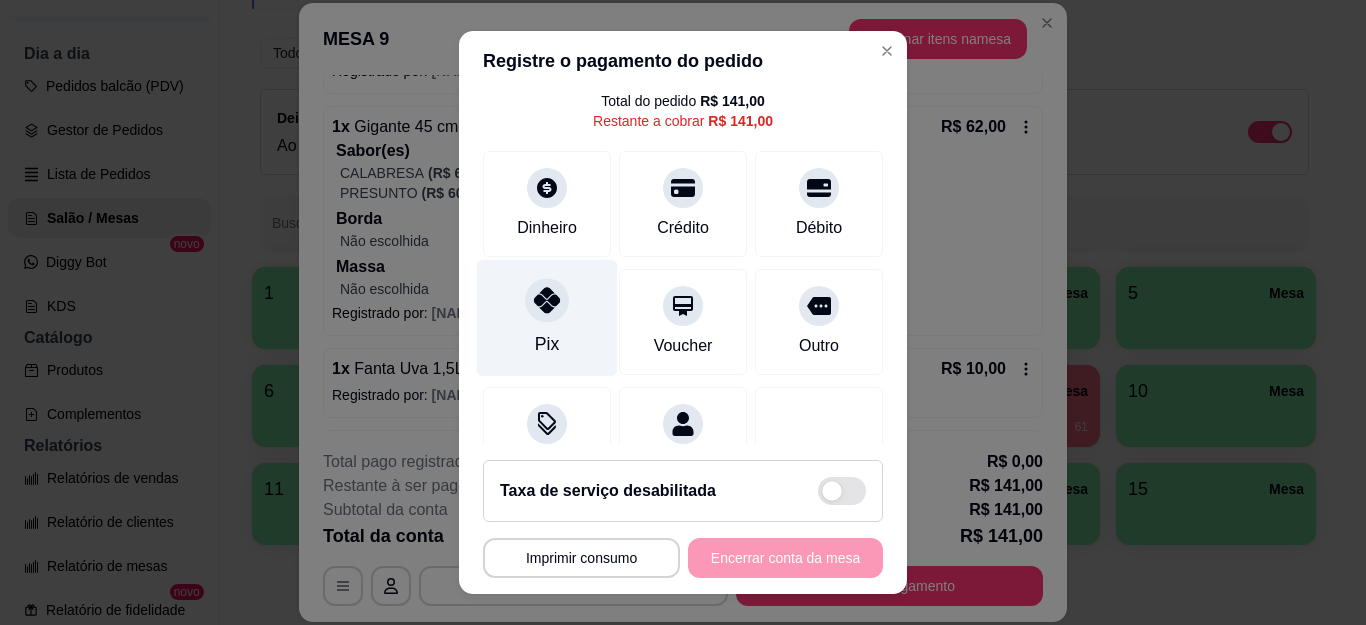 scroll, scrollTop: 161, scrollLeft: 0, axis: vertical 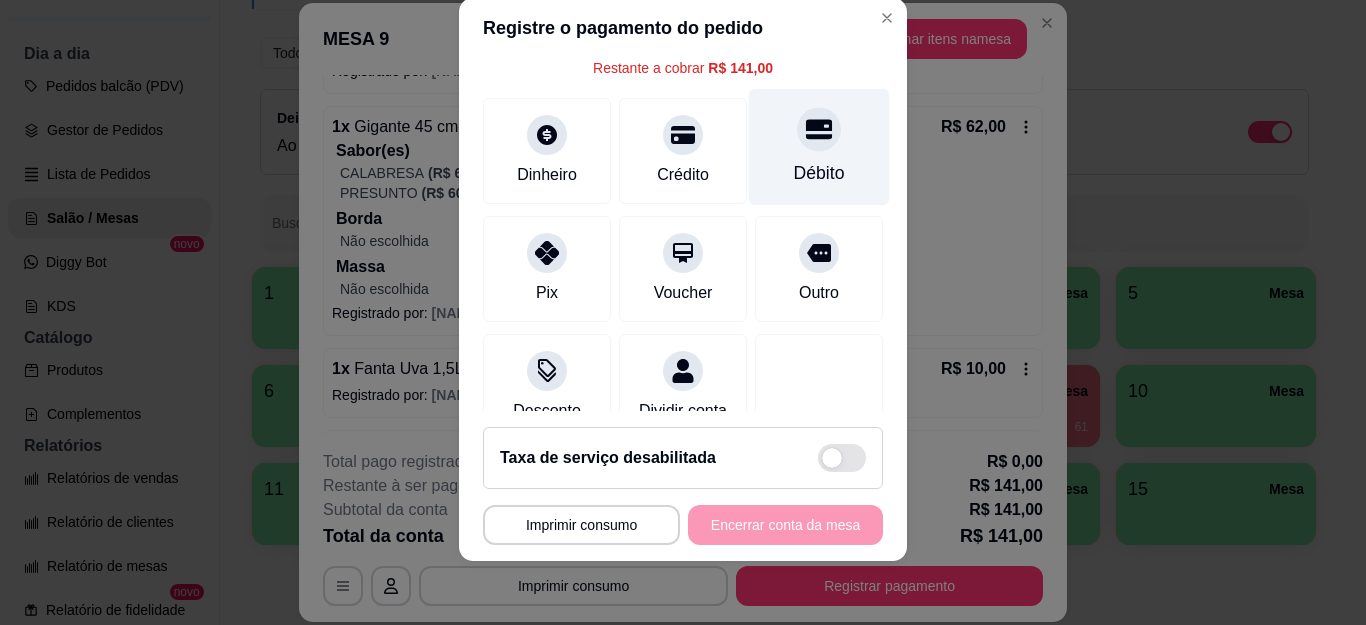 click on "Débito" at bounding box center (819, 147) 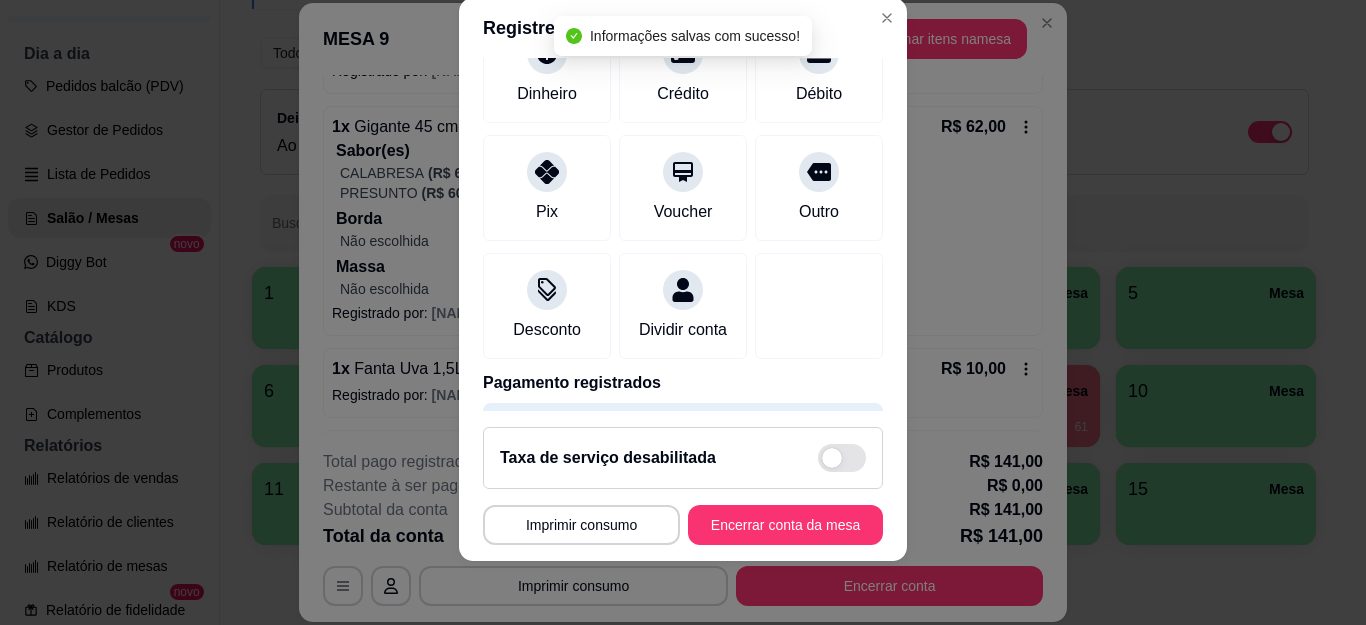 type on "R$ 0,00" 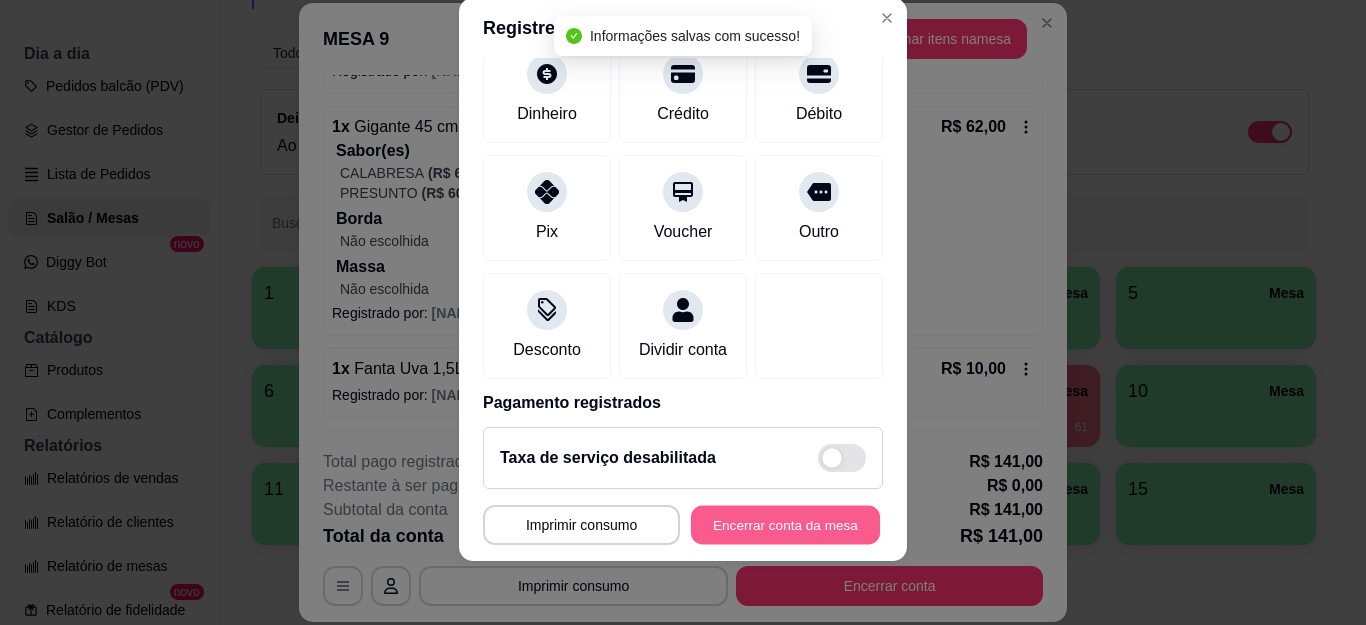 click on "Encerrar conta da mesa" at bounding box center [785, 524] 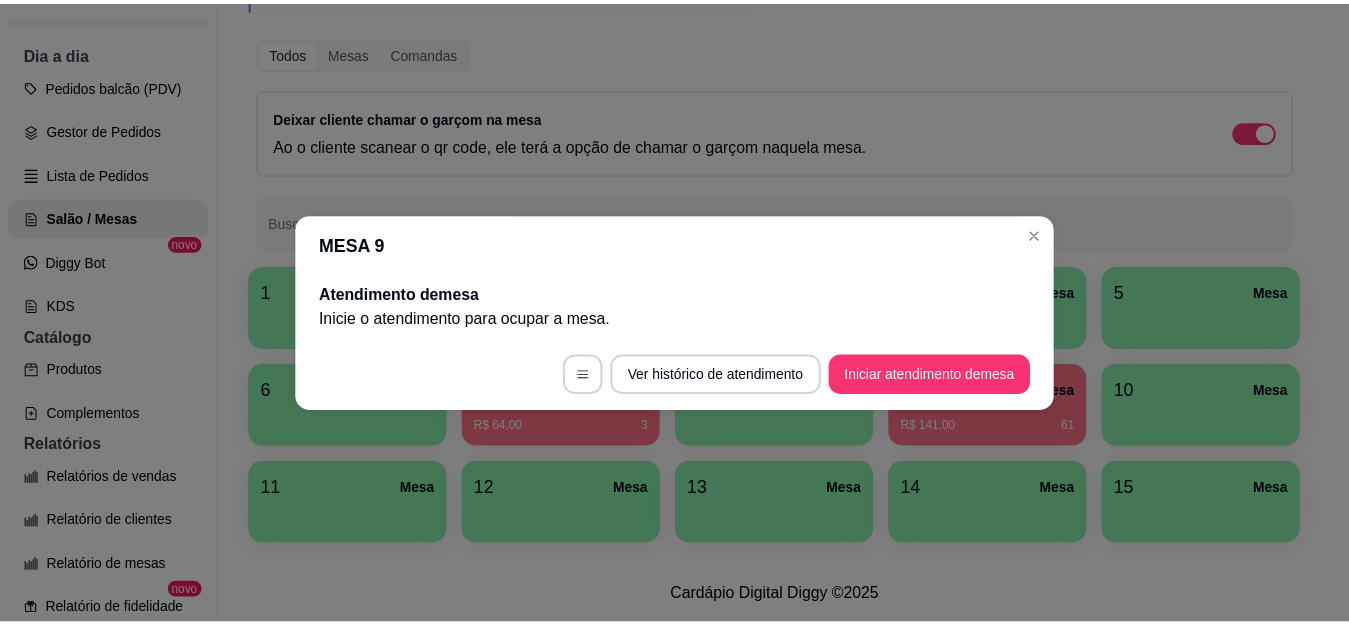 scroll, scrollTop: 0, scrollLeft: 0, axis: both 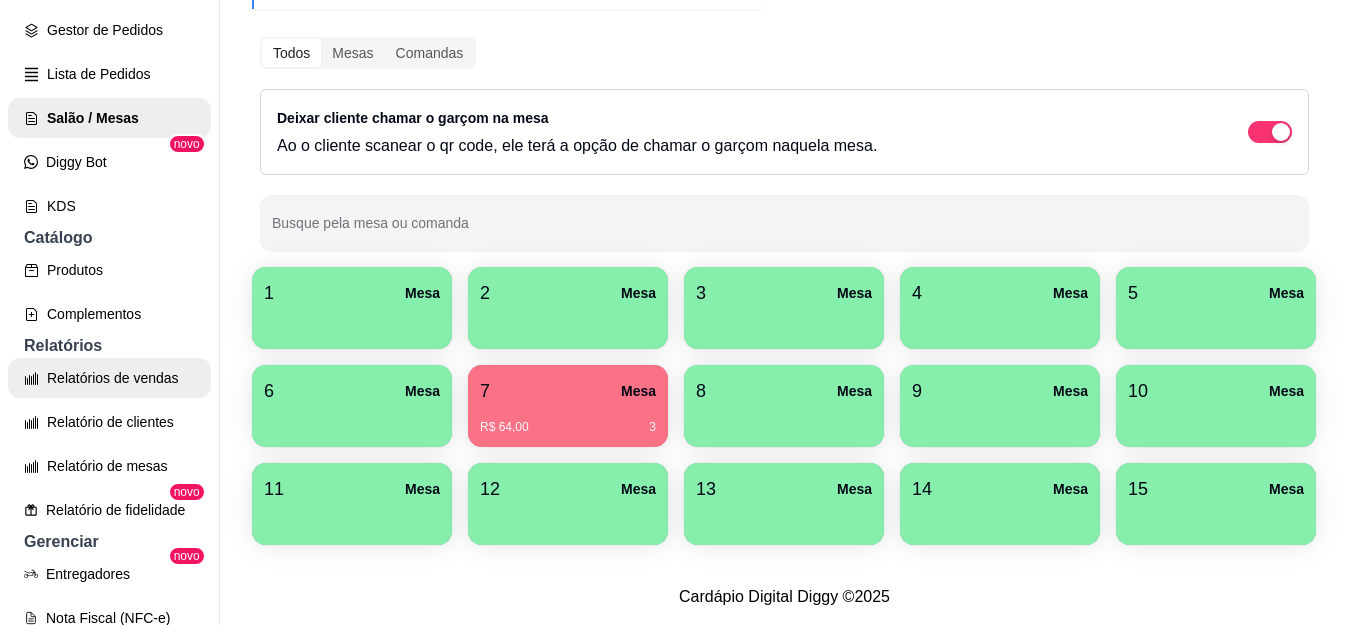 click on "Relatórios de vendas" at bounding box center (109, 378) 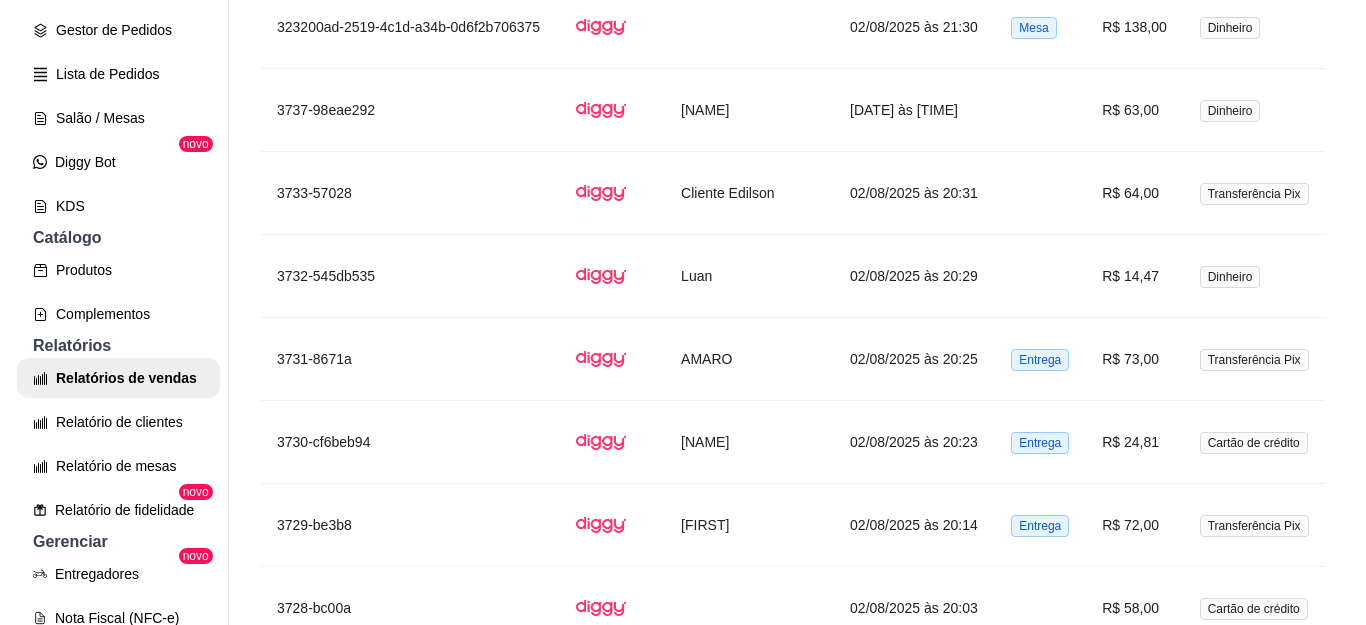 scroll, scrollTop: 2000, scrollLeft: 0, axis: vertical 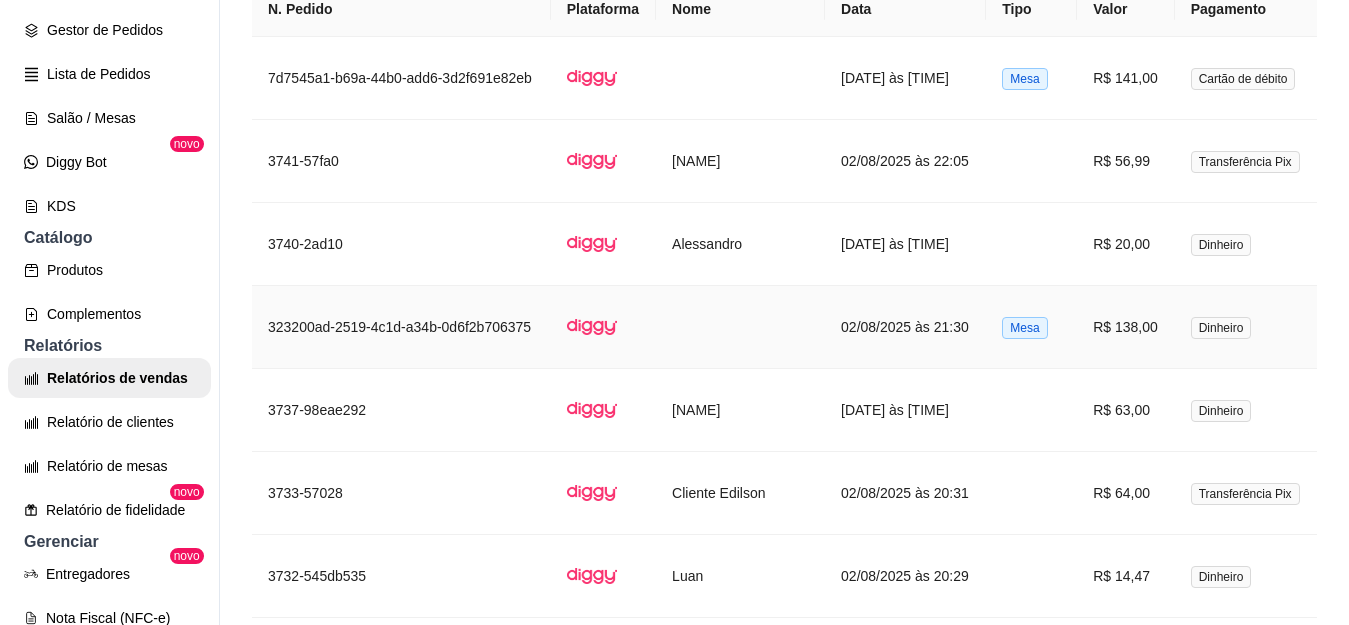 click at bounding box center [740, 327] 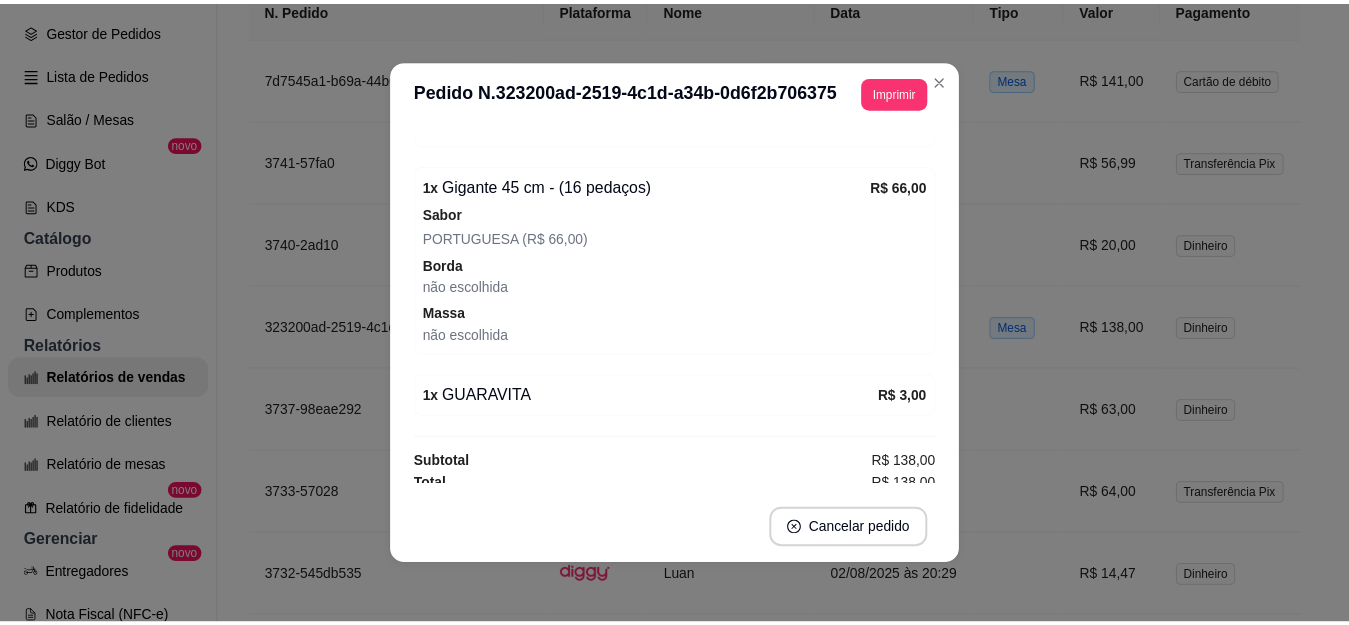 scroll, scrollTop: 1186, scrollLeft: 0, axis: vertical 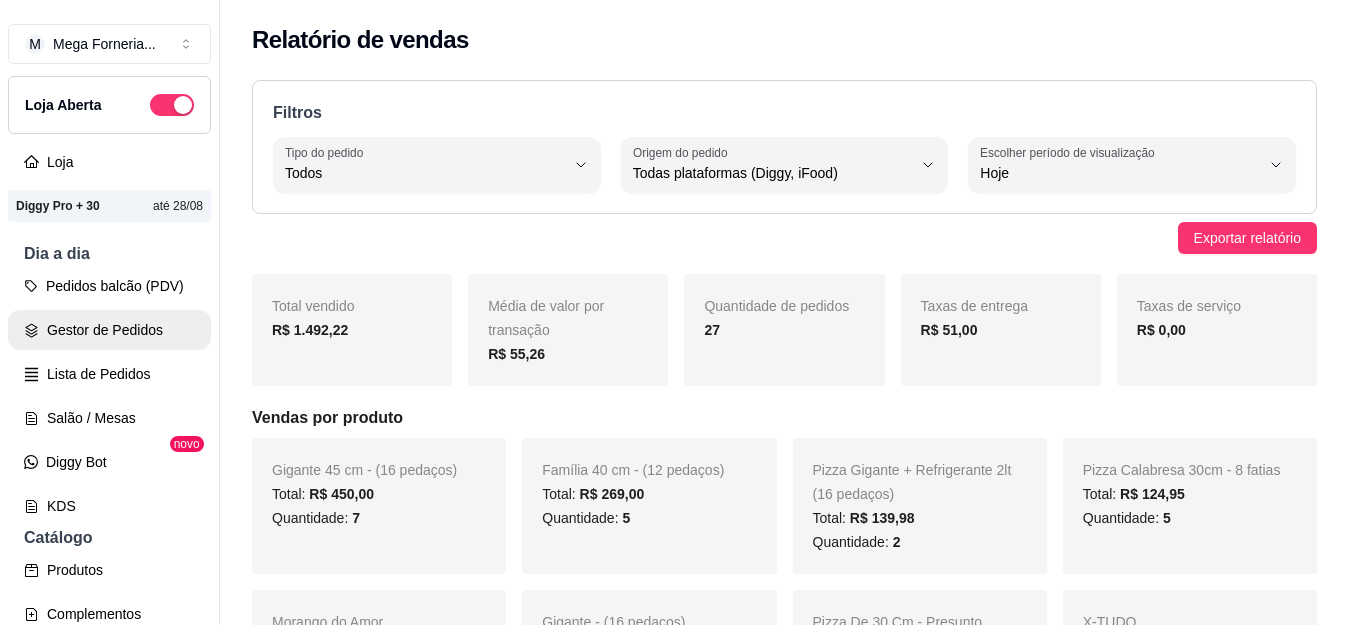 click on "Gestor de Pedidos" at bounding box center [109, 330] 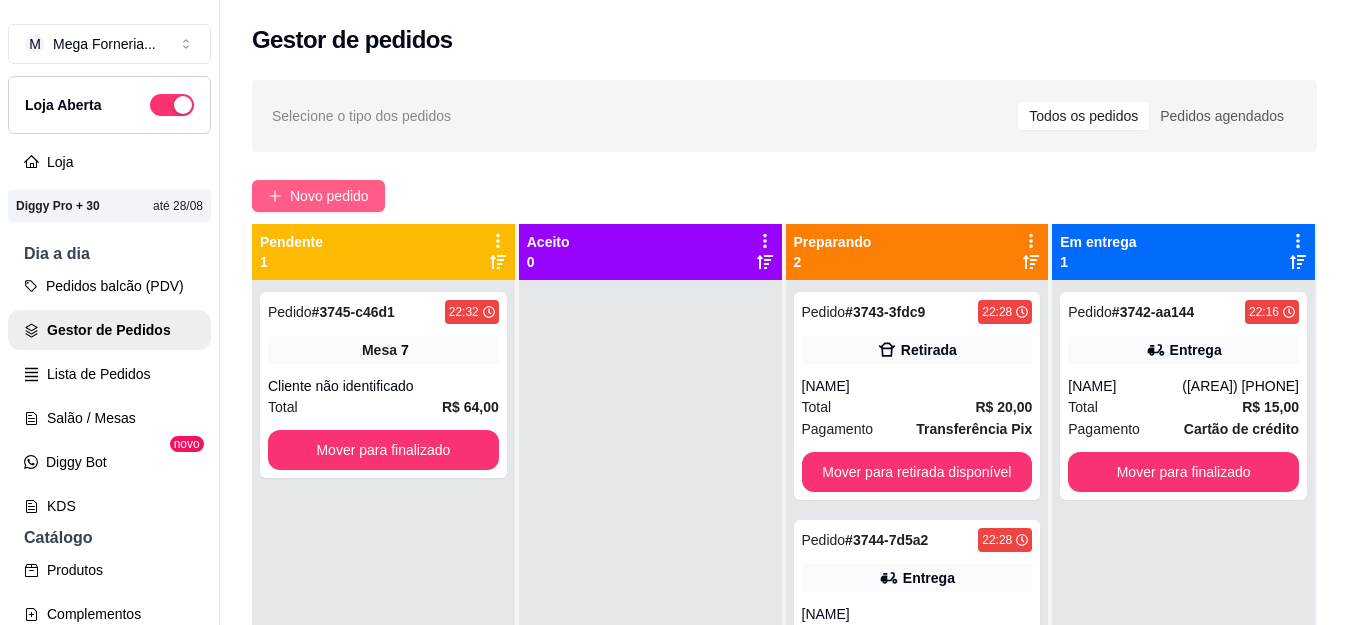 click on "Novo pedido" at bounding box center [329, 196] 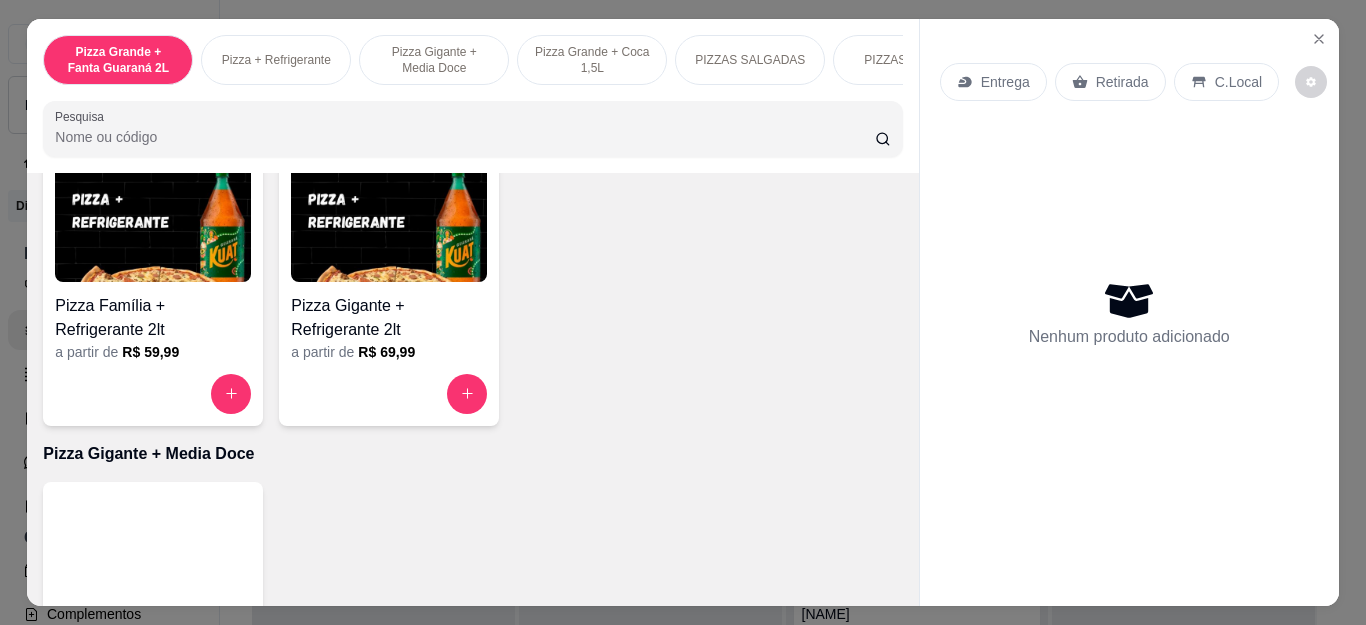 scroll, scrollTop: 500, scrollLeft: 0, axis: vertical 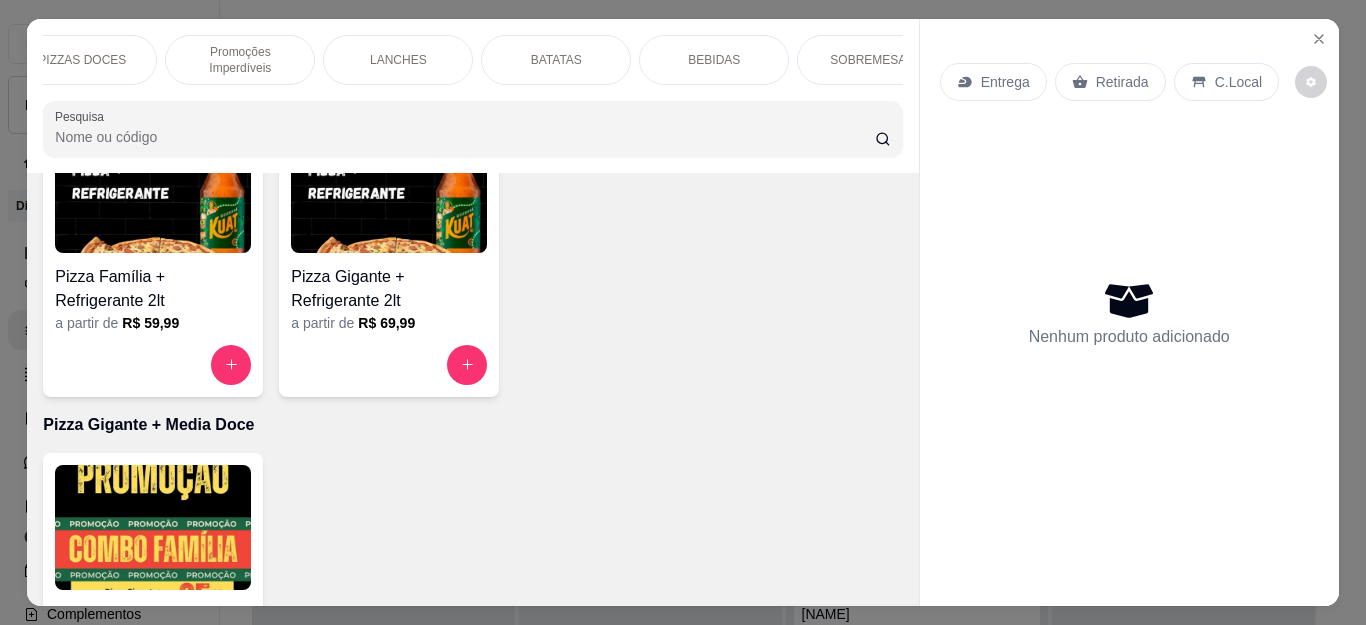 click on "BEBIDAS" at bounding box center (714, 60) 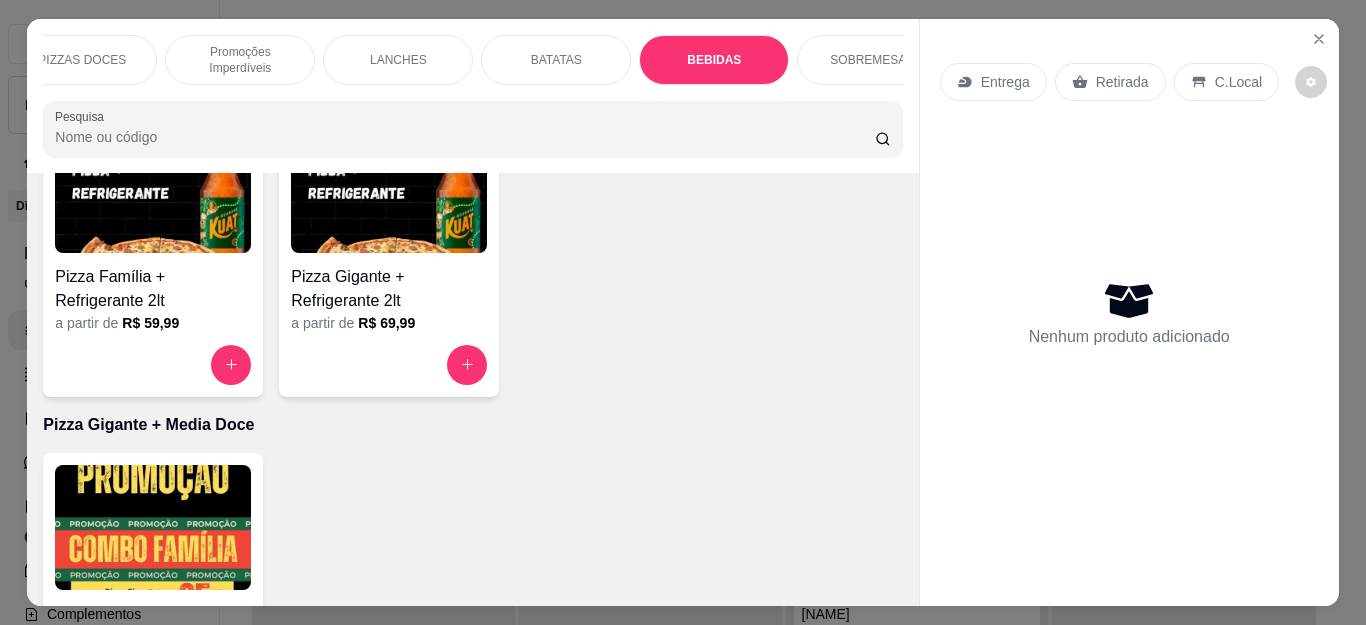 scroll, scrollTop: 54, scrollLeft: 0, axis: vertical 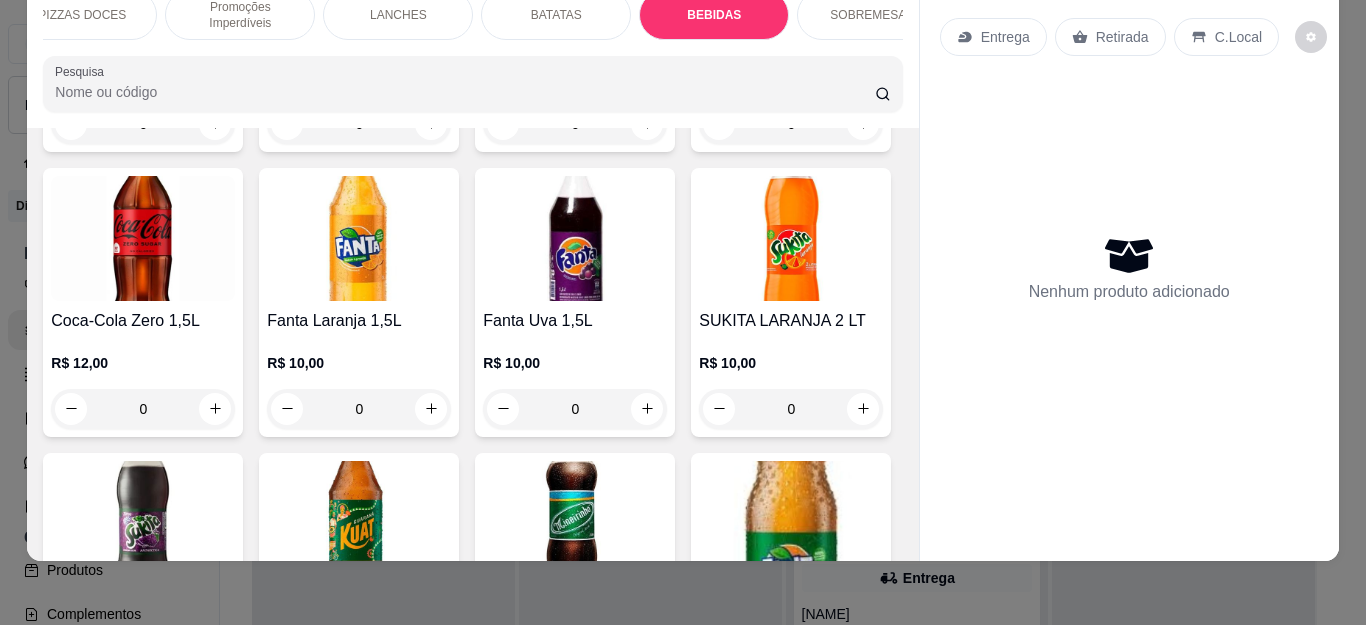 click at bounding box center [215, -161] 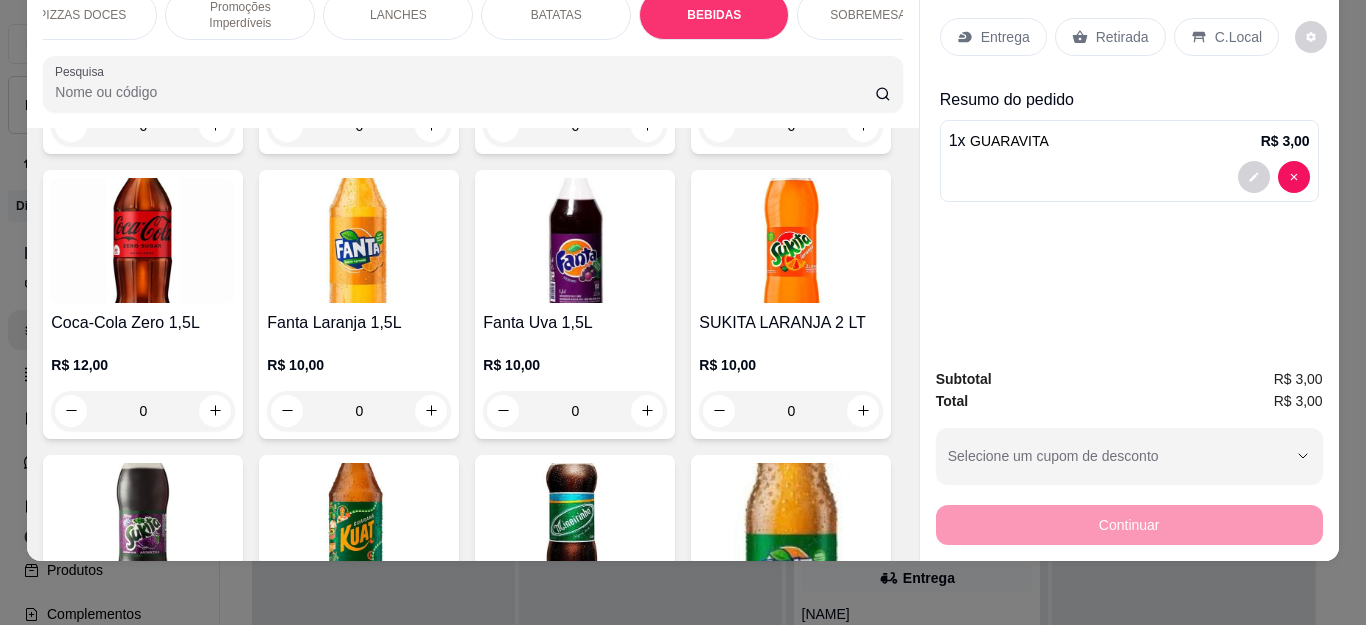 type on "1" 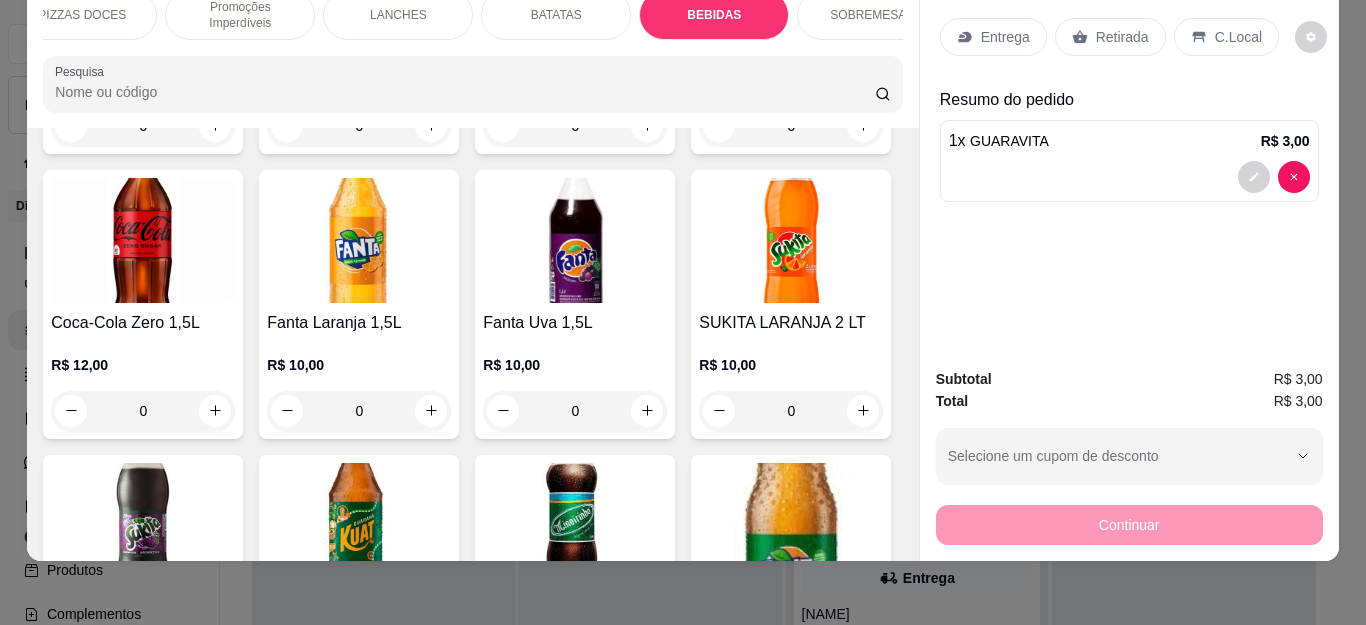 click on "Retirada" at bounding box center [1122, 37] 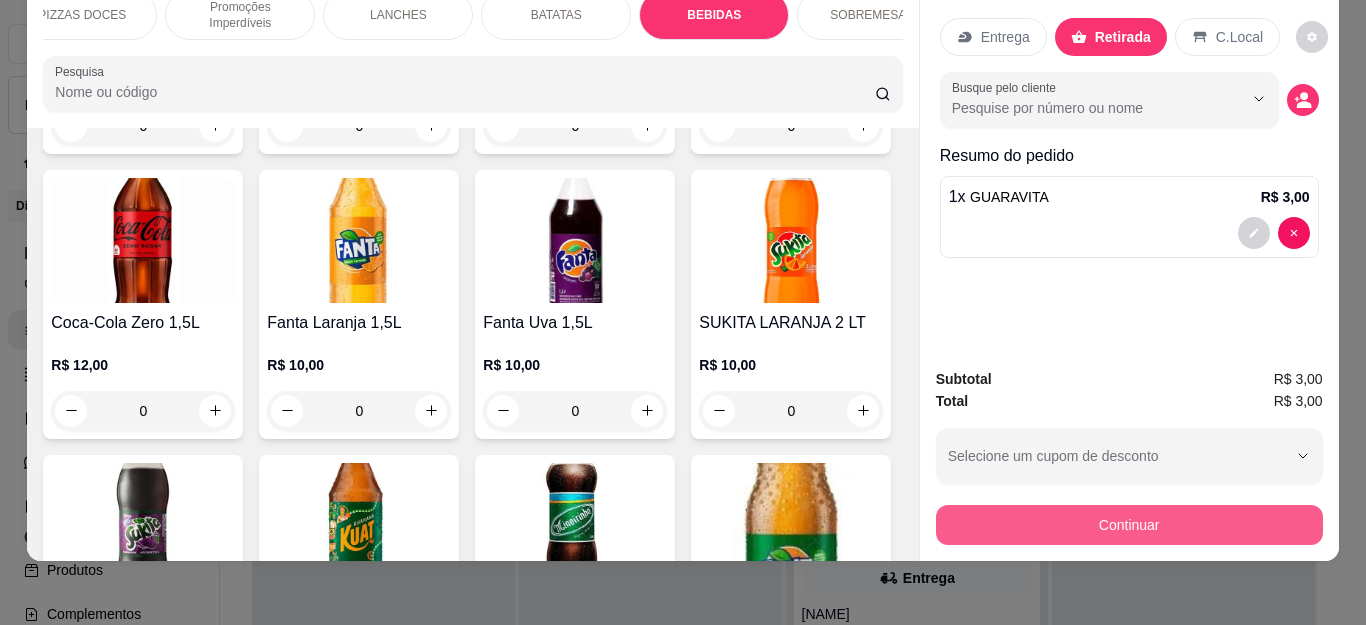 click on "Continuar" at bounding box center (1129, 525) 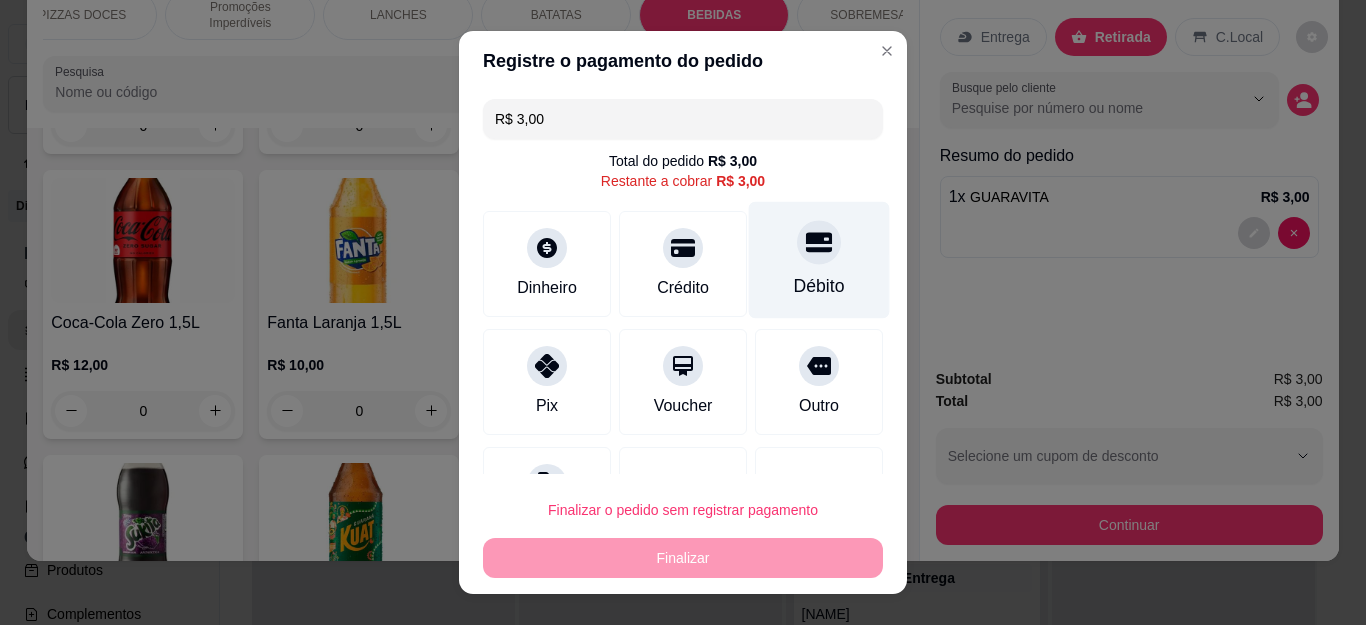 click at bounding box center (819, 243) 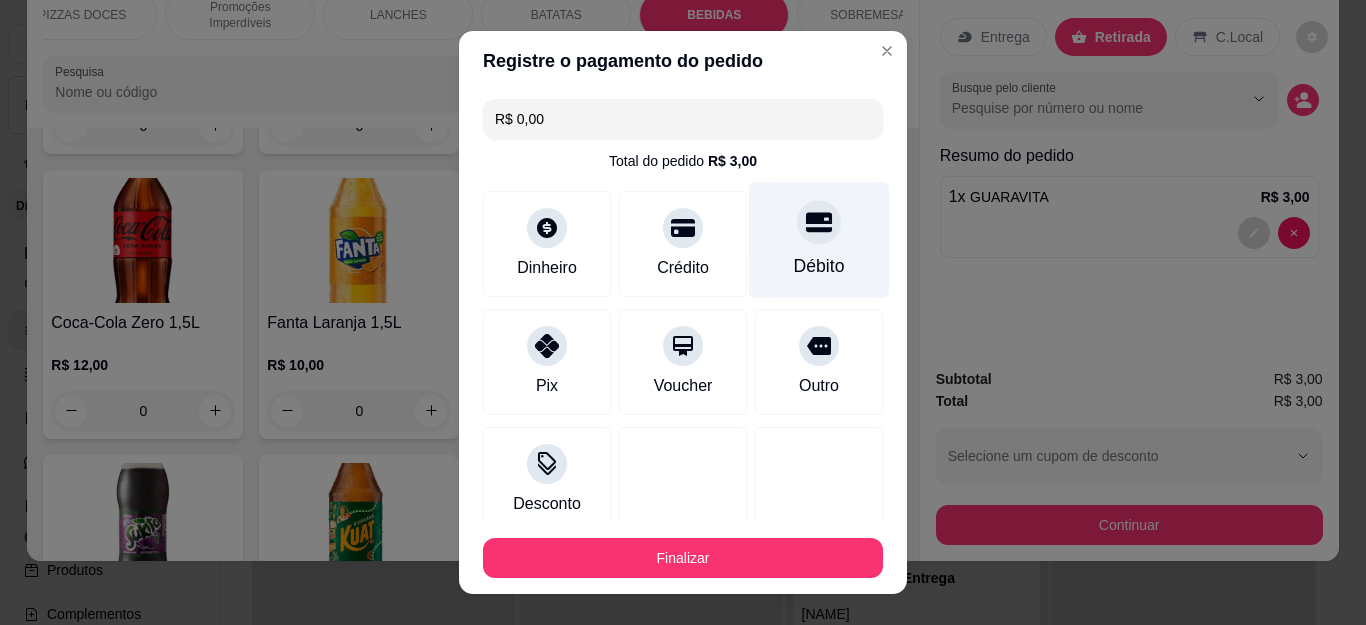type on "R$ 0,00" 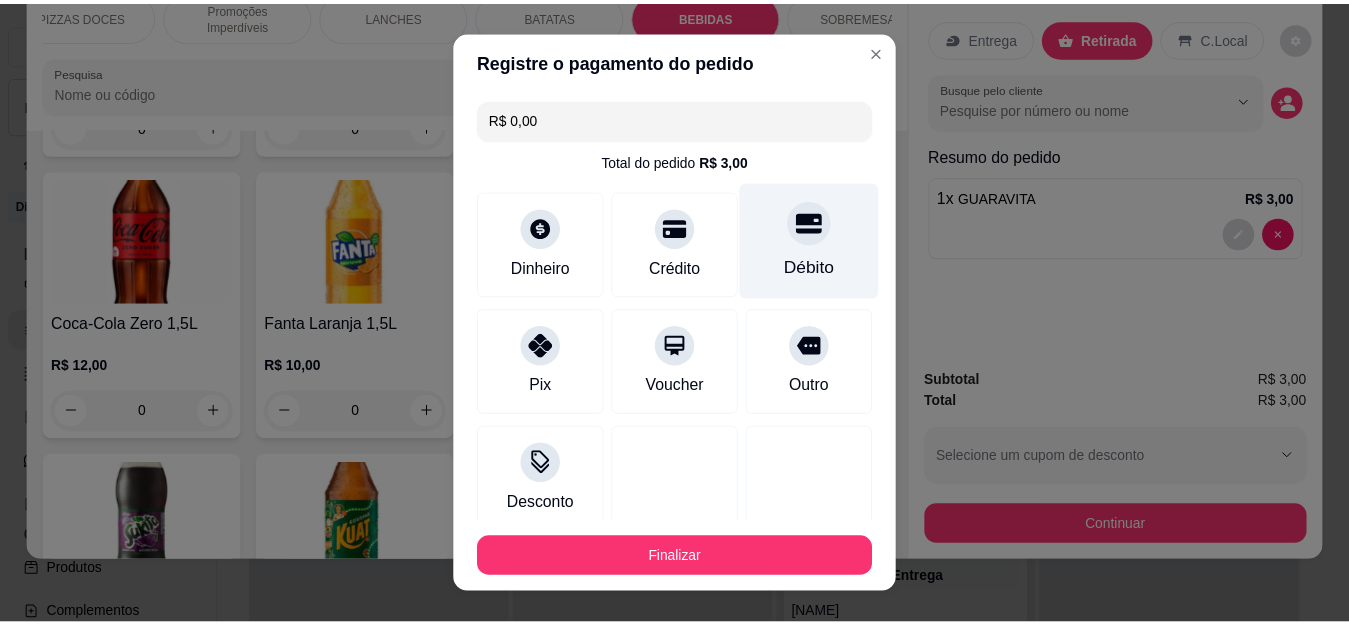 scroll, scrollTop: 123, scrollLeft: 0, axis: vertical 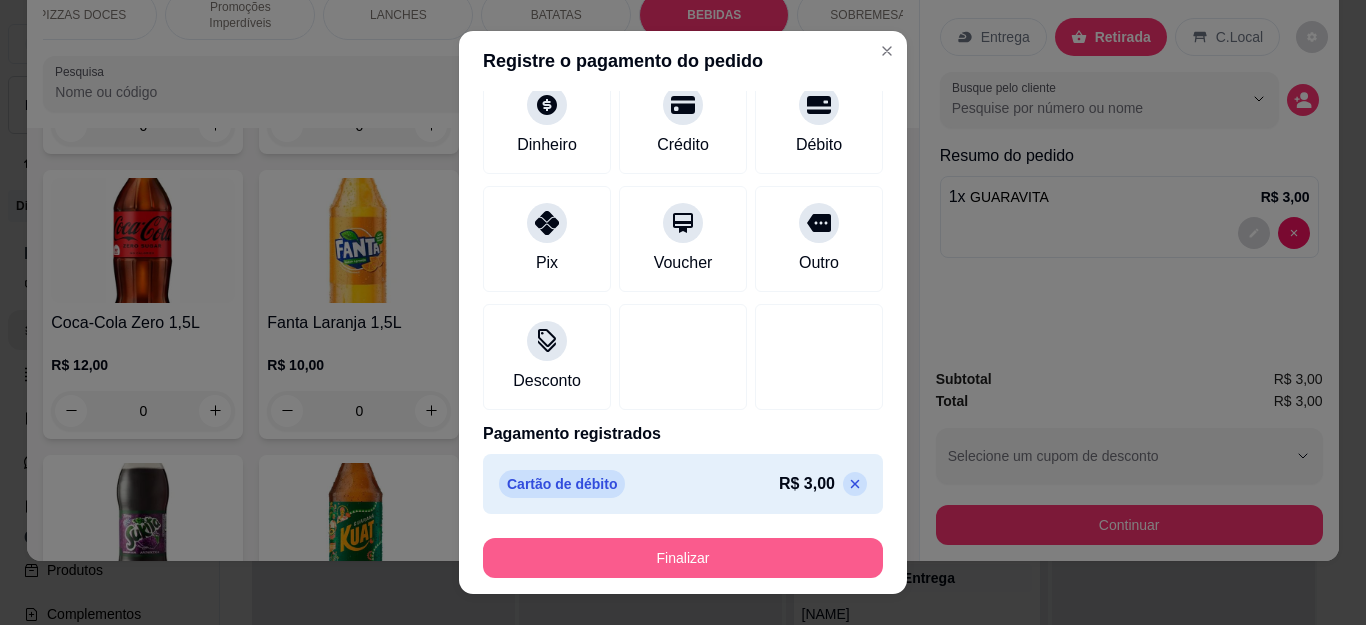 click on "Finalizar" at bounding box center [683, 558] 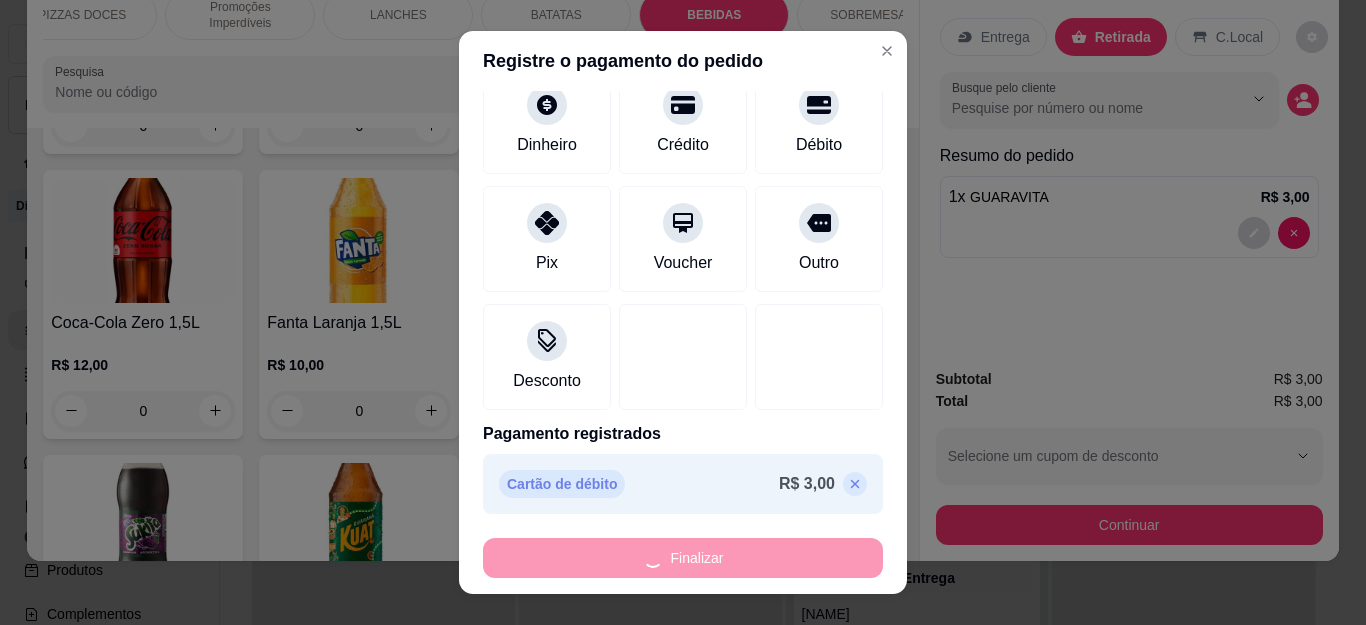 type on "0" 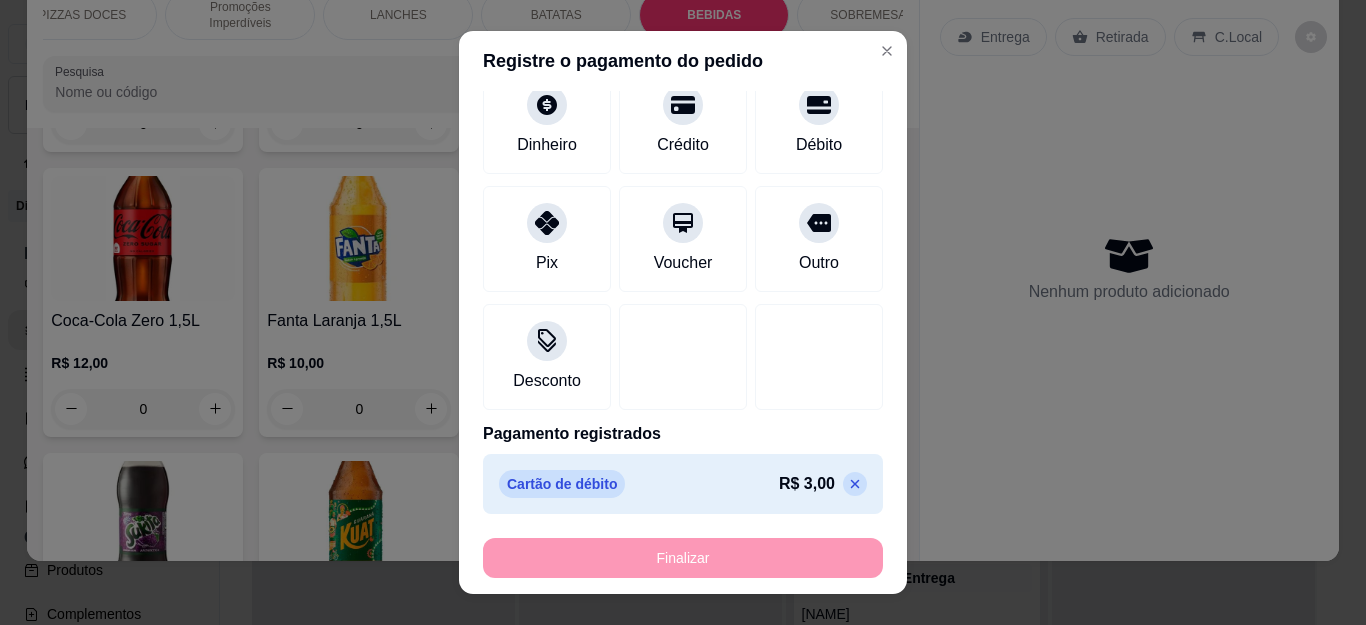 type on "-R$ 3,00" 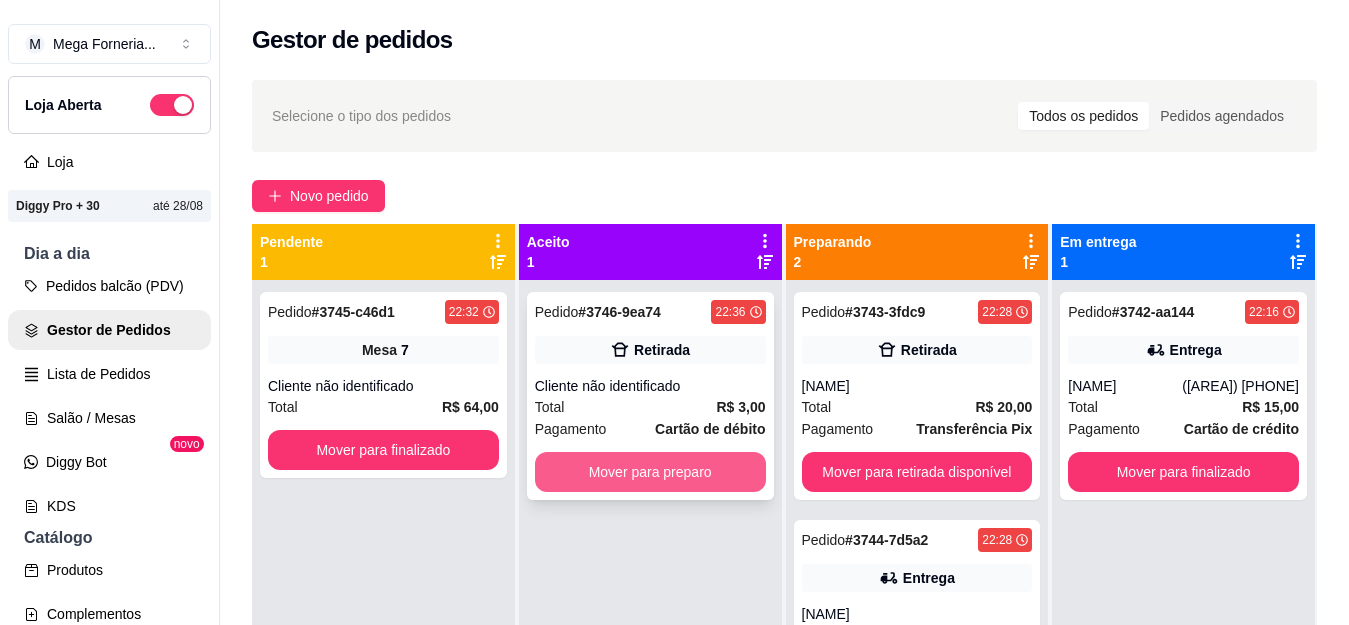 click on "# 3746-9ea74" at bounding box center (619, 312) 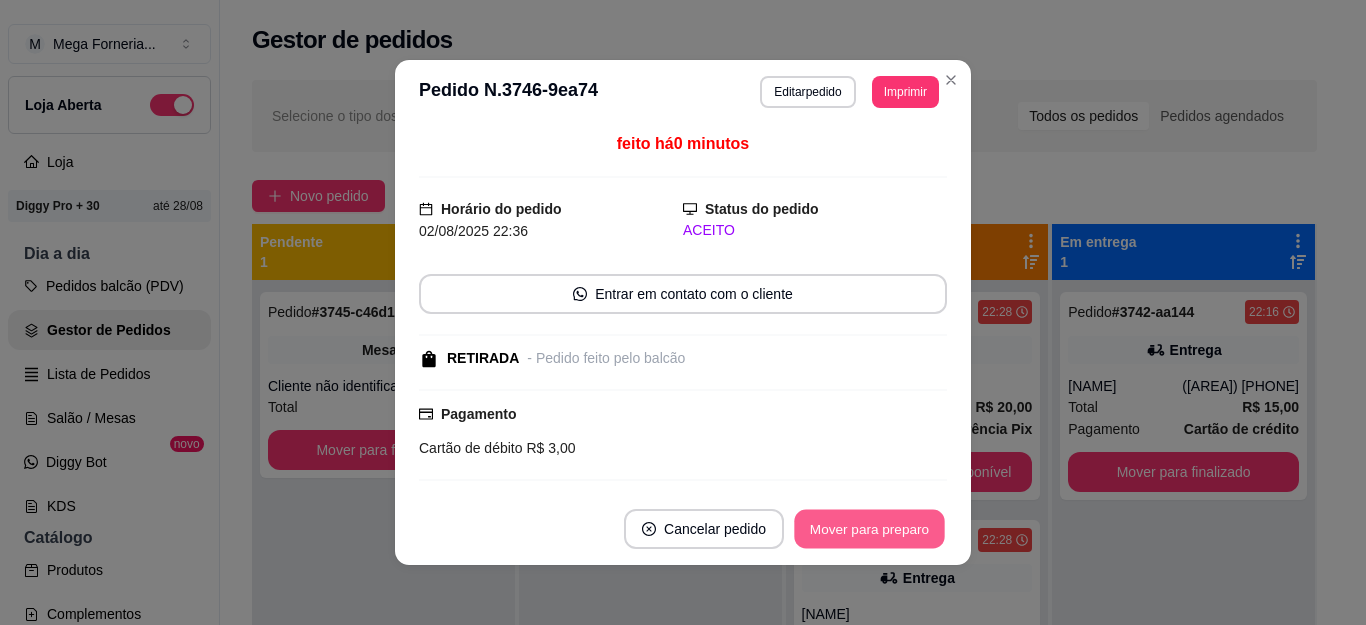 click on "Mover para preparo" at bounding box center (869, 529) 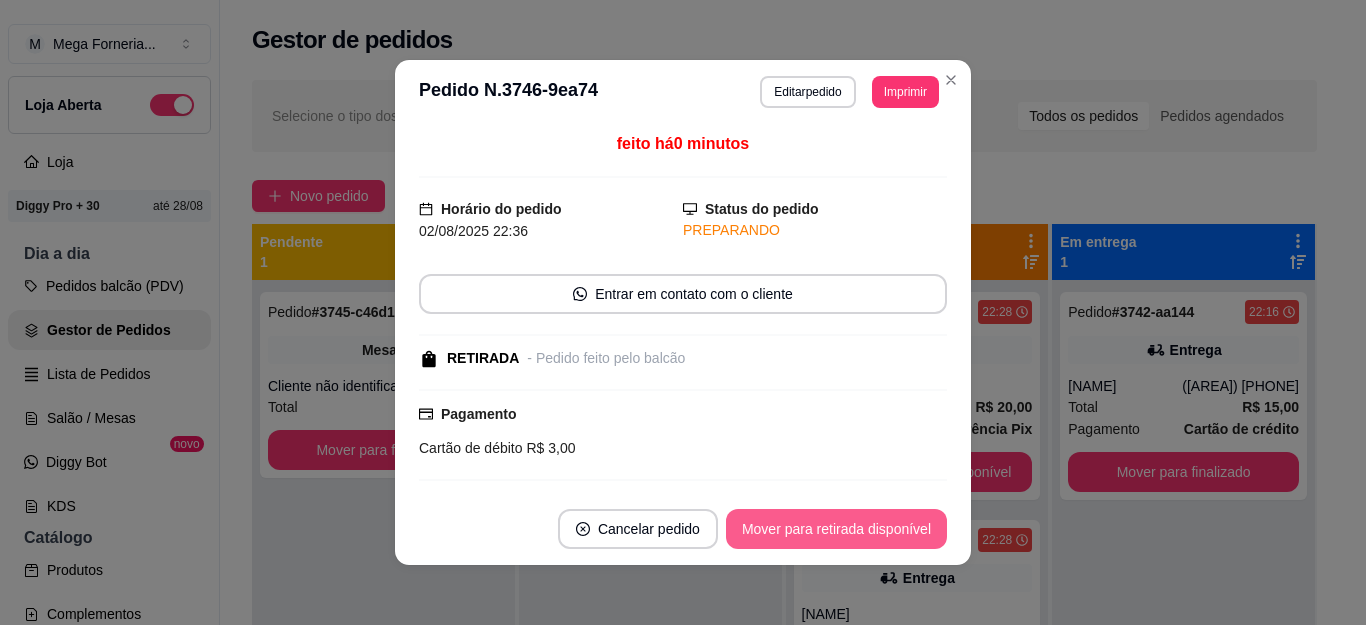 click on "Mover para retirada disponível" at bounding box center (836, 529) 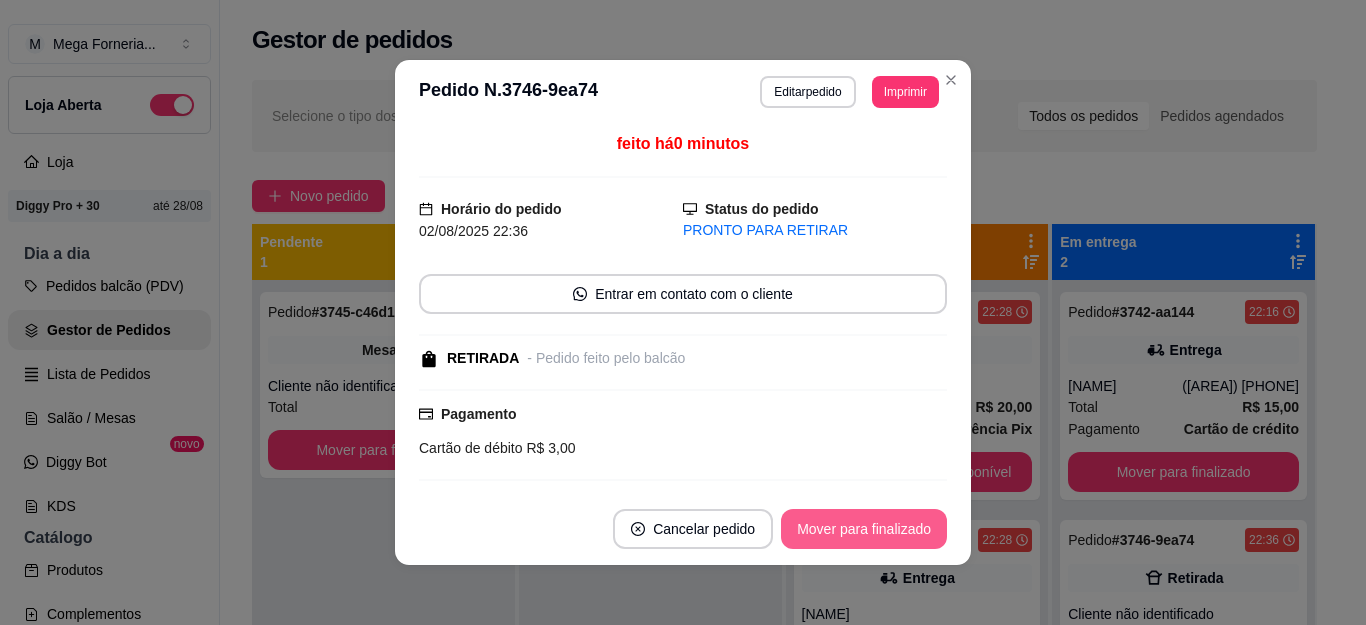 click on "Mover para finalizado" at bounding box center (864, 529) 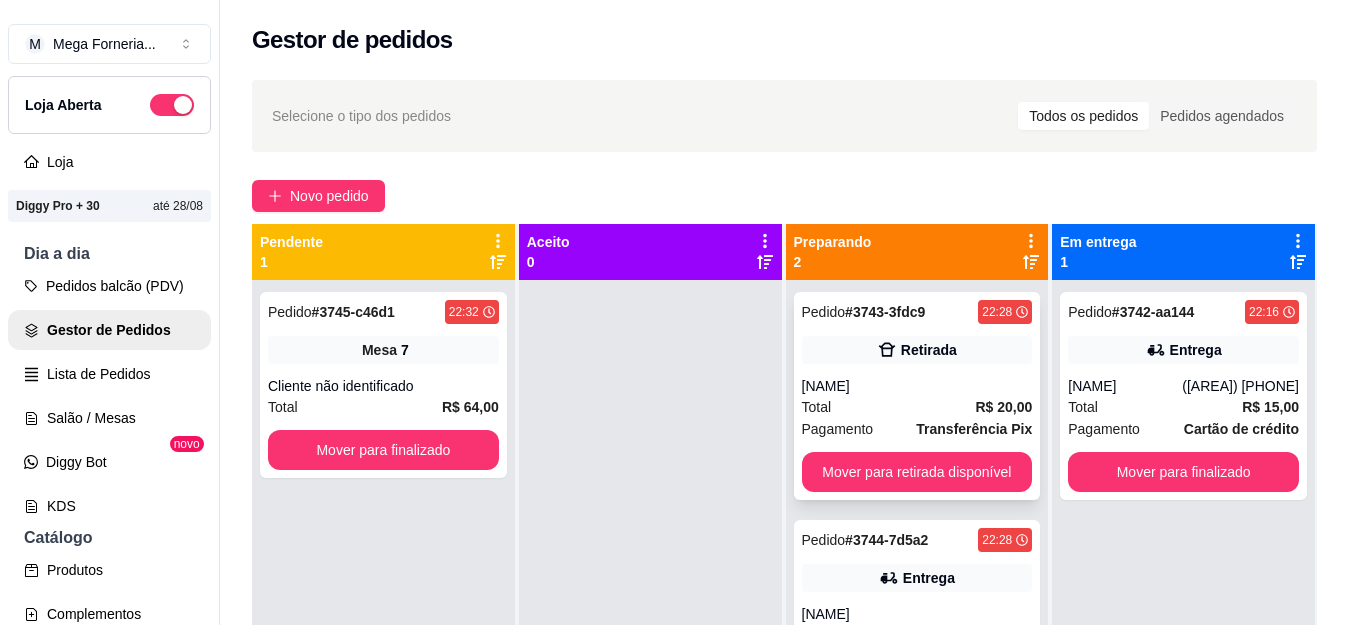 scroll, scrollTop: 56, scrollLeft: 0, axis: vertical 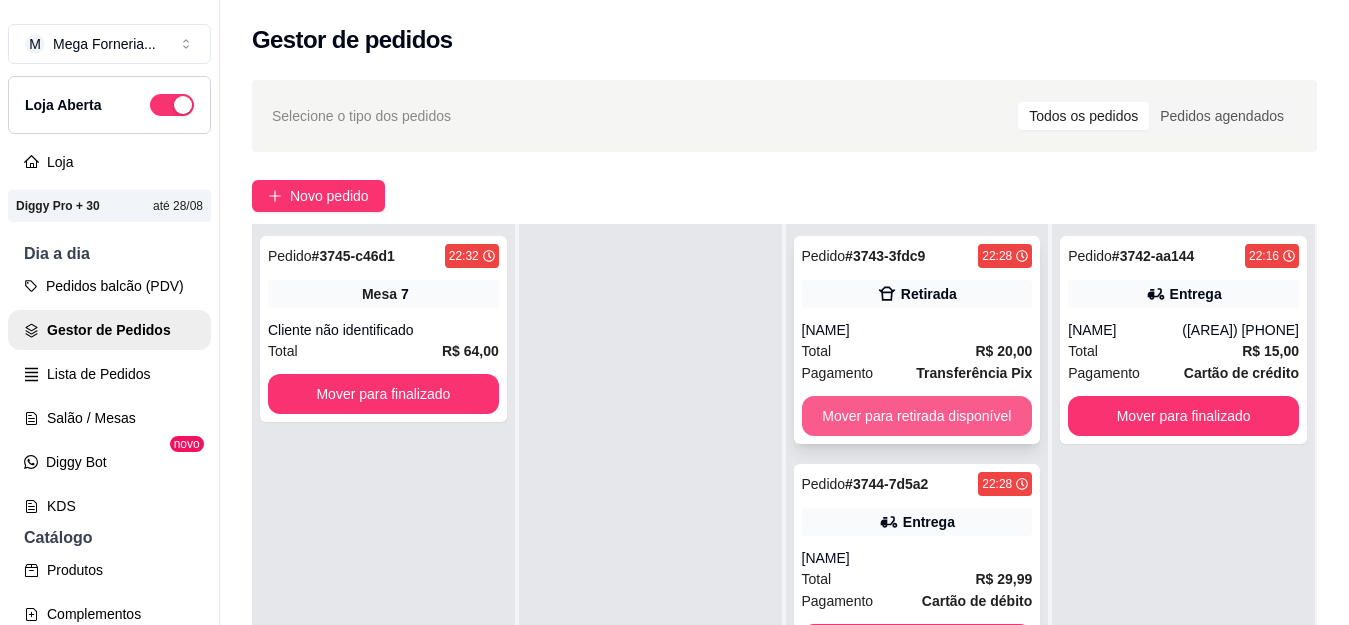 click on "Mover para retirada disponível" at bounding box center [917, 416] 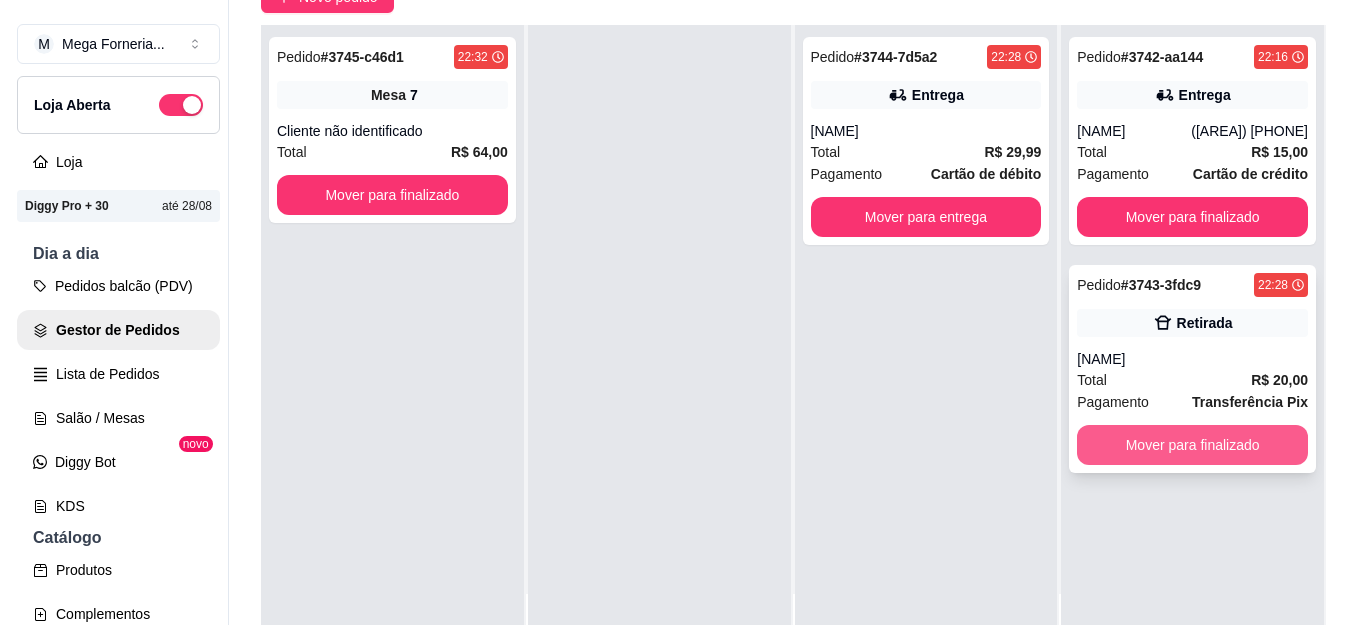 scroll, scrollTop: 200, scrollLeft: 0, axis: vertical 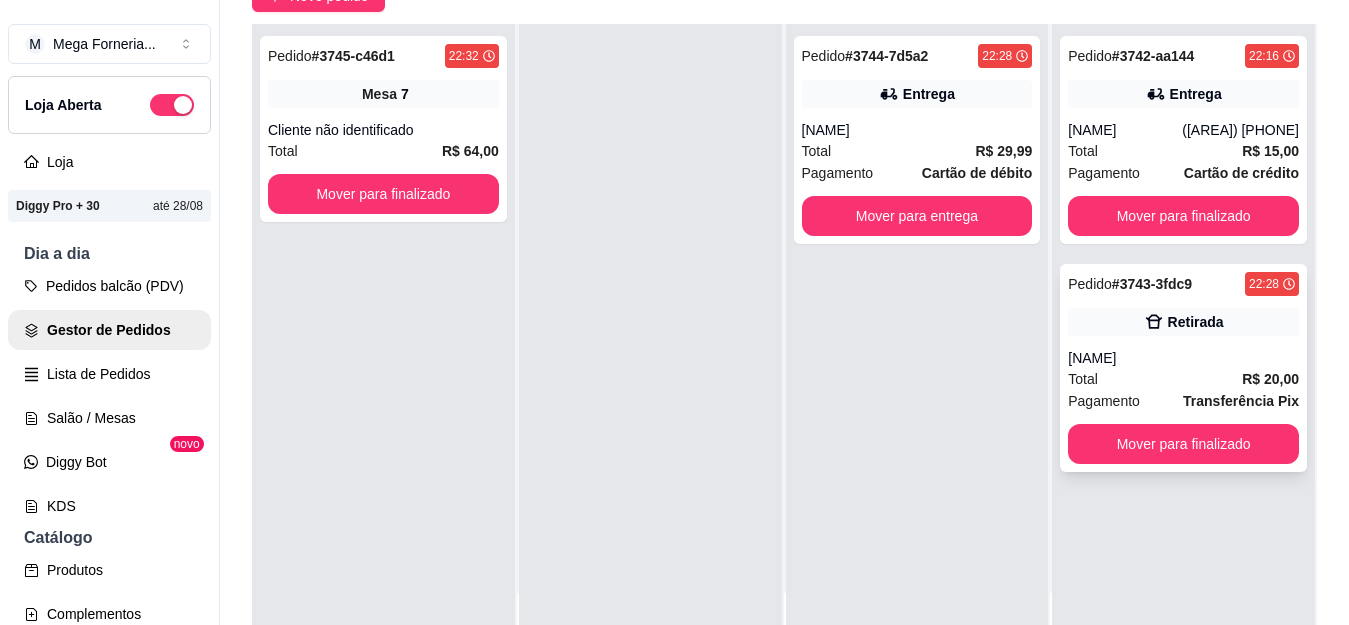 click on "Pedido # 3743-3fdc9 22:28 Retirada [NAME] Total R$ 20,00 Pagamento Transferência Pix Mover para finalizado" at bounding box center (1183, 368) 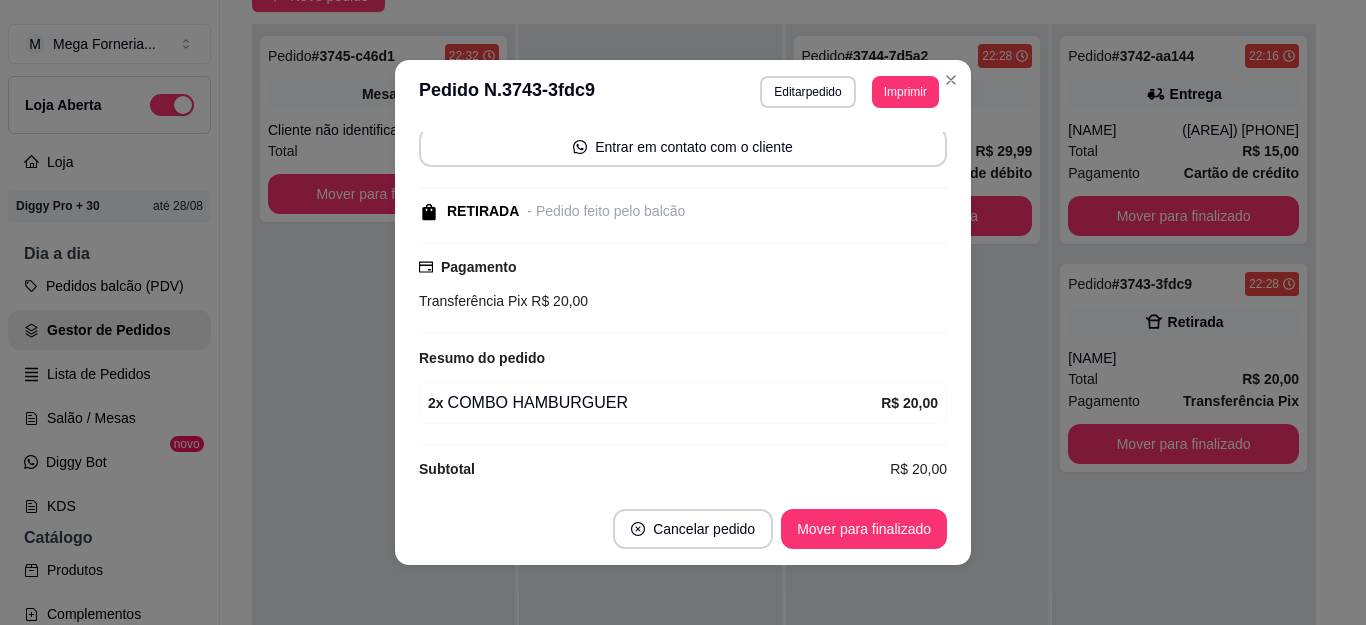scroll, scrollTop: 208, scrollLeft: 0, axis: vertical 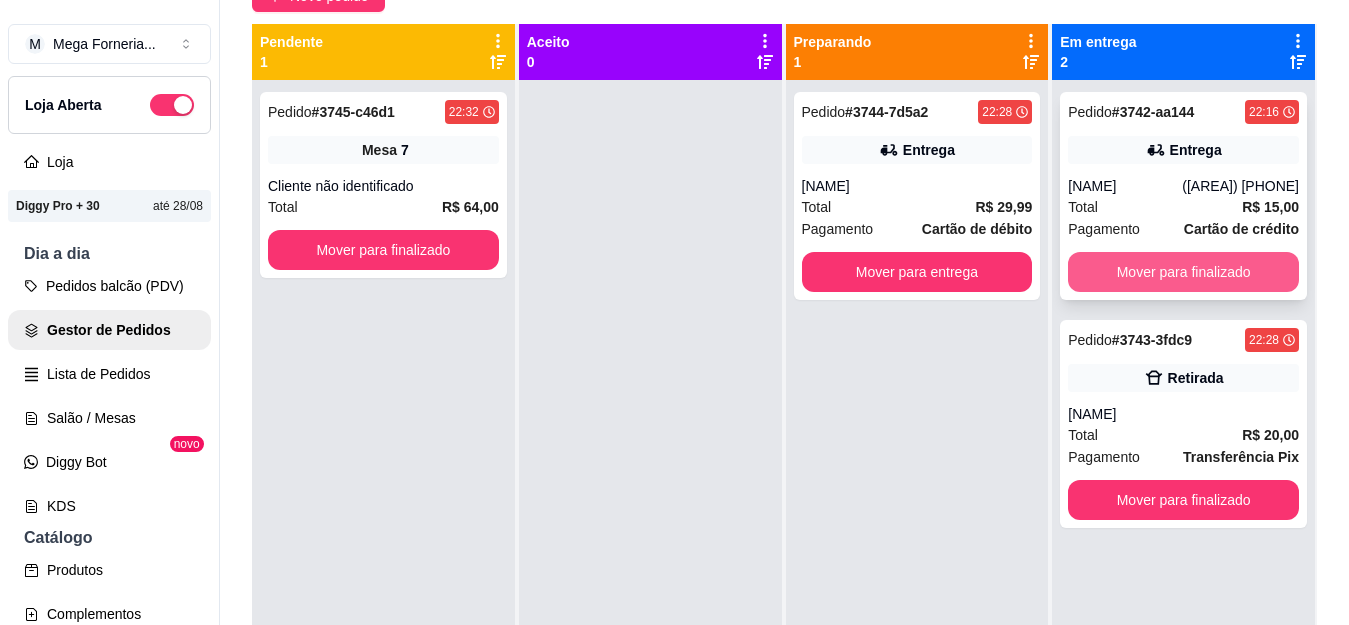 click on "Mover para finalizado" at bounding box center [1183, 272] 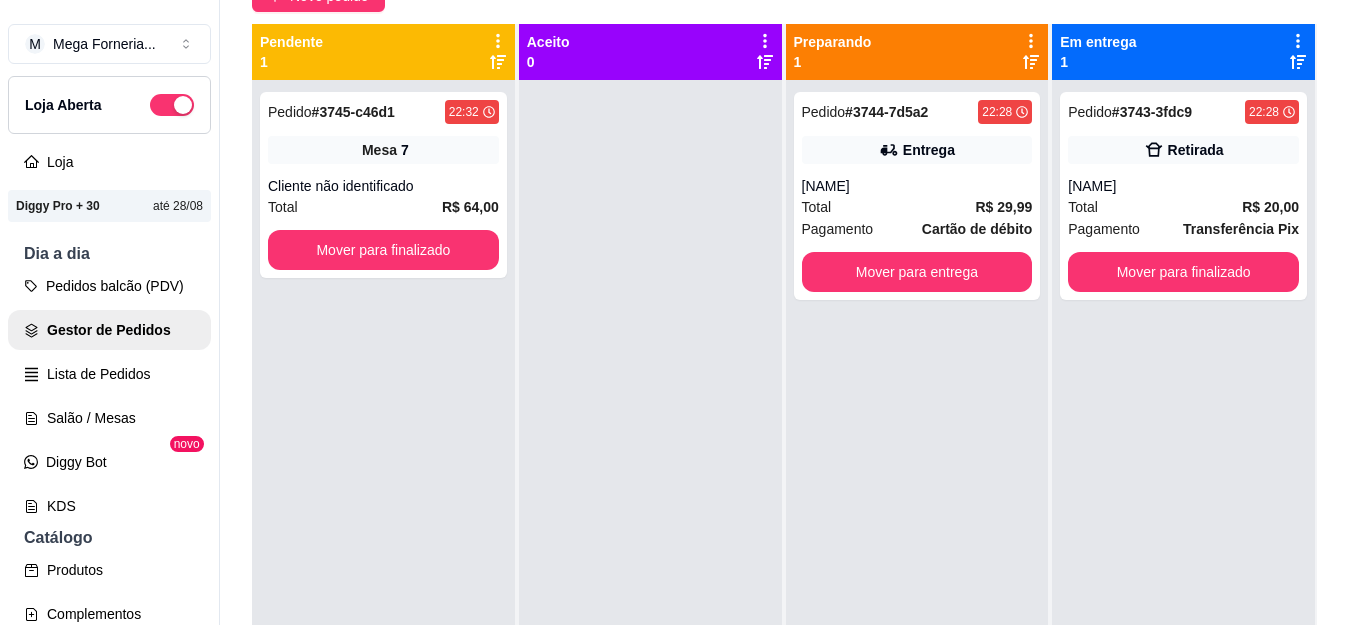 scroll, scrollTop: 0, scrollLeft: 0, axis: both 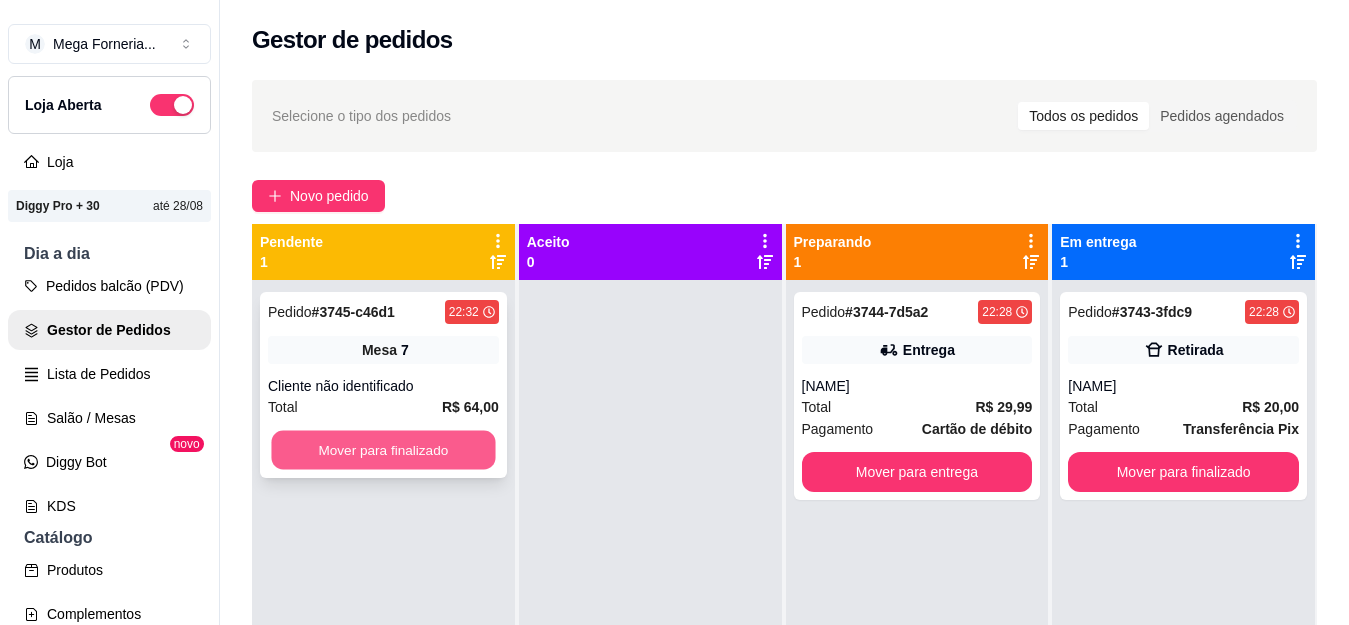 click on "Mover para finalizado" at bounding box center (383, 450) 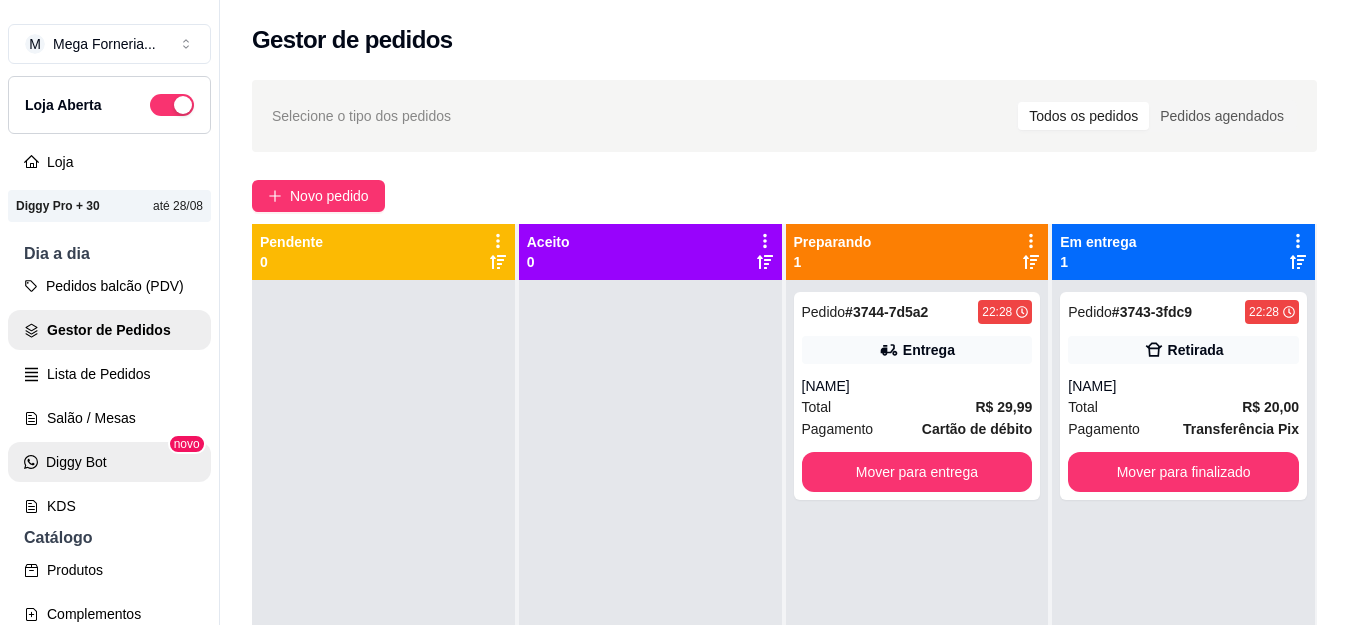 scroll, scrollTop: 100, scrollLeft: 0, axis: vertical 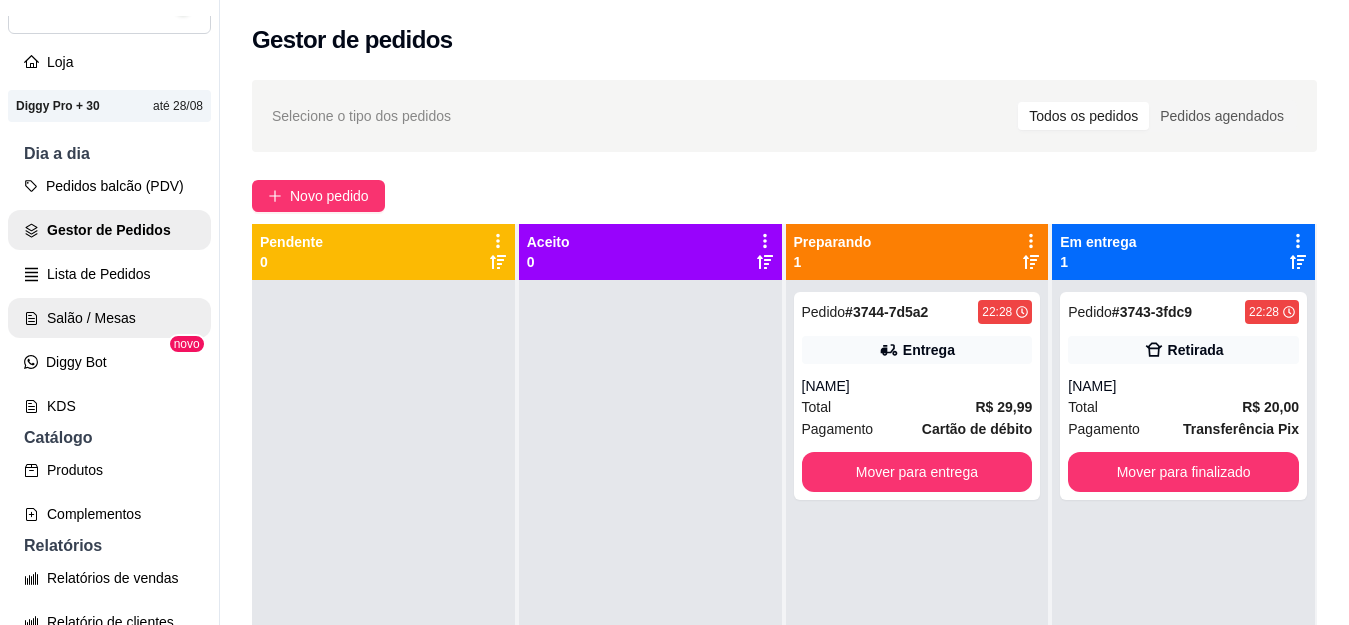 click on "Salão / Mesas" at bounding box center [109, 318] 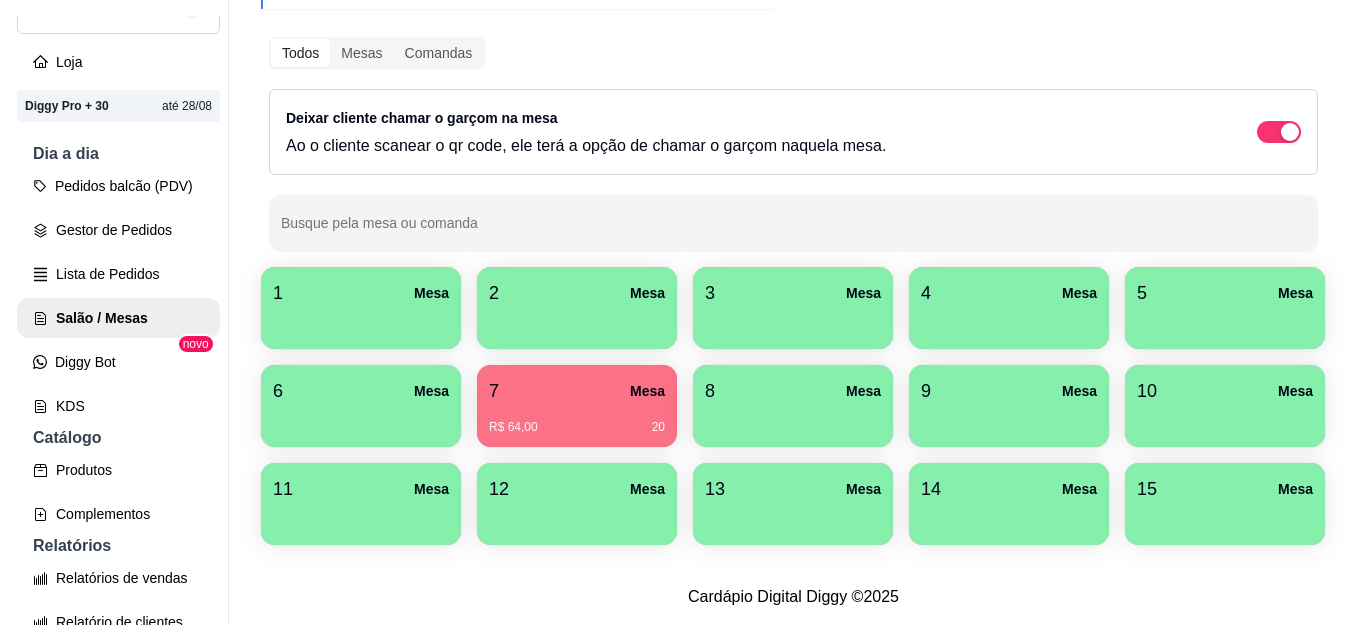 scroll, scrollTop: 374, scrollLeft: 0, axis: vertical 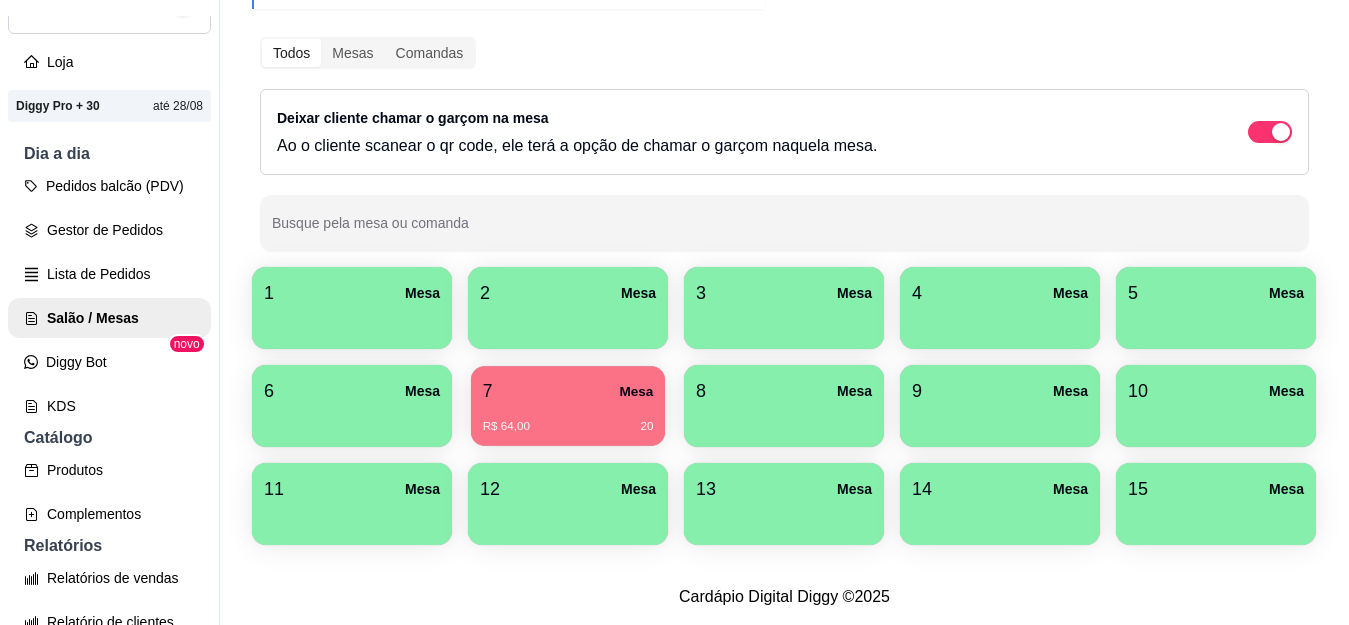 click on "7 Mesa" at bounding box center [568, 391] 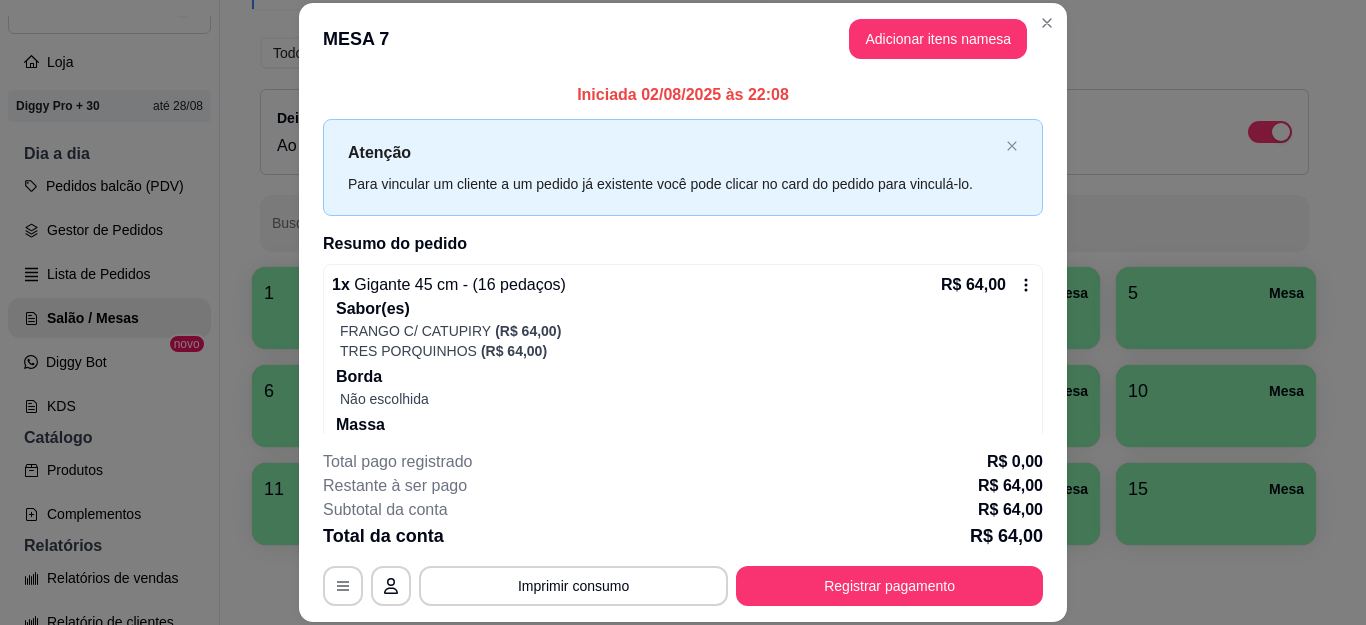 click on "MESA 7 Adicionar itens na  mesa" at bounding box center (683, 39) 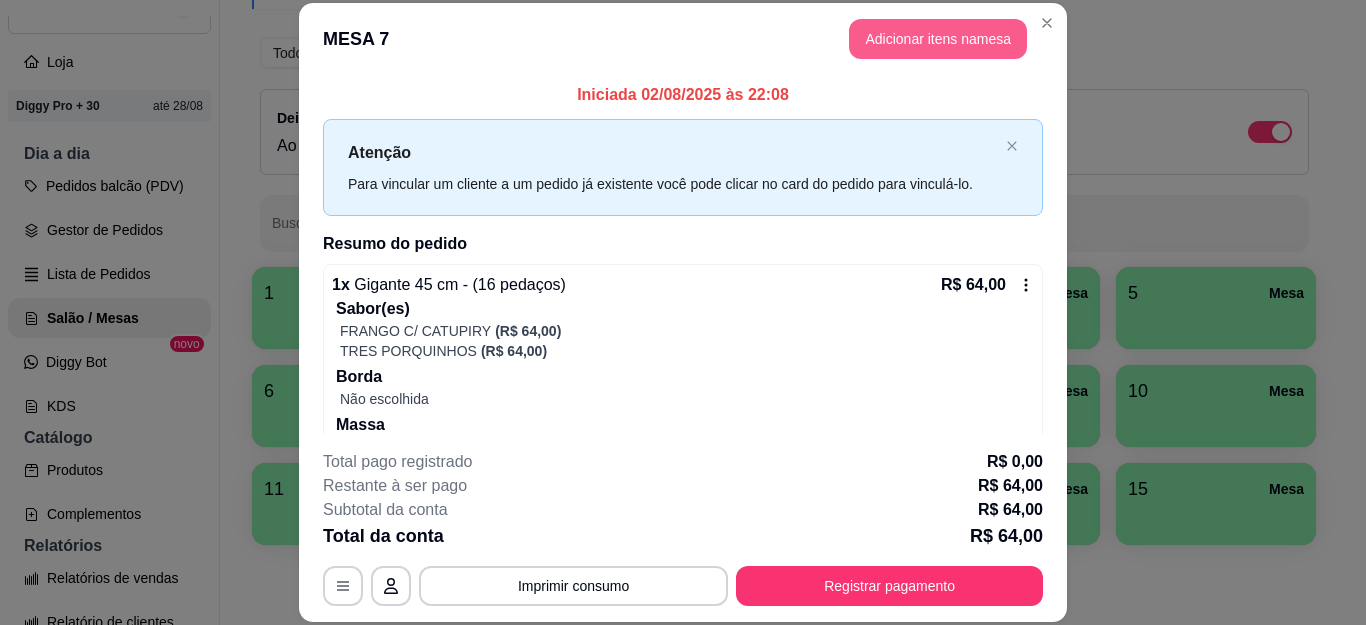 click on "Adicionar itens na  mesa" at bounding box center (938, 39) 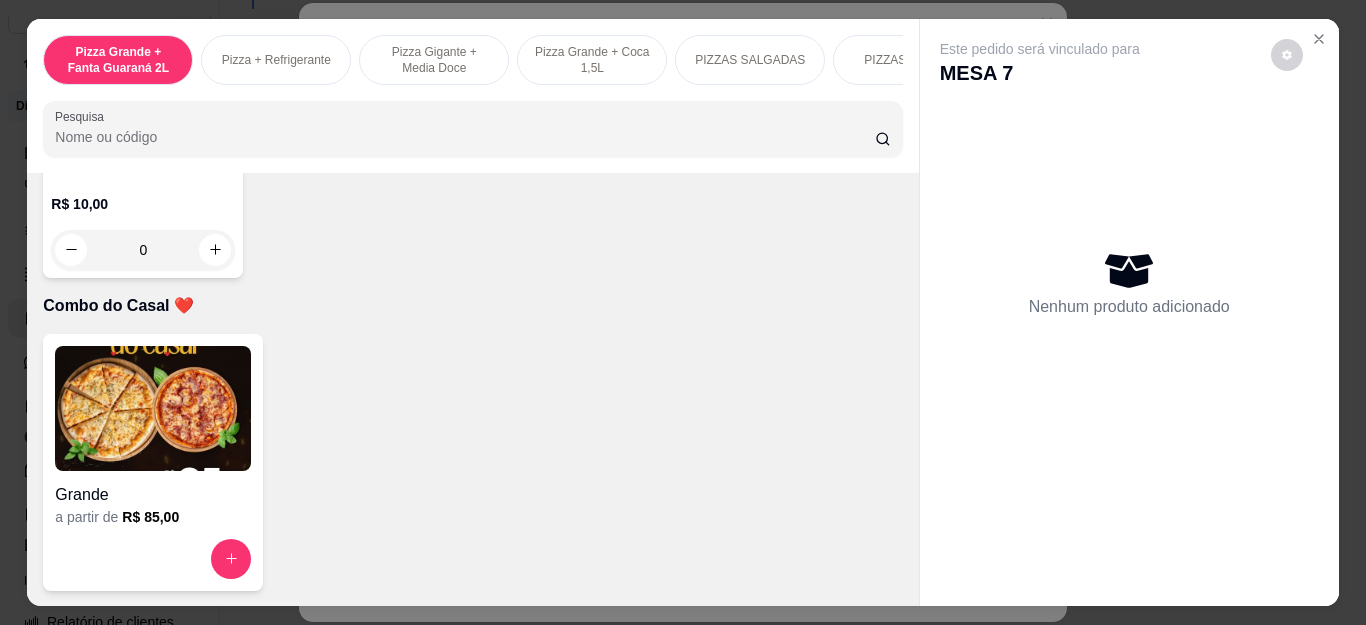scroll, scrollTop: 5600, scrollLeft: 0, axis: vertical 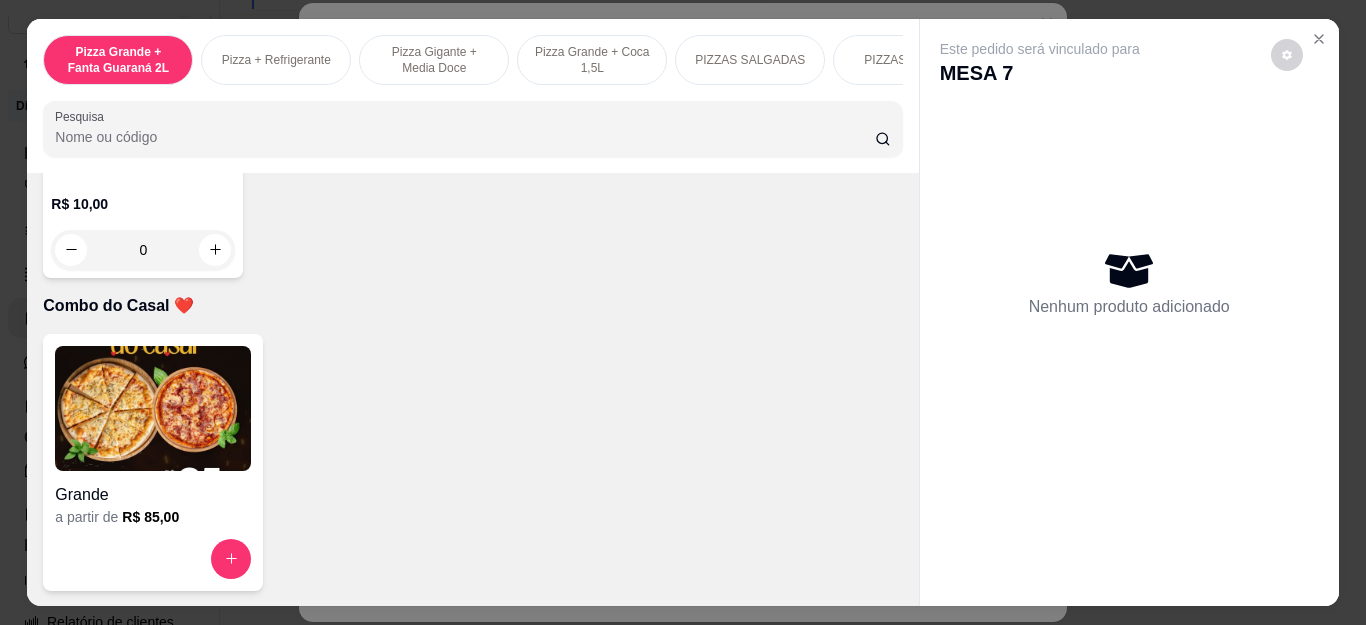 click 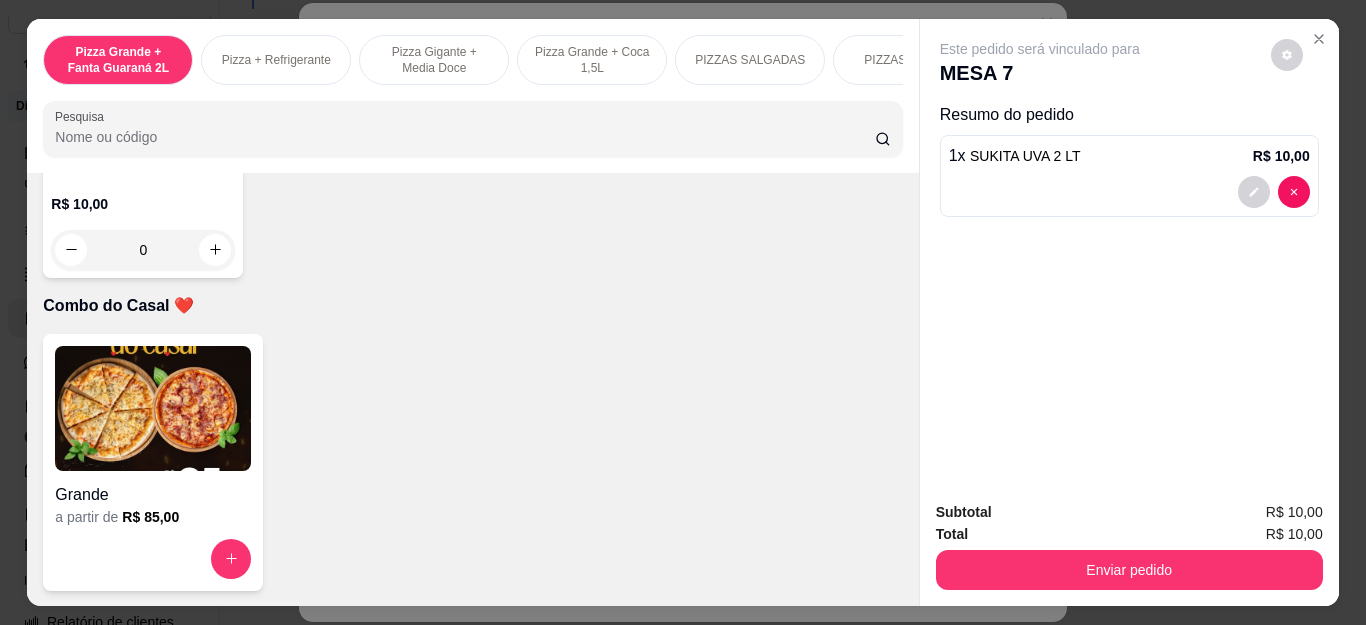 type on "1" 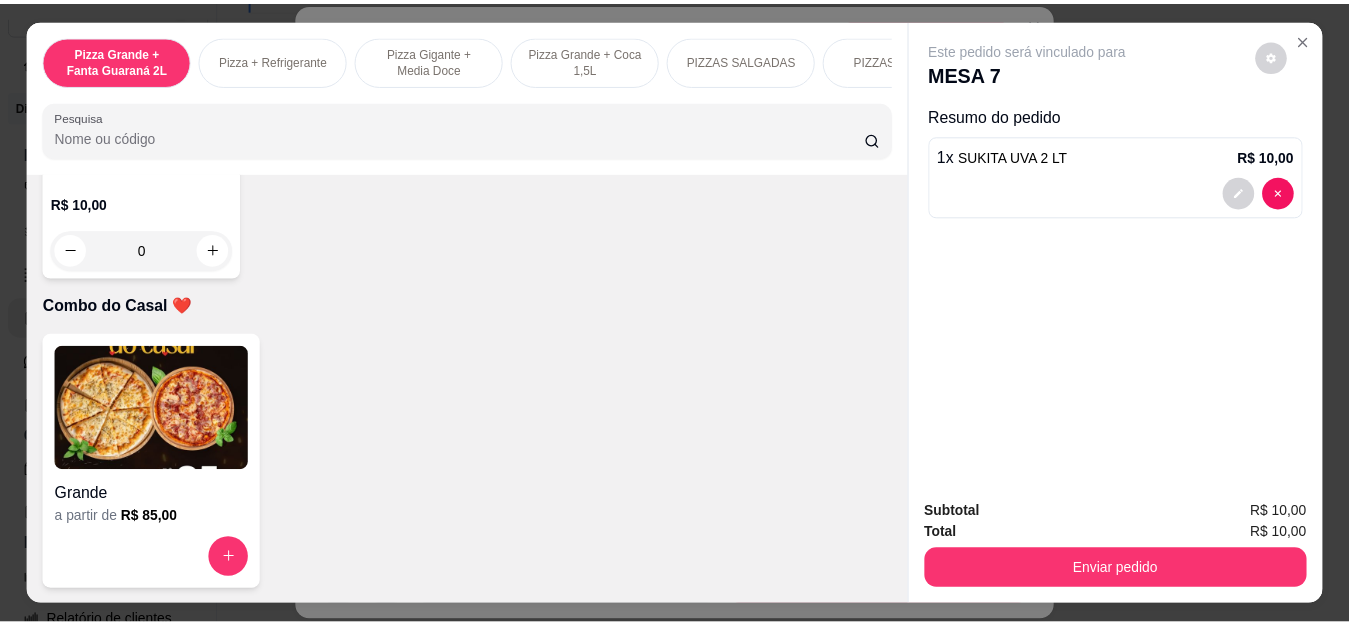 scroll, scrollTop: 5601, scrollLeft: 0, axis: vertical 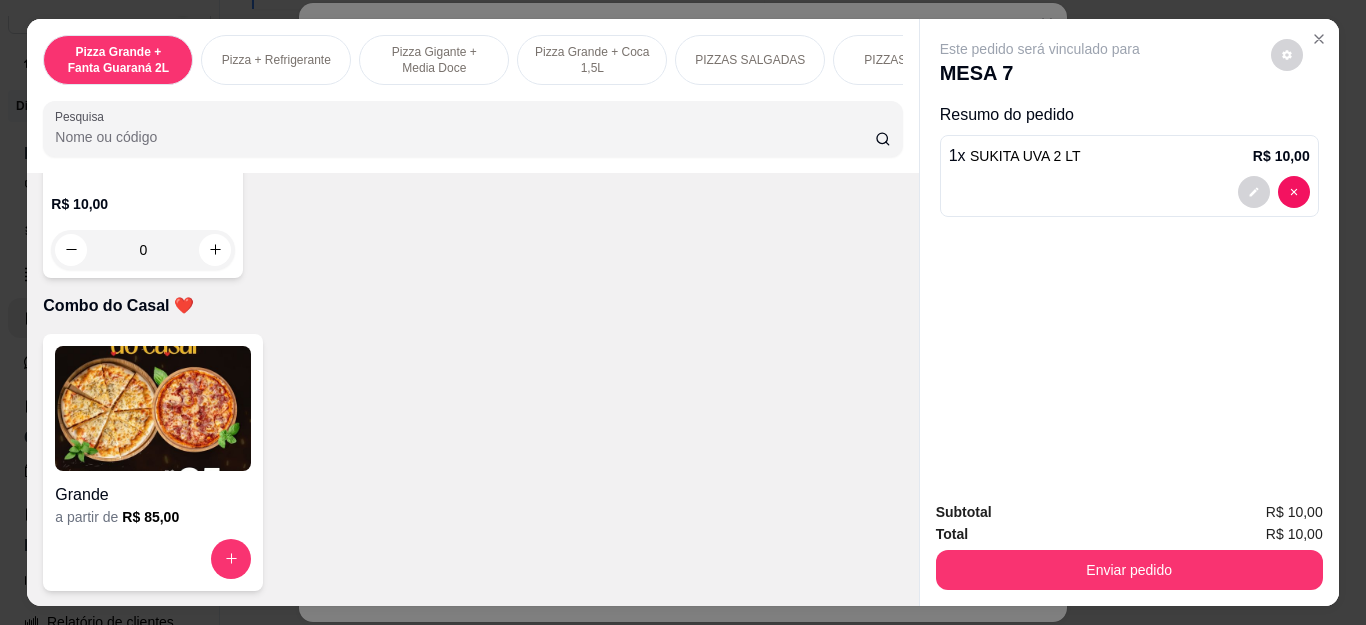 click on "Enviar pedido" at bounding box center [1129, 567] 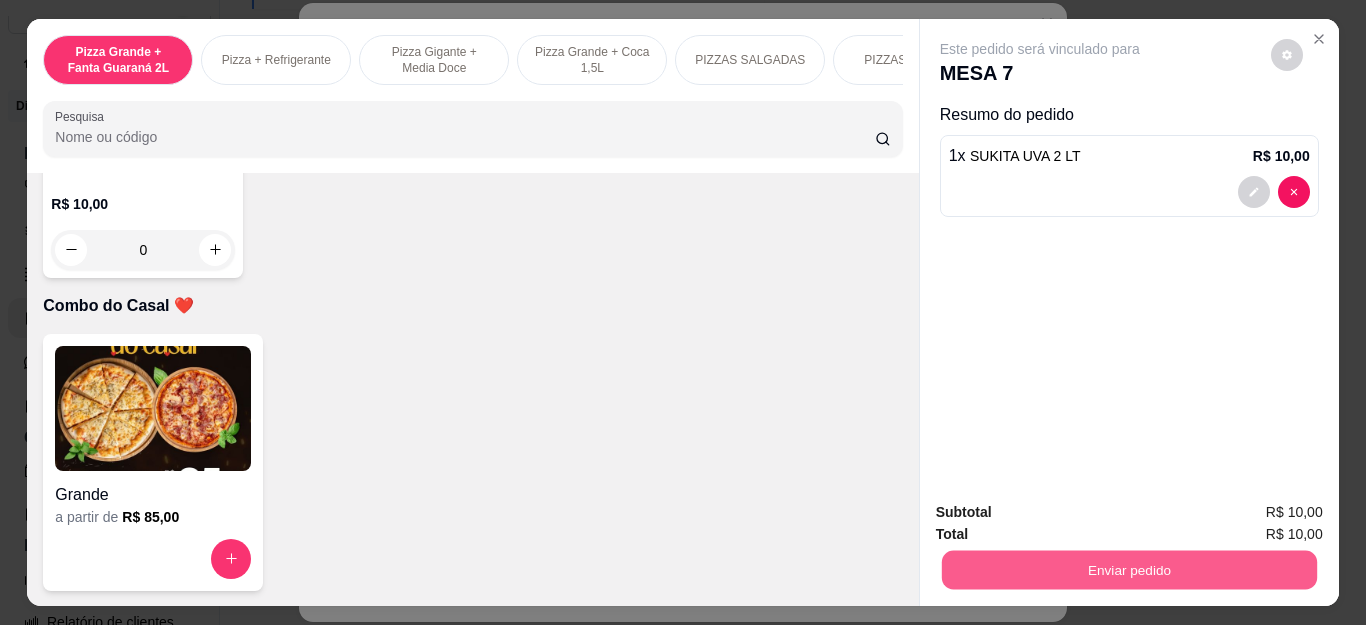click on "Enviar pedido" at bounding box center (1128, 570) 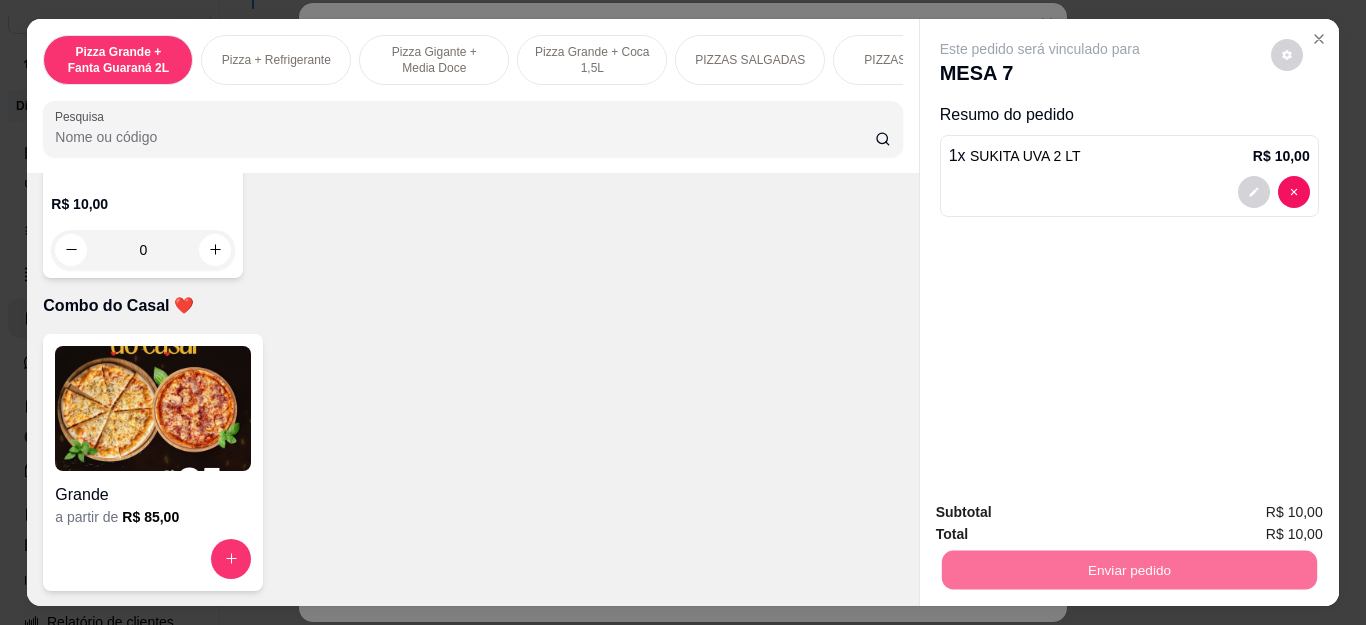 click on "Não registrar e enviar pedido" at bounding box center (1062, 513) 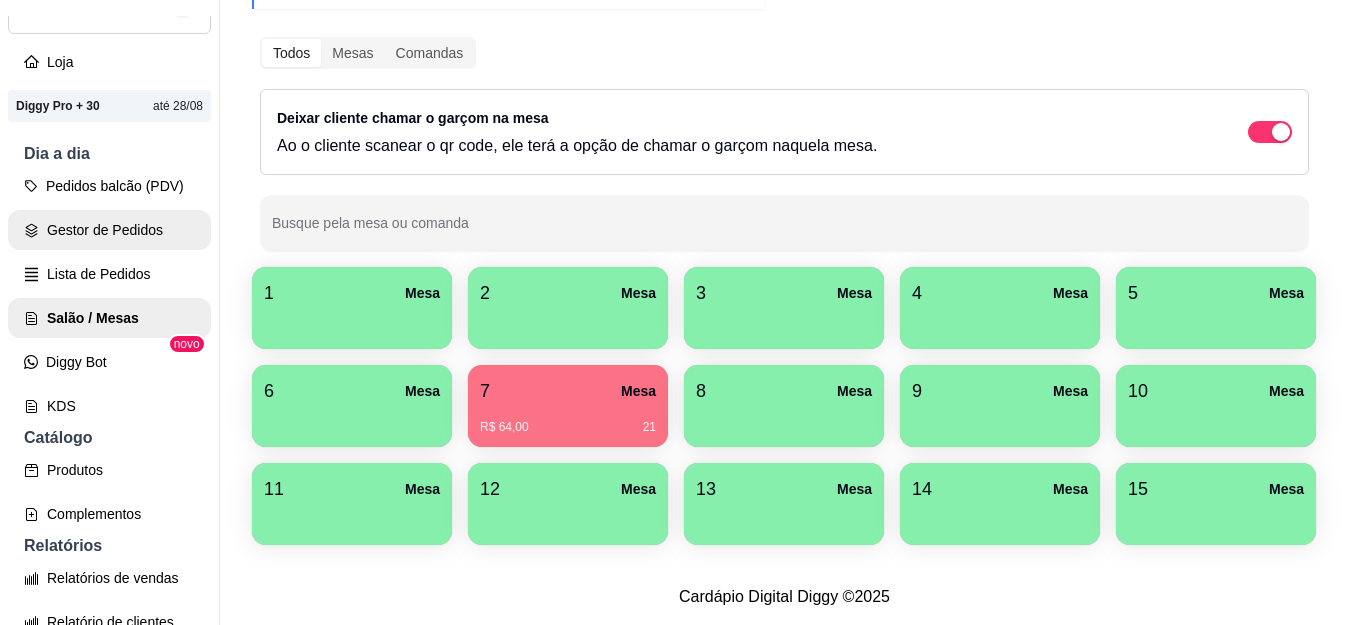 click on "Gestor de Pedidos" at bounding box center (109, 230) 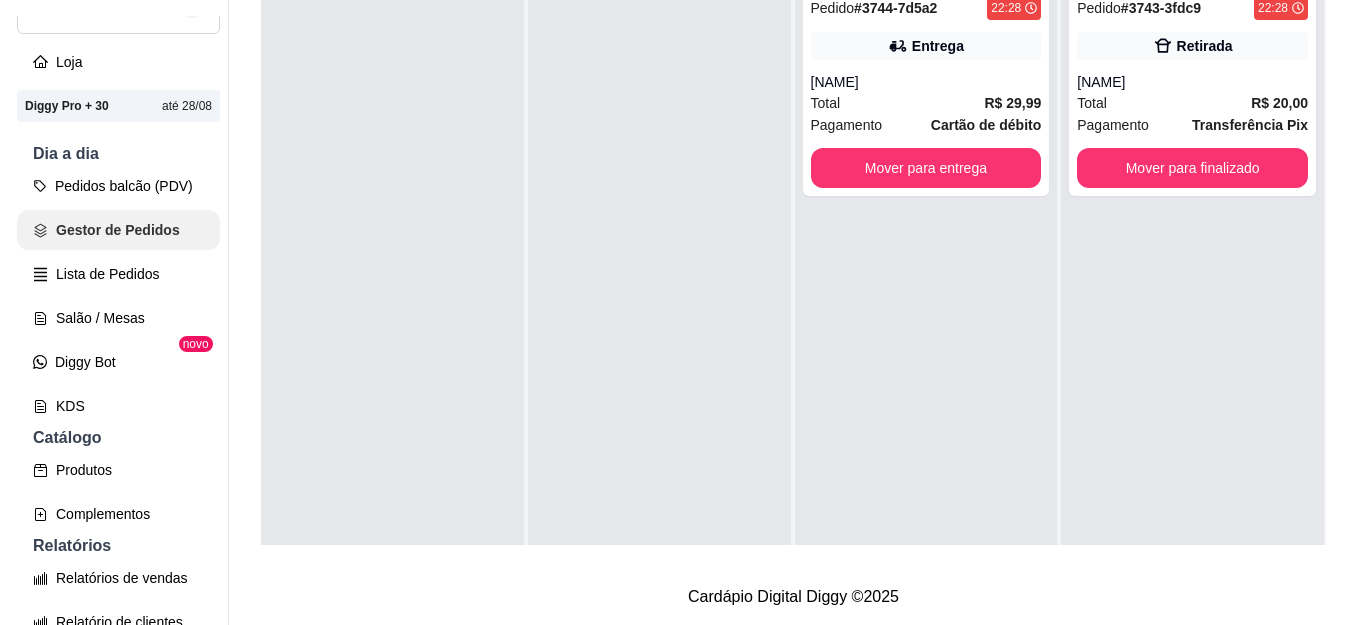 scroll, scrollTop: 0, scrollLeft: 0, axis: both 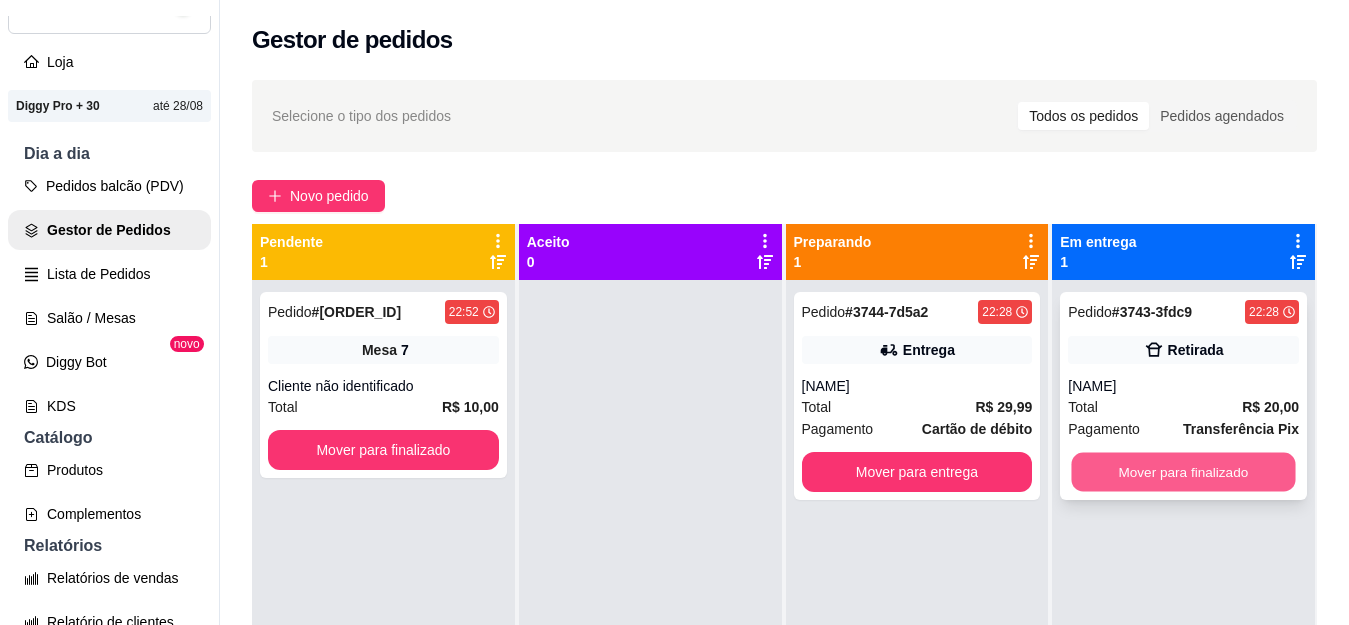 click on "Mover para finalizado" at bounding box center (1184, 472) 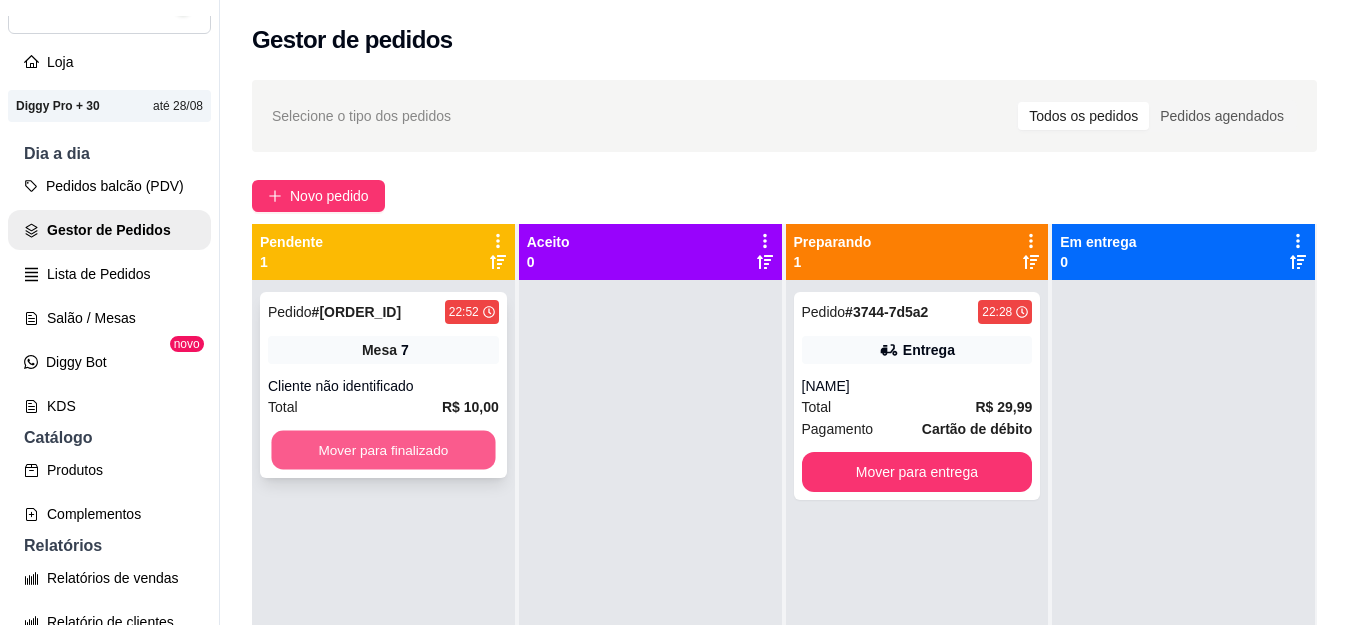 click on "Mover para finalizado" at bounding box center (383, 450) 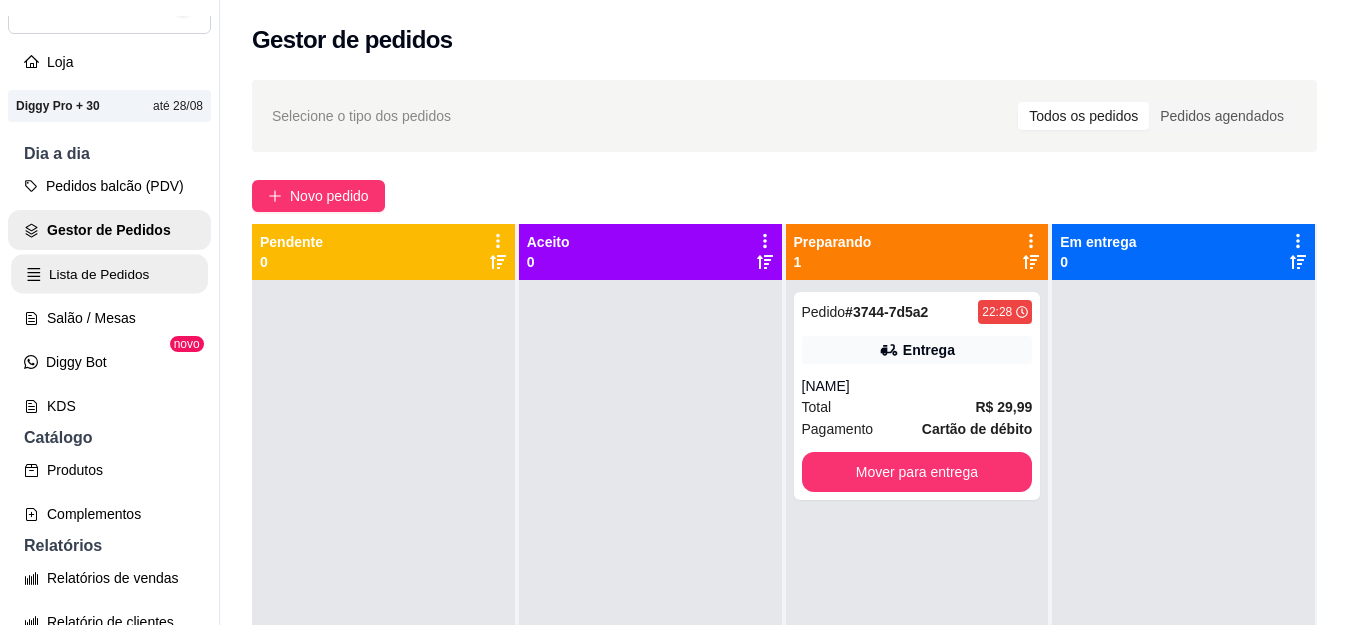 click on "Lista de Pedidos" at bounding box center [109, 274] 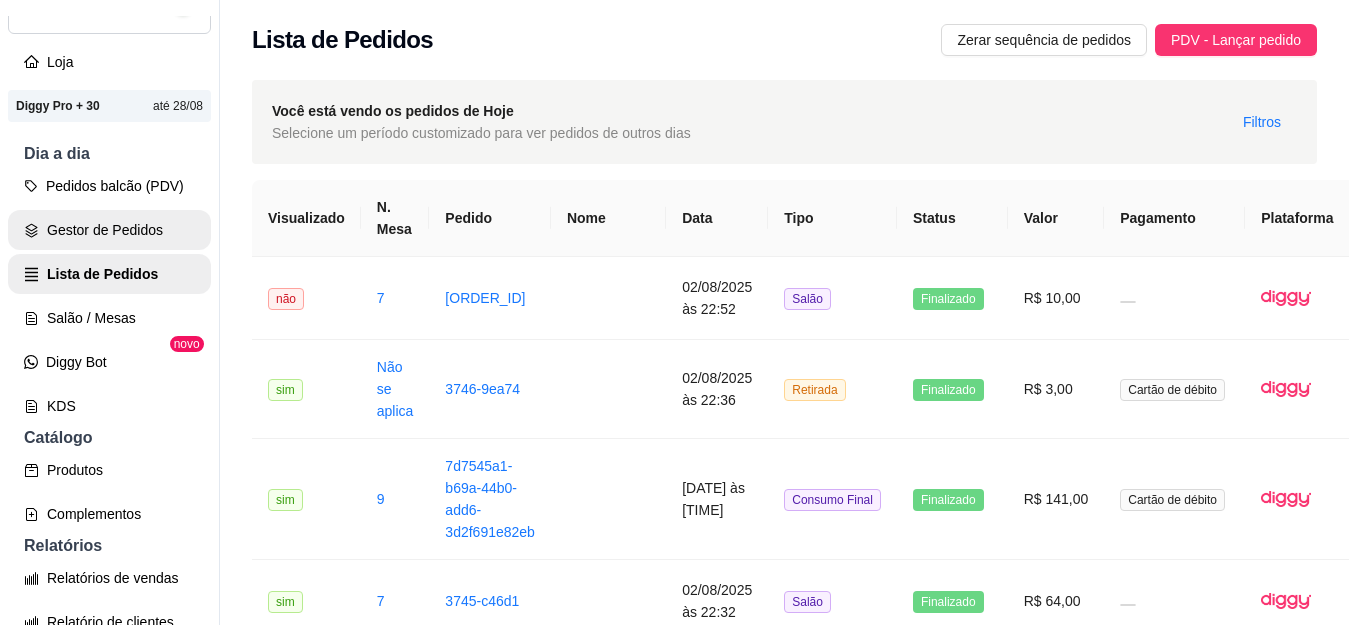 click on "Gestor de Pedidos" at bounding box center (109, 230) 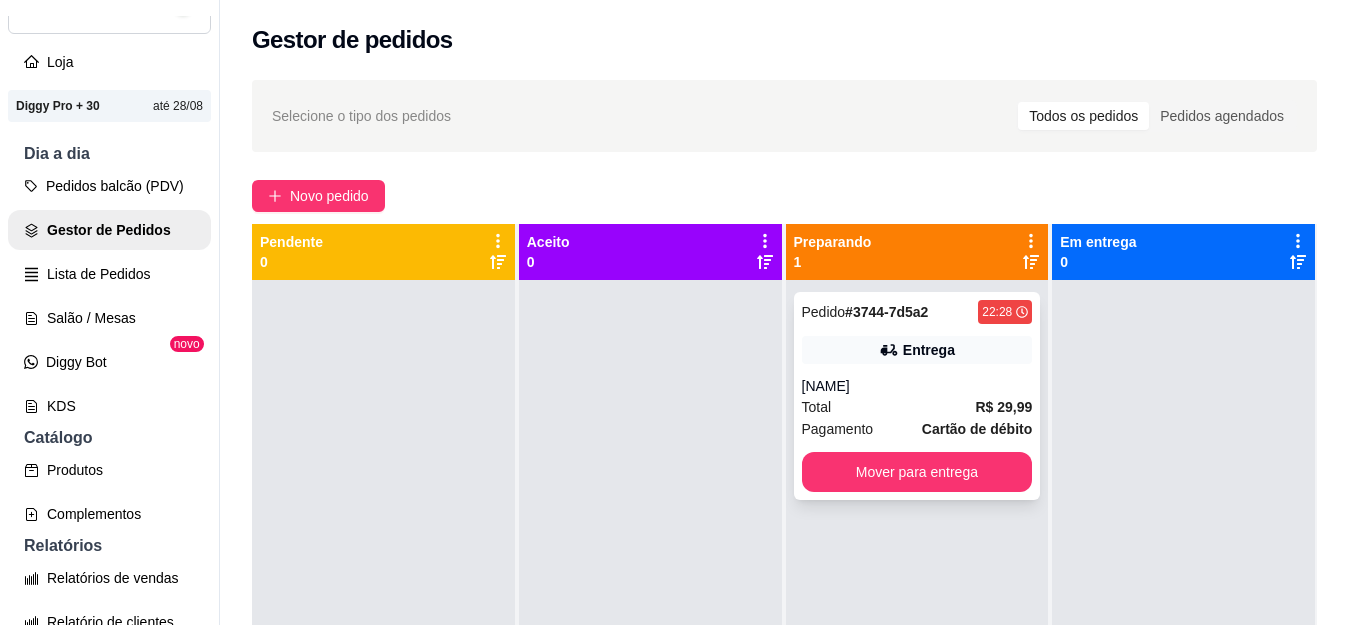 click on "Pedido # 3744-7d5a2 22:28 Entrega [NAME] Total R$ 29,99 Pagamento Cartão de débito Mover para entrega" at bounding box center [917, 396] 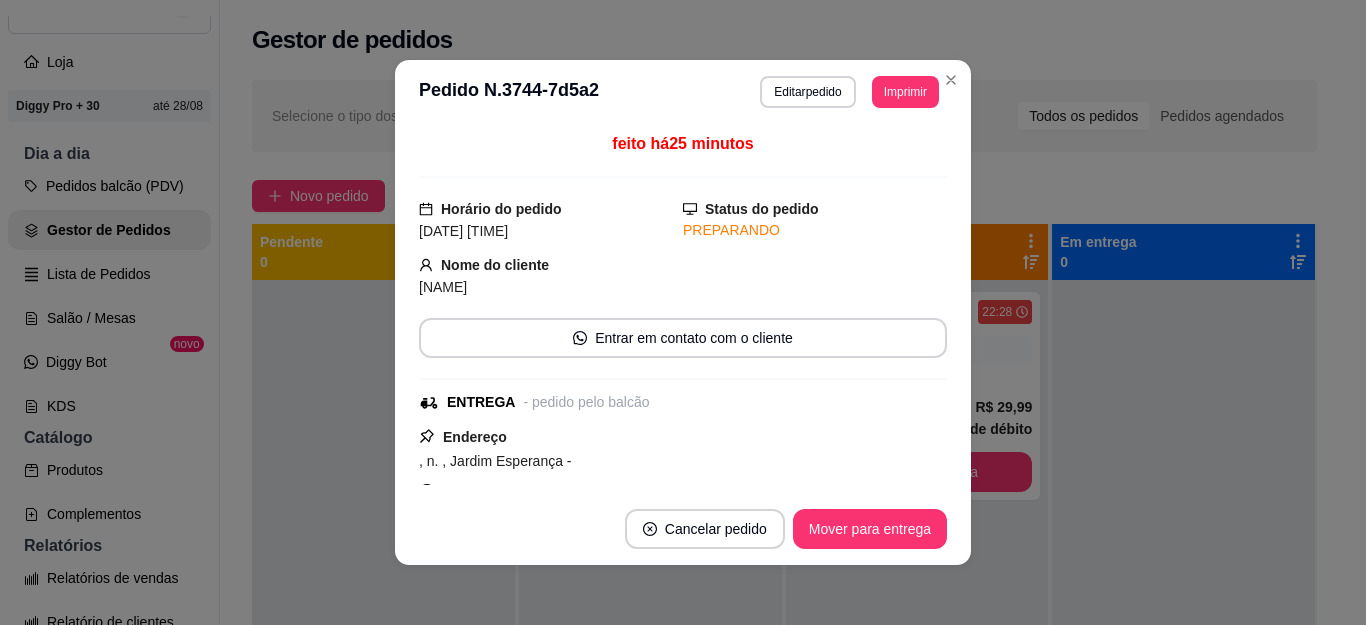 scroll, scrollTop: 4, scrollLeft: 0, axis: vertical 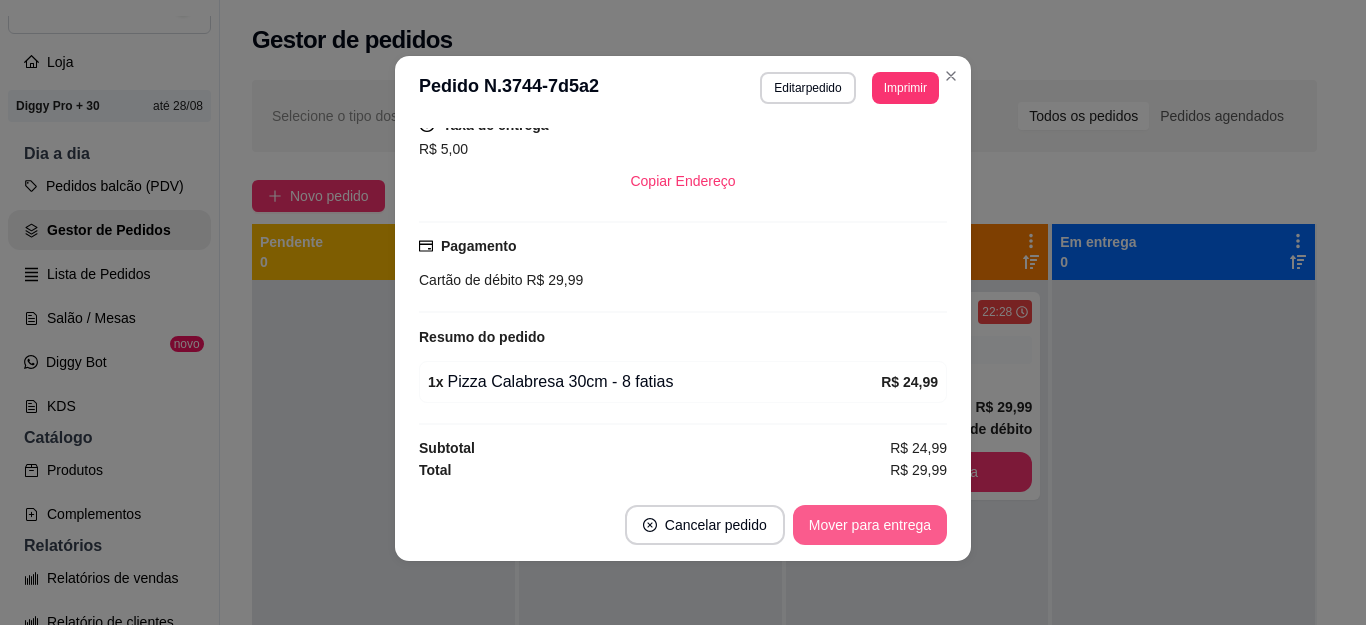 click on "Mover para entrega" at bounding box center [870, 525] 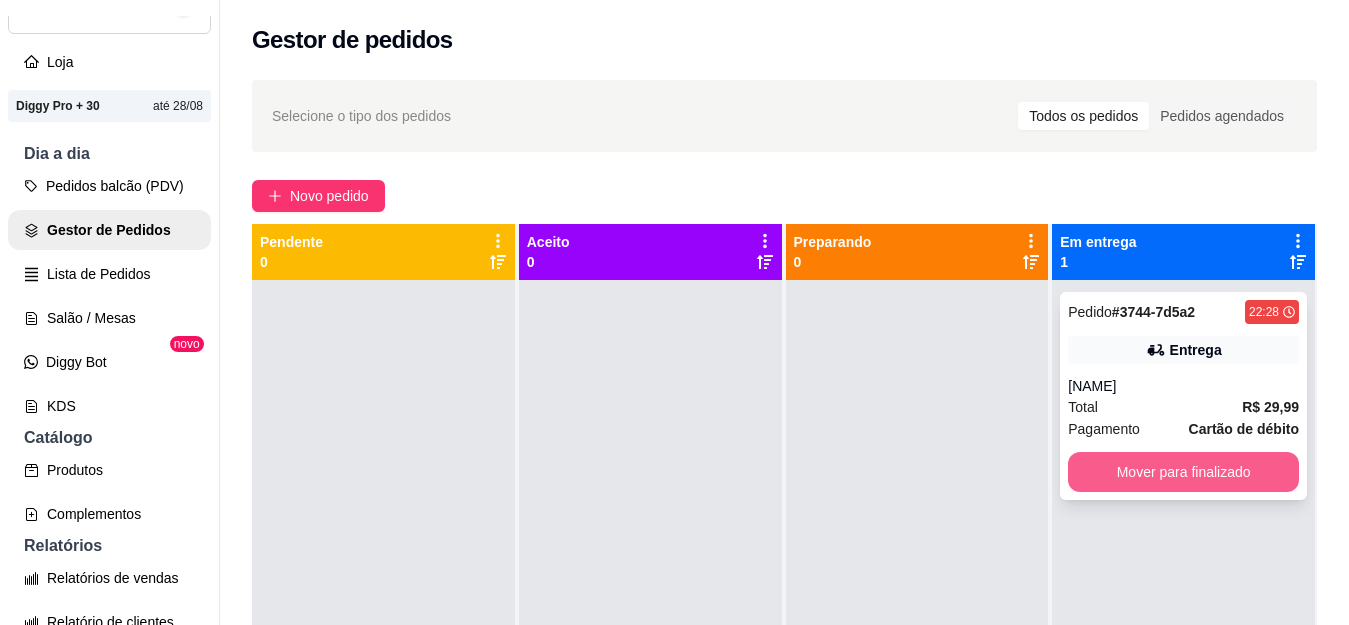 click on "Mover para finalizado" at bounding box center (1183, 472) 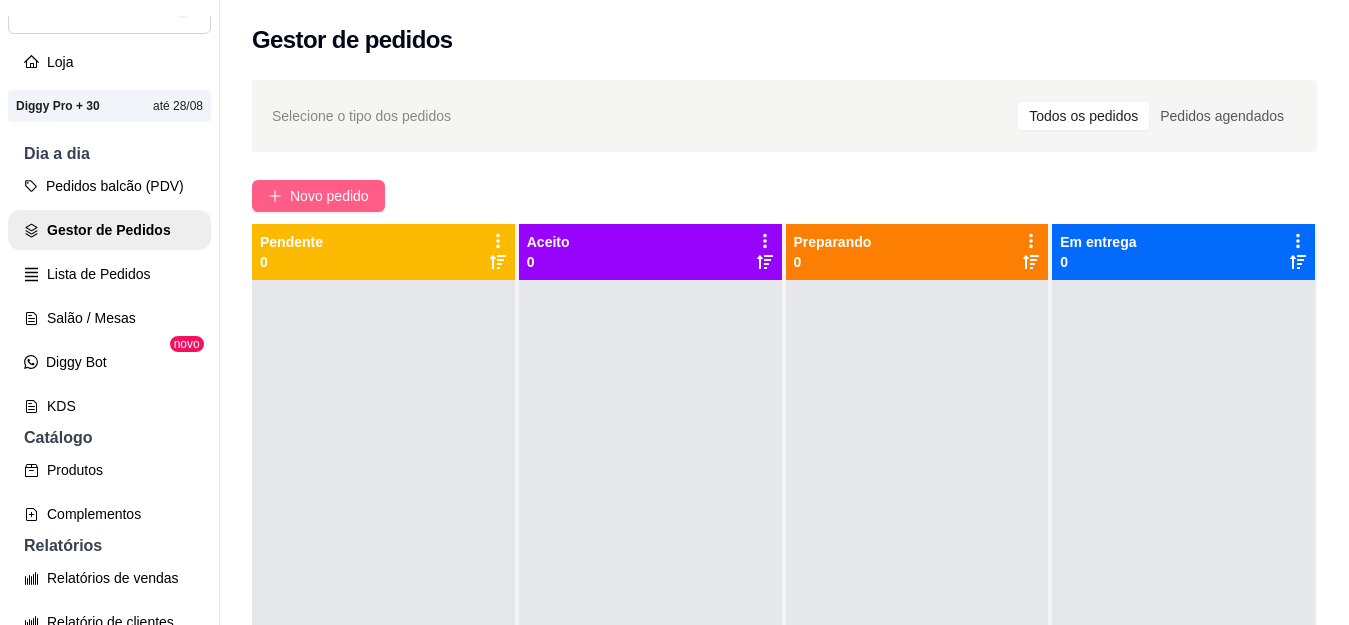 click on "Novo pedido" at bounding box center (329, 196) 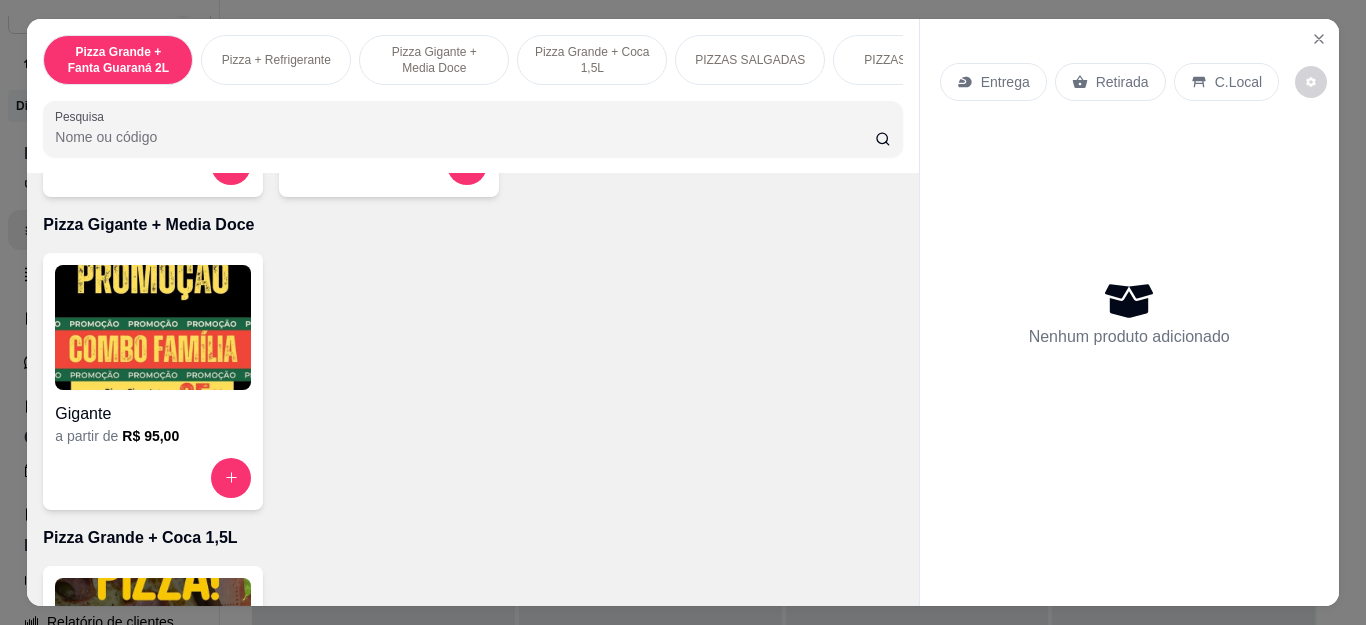 scroll, scrollTop: 700, scrollLeft: 0, axis: vertical 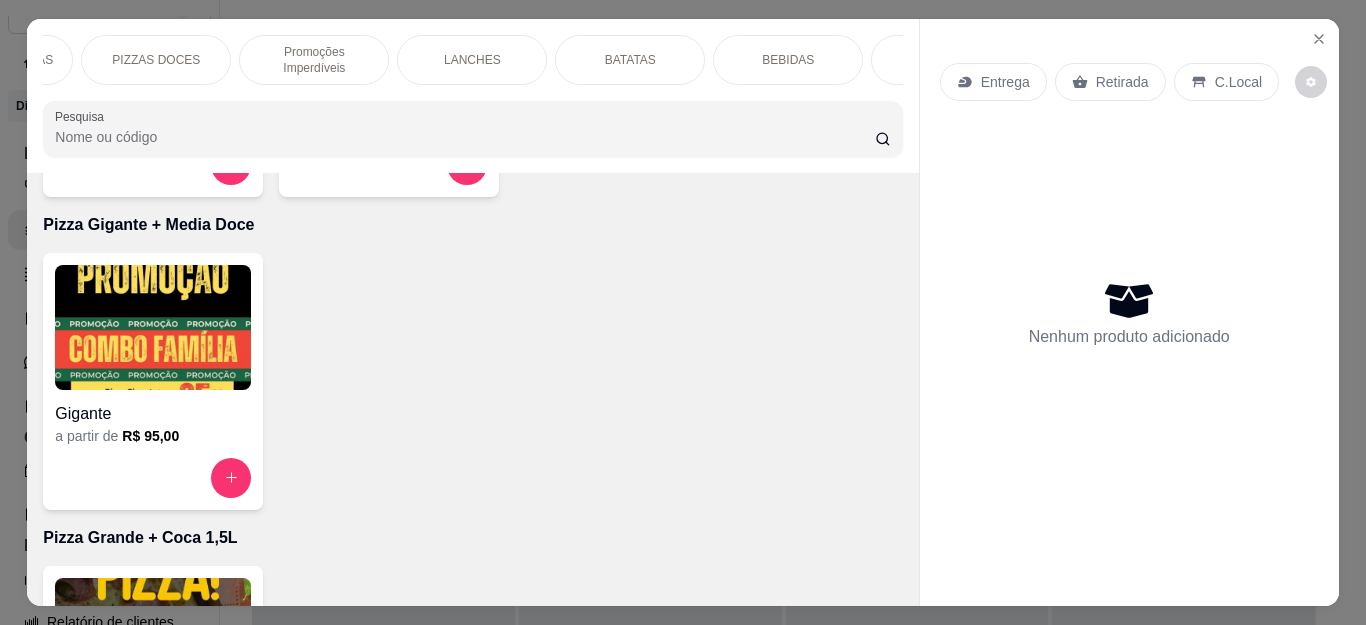 click on "LANCHES" at bounding box center [472, 60] 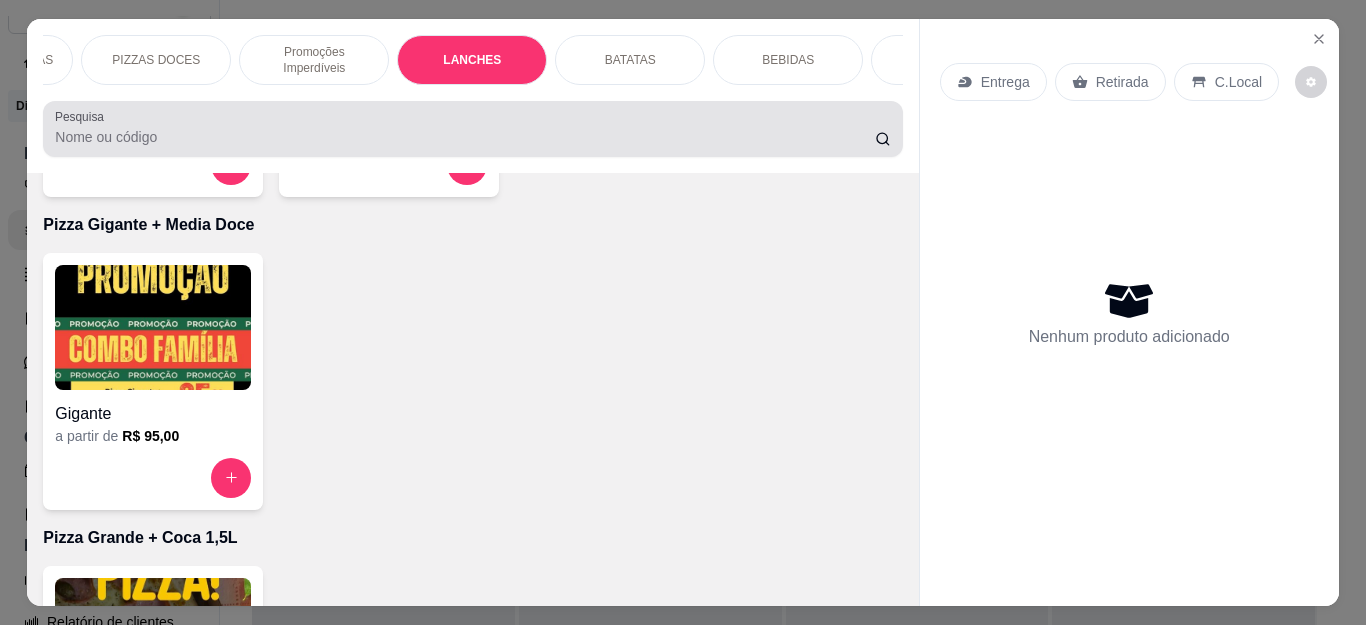 scroll, scrollTop: 54, scrollLeft: 0, axis: vertical 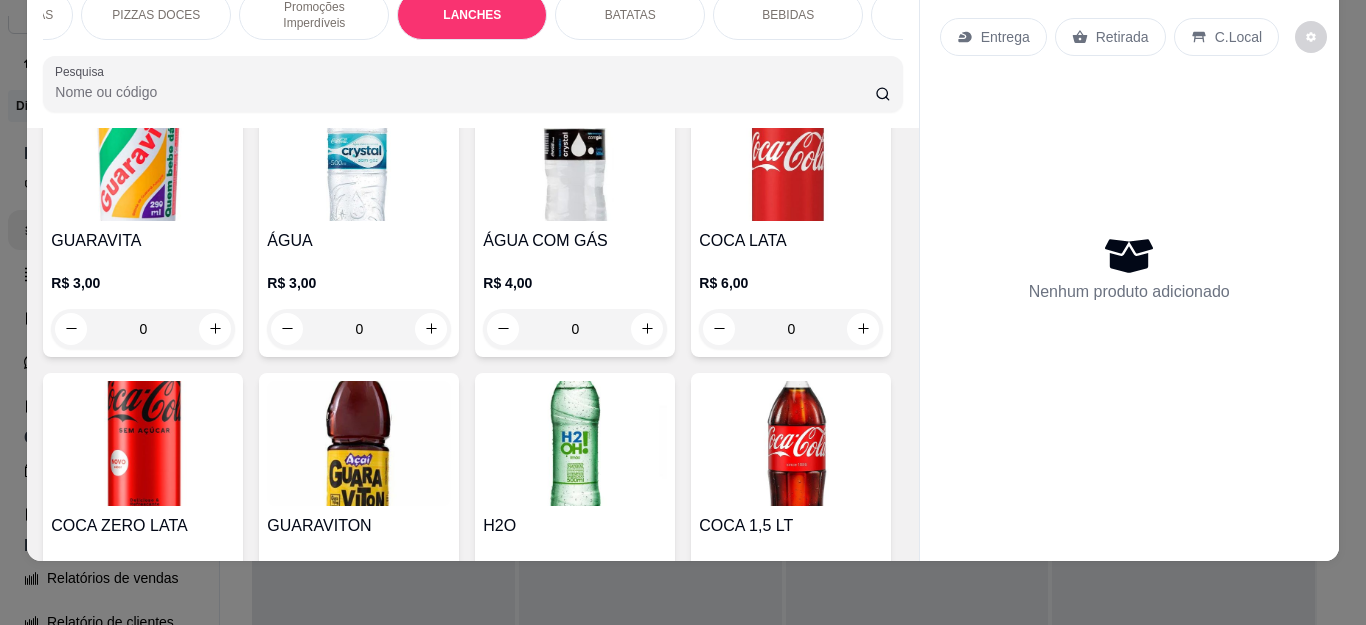 click on "0" at bounding box center (575, -321) 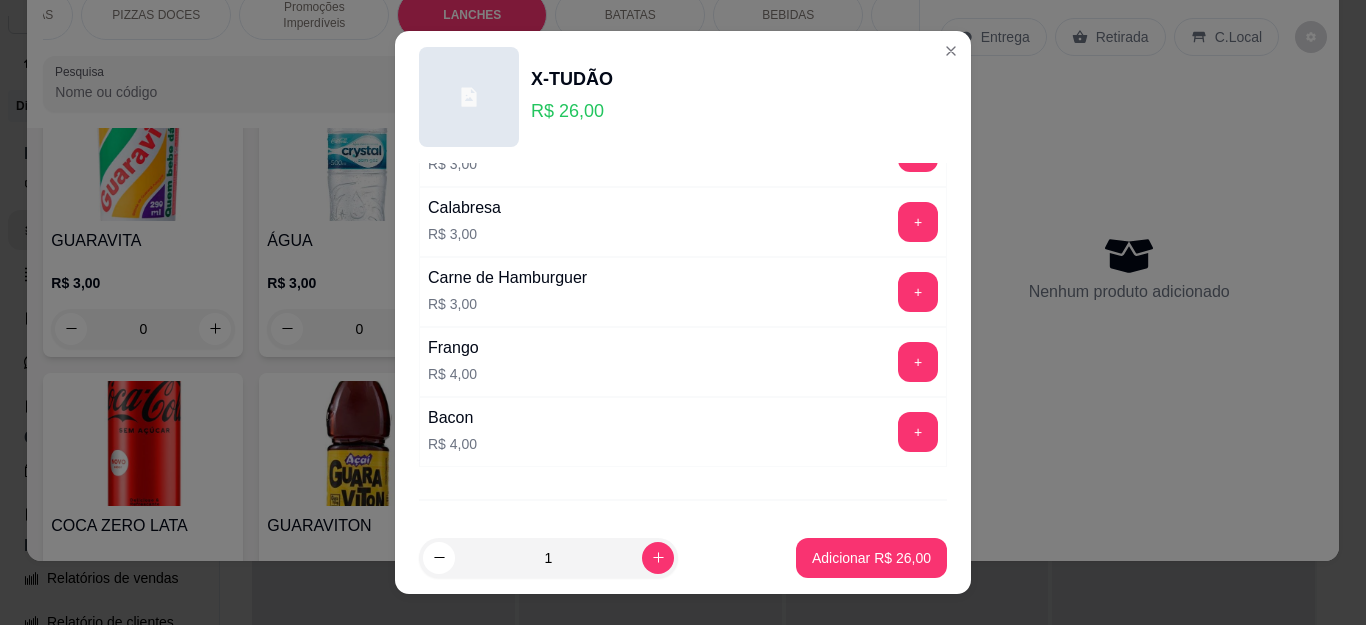 scroll, scrollTop: 495, scrollLeft: 0, axis: vertical 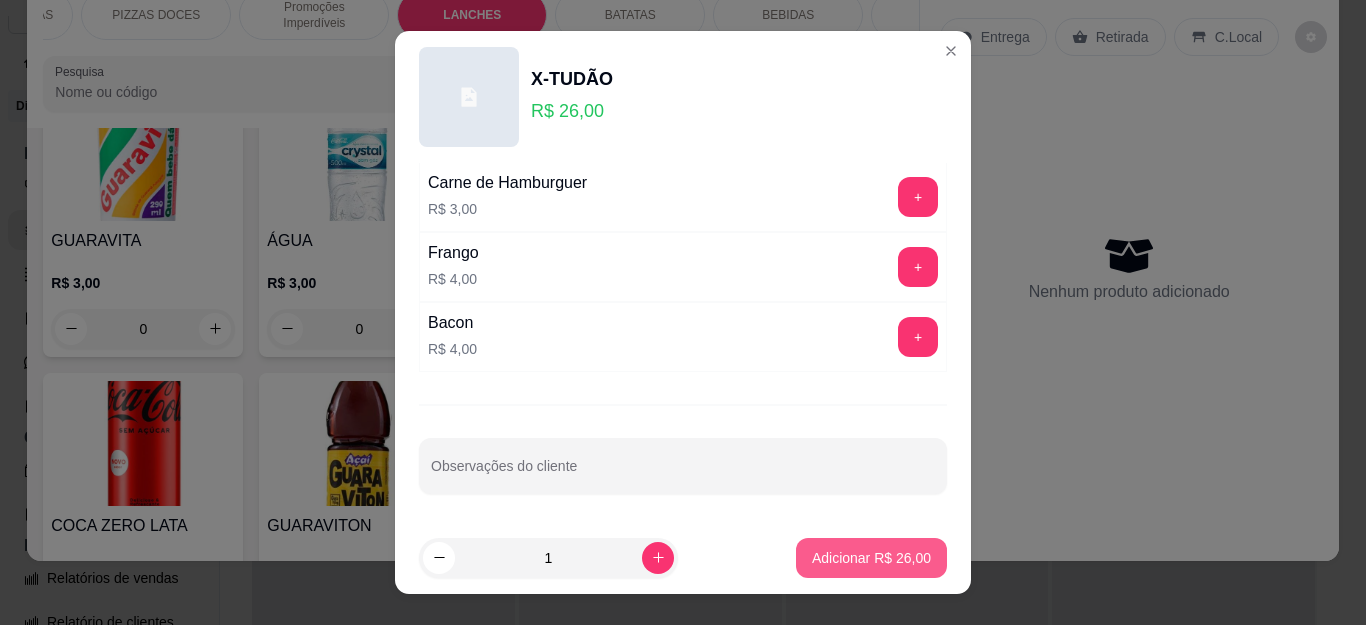 click on "Adicionar   R$ 26,00" at bounding box center (871, 558) 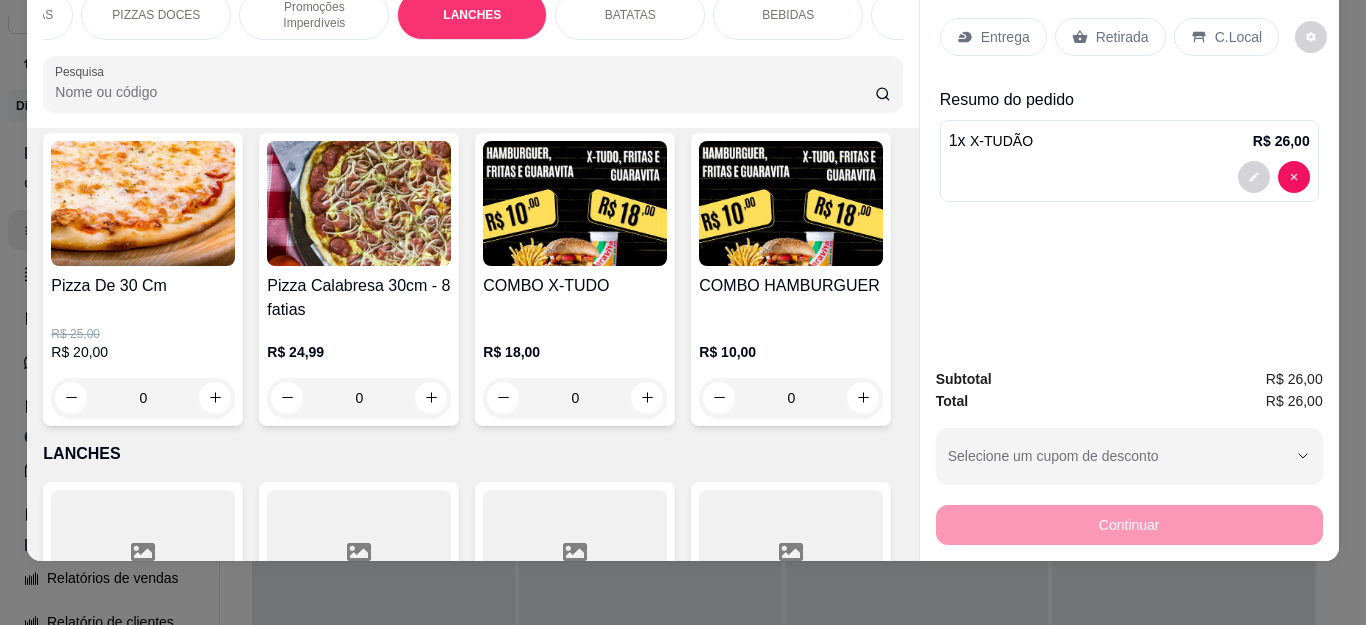 scroll, scrollTop: 2026, scrollLeft: 0, axis: vertical 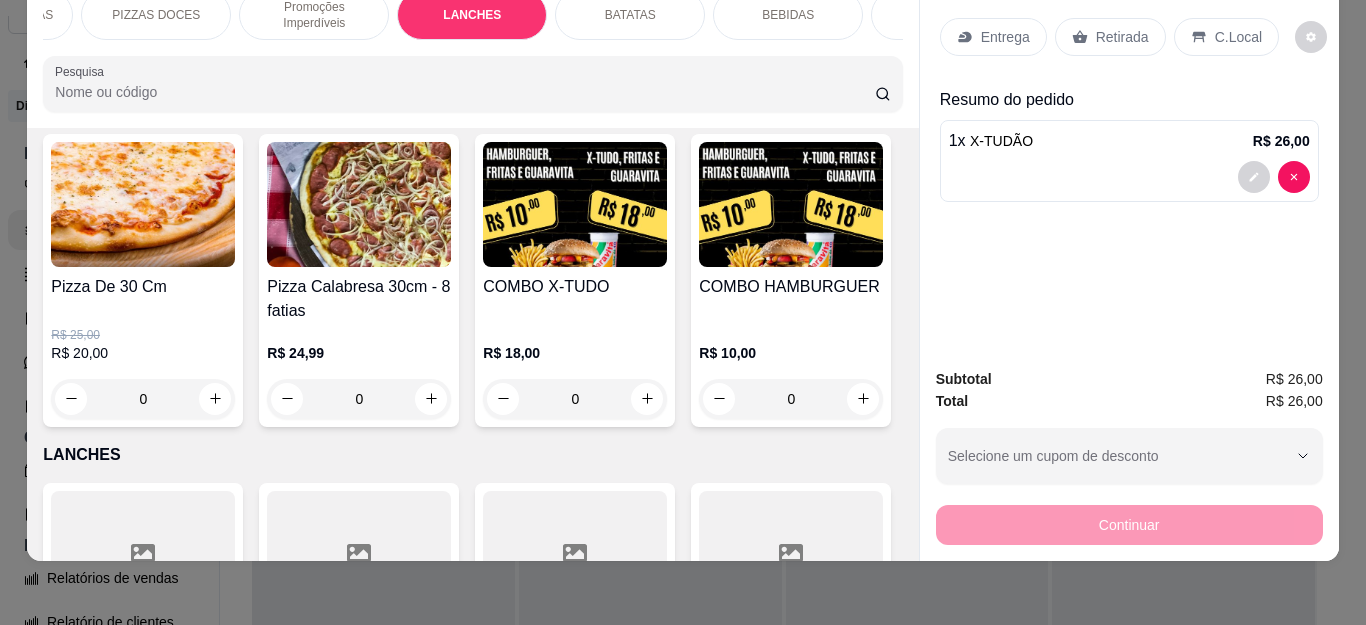click on "0" at bounding box center [575, 399] 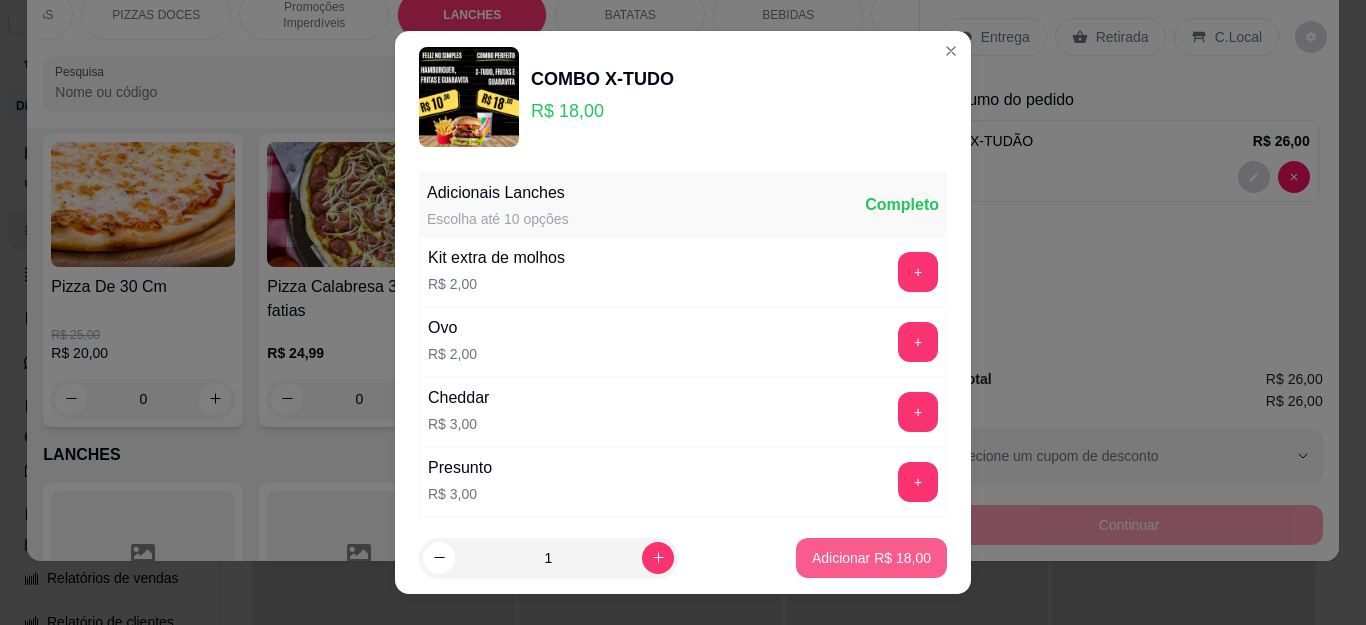 click on "Adicionar   R$ 18,00" at bounding box center [871, 558] 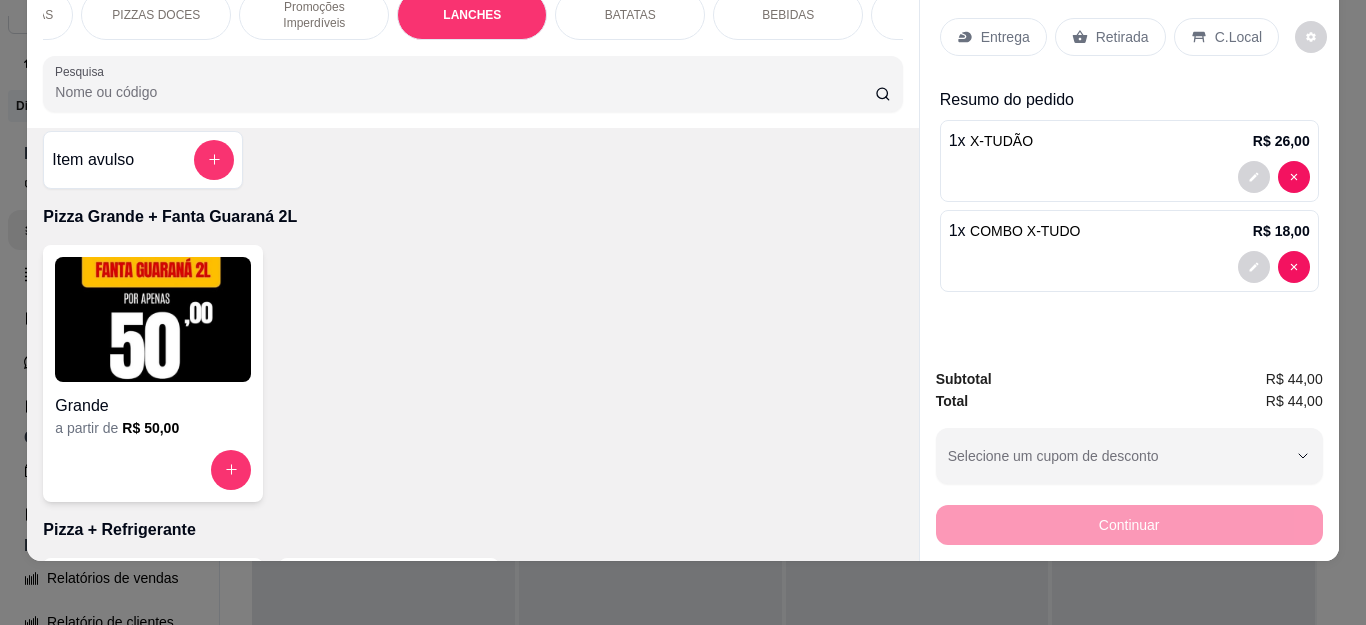 scroll, scrollTop: 0, scrollLeft: 0, axis: both 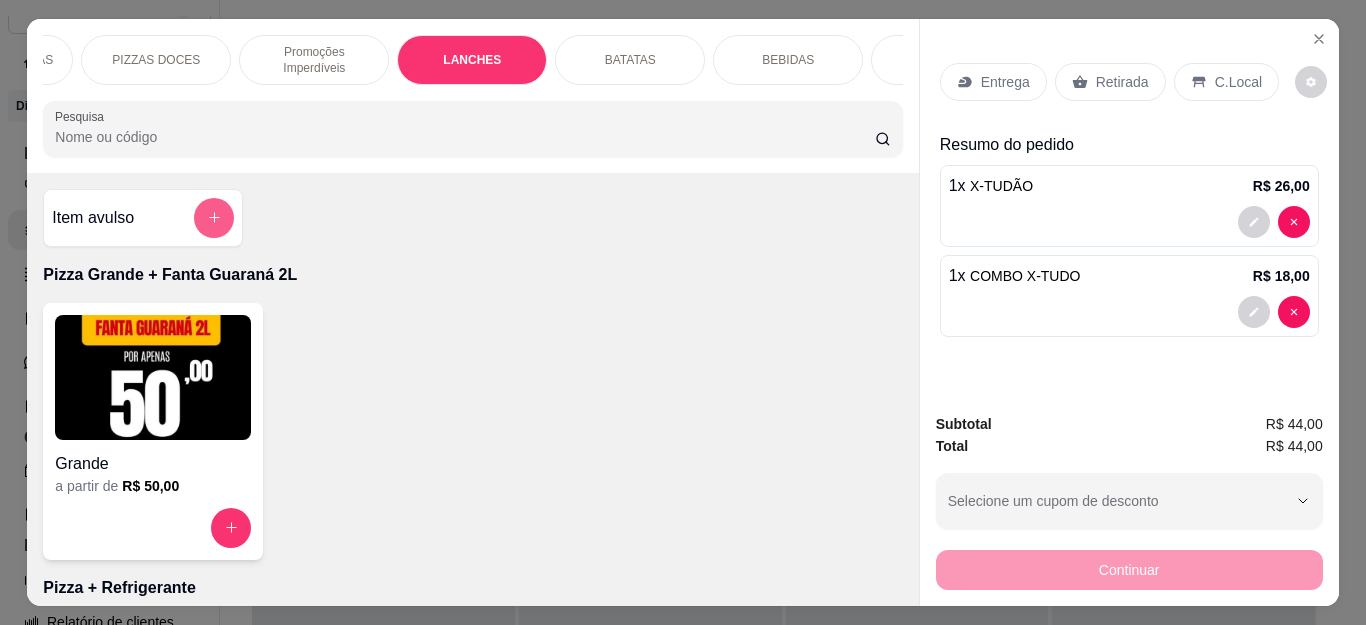 click at bounding box center [214, 218] 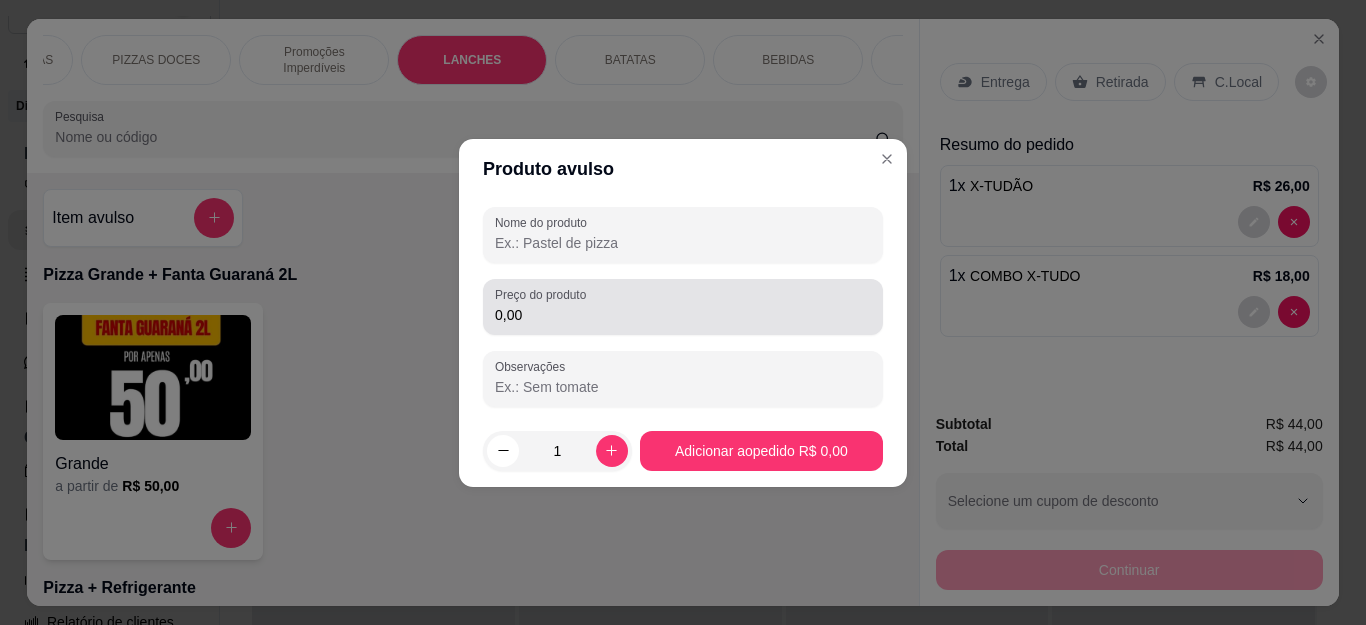 click on "0,00" at bounding box center [683, 315] 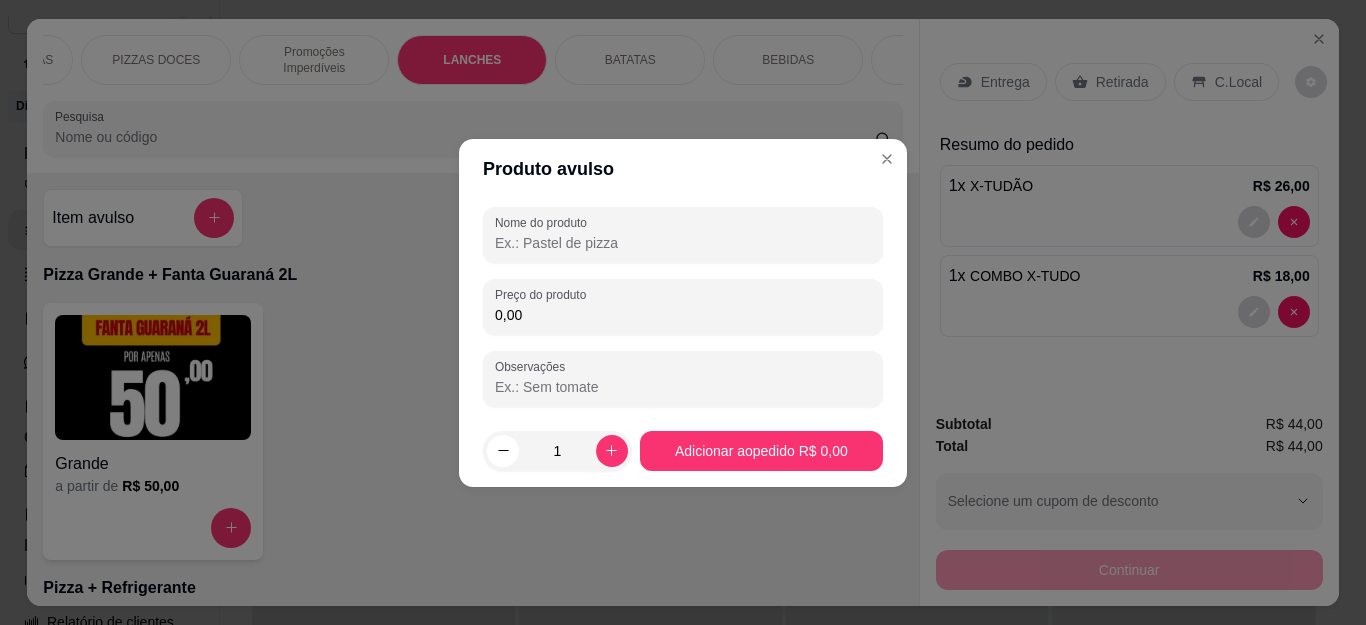 click on "0,00" at bounding box center [683, 315] 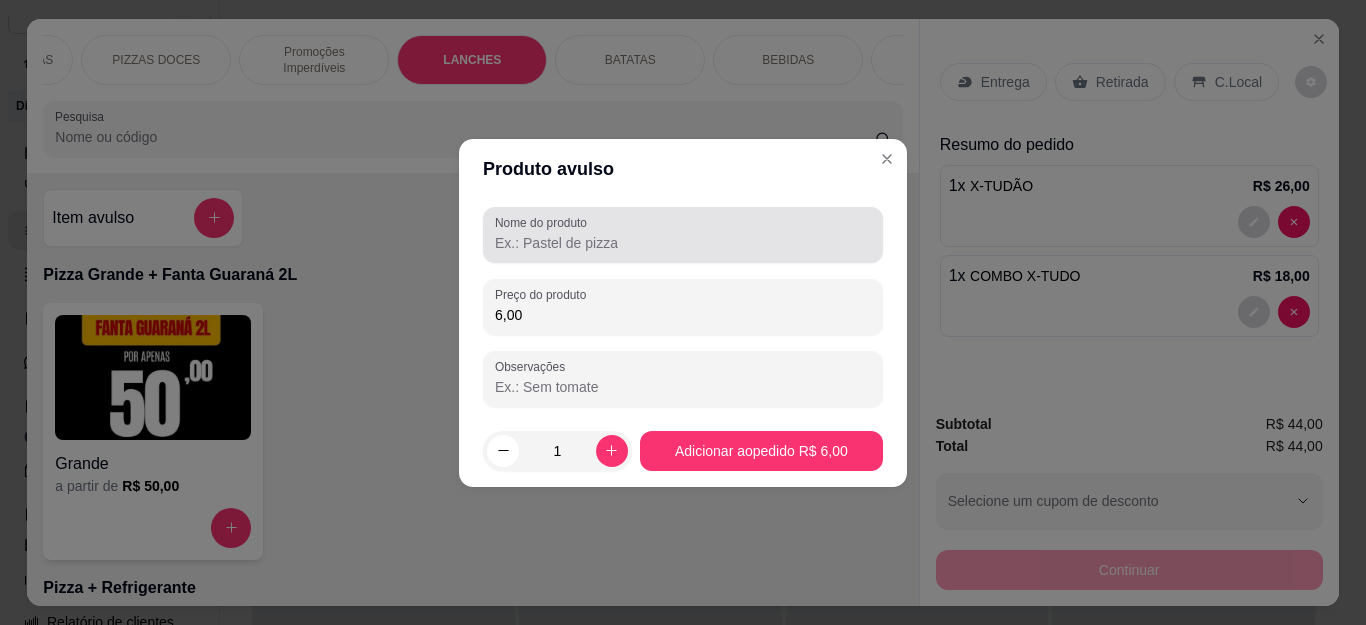 type on "6,00" 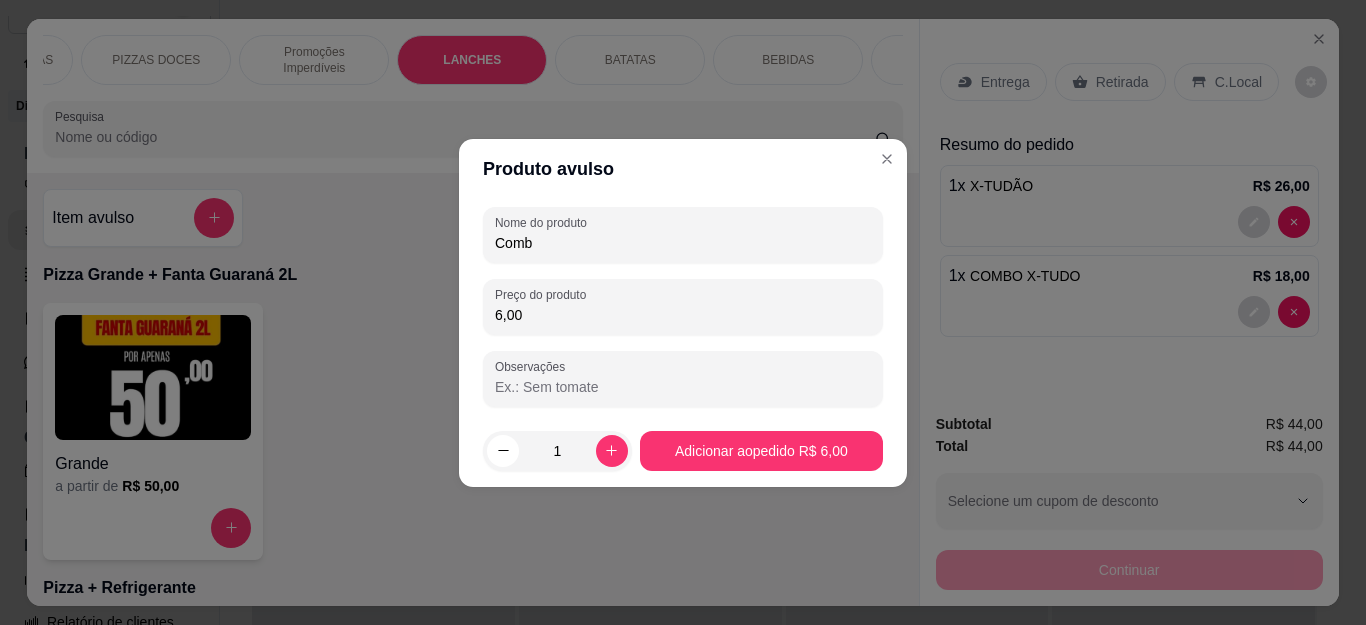 type on "Combo" 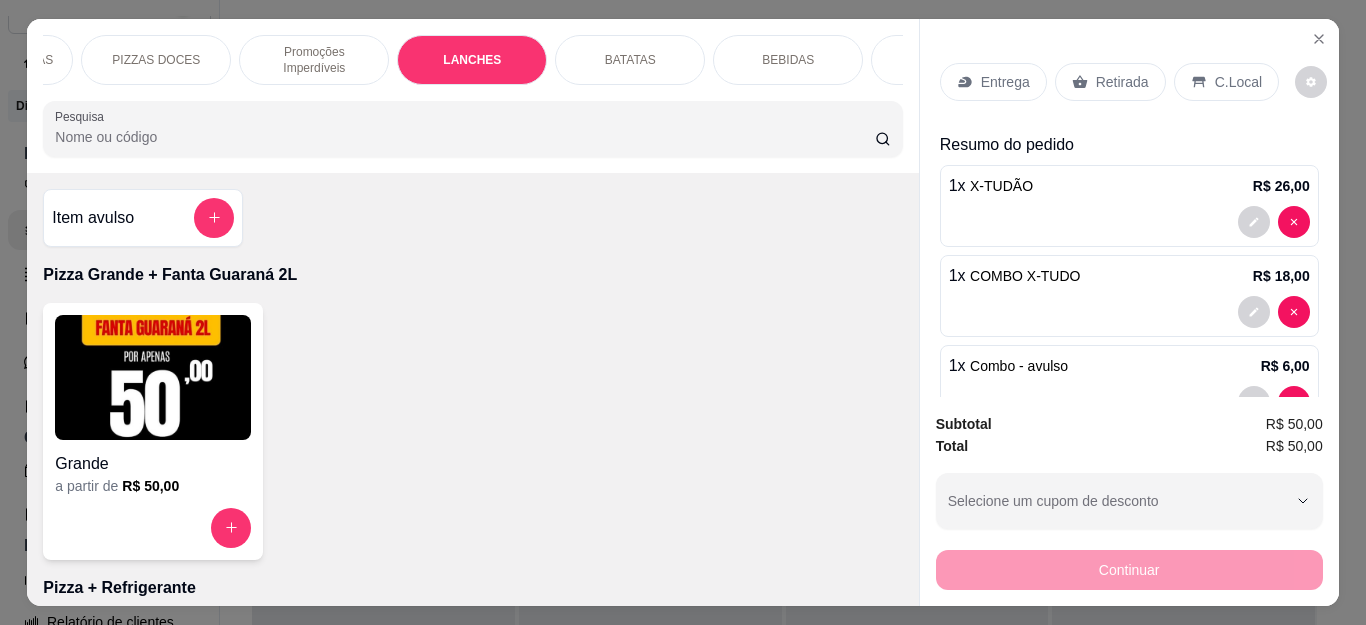 click on "Retirada" at bounding box center (1110, 82) 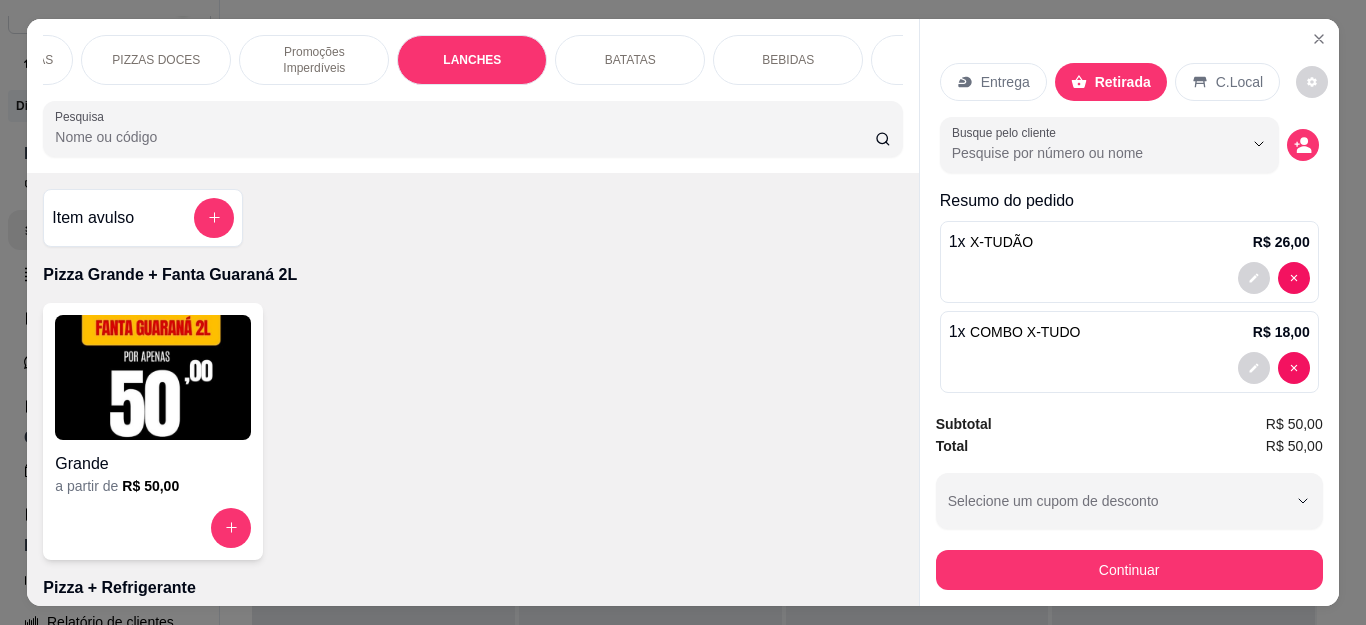 click 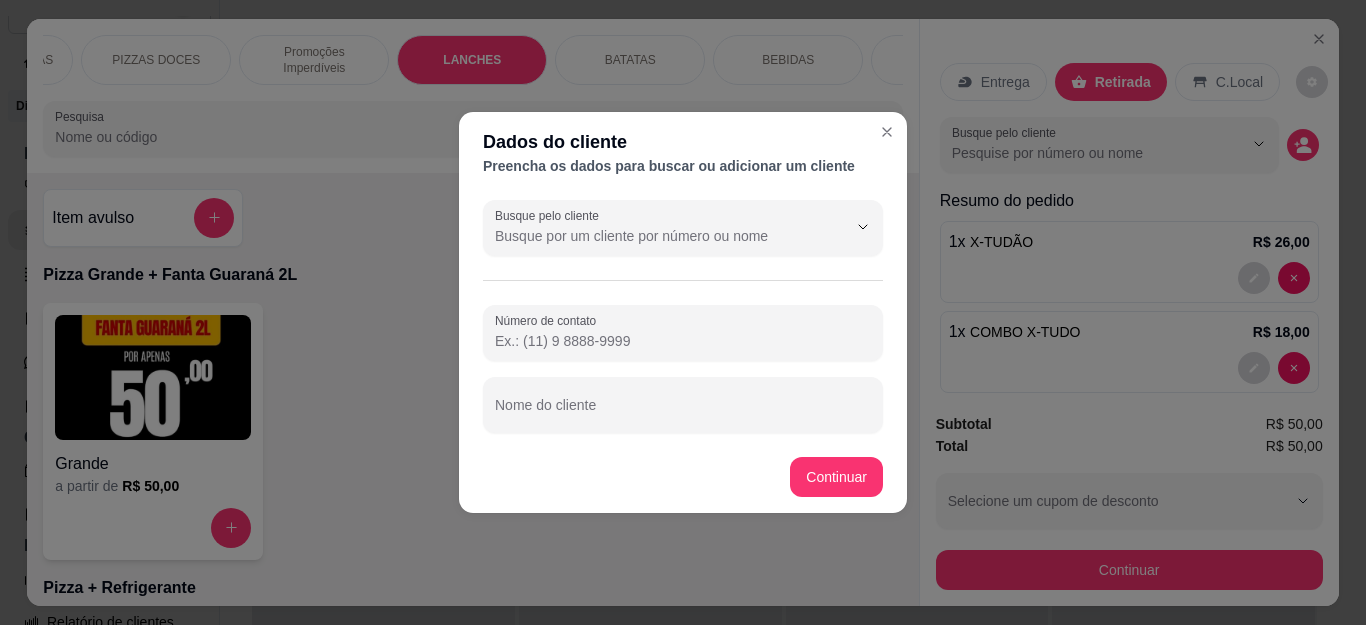 click on "Busque pelo cliente" at bounding box center [655, 236] 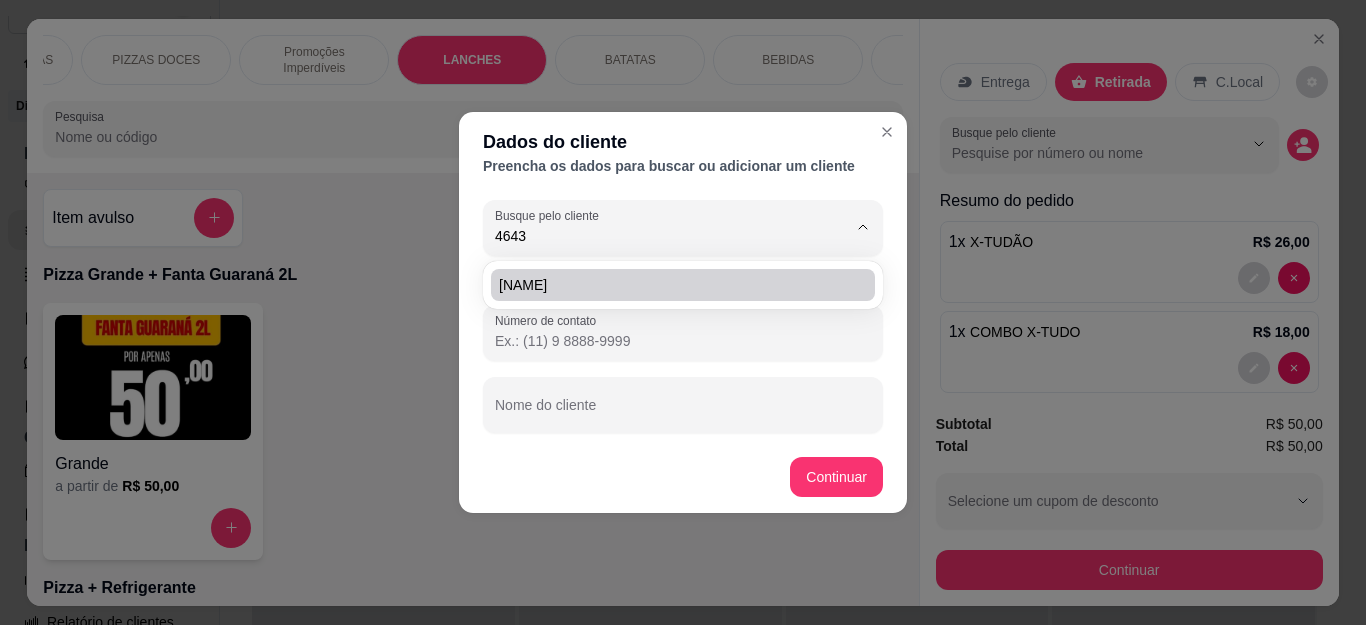 click on "[NAME]" at bounding box center (673, 285) 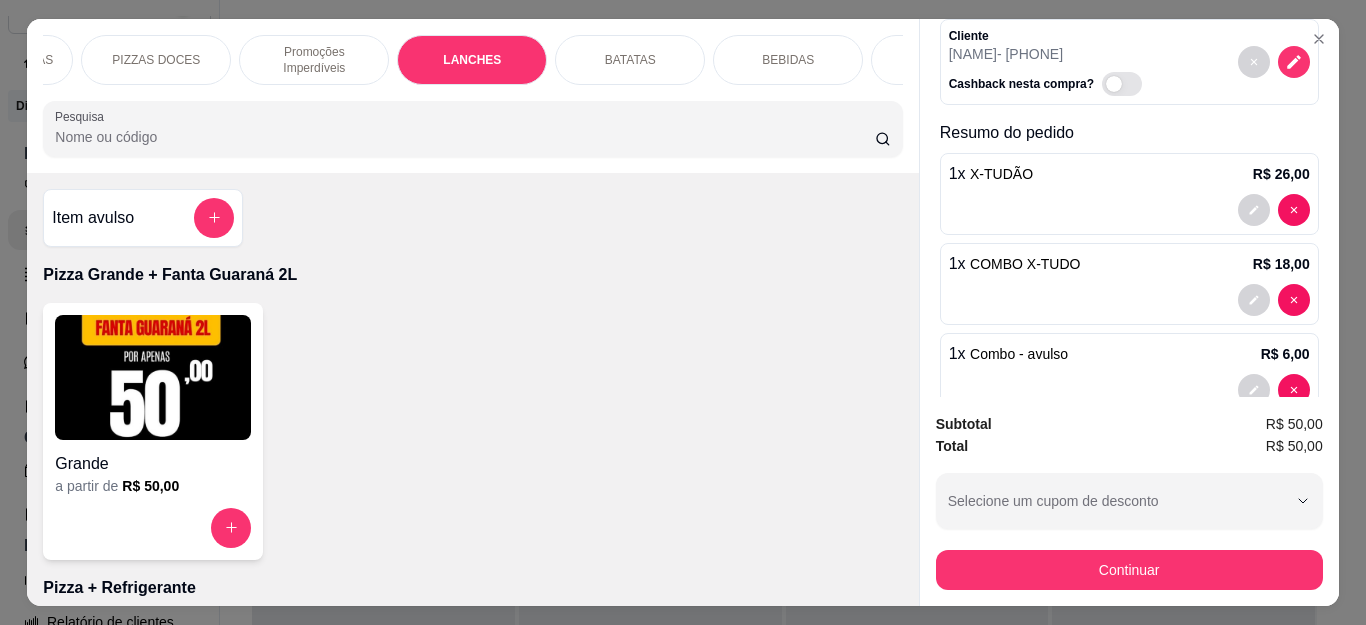 scroll, scrollTop: 143, scrollLeft: 0, axis: vertical 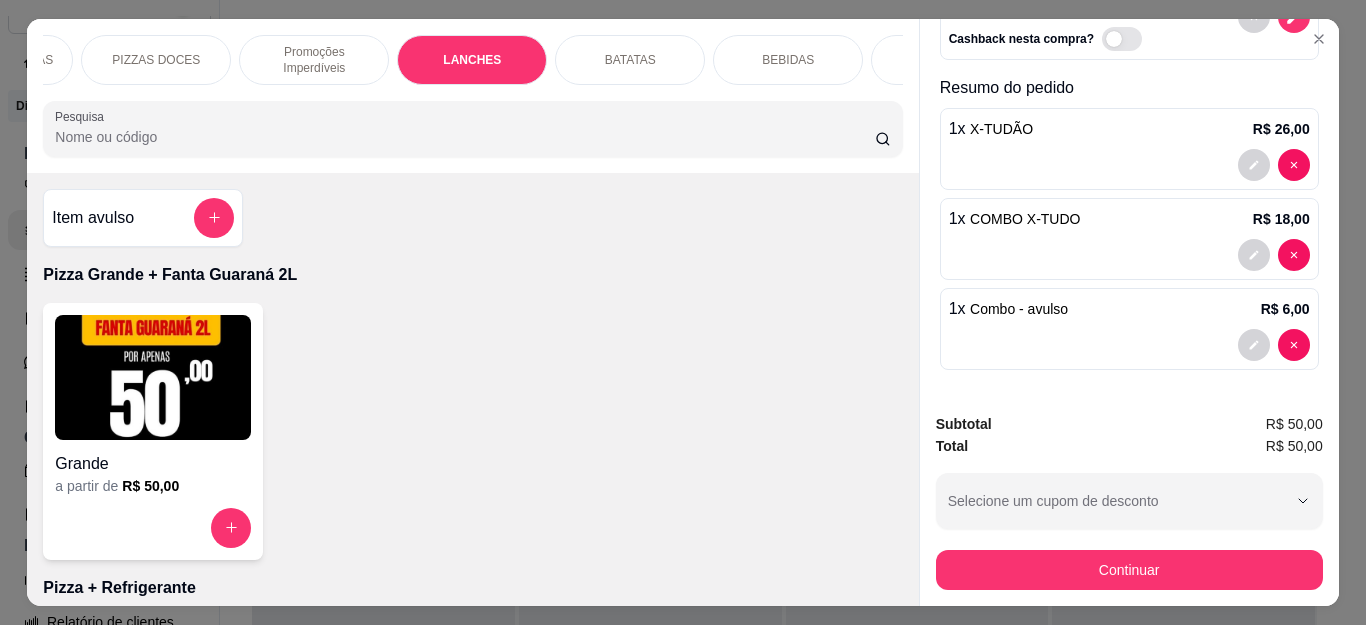 click on "1 x COMBO X-TUDO R$ 18,00" at bounding box center [1129, 239] 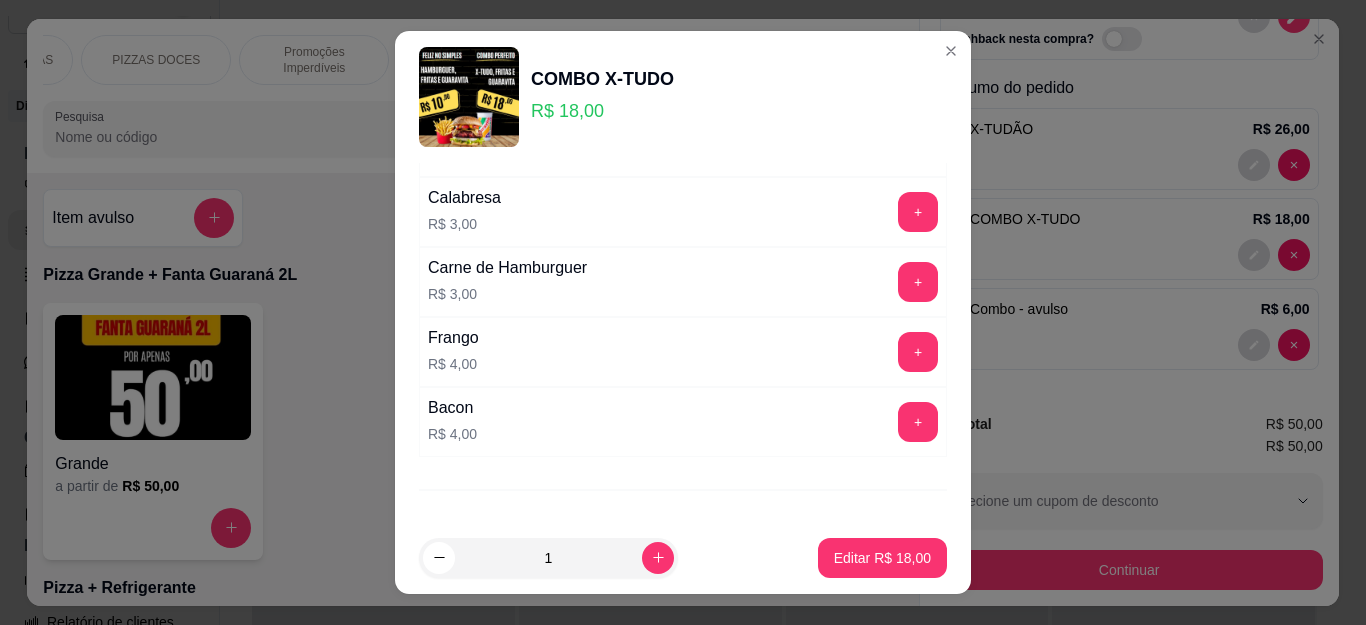 scroll, scrollTop: 495, scrollLeft: 0, axis: vertical 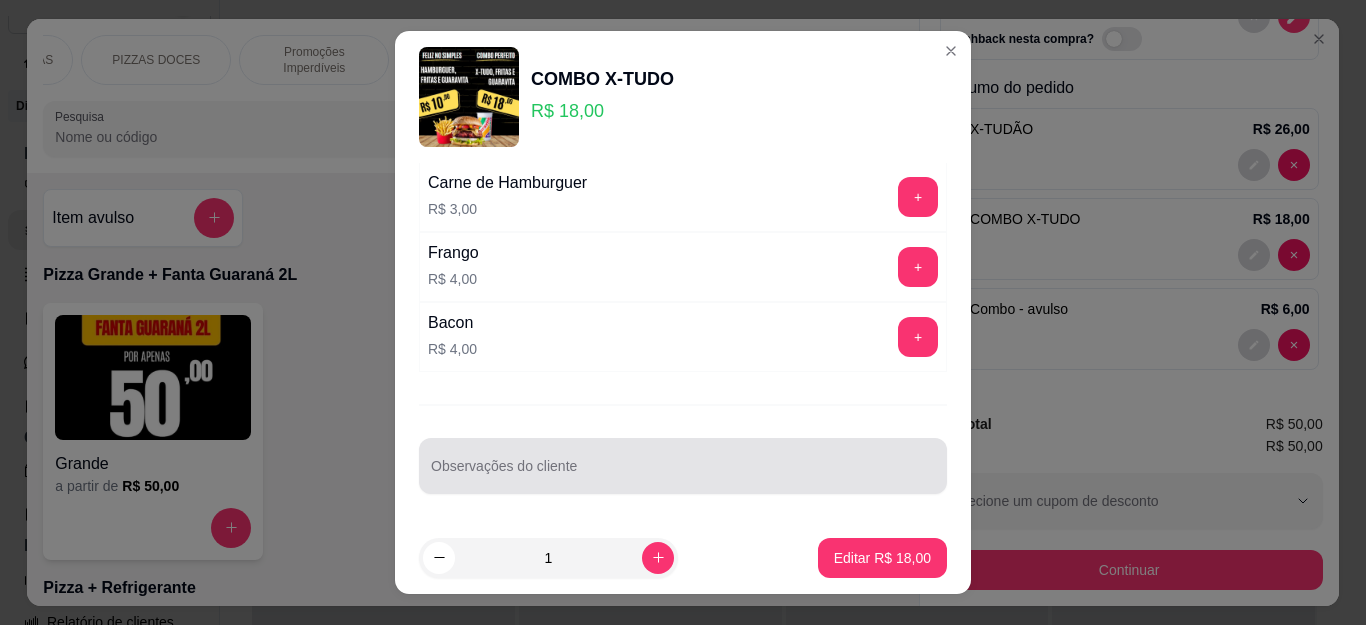 click on "Observações do cliente" at bounding box center [683, 474] 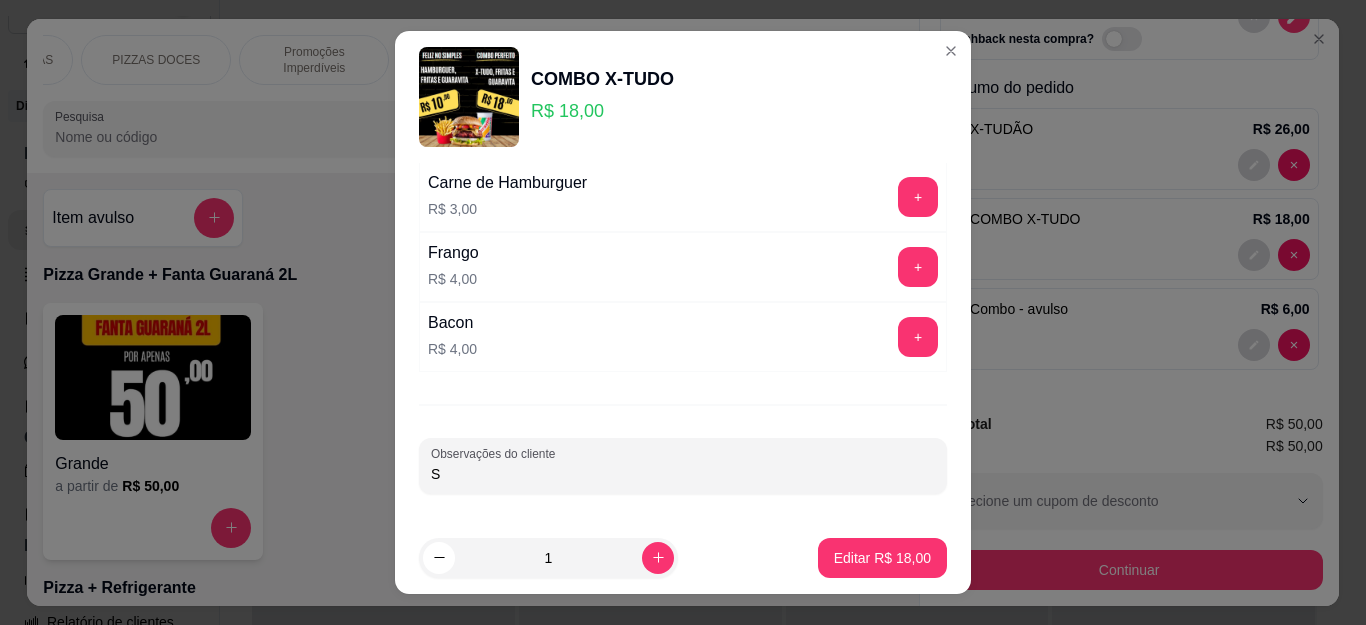 click on "S" at bounding box center [683, 474] 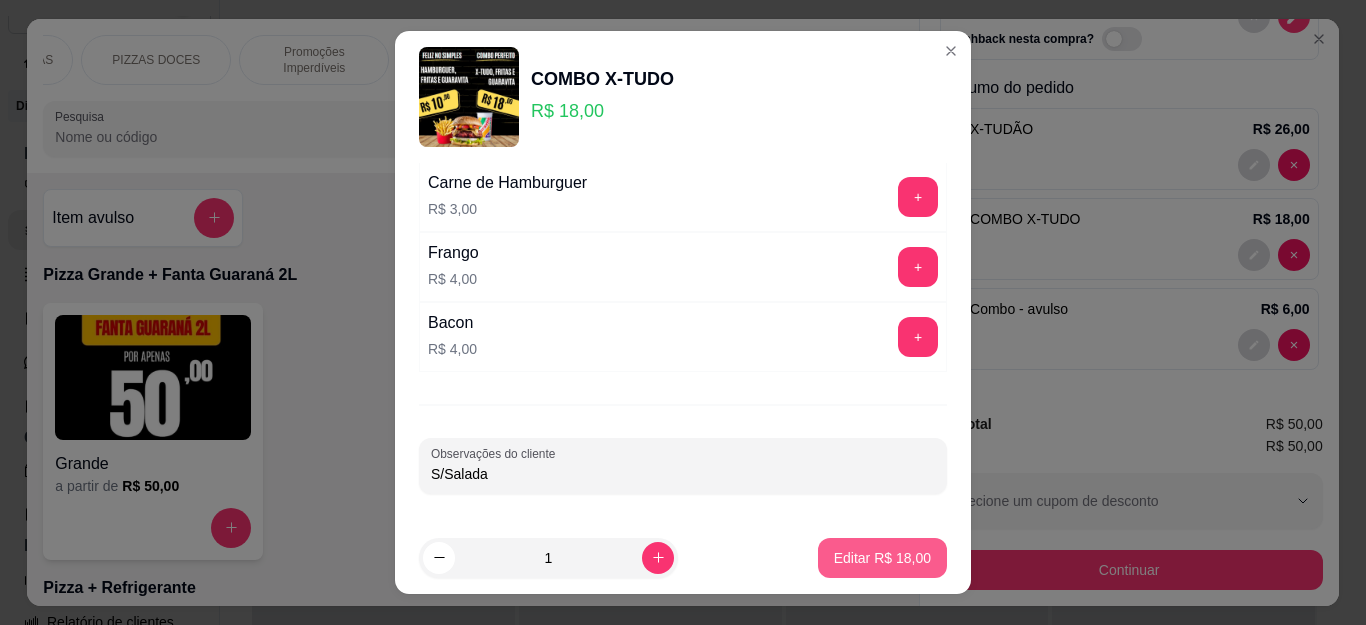 type on "S/Salada" 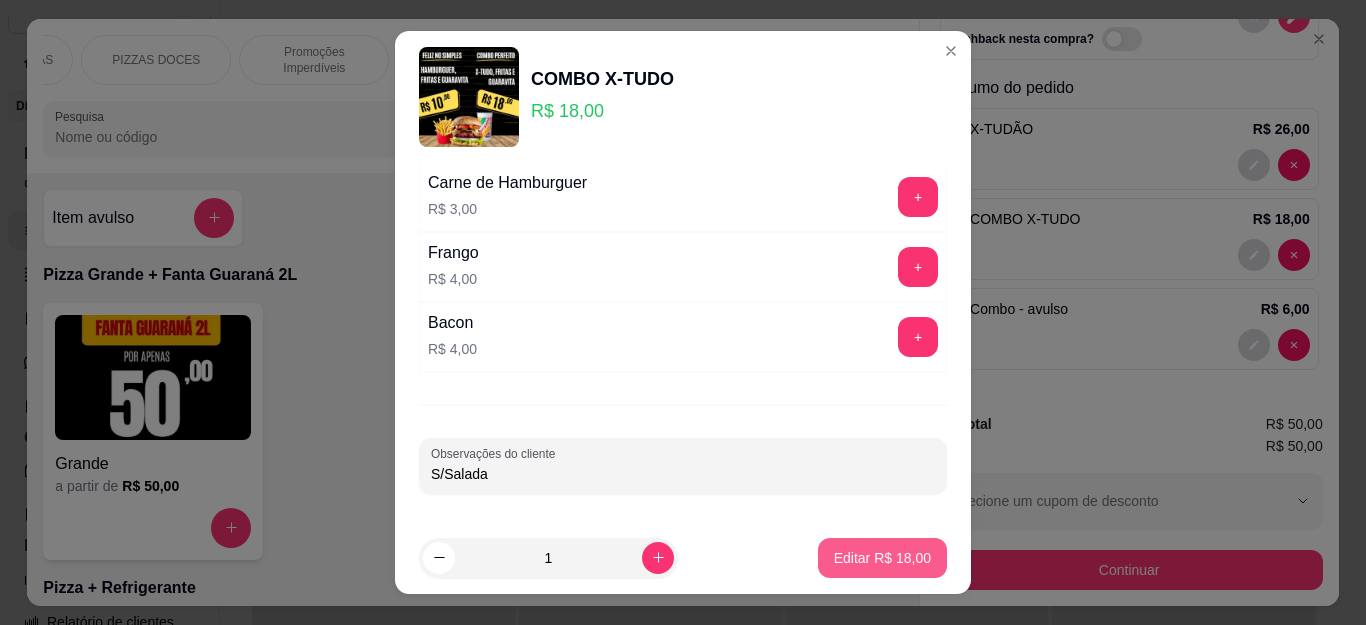 type on "0" 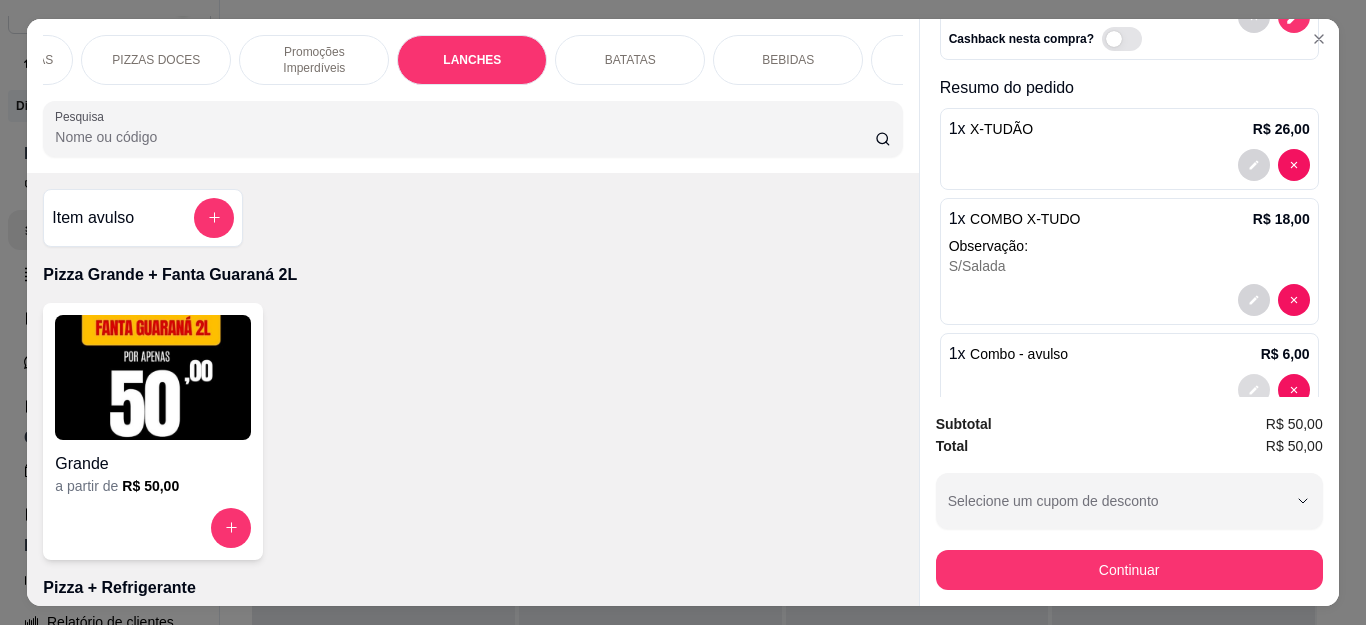 click at bounding box center (1254, 390) 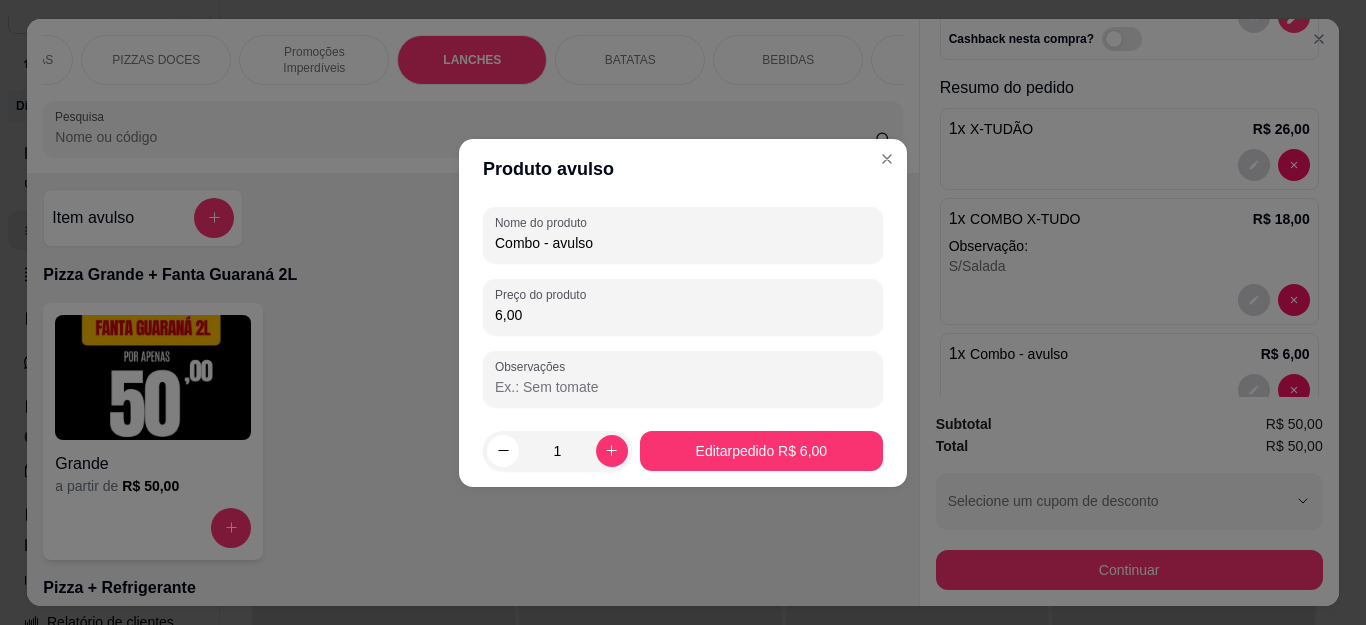 click on "Produto avulso" at bounding box center [683, 169] 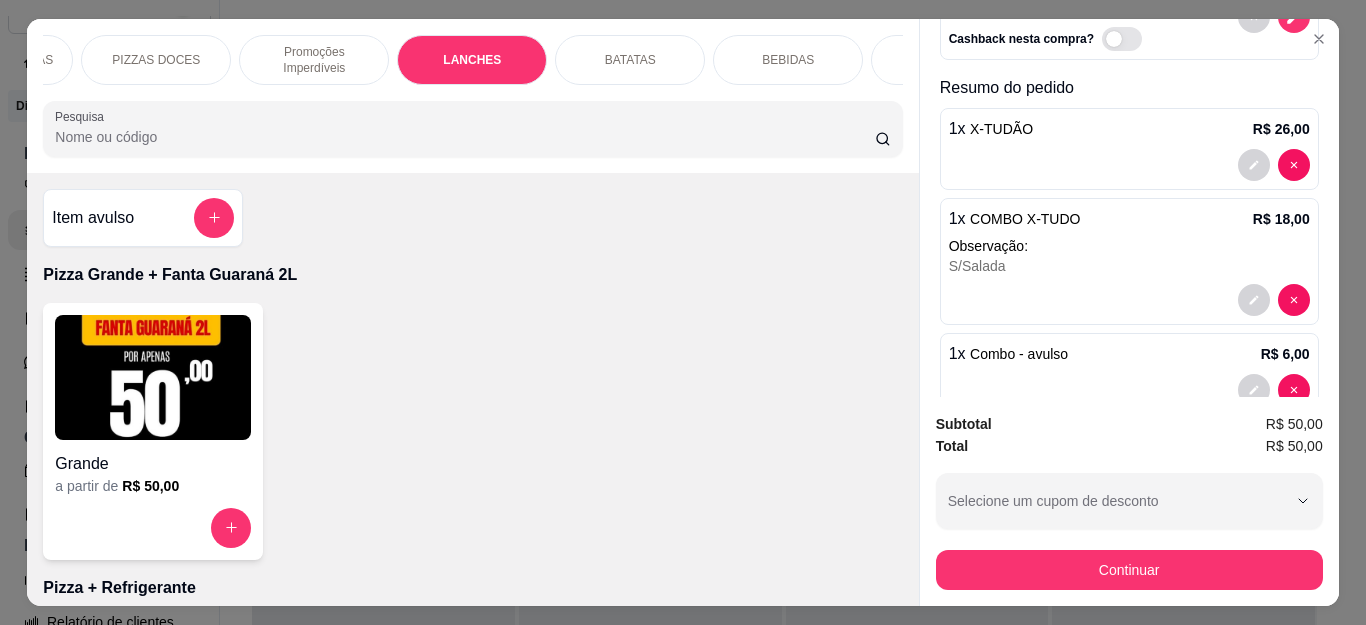 scroll, scrollTop: 188, scrollLeft: 0, axis: vertical 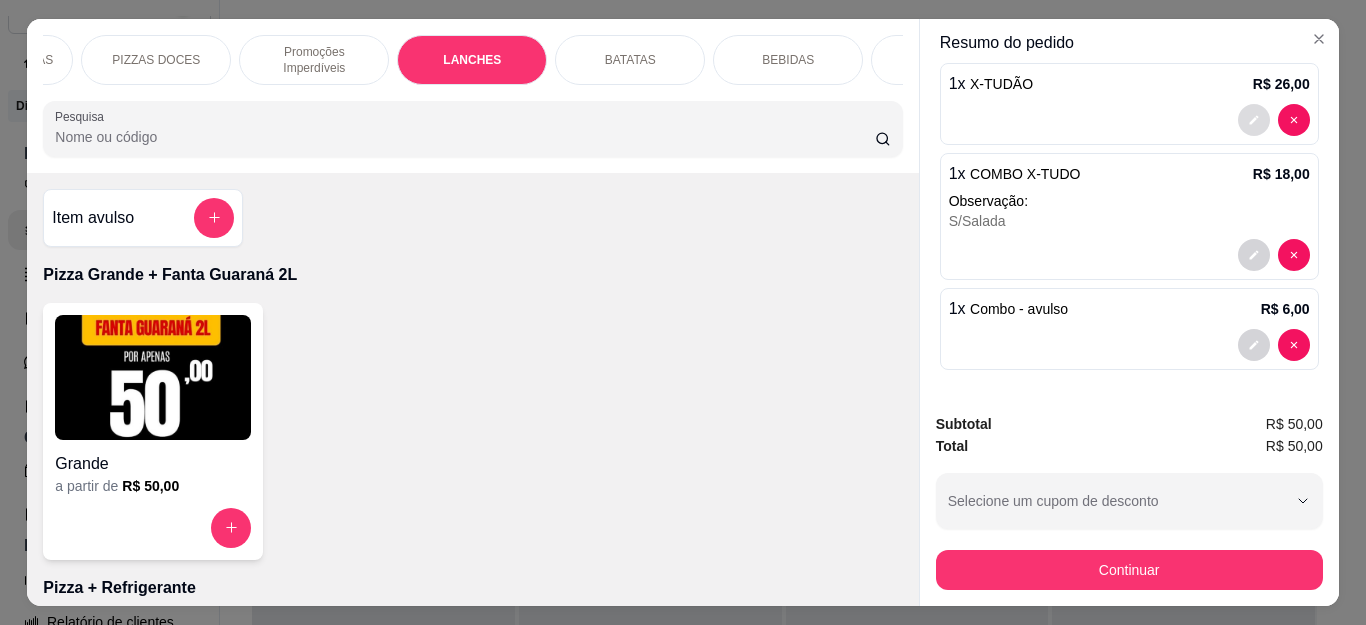 click at bounding box center [1254, 120] 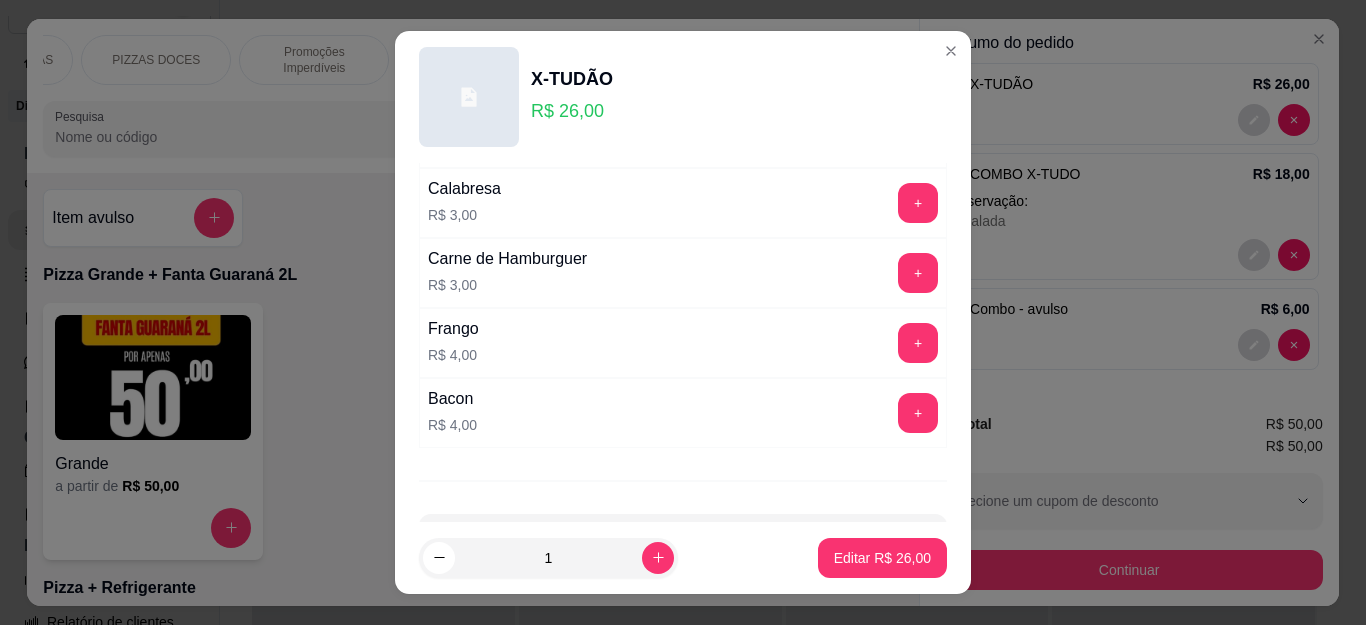 scroll, scrollTop: 495, scrollLeft: 0, axis: vertical 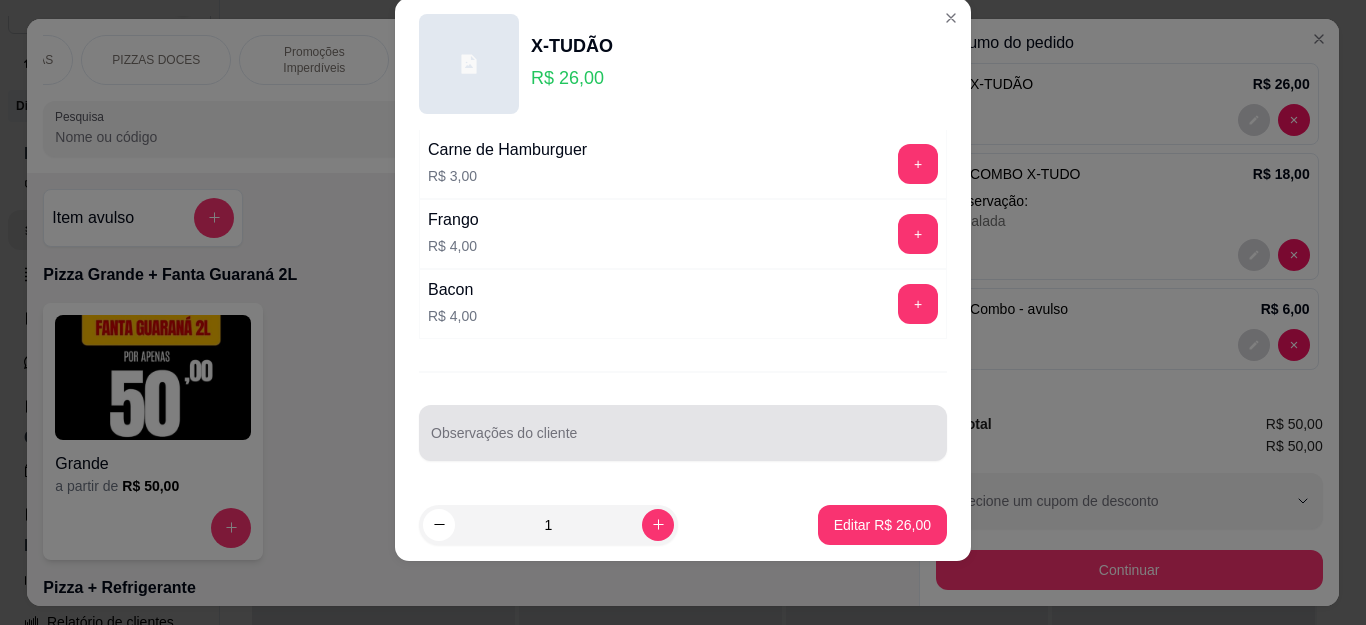 click on "Observações do cliente" at bounding box center [683, 433] 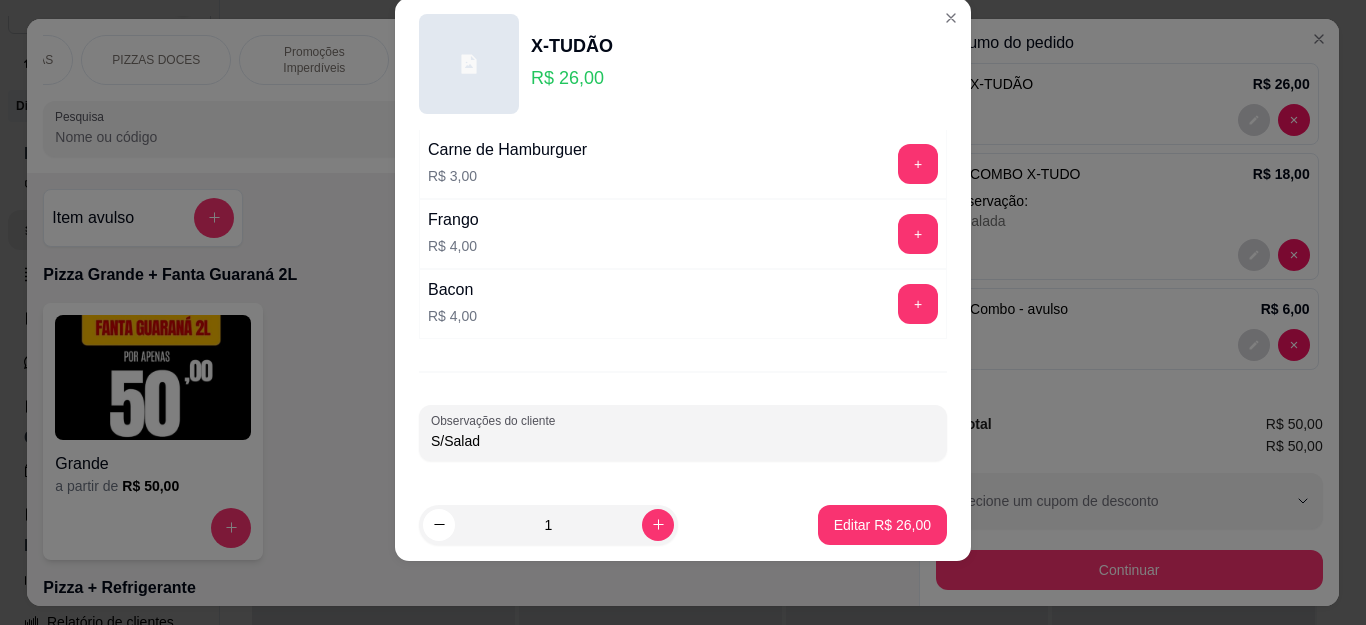 type on "S/Salada" 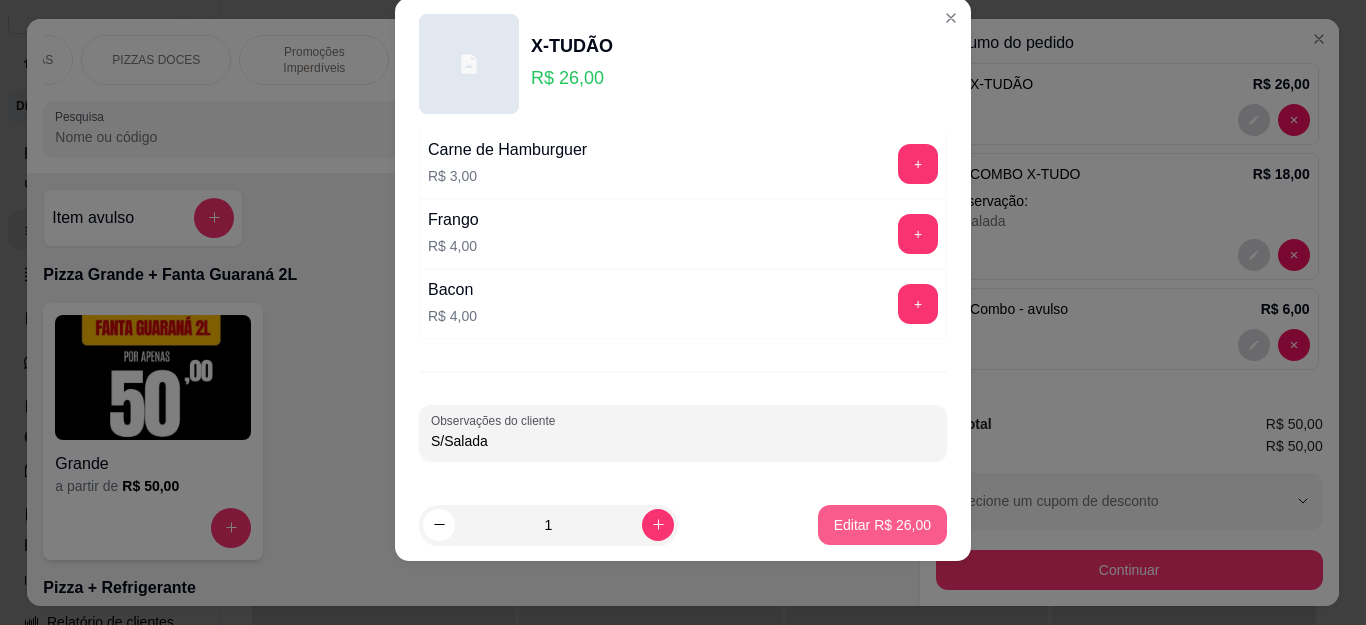 click on "Editar   R$ 26,00" at bounding box center (882, 525) 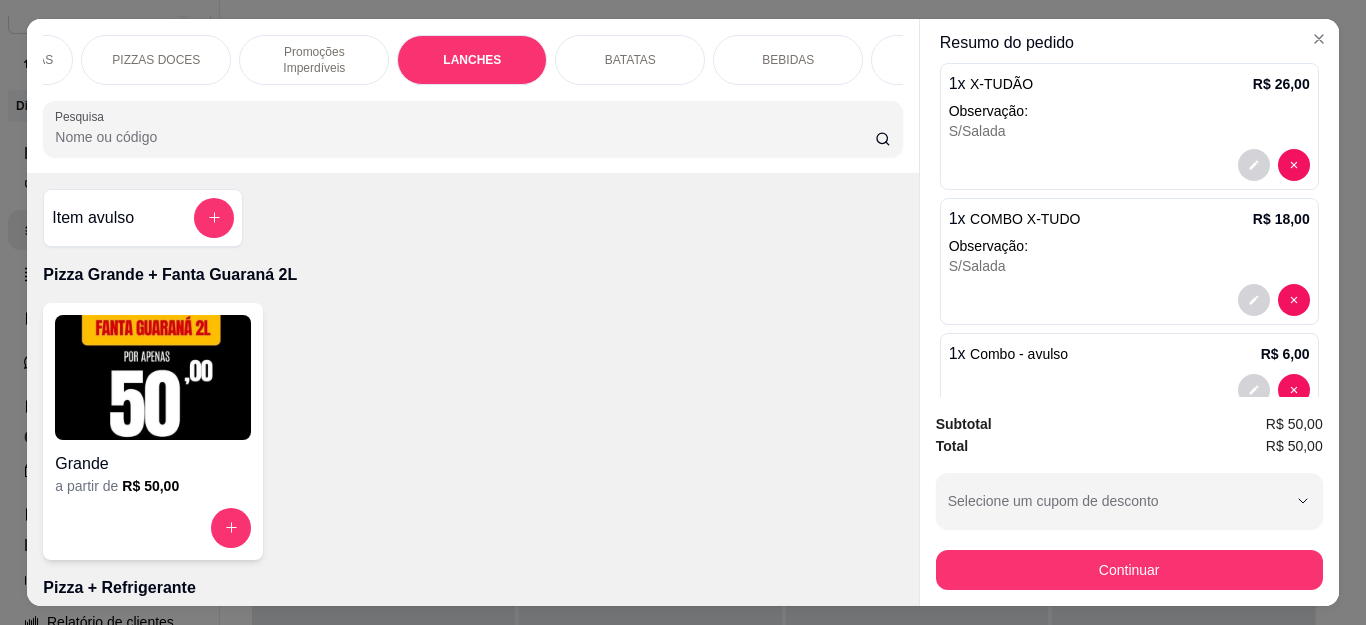 type on "0" 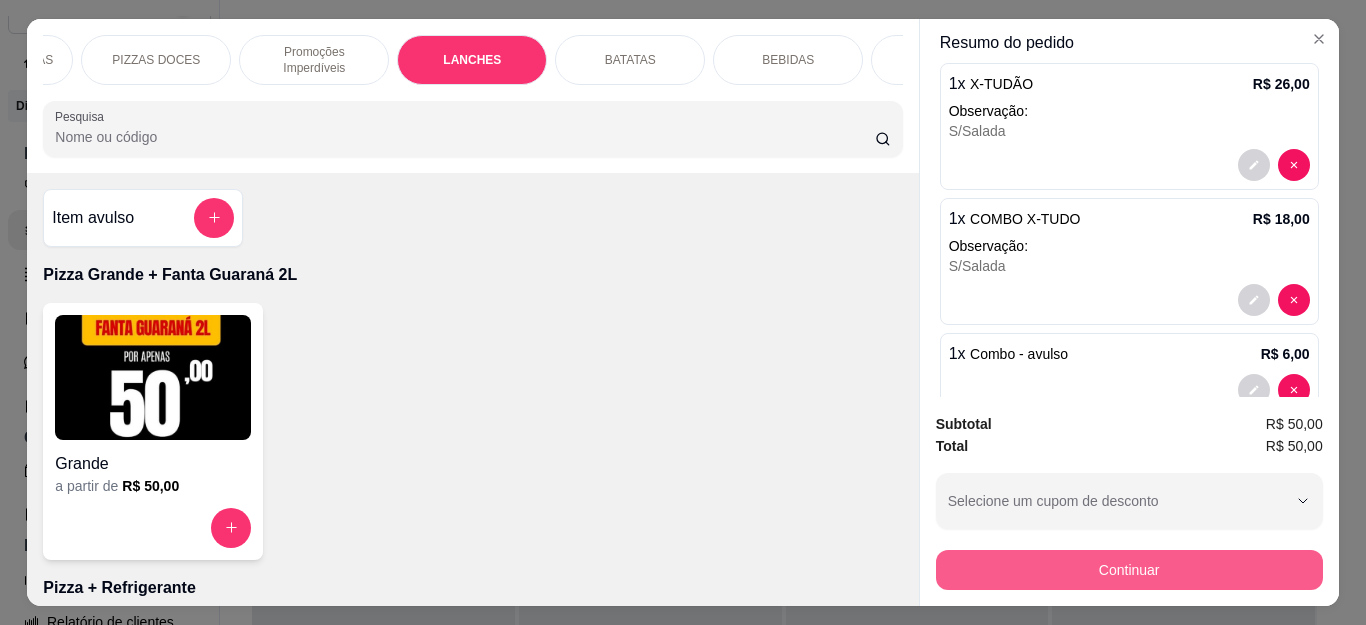 click on "Continuar" at bounding box center [1129, 570] 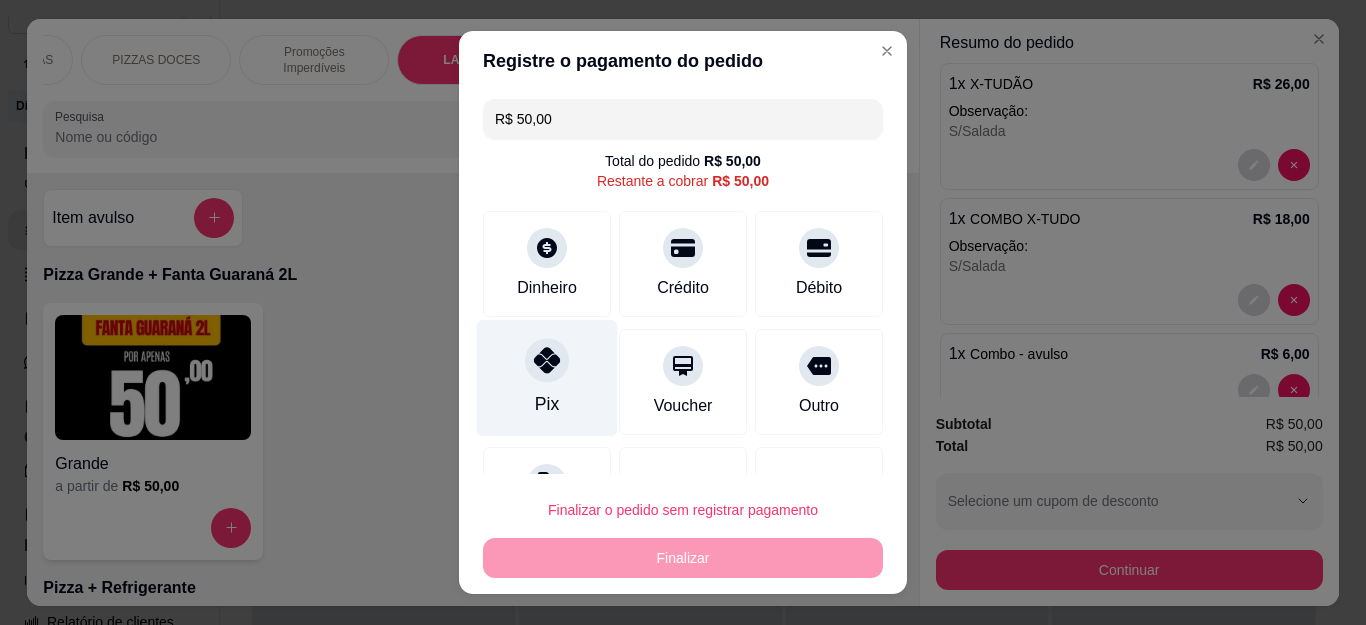 click 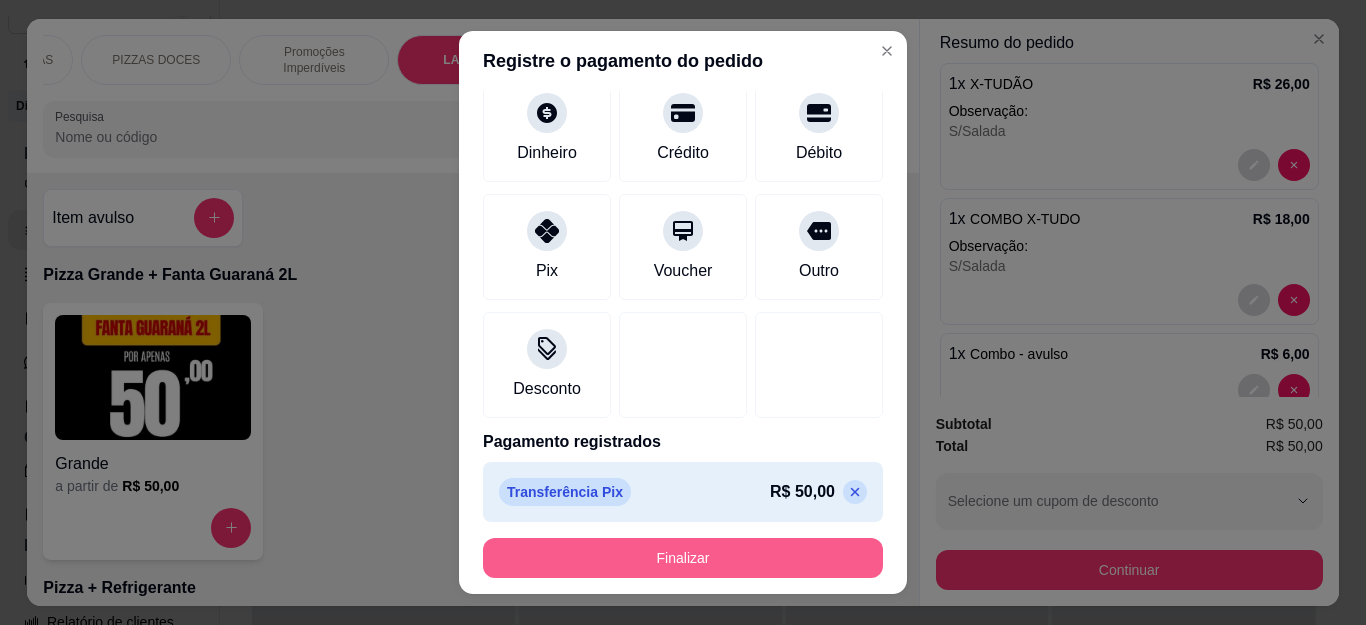 scroll, scrollTop: 123, scrollLeft: 0, axis: vertical 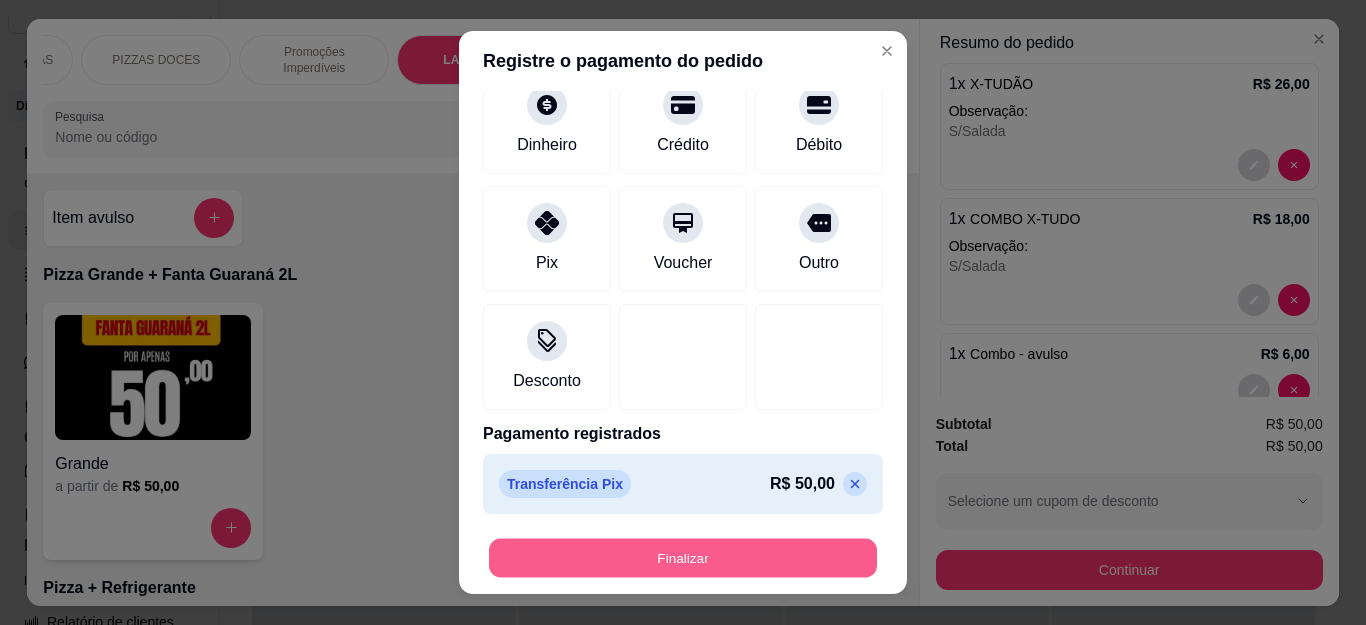 click on "Finalizar" at bounding box center [683, 557] 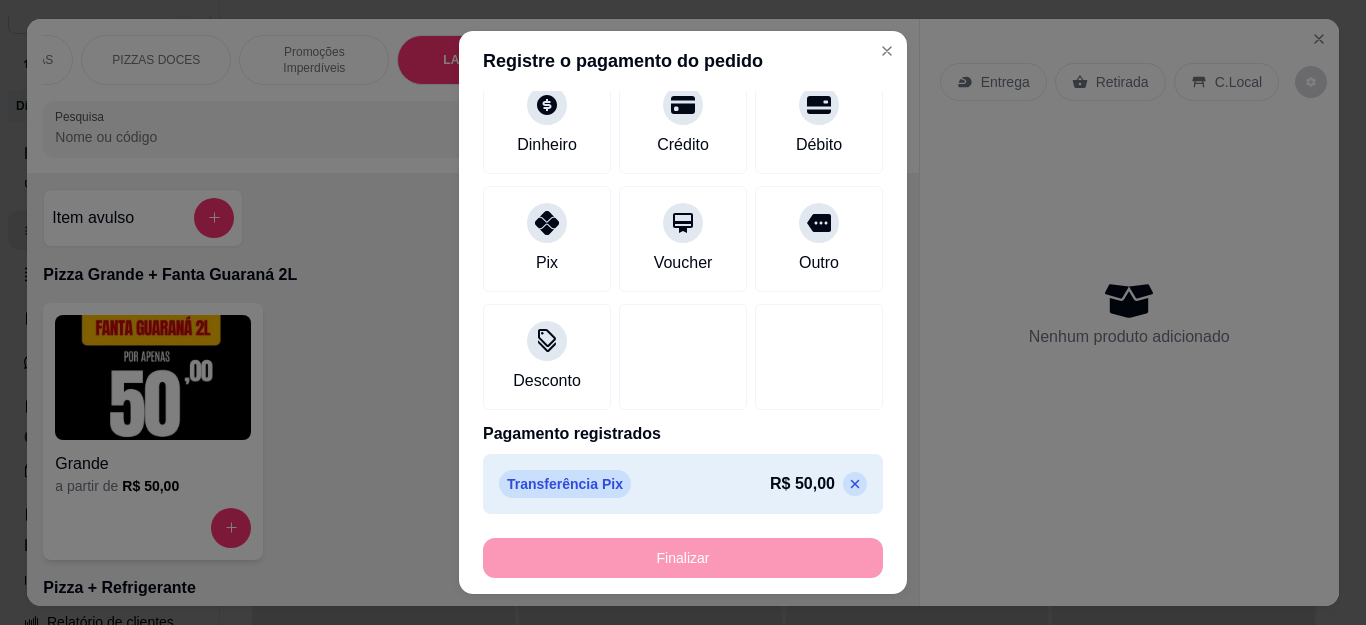 type on "-R$ 50,00" 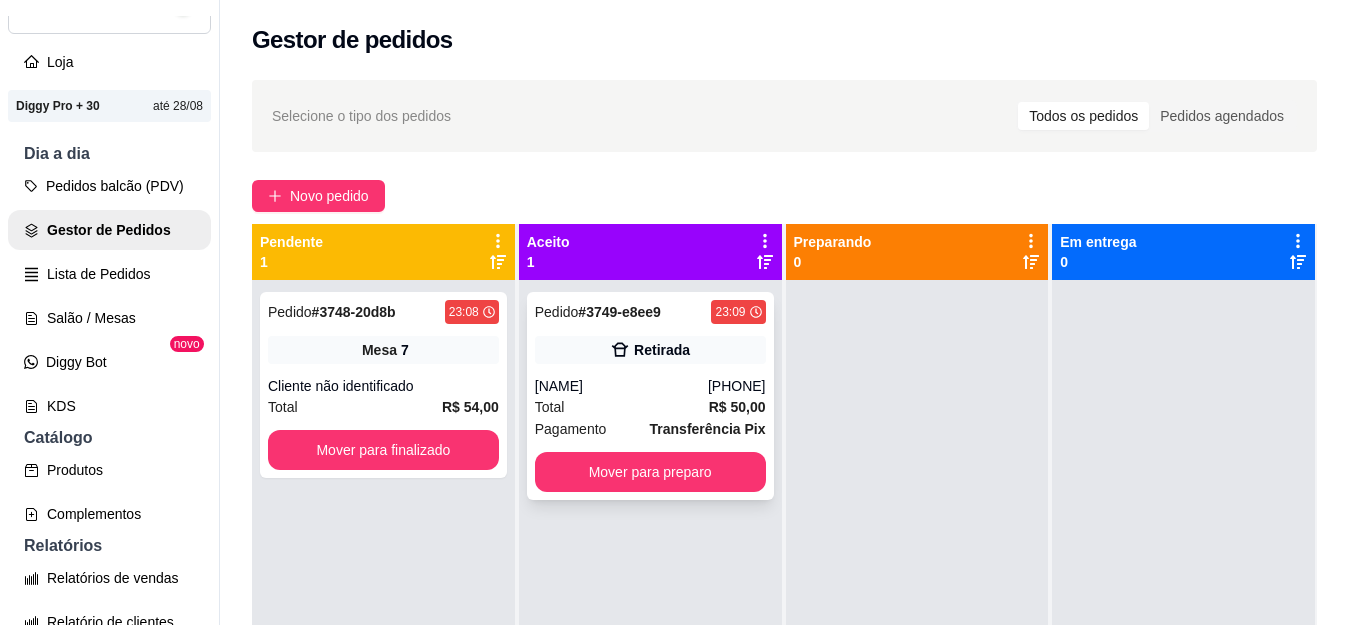 click on "Retirada" at bounding box center [650, 350] 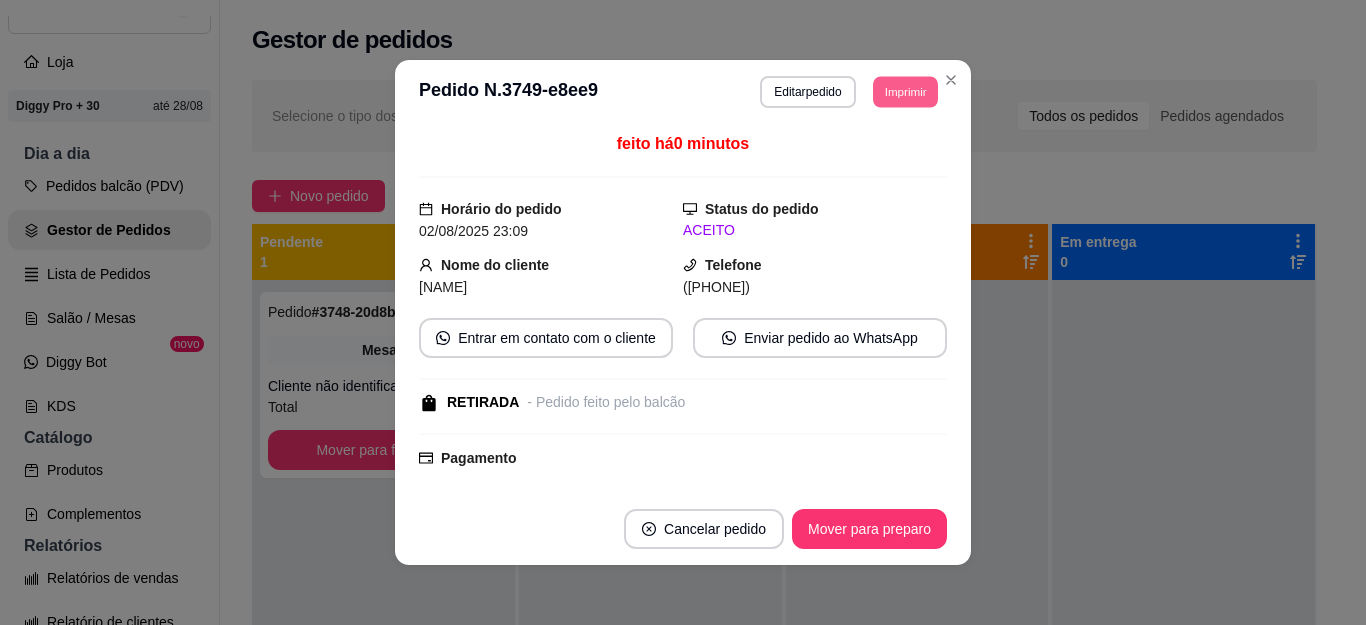 click on "Imprimir" at bounding box center (905, 91) 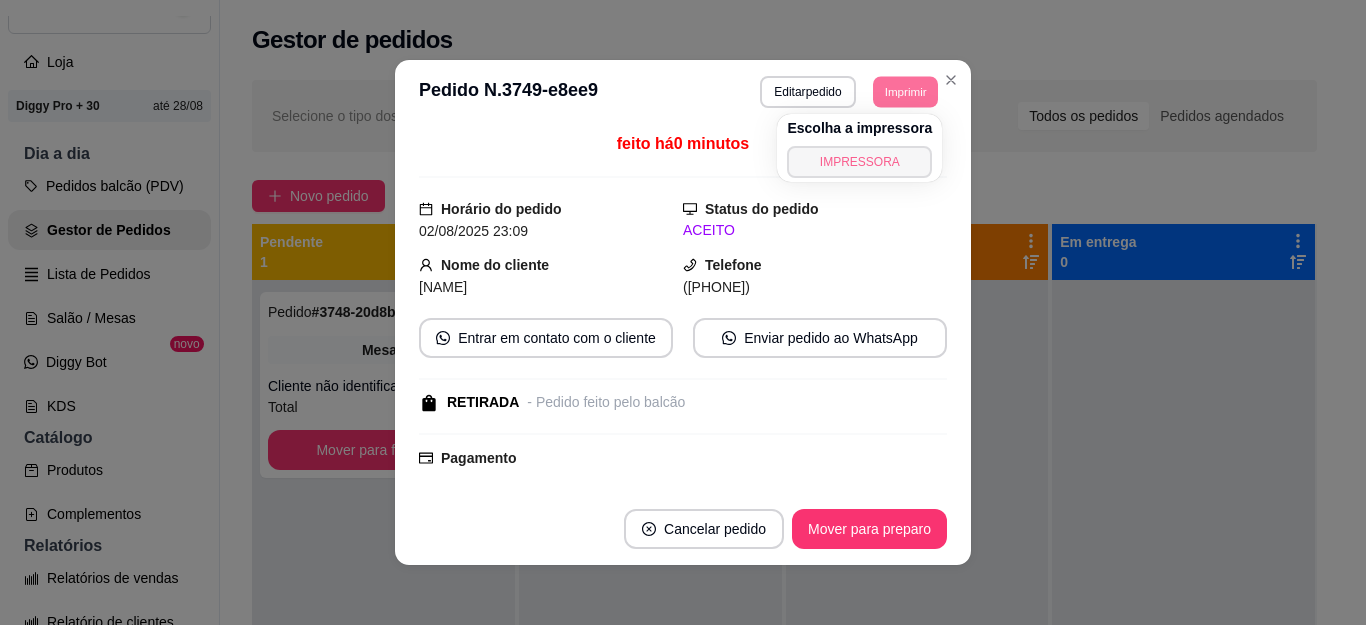 click on "IMPRESSORA" at bounding box center (859, 162) 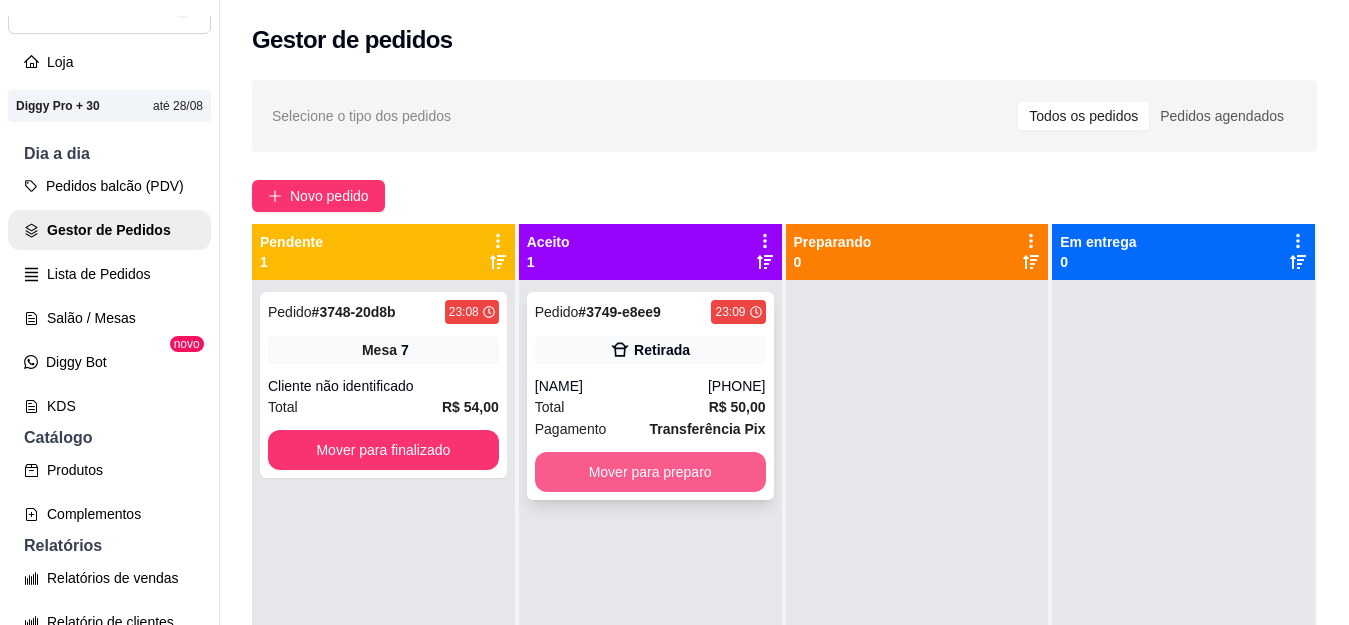 click on "Mover para preparo" at bounding box center [650, 472] 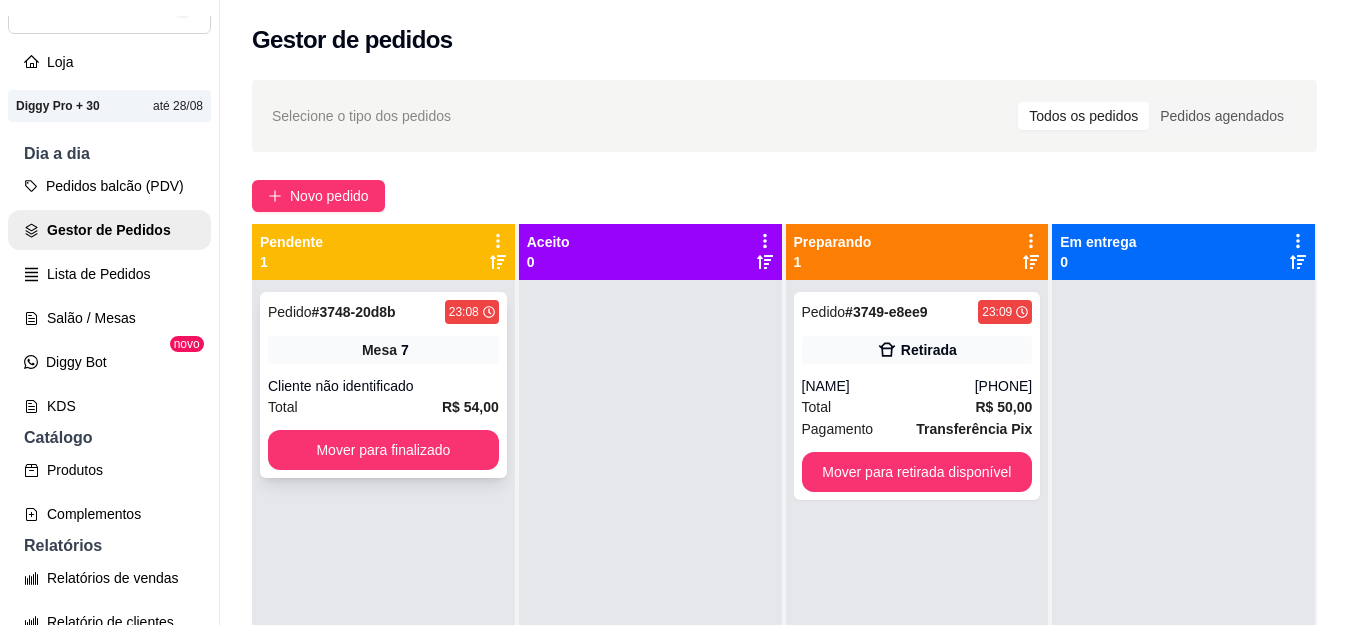 click on "Pedido # [ORDER_ID] [TIME] Mesa 7 Cliente não identificado Total R$ 54,00 Mover para finalizado" at bounding box center [383, 385] 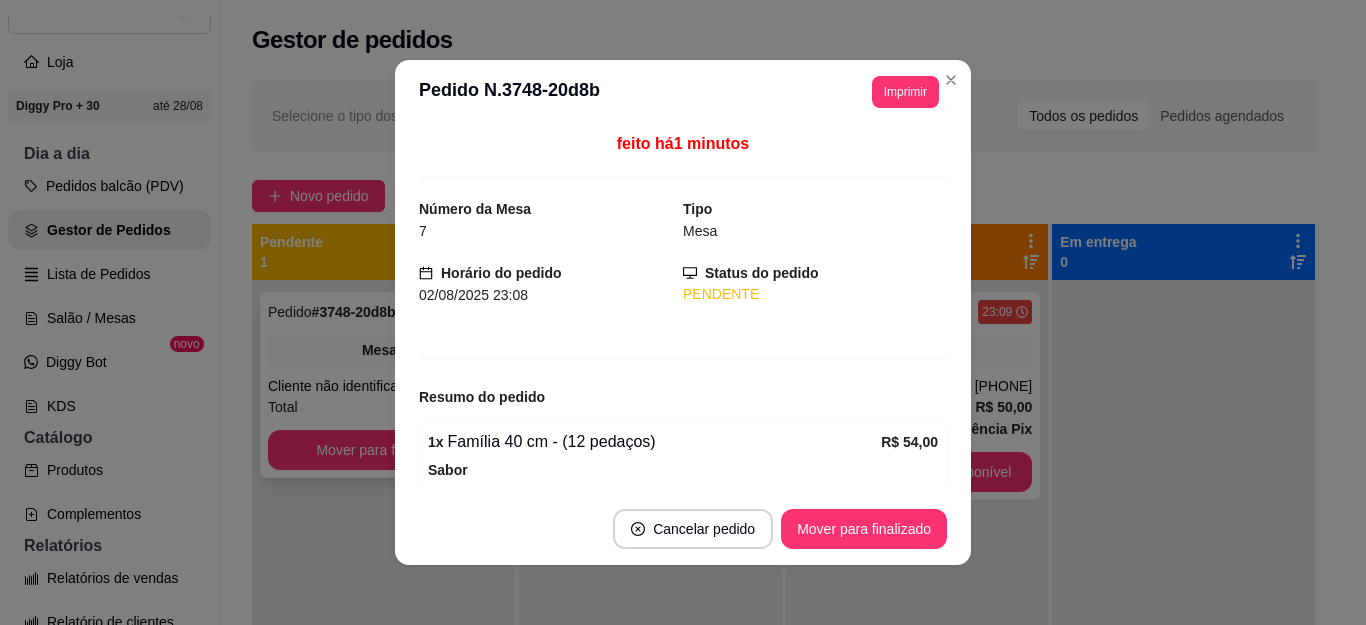 scroll, scrollTop: 284, scrollLeft: 0, axis: vertical 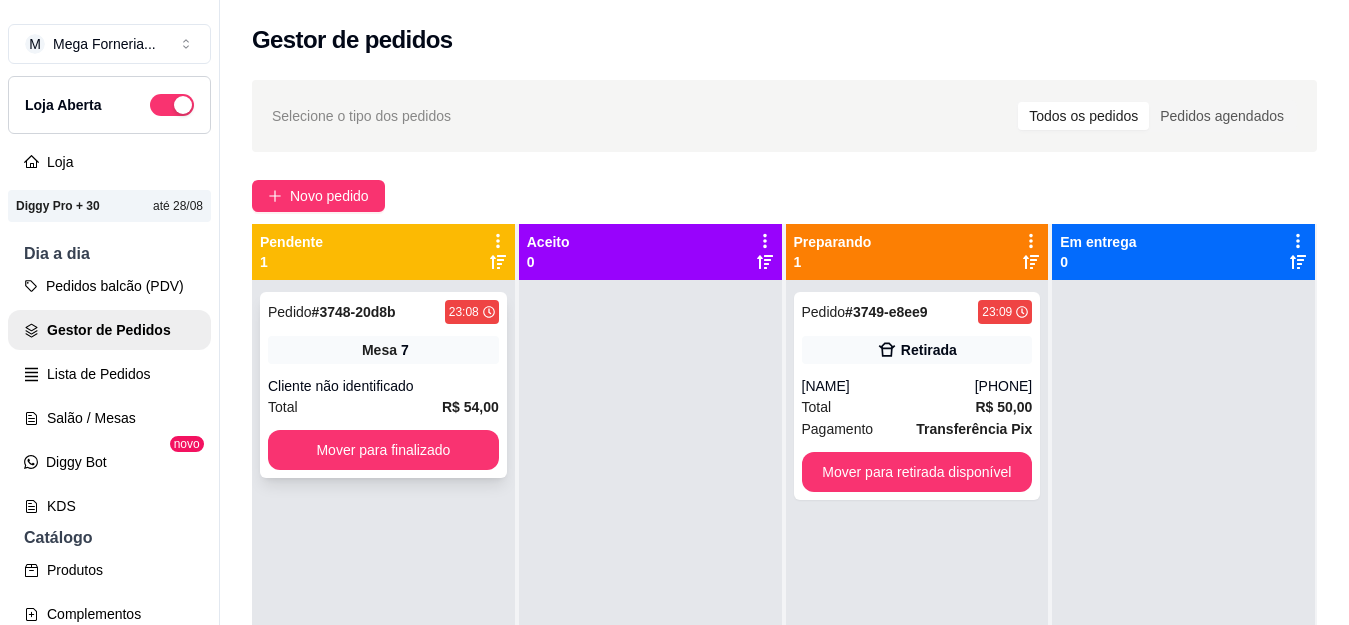 click on "Cliente não identificado" at bounding box center [383, 386] 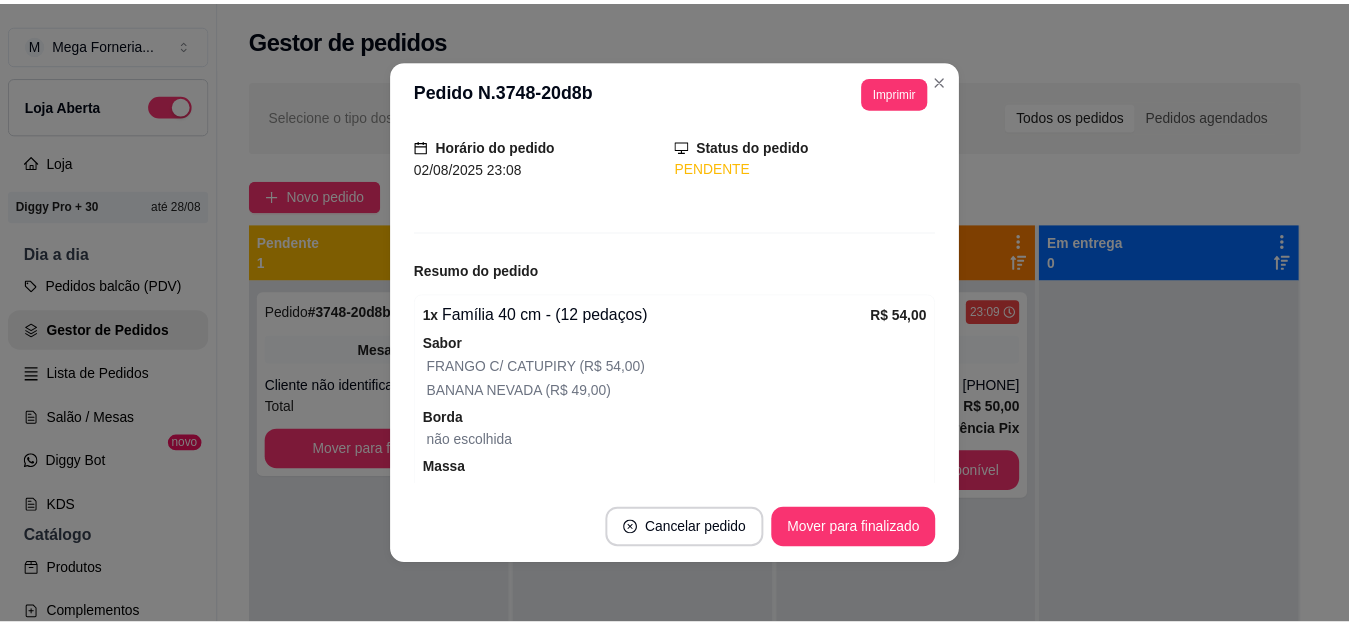 scroll, scrollTop: 284, scrollLeft: 0, axis: vertical 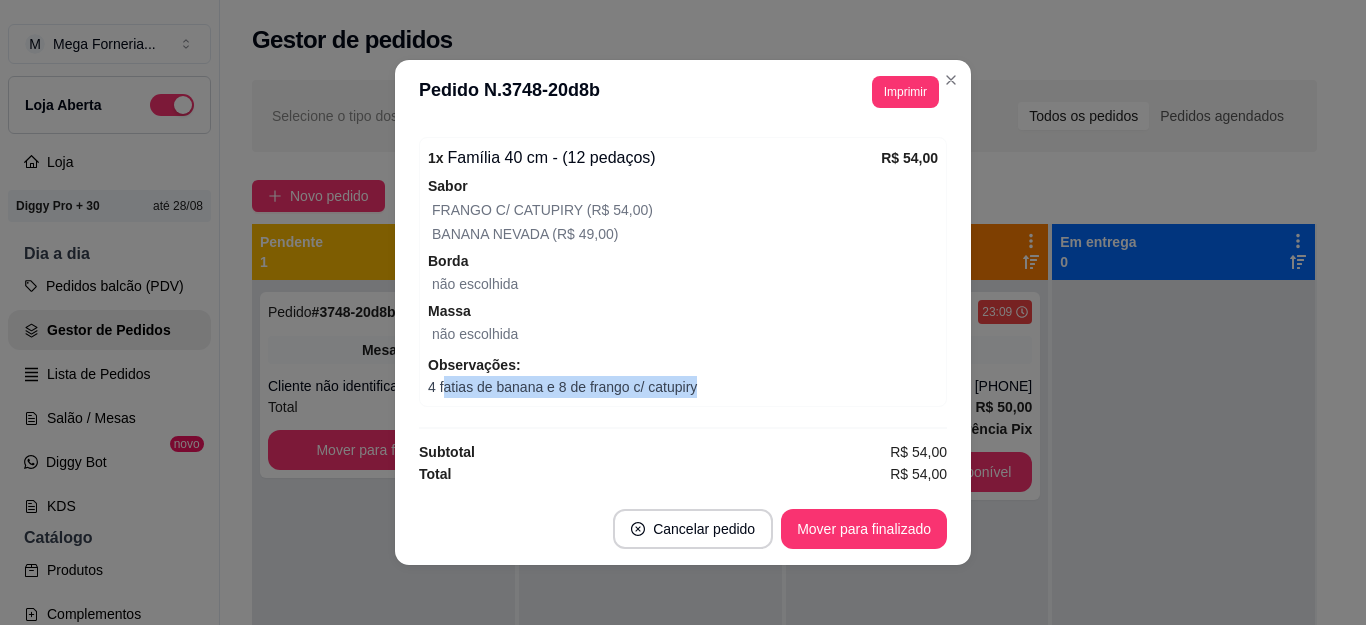 drag, startPoint x: 434, startPoint y: 391, endPoint x: 766, endPoint y: 384, distance: 332.0738 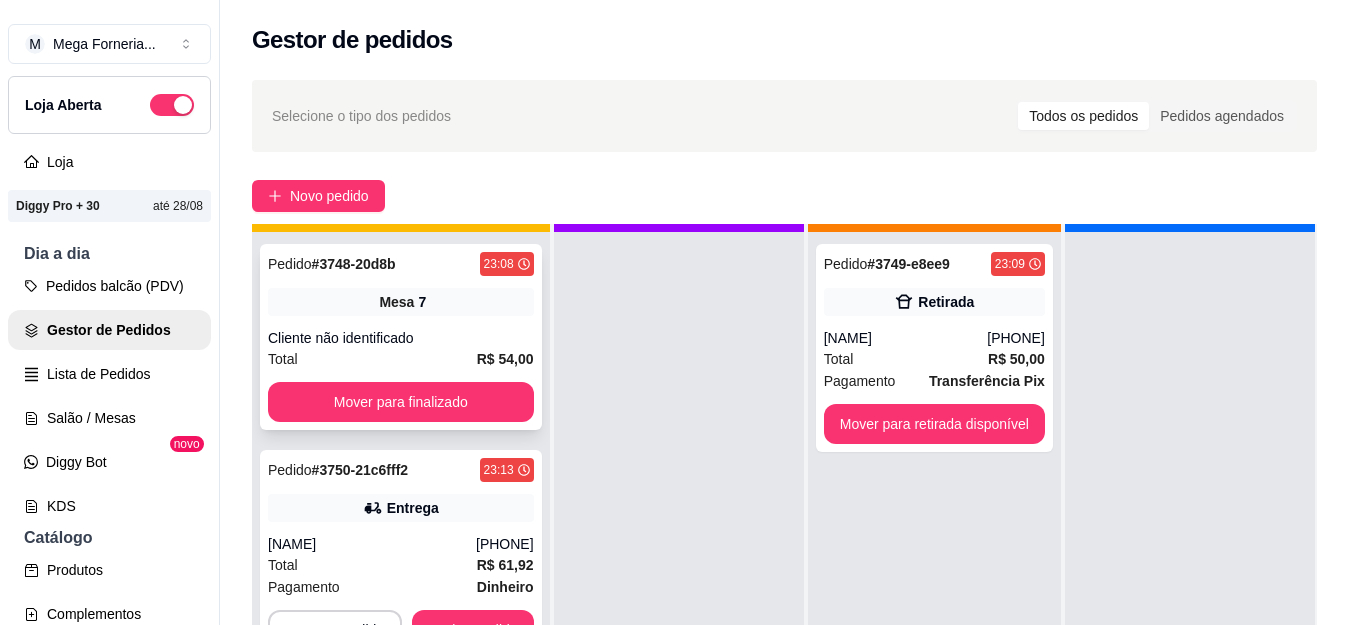 scroll, scrollTop: 73, scrollLeft: 0, axis: vertical 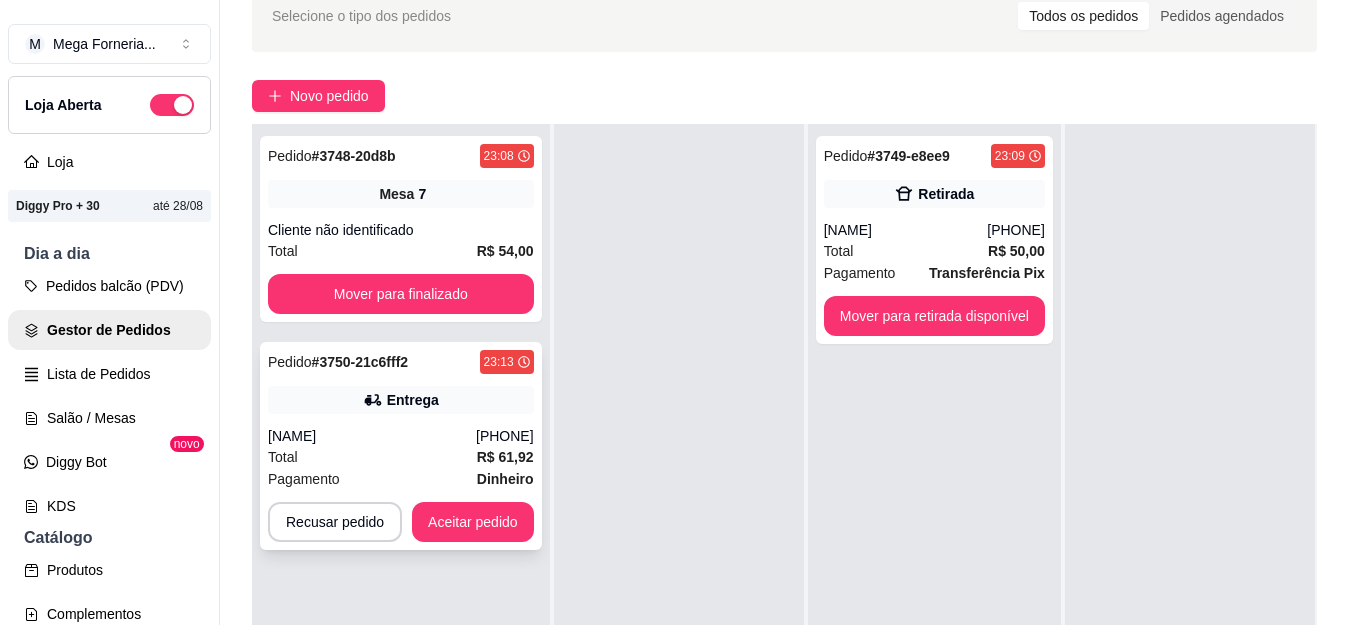 click on "[PHONE]" at bounding box center [505, 436] 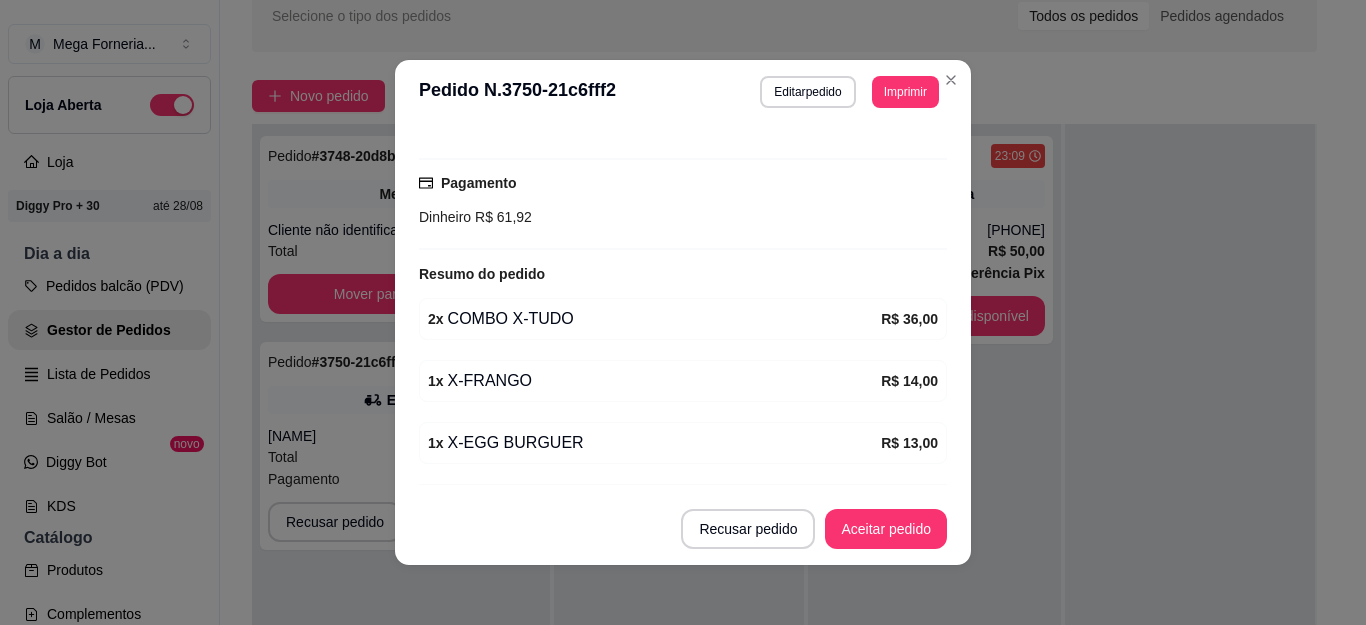 scroll, scrollTop: 592, scrollLeft: 0, axis: vertical 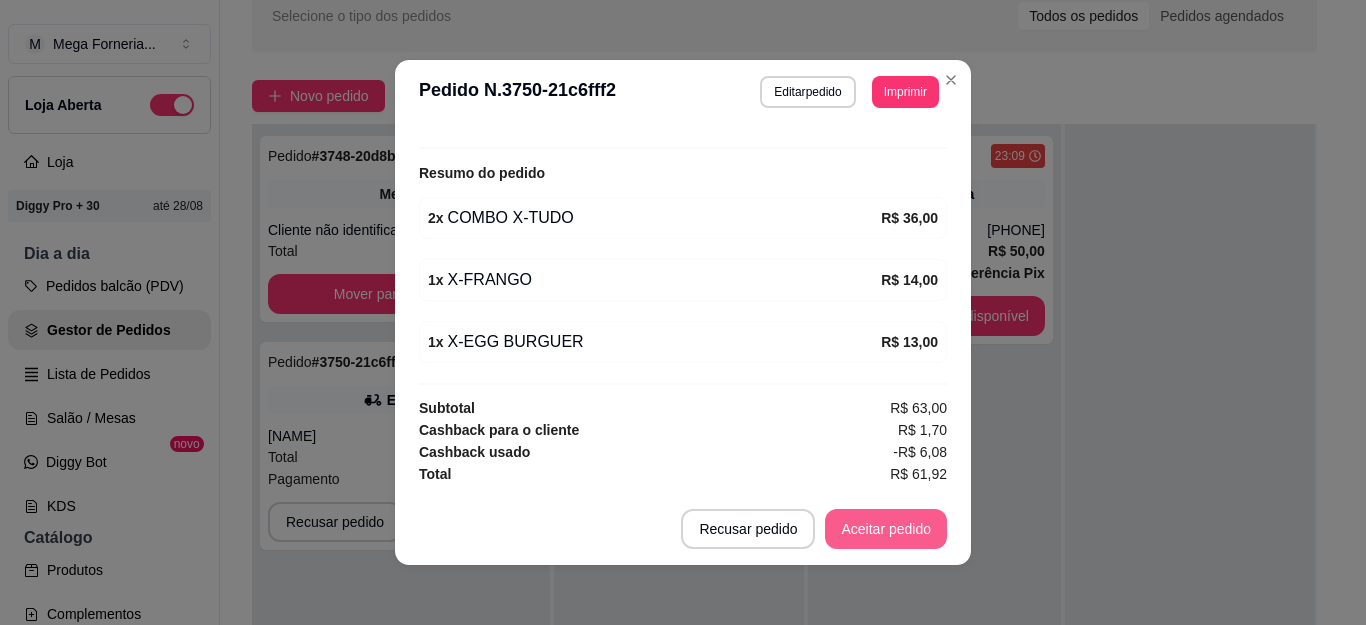 click on "Aceitar pedido" at bounding box center (886, 529) 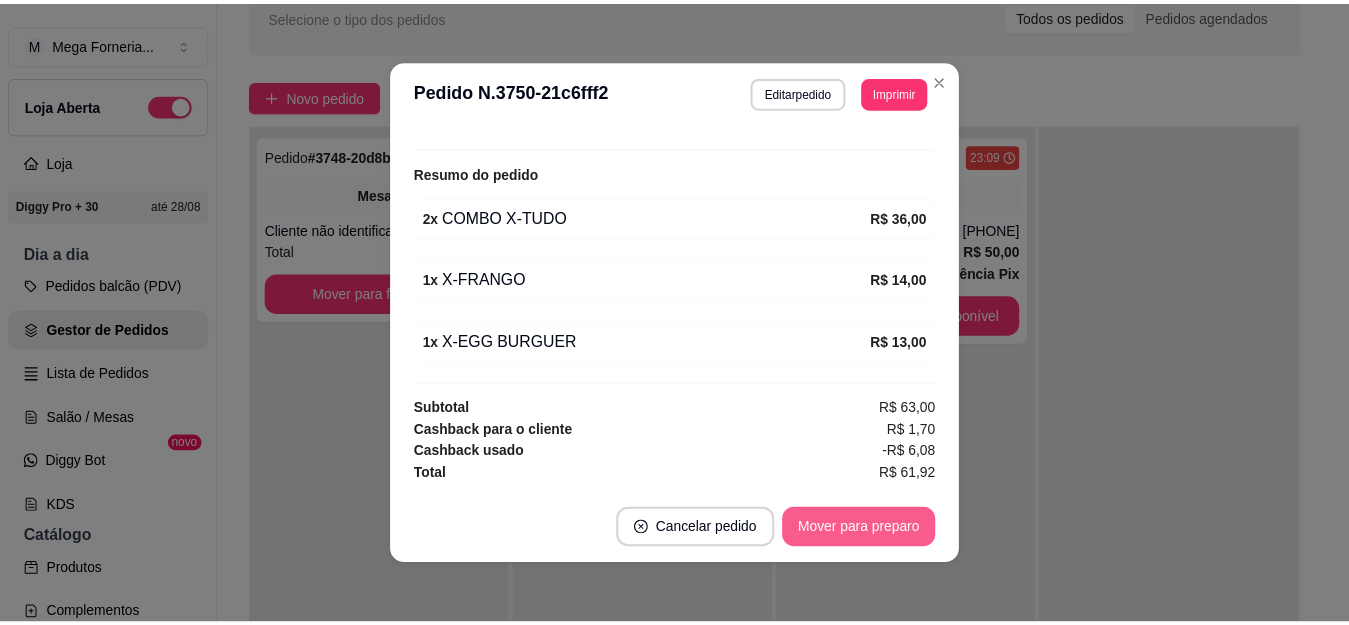 scroll, scrollTop: 56, scrollLeft: 0, axis: vertical 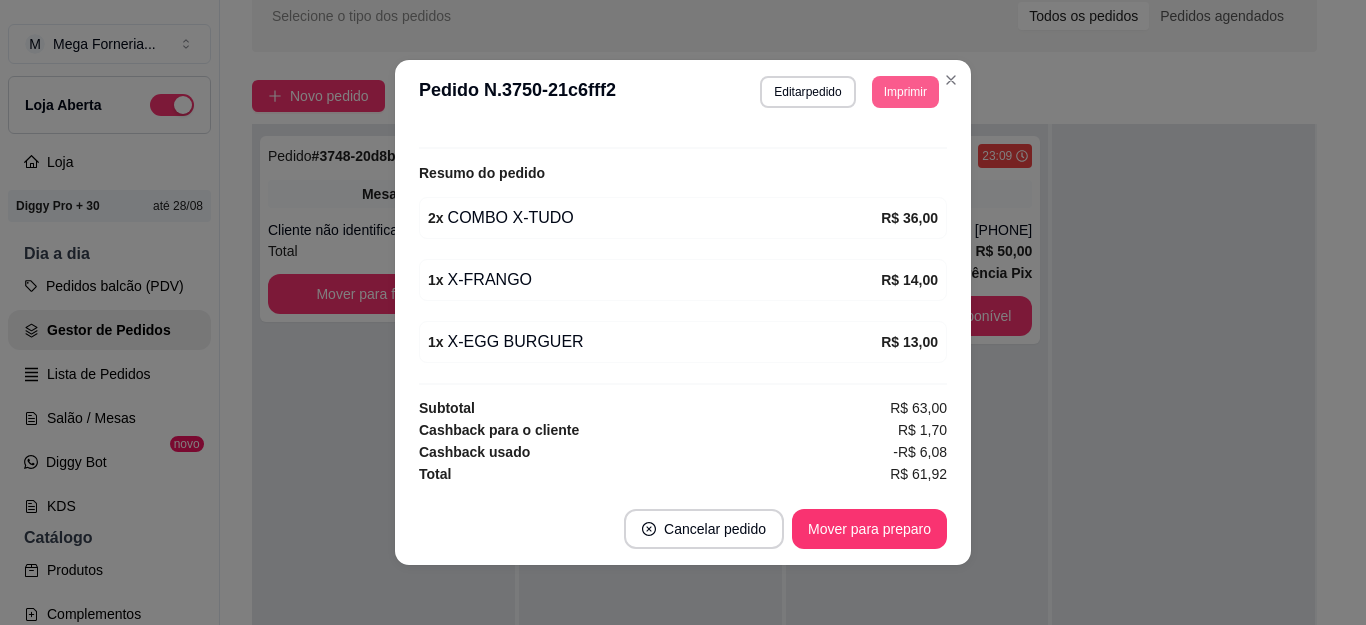 click on "Imprimir" at bounding box center (905, 92) 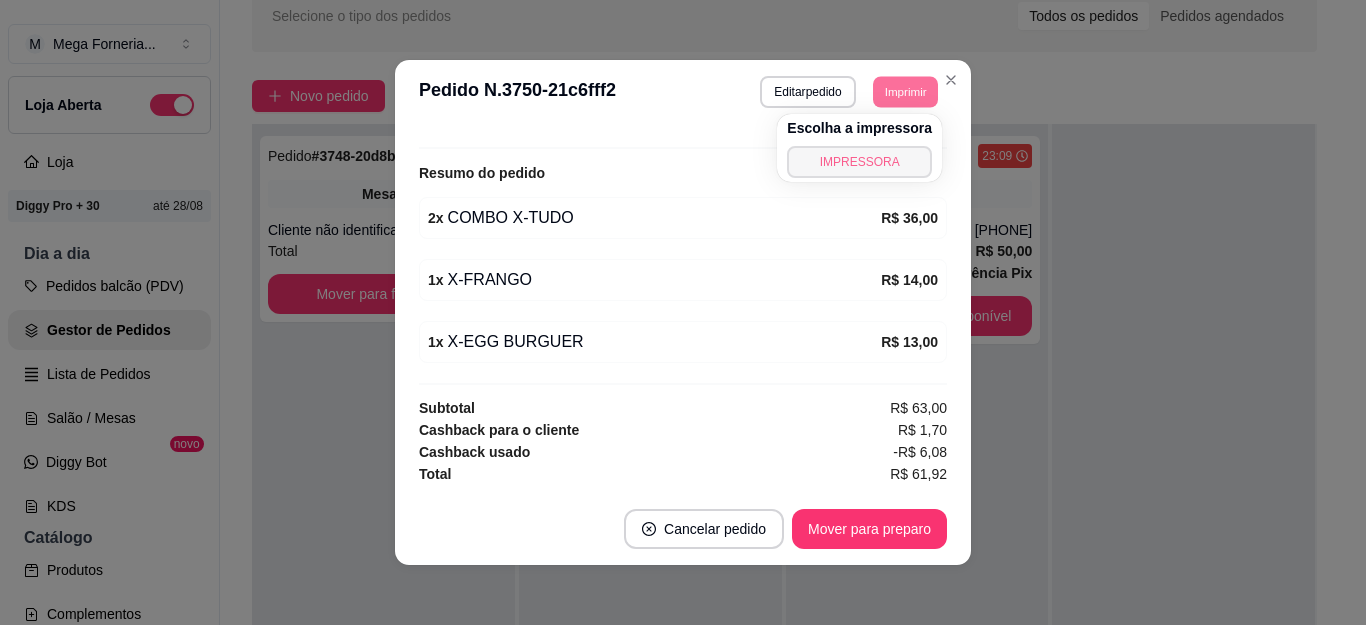 click on "IMPRESSORA" at bounding box center [859, 162] 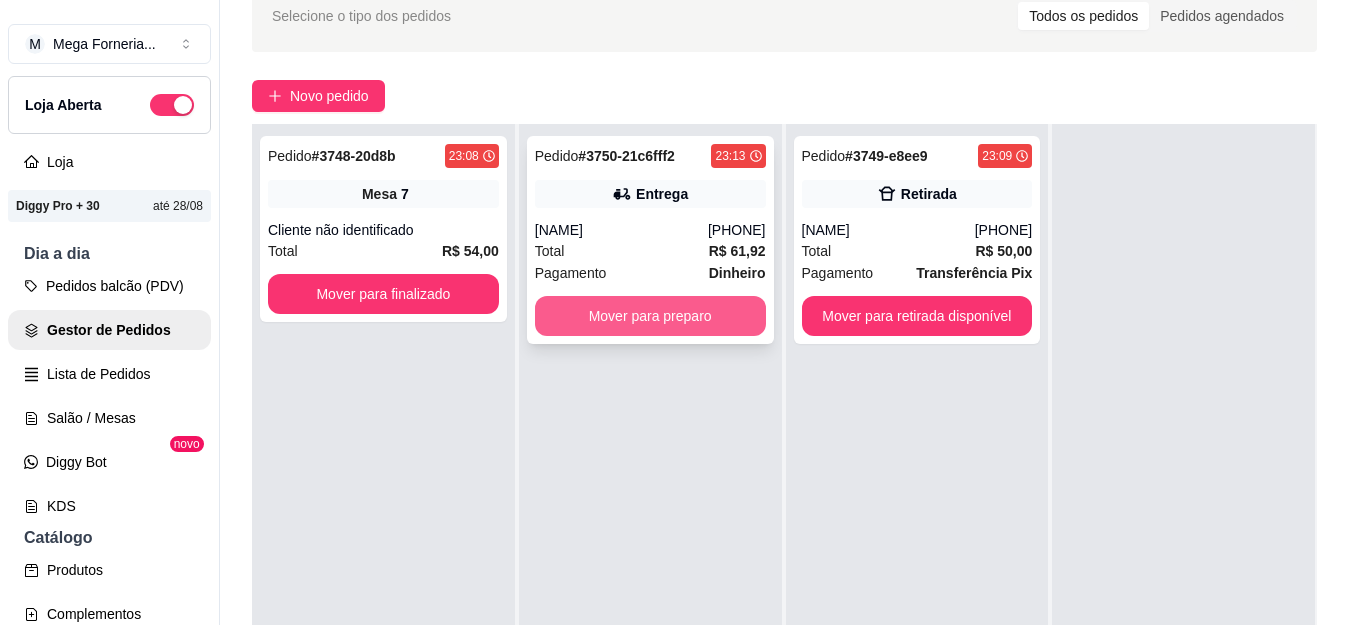 click on "Mover para preparo" at bounding box center [650, 316] 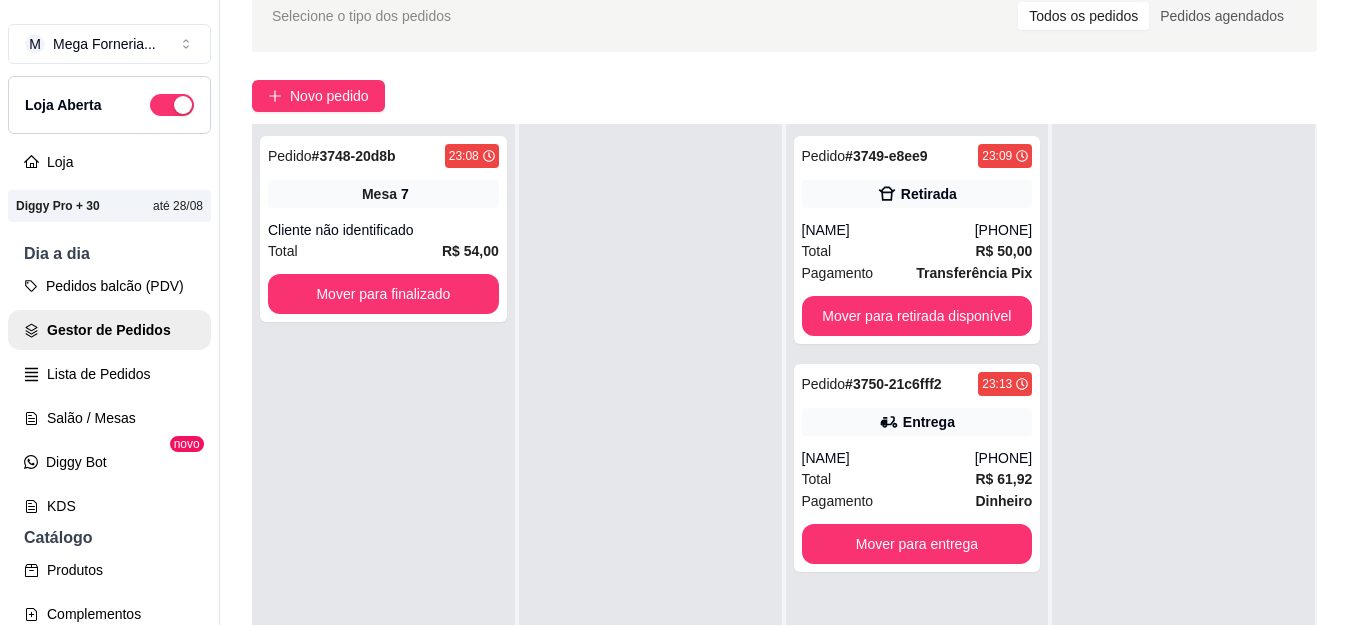scroll, scrollTop: 300, scrollLeft: 0, axis: vertical 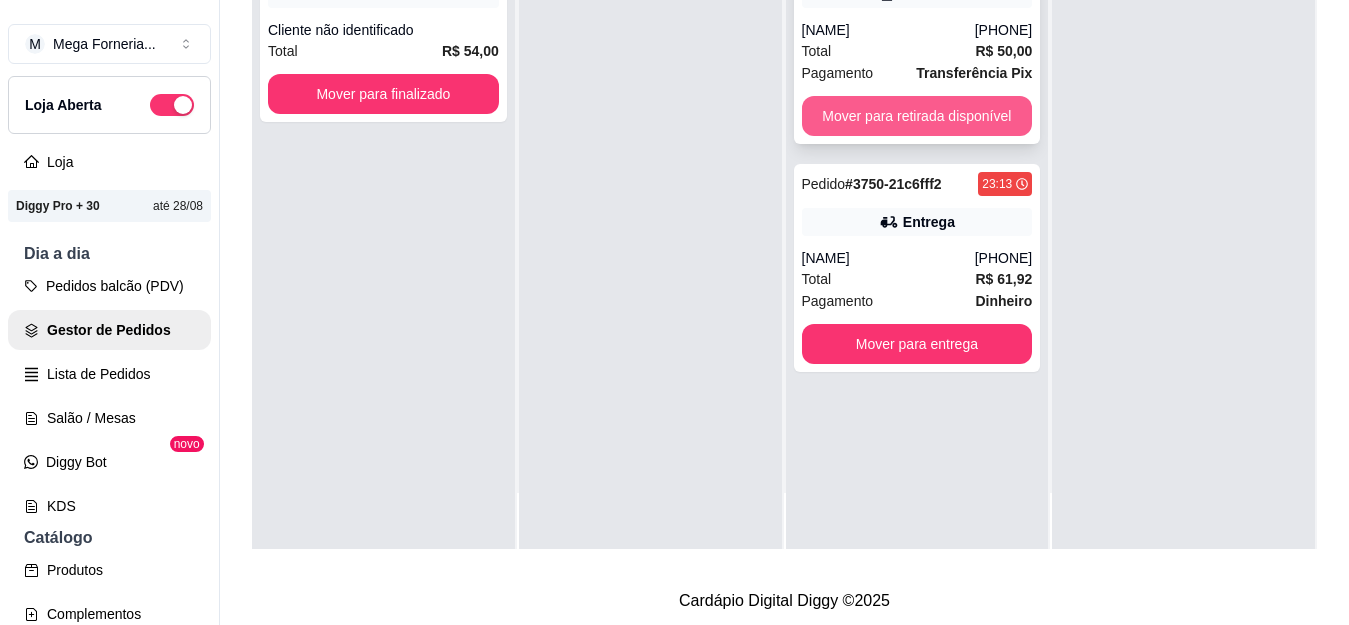 click on "Mover para retirada disponível" at bounding box center (917, 116) 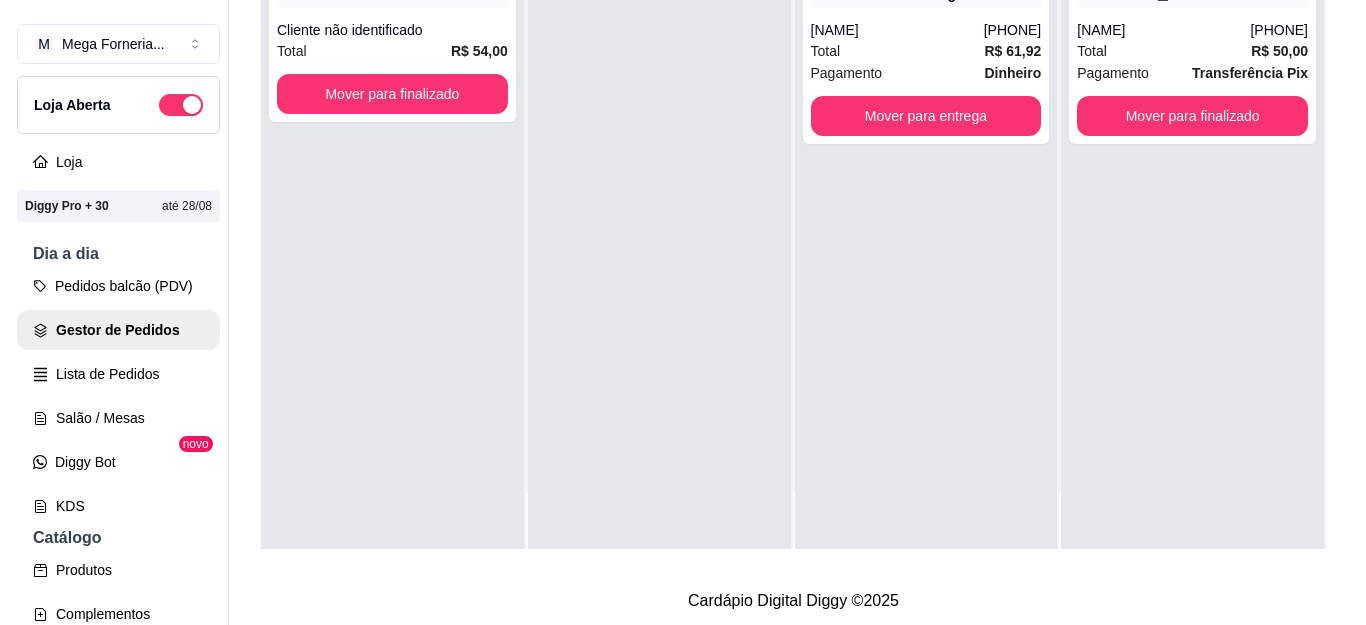 scroll, scrollTop: 0, scrollLeft: 0, axis: both 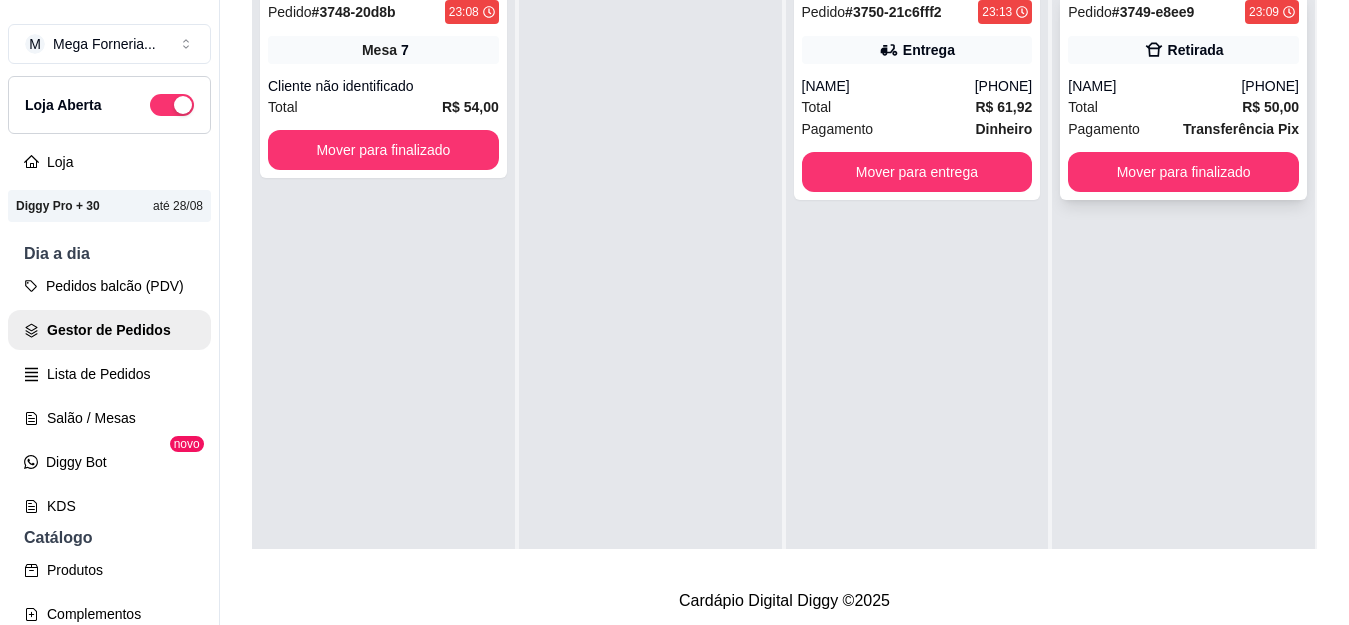 click on "[PHONE]" at bounding box center (1270, 86) 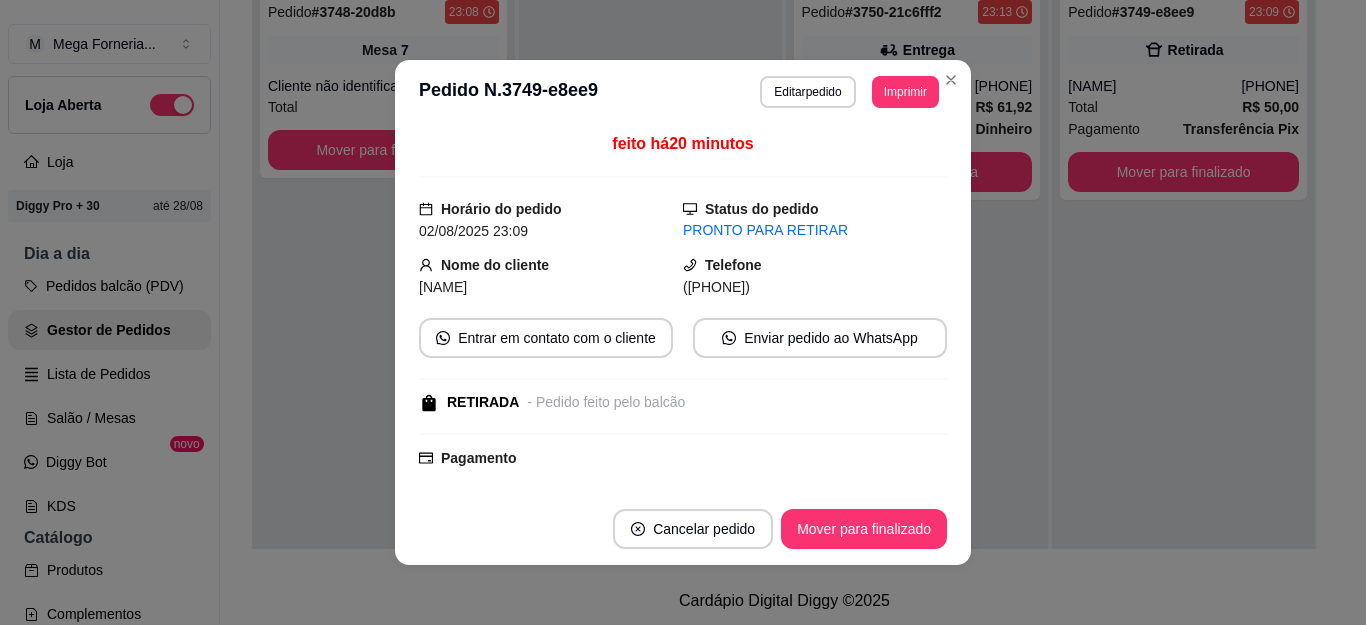 scroll, scrollTop: 4, scrollLeft: 0, axis: vertical 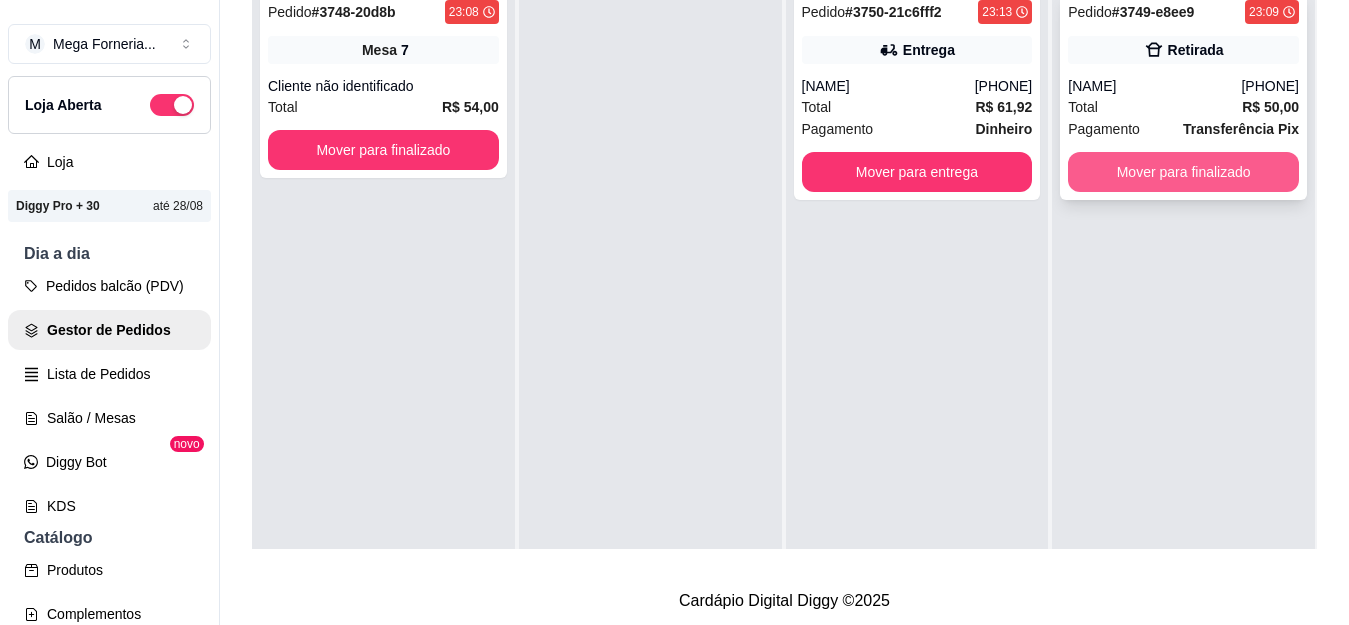 click on "Mover para finalizado" at bounding box center [1183, 172] 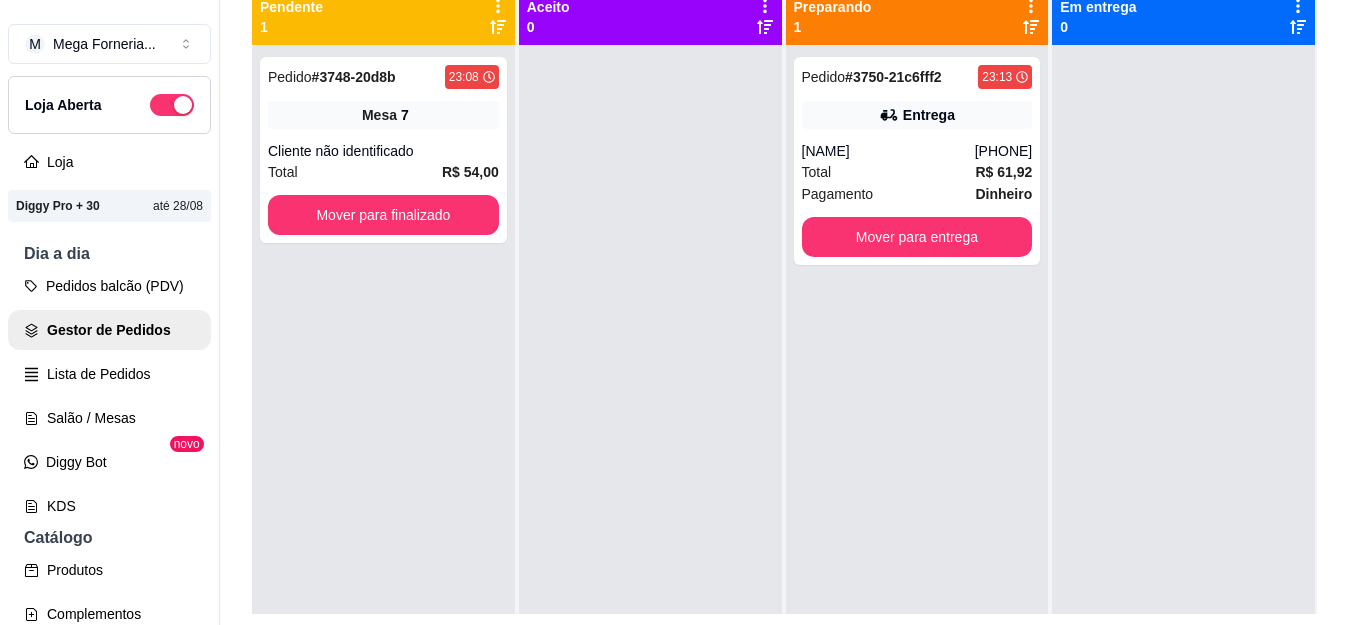 scroll, scrollTop: 200, scrollLeft: 0, axis: vertical 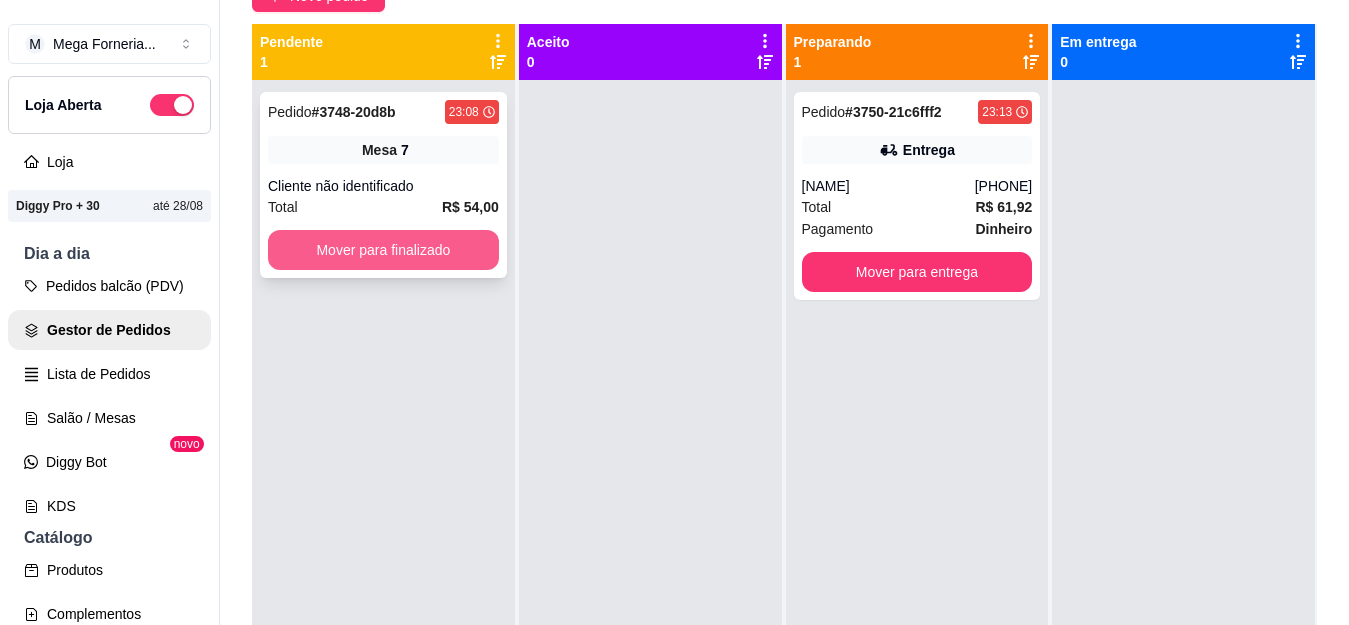 click on "Mover para finalizado" at bounding box center [383, 250] 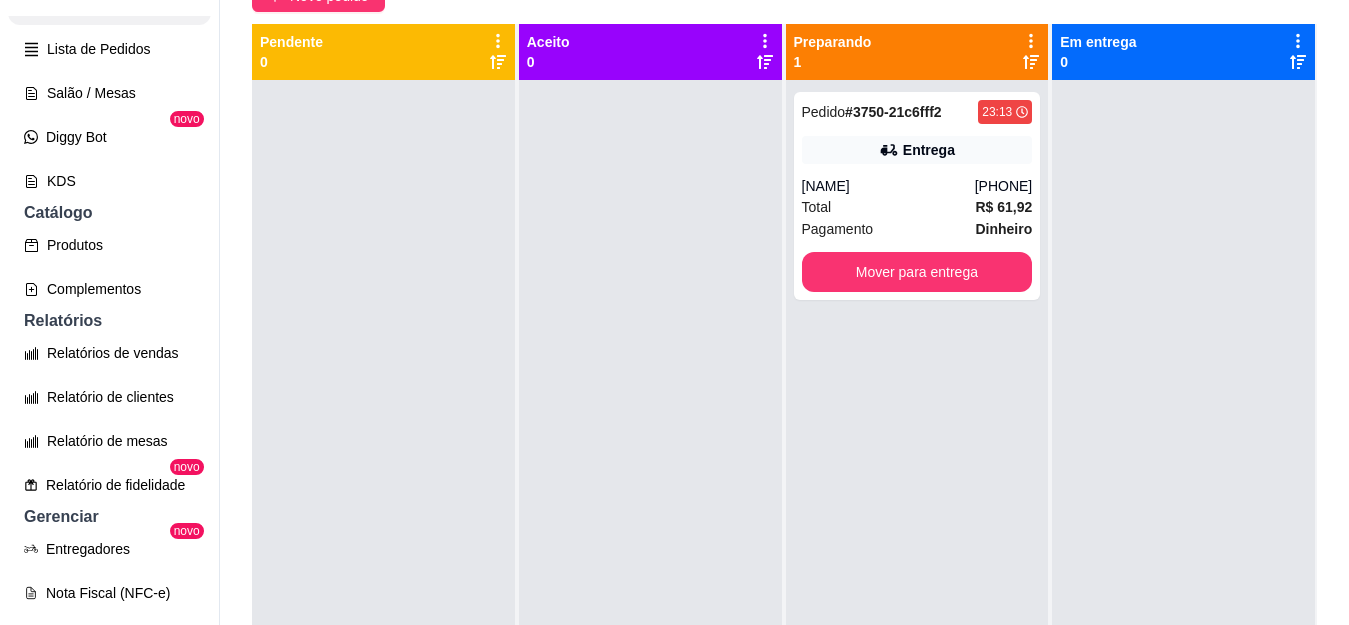scroll, scrollTop: 400, scrollLeft: 0, axis: vertical 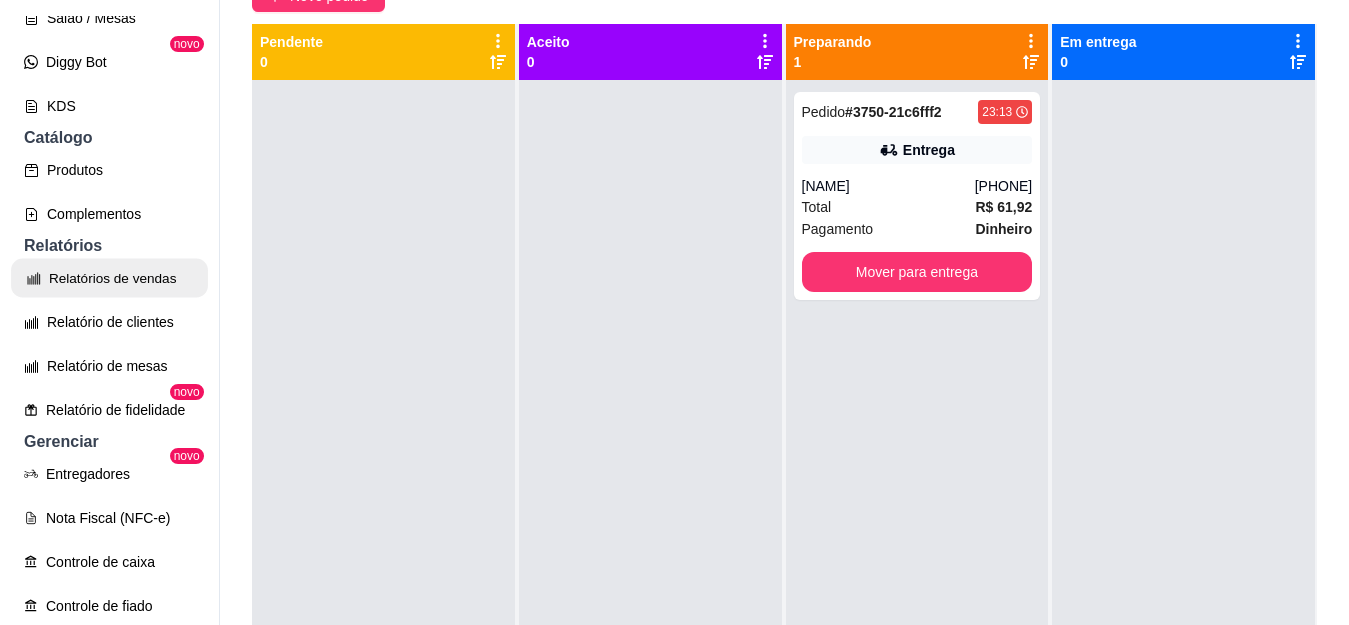 click on "Relatórios de vendas" at bounding box center (109, 278) 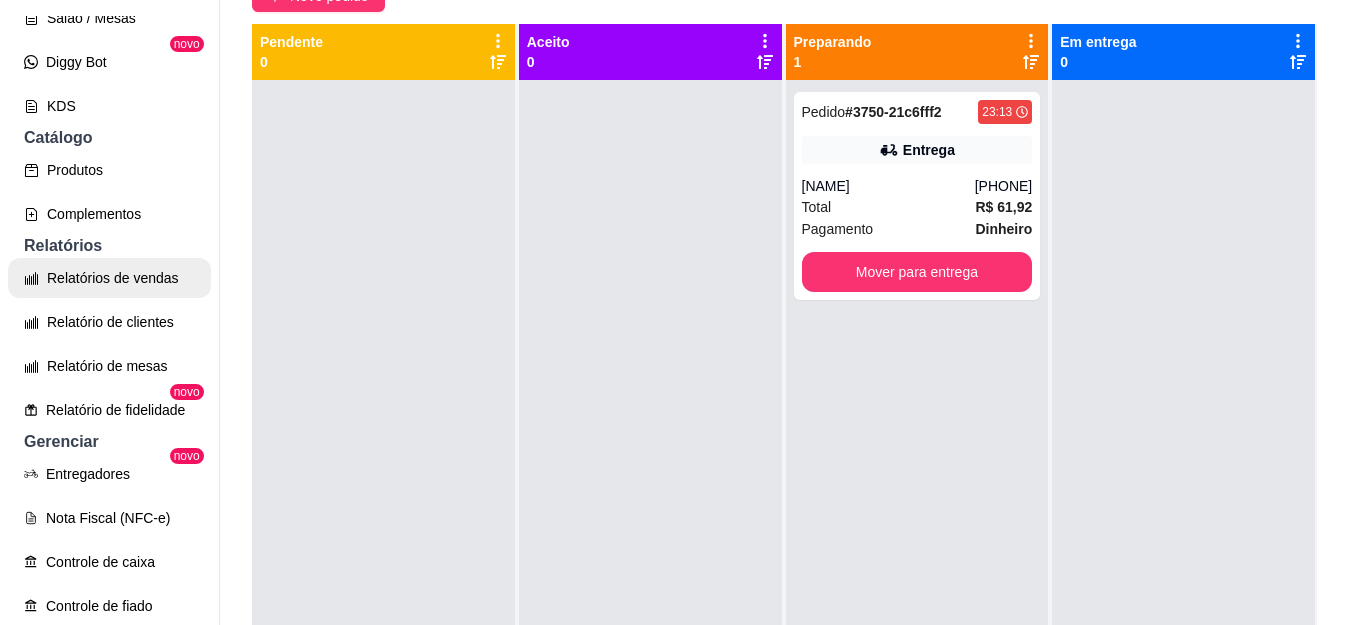 select on "ALL" 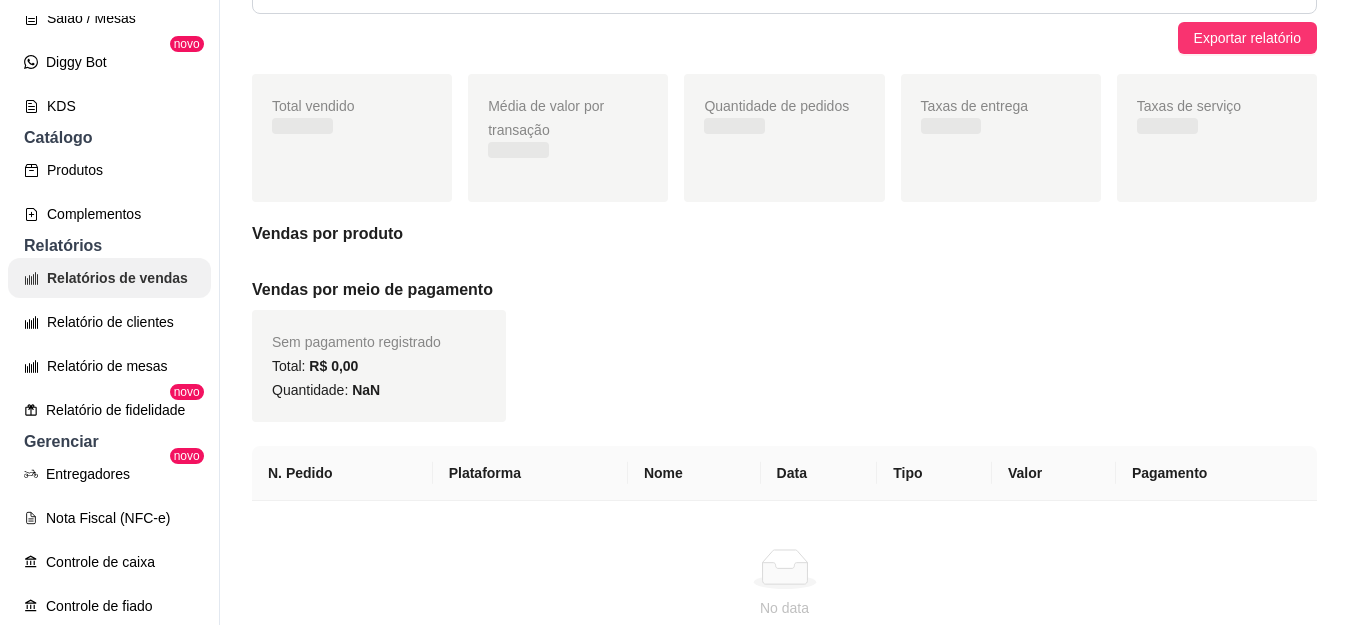 scroll, scrollTop: 0, scrollLeft: 0, axis: both 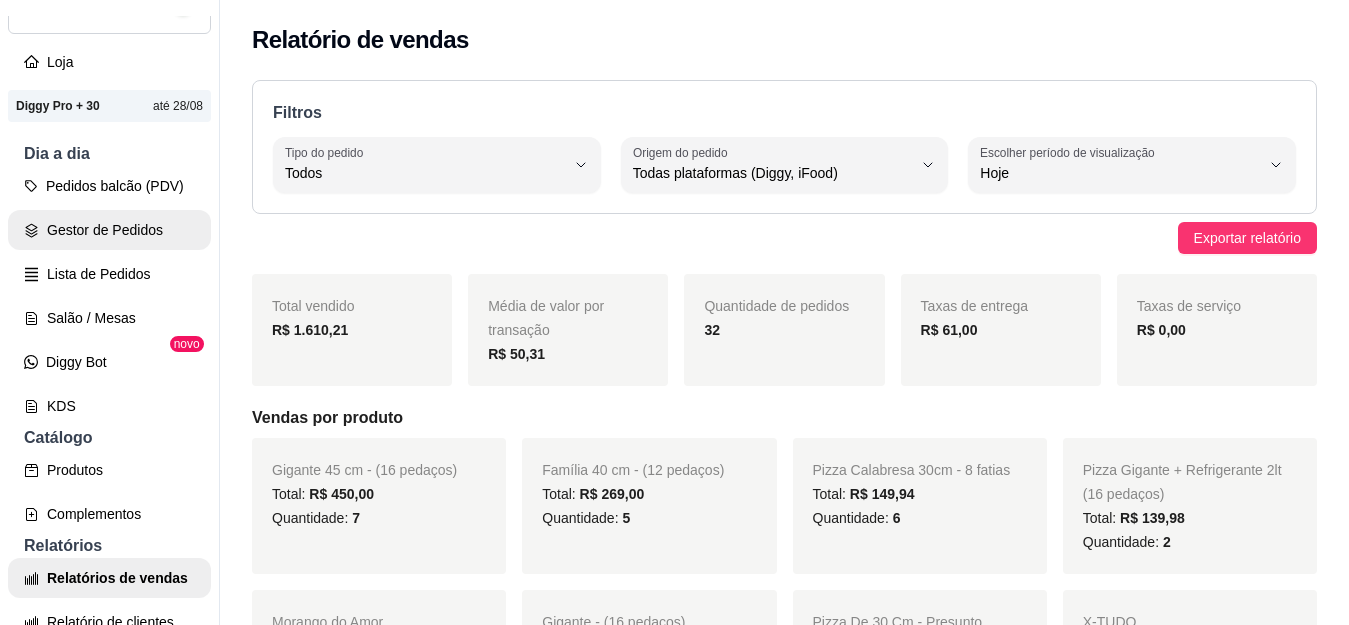 click on "Gestor de Pedidos" at bounding box center (109, 230) 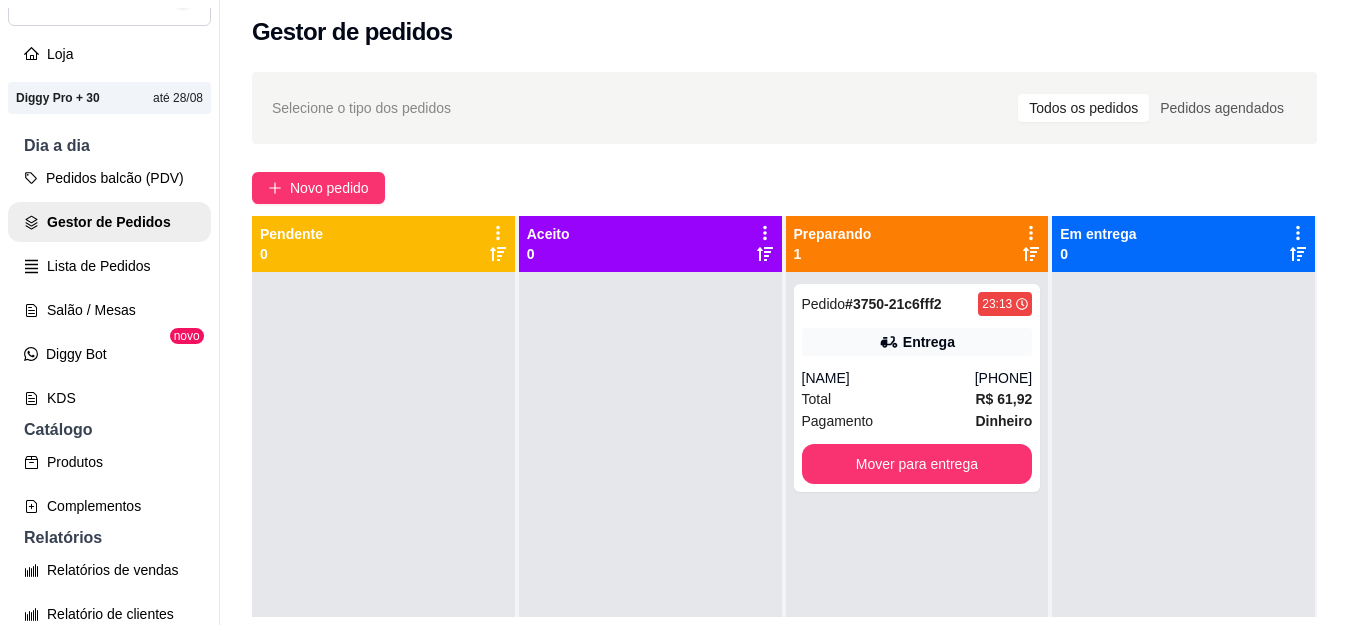 scroll, scrollTop: 32, scrollLeft: 0, axis: vertical 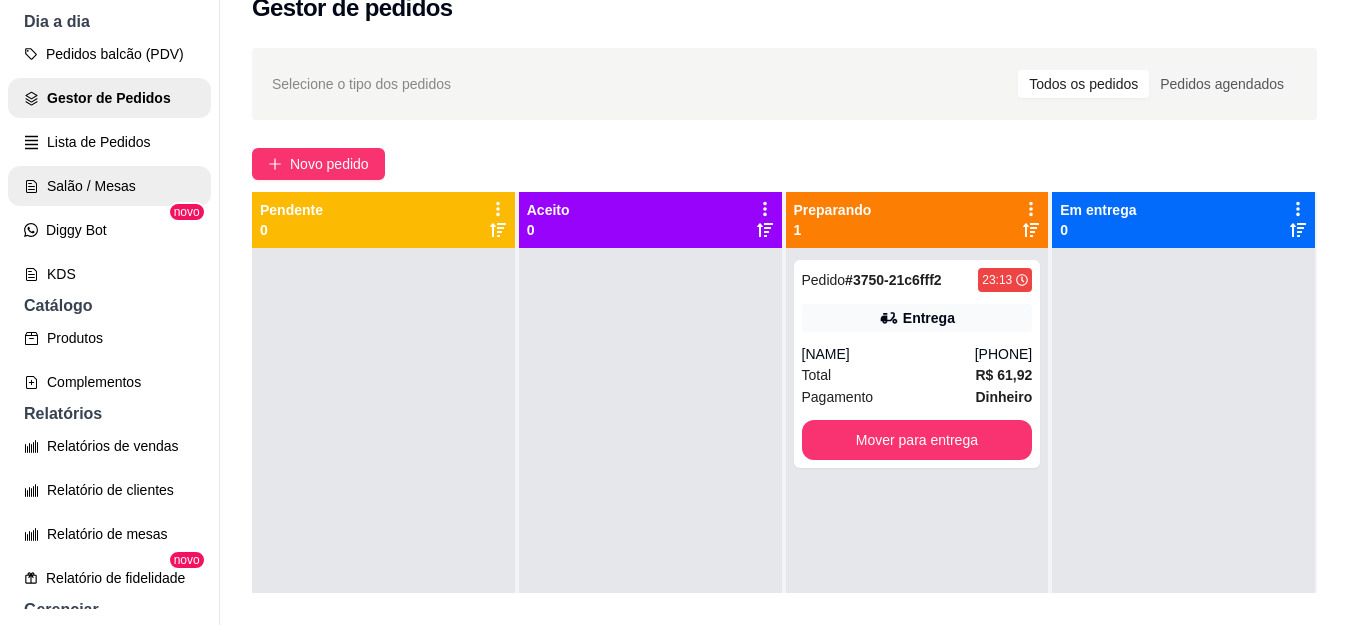 click on "Salão / Mesas" at bounding box center (109, 186) 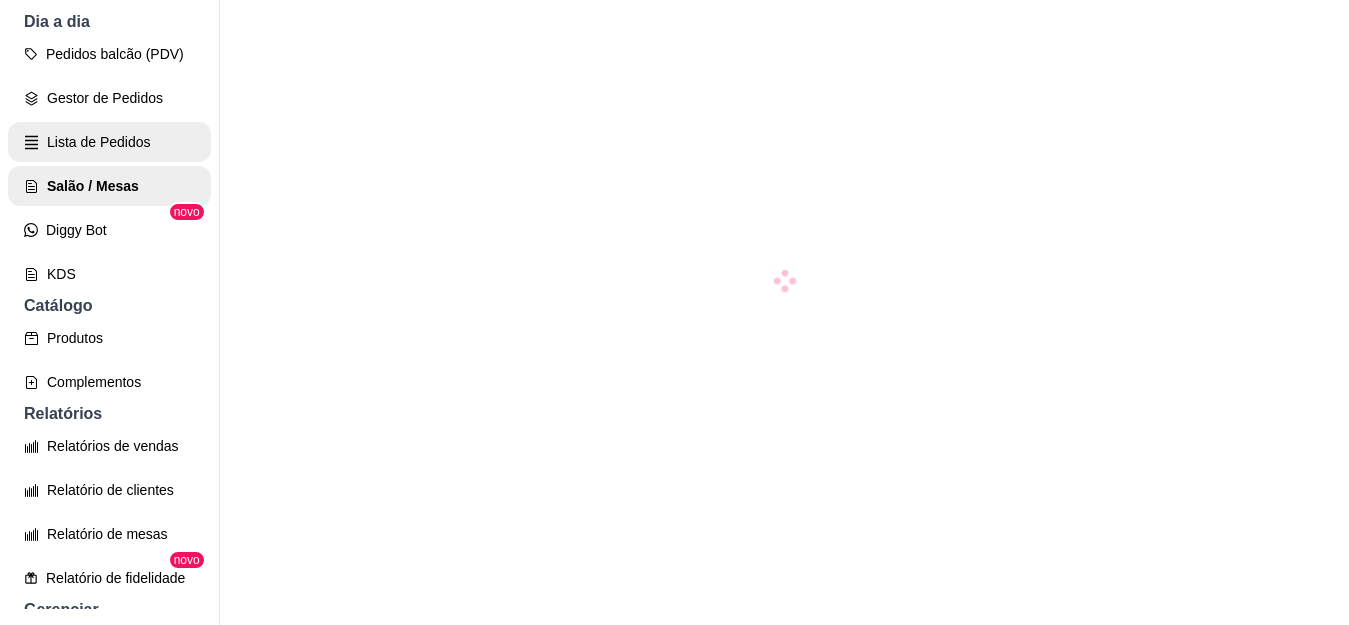 scroll, scrollTop: 0, scrollLeft: 0, axis: both 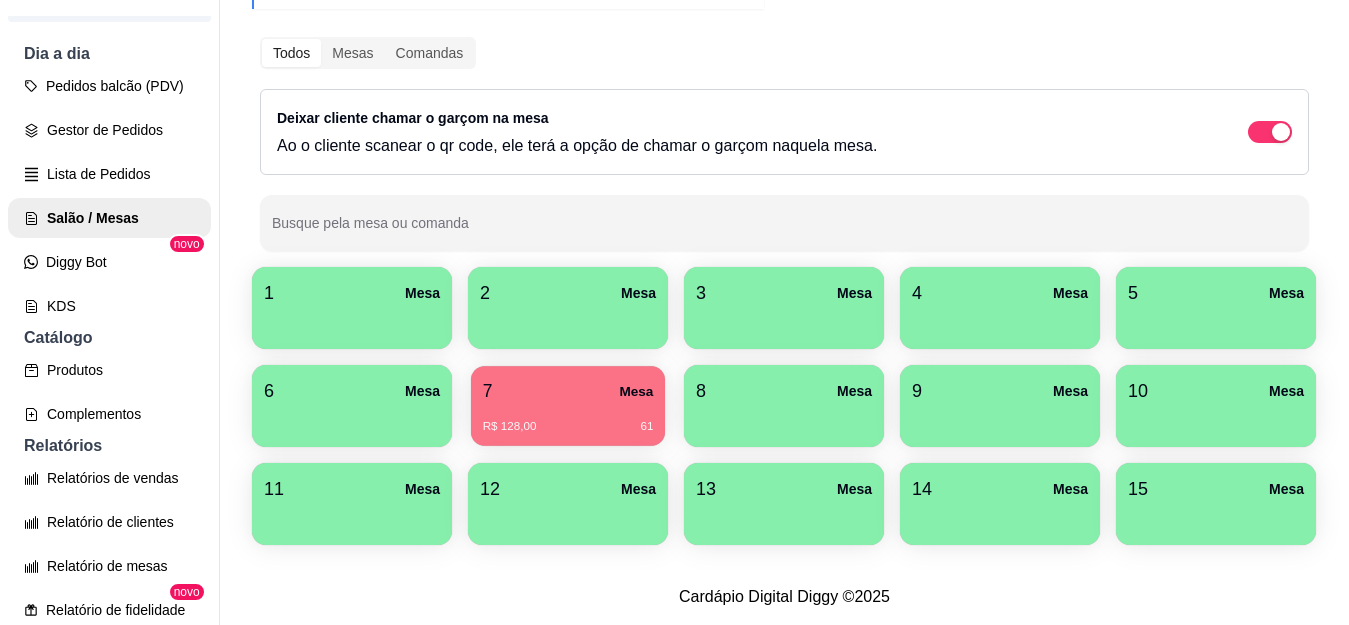 click on "7 Mesa R$ 128,00 [NUMBER]" at bounding box center [568, 406] 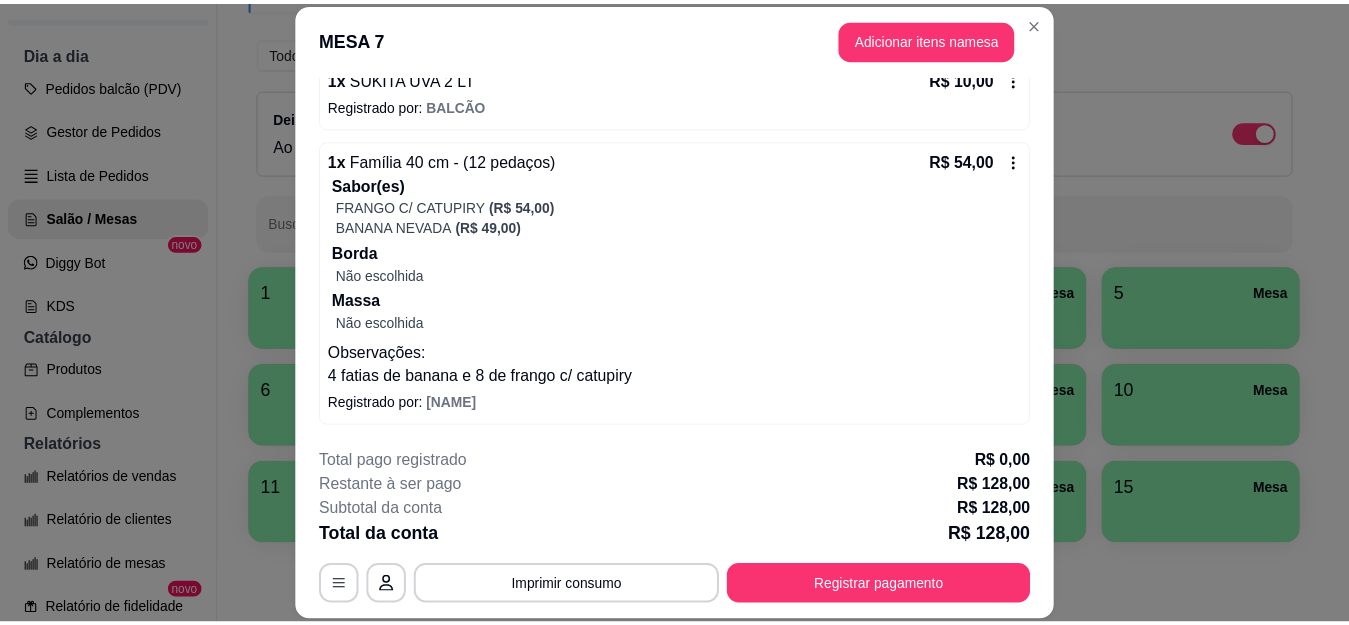 scroll, scrollTop: 0, scrollLeft: 0, axis: both 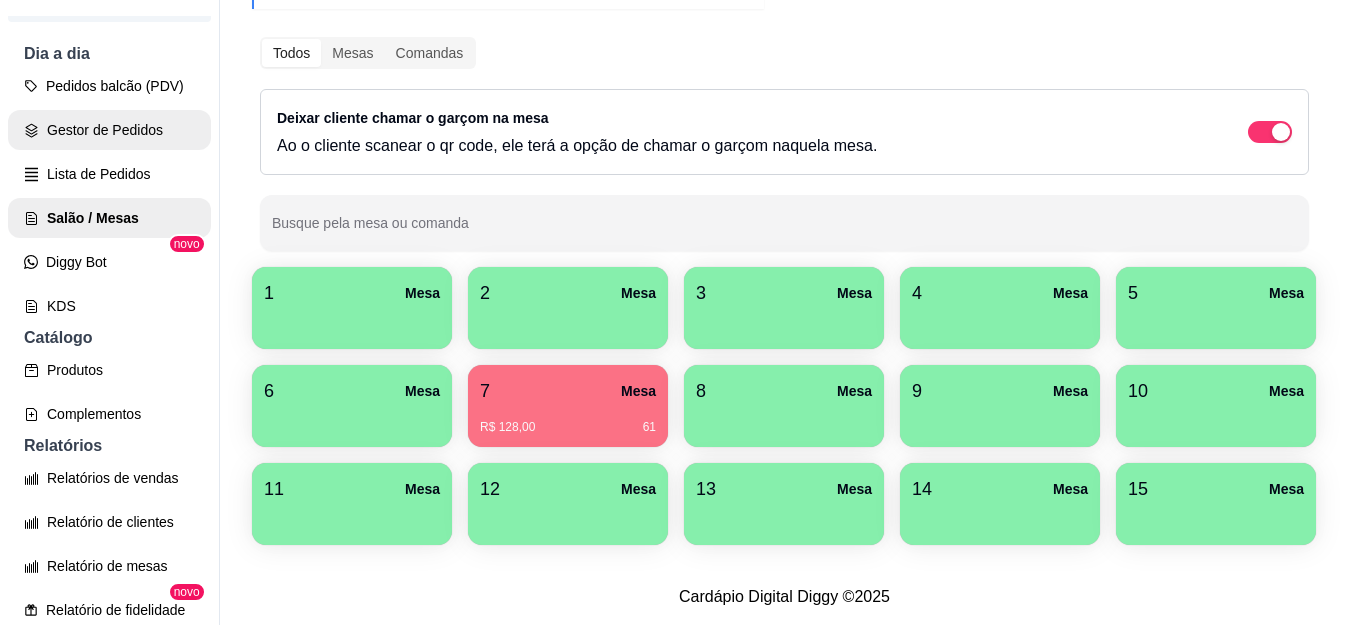 click on "Gestor de Pedidos" at bounding box center [109, 130] 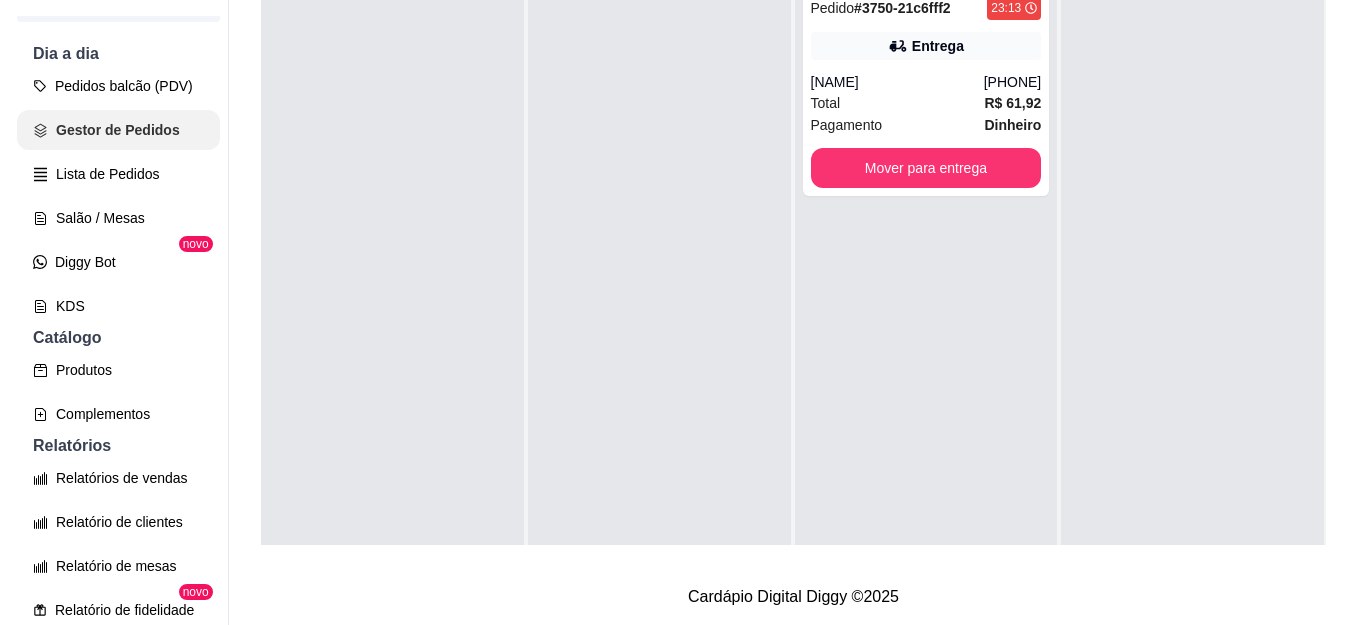scroll, scrollTop: 0, scrollLeft: 0, axis: both 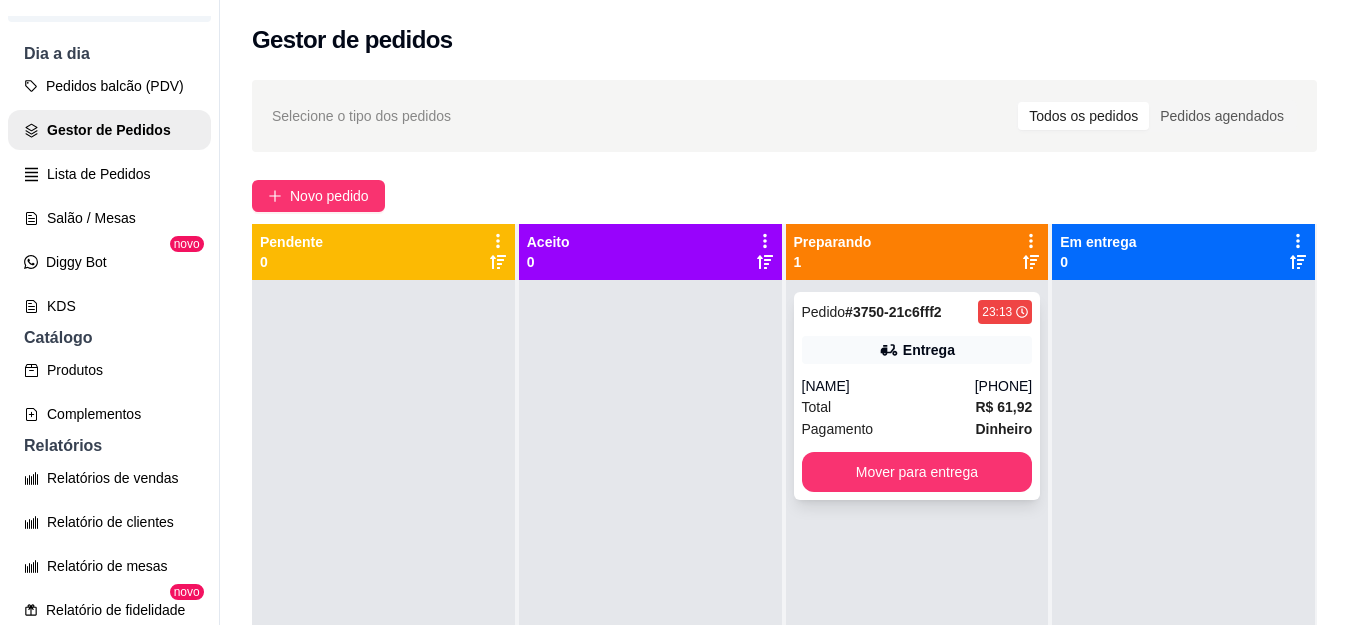 click on "Pagamento Dinheiro" at bounding box center (917, 429) 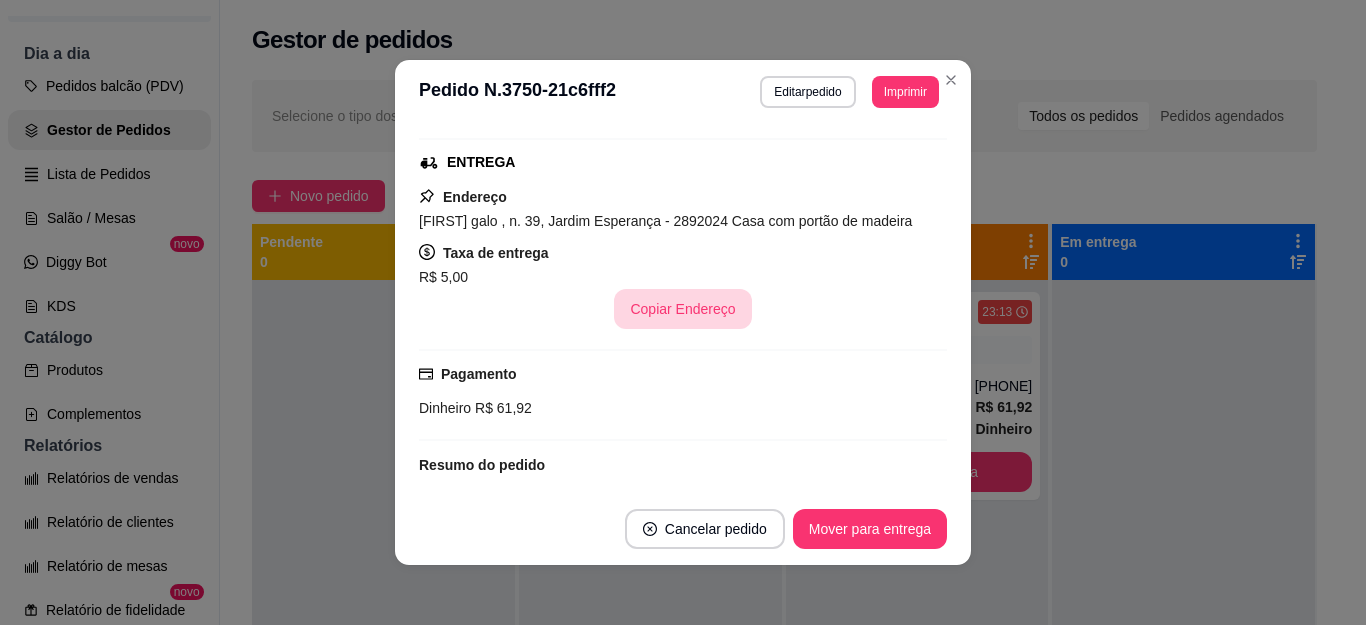scroll, scrollTop: 592, scrollLeft: 0, axis: vertical 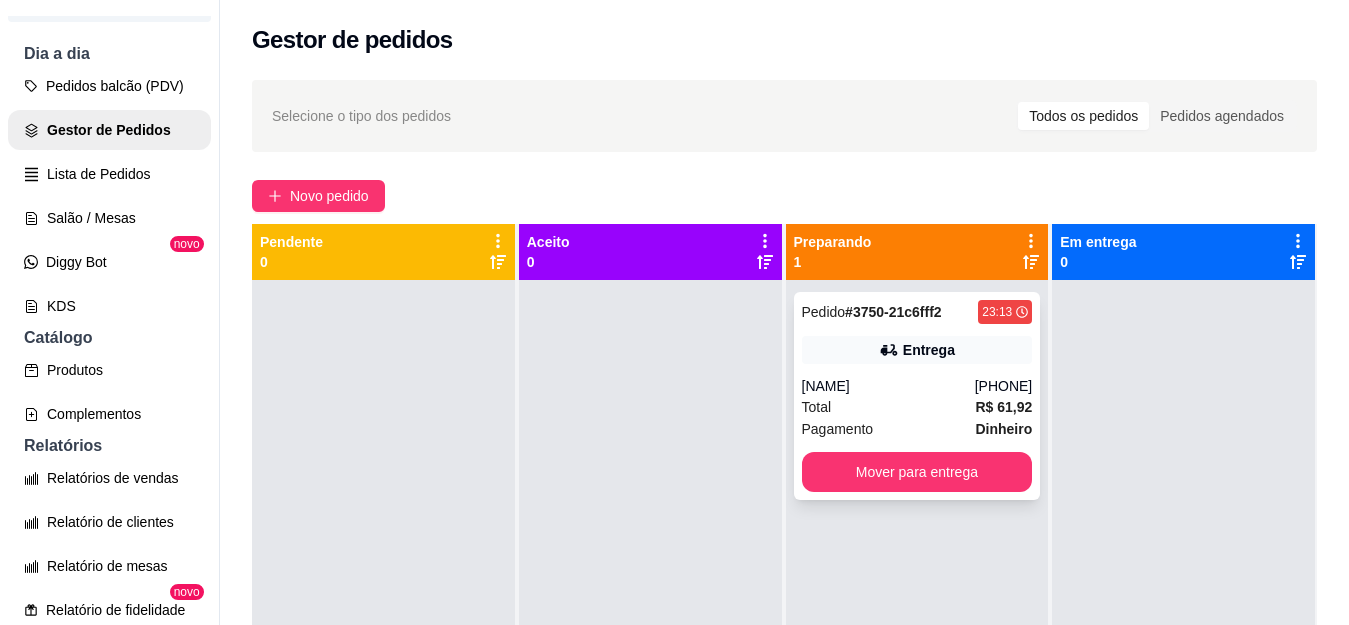 click on "Entrega" at bounding box center (917, 350) 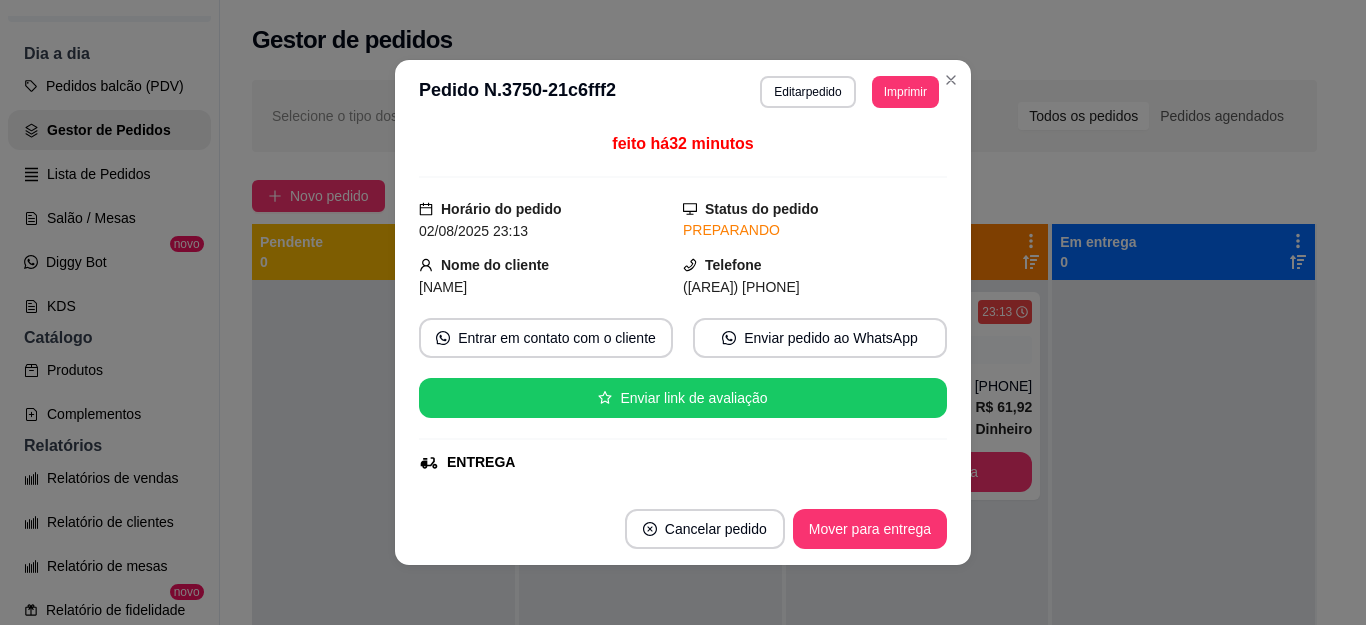 scroll, scrollTop: 4, scrollLeft: 0, axis: vertical 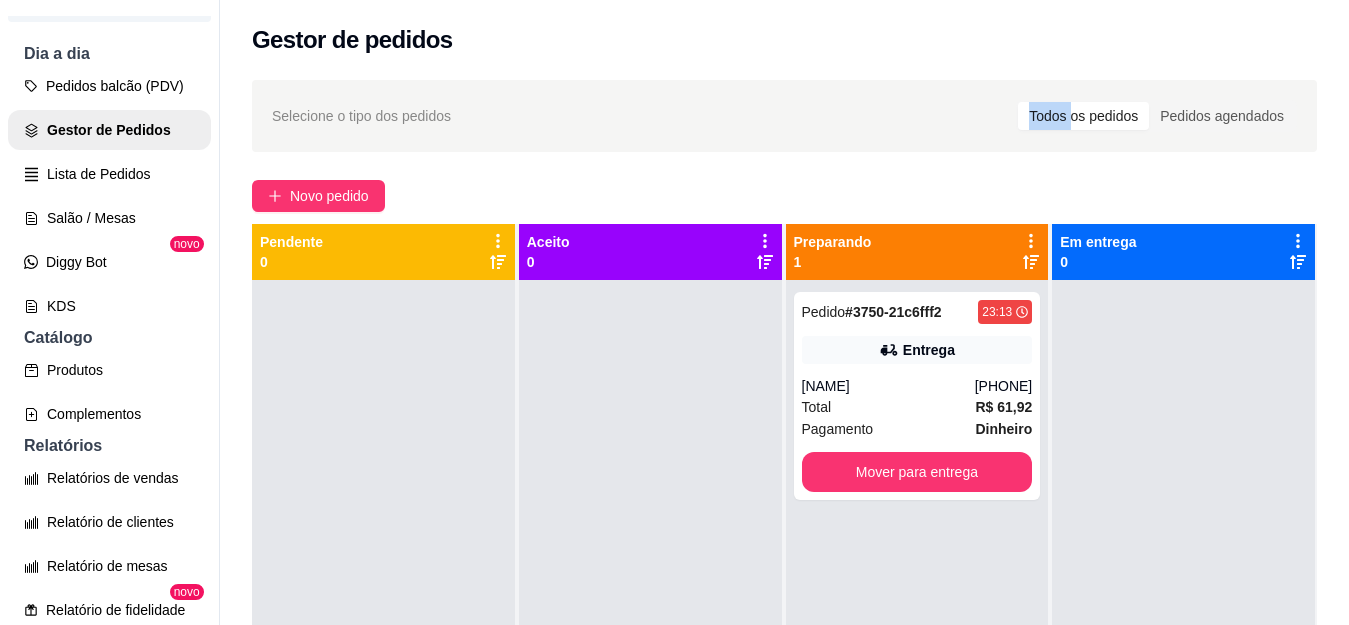 click on "Selecione o tipo dos pedidos Todos os pedidos Pedidos agendados Novo pedido Pendente 0 Aceito 0 Preparando 1 Pedido # 3750-21c6fff2 23:13 Entrega [NAME] [PHONE] Total R$ 61,92 Pagamento Dinheiro Mover para entrega Em entrega 0" at bounding box center [784, 470] 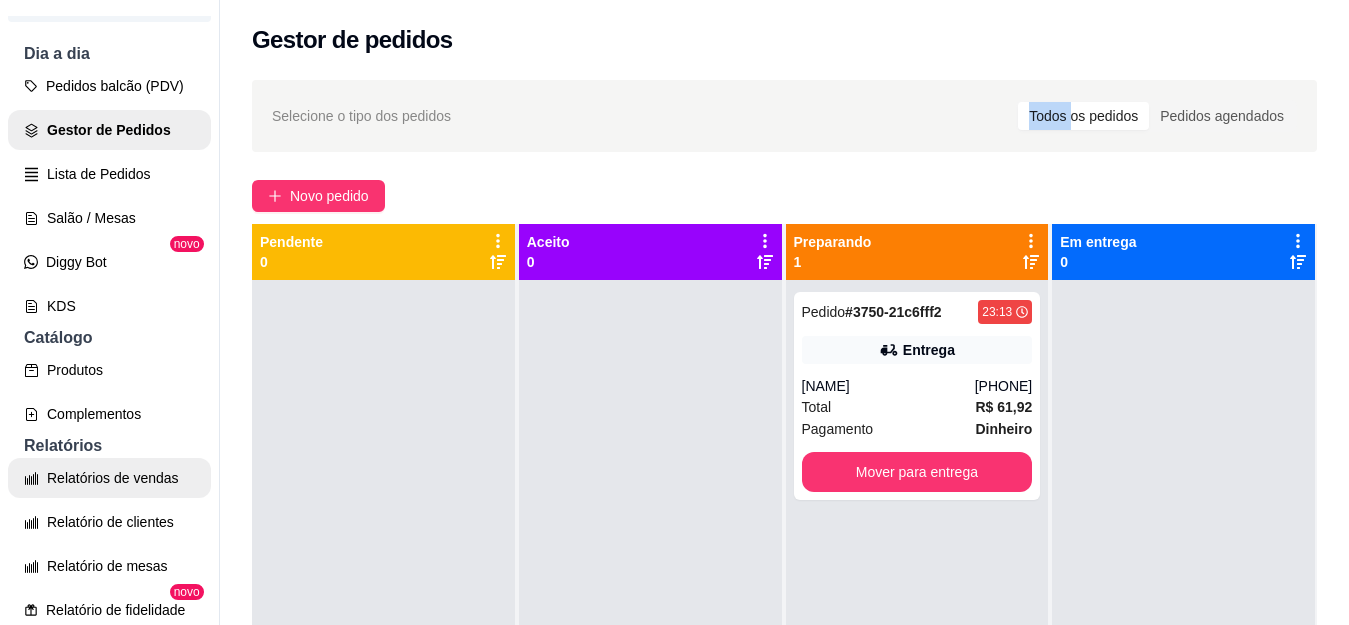 click on "Relatórios de vendas" at bounding box center [109, 478] 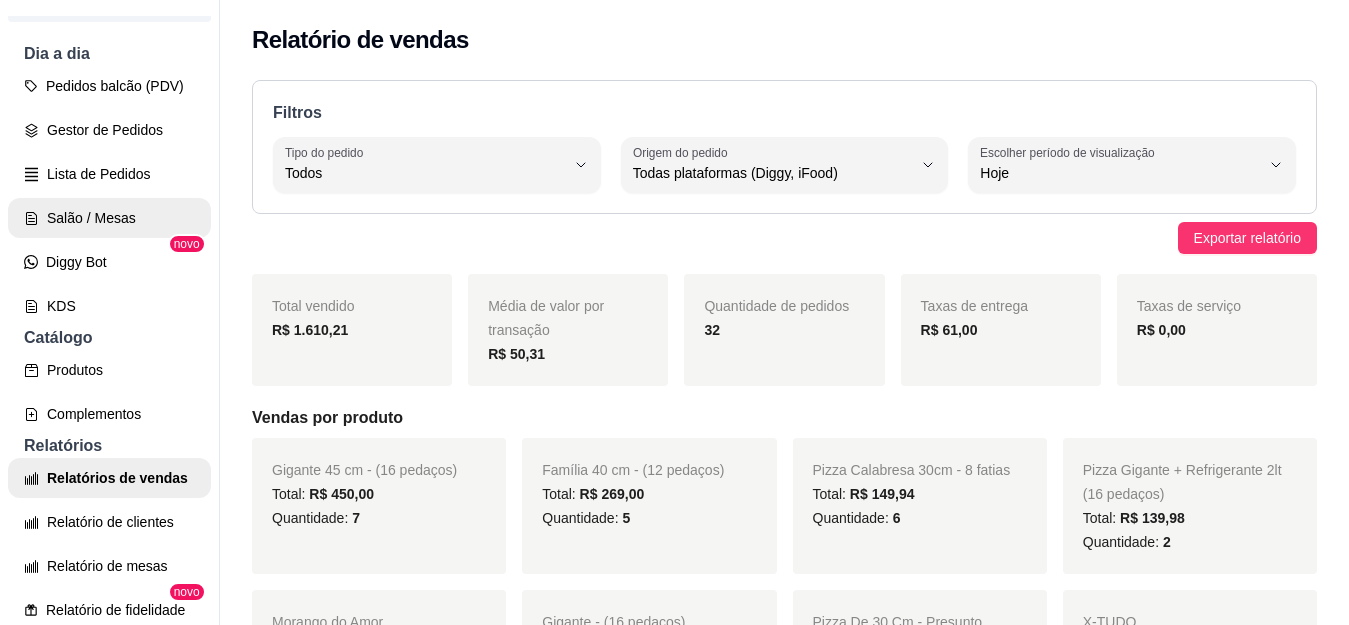 click on "Salão / Mesas" at bounding box center [109, 218] 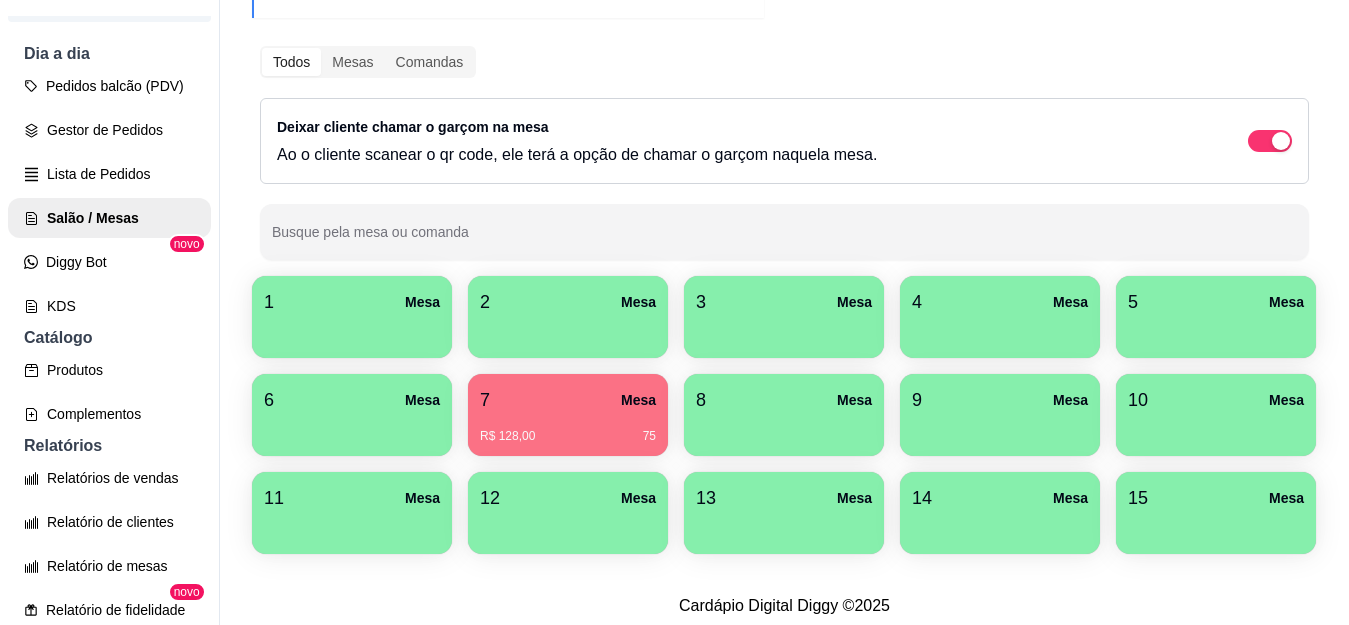 scroll, scrollTop: 300, scrollLeft: 0, axis: vertical 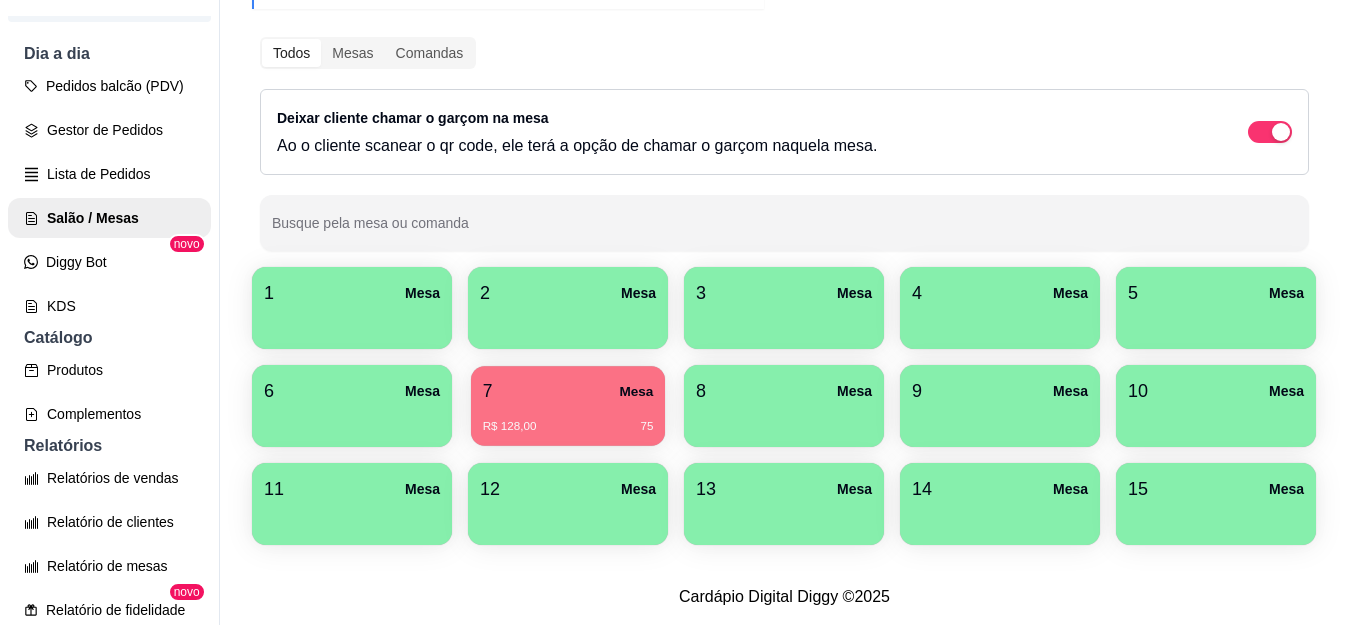 click on "R$ 128,00 75" at bounding box center [568, 427] 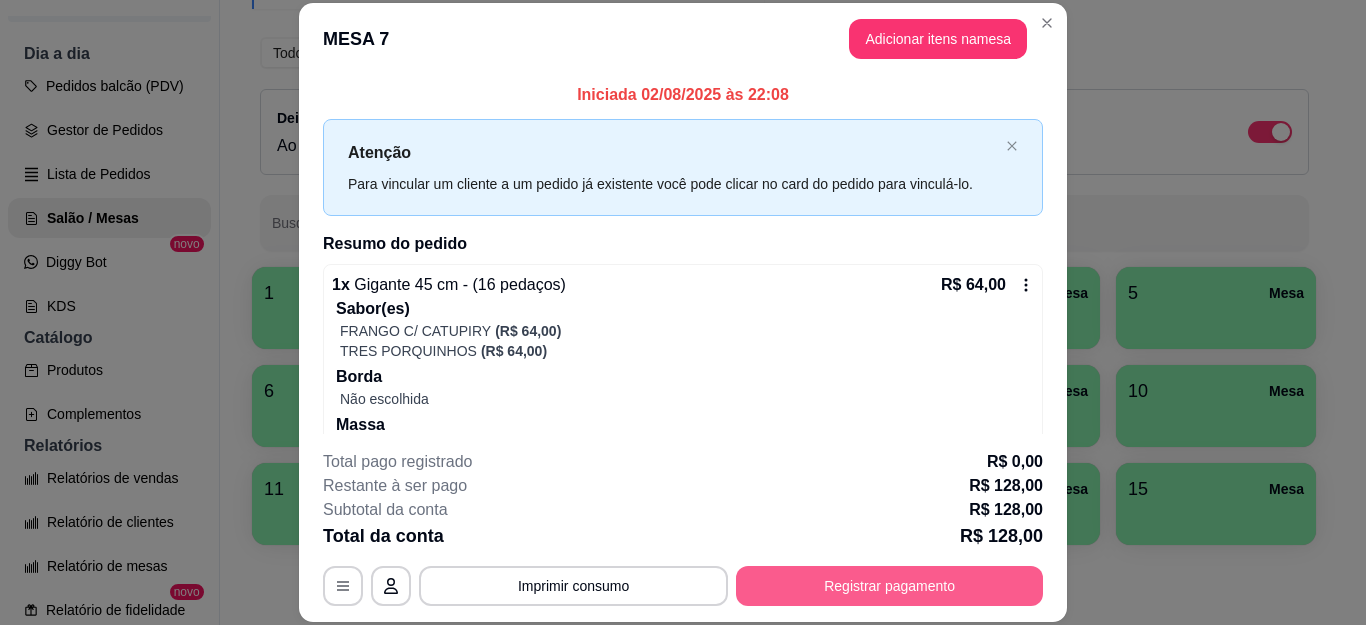 click on "Registrar pagamento" at bounding box center (889, 586) 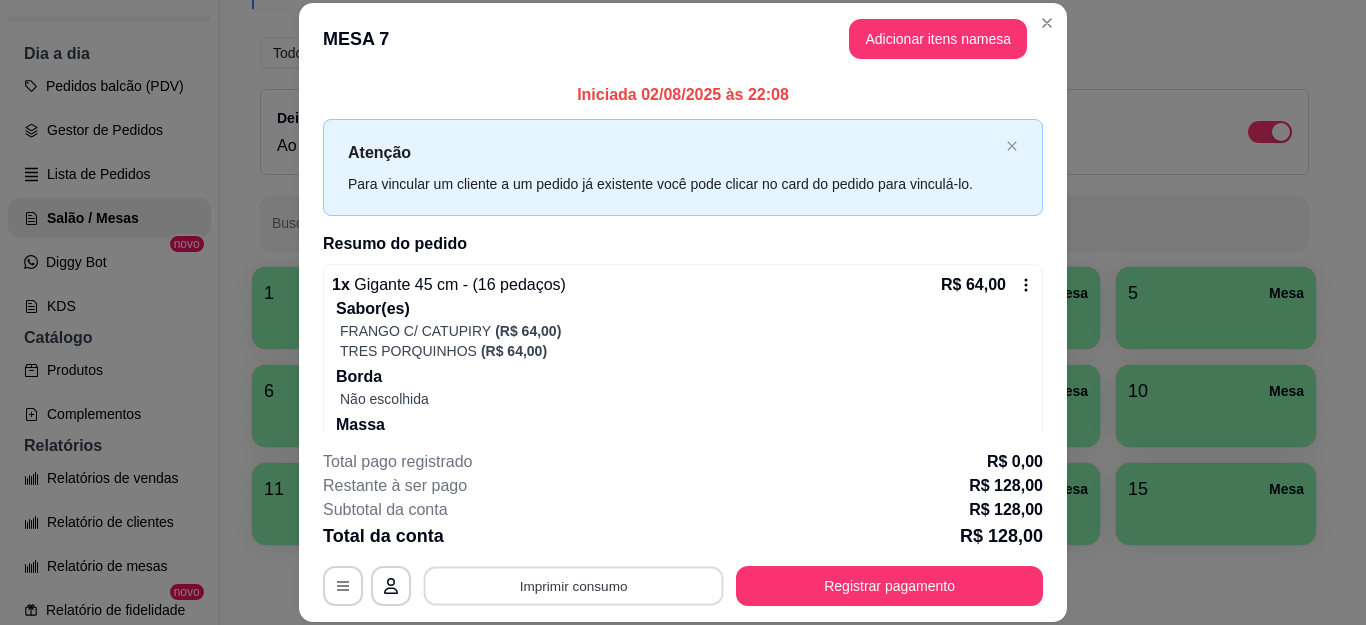 click on "Imprimir consumo" at bounding box center (574, 585) 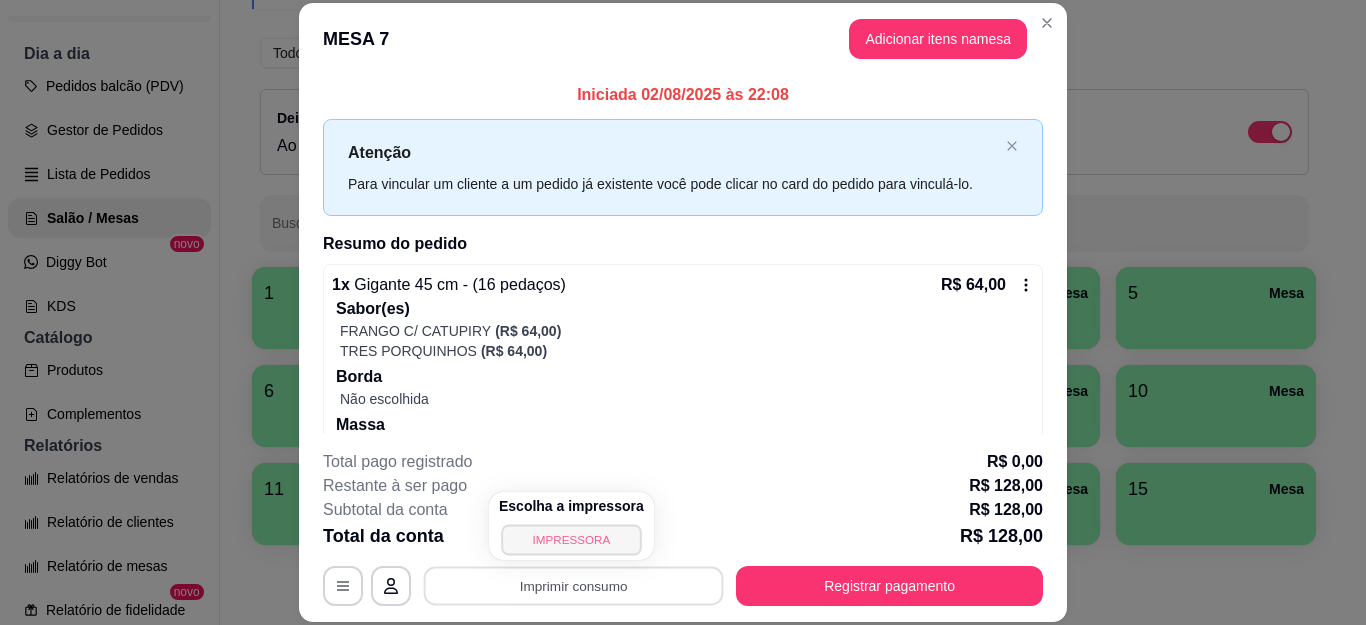 click on "IMPRESSORA" at bounding box center (571, 539) 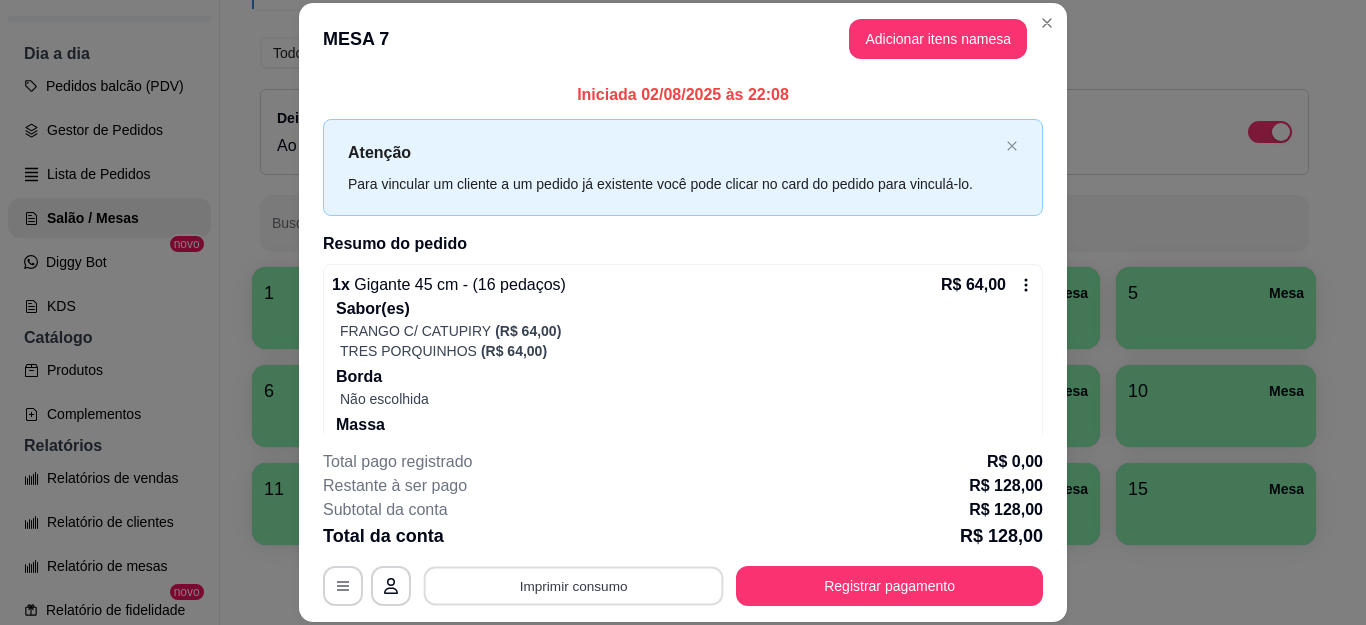 click on "Imprimir consumo" at bounding box center [574, 585] 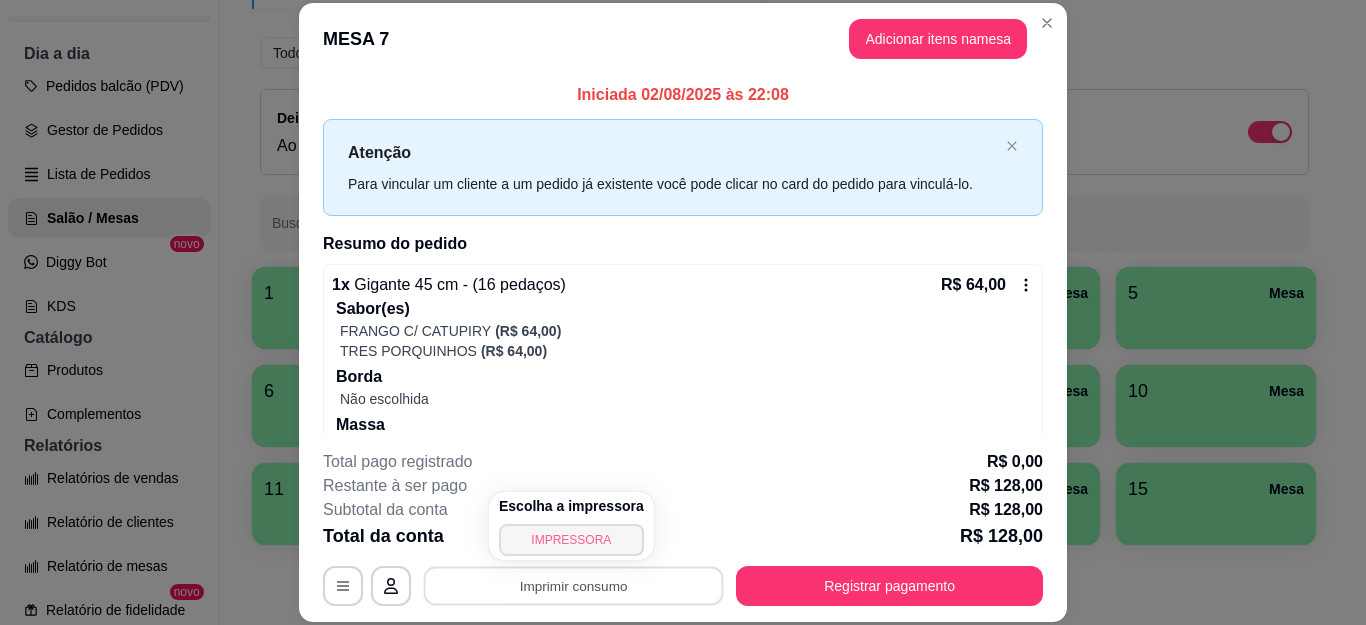 click on "IMPRESSORA" at bounding box center [571, 540] 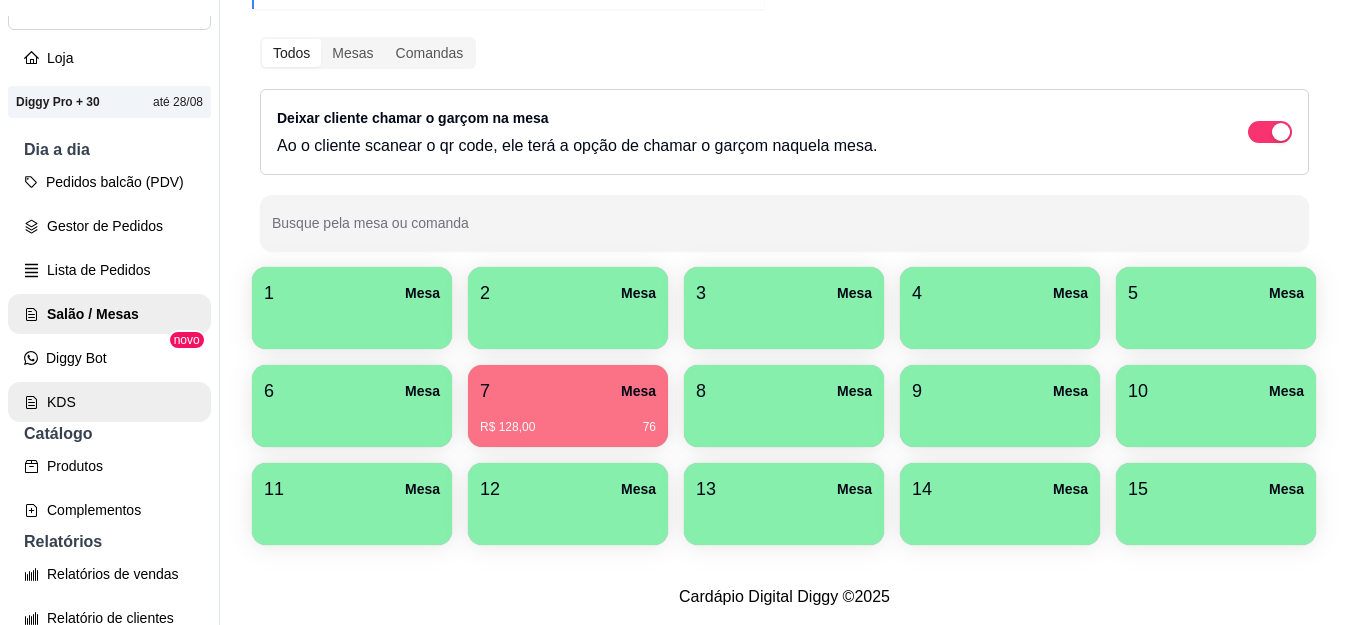 scroll, scrollTop: 0, scrollLeft: 0, axis: both 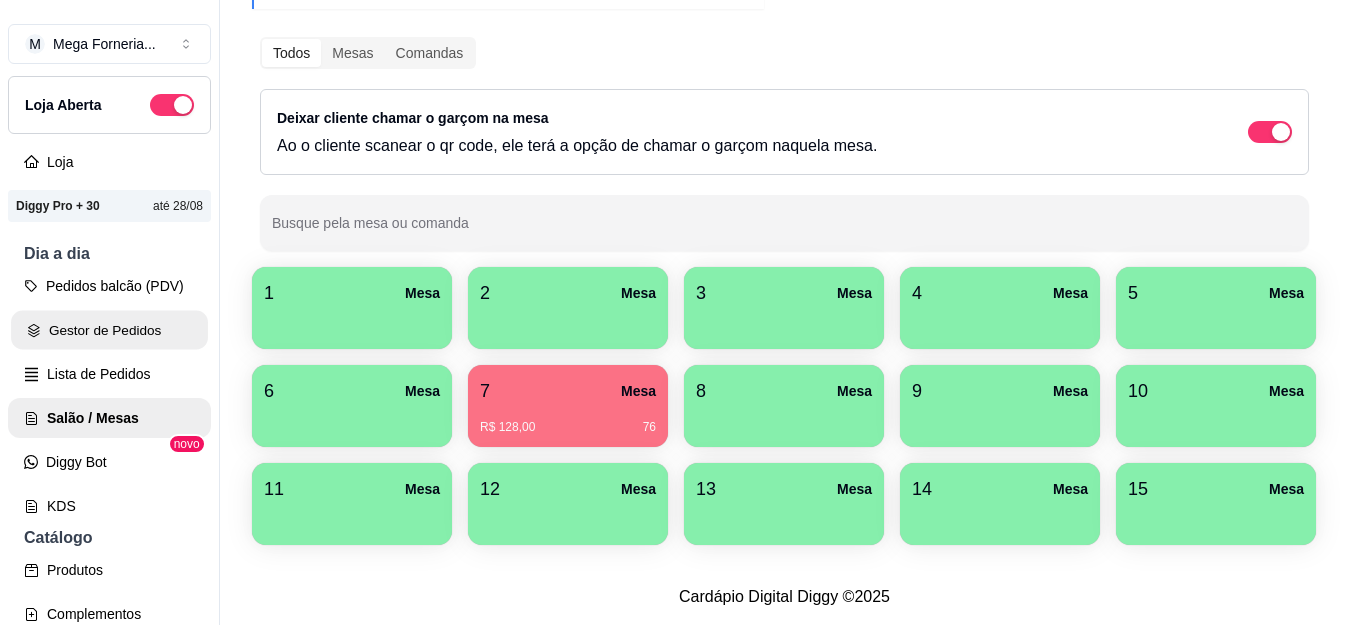 click on "Gestor de Pedidos" at bounding box center (109, 330) 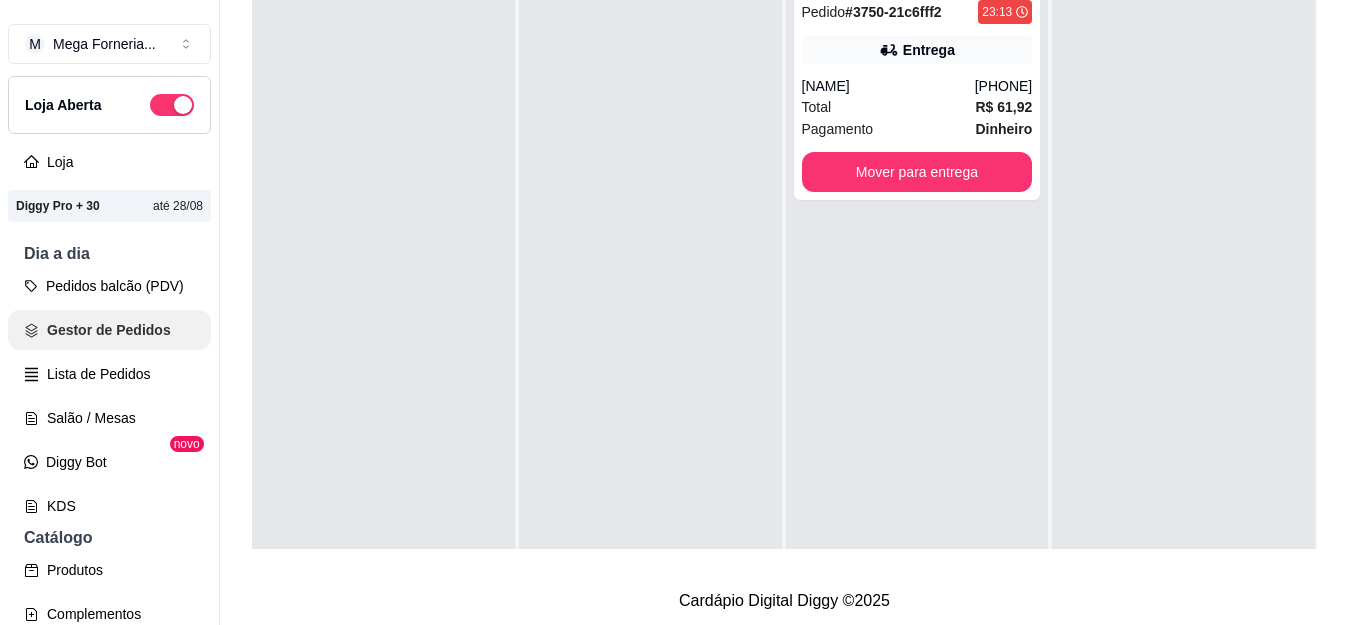 scroll, scrollTop: 0, scrollLeft: 0, axis: both 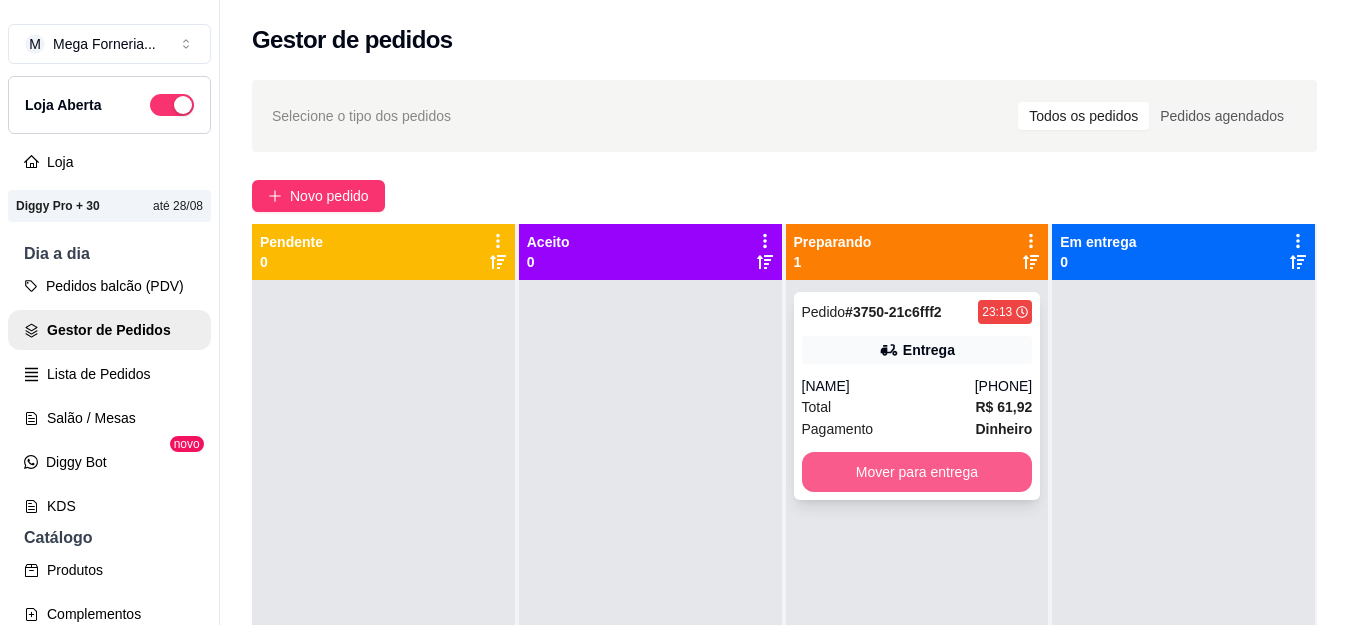click on "Mover para entrega" at bounding box center [917, 472] 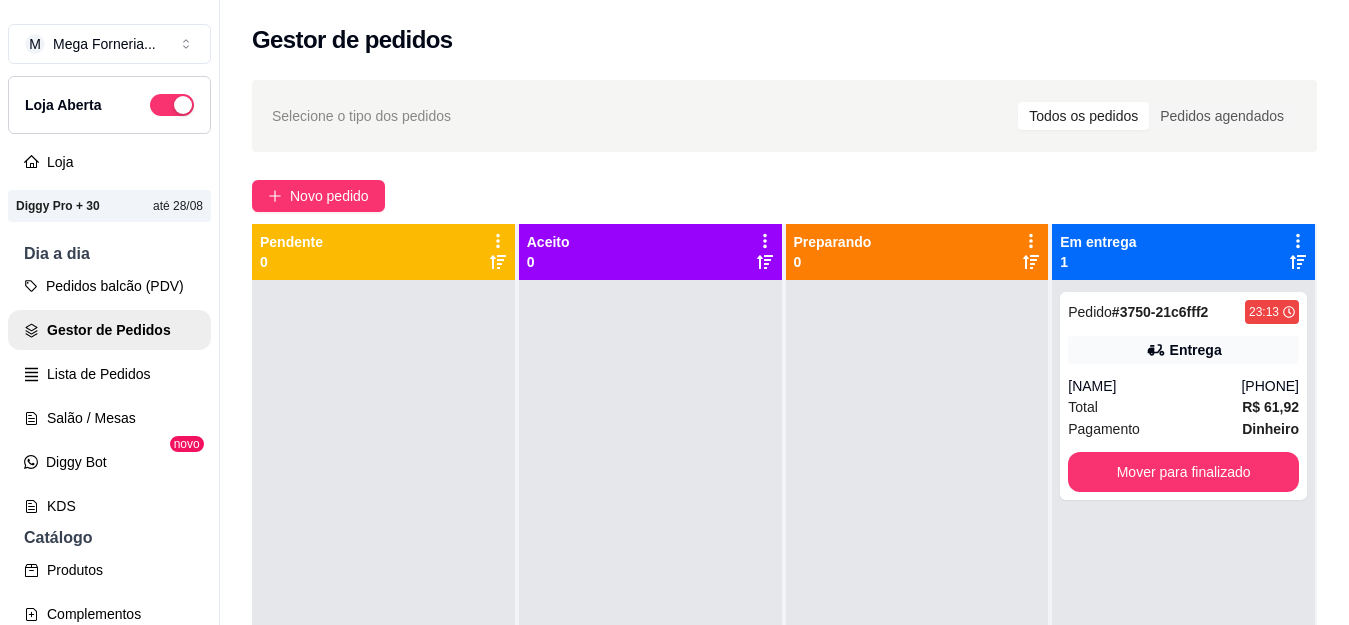 scroll, scrollTop: 200, scrollLeft: 0, axis: vertical 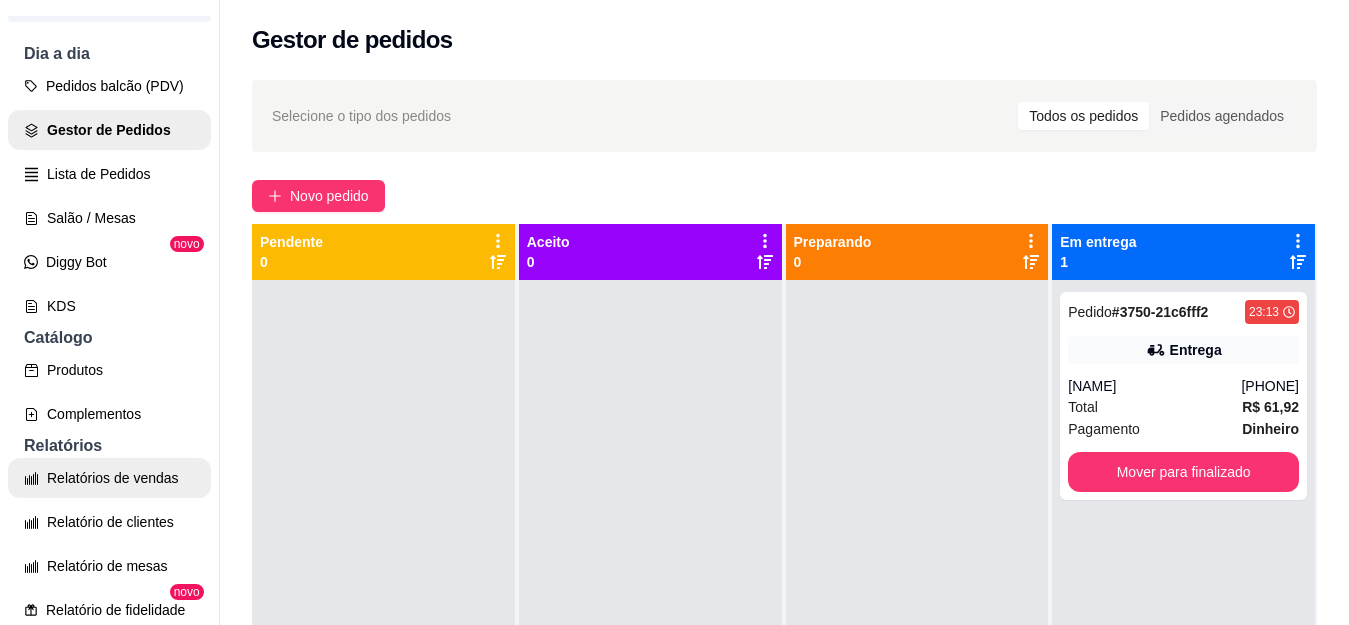 click on "Relatórios de vendas" at bounding box center [109, 478] 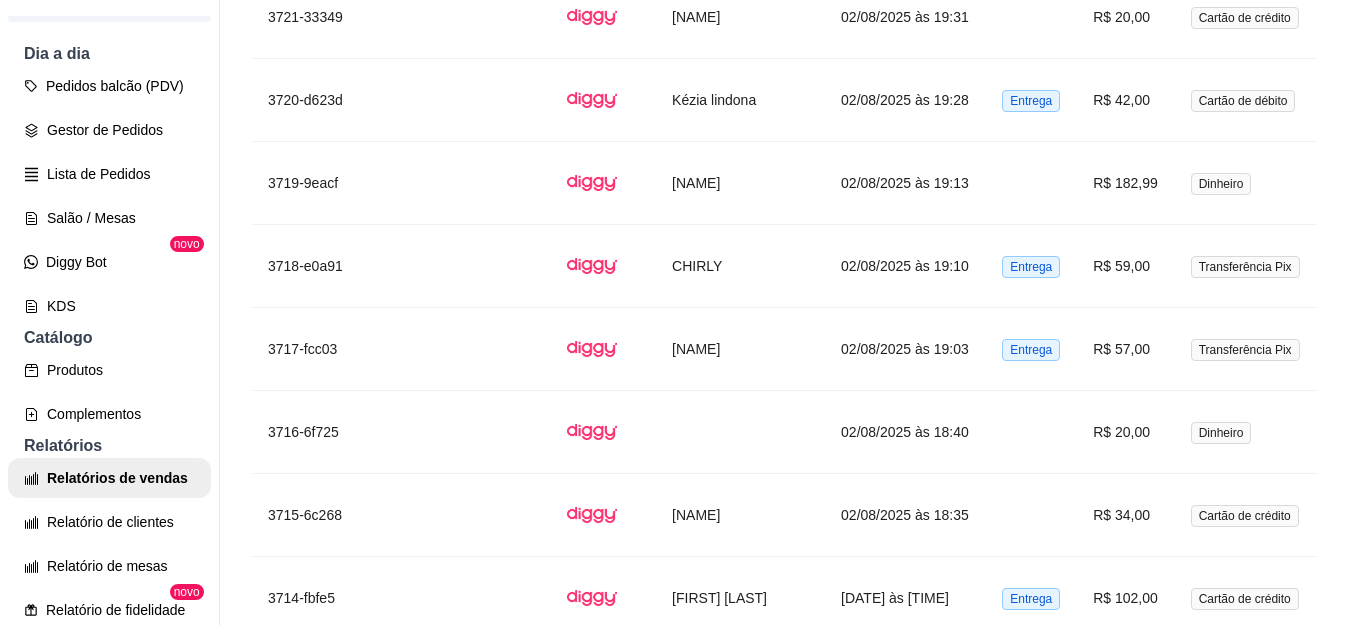 scroll, scrollTop: 4191, scrollLeft: 0, axis: vertical 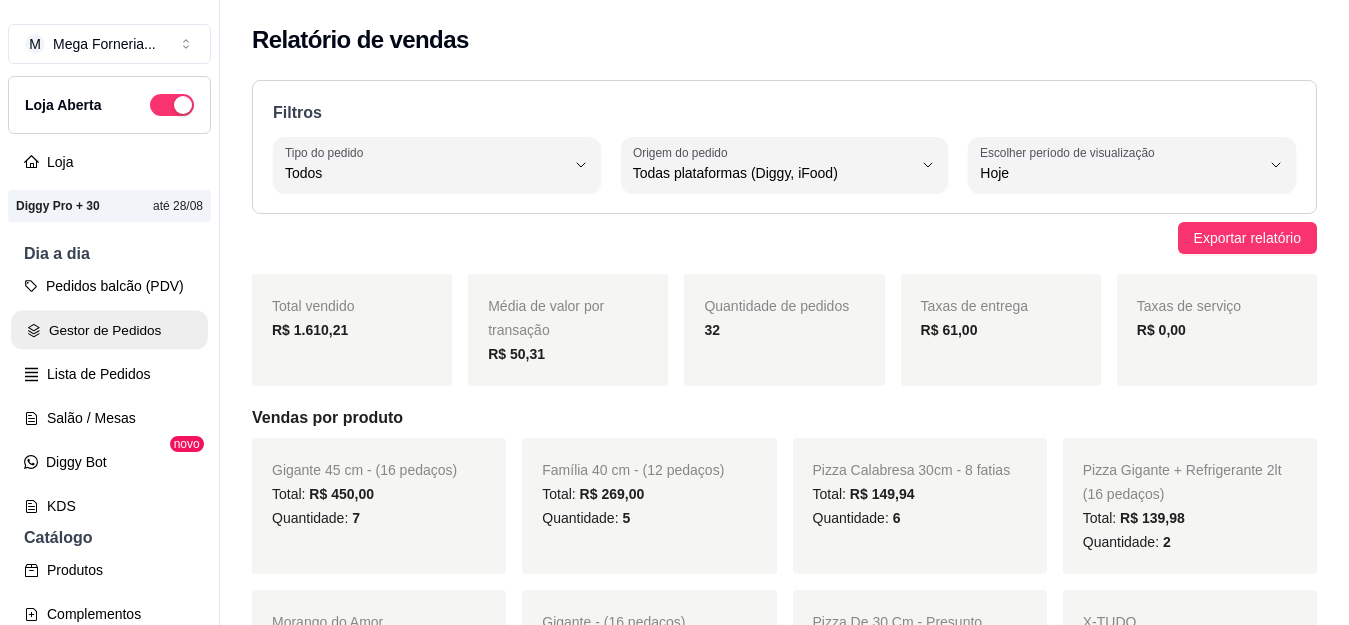 click on "Gestor de Pedidos" at bounding box center [109, 330] 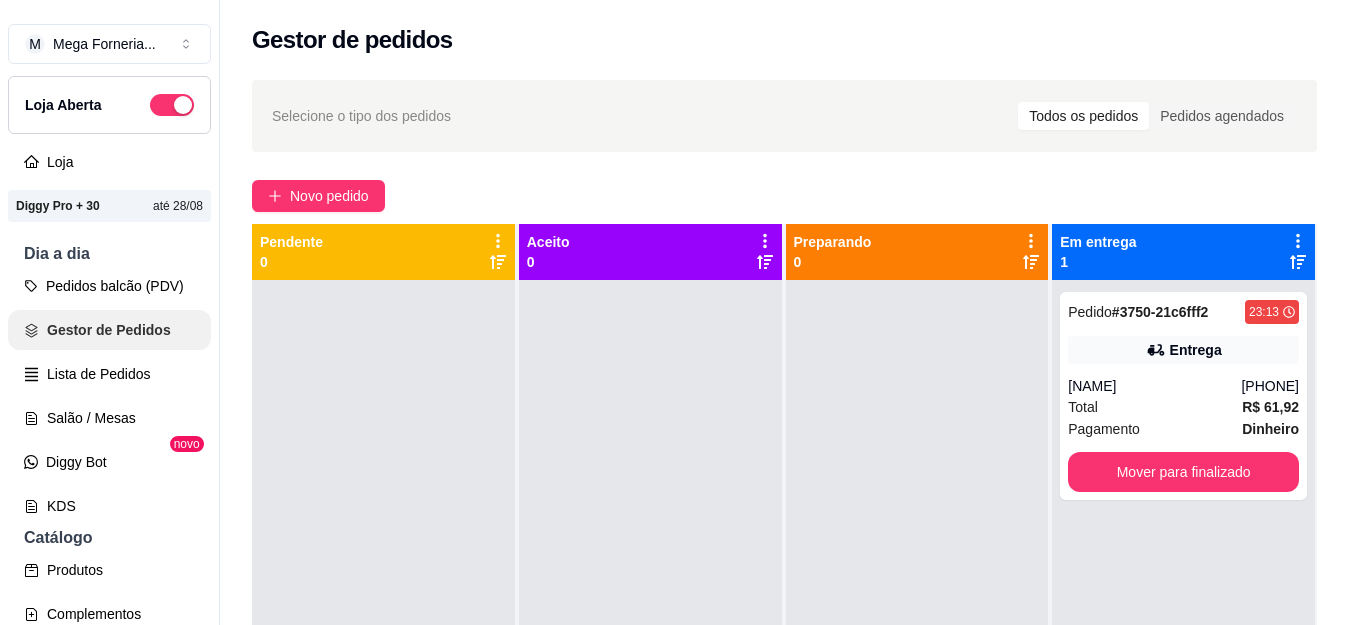 scroll, scrollTop: 100, scrollLeft: 0, axis: vertical 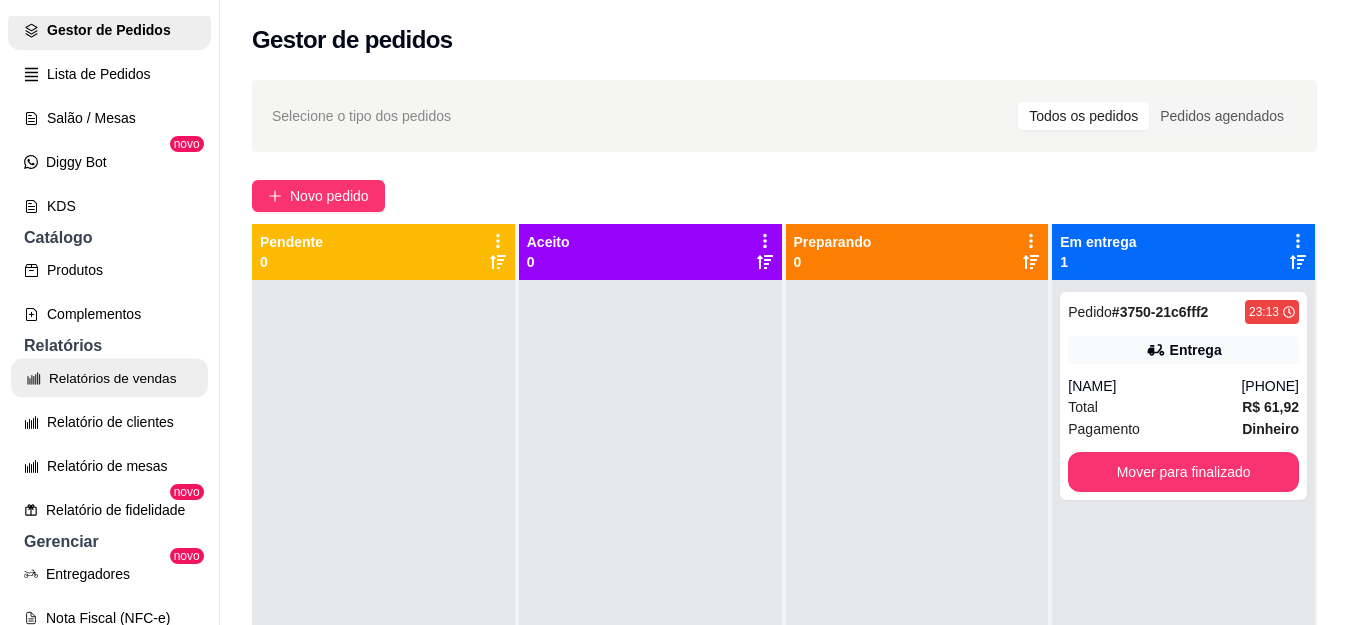 click on "Relatórios de vendas" at bounding box center [109, 378] 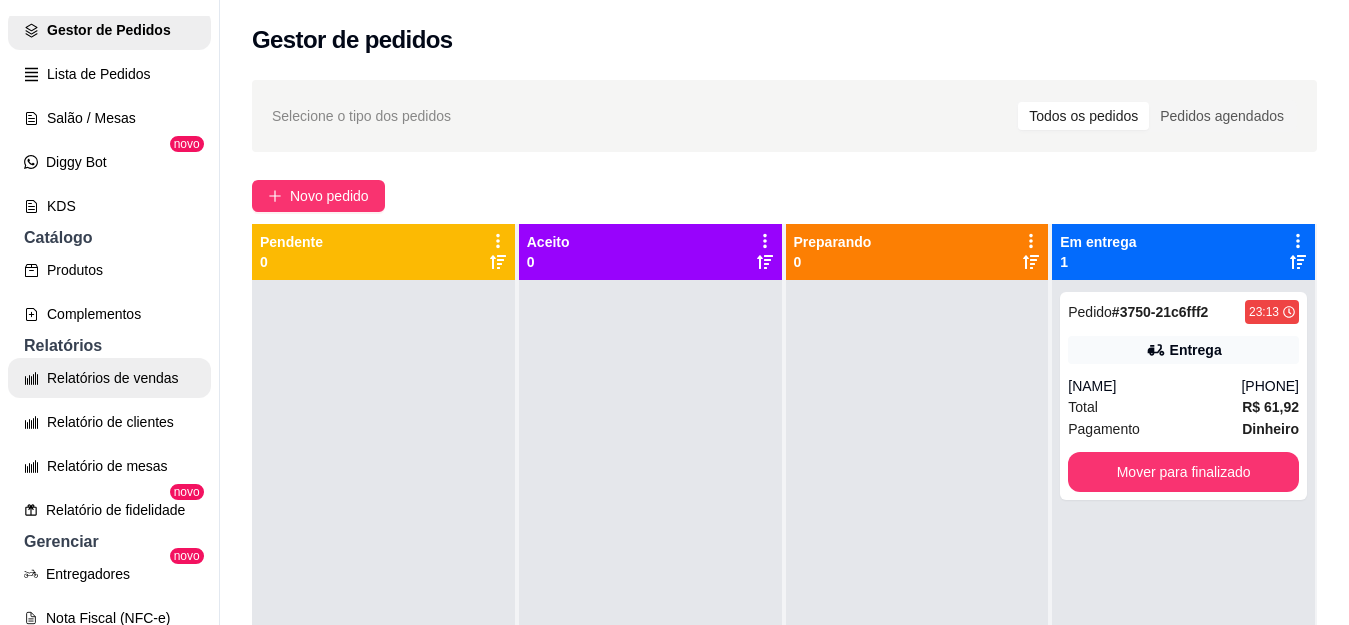 select on "ALL" 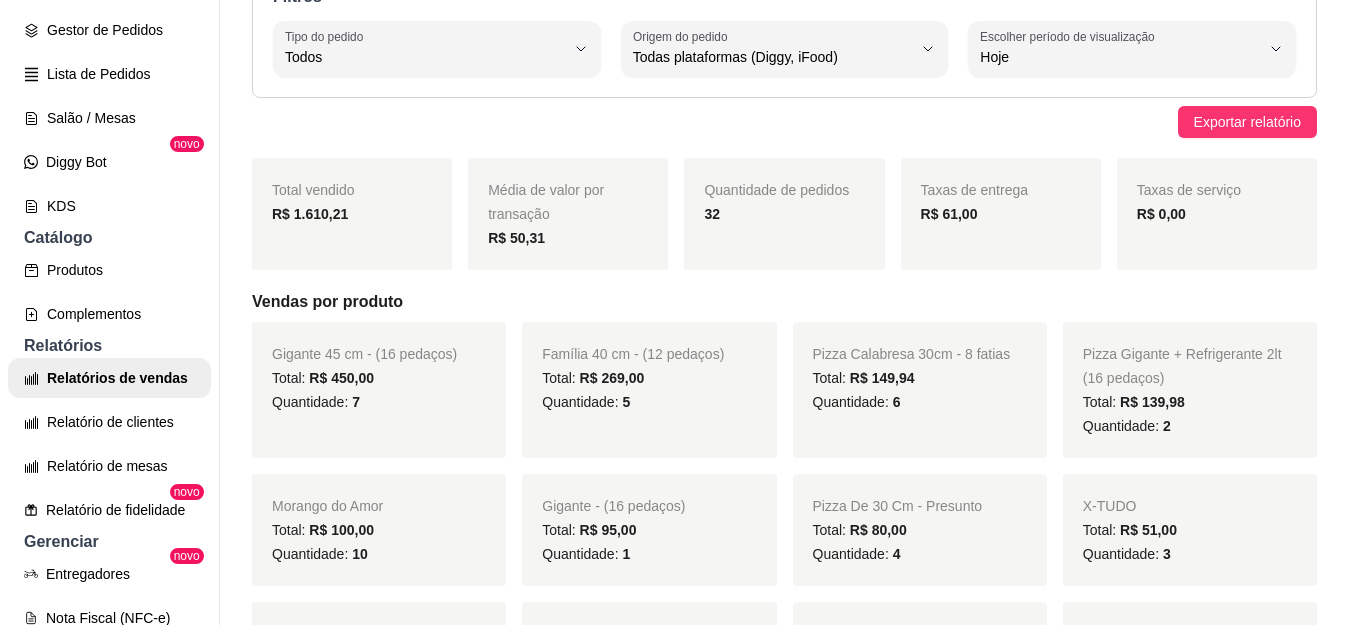 scroll, scrollTop: 0, scrollLeft: 0, axis: both 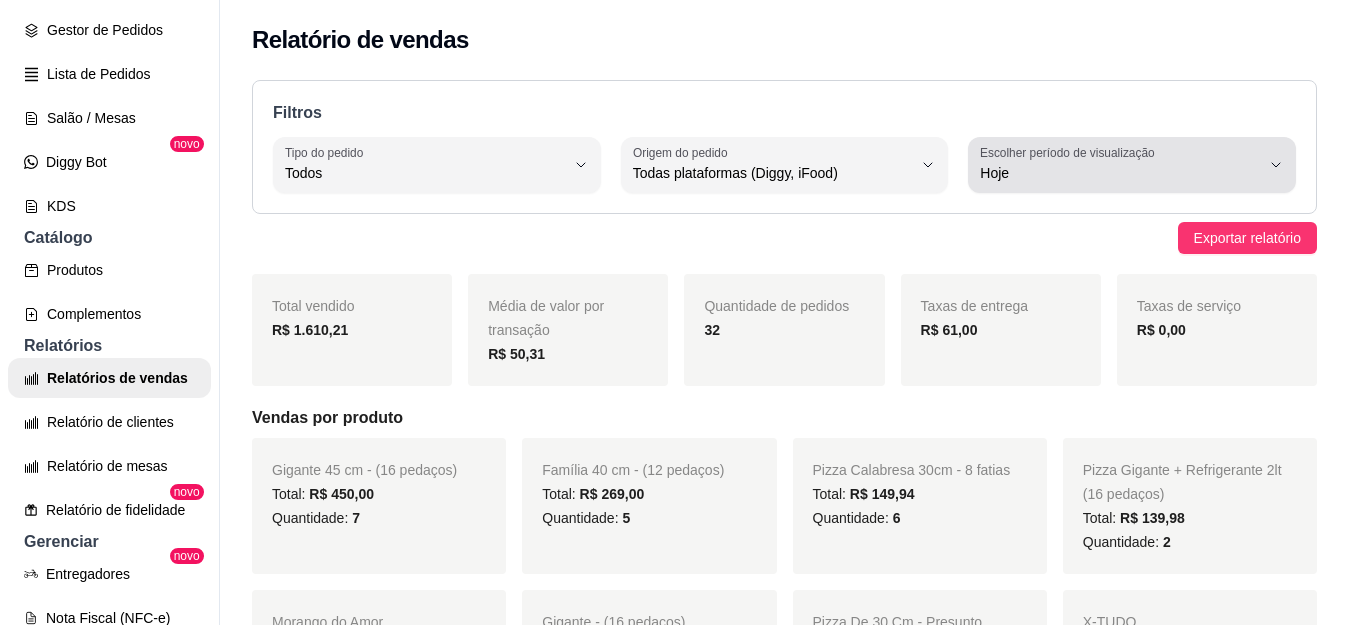 click on "Hoje" at bounding box center [1120, 165] 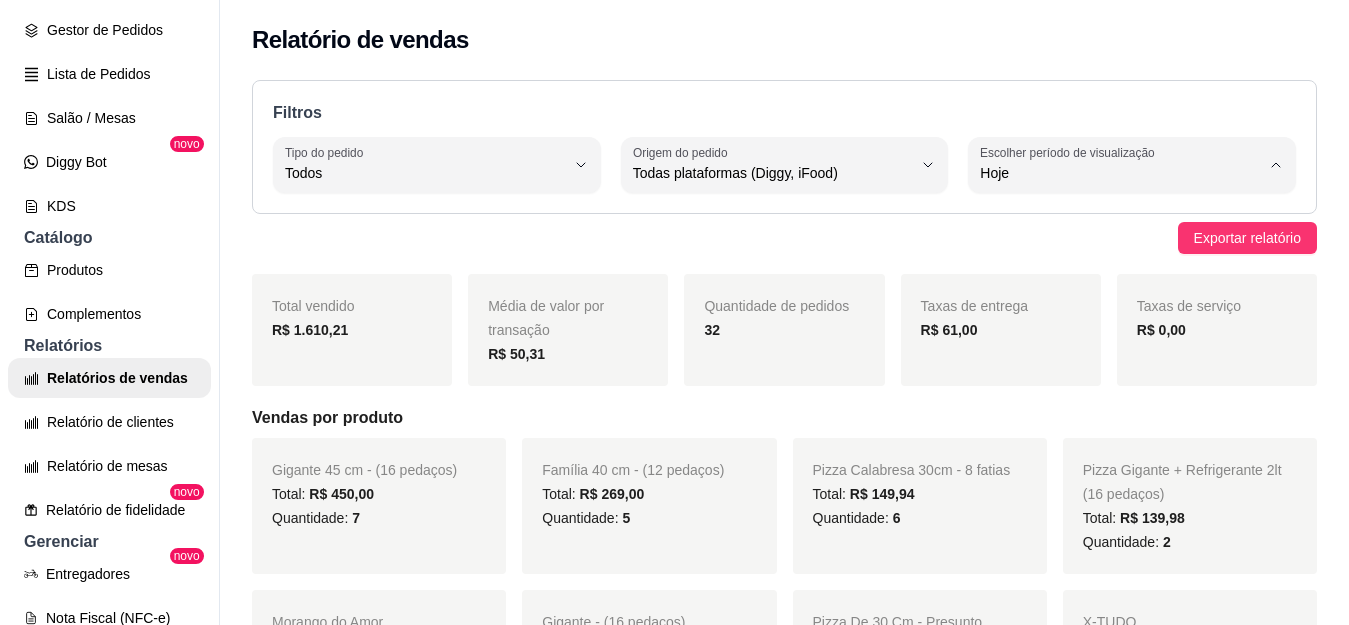 click on "Ontem" at bounding box center (1118, 253) 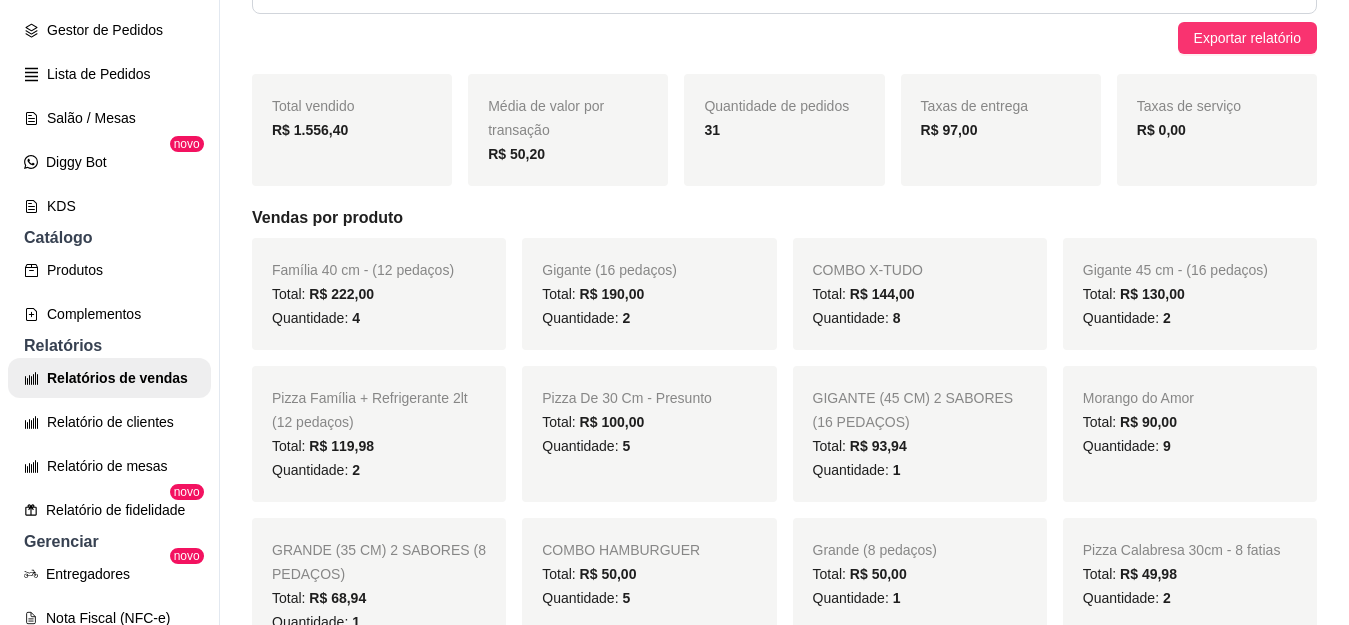 scroll, scrollTop: 0, scrollLeft: 0, axis: both 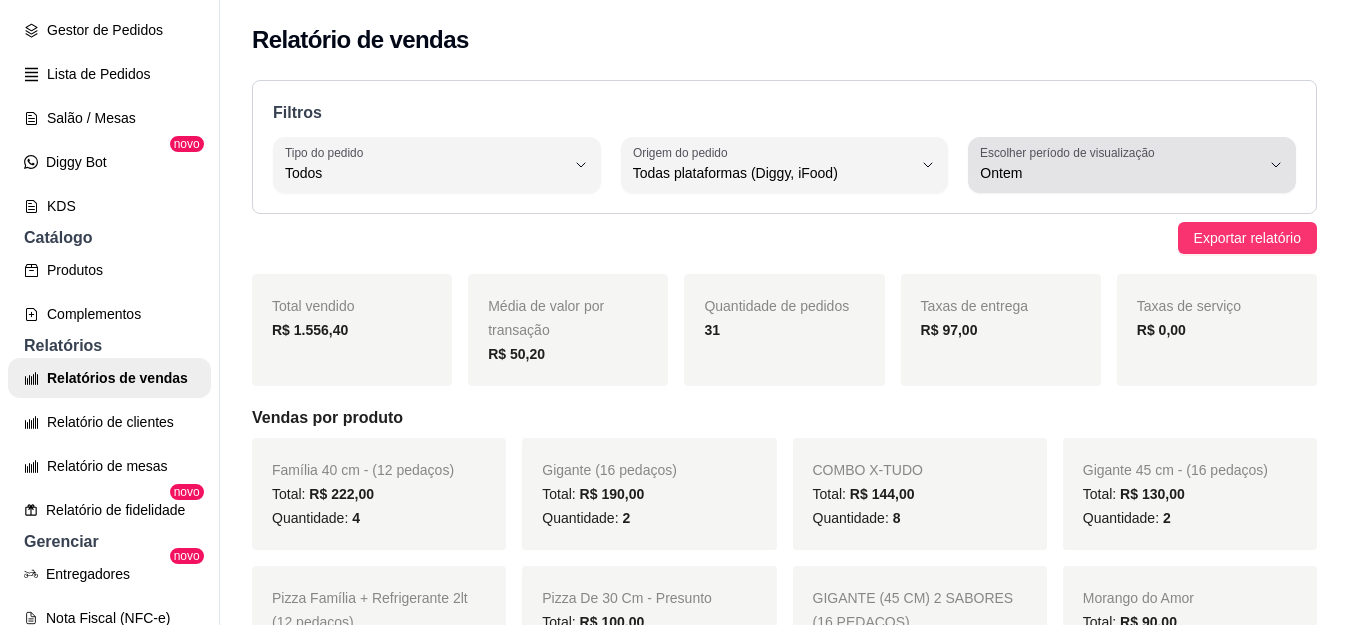 click on "Ontem" at bounding box center (1120, 165) 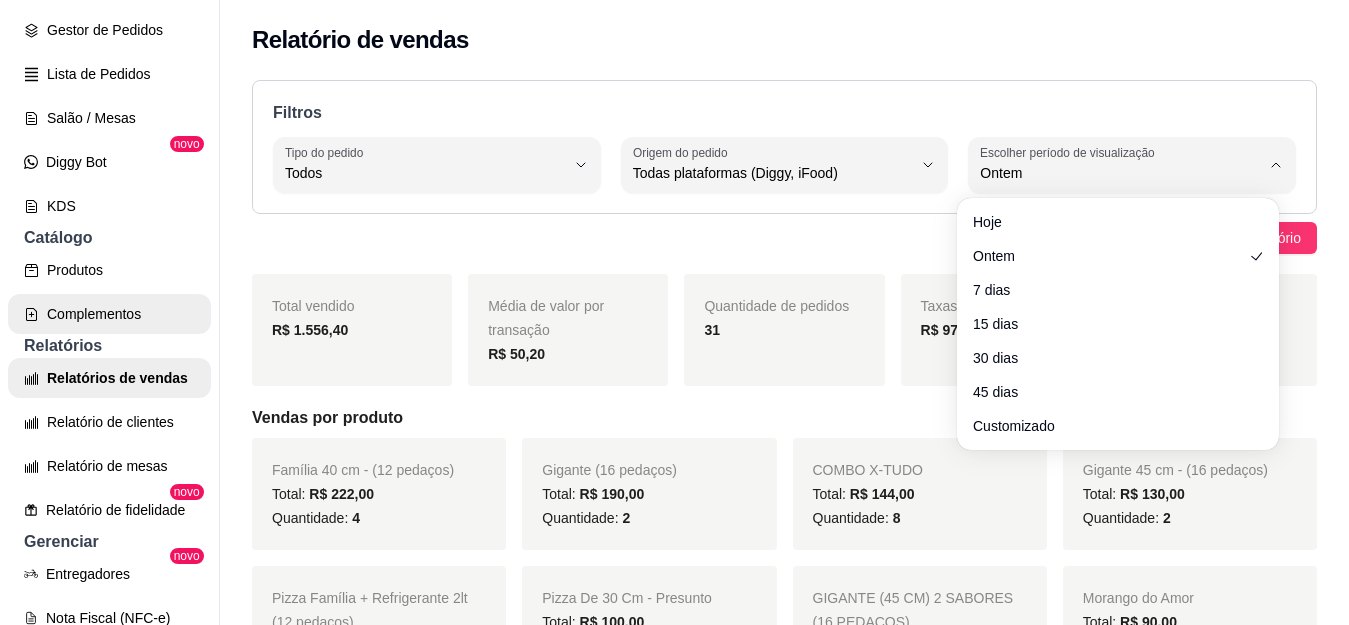 scroll, scrollTop: 100, scrollLeft: 0, axis: vertical 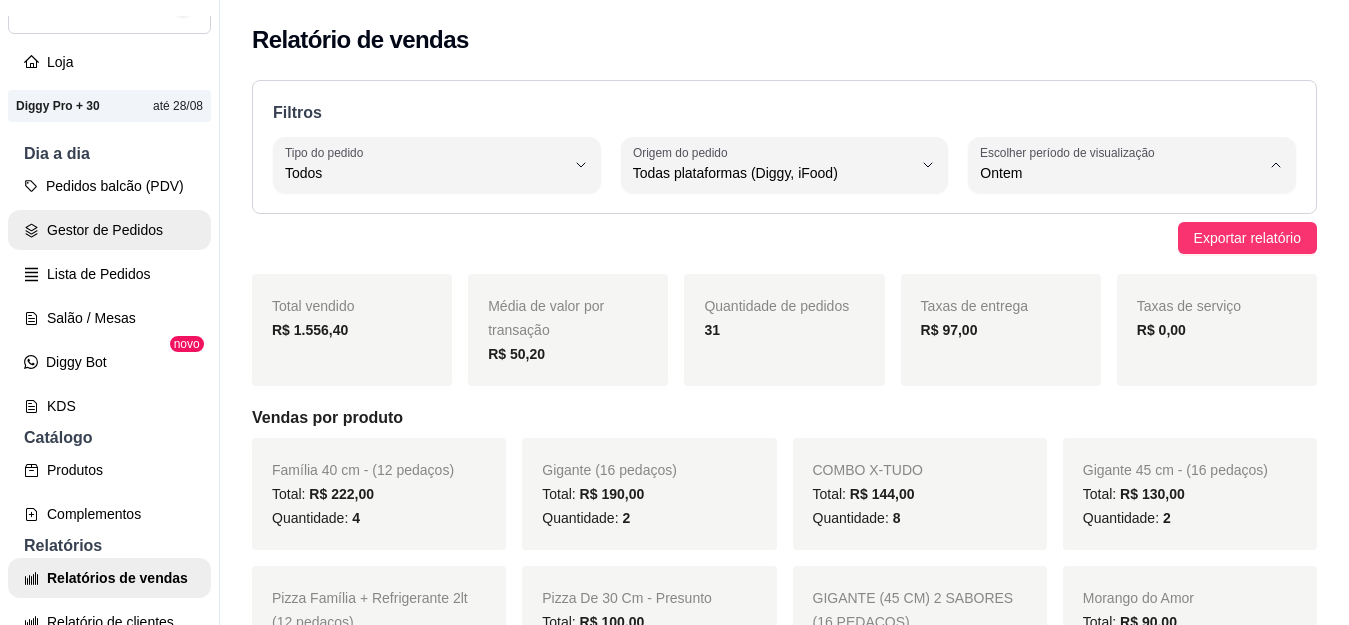 click on "Gestor de Pedidos" at bounding box center [109, 230] 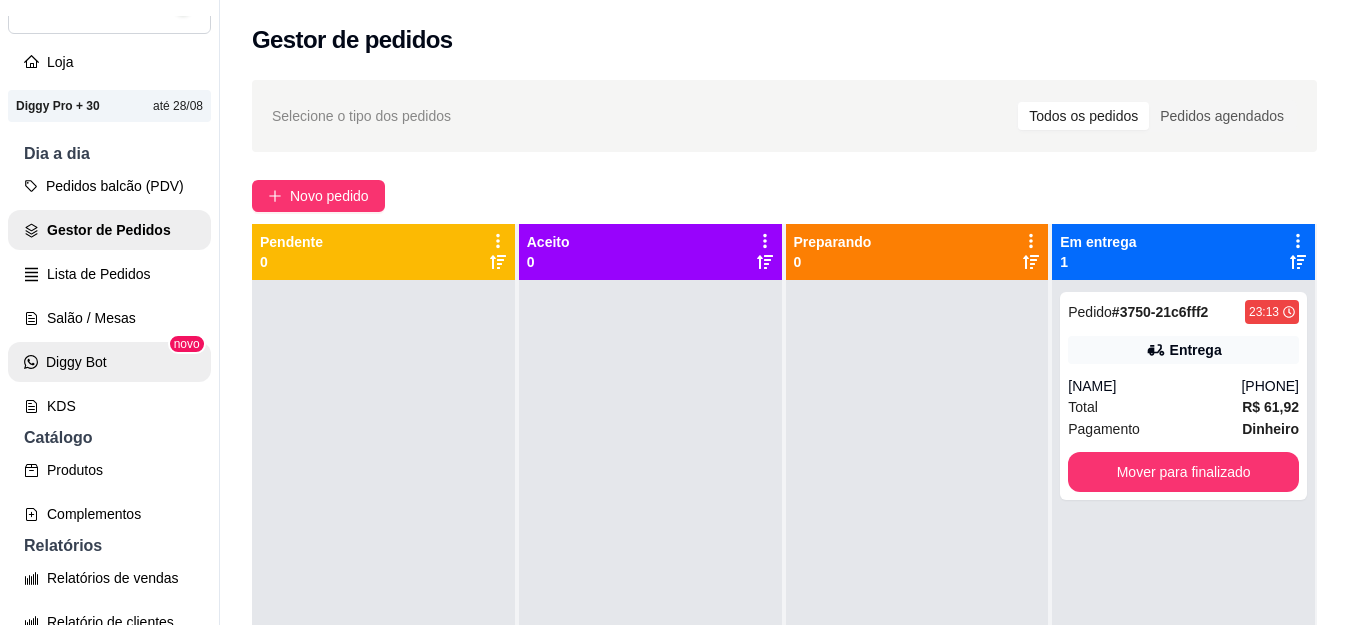 click on "Salão / Mesas" at bounding box center (109, 318) 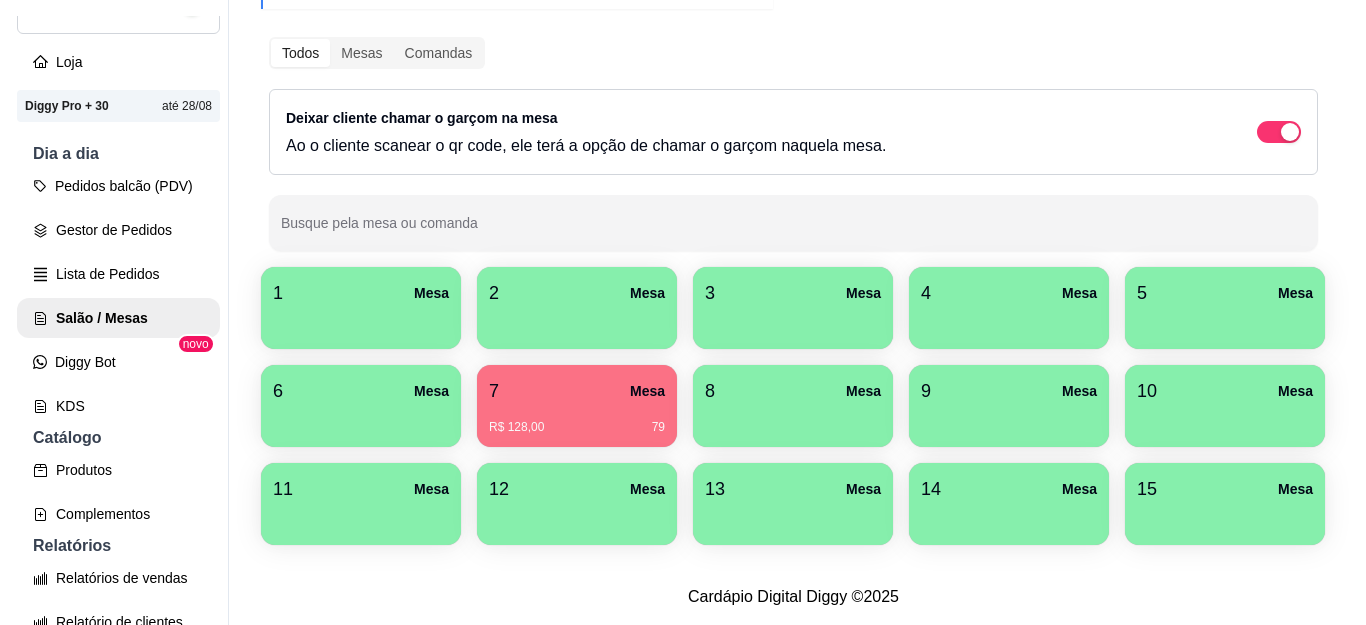 scroll, scrollTop: 300, scrollLeft: 0, axis: vertical 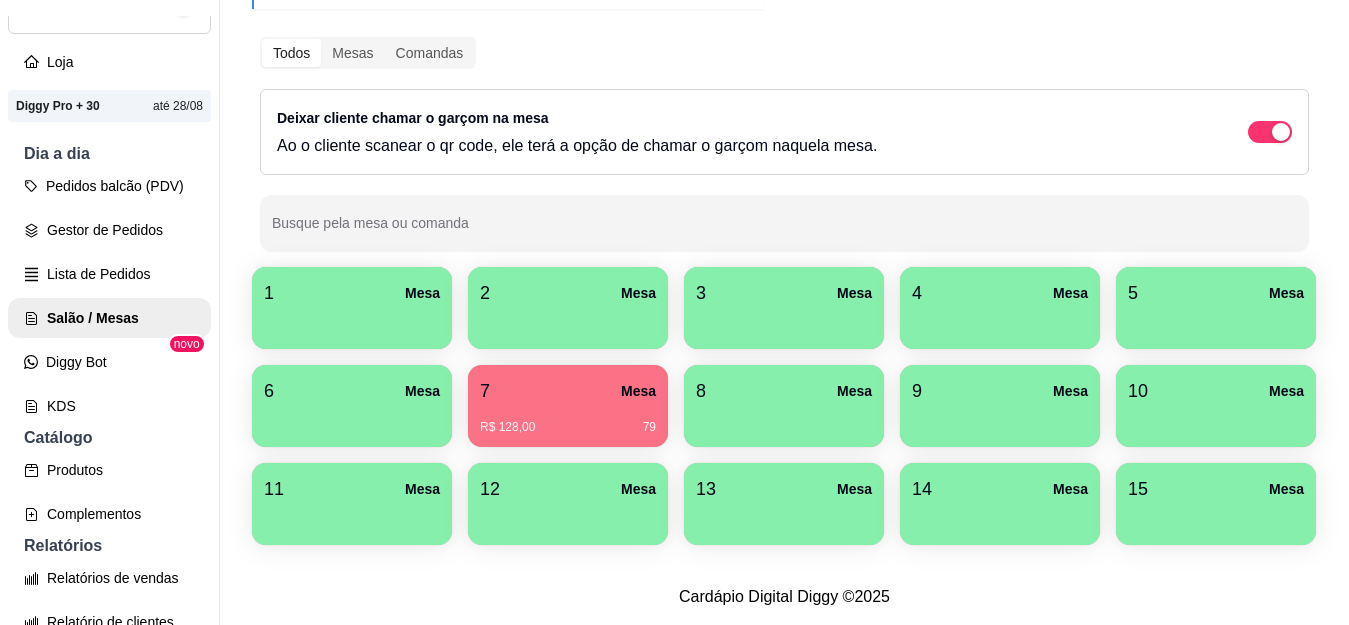 click on "R$ 128,00" at bounding box center [507, 427] 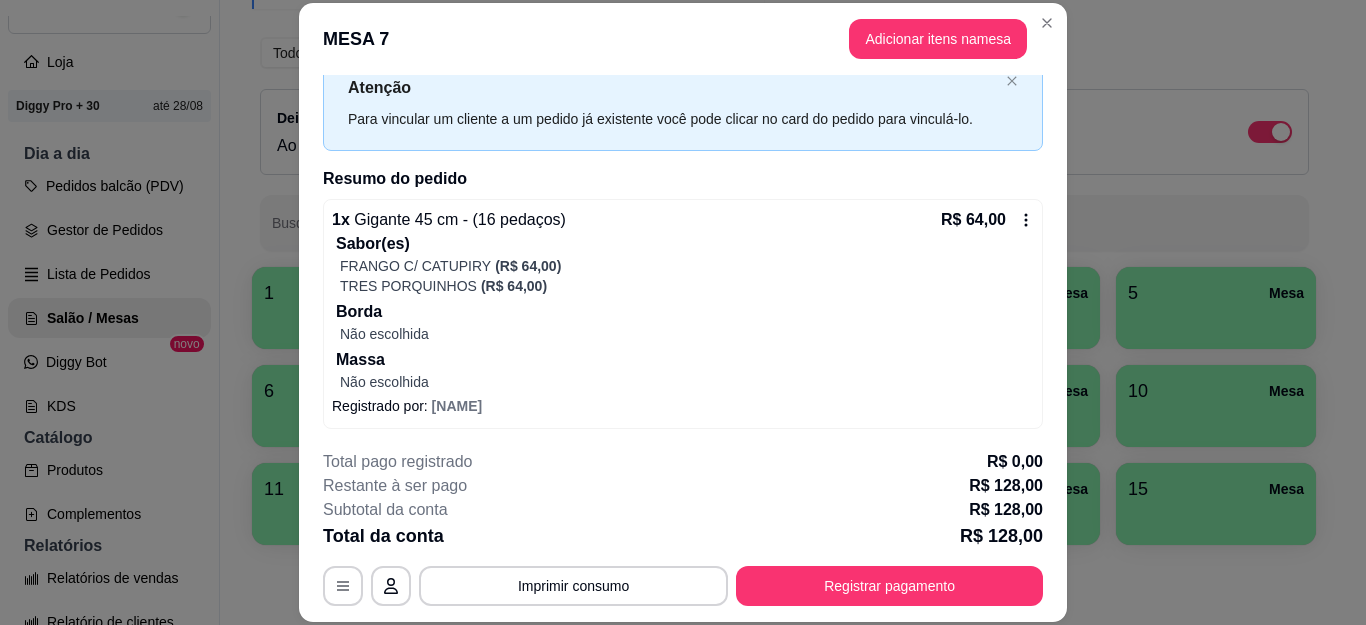 scroll, scrollTop: 100, scrollLeft: 0, axis: vertical 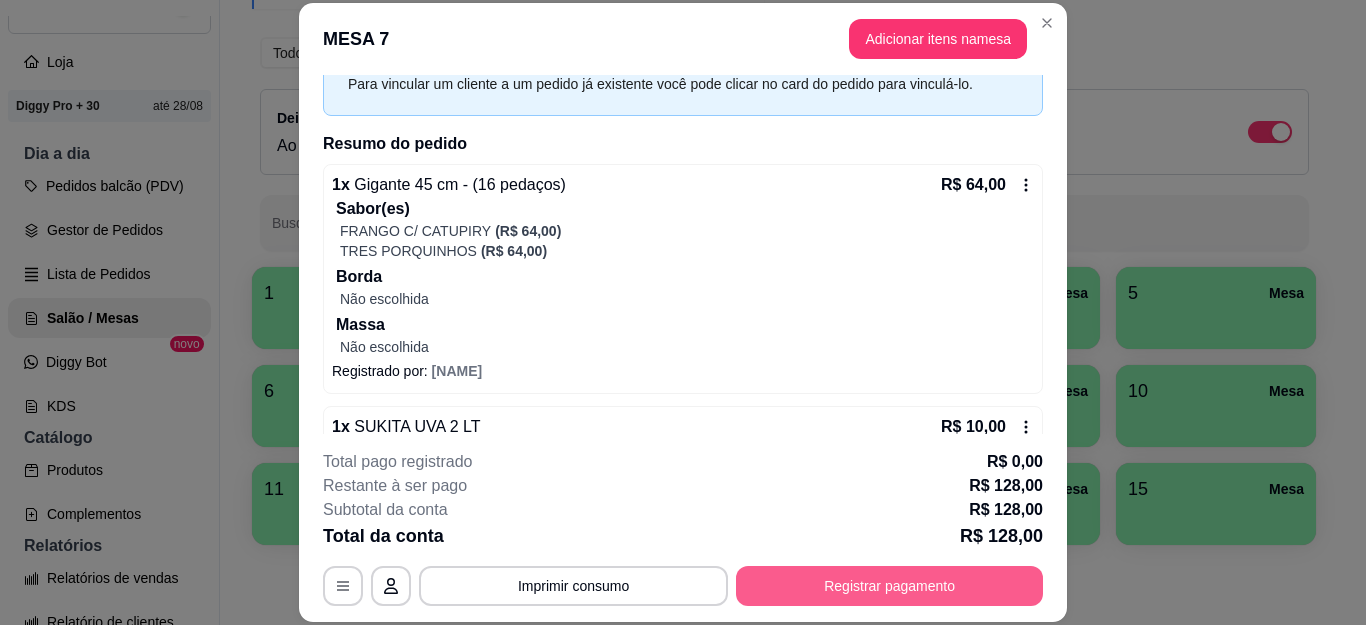 click on "Registrar pagamento" at bounding box center [889, 586] 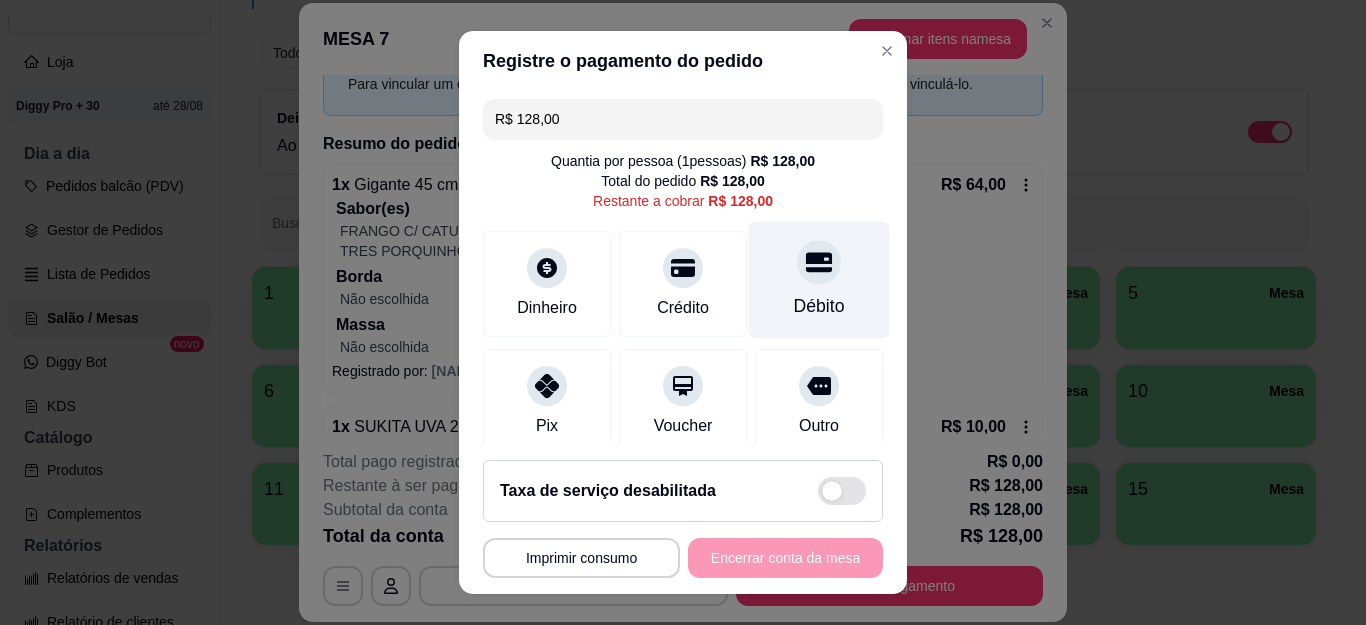 click 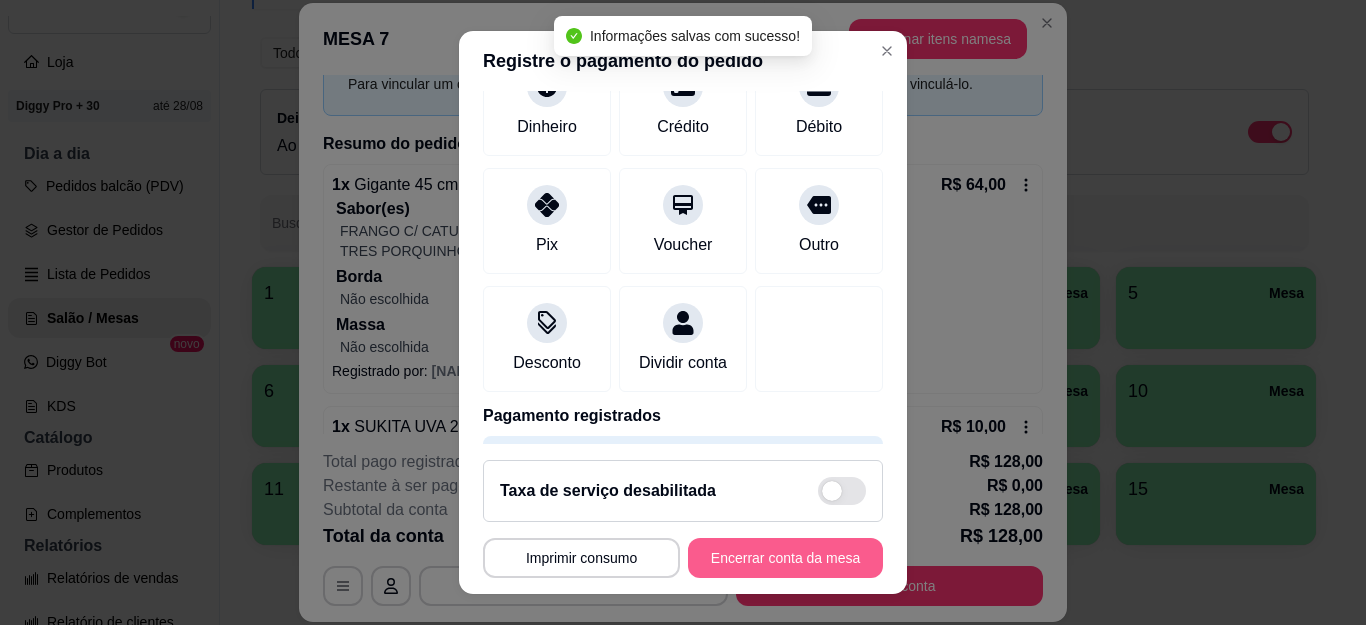 type on "R$ 0,00" 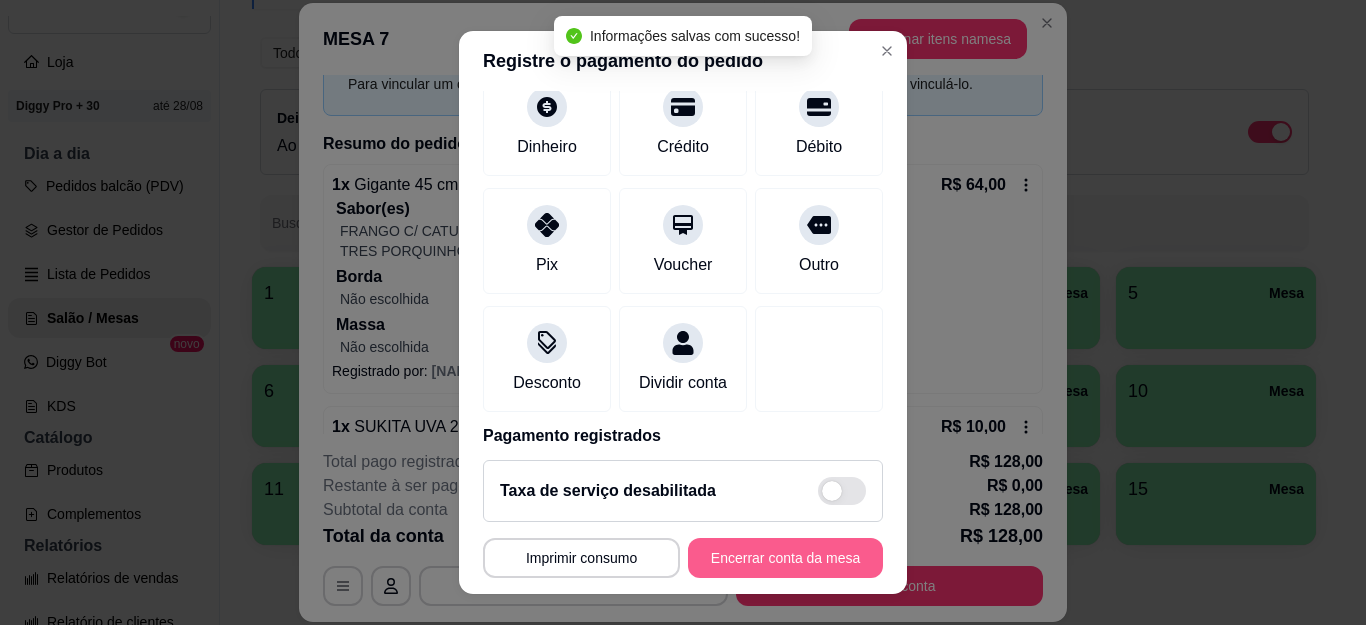 click on "Encerrar conta da mesa" at bounding box center [785, 558] 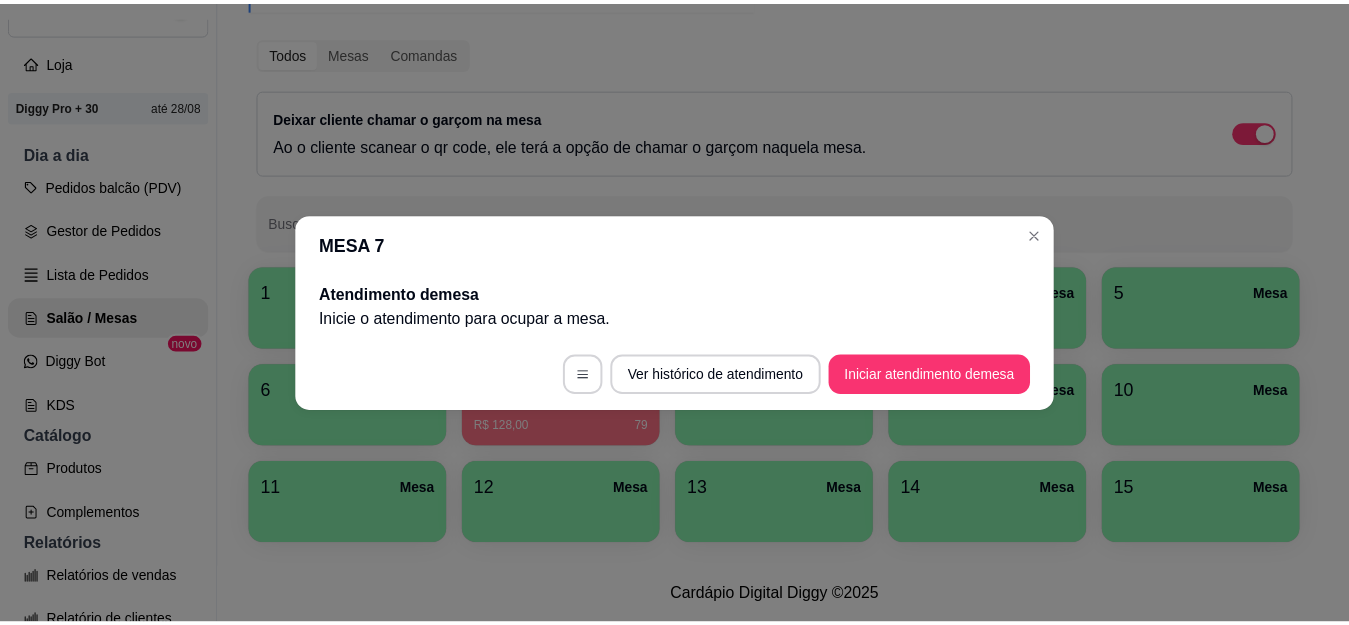 scroll, scrollTop: 0, scrollLeft: 0, axis: both 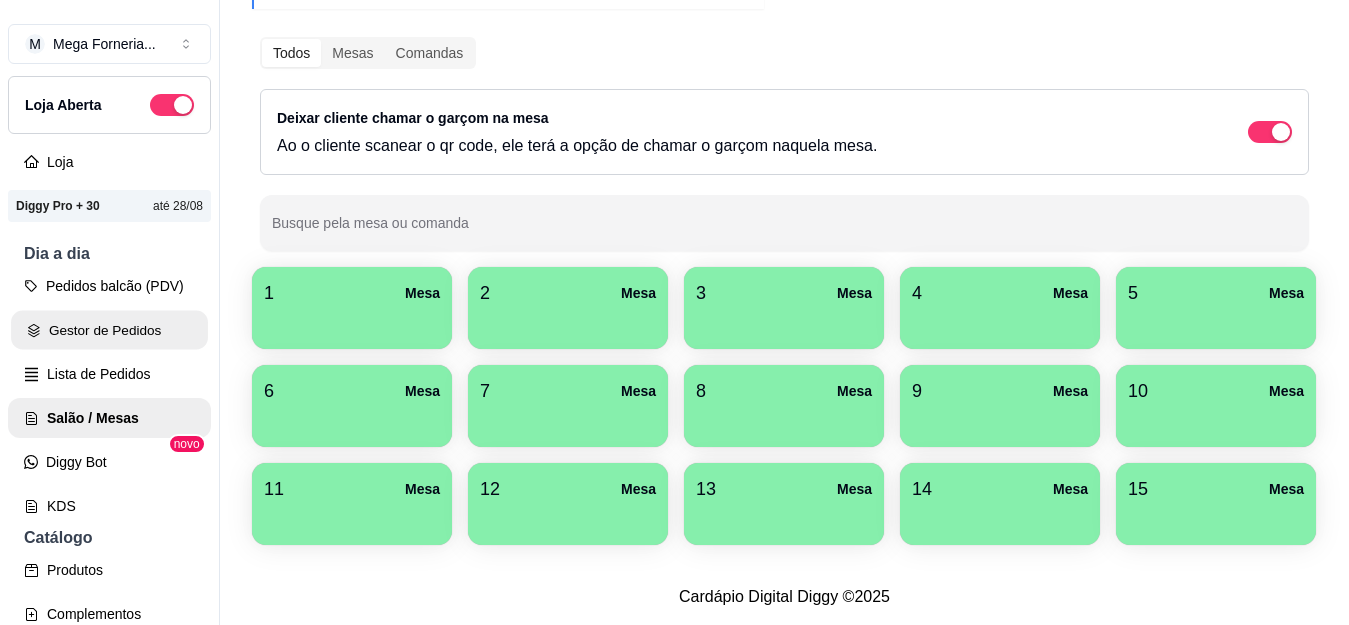 click on "Gestor de Pedidos" at bounding box center (109, 330) 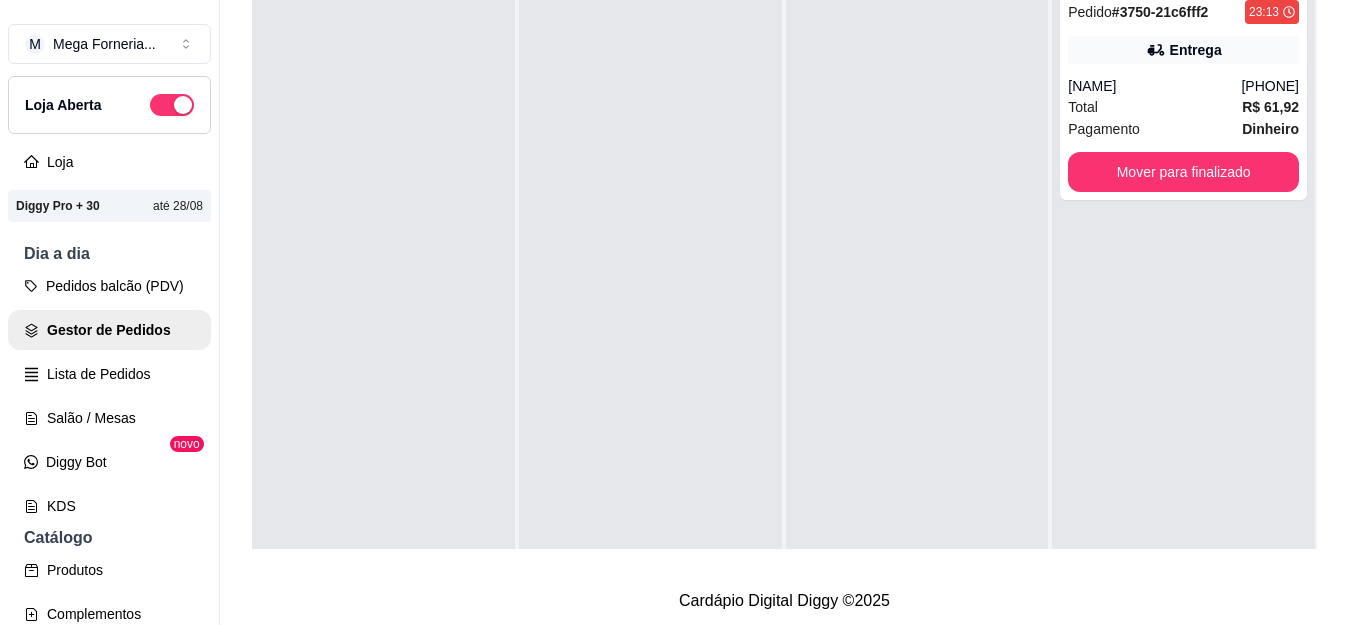 scroll, scrollTop: 0, scrollLeft: 0, axis: both 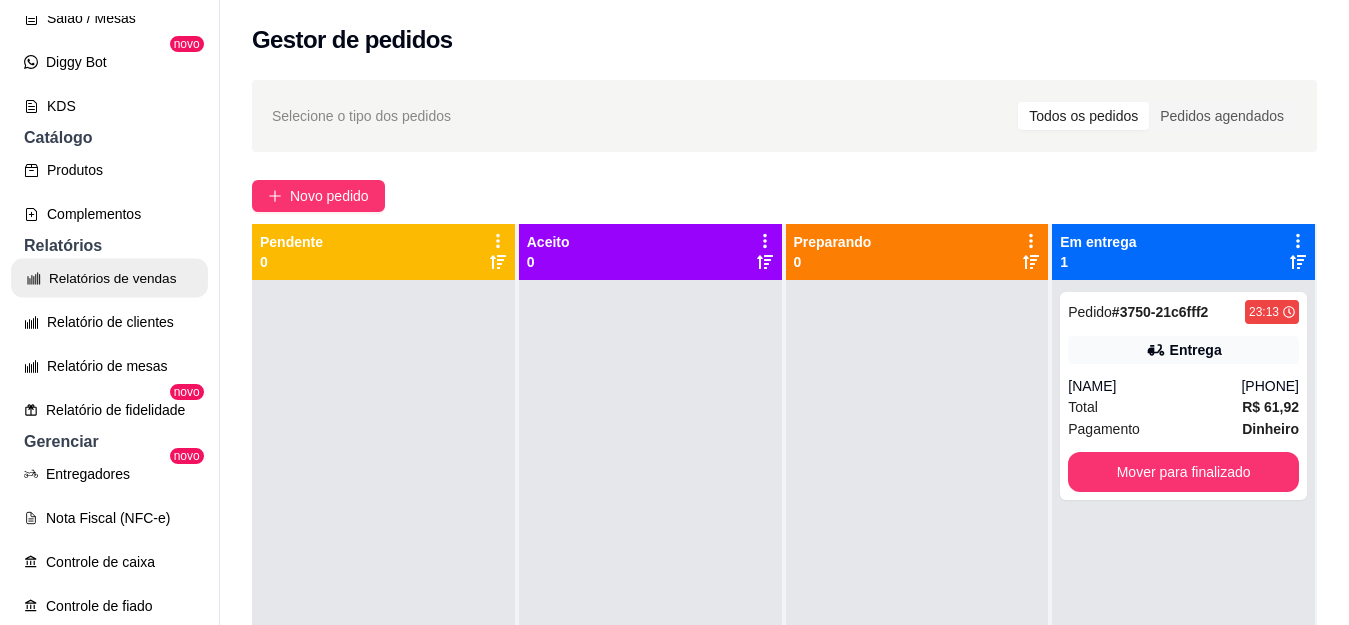 click on "Relatórios de vendas" at bounding box center [109, 278] 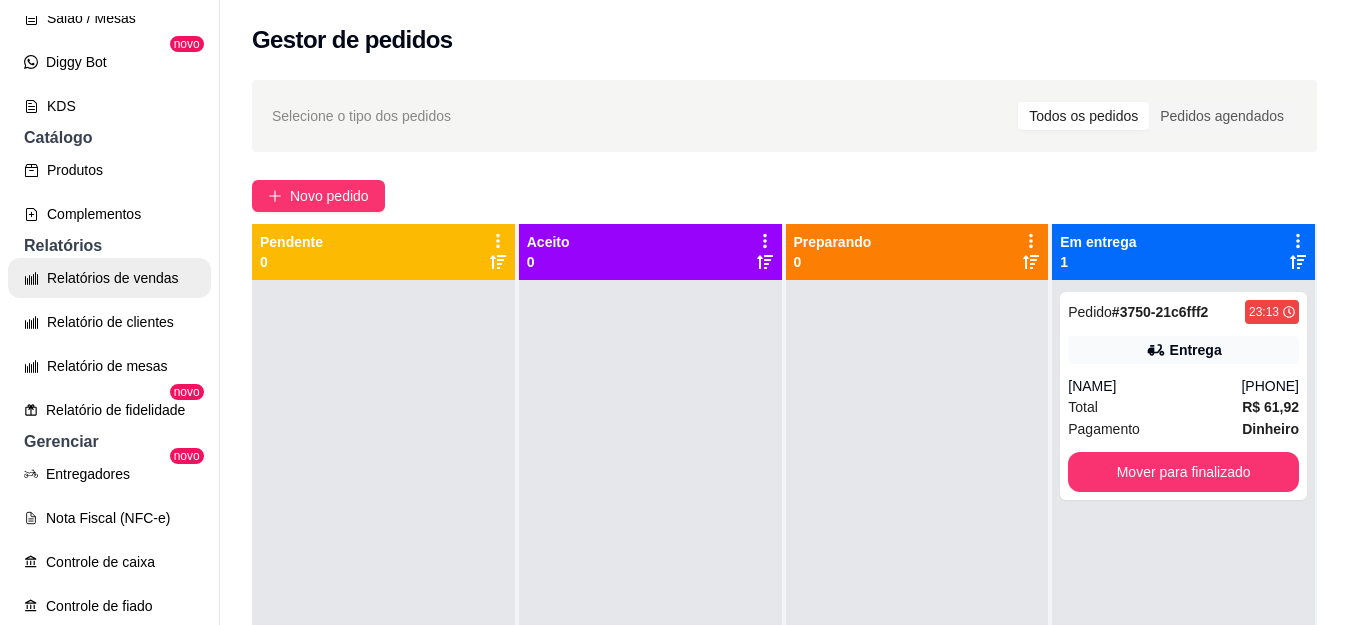 select on "ALL" 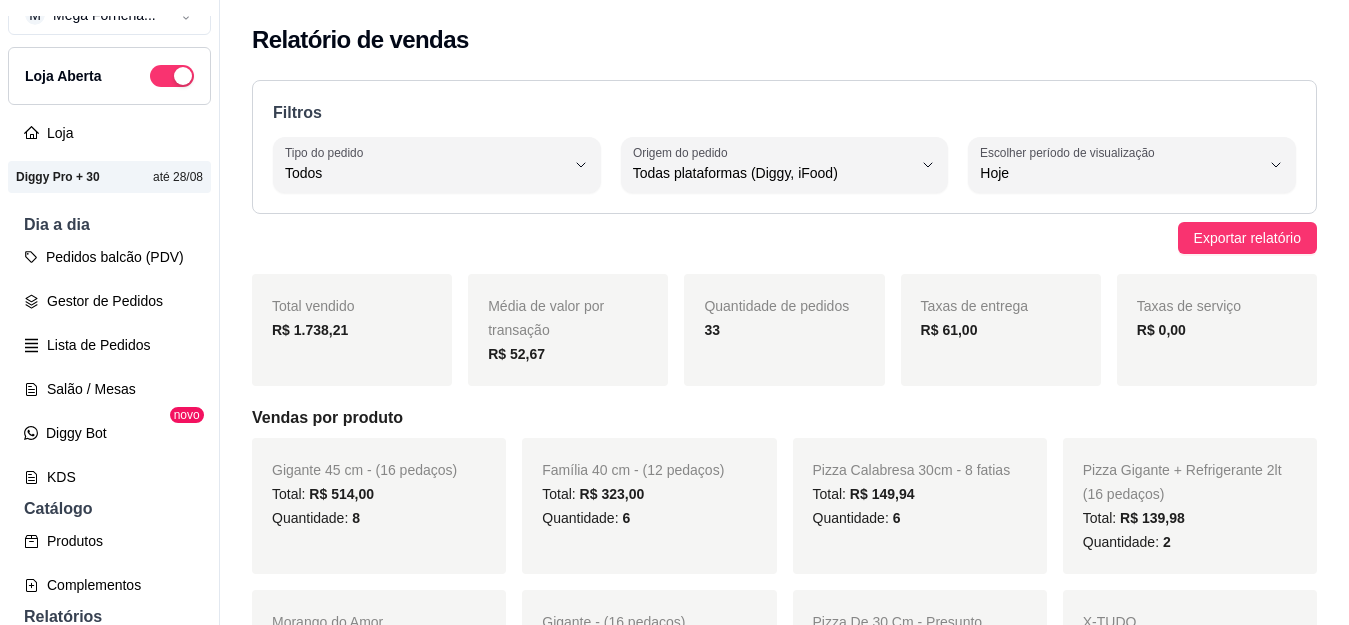 scroll, scrollTop: 0, scrollLeft: 0, axis: both 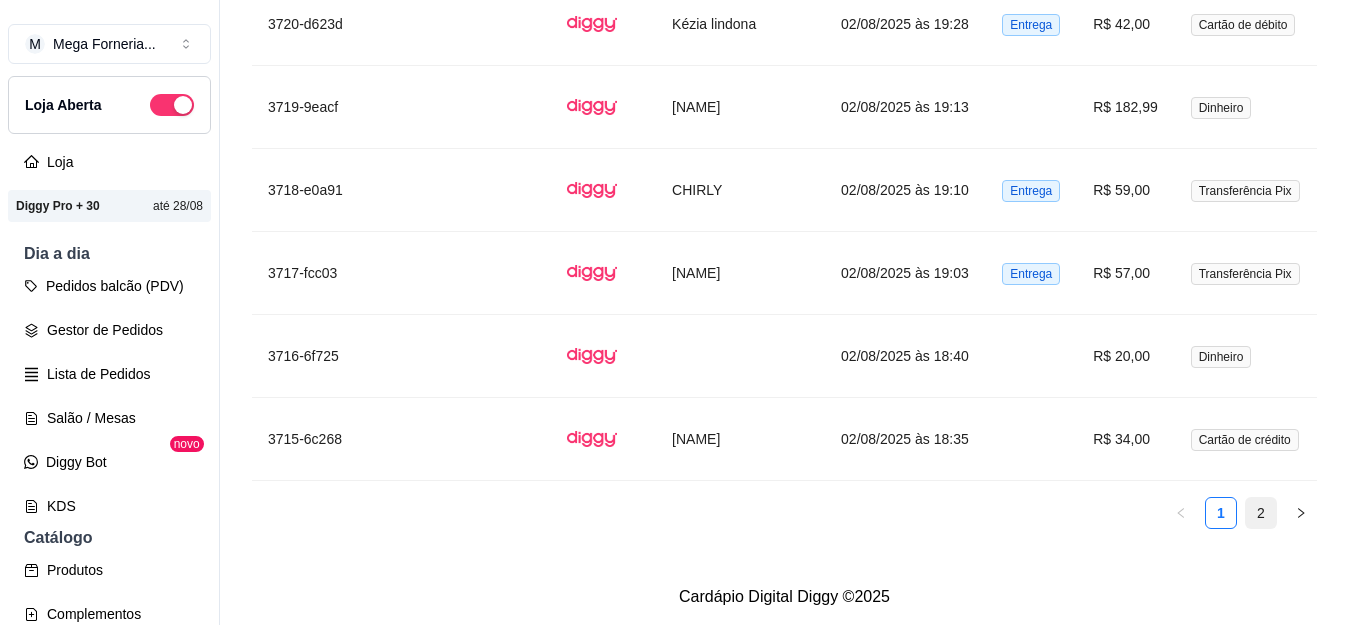 click on "2" at bounding box center (1261, 513) 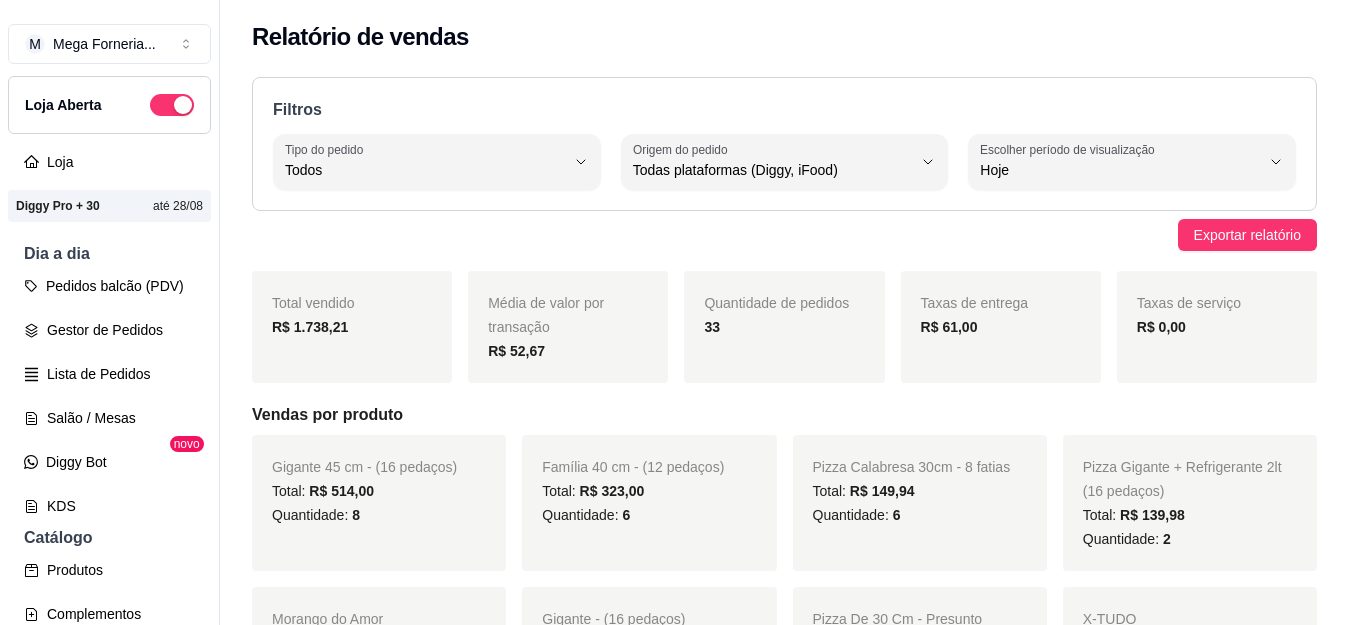 scroll, scrollTop: 0, scrollLeft: 0, axis: both 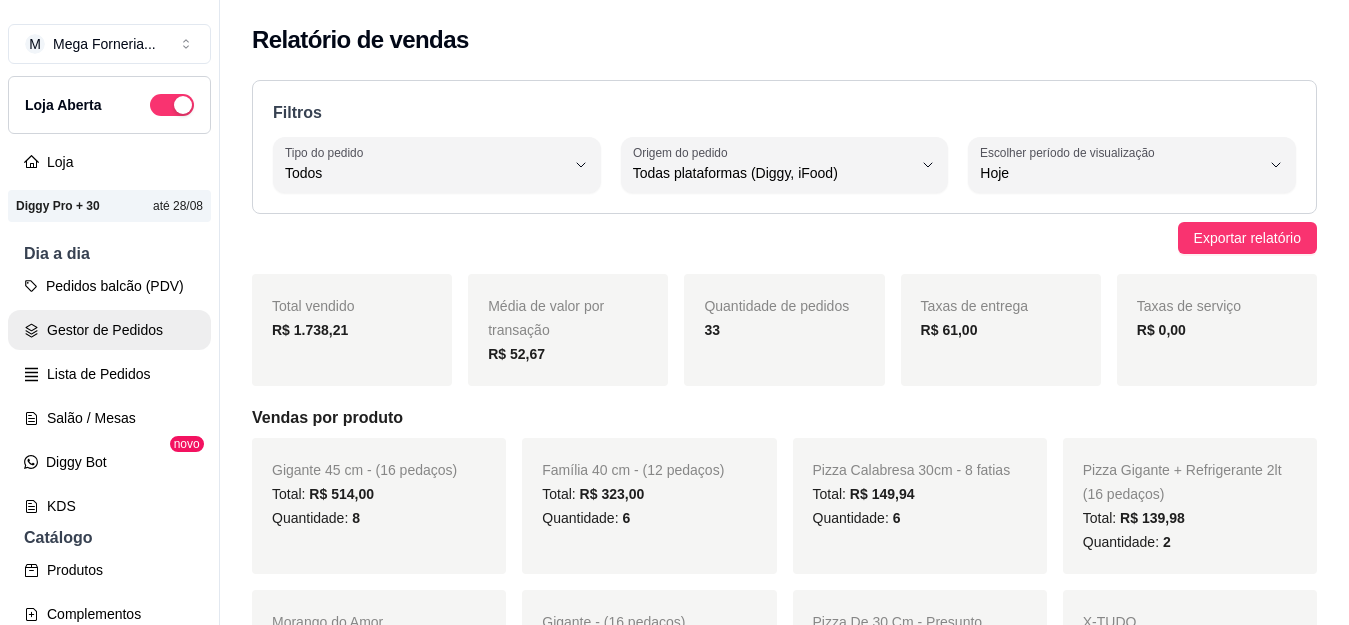 click on "Gestor de Pedidos" at bounding box center (109, 330) 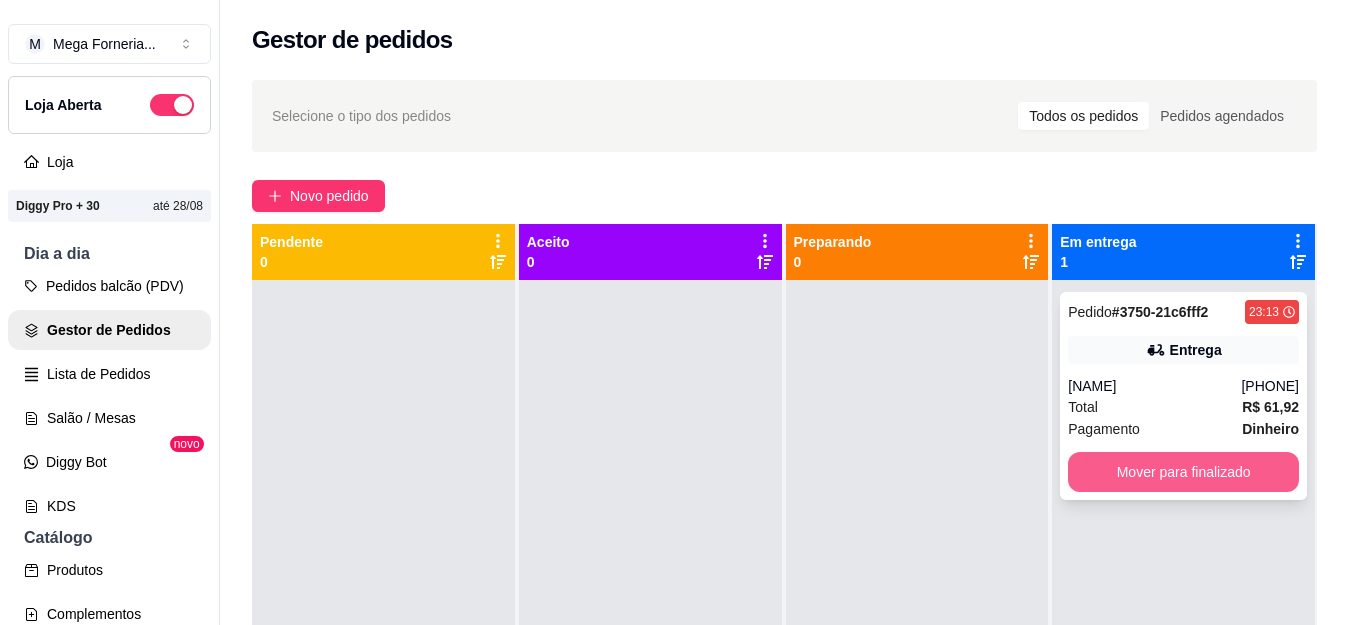 click on "Mover para finalizado" at bounding box center [1183, 472] 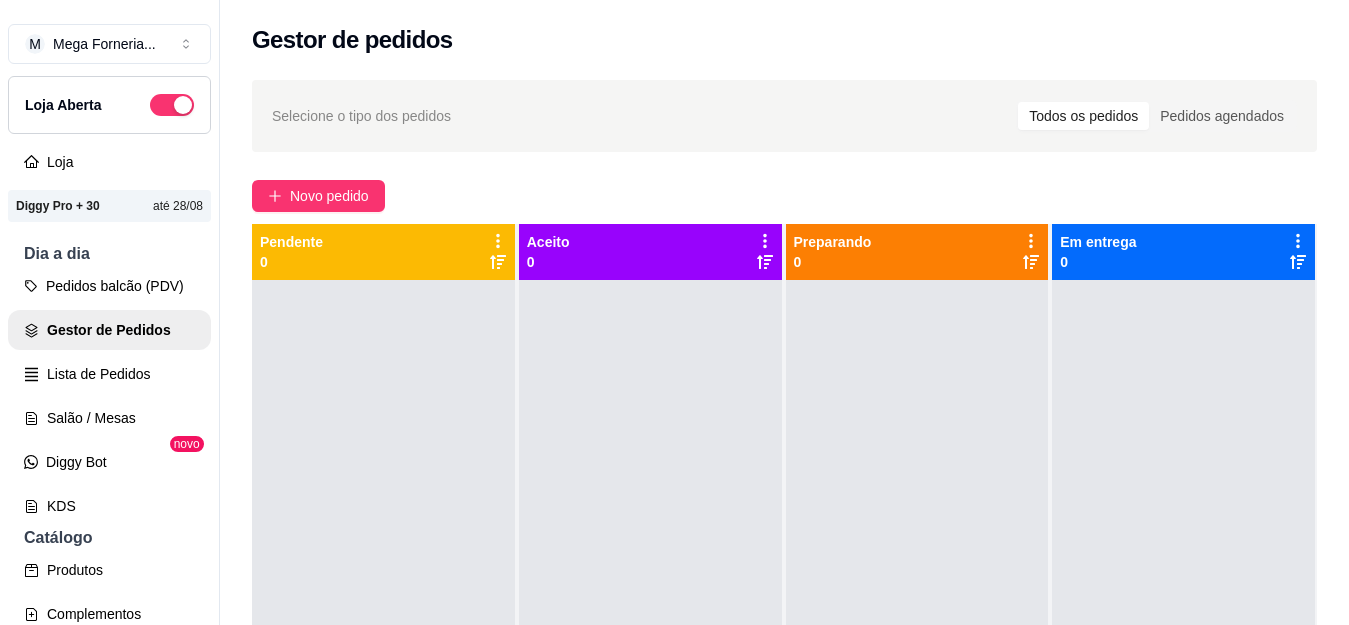 scroll, scrollTop: 32, scrollLeft: 0, axis: vertical 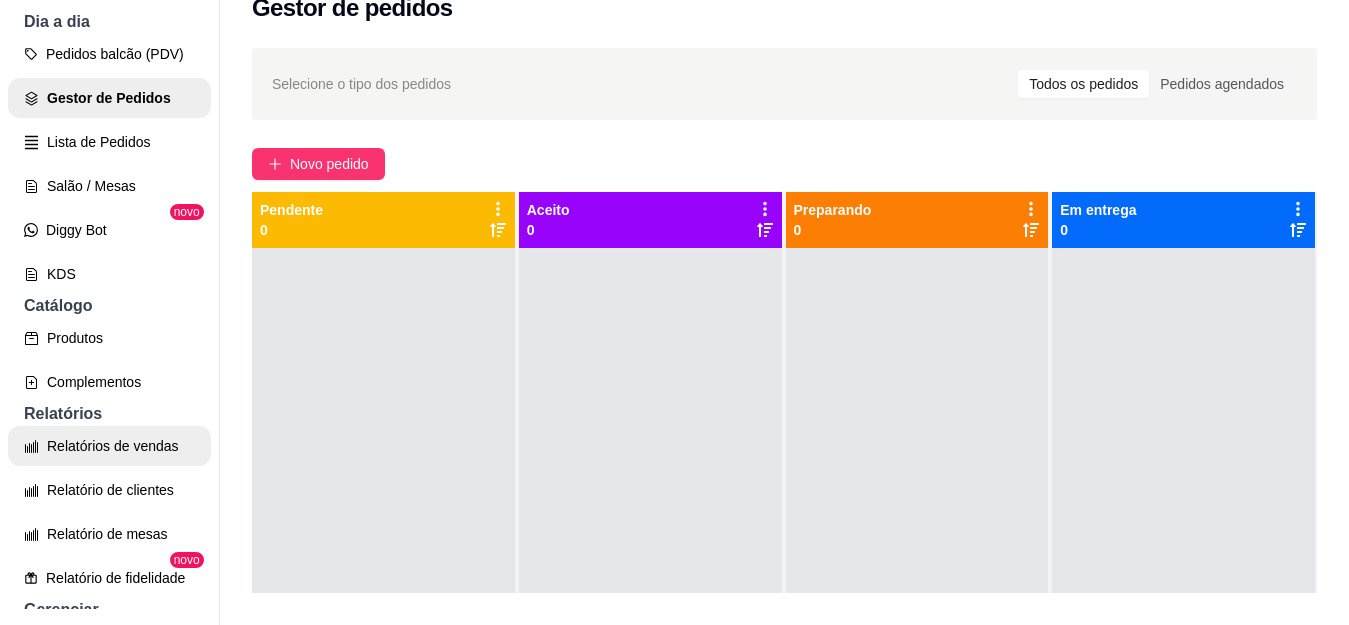 click on "Relatórios de vendas" at bounding box center [109, 446] 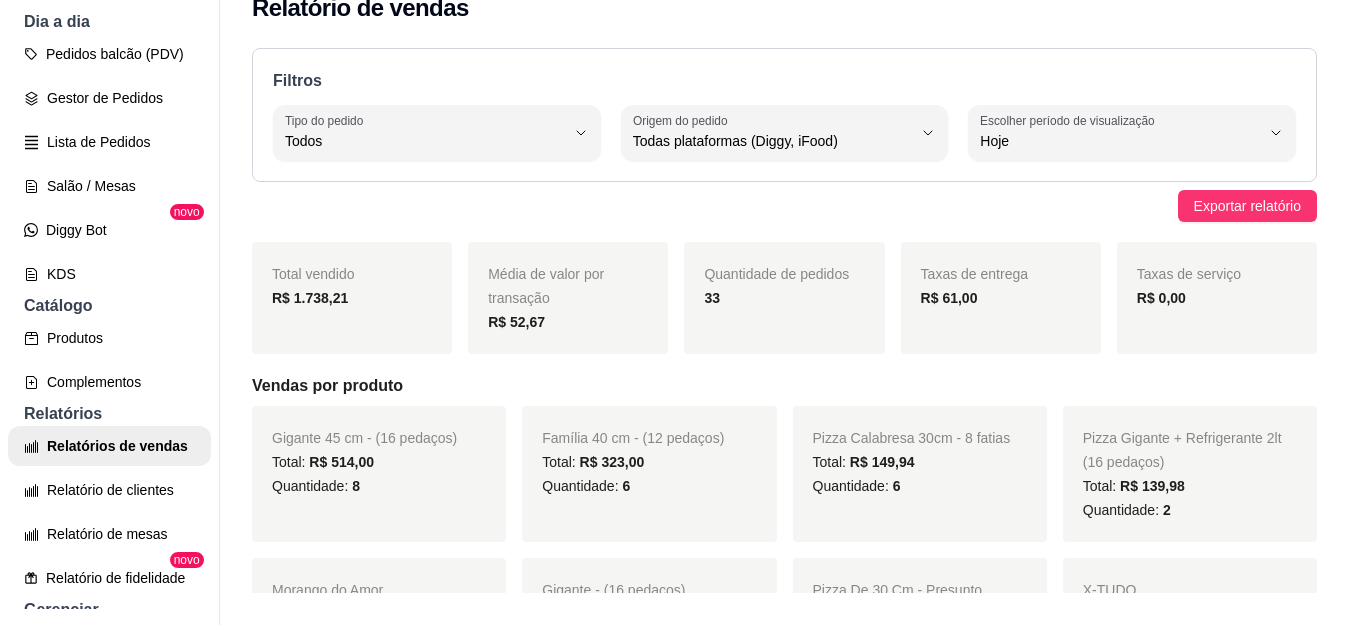scroll, scrollTop: 0, scrollLeft: 0, axis: both 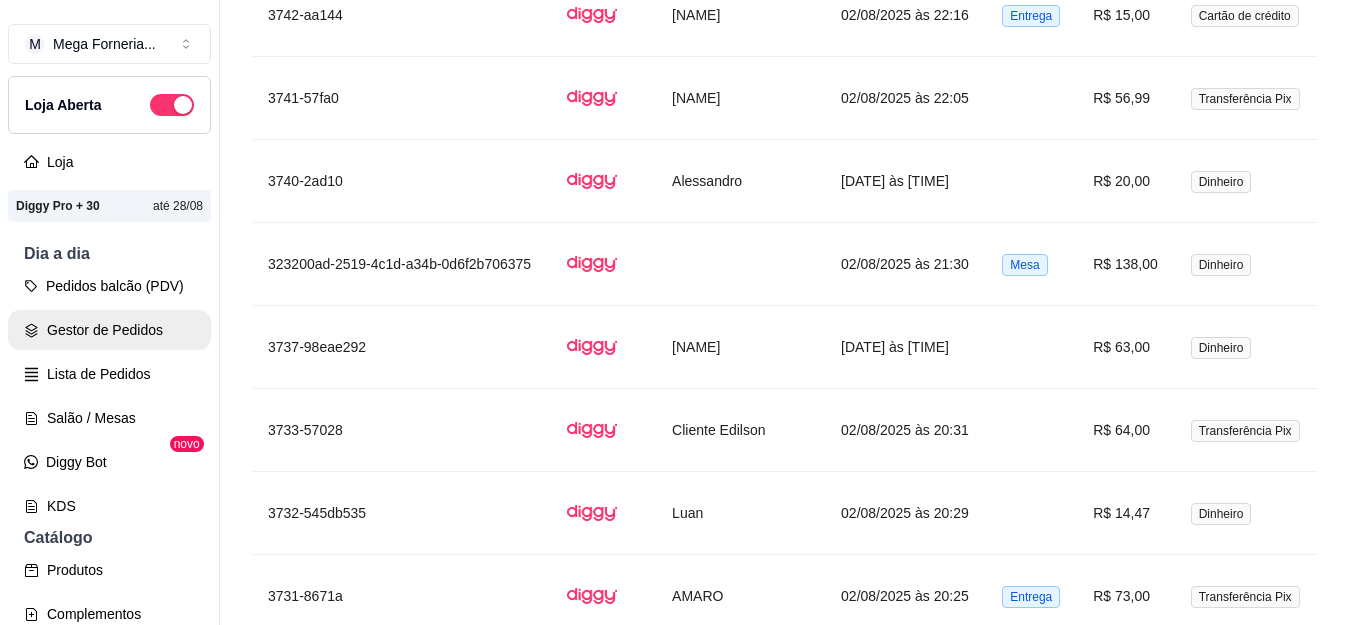 click on "Gestor de Pedidos" at bounding box center [109, 330] 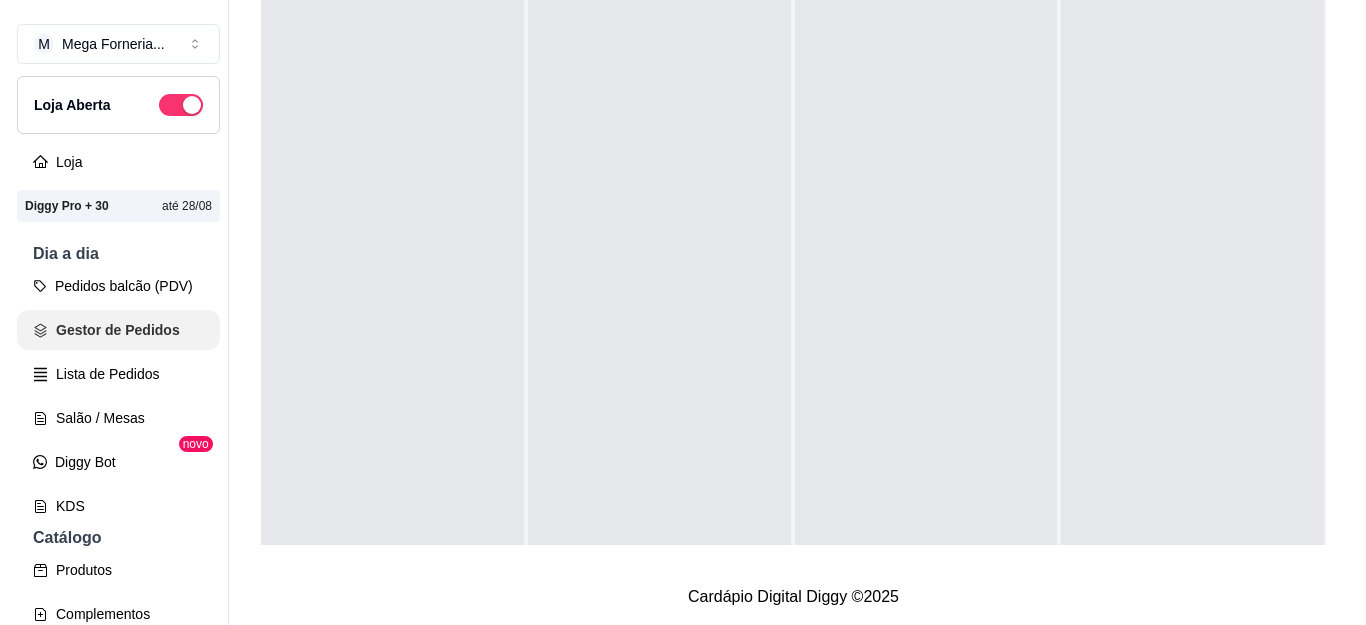 scroll, scrollTop: 0, scrollLeft: 0, axis: both 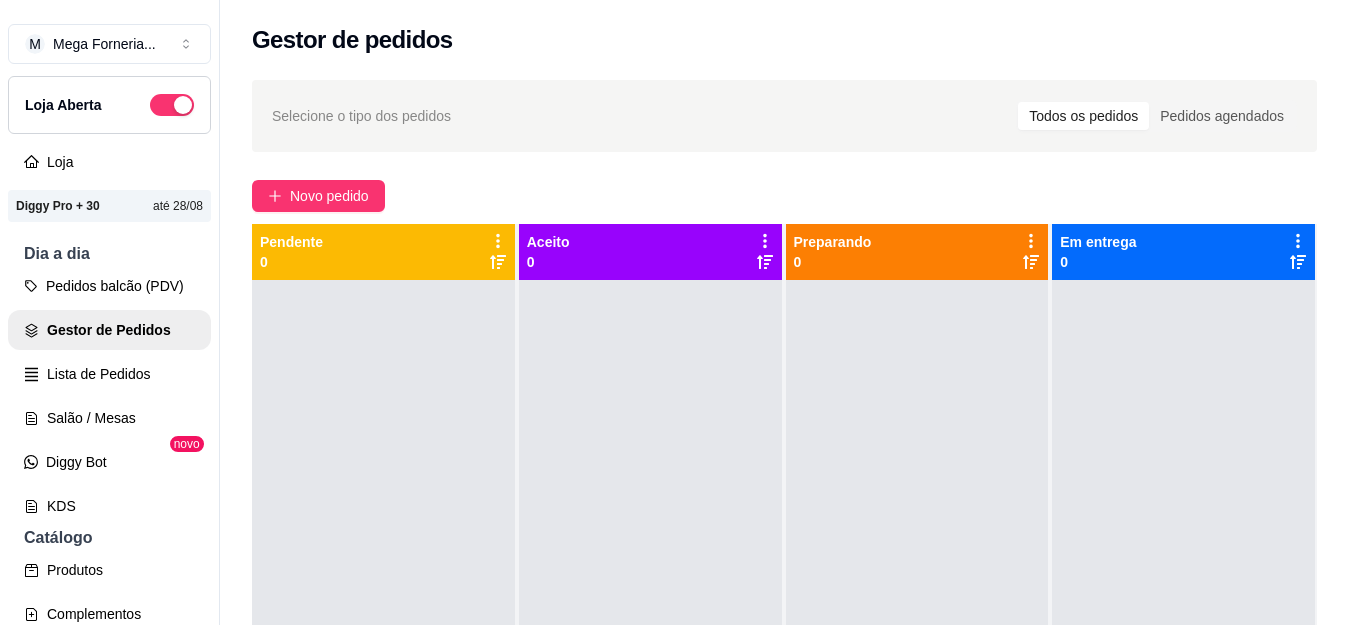 click on "Pendente 0" at bounding box center [383, 252] 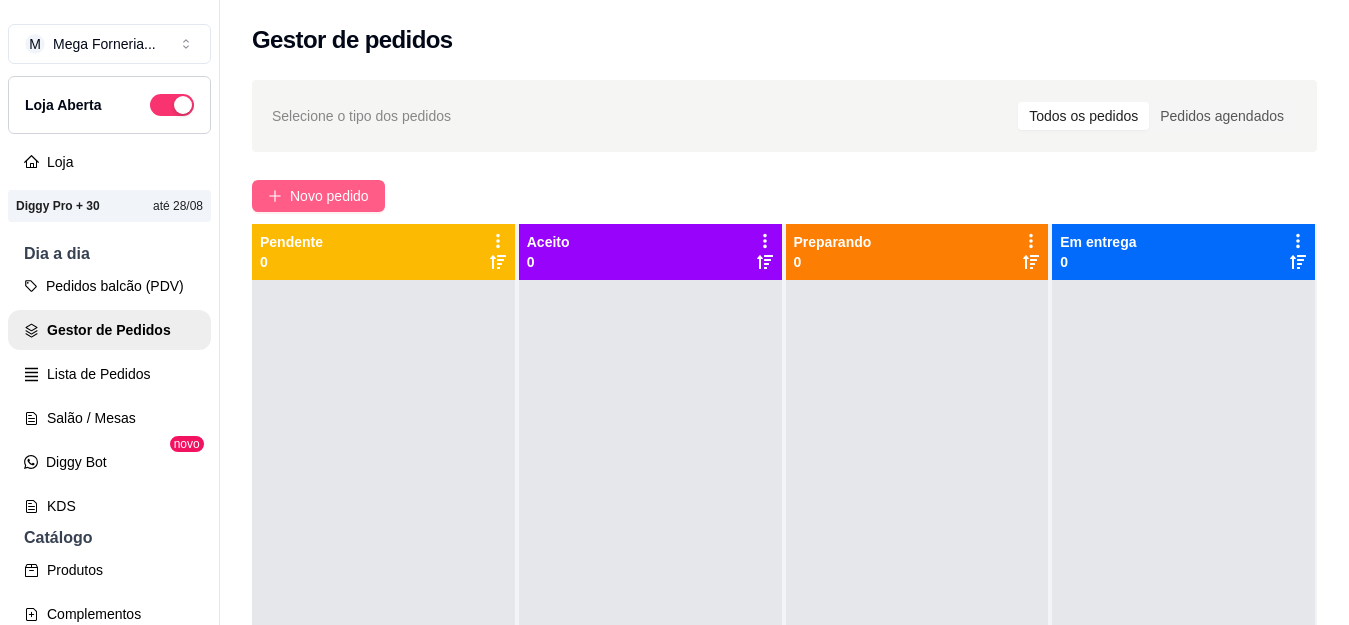 click on "Novo pedido" at bounding box center [329, 196] 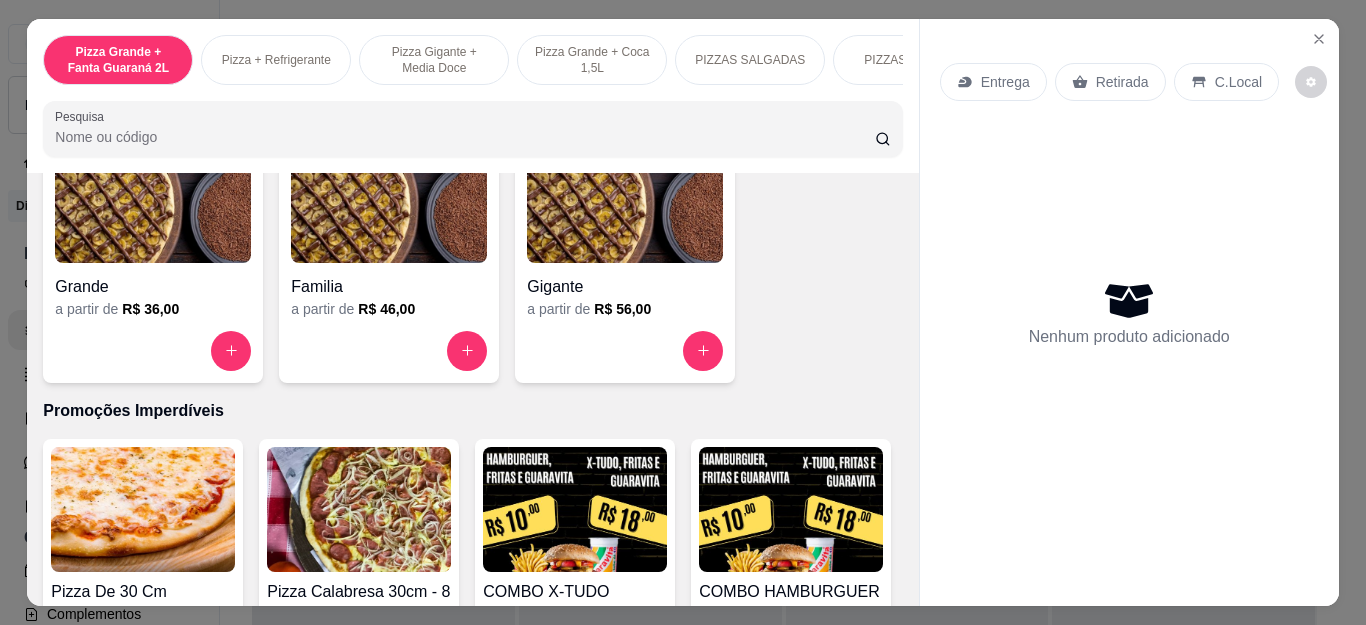 scroll, scrollTop: 1900, scrollLeft: 0, axis: vertical 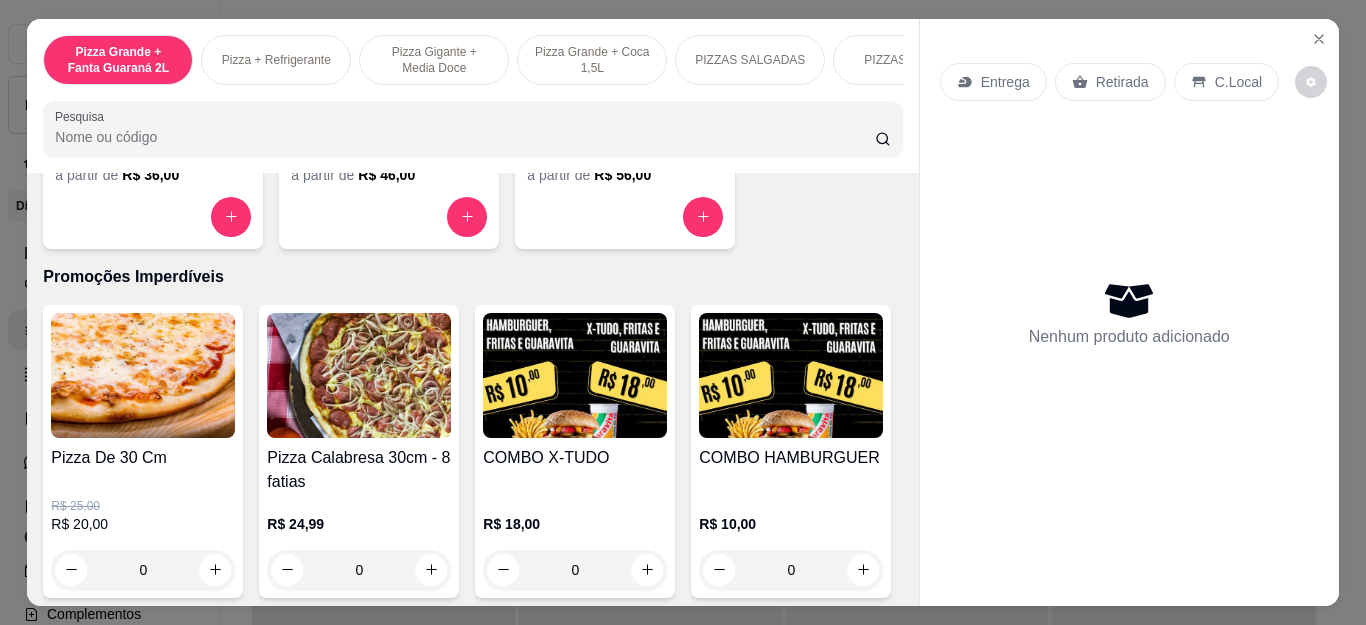click on "0" at bounding box center (143, 570) 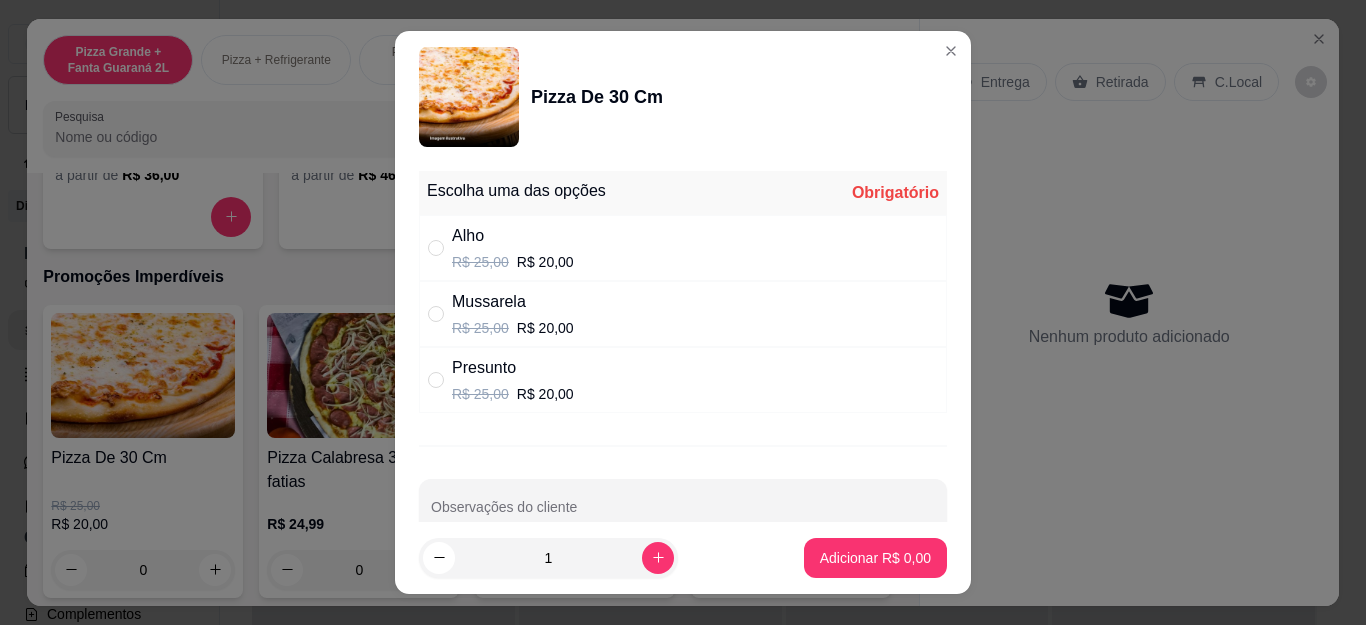 click on "R$ 20,00" at bounding box center (545, 394) 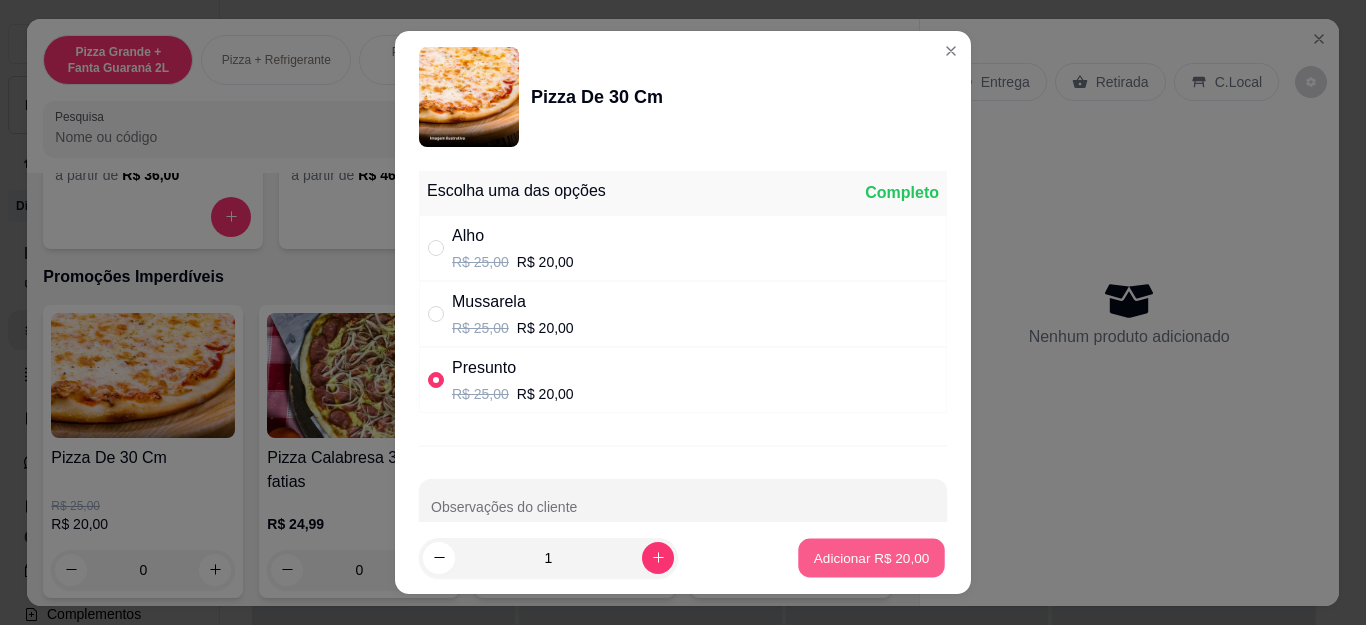 click on "Adicionar   R$ 20,00" at bounding box center (871, 557) 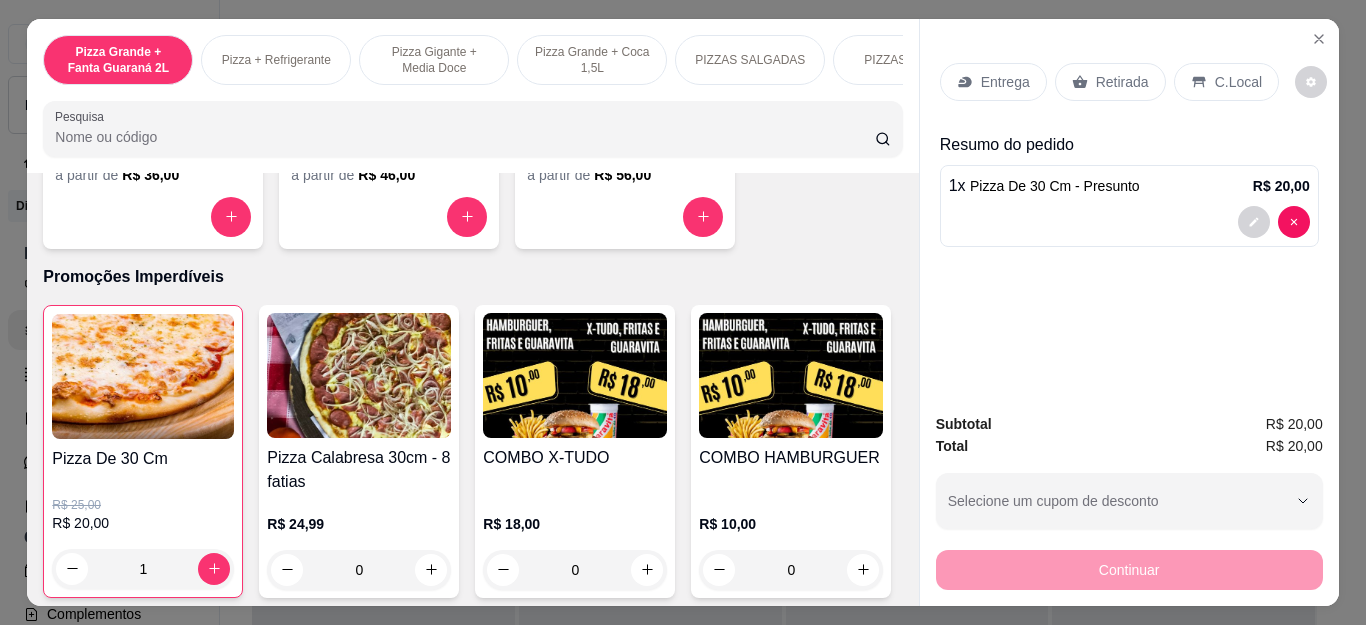 click 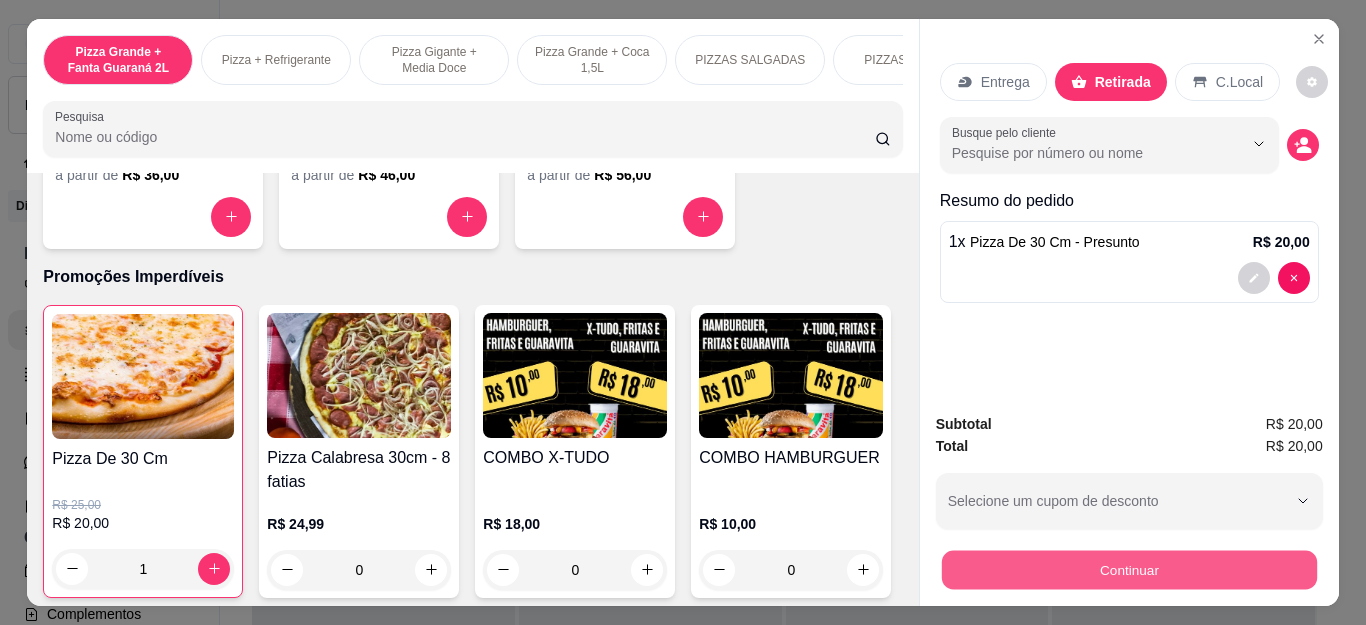 click on "Continuar" at bounding box center [1128, 570] 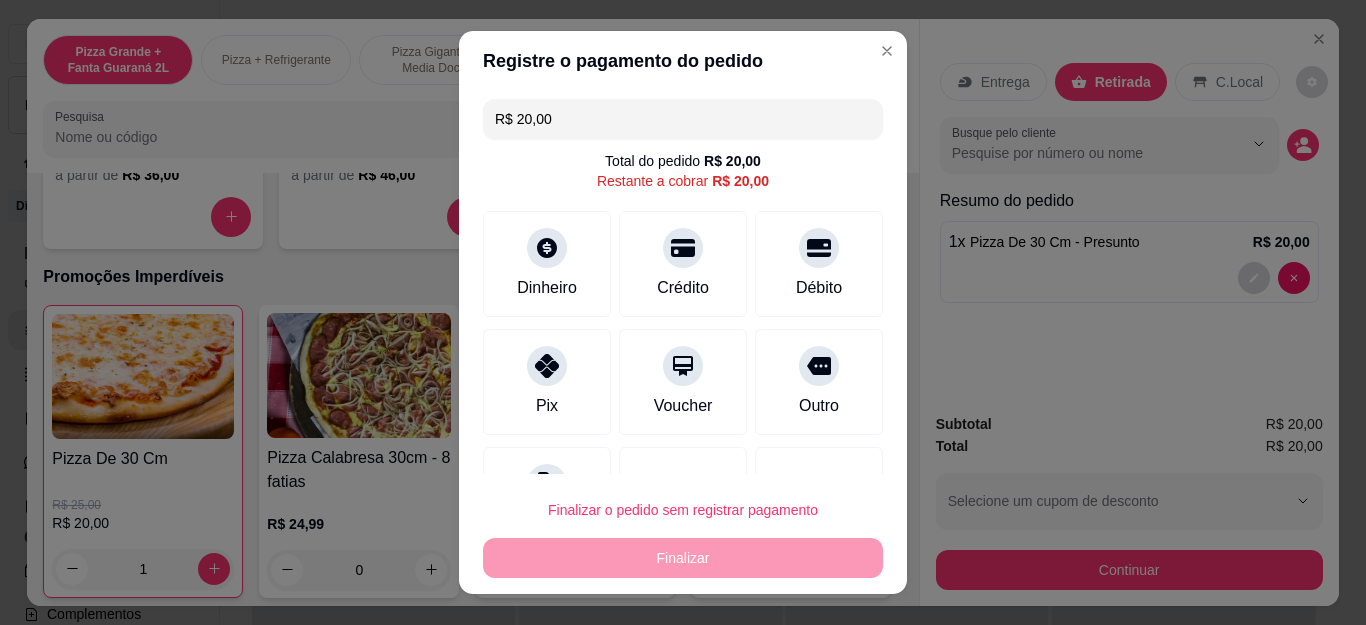 scroll, scrollTop: 87, scrollLeft: 0, axis: vertical 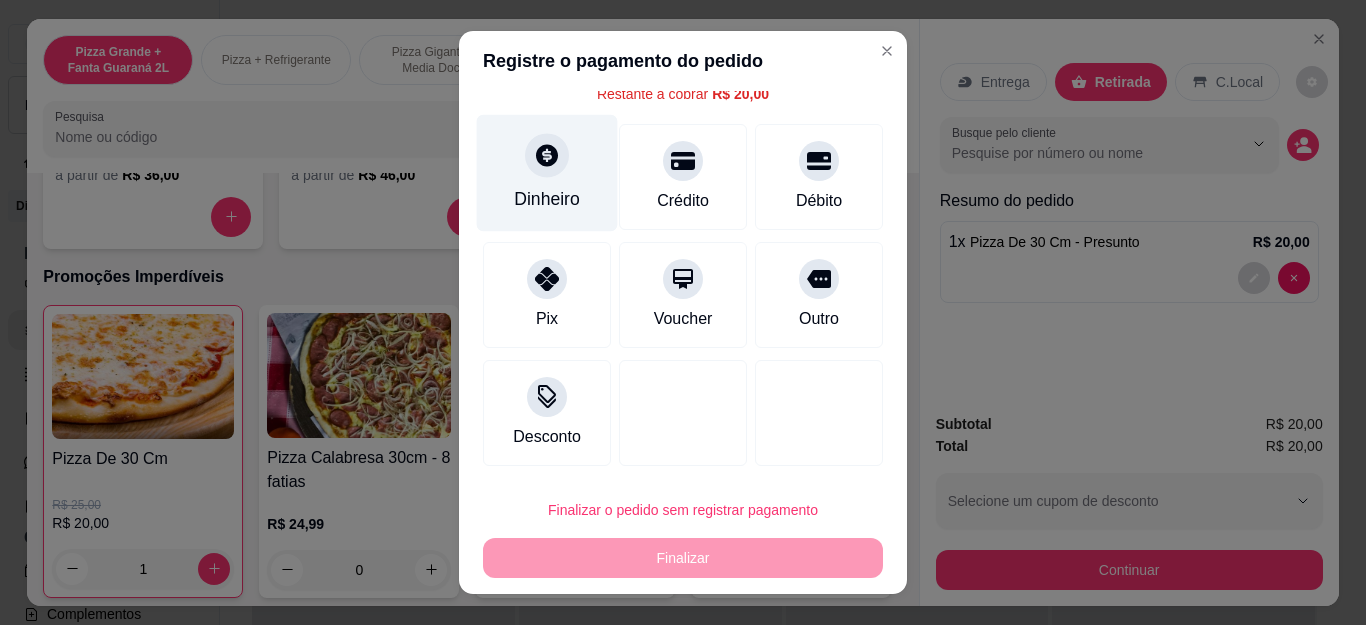 click on "Dinheiro" at bounding box center (547, 199) 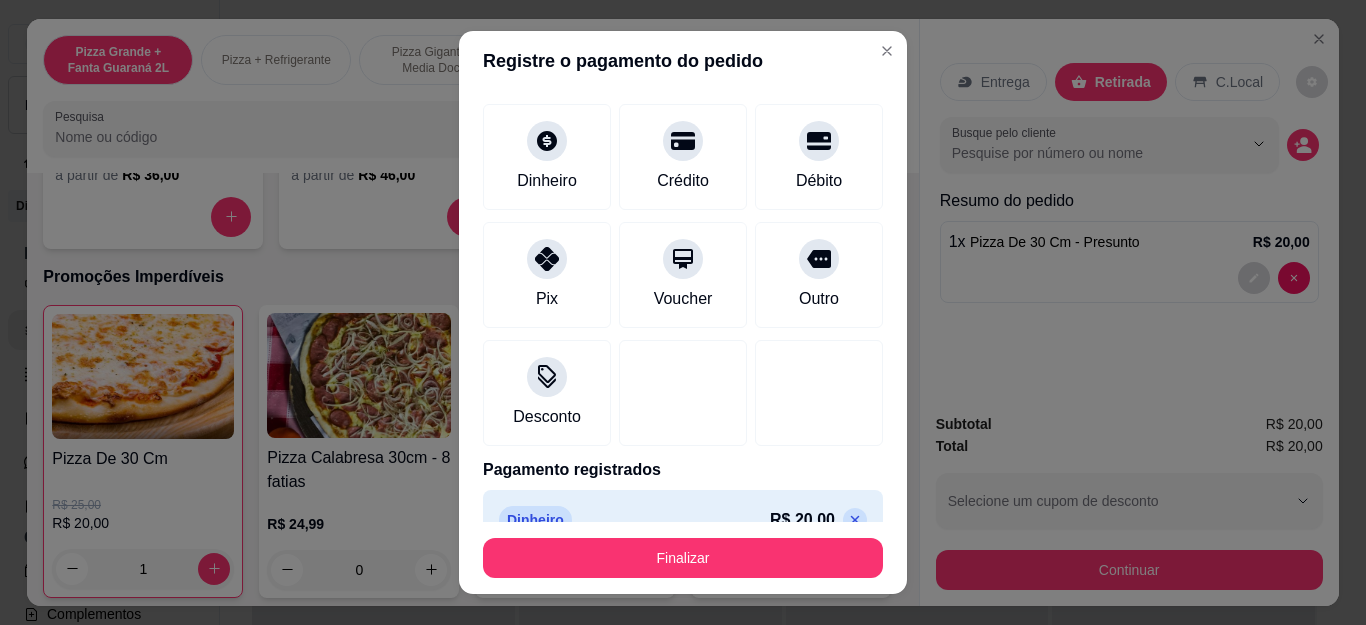 type on "R$ 0,00" 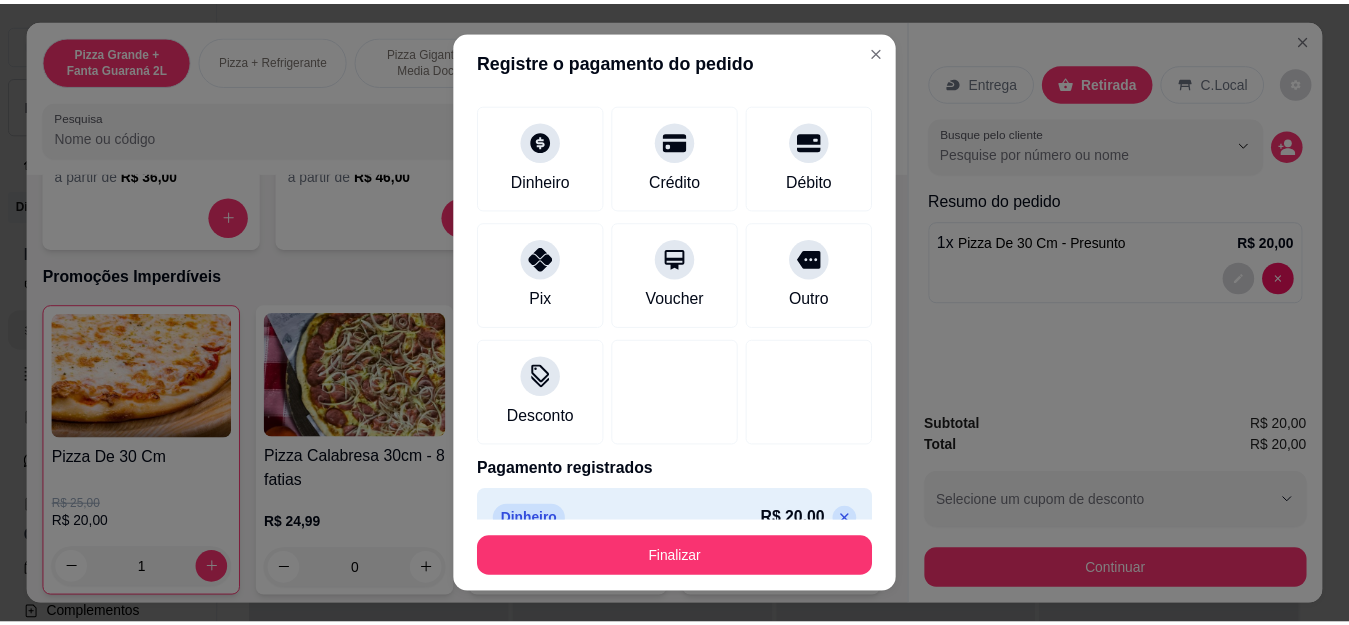 scroll, scrollTop: 33, scrollLeft: 0, axis: vertical 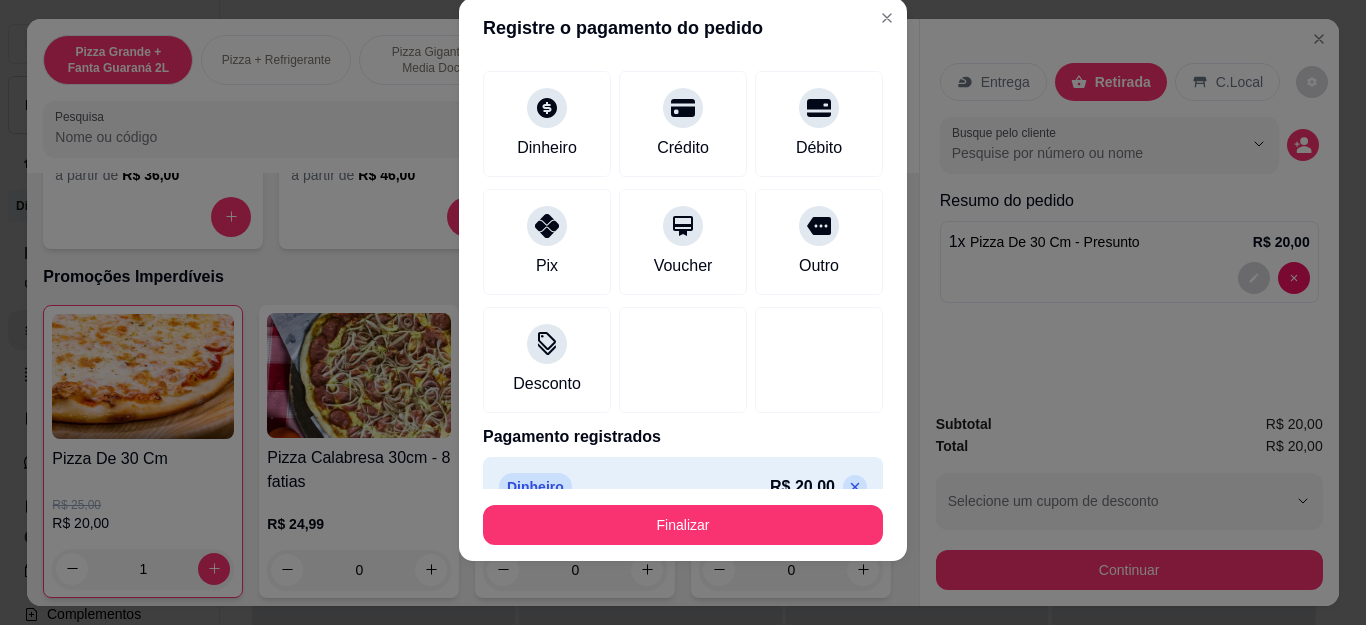 click on "Dinheiro R$ 20,00" at bounding box center [683, 487] 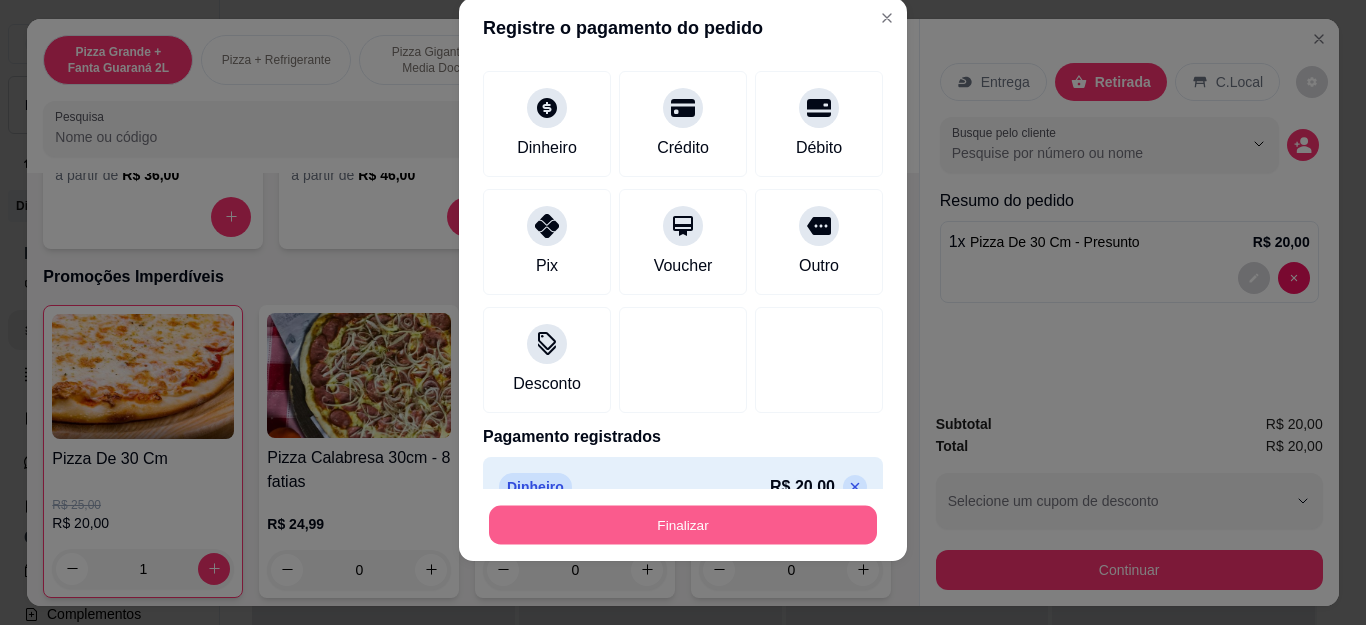 click on "Finalizar" at bounding box center [683, 524] 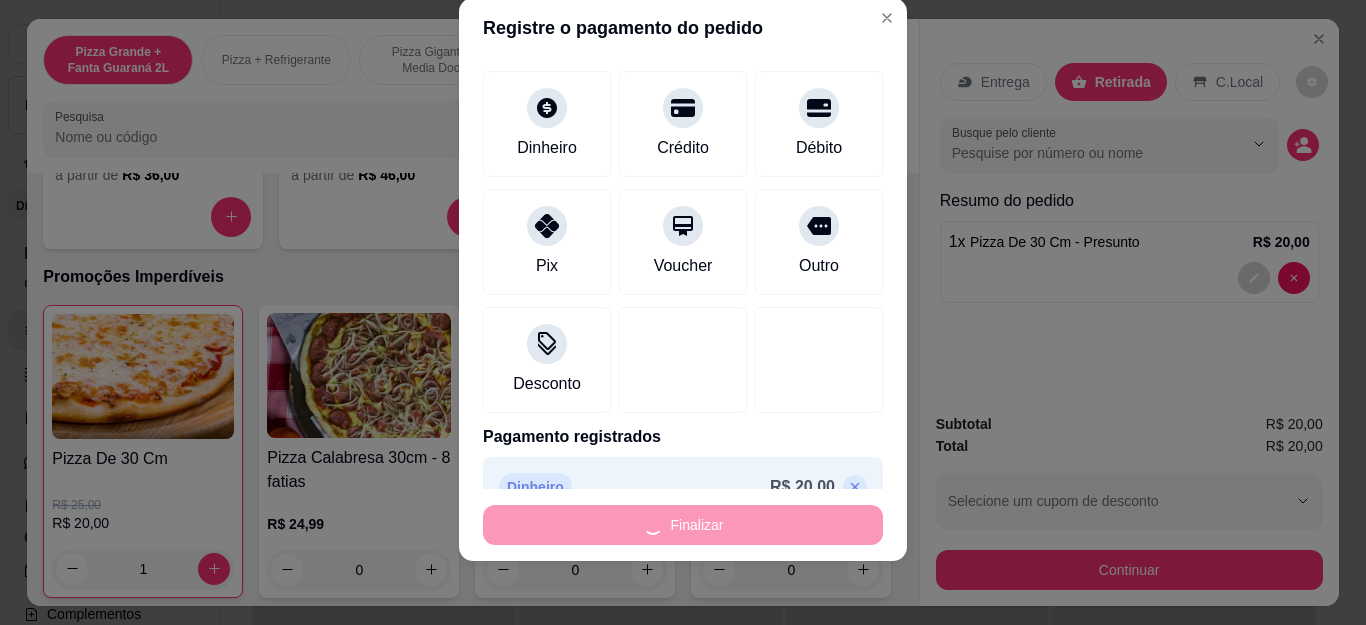 type on "0" 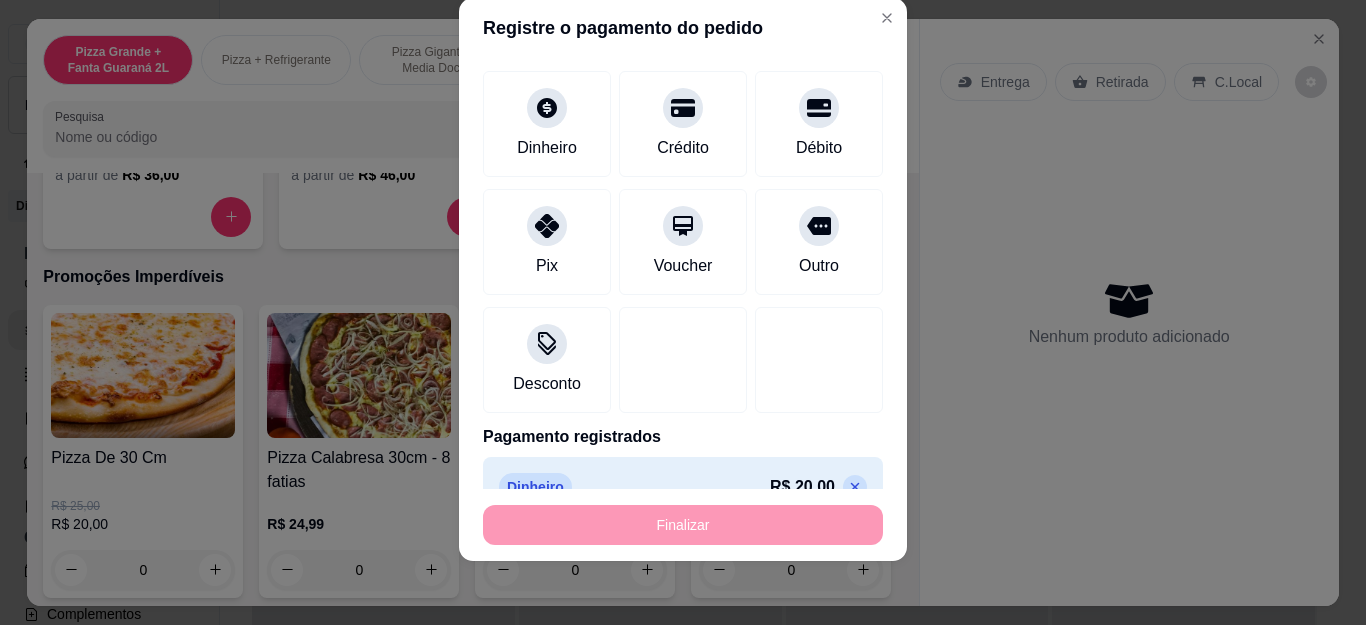 type on "-R$ 20,00" 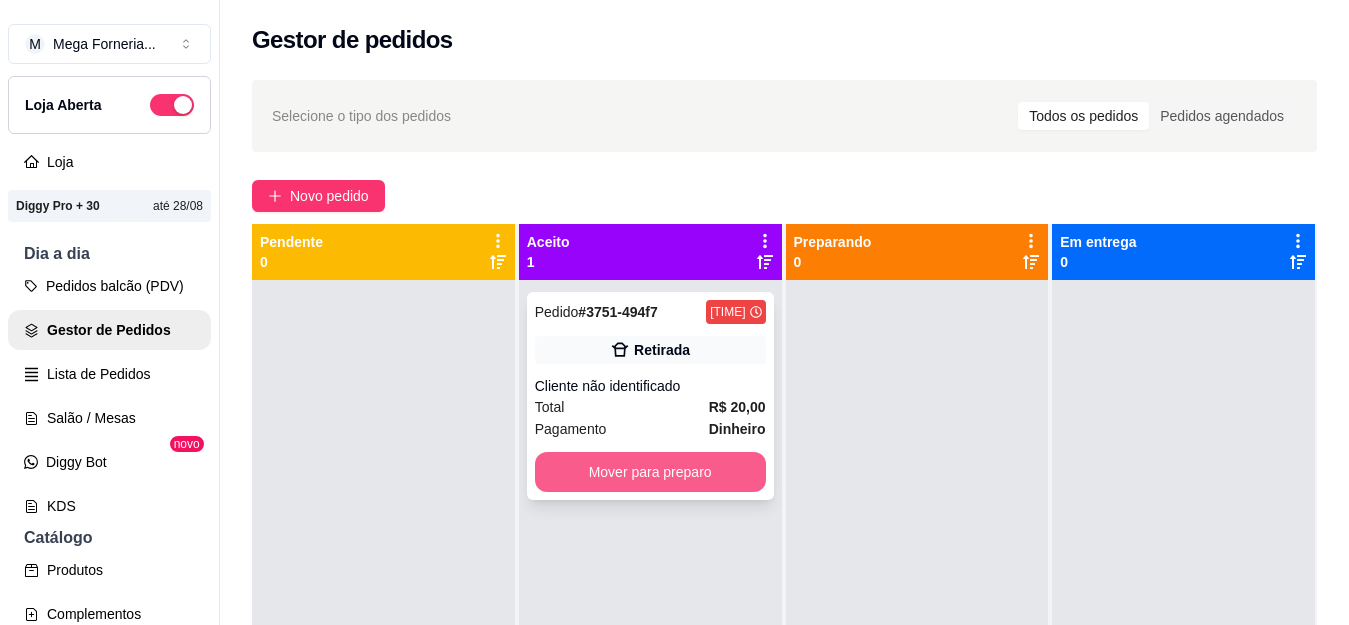 click on "Mover para preparo" at bounding box center [650, 472] 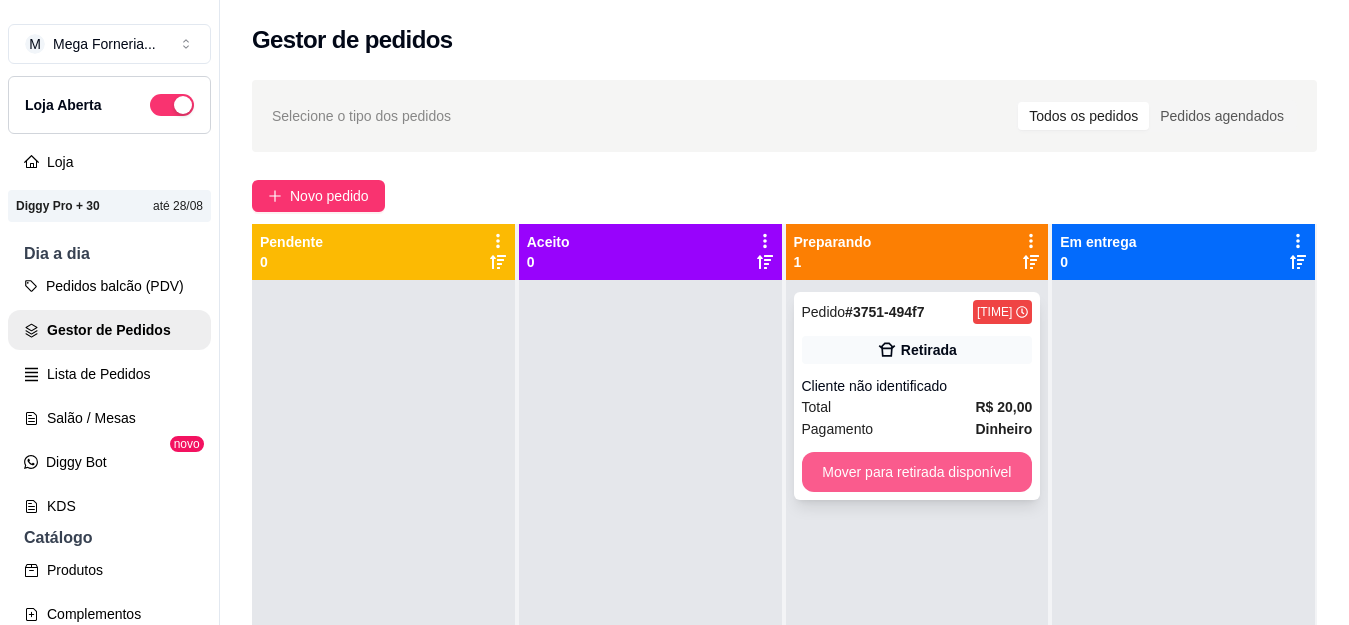 click on "Mover para retirada disponível" at bounding box center (917, 472) 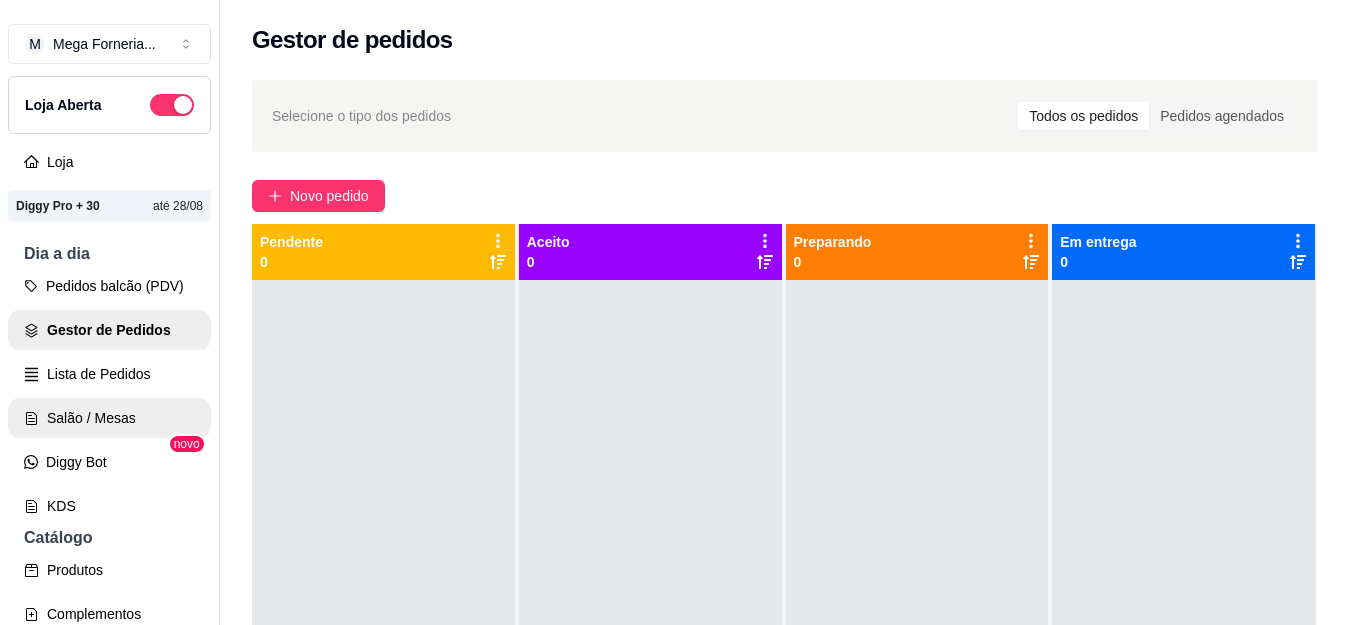 scroll, scrollTop: 32, scrollLeft: 0, axis: vertical 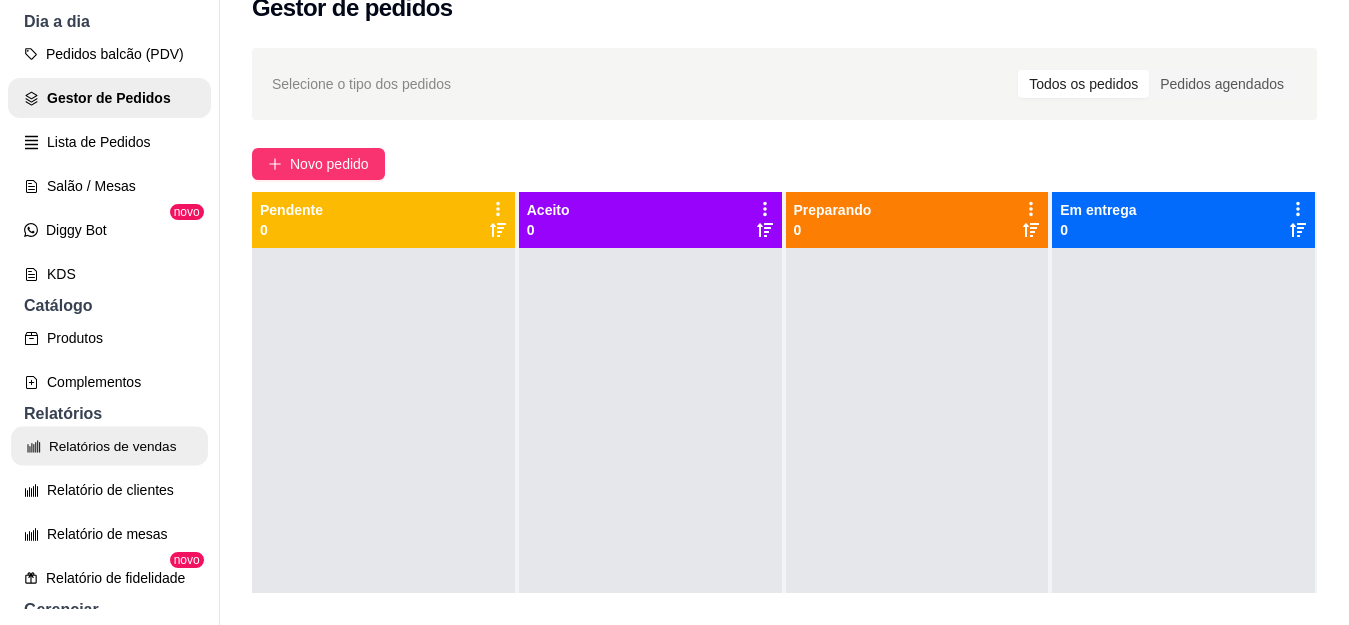 click on "Relatórios de vendas" at bounding box center (109, 446) 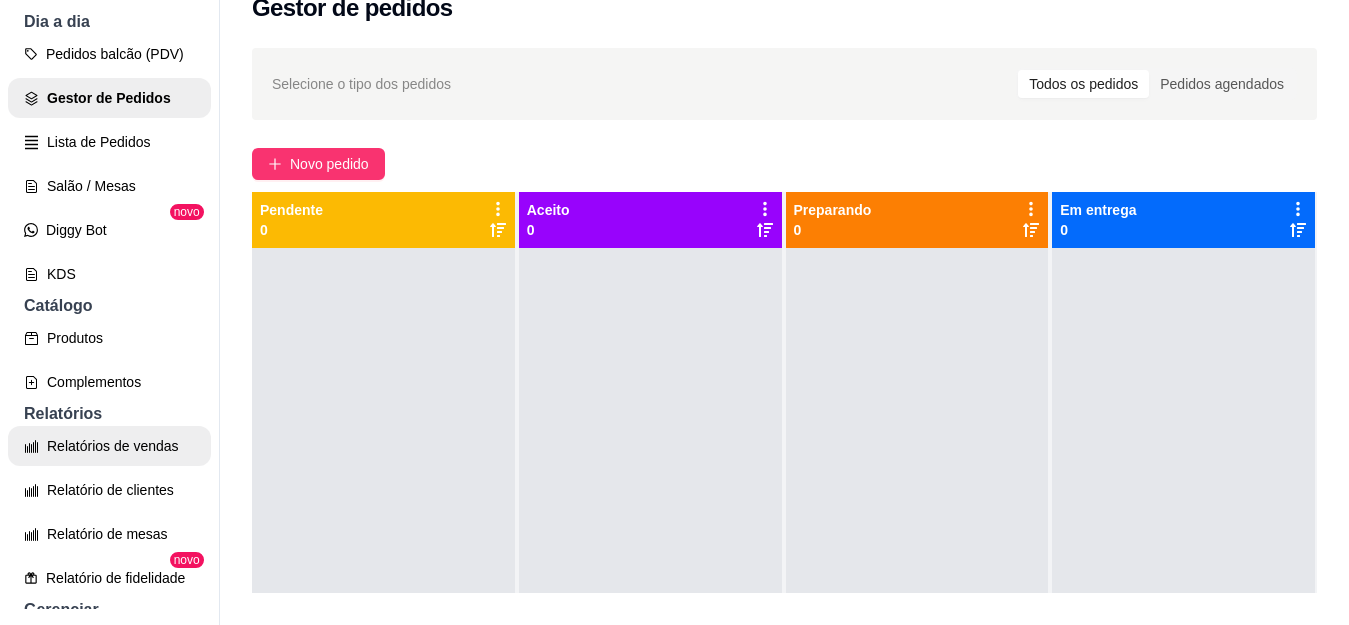 select on "ALL" 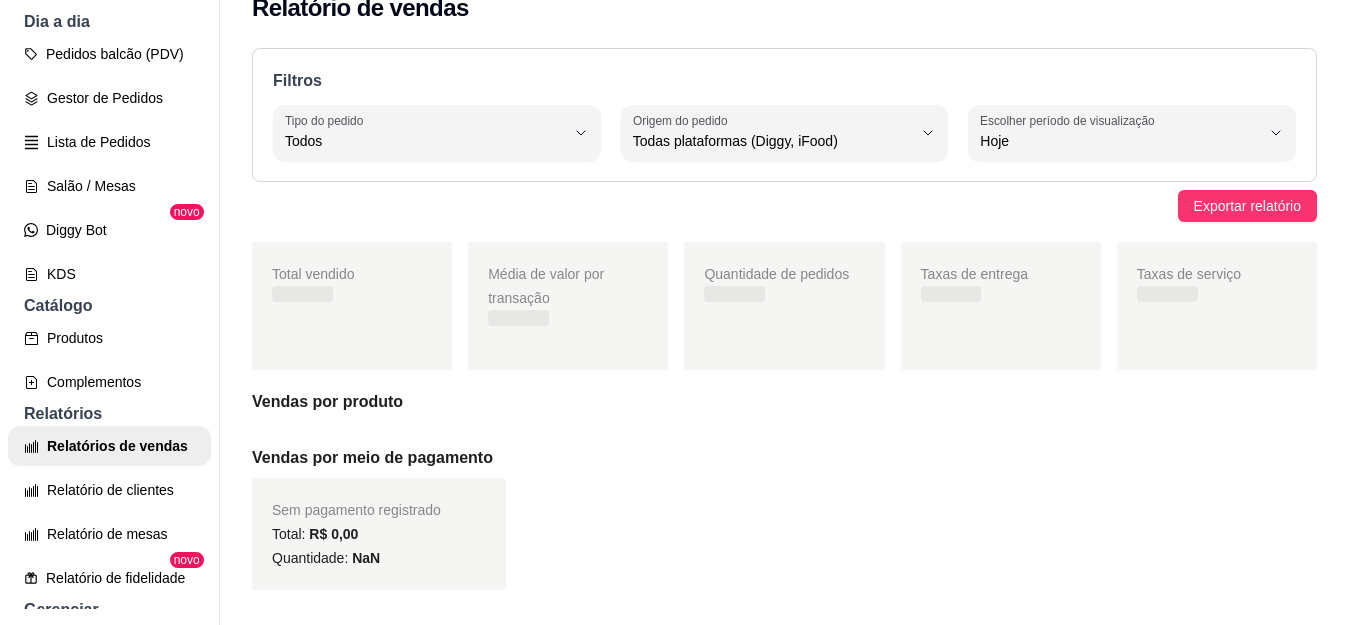 scroll, scrollTop: 0, scrollLeft: 0, axis: both 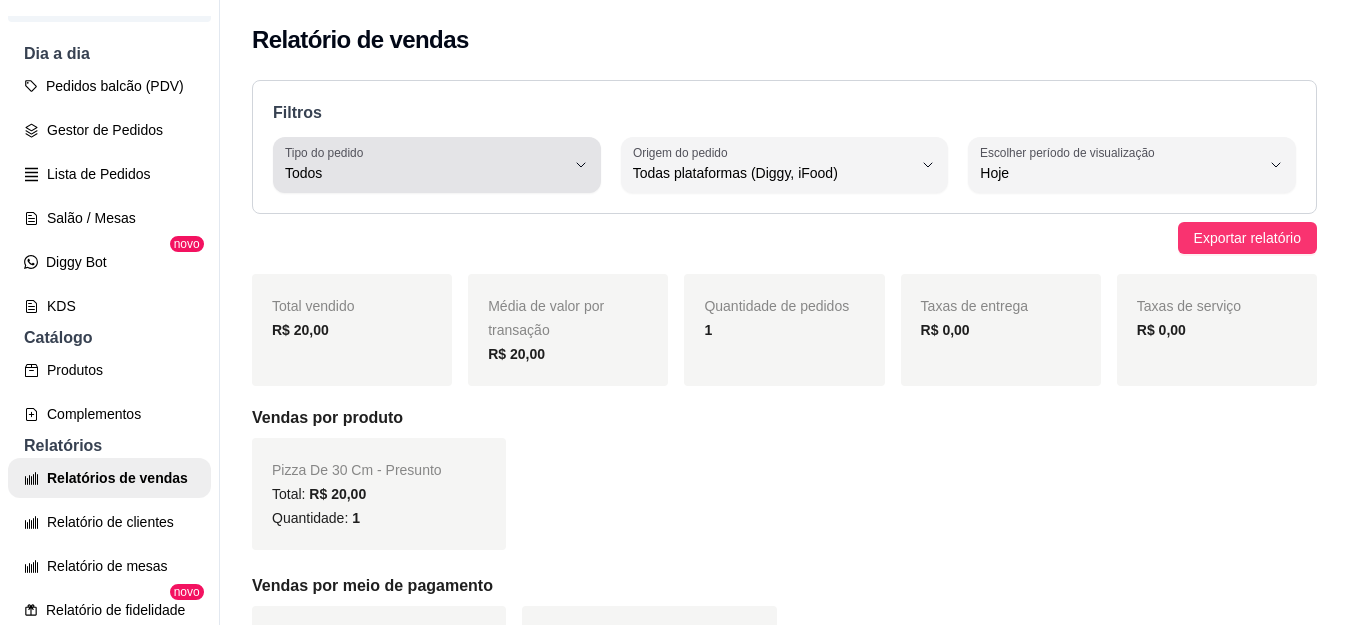click on "Todos" at bounding box center (425, 173) 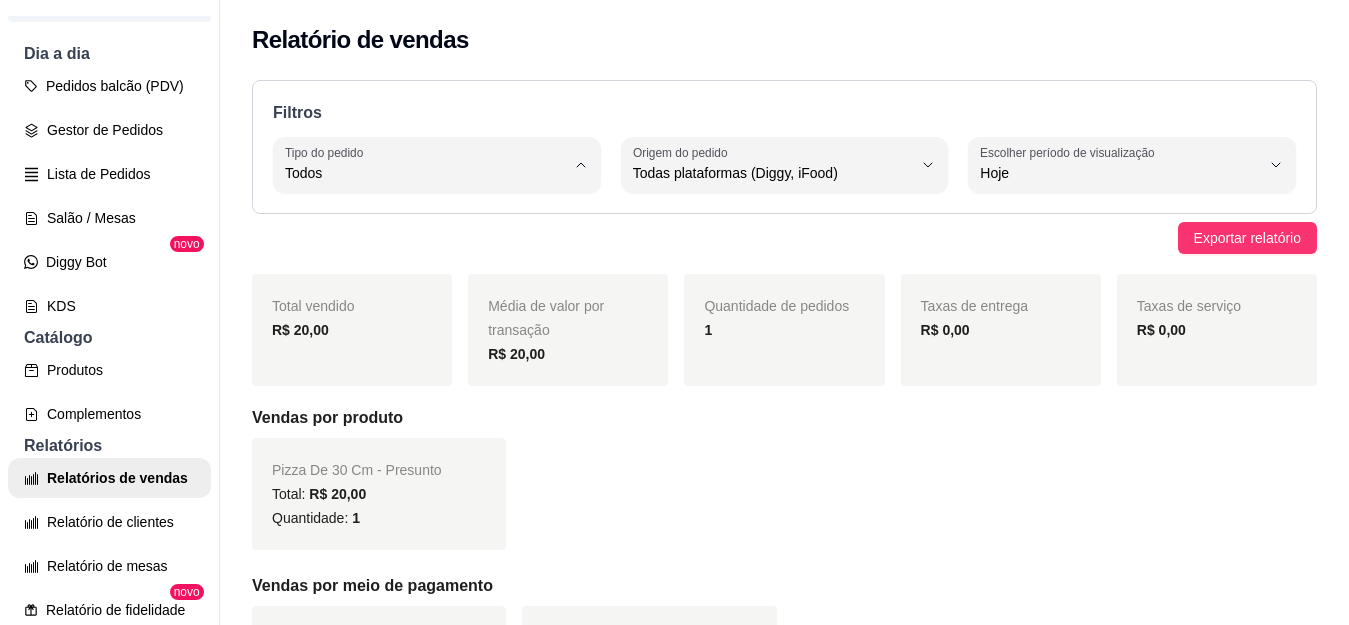 click on "Vendas por produto" at bounding box center [784, 418] 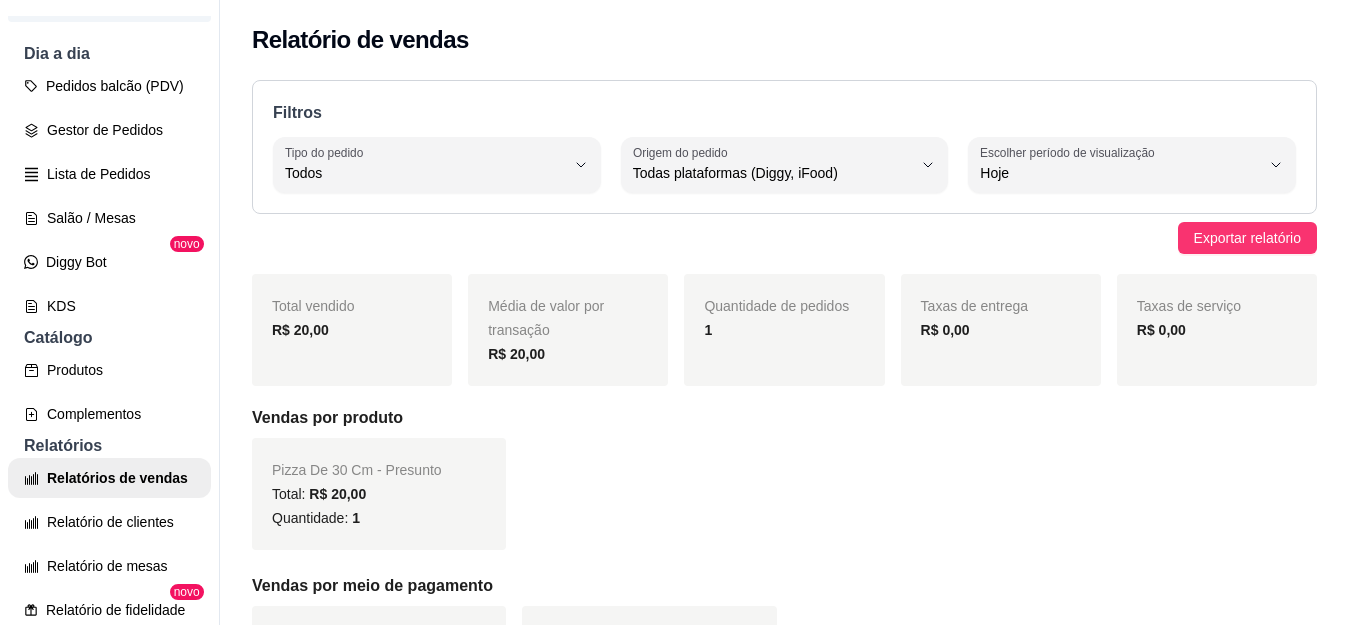 click on "Escolher período de visualização Hoje" at bounding box center [1132, 165] 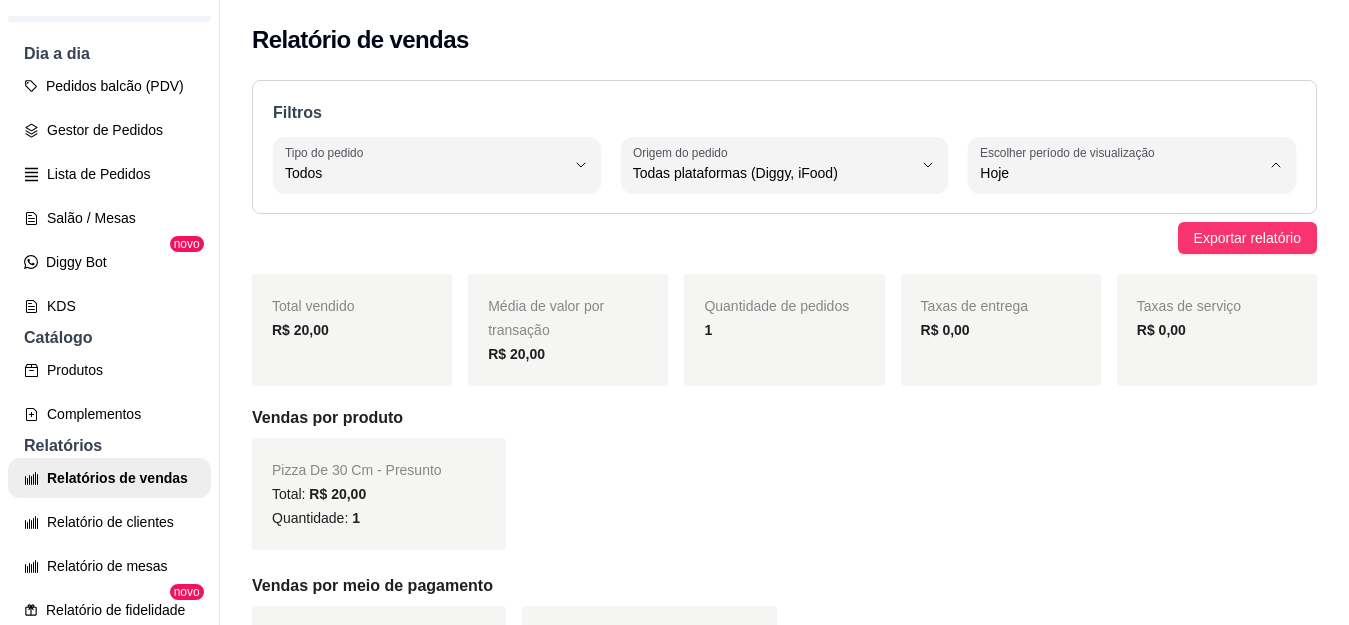 click on "Ontem" at bounding box center [1108, 253] 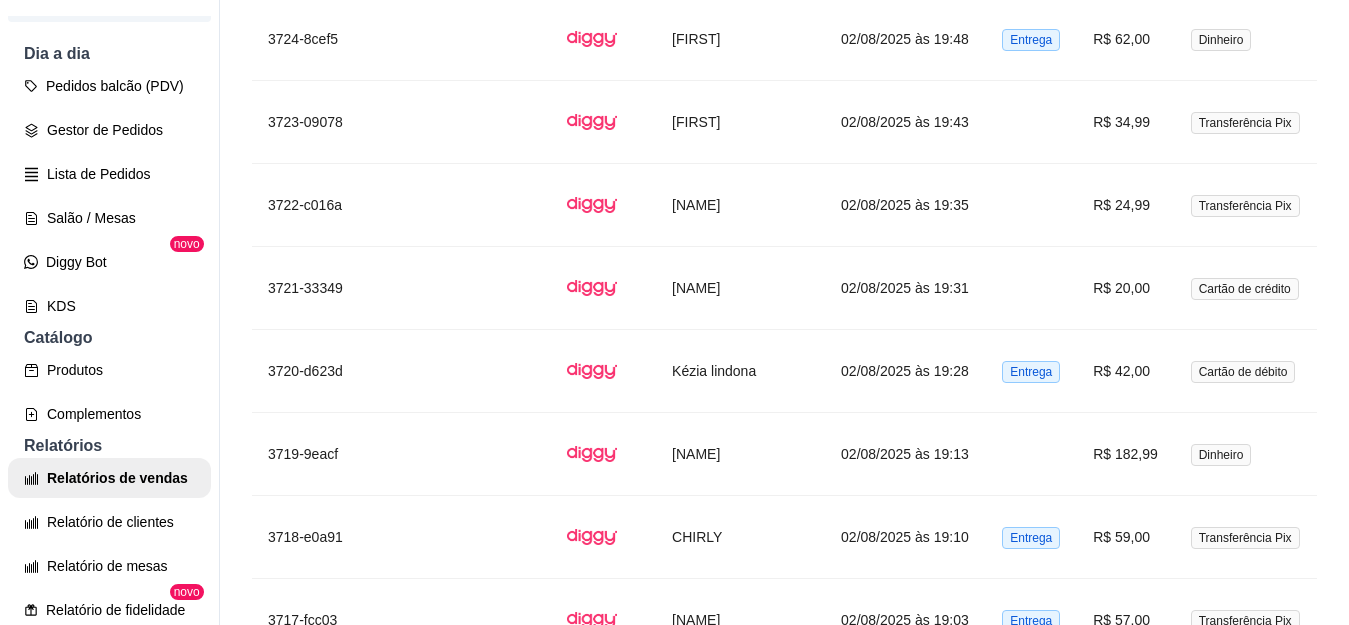 scroll, scrollTop: 4319, scrollLeft: 0, axis: vertical 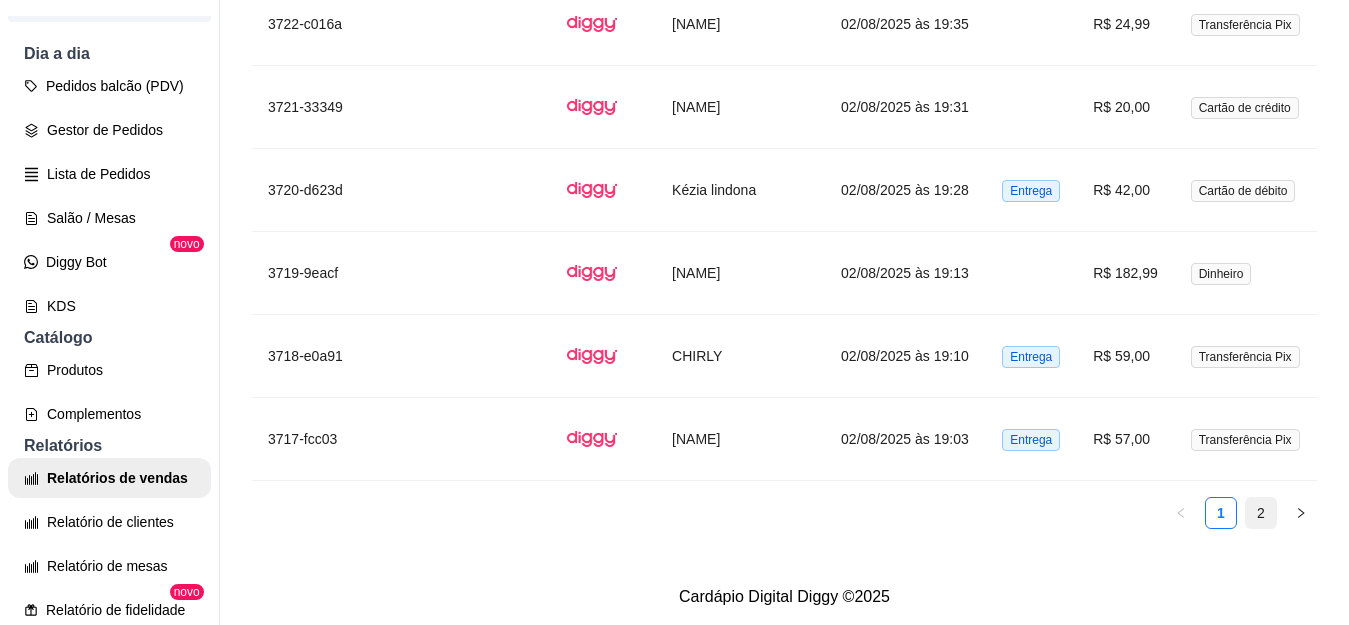 click on "2" at bounding box center [1261, 513] 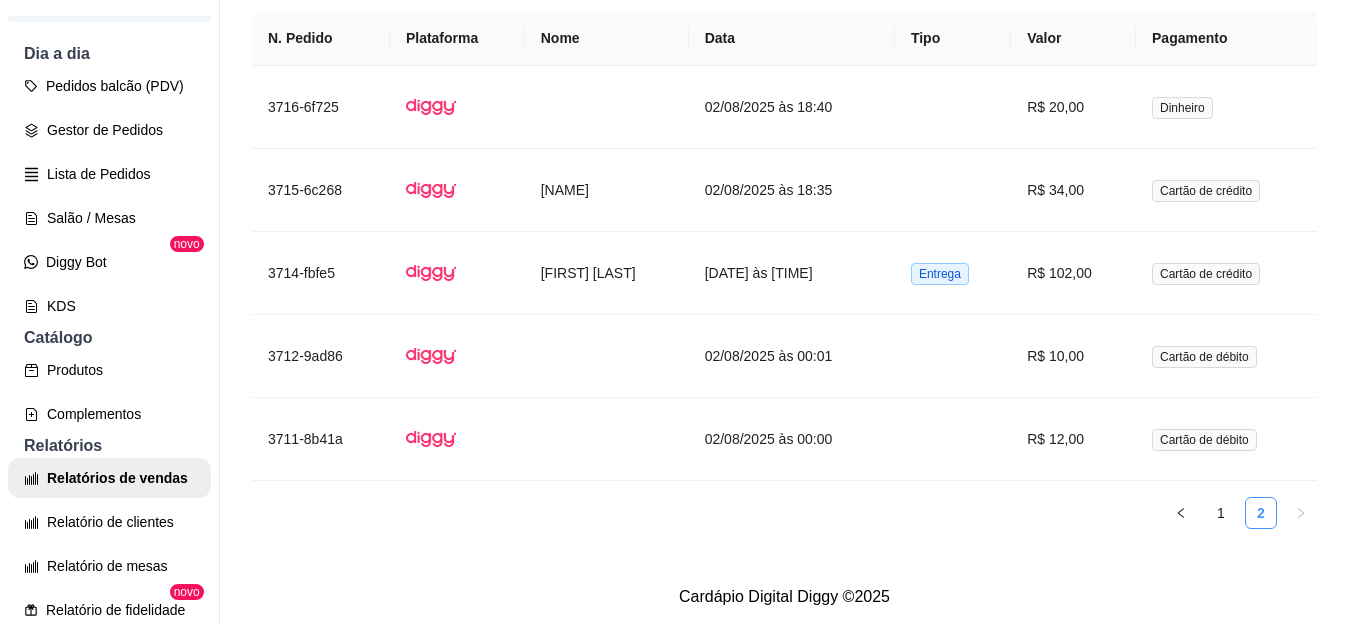 scroll, scrollTop: 2244, scrollLeft: 0, axis: vertical 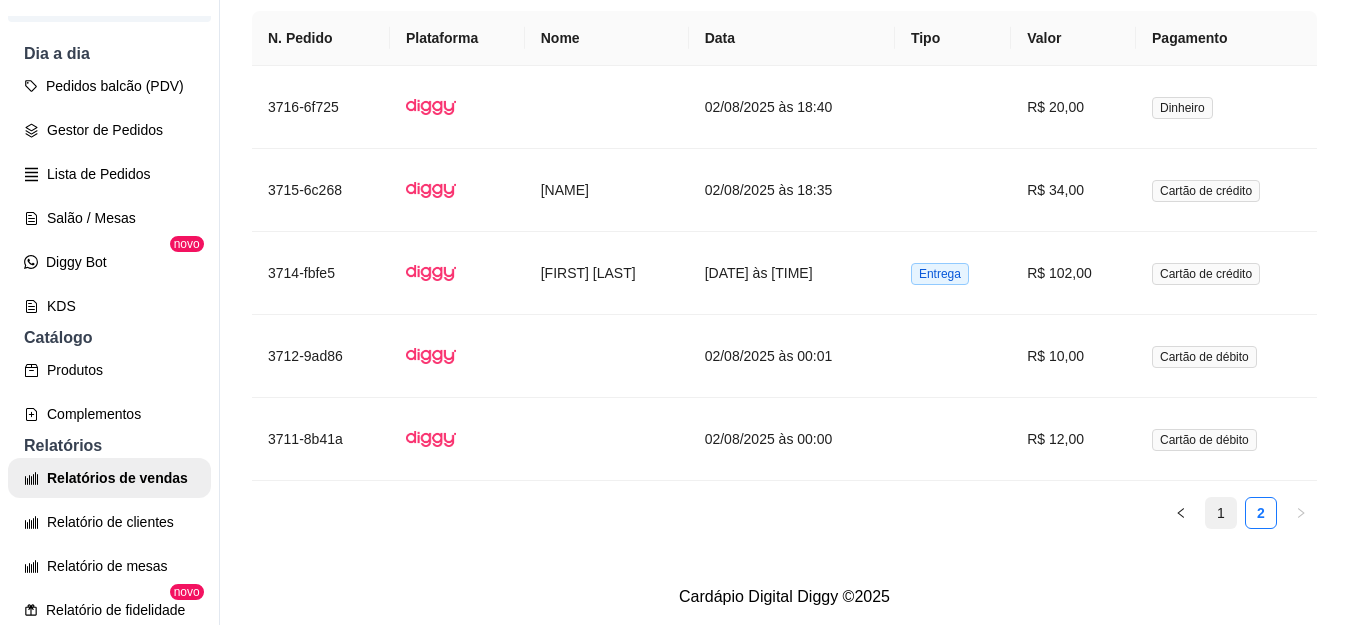 click on "1" at bounding box center [1221, 513] 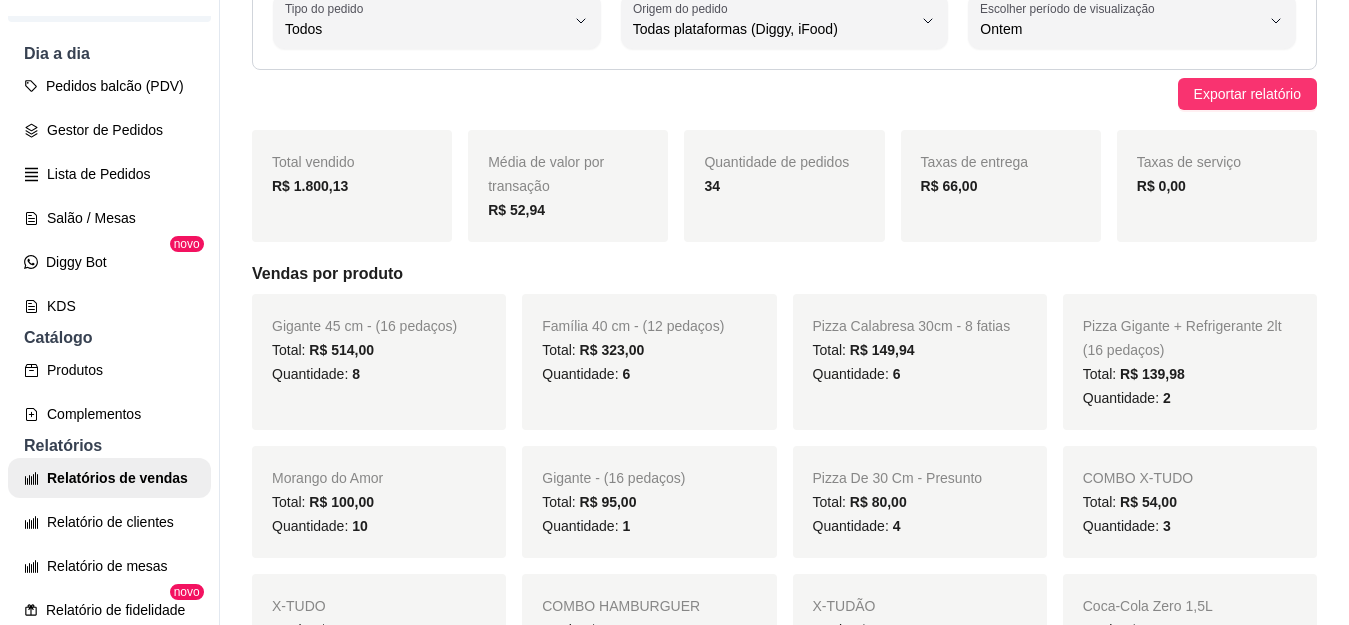 scroll, scrollTop: 0, scrollLeft: 0, axis: both 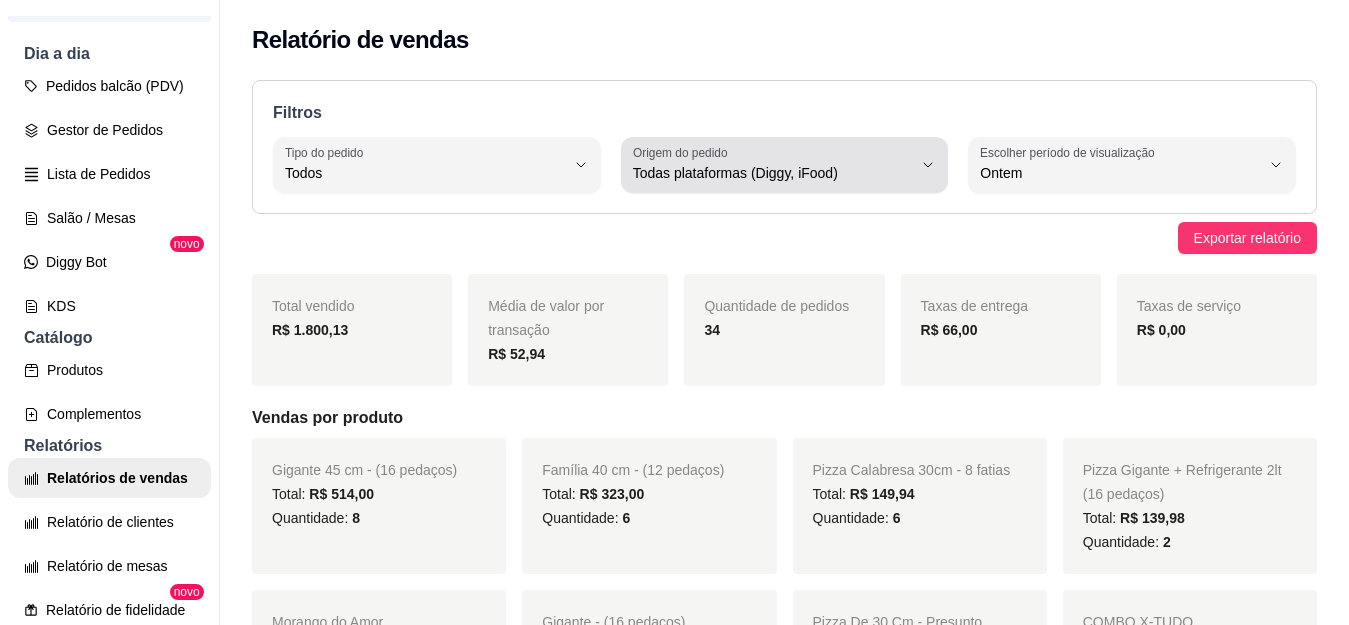 click on "Todas plataformas (Diggy, iFood)" at bounding box center [773, 173] 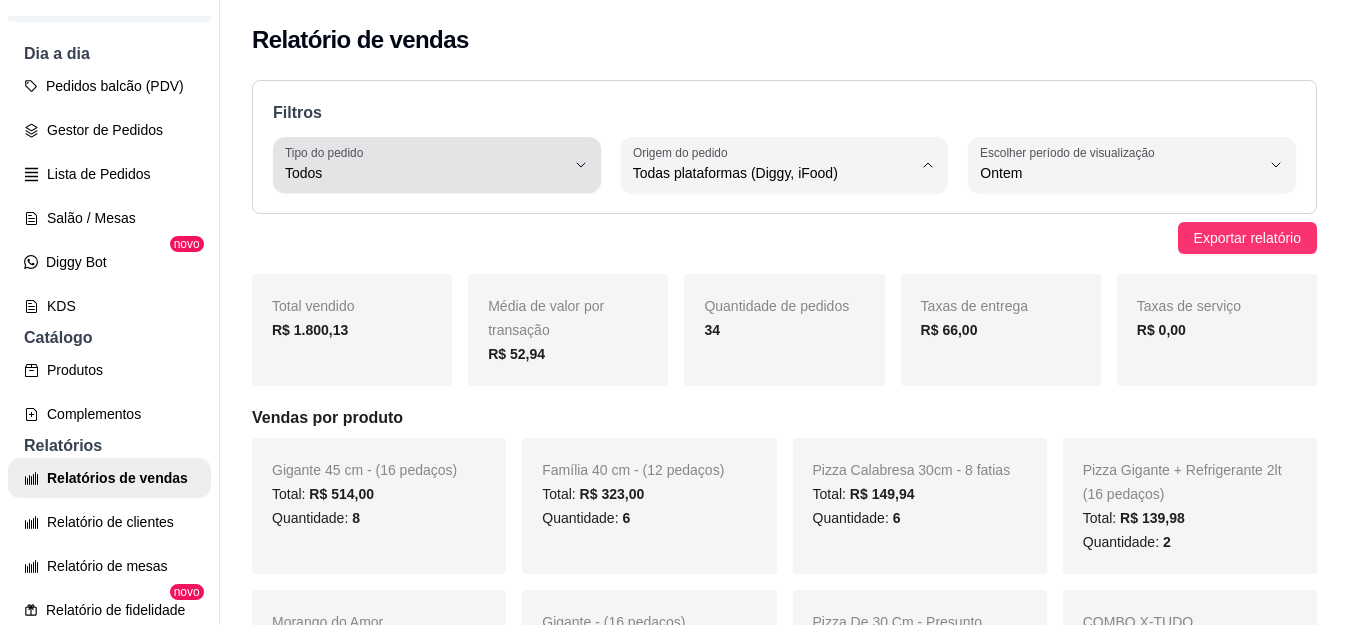 click on "Todos" at bounding box center (425, 165) 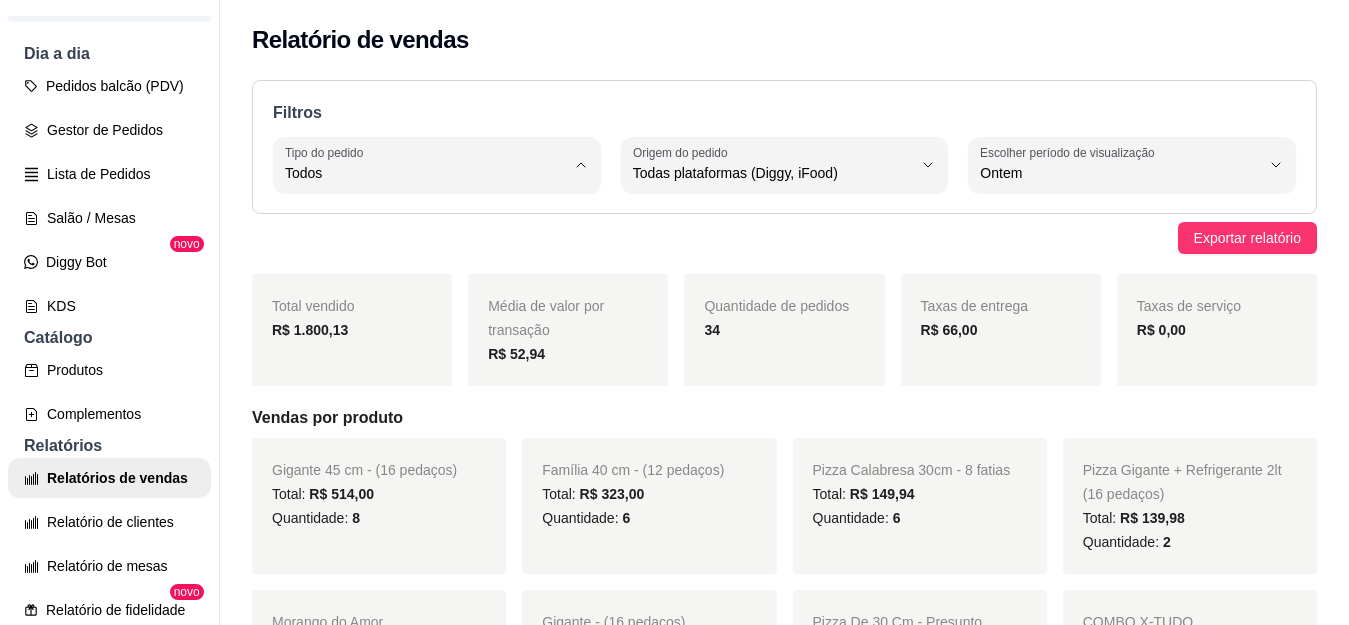 click on "Entrega" at bounding box center [424, 253] 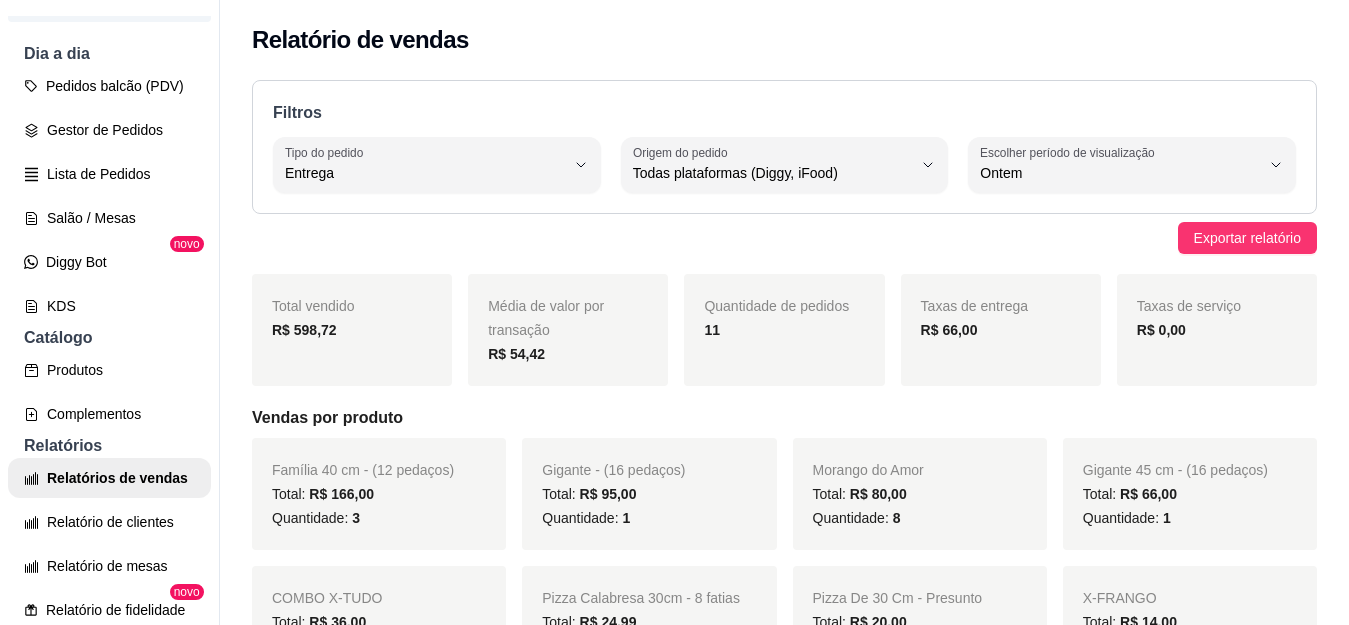 scroll, scrollTop: 100, scrollLeft: 0, axis: vertical 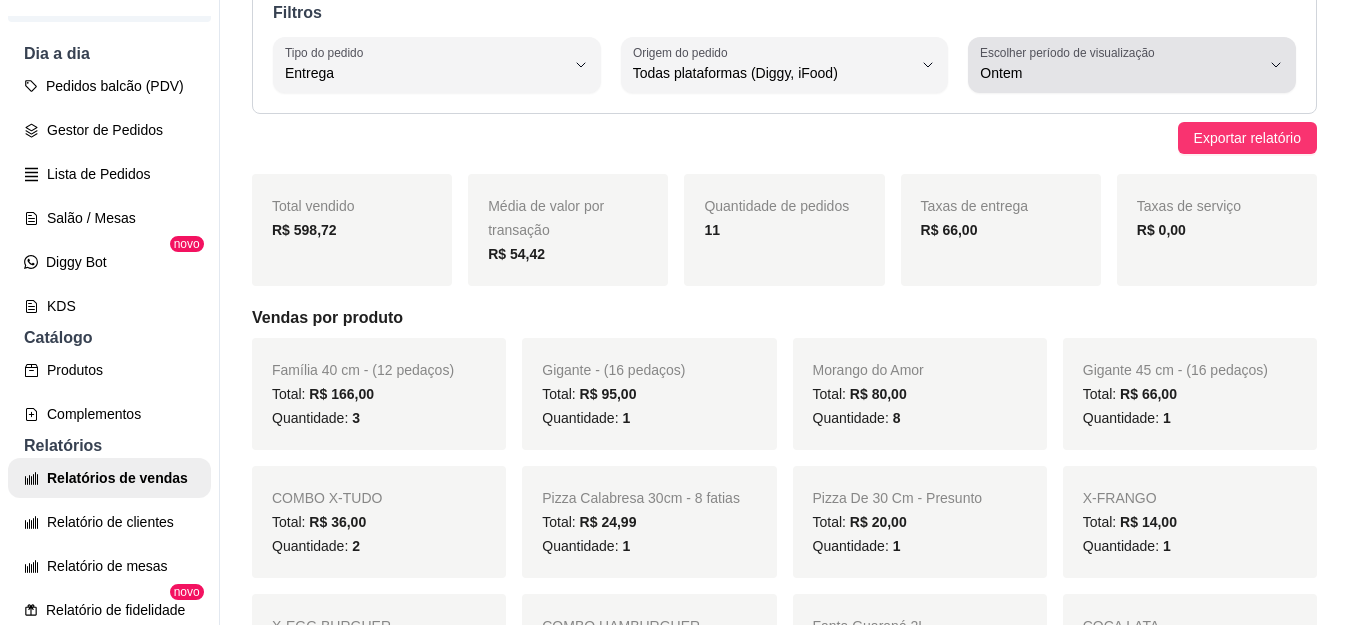 click on "Ontem" at bounding box center [1120, 73] 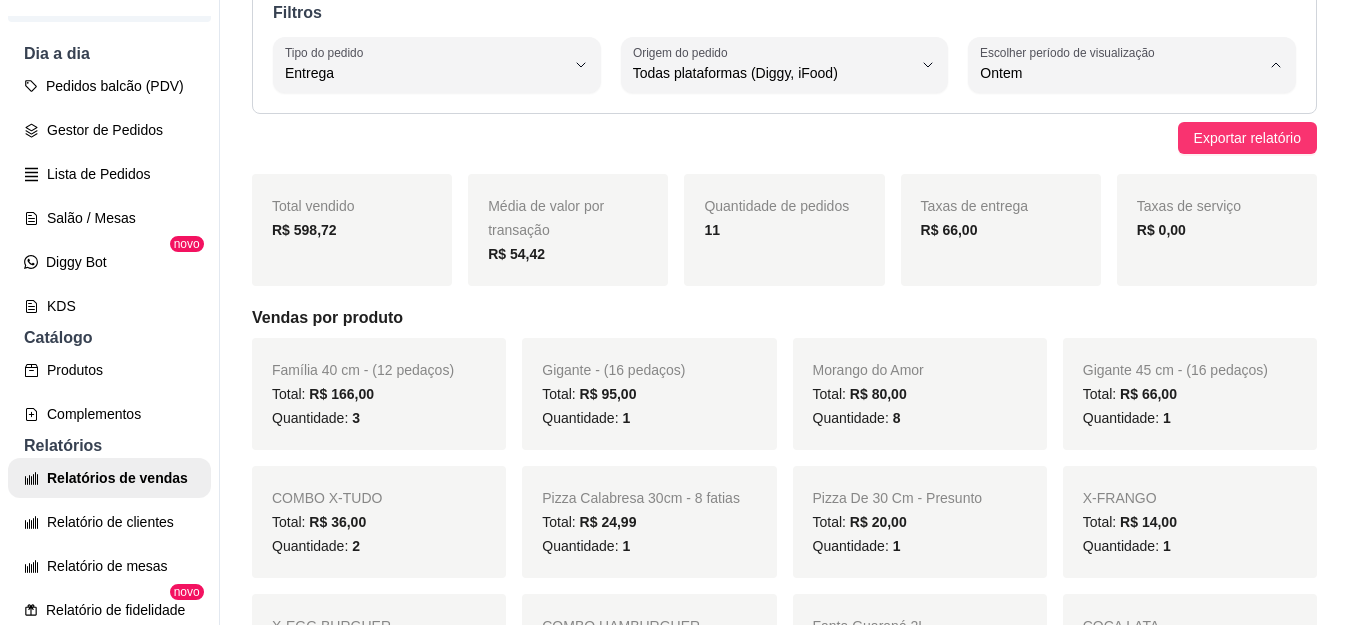 click on "Média de valor por transação R$ 54,42" at bounding box center [568, 230] 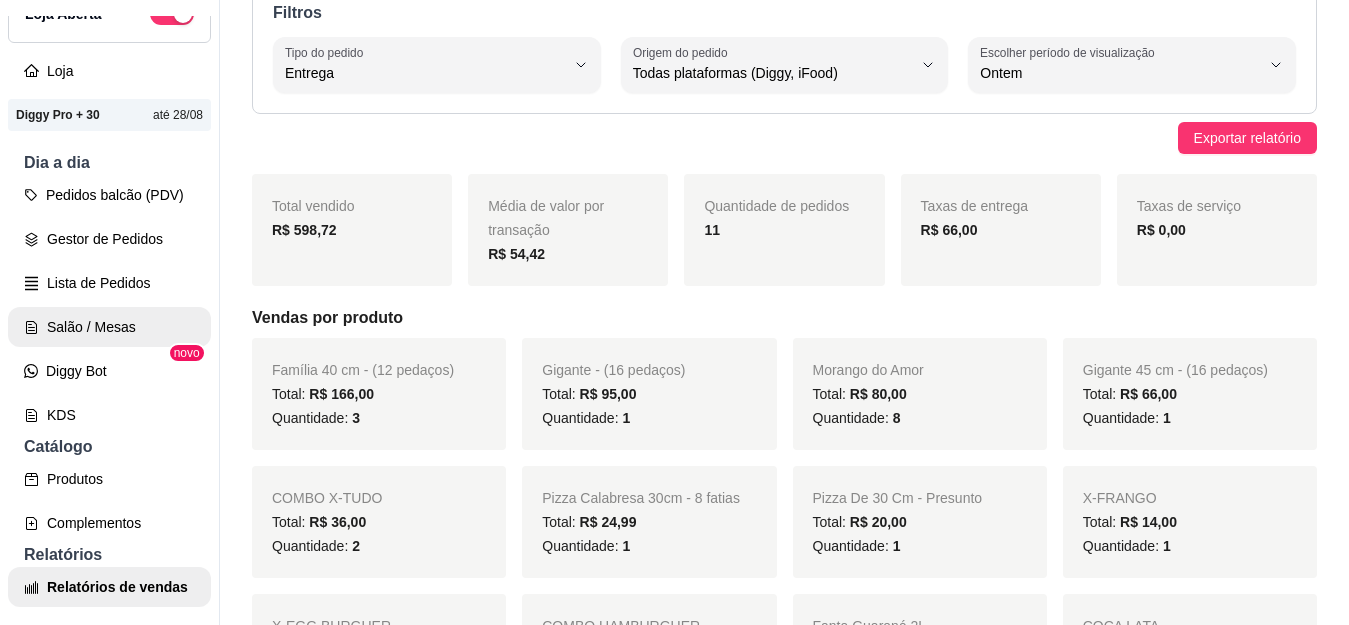 scroll, scrollTop: 0, scrollLeft: 0, axis: both 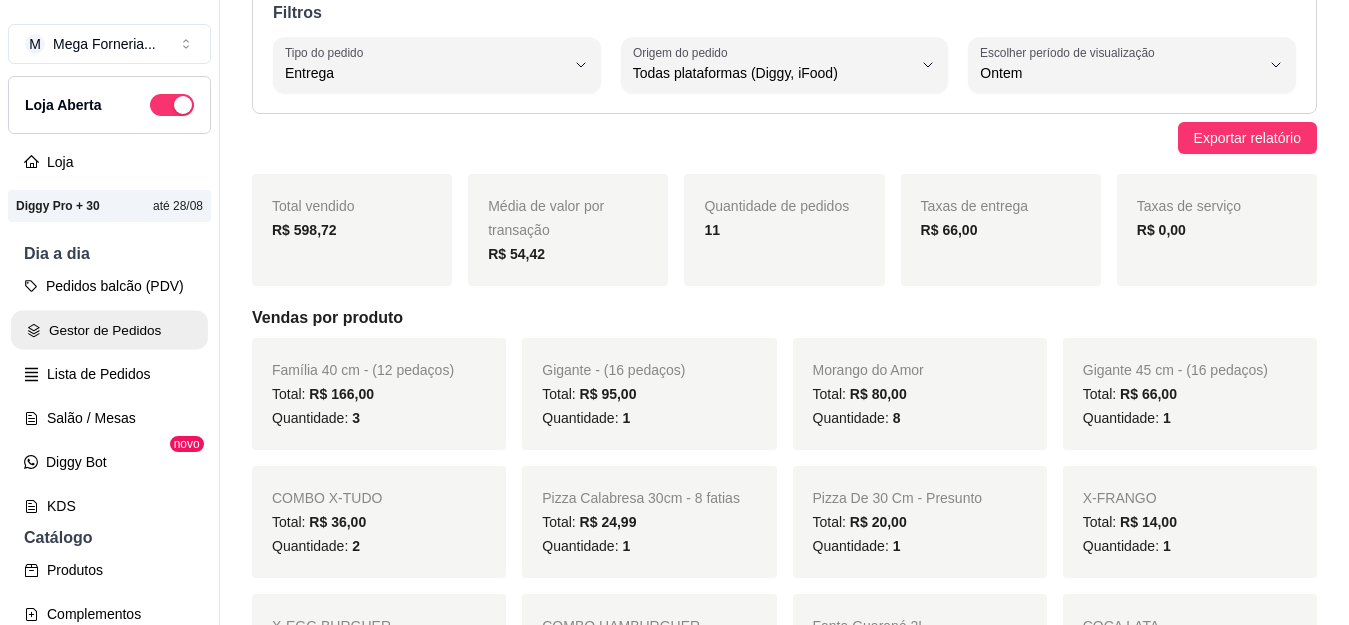 click on "Gestor de Pedidos" at bounding box center [109, 330] 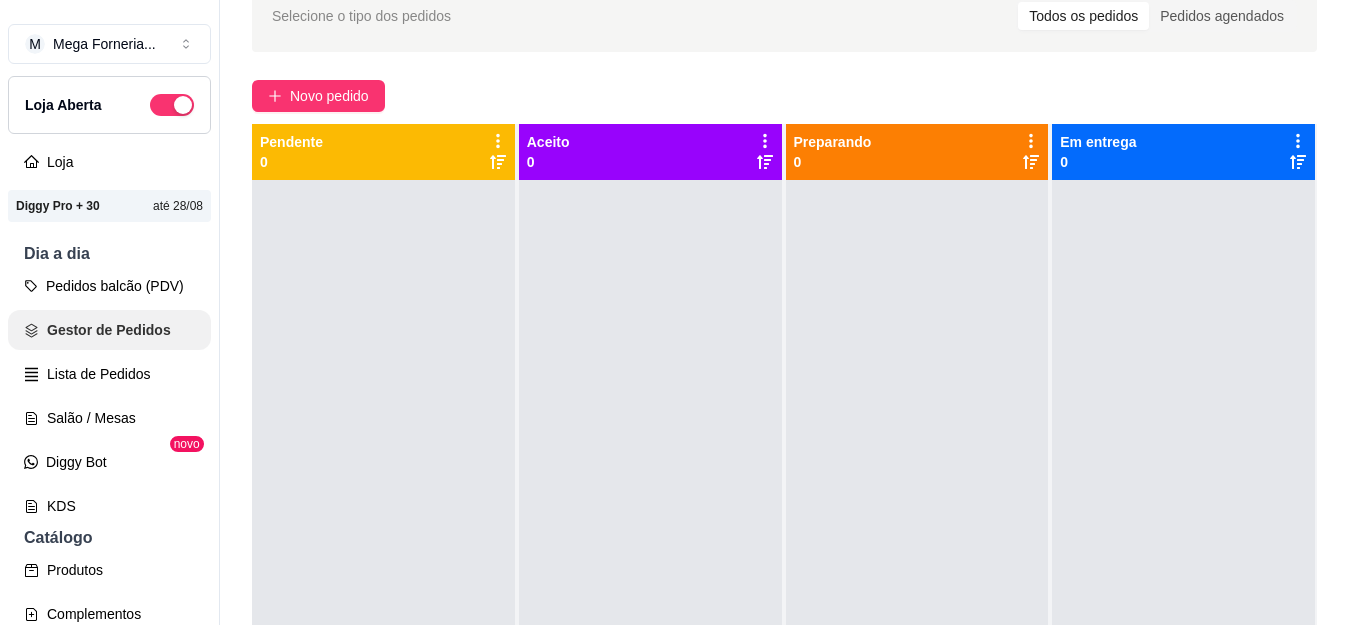 scroll, scrollTop: 0, scrollLeft: 0, axis: both 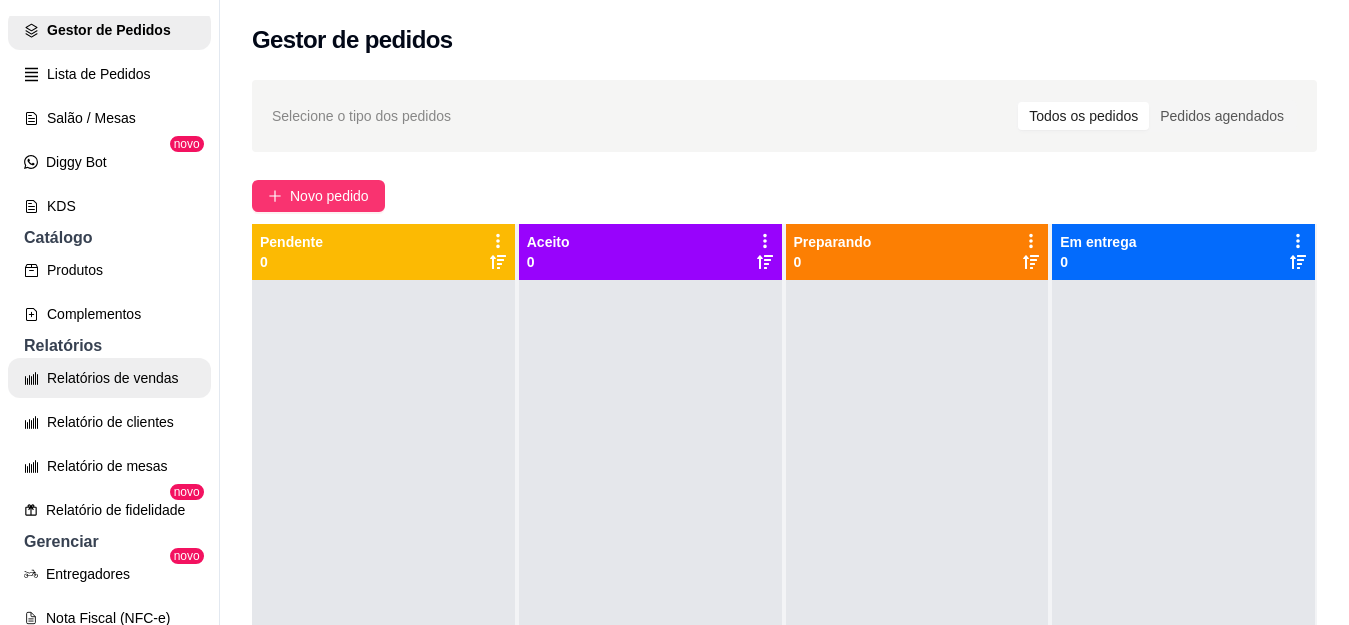 click on "Relatórios de vendas" at bounding box center [109, 378] 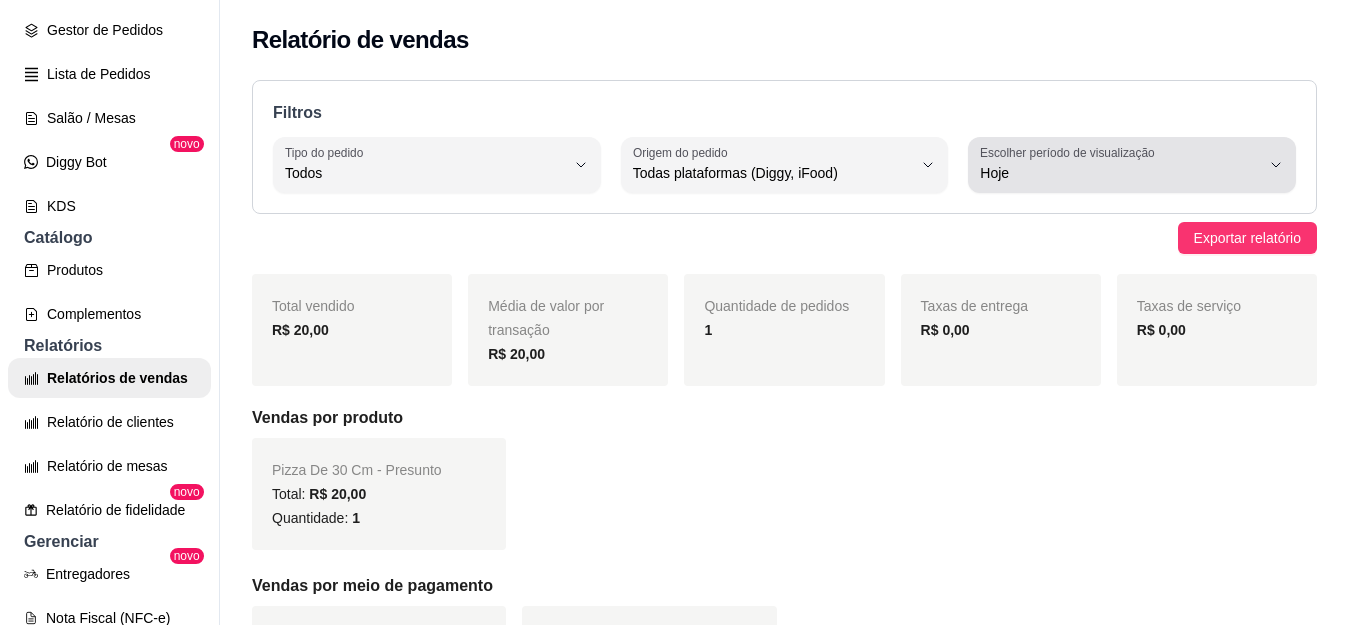 click on "Hoje" at bounding box center [1120, 173] 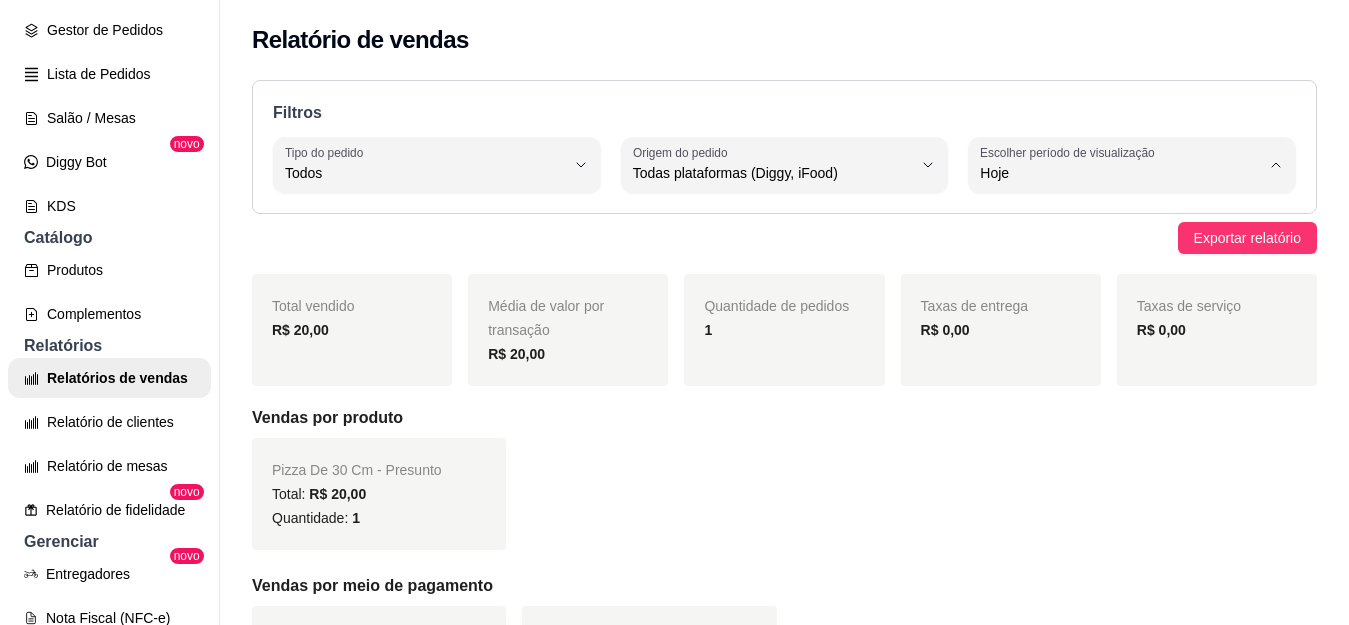 click on "Customizado" at bounding box center [1108, 416] 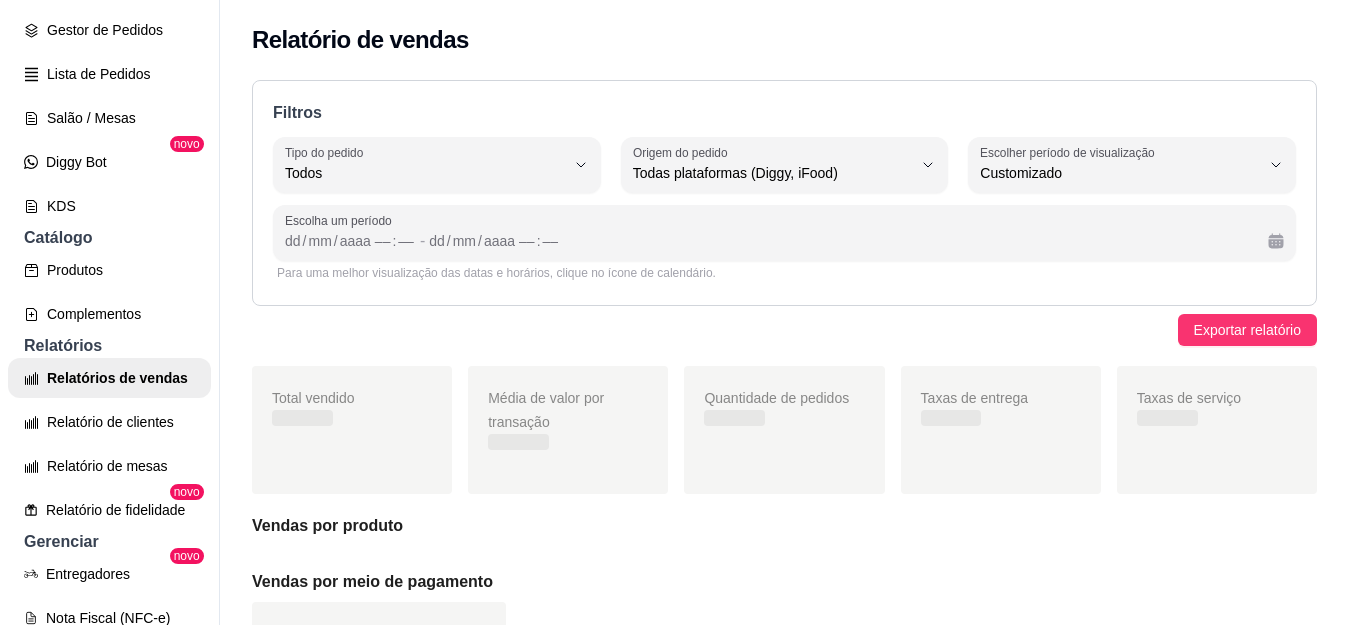 scroll, scrollTop: 19, scrollLeft: 0, axis: vertical 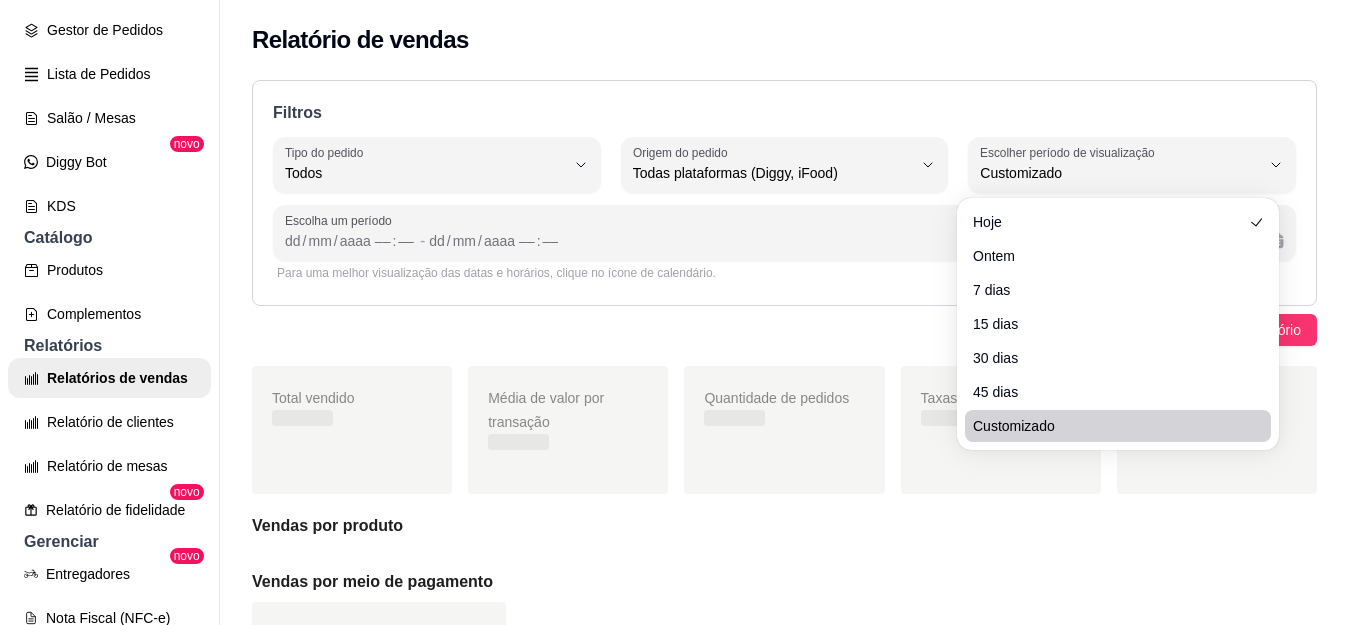 click on "Customizado" at bounding box center [1120, 173] 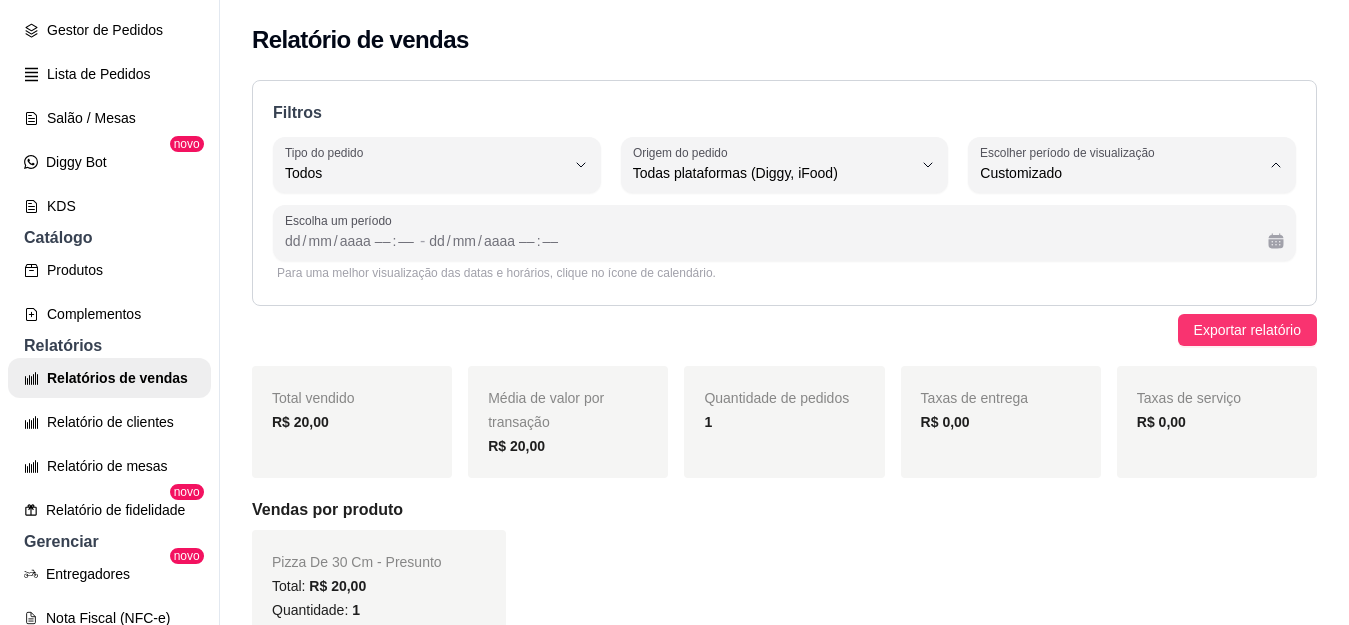 click on "Ontem" at bounding box center (1108, 253) 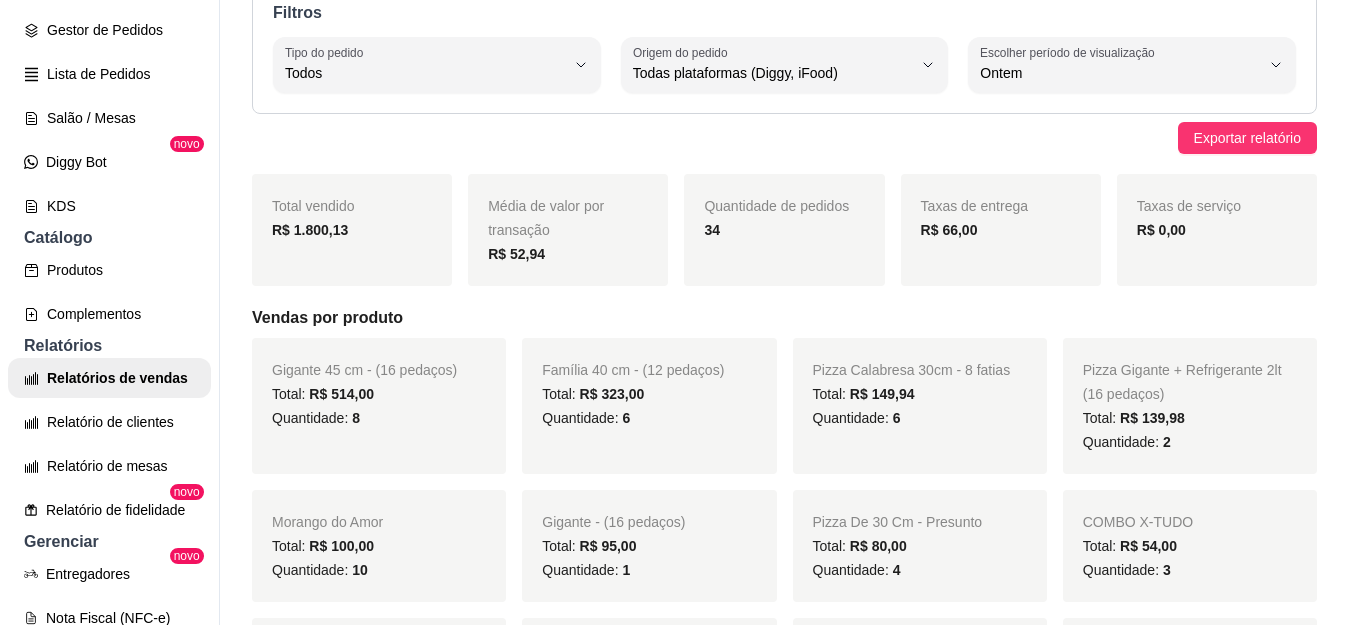 scroll, scrollTop: 0, scrollLeft: 0, axis: both 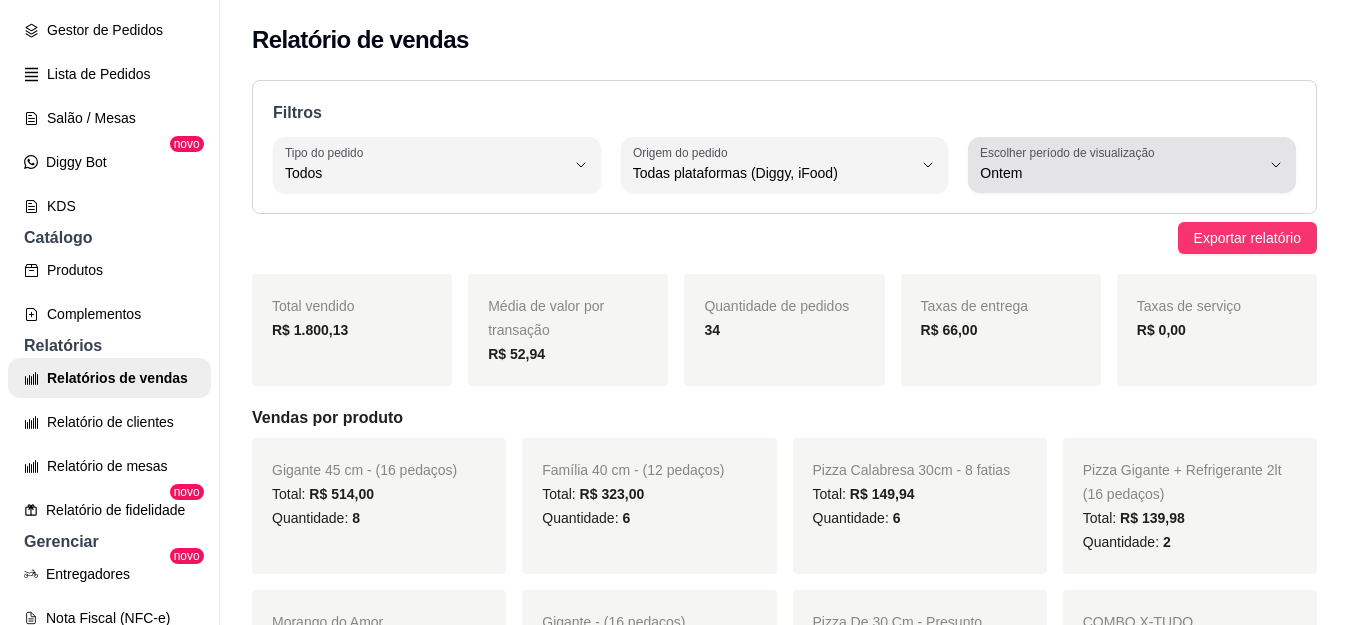 click on "Ontem" at bounding box center [1120, 173] 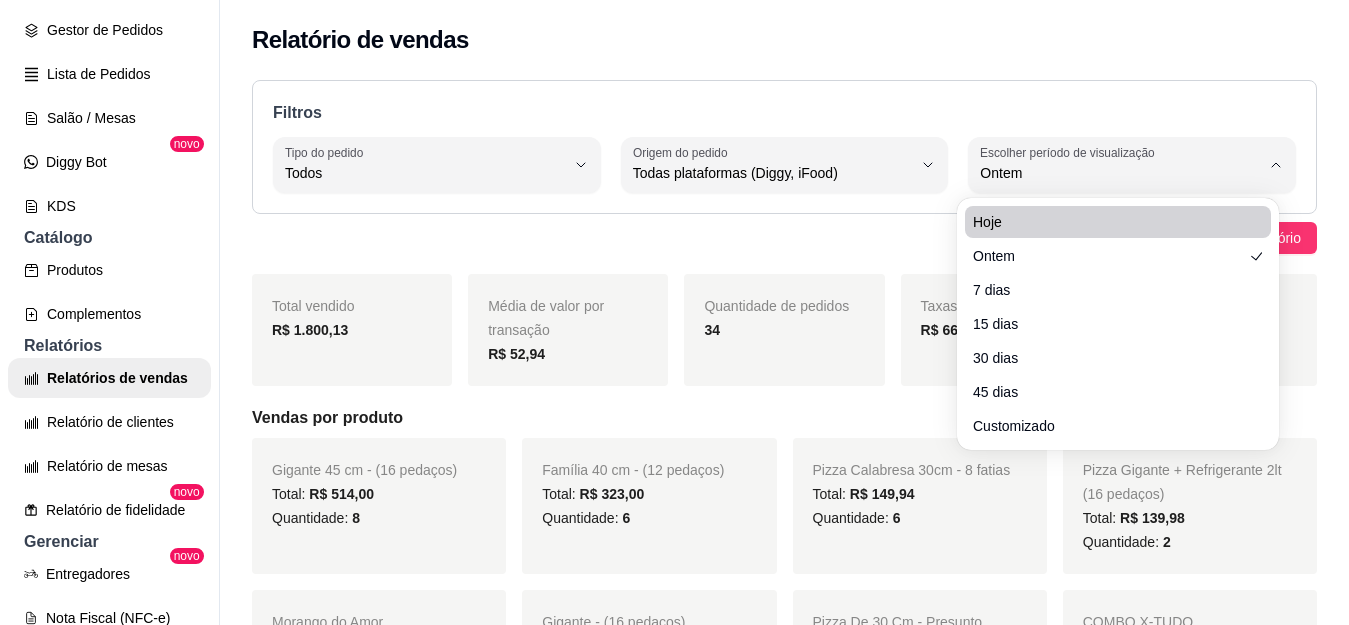 click on "Ontem" at bounding box center (1120, 173) 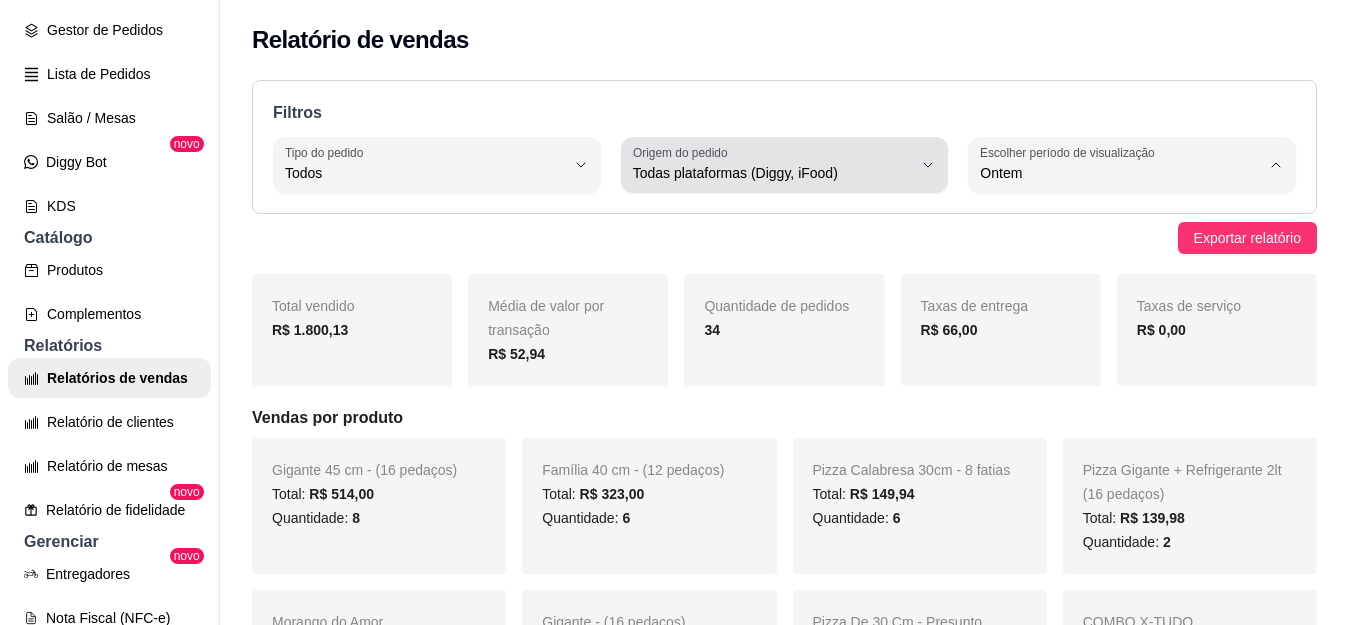 click on "Todas plataformas (Diggy, iFood)" at bounding box center [773, 173] 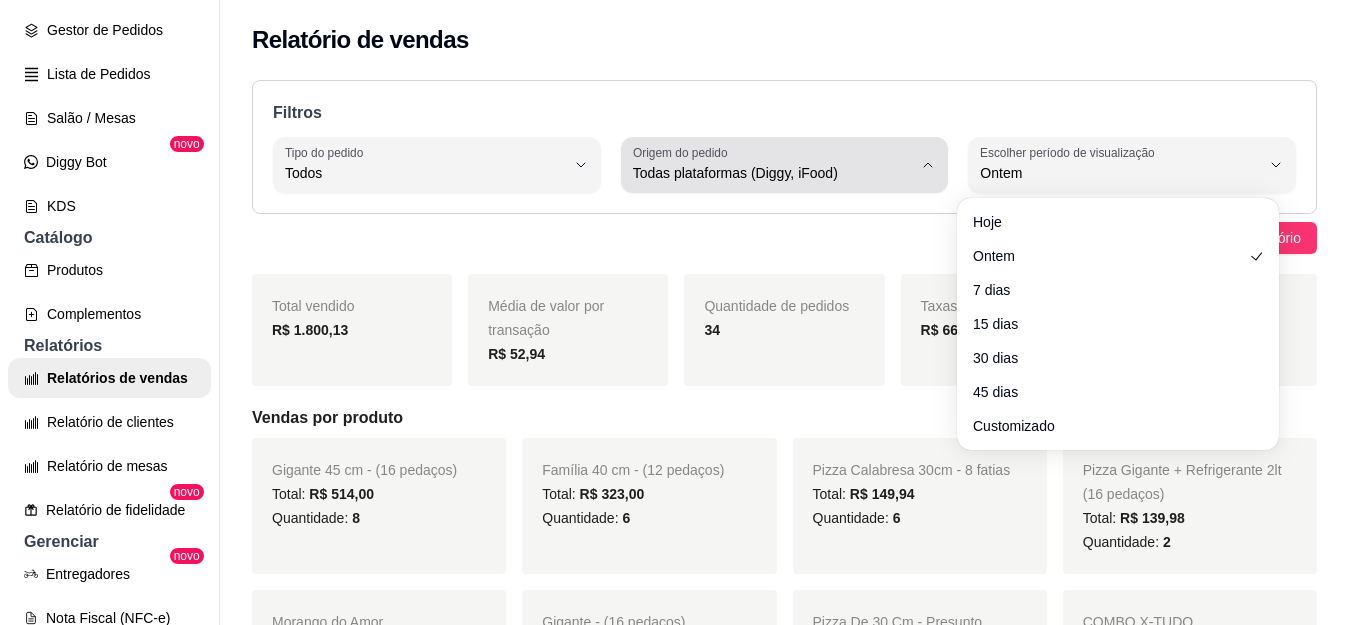 click on "Todas plataformas (Diggy, iFood)" at bounding box center [773, 173] 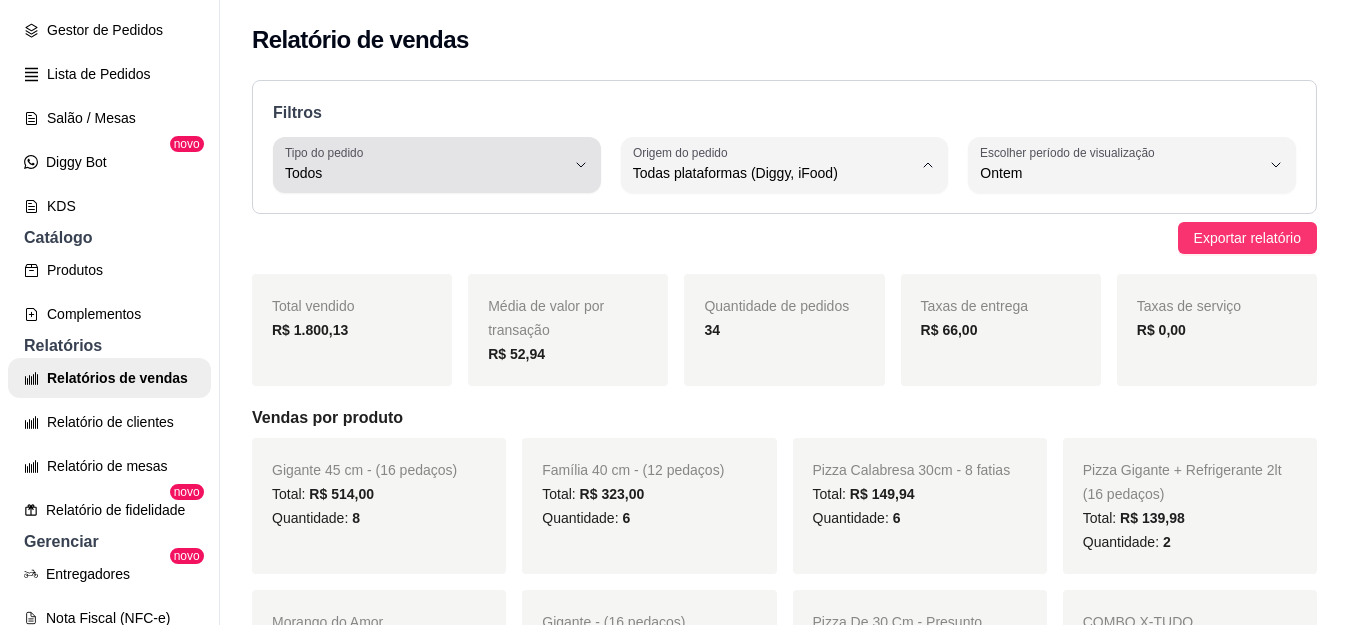 click on "Todos" at bounding box center (425, 173) 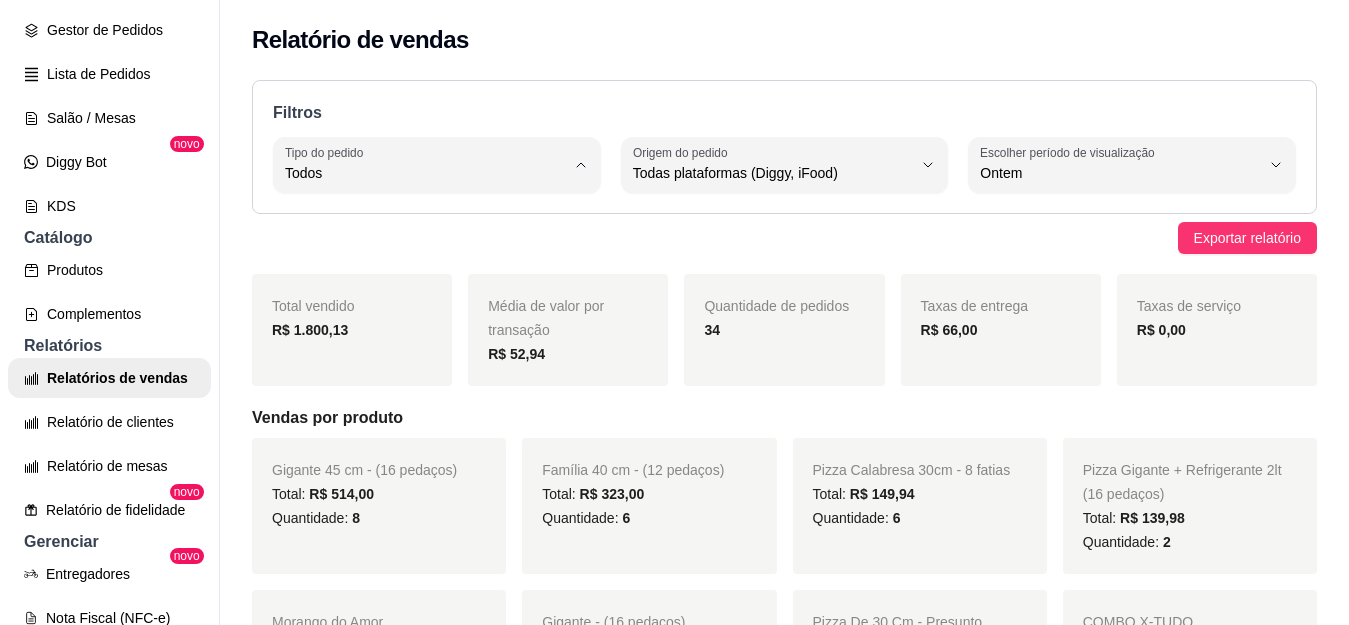 click on "Entrega" at bounding box center (434, 253) 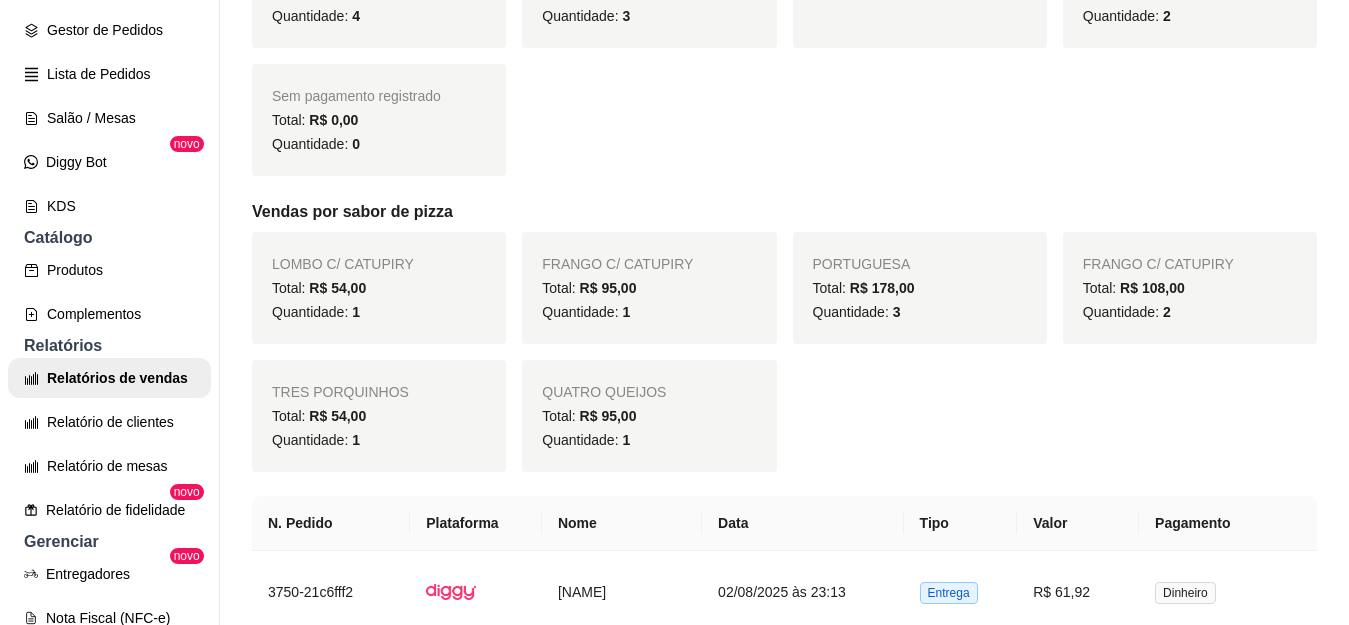 scroll, scrollTop: 650, scrollLeft: 0, axis: vertical 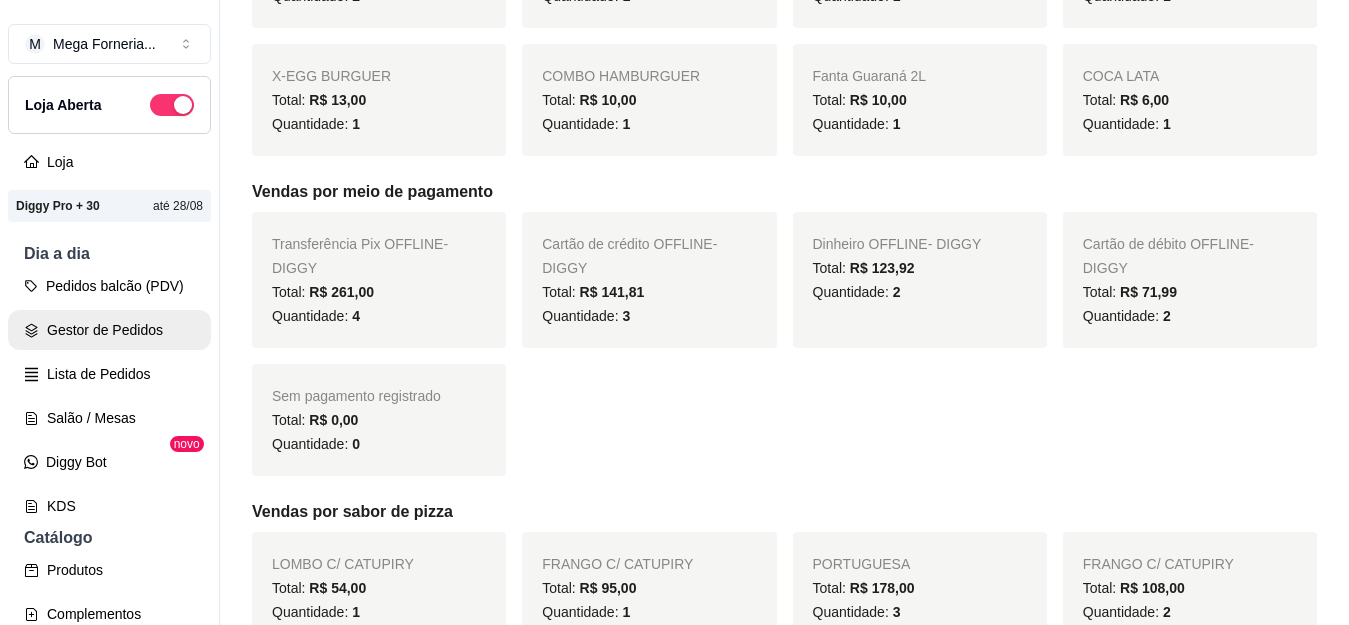 click on "Gestor de Pedidos" at bounding box center [109, 330] 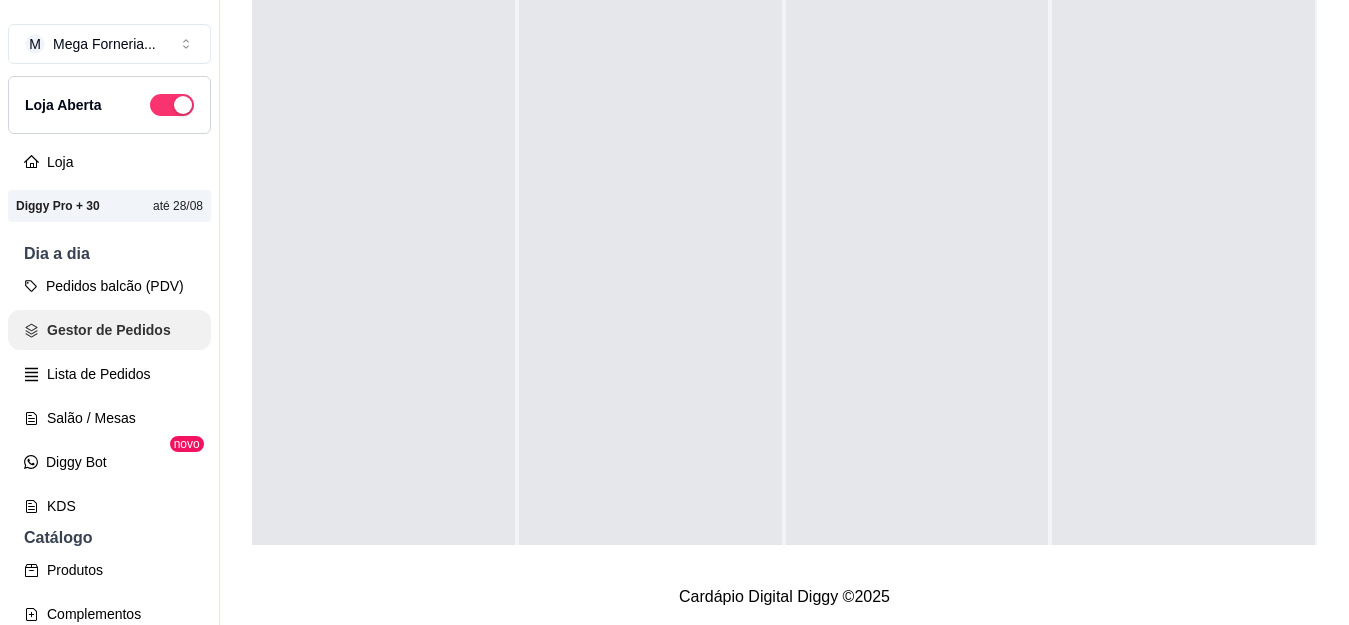 scroll, scrollTop: 0, scrollLeft: 0, axis: both 